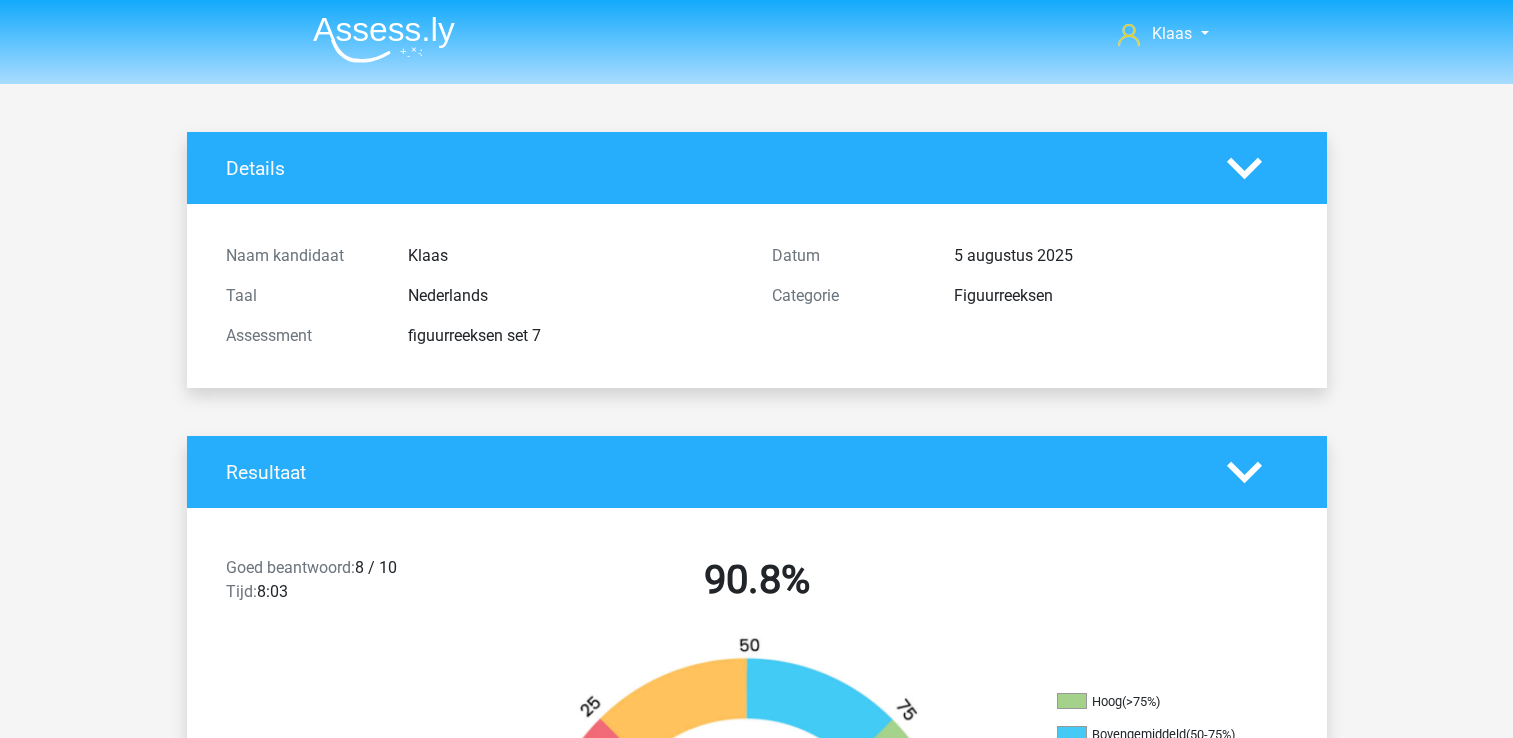 scroll, scrollTop: 0, scrollLeft: 0, axis: both 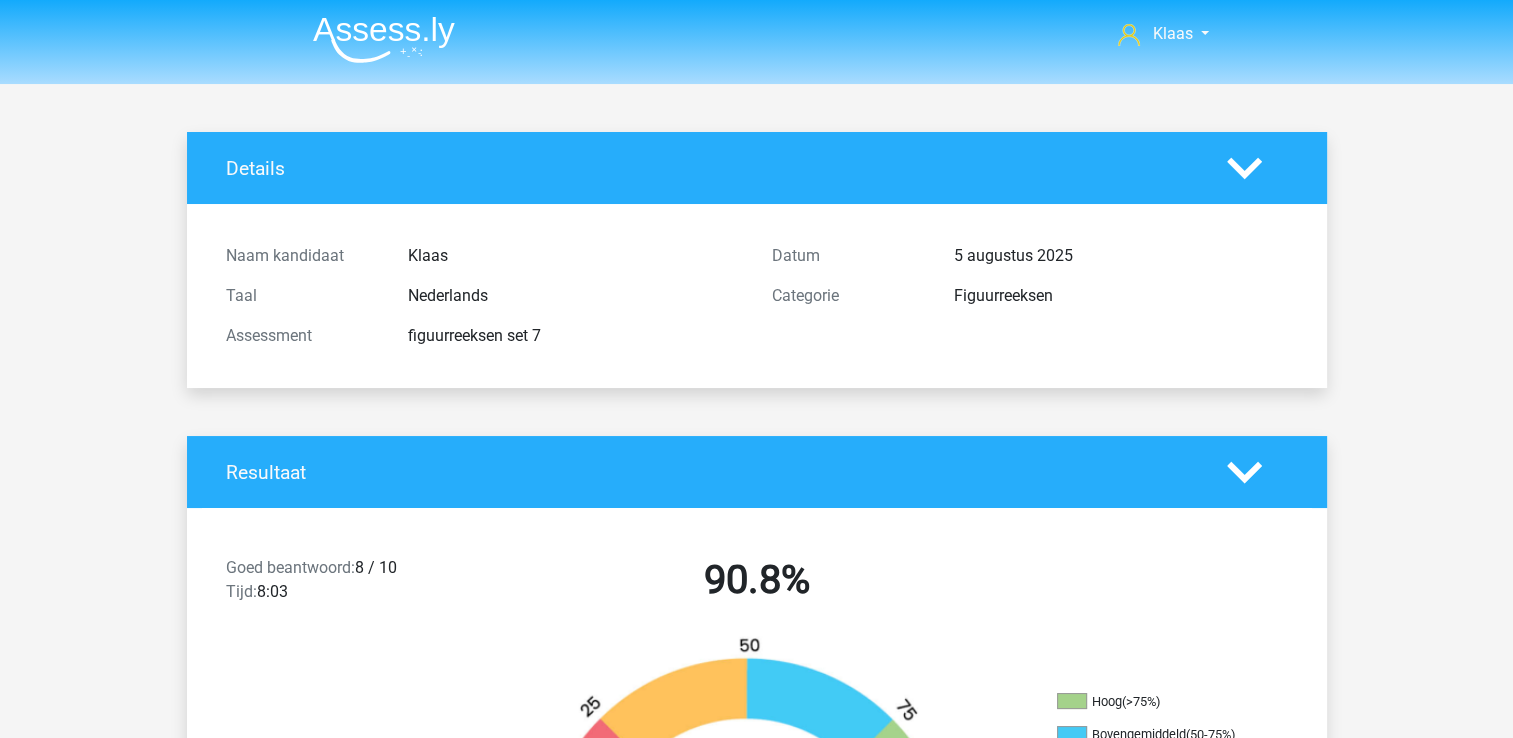 click at bounding box center (384, 39) 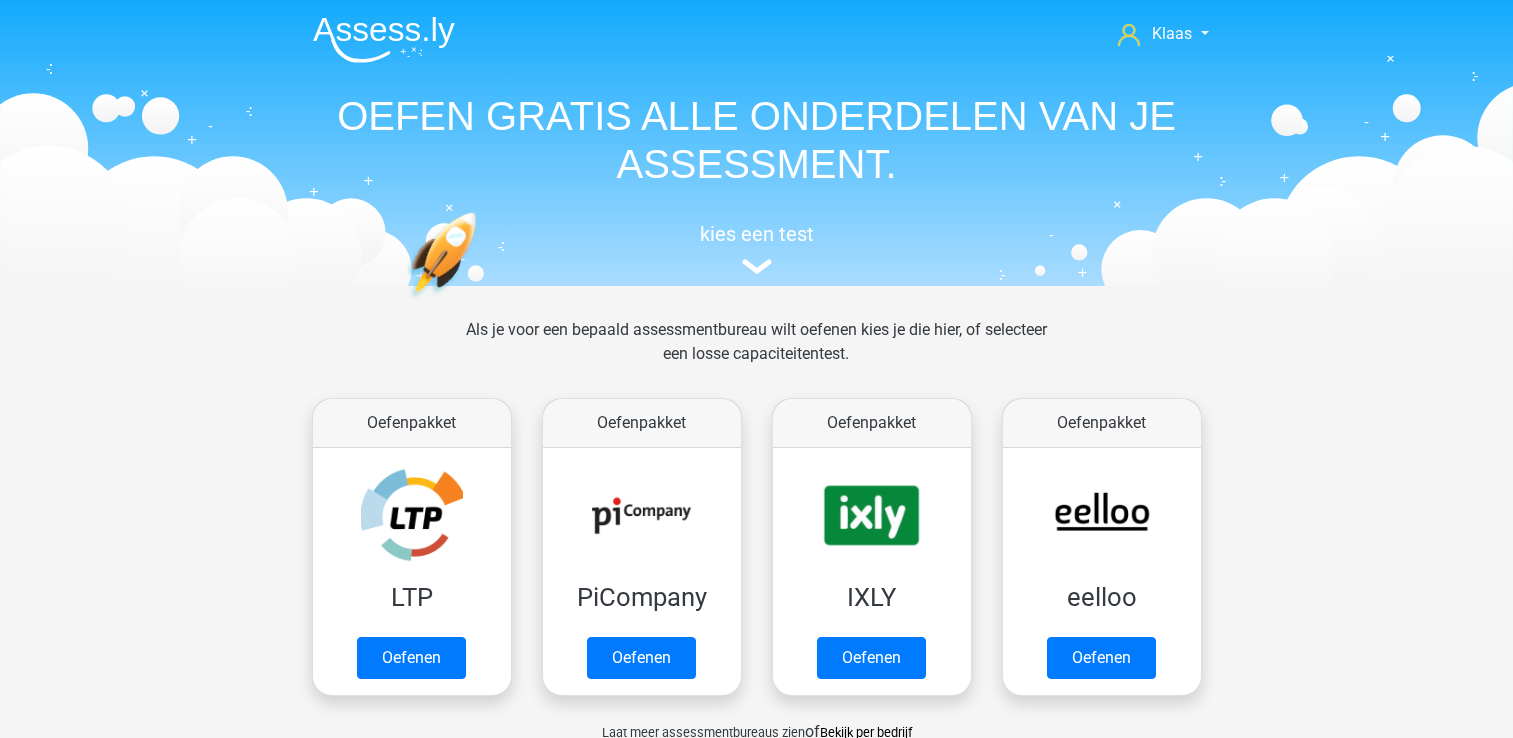 scroll, scrollTop: 0, scrollLeft: 0, axis: both 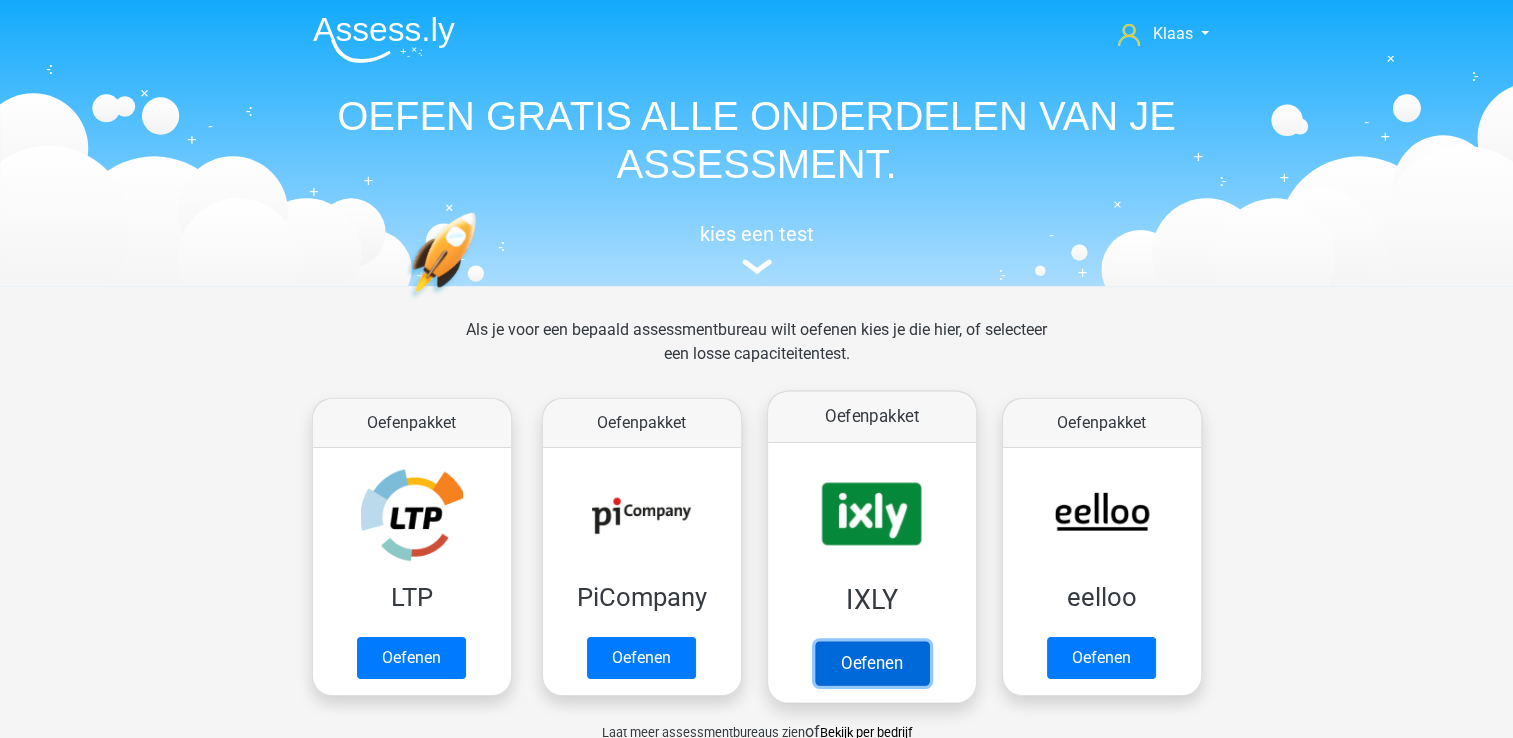 click on "Oefenen" at bounding box center [871, 663] 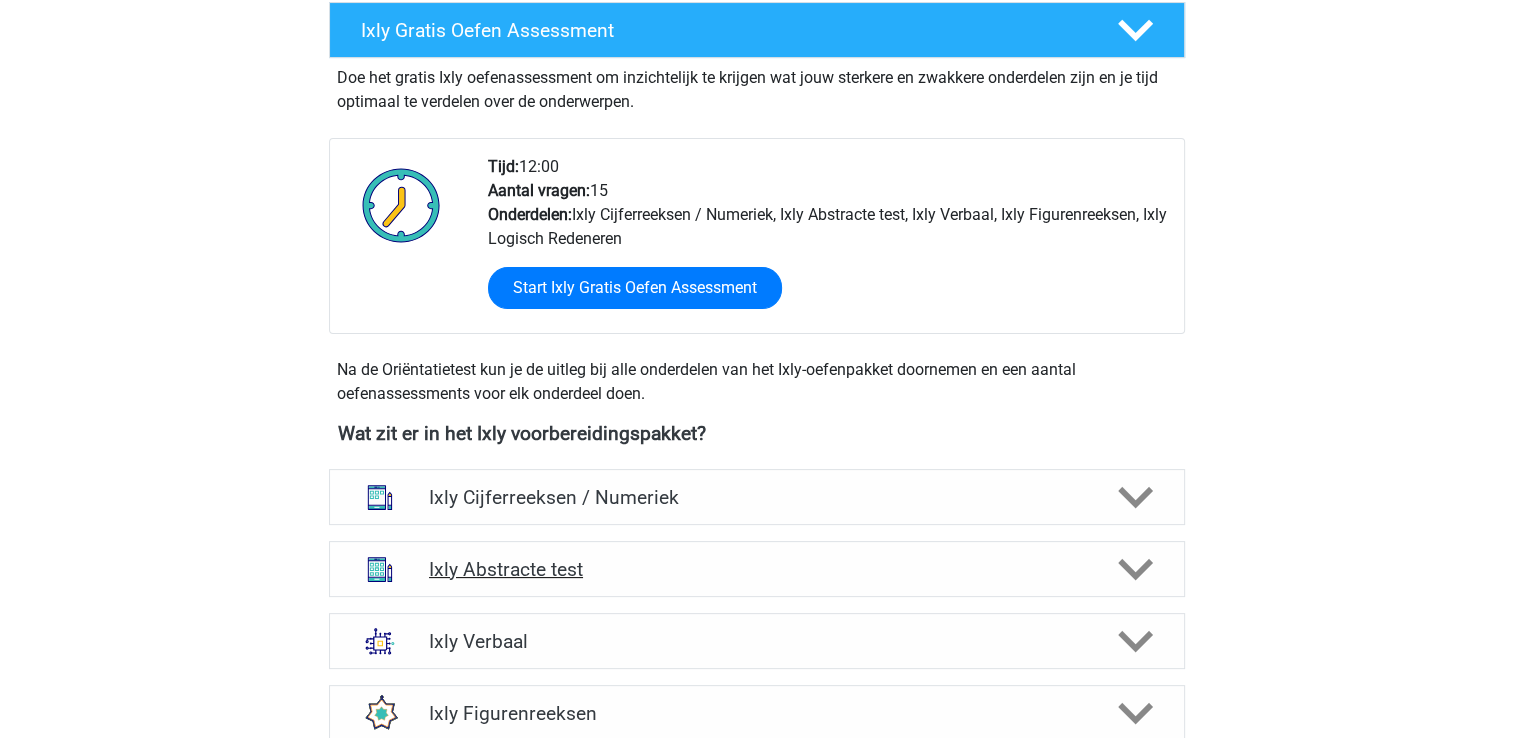 scroll, scrollTop: 600, scrollLeft: 0, axis: vertical 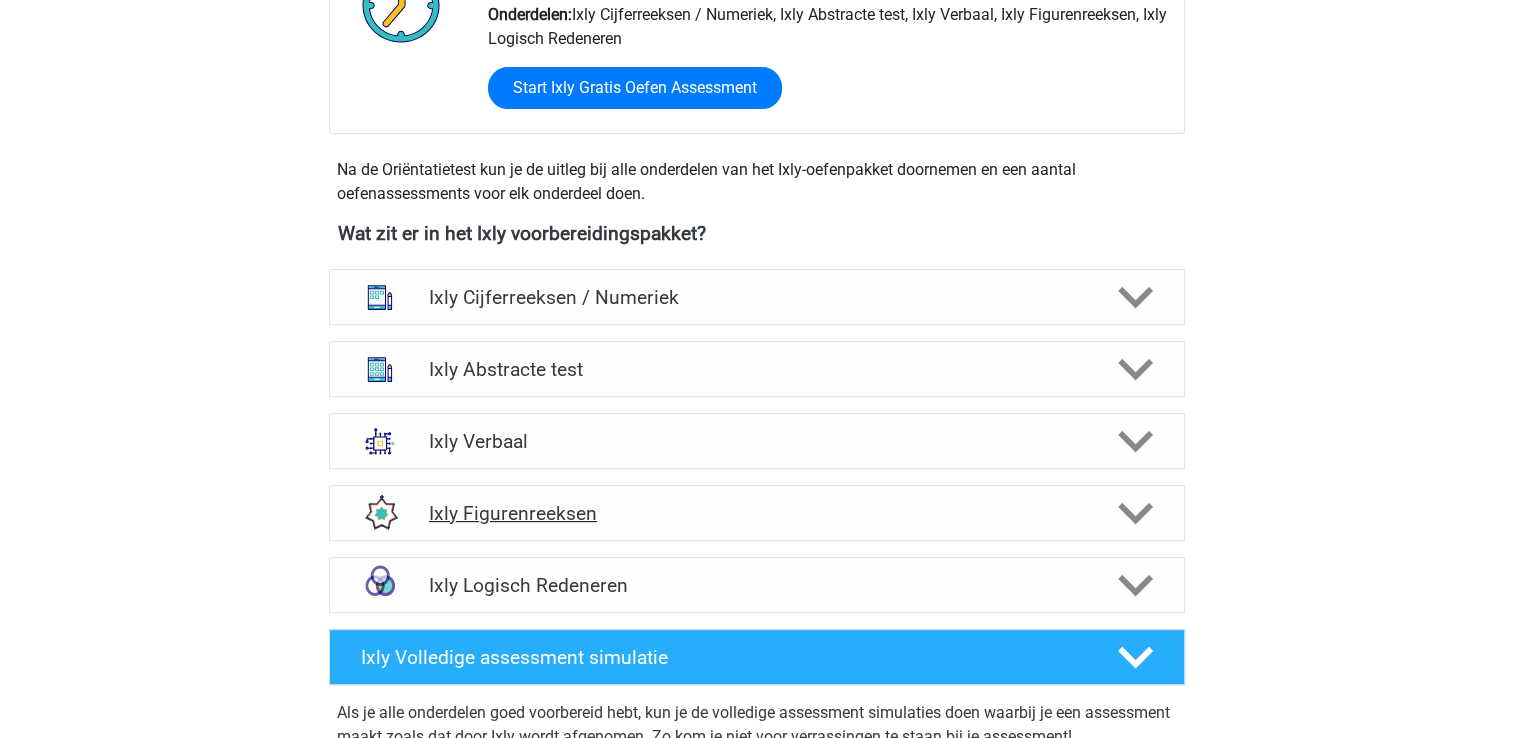 click on "Ixly Figurenreeksen" at bounding box center [756, 513] 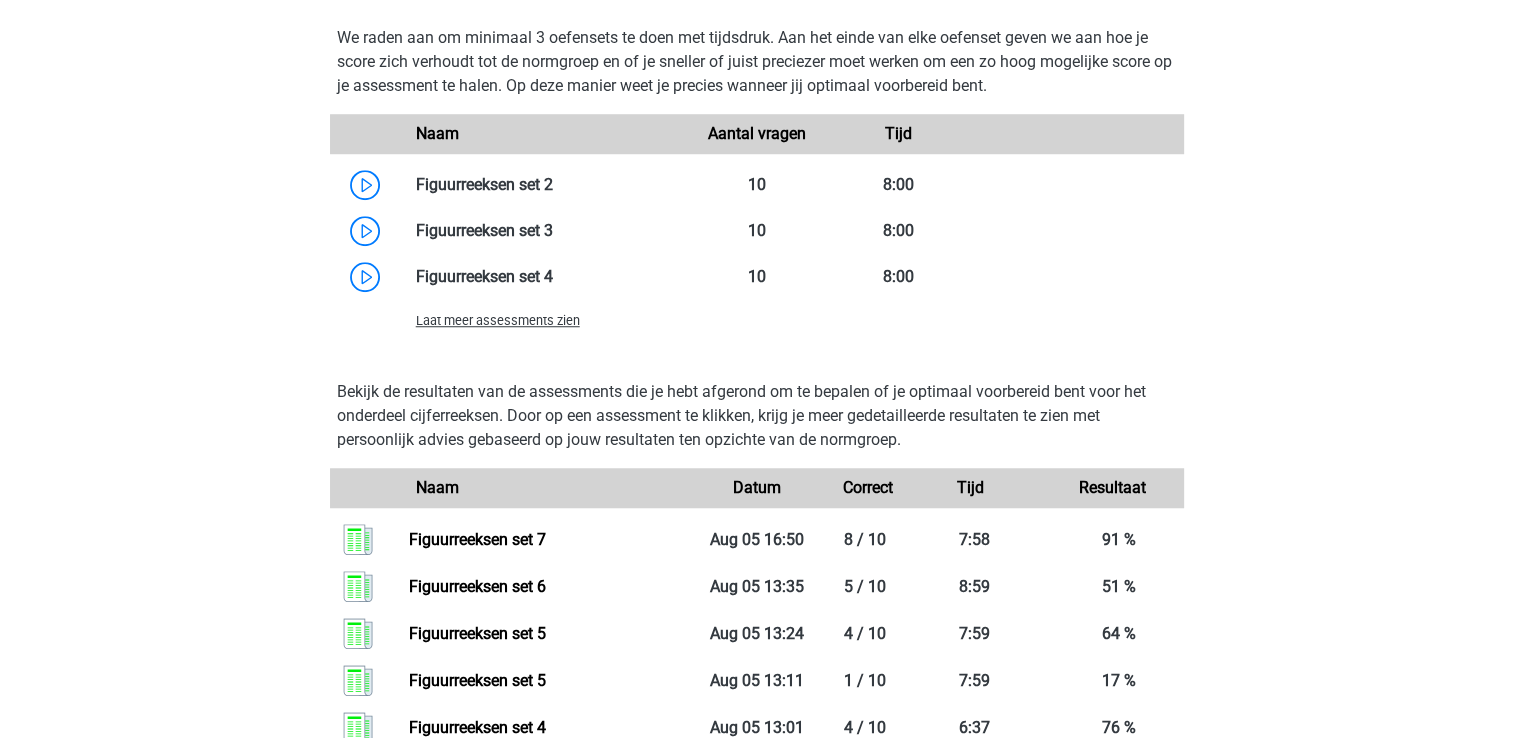 scroll, scrollTop: 1500, scrollLeft: 0, axis: vertical 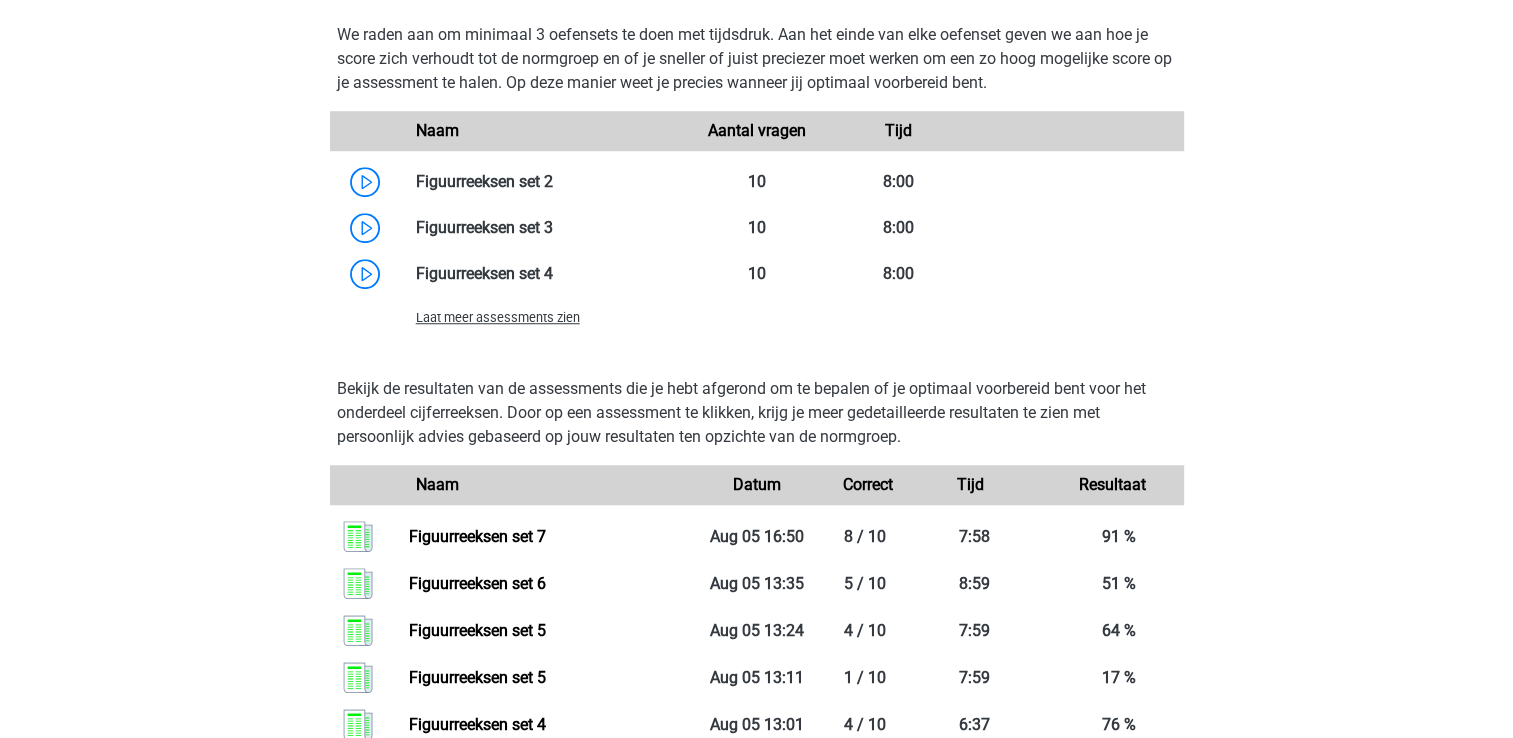 click on "Laat meer assessments zien" at bounding box center [498, 317] 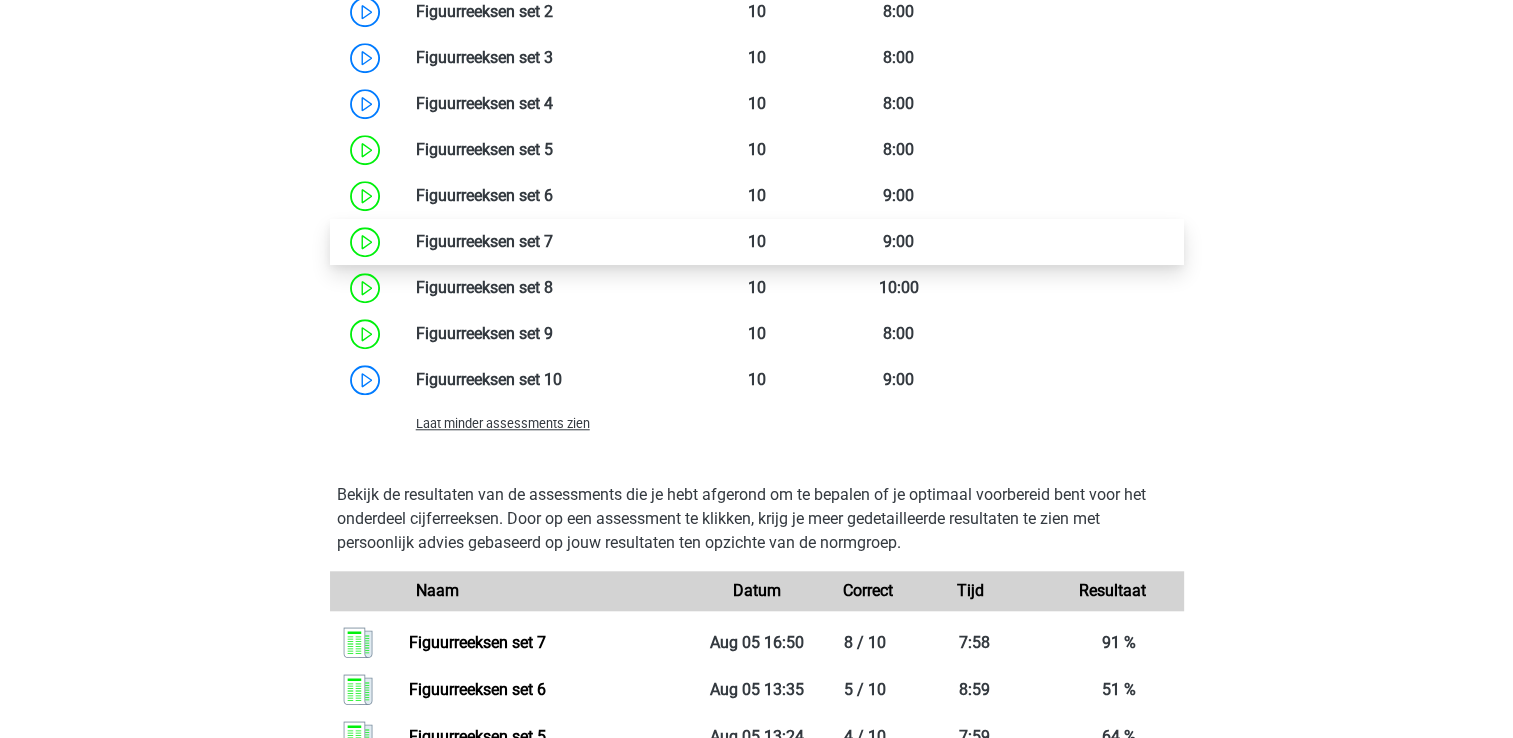 scroll, scrollTop: 1700, scrollLeft: 0, axis: vertical 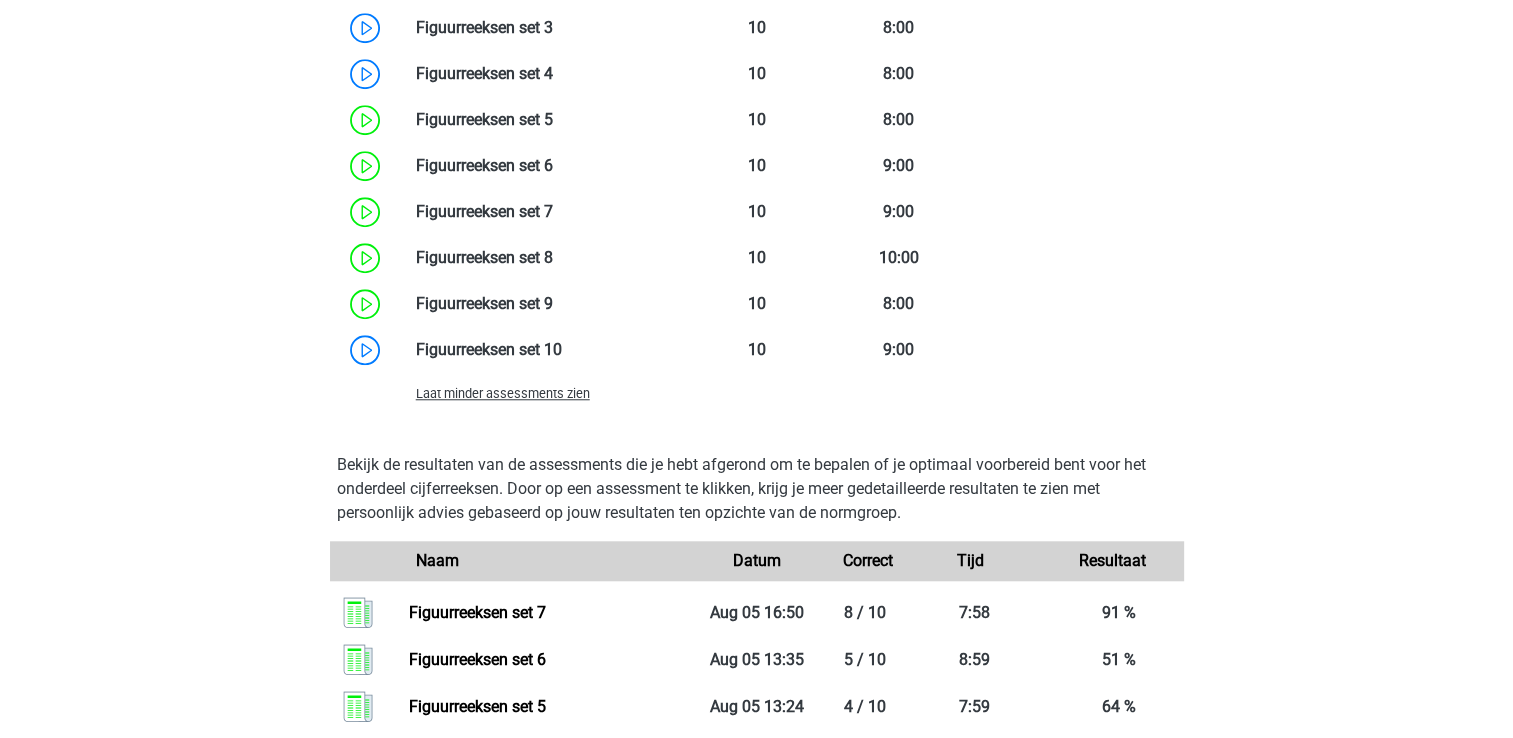 click on "Laat minder assessments zien" at bounding box center (503, 393) 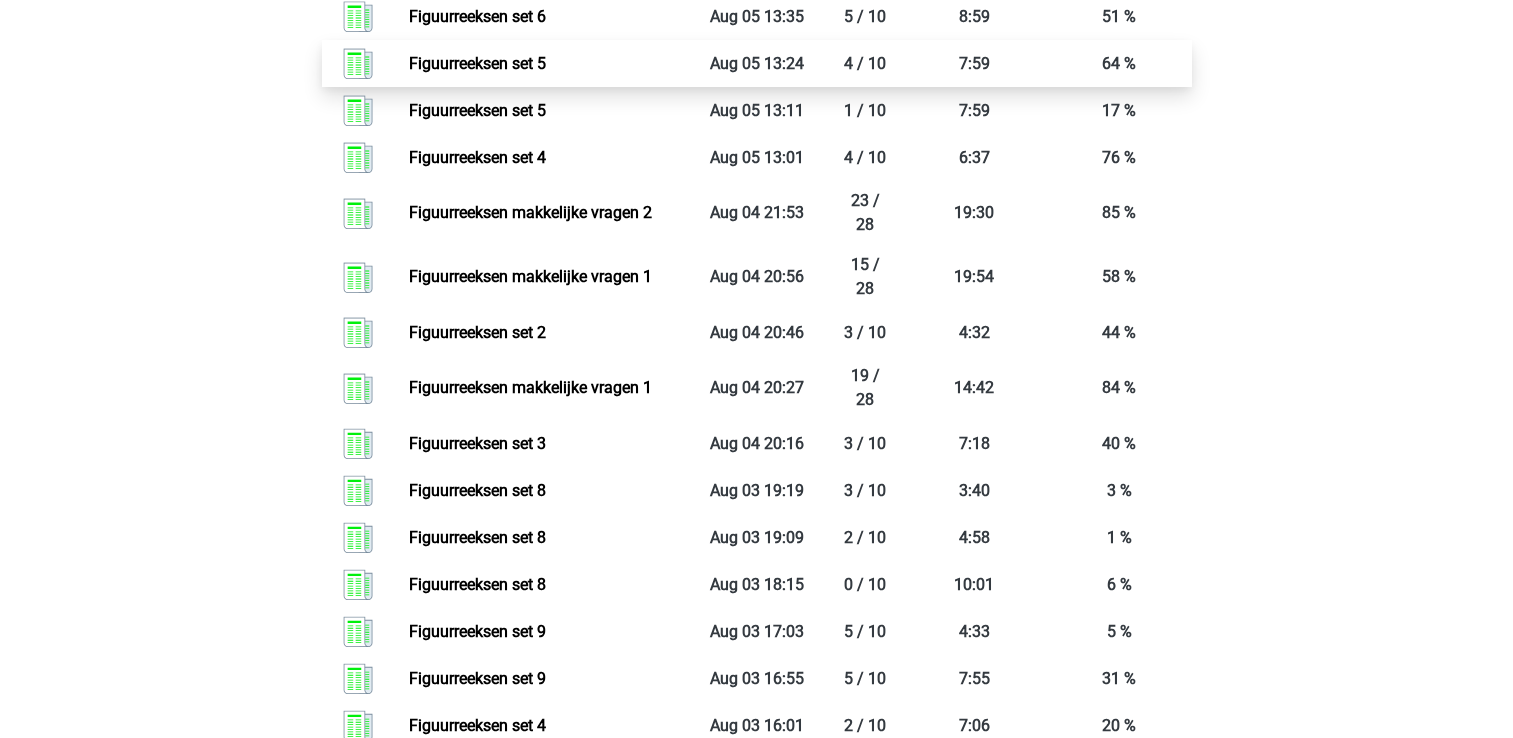 scroll, scrollTop: 2100, scrollLeft: 0, axis: vertical 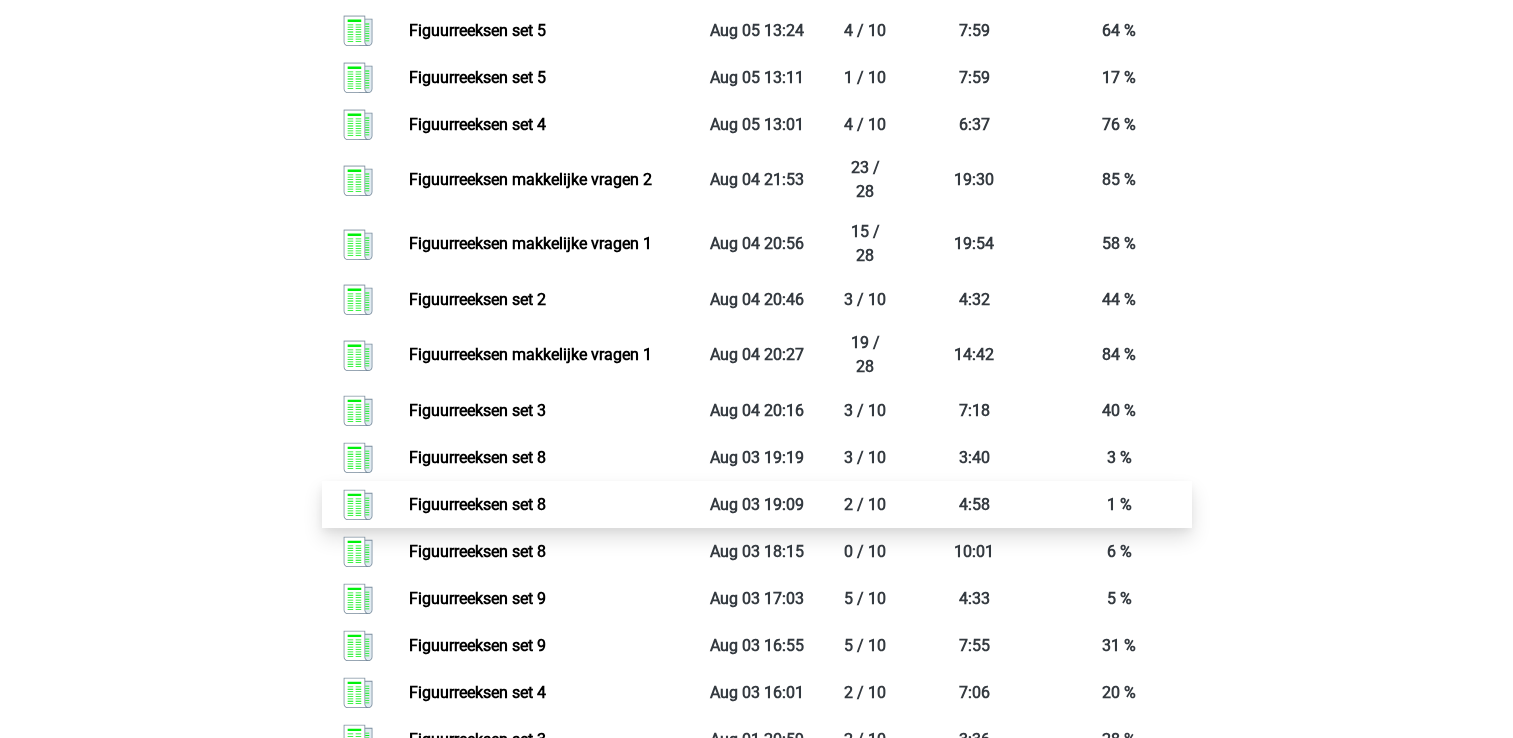 click on "Figuurreeksen set 8" at bounding box center [477, 504] 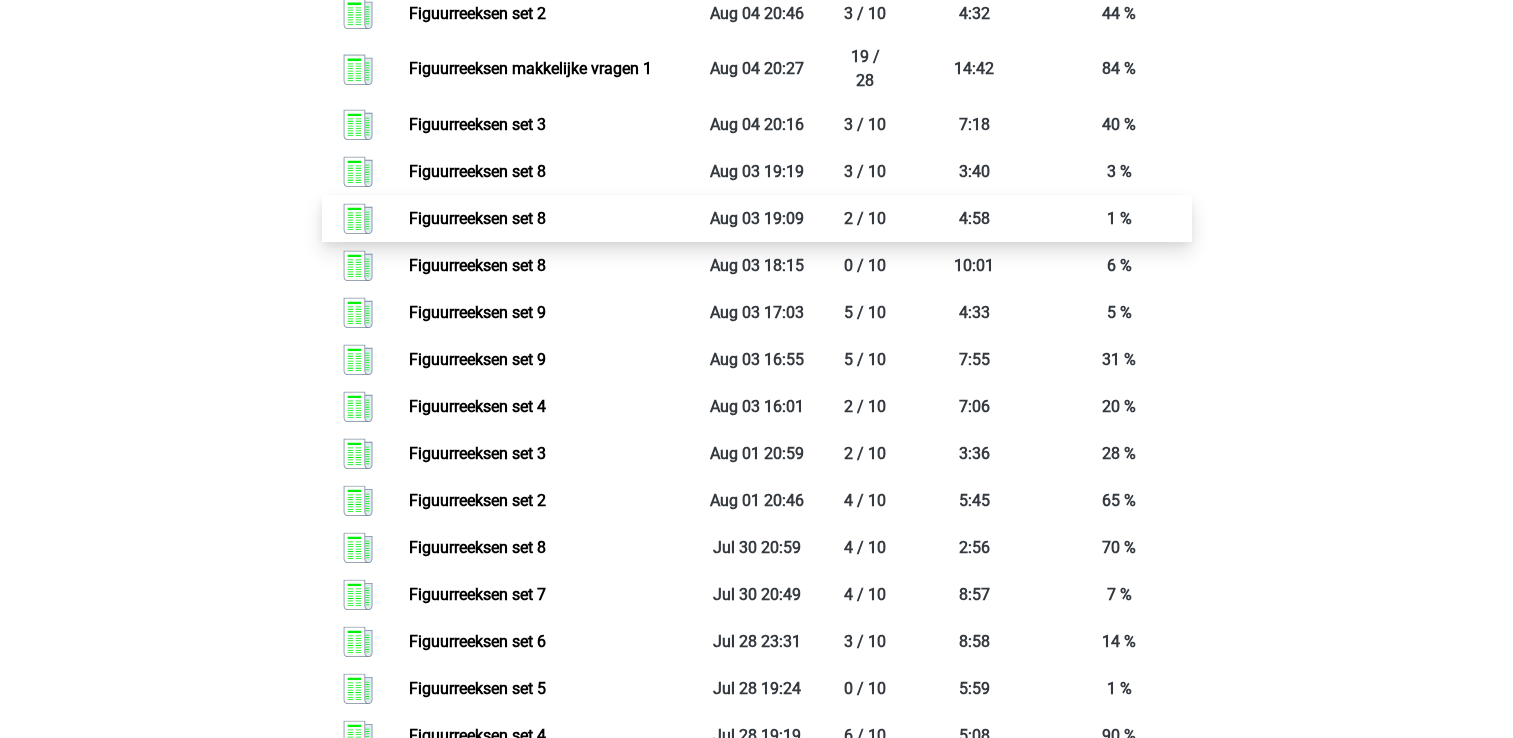 scroll, scrollTop: 2400, scrollLeft: 0, axis: vertical 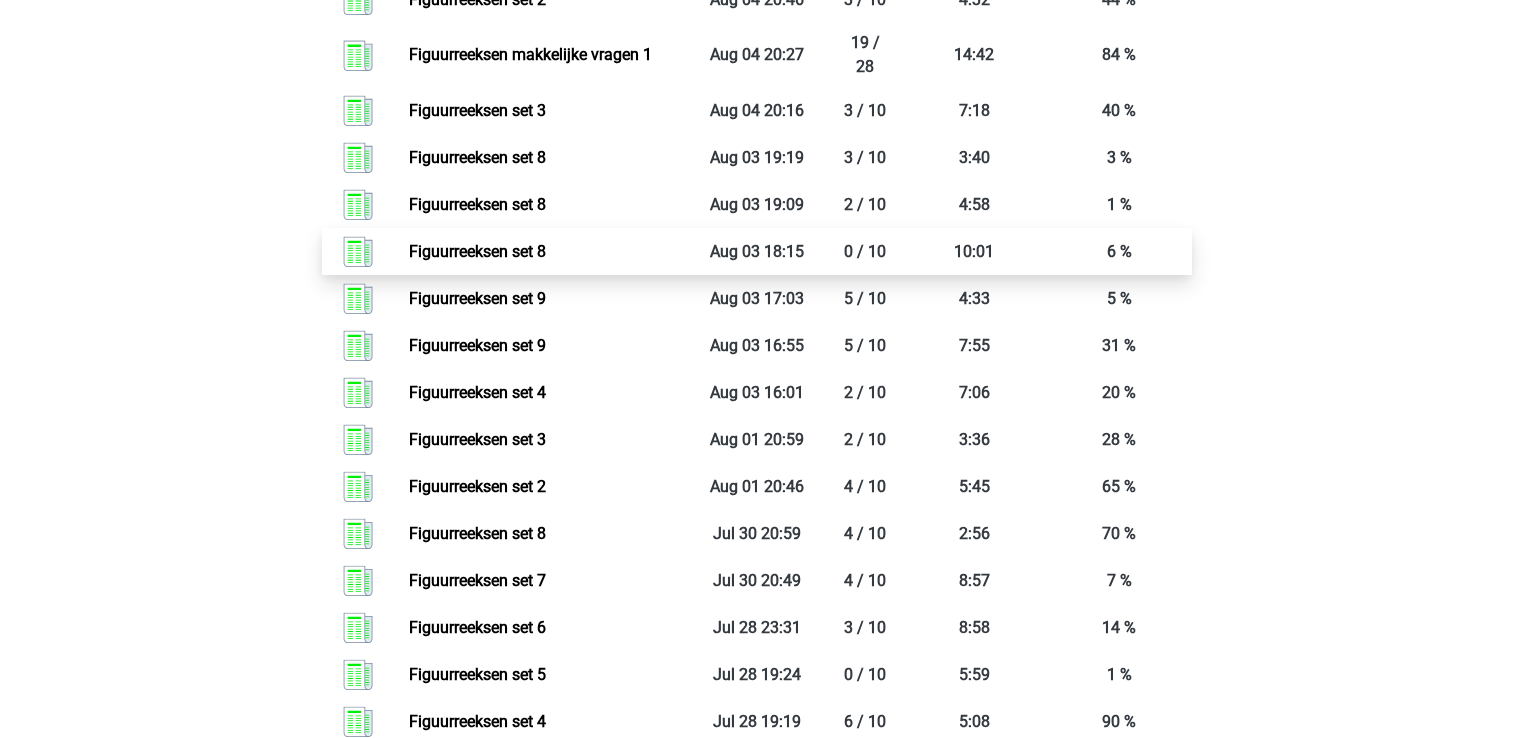 click on "Figuurreeksen set 8" at bounding box center (477, 251) 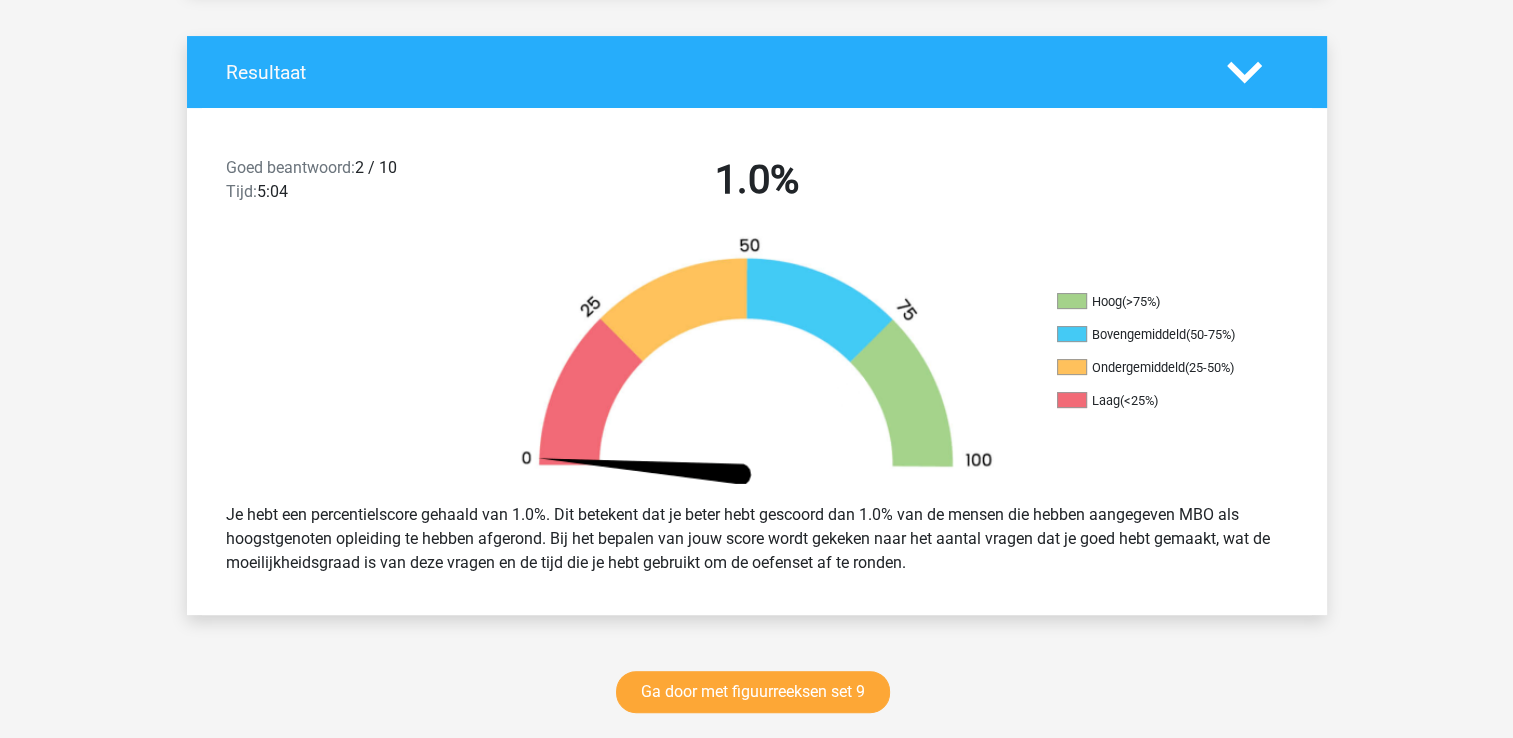 scroll, scrollTop: 100, scrollLeft: 0, axis: vertical 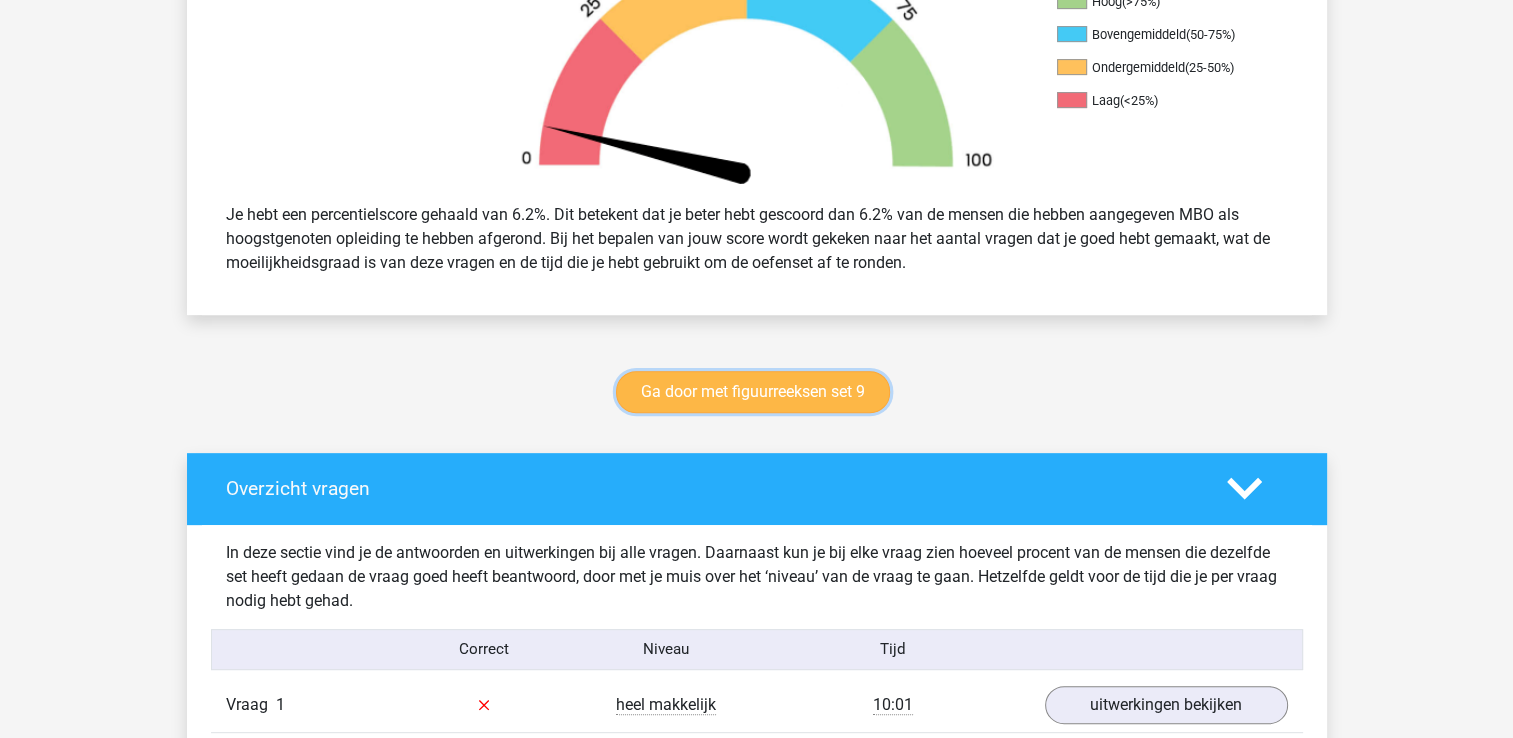 click on "Ga door met figuurreeksen set 9" at bounding box center (753, 392) 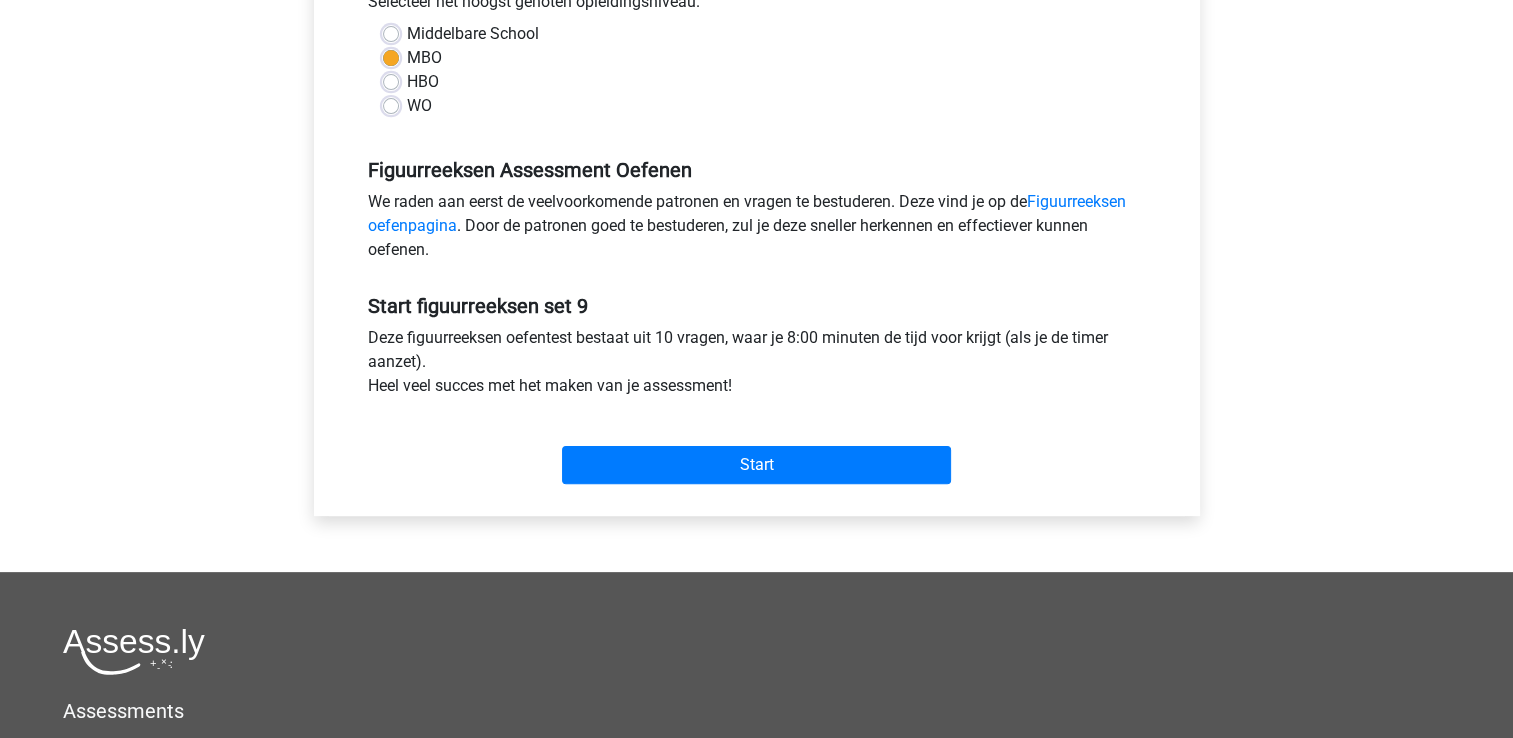 scroll, scrollTop: 500, scrollLeft: 0, axis: vertical 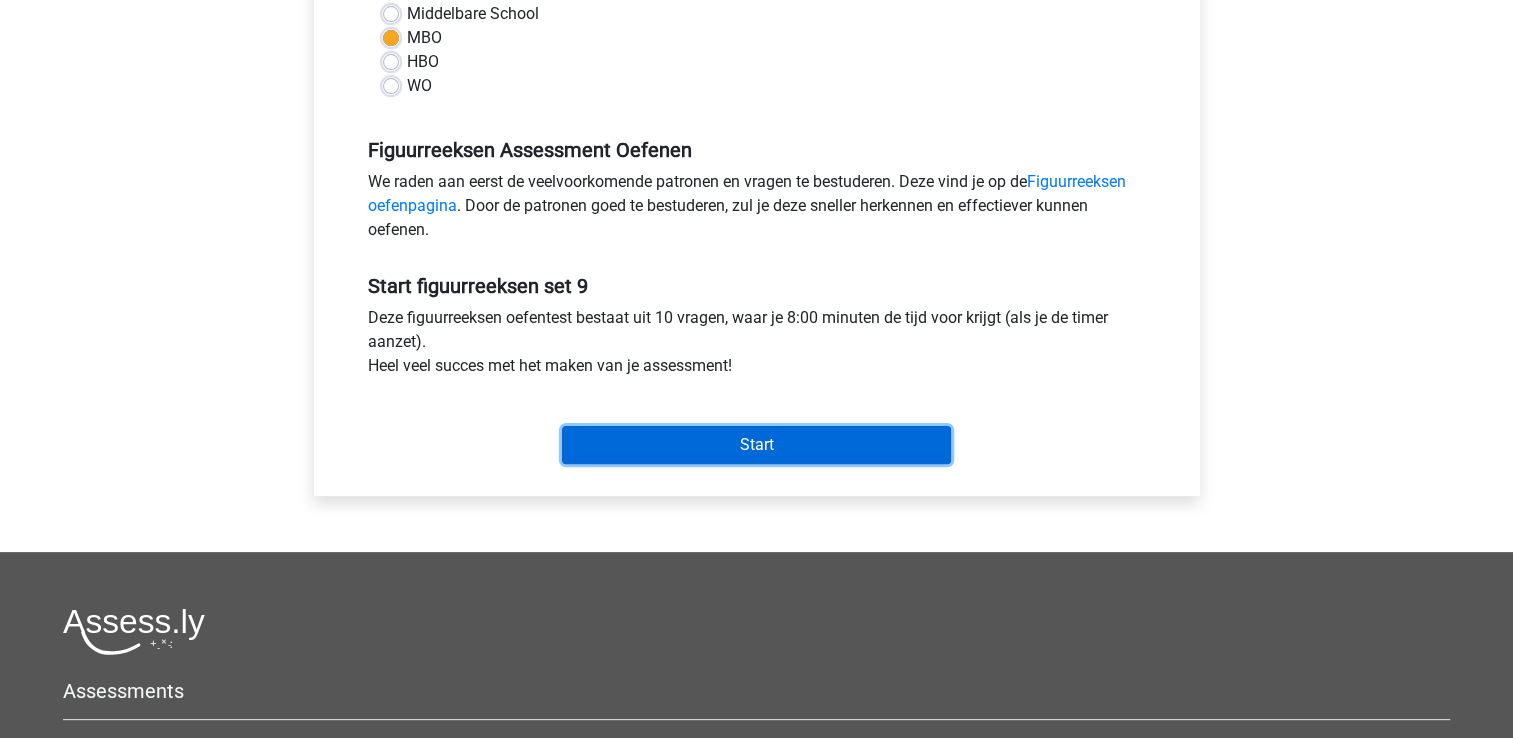 click on "Start" at bounding box center (756, 445) 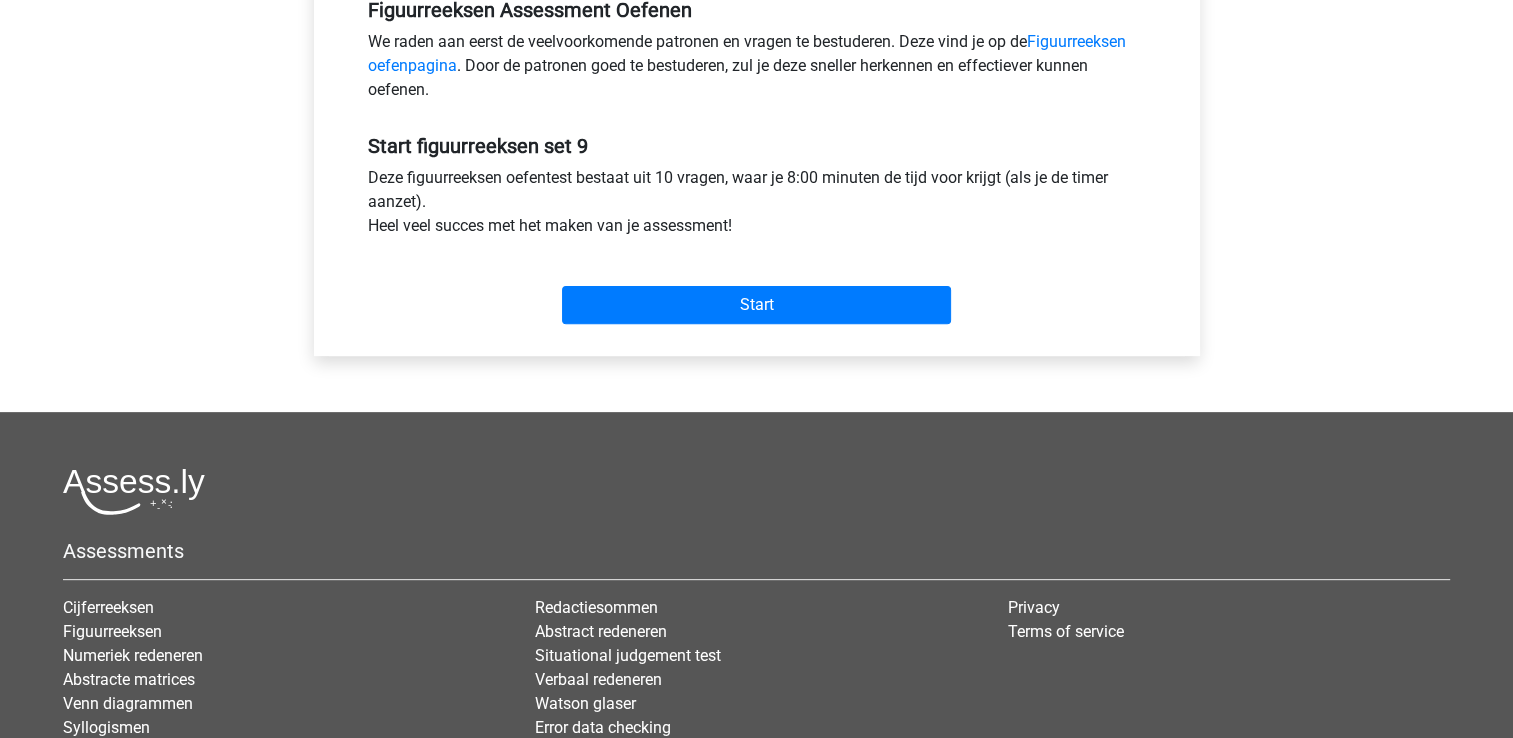scroll, scrollTop: 700, scrollLeft: 0, axis: vertical 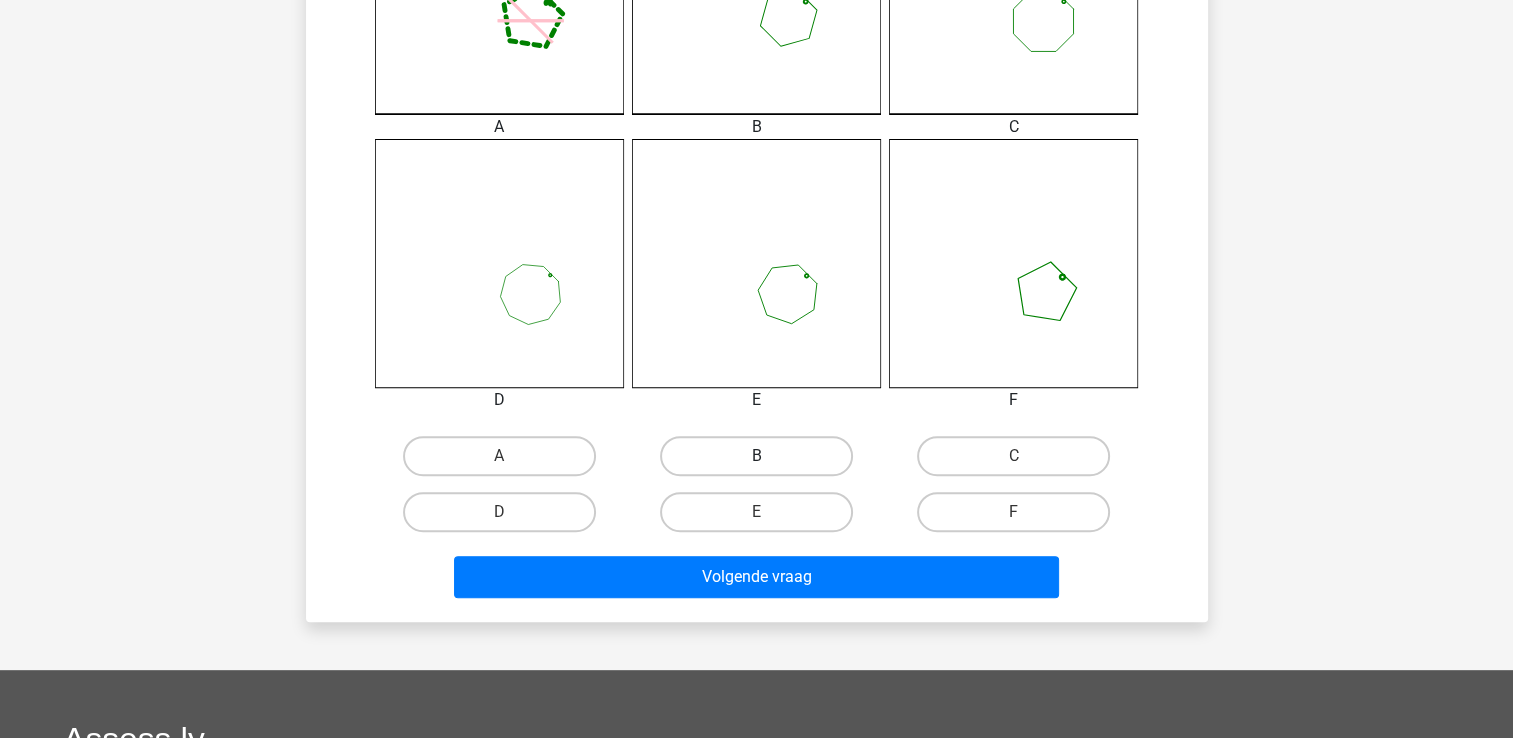 click on "B" at bounding box center (756, 456) 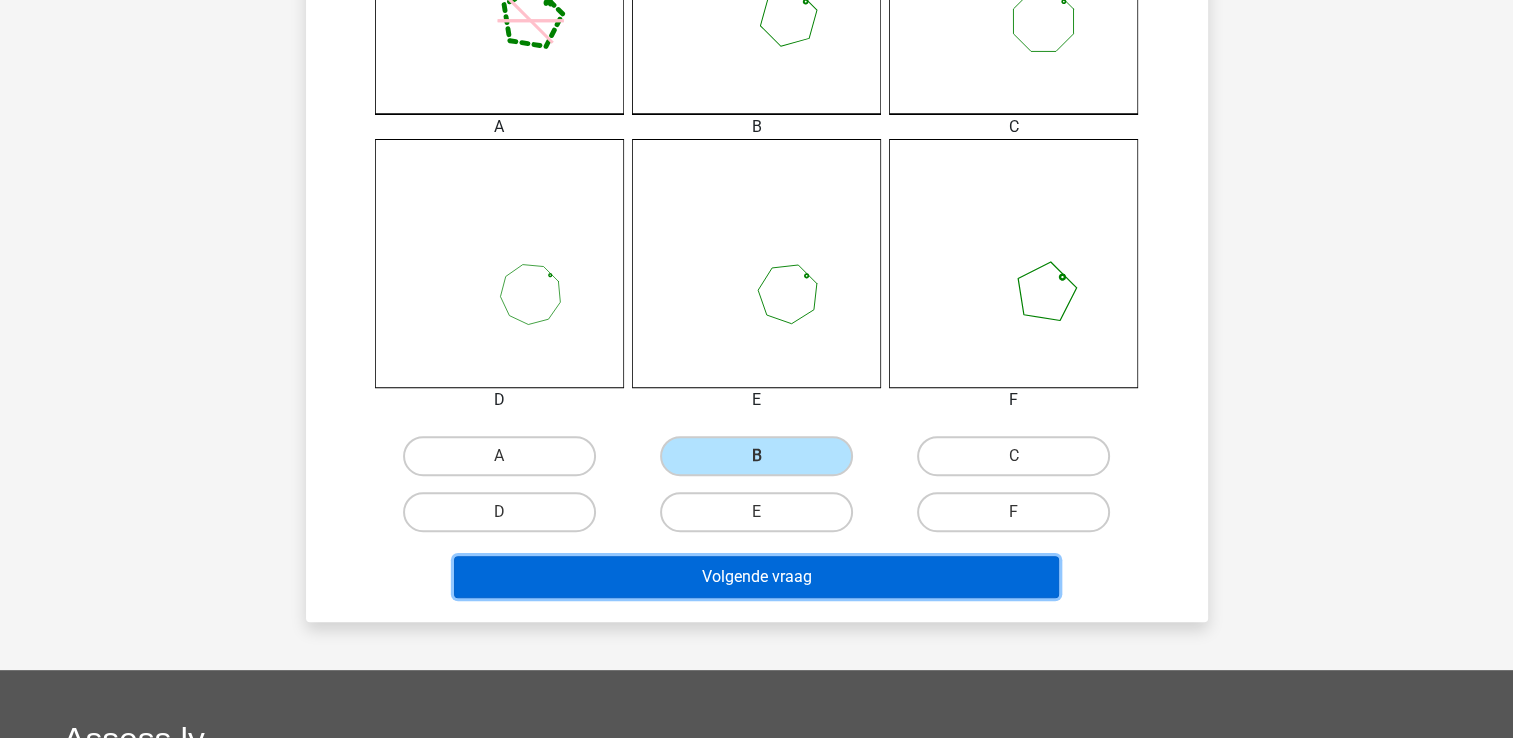 click on "Volgende vraag" at bounding box center (756, 577) 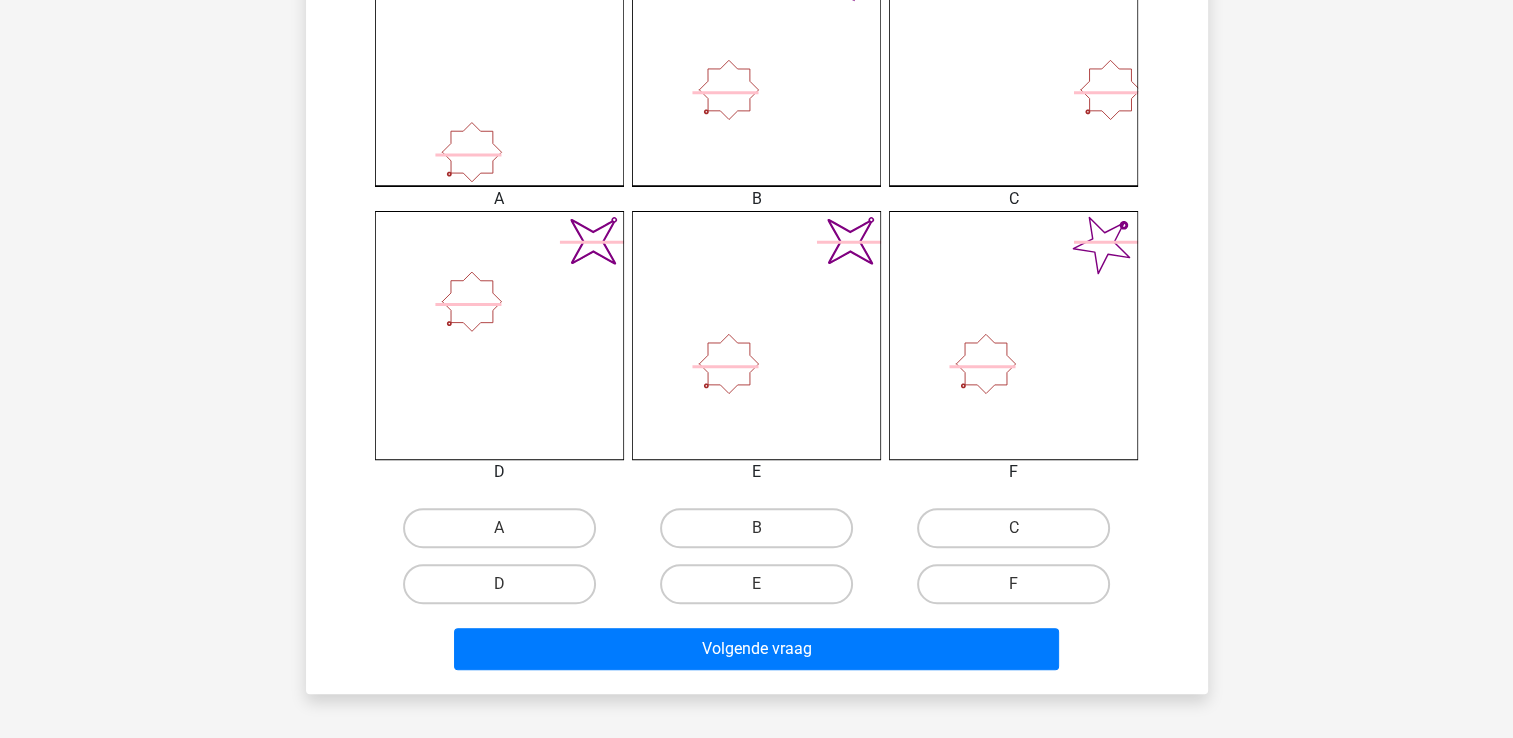 scroll, scrollTop: 792, scrollLeft: 0, axis: vertical 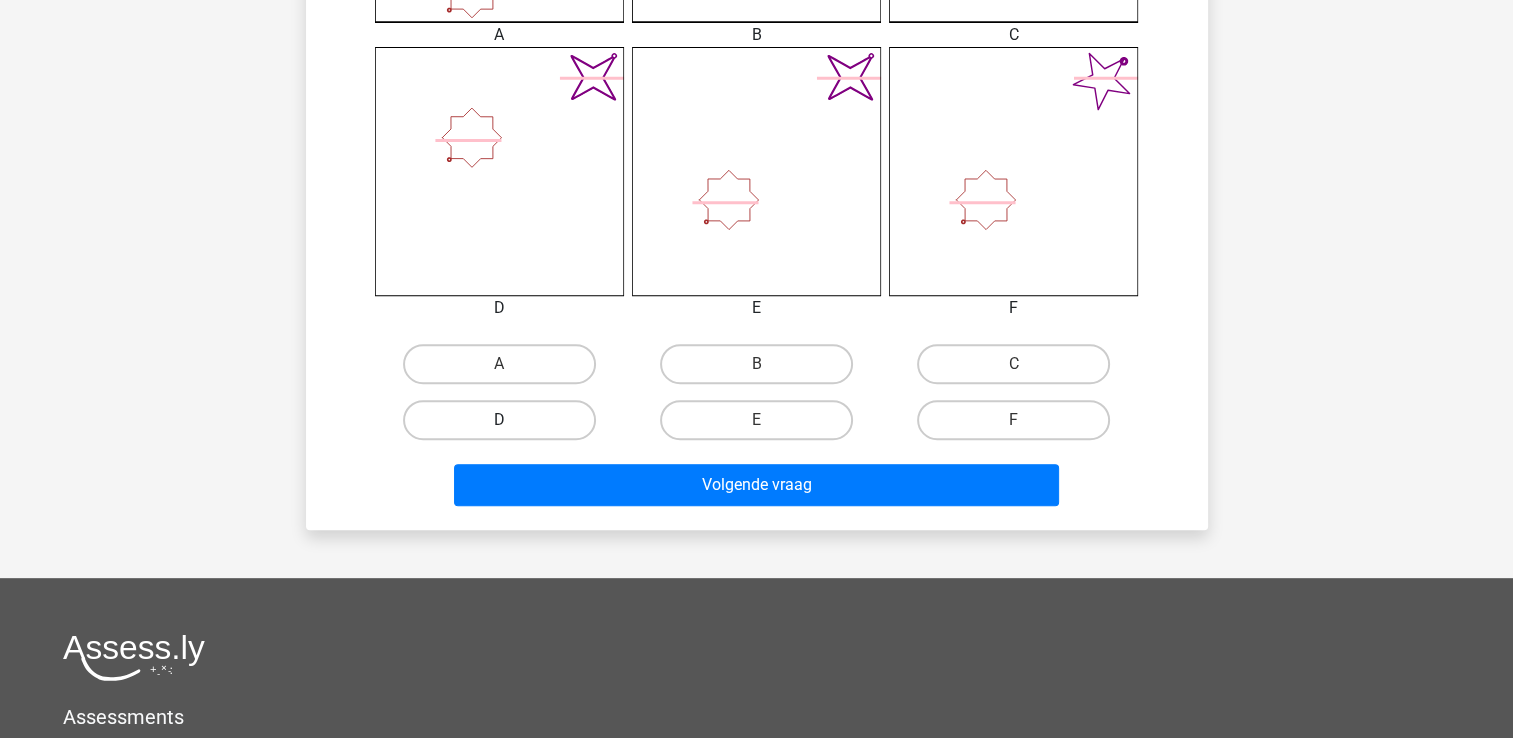 click on "D" at bounding box center (499, 420) 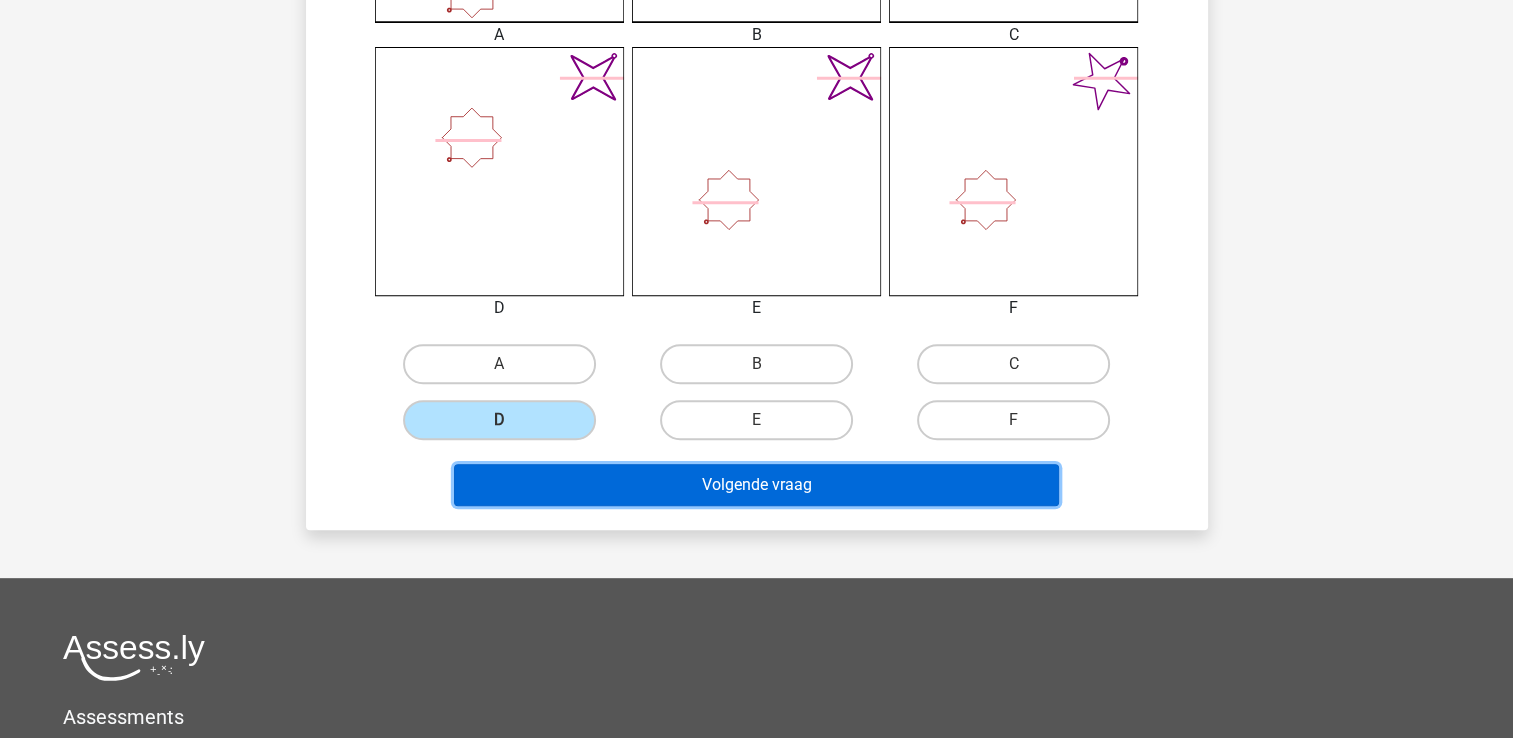 click on "Volgende vraag" at bounding box center (756, 485) 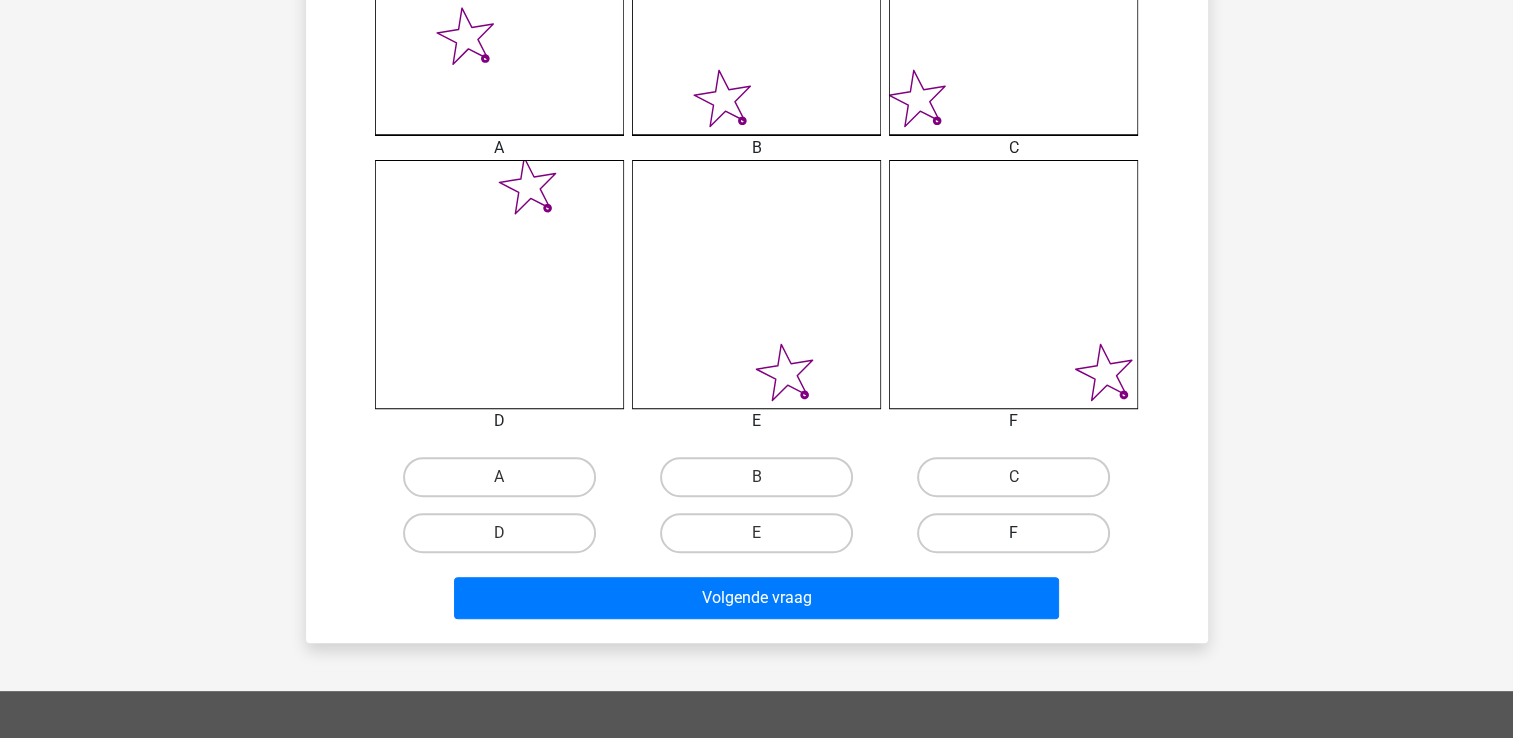 scroll, scrollTop: 692, scrollLeft: 0, axis: vertical 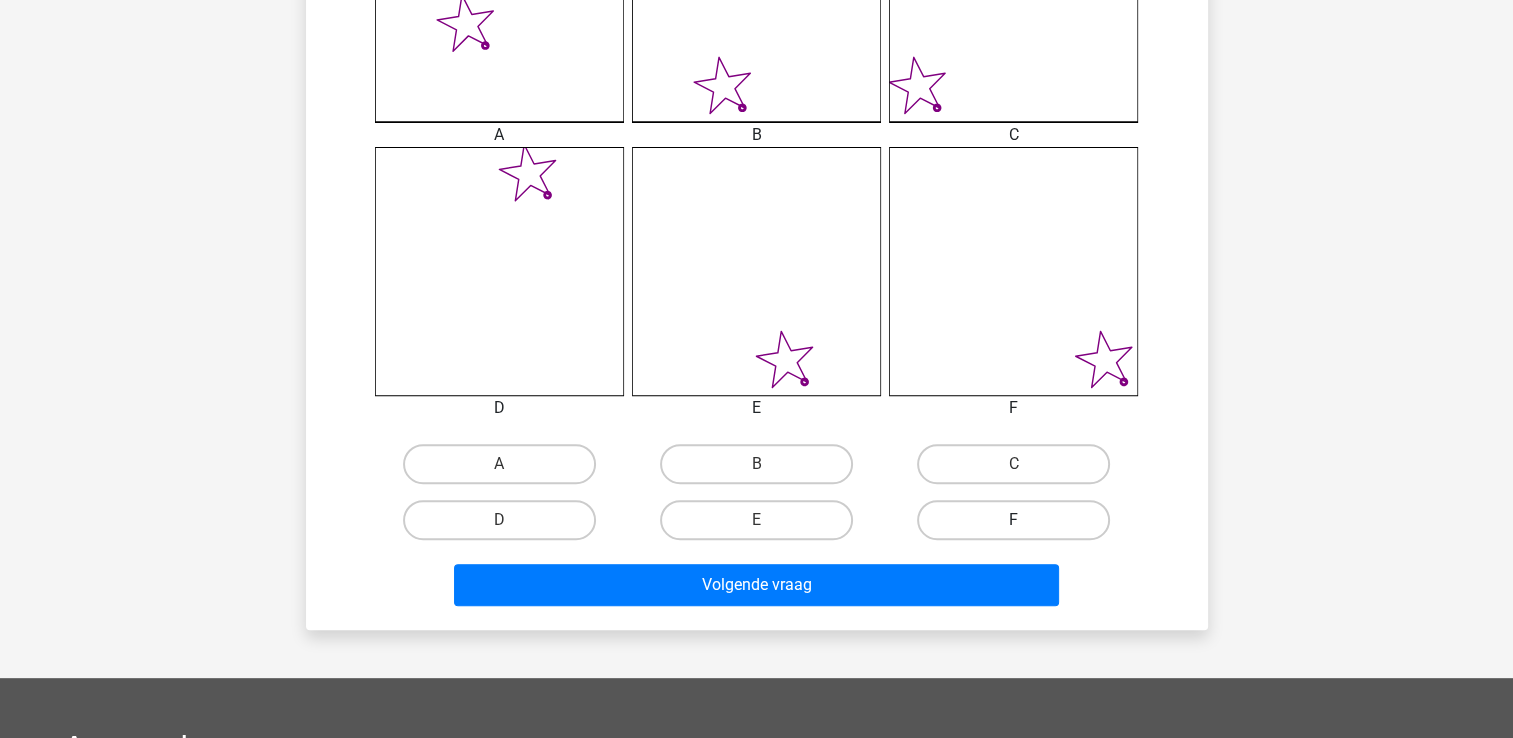 click on "F" at bounding box center (1013, 520) 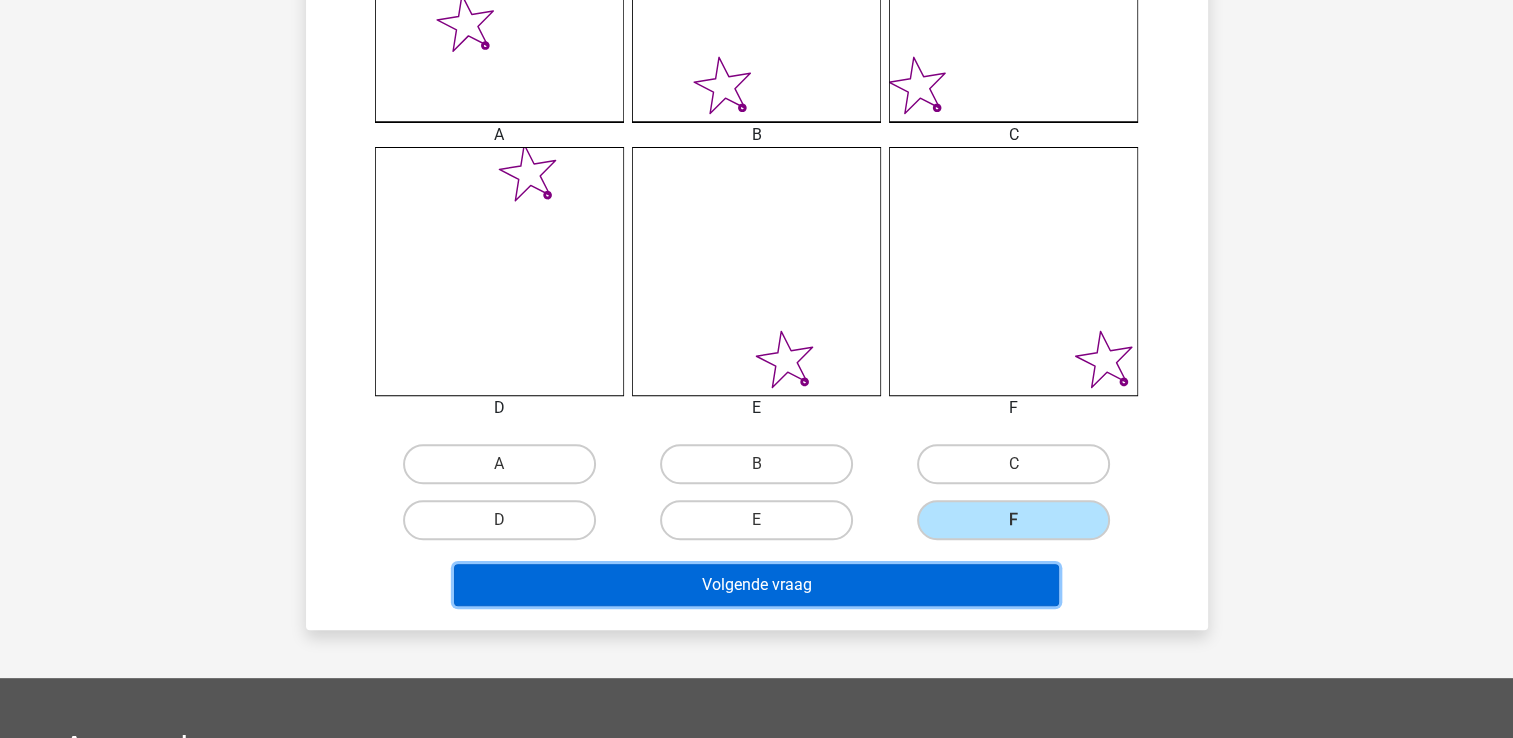 click on "Volgende vraag" at bounding box center [756, 585] 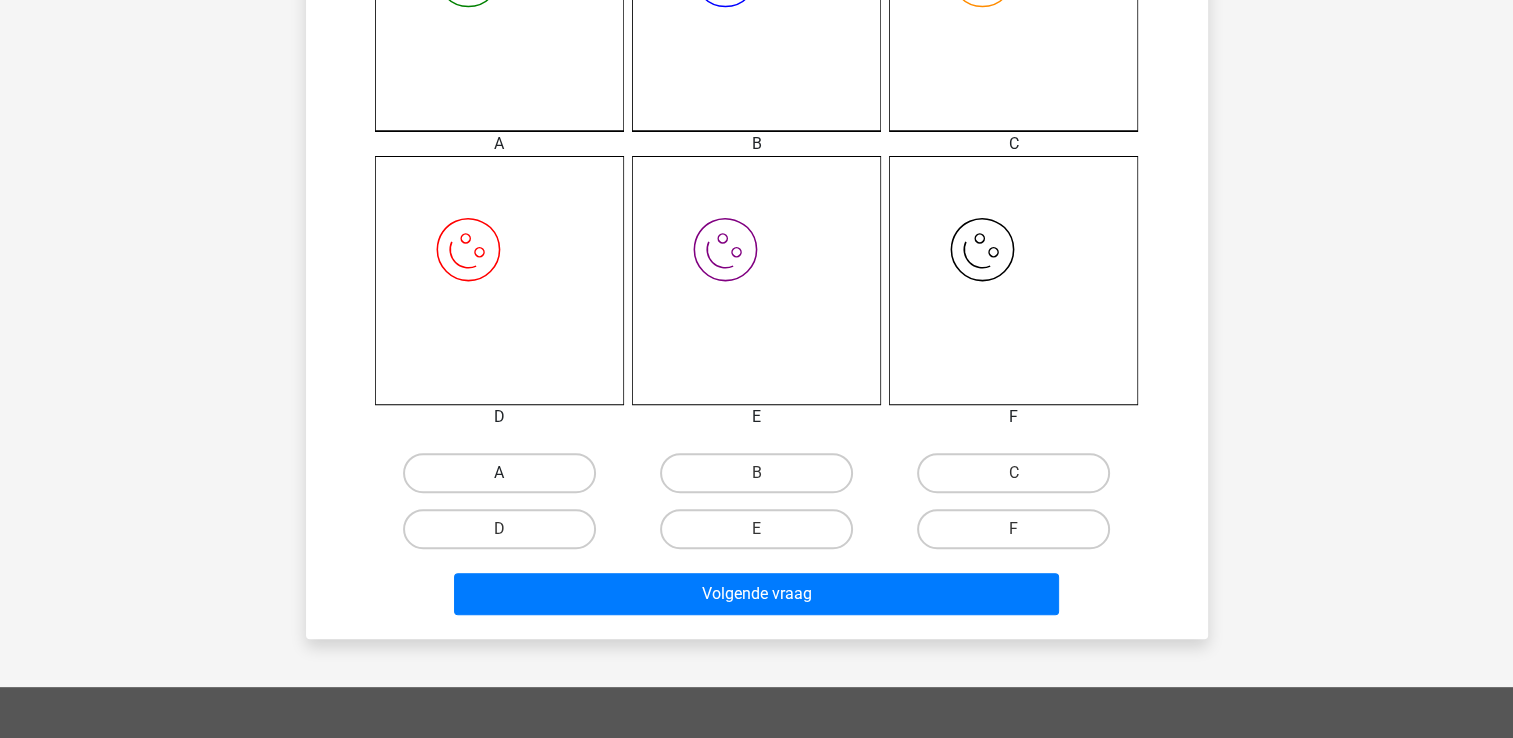 scroll, scrollTop: 692, scrollLeft: 0, axis: vertical 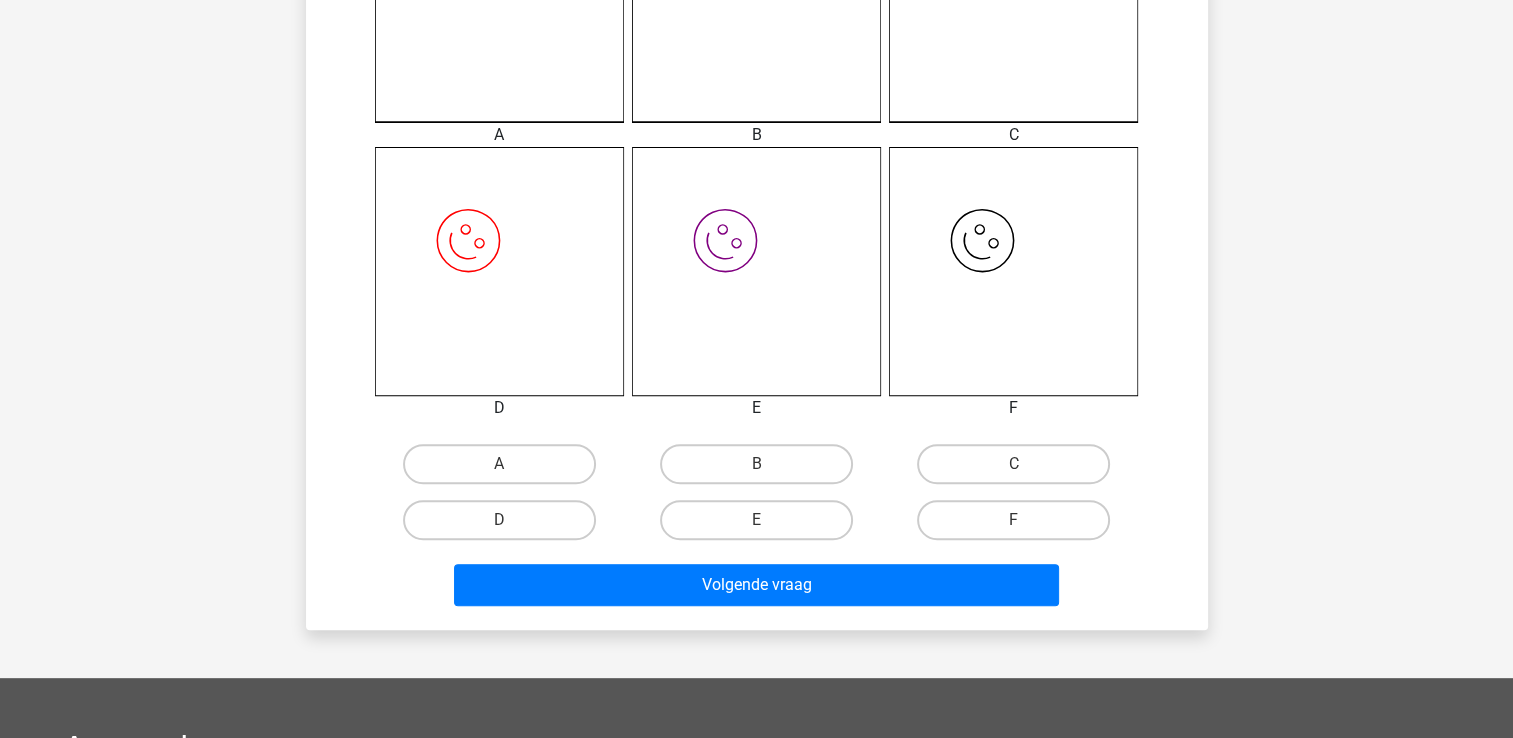 click on "A" at bounding box center (505, 470) 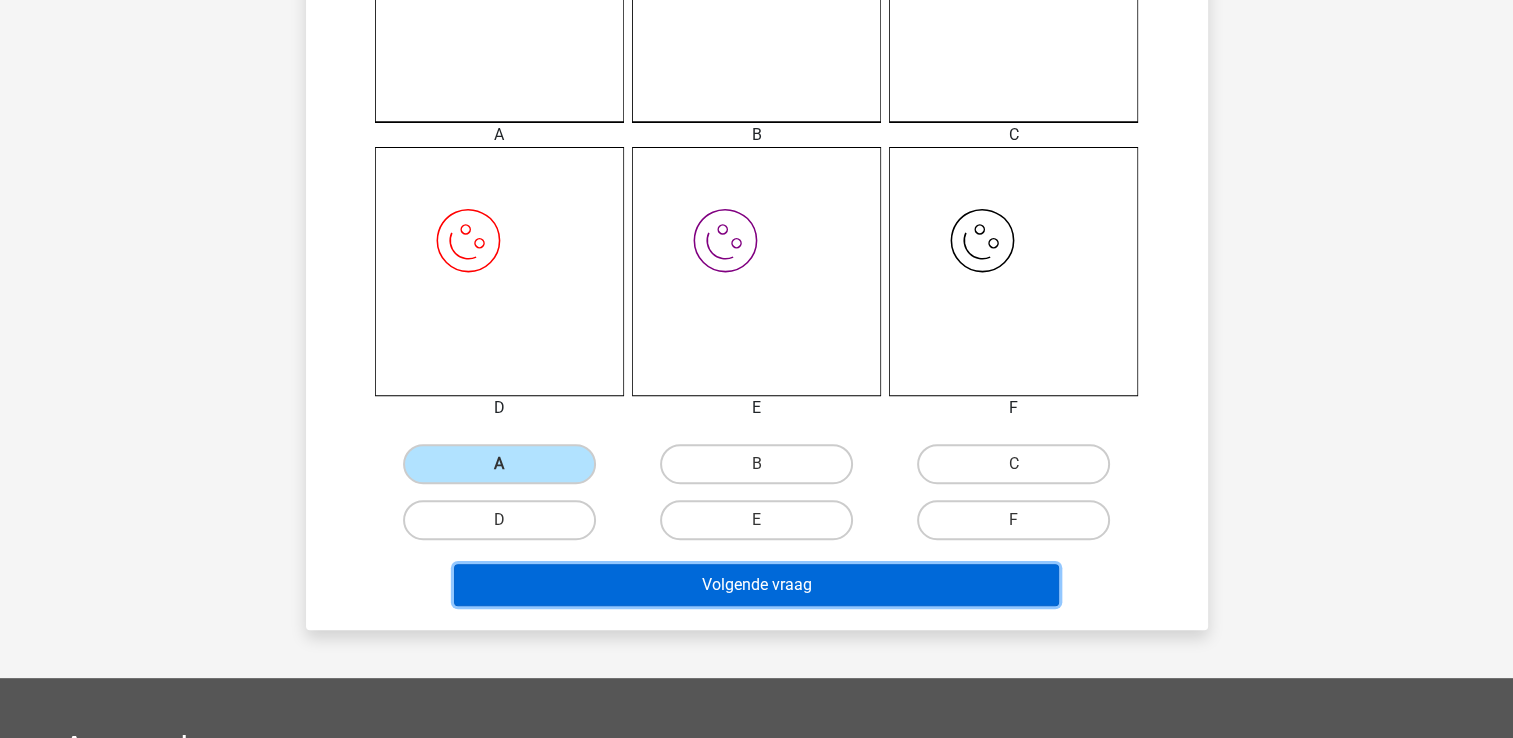 click on "Volgende vraag" at bounding box center [756, 585] 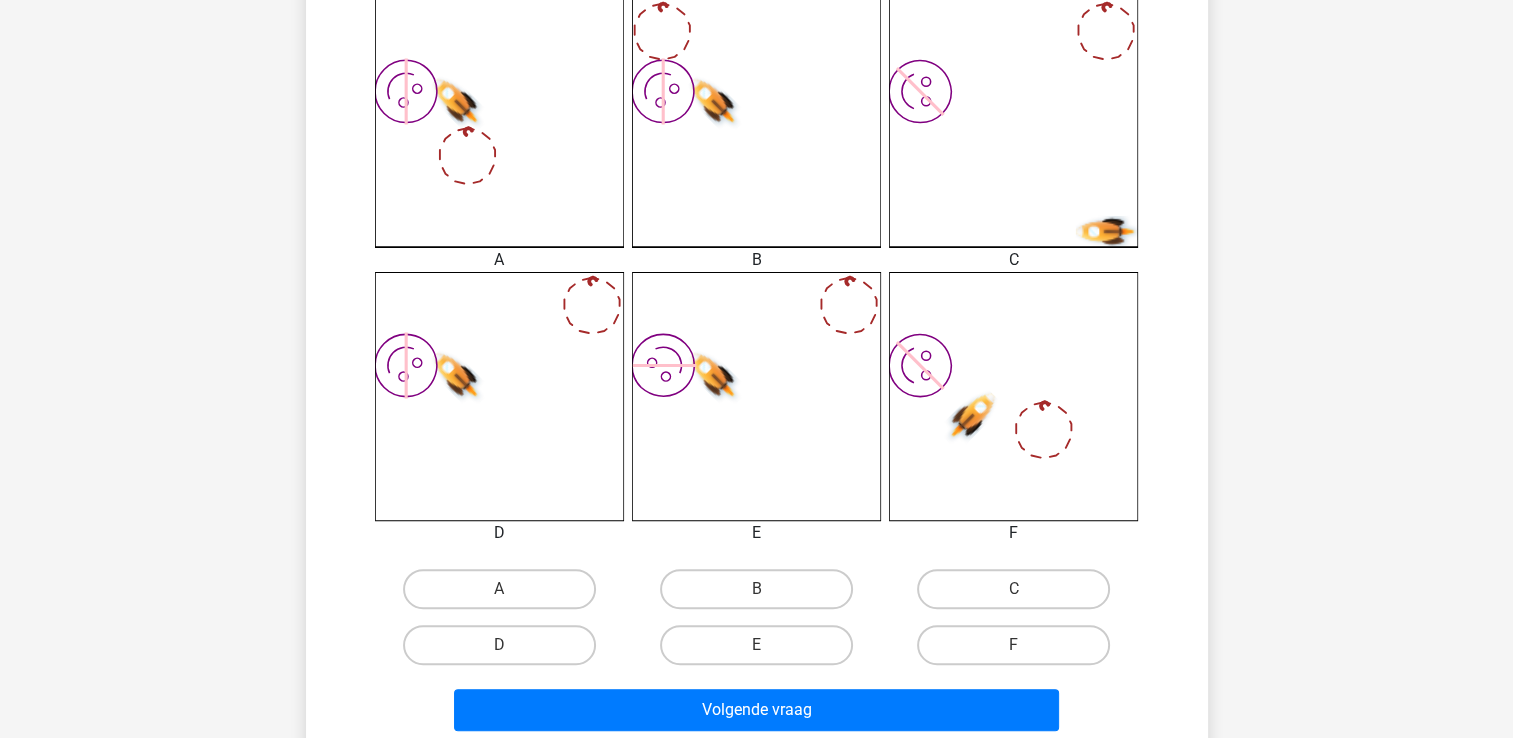 scroll, scrollTop: 592, scrollLeft: 0, axis: vertical 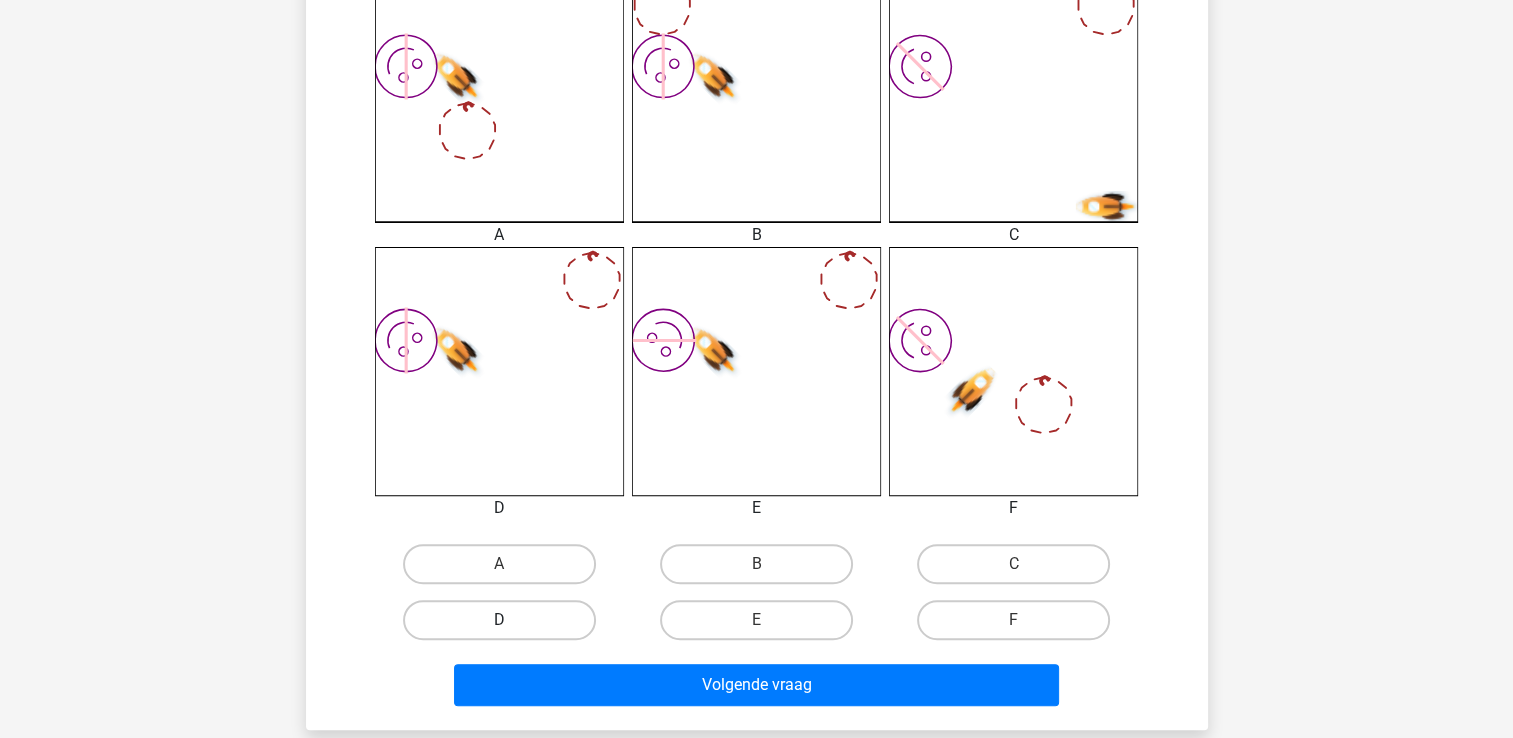 click on "D" at bounding box center (499, 620) 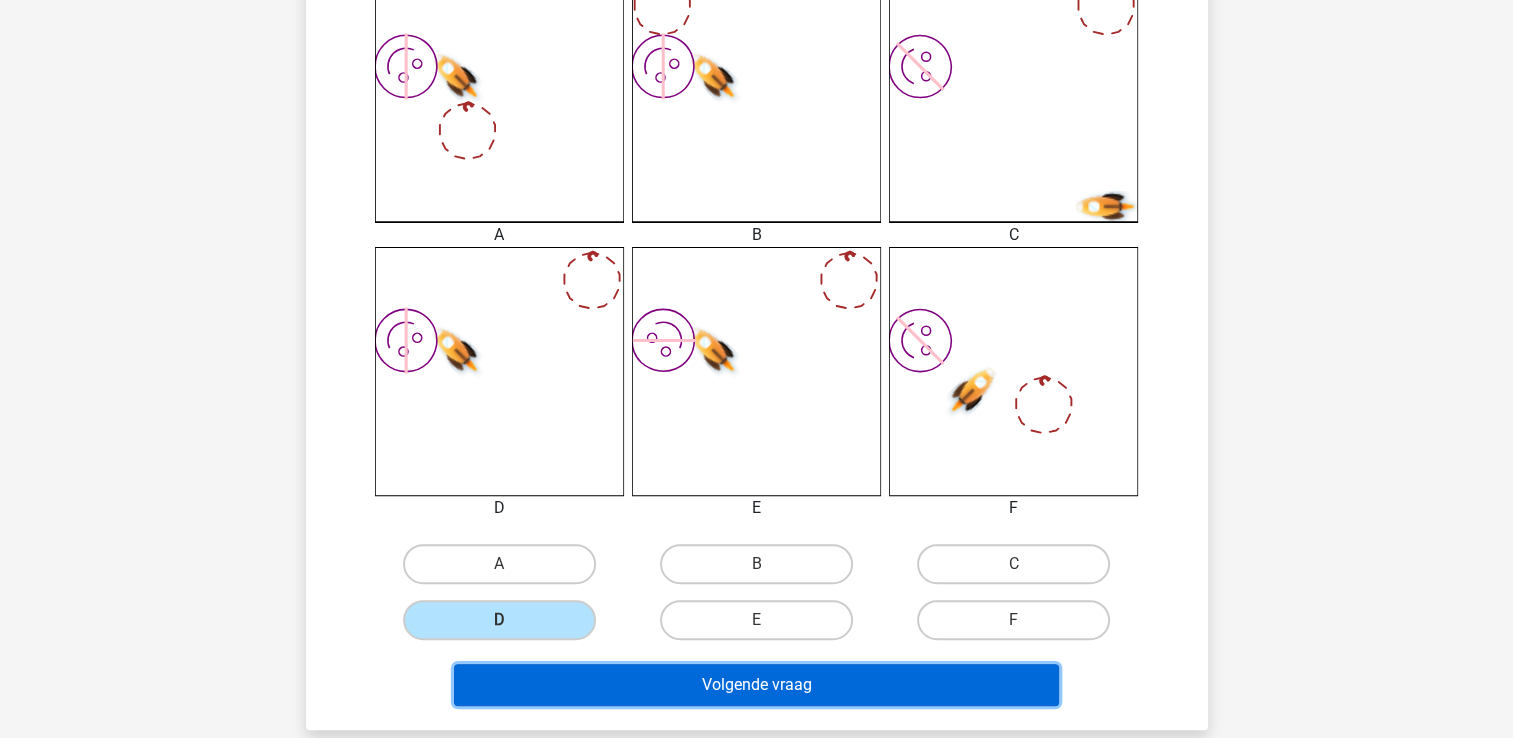 click on "Volgende vraag" at bounding box center (756, 685) 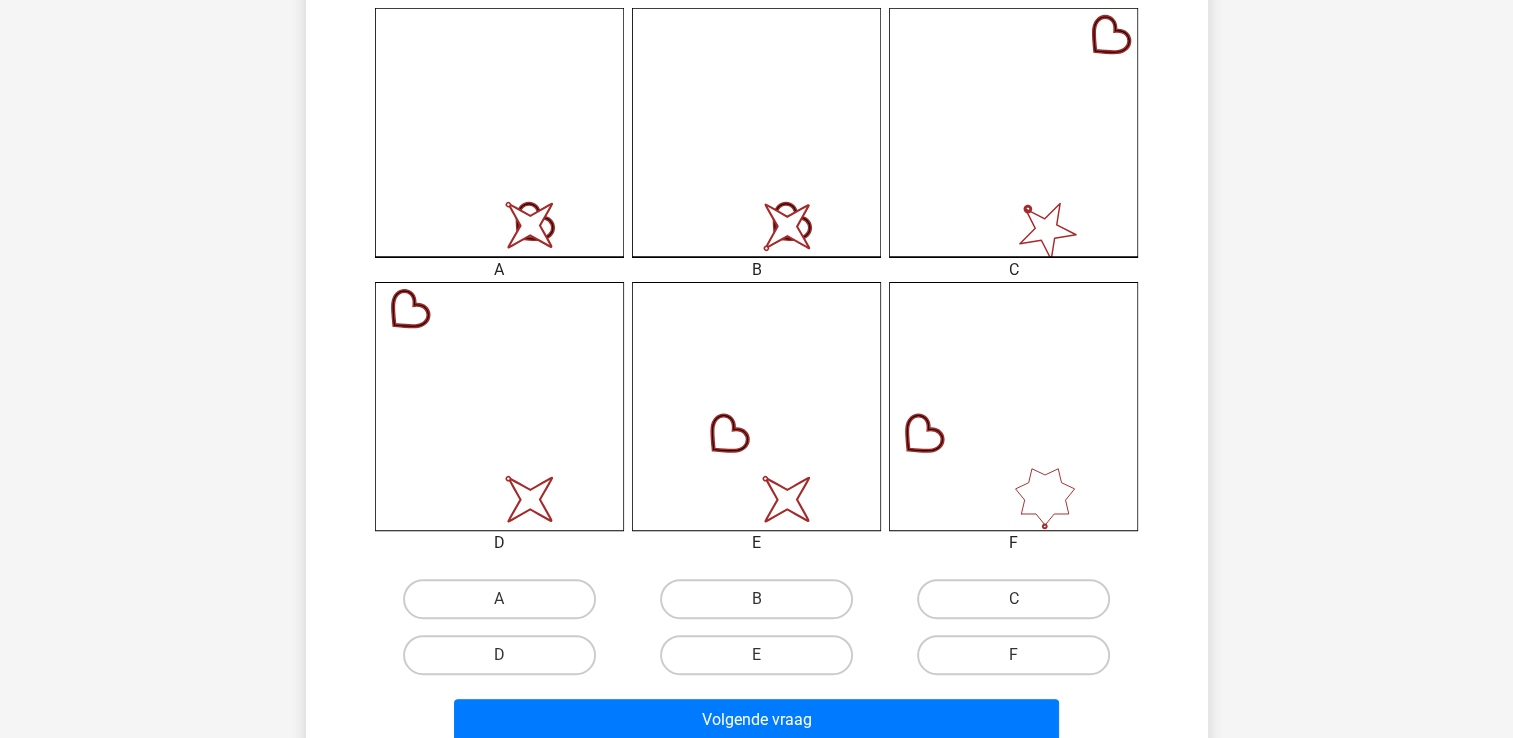 scroll, scrollTop: 692, scrollLeft: 0, axis: vertical 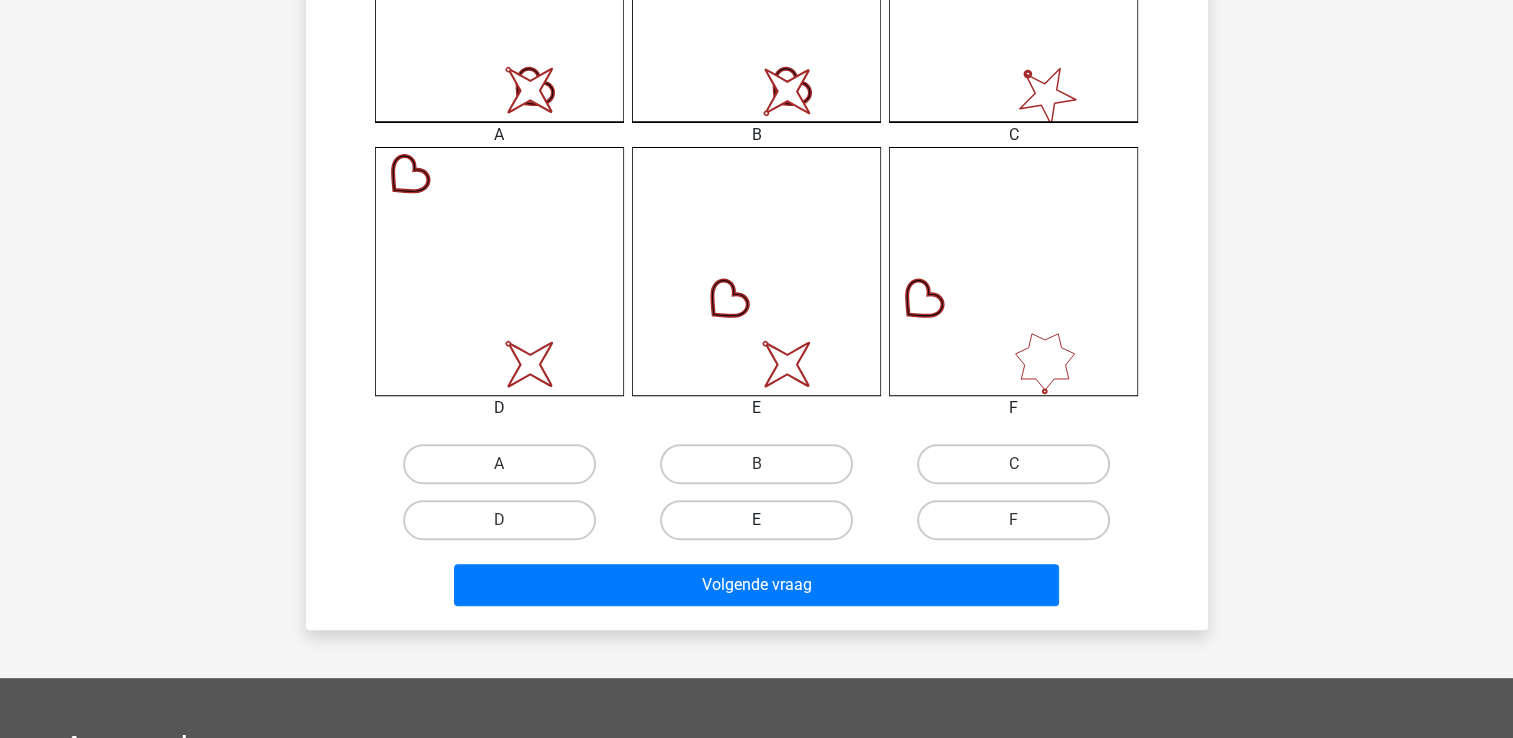 click on "E" at bounding box center [756, 520] 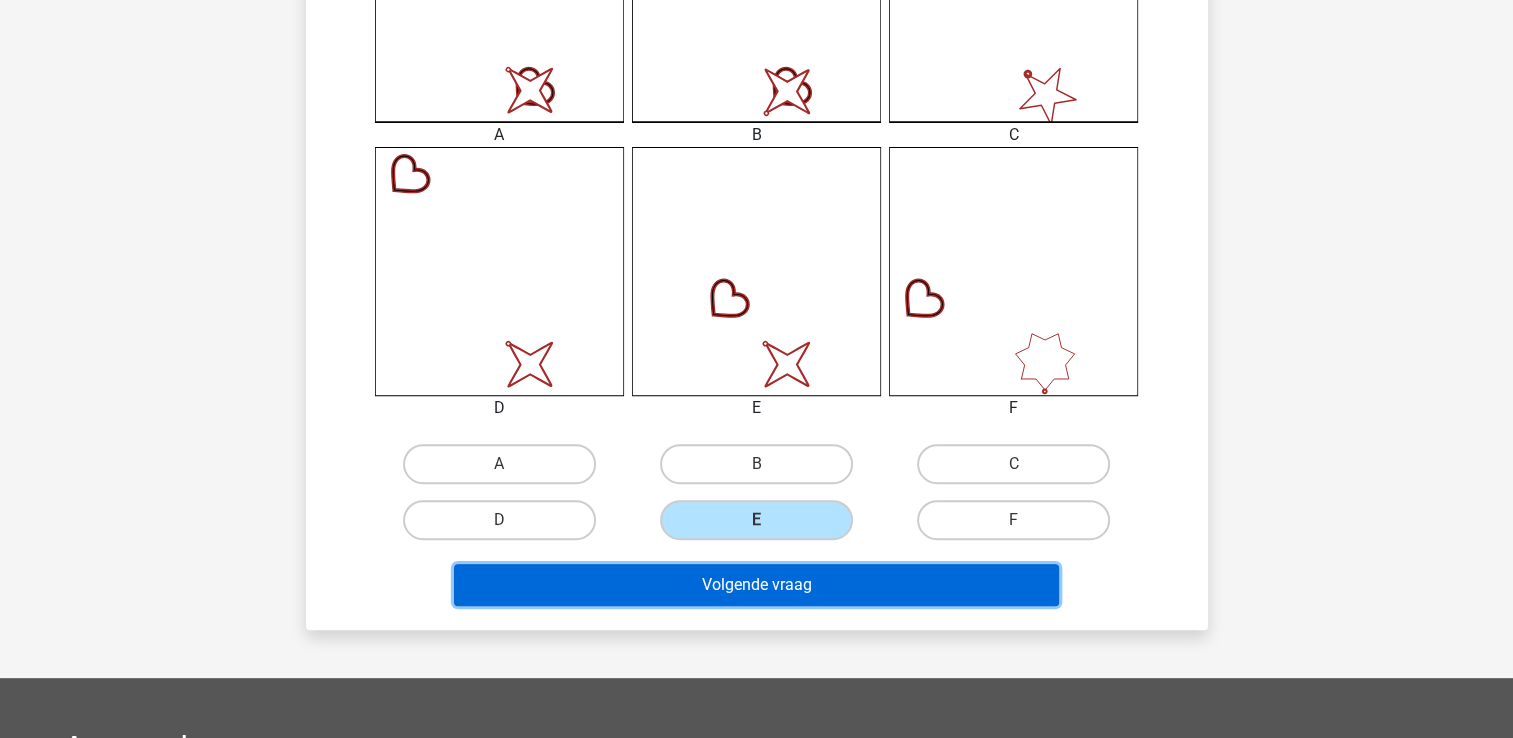 click on "Volgende vraag" at bounding box center (756, 585) 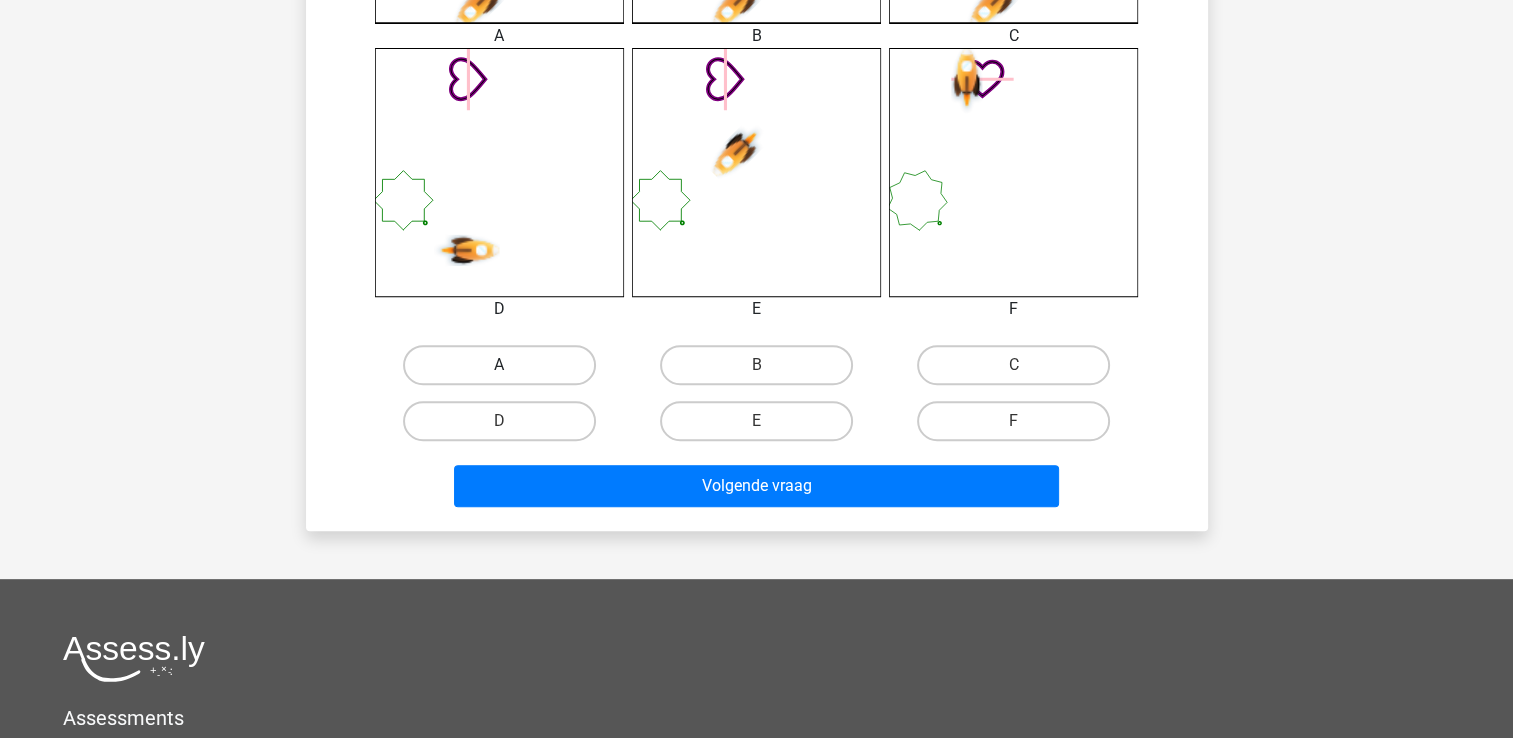 scroll, scrollTop: 792, scrollLeft: 0, axis: vertical 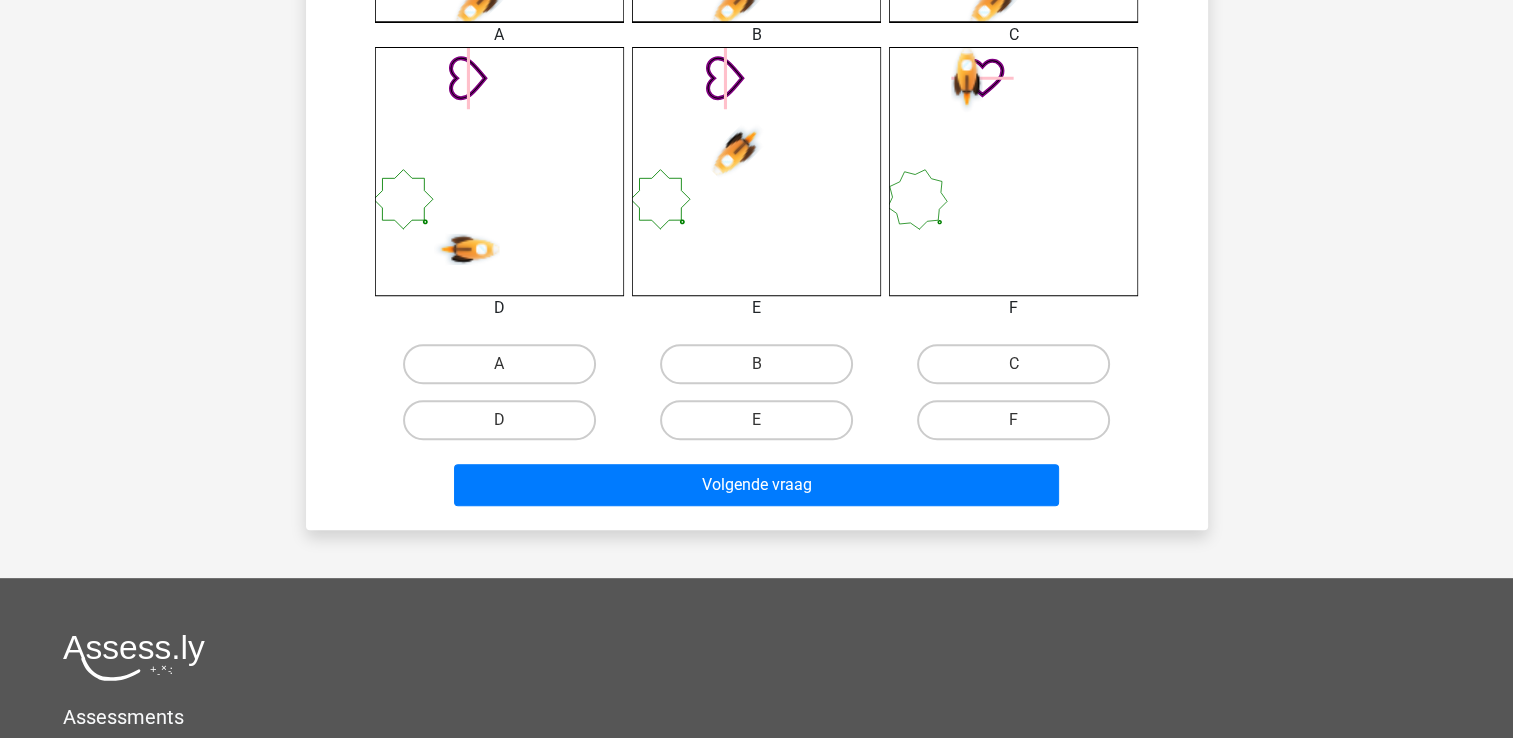 click on "A" at bounding box center (505, 370) 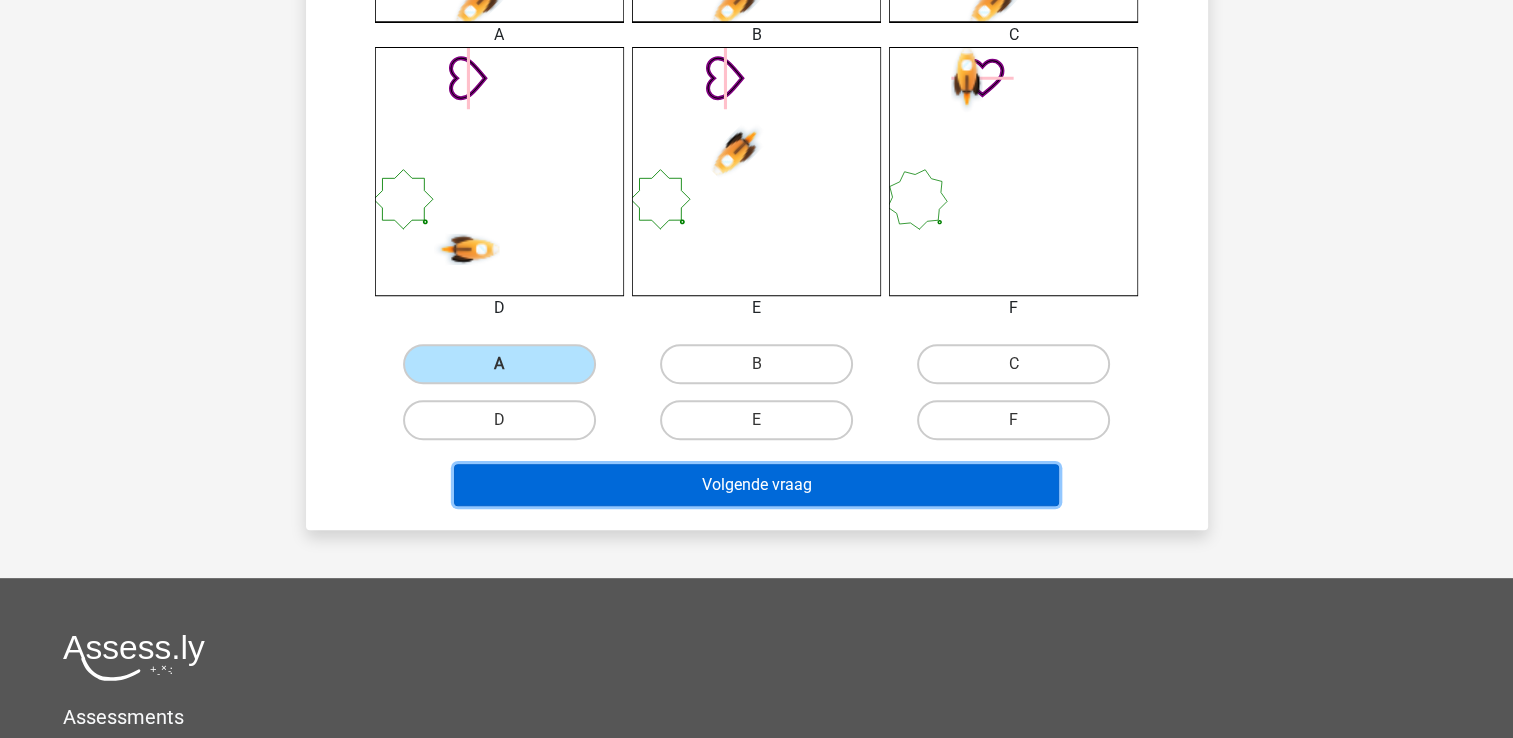 click on "Volgende vraag" at bounding box center [756, 485] 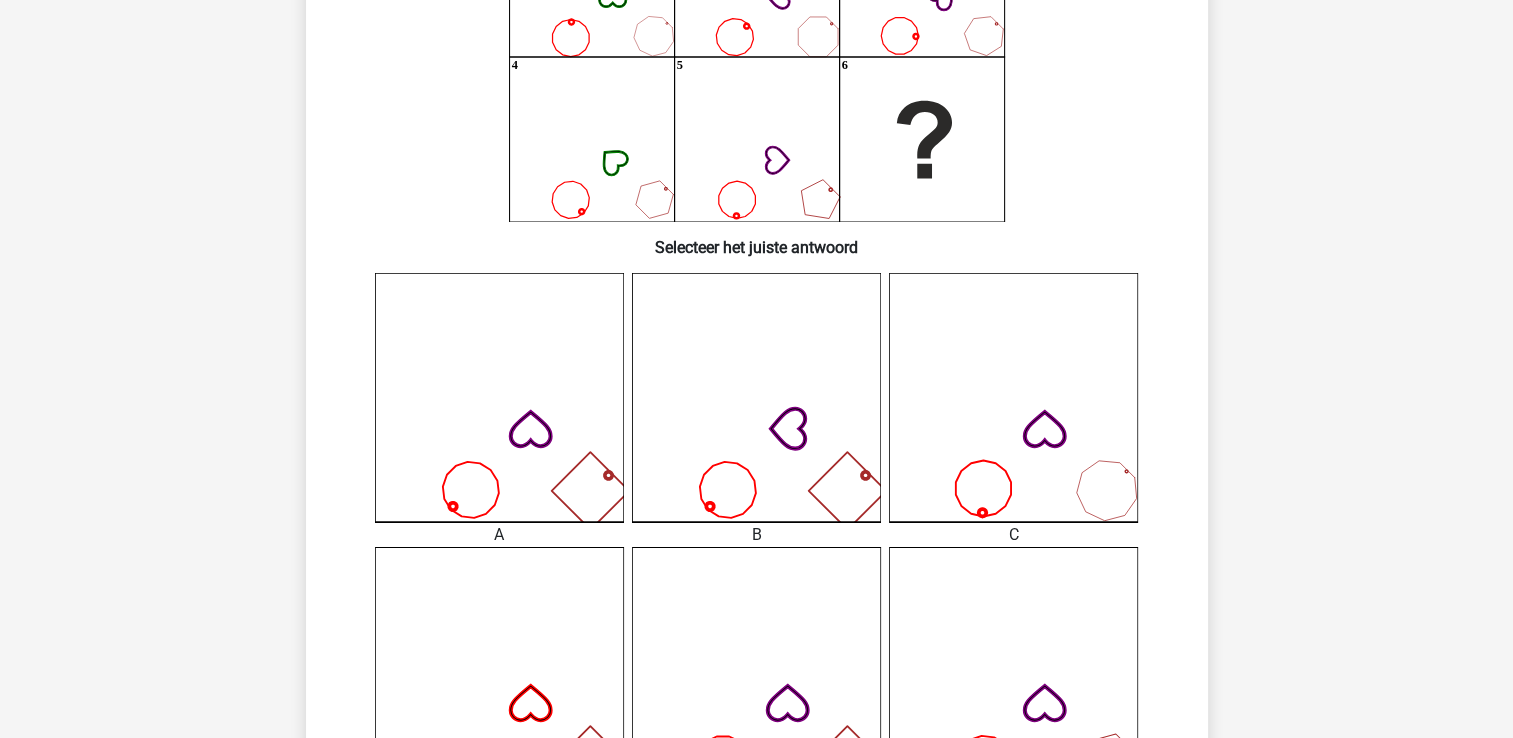 scroll, scrollTop: 192, scrollLeft: 0, axis: vertical 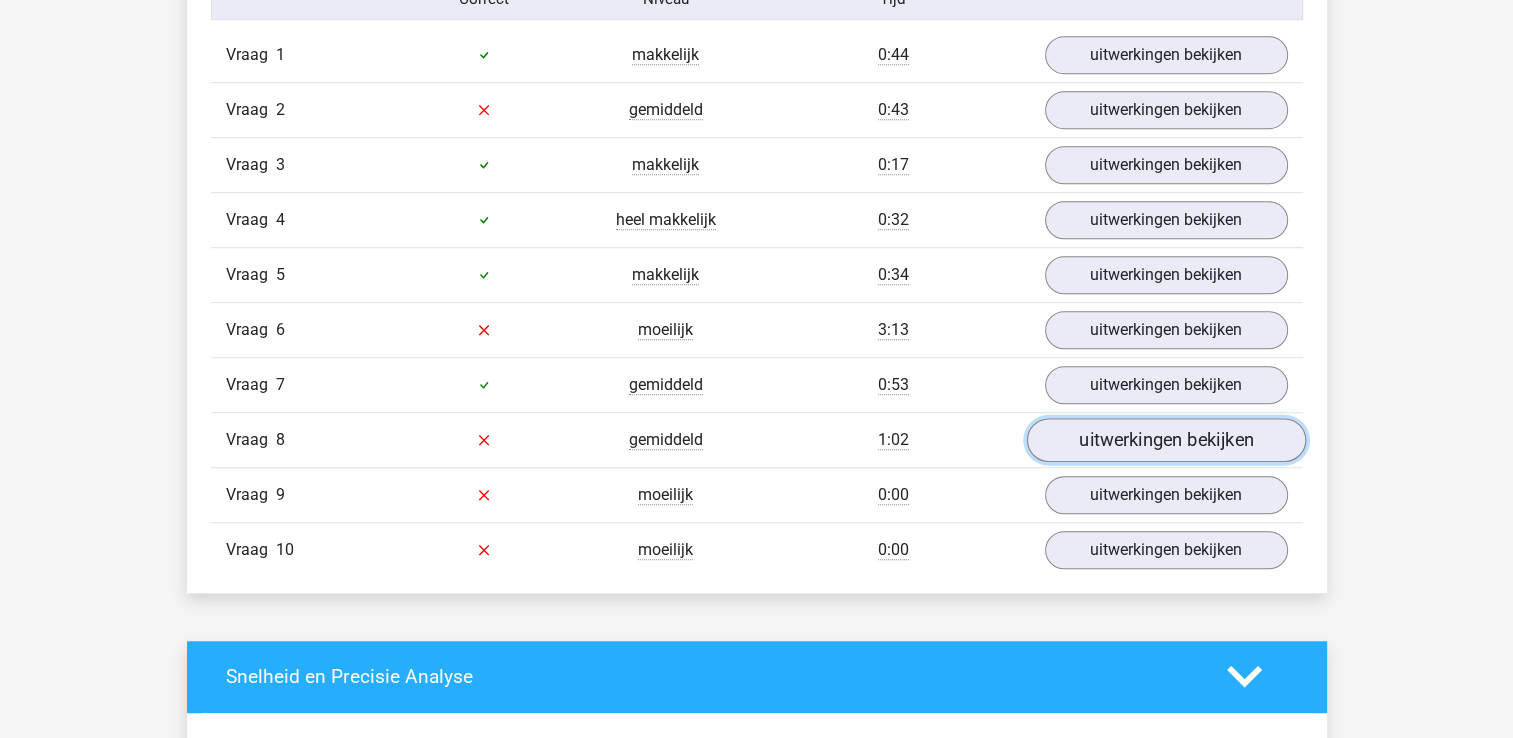 click on "uitwerkingen bekijken" at bounding box center [1165, 440] 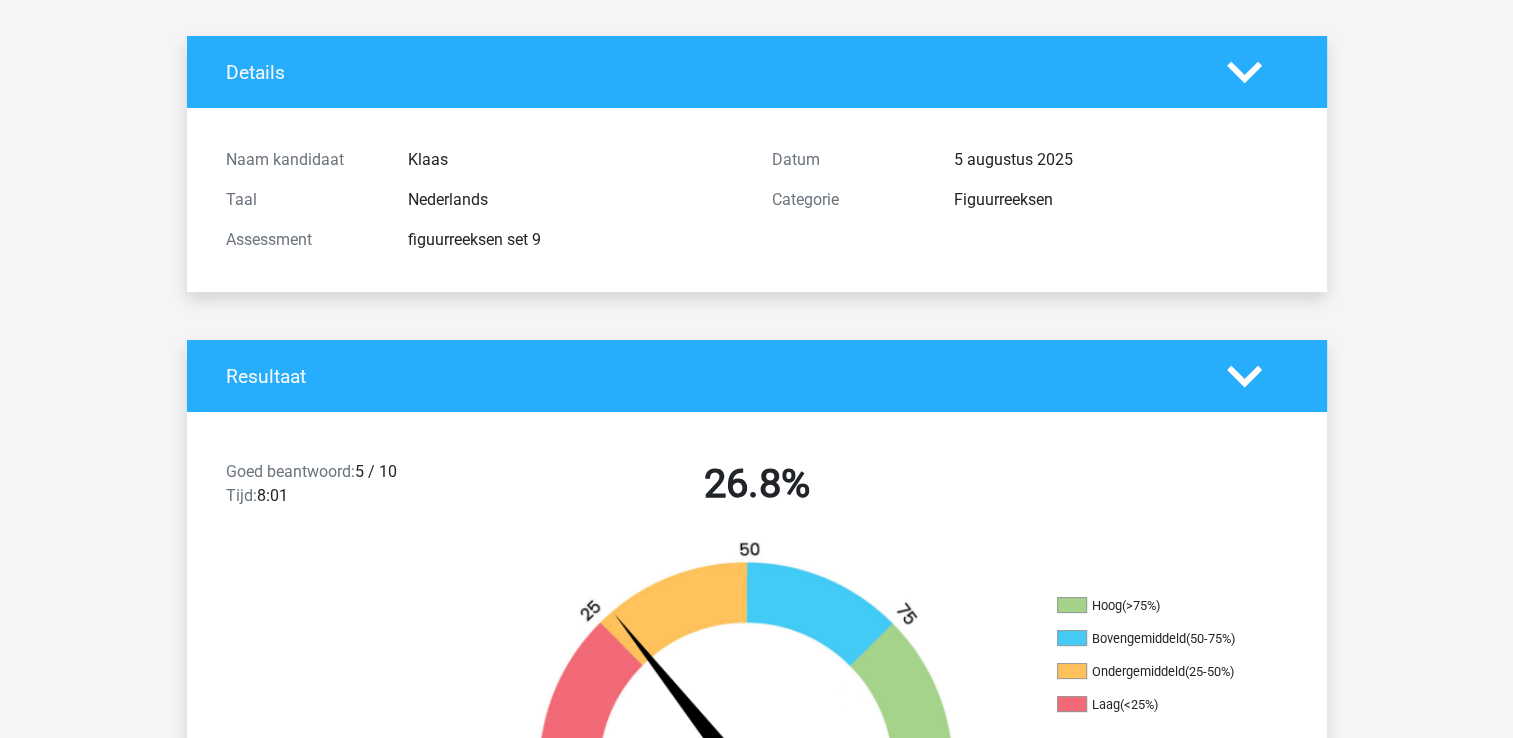 scroll, scrollTop: 0, scrollLeft: 0, axis: both 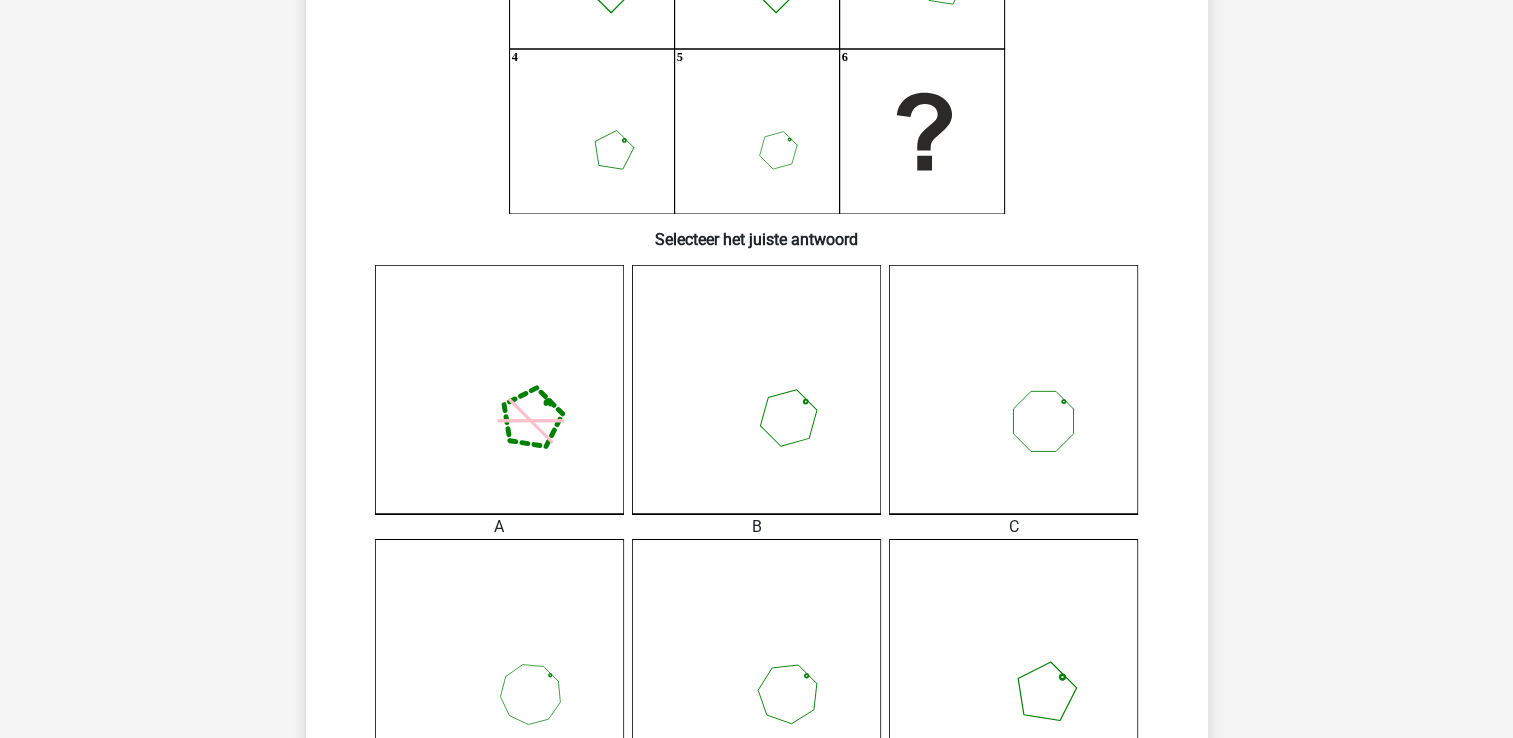 click 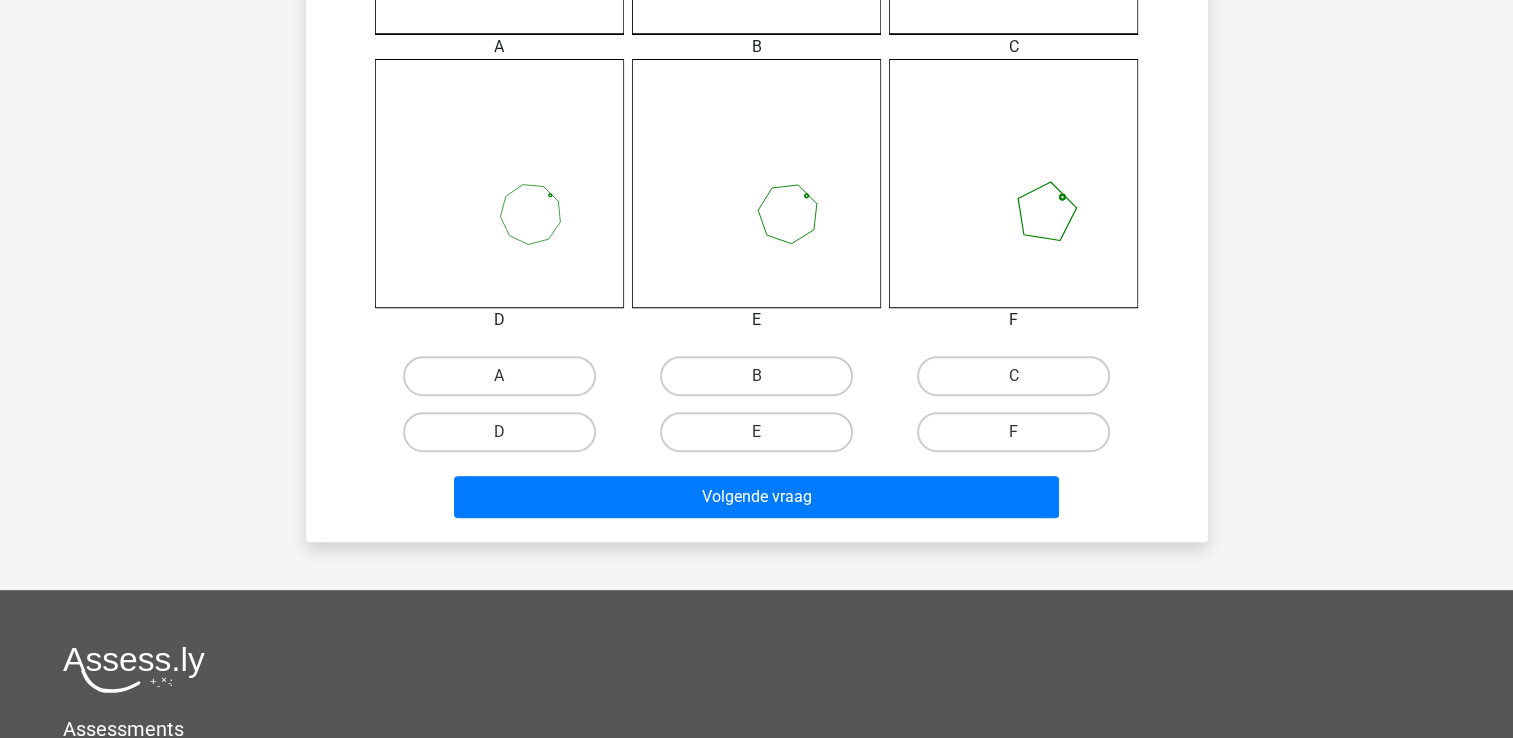 scroll, scrollTop: 800, scrollLeft: 0, axis: vertical 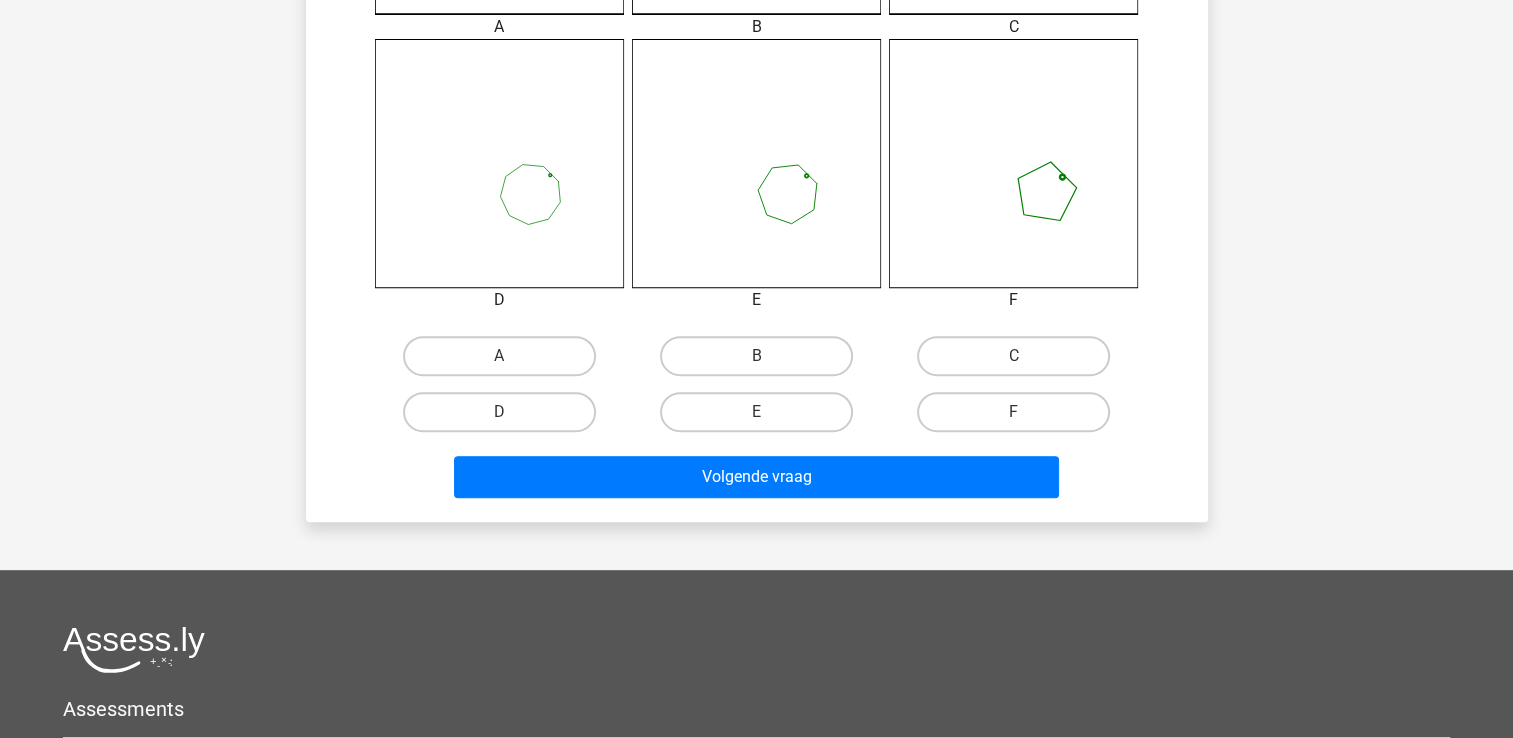 click on "B" at bounding box center [762, 362] 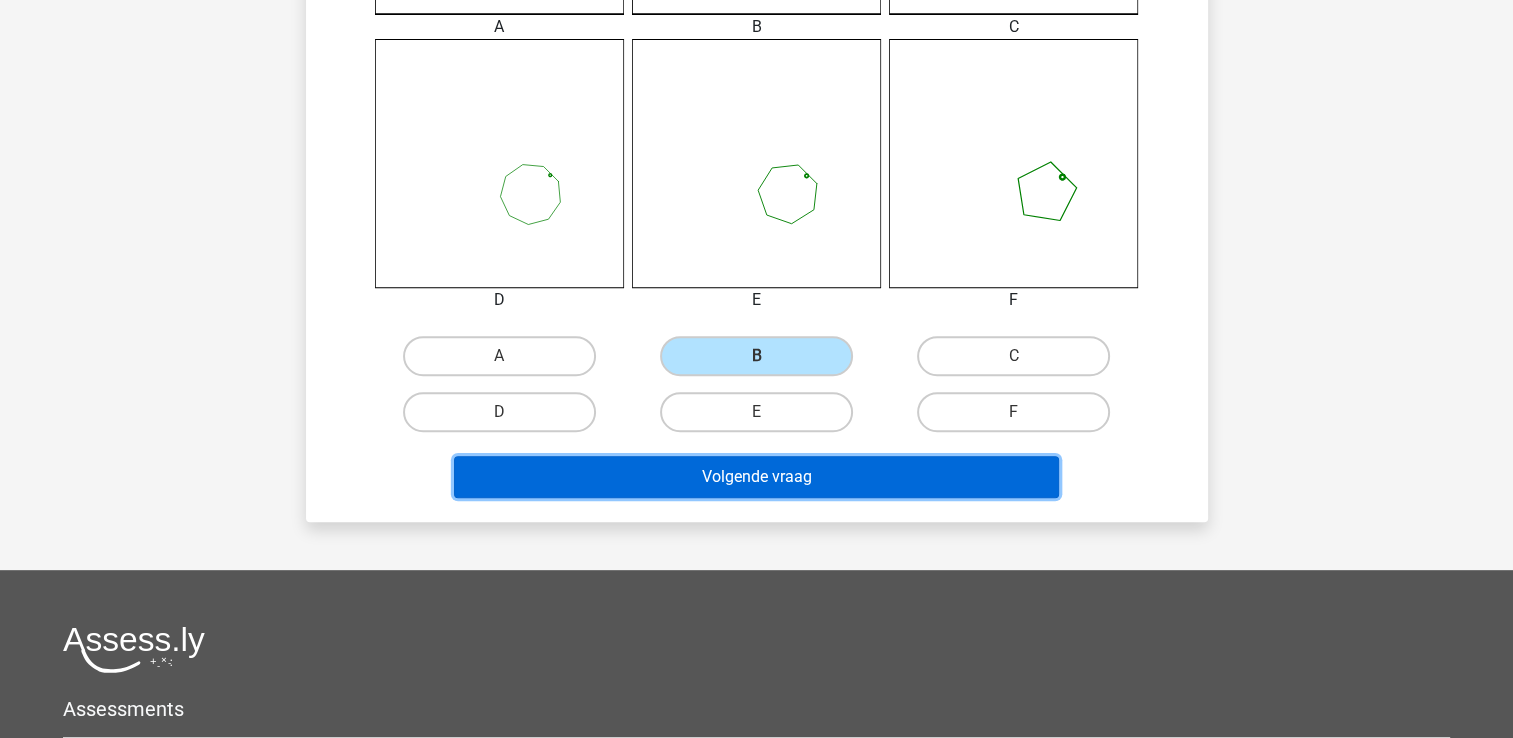 click on "Volgende vraag" at bounding box center [756, 477] 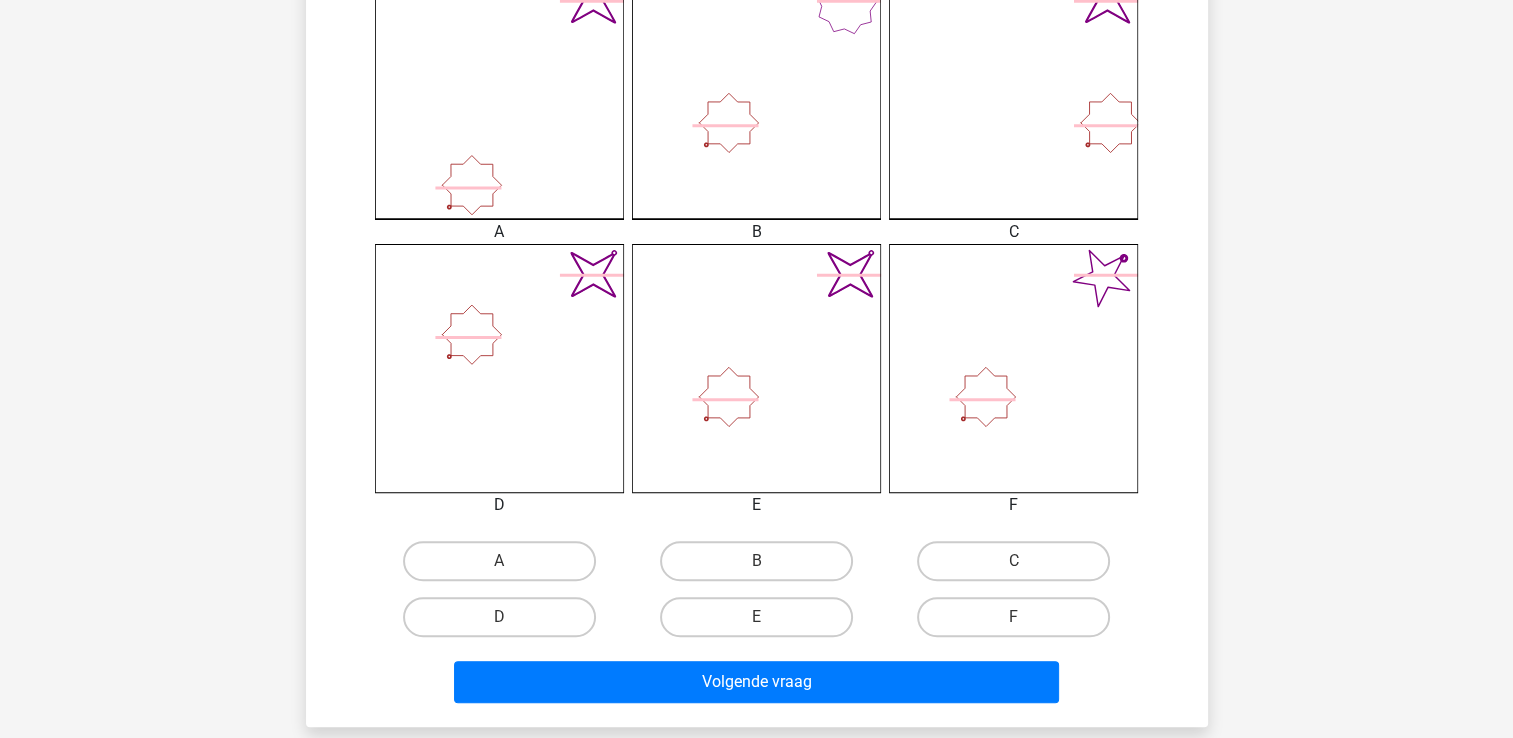 scroll, scrollTop: 600, scrollLeft: 0, axis: vertical 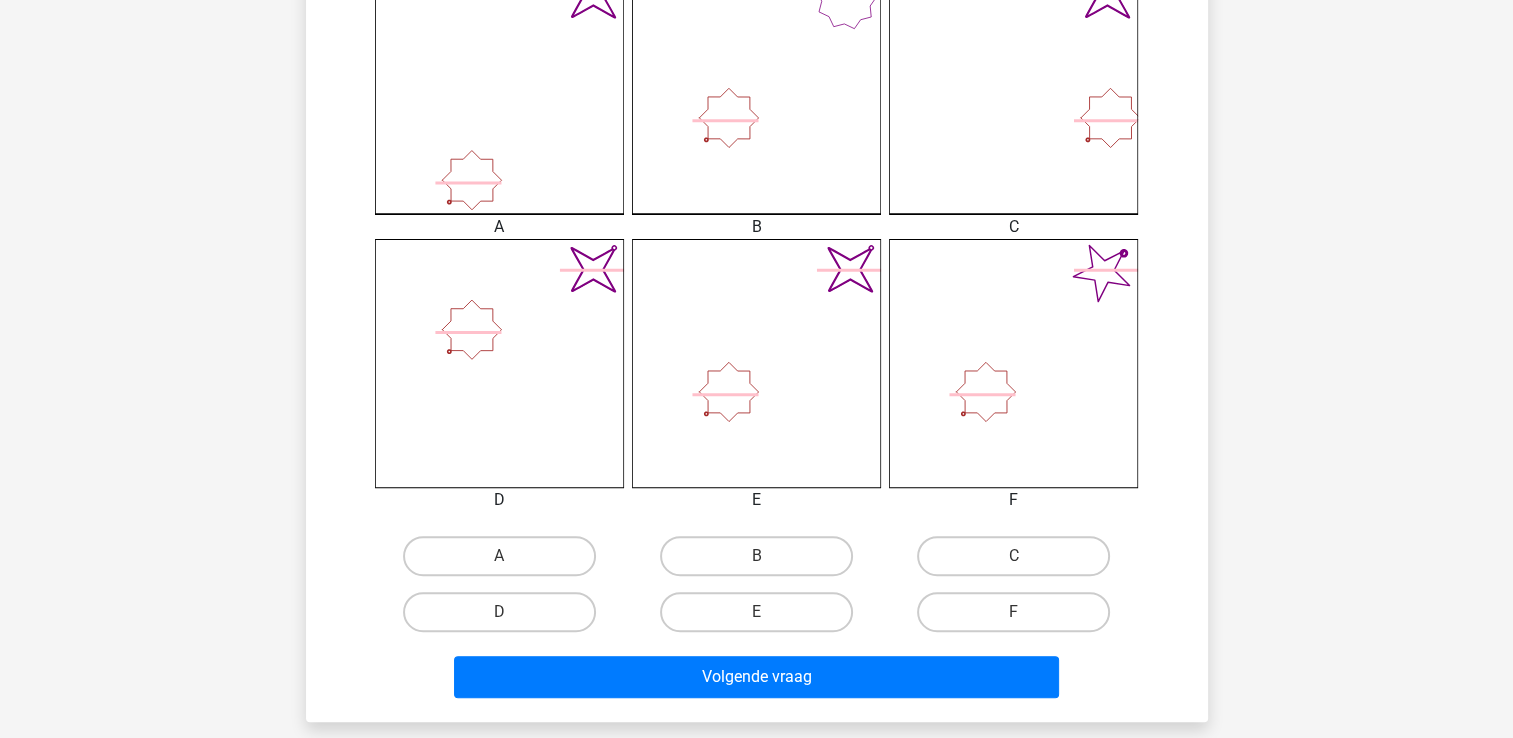 drag, startPoint x: 747, startPoint y: 606, endPoint x: 740, endPoint y: 638, distance: 32.75668 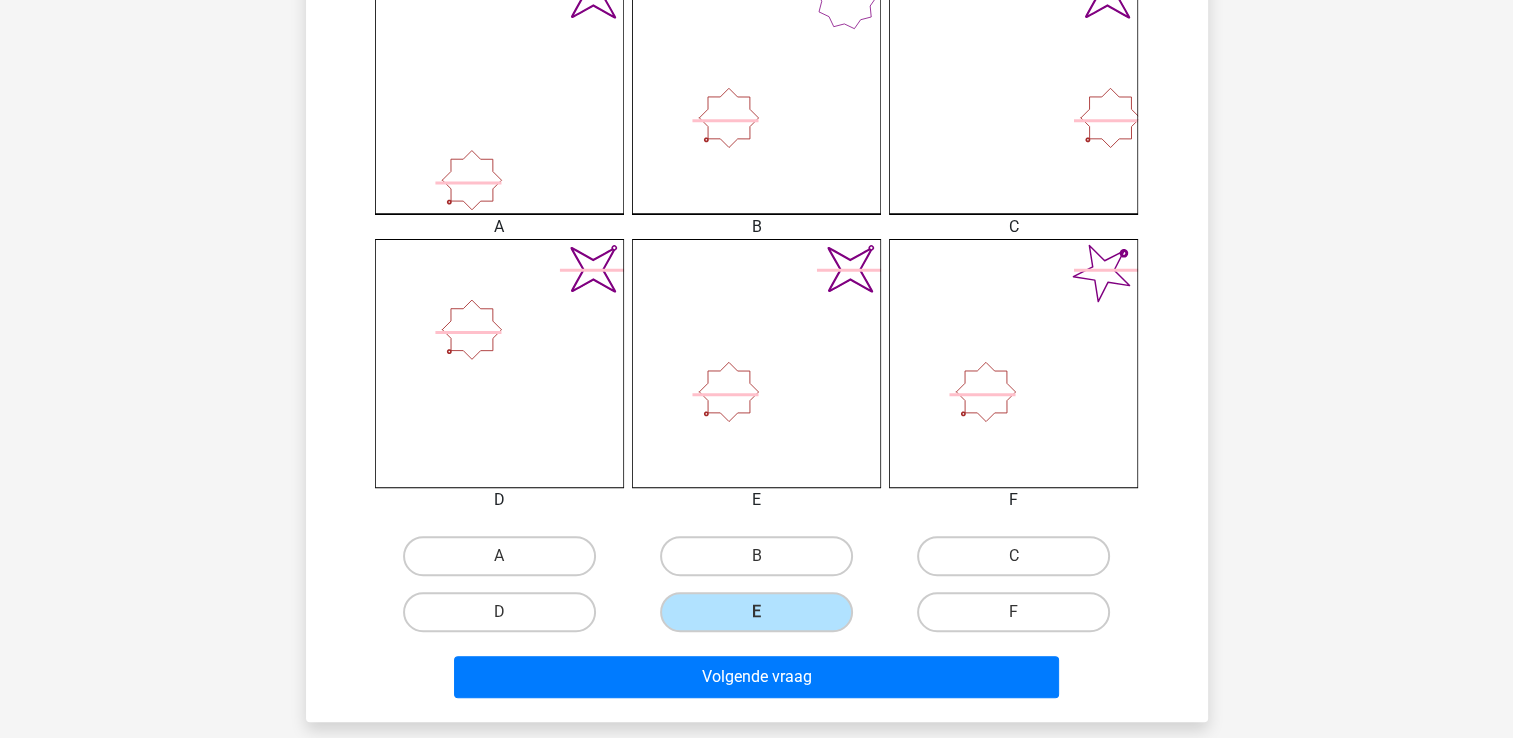 click on "Volgende vraag" at bounding box center (757, 681) 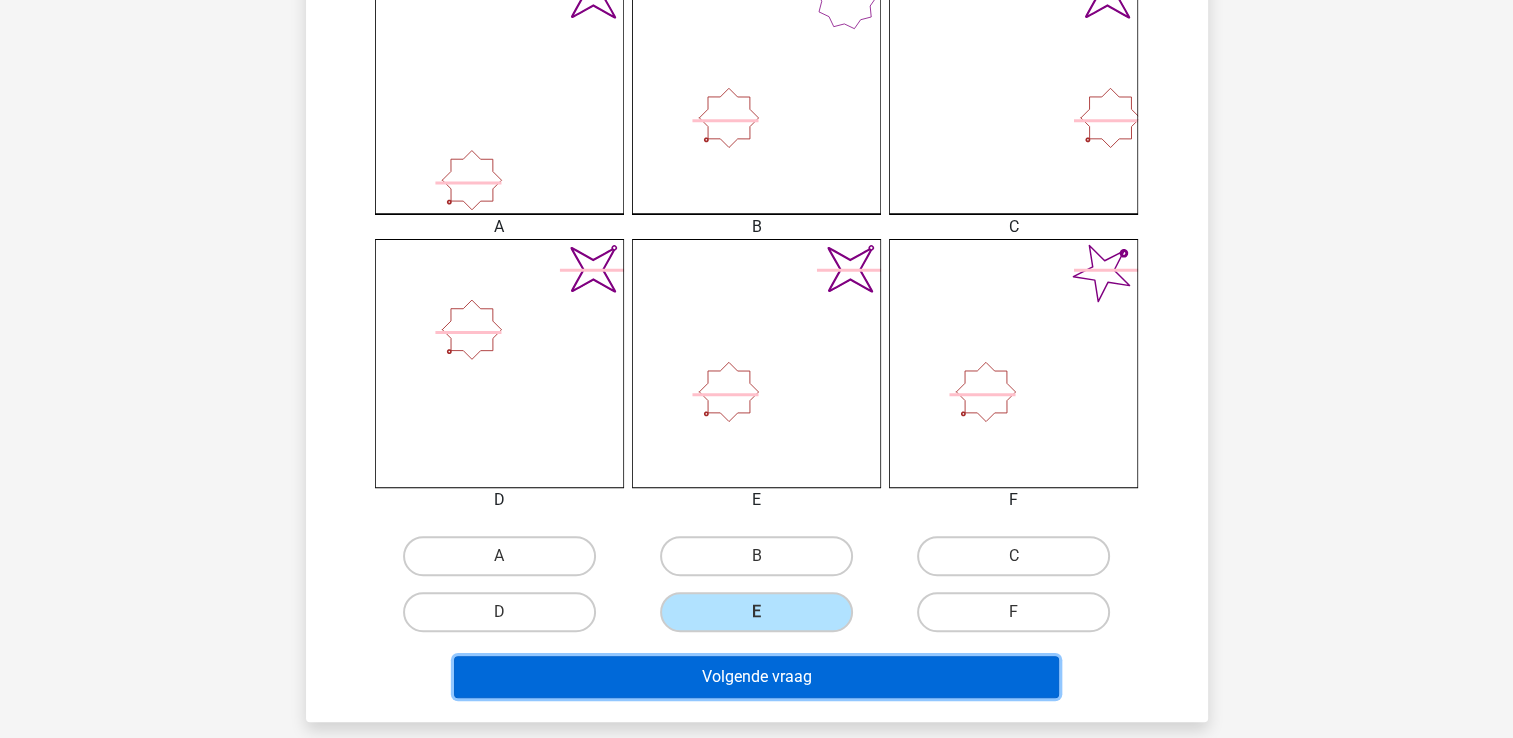 click on "Volgende vraag" at bounding box center (756, 677) 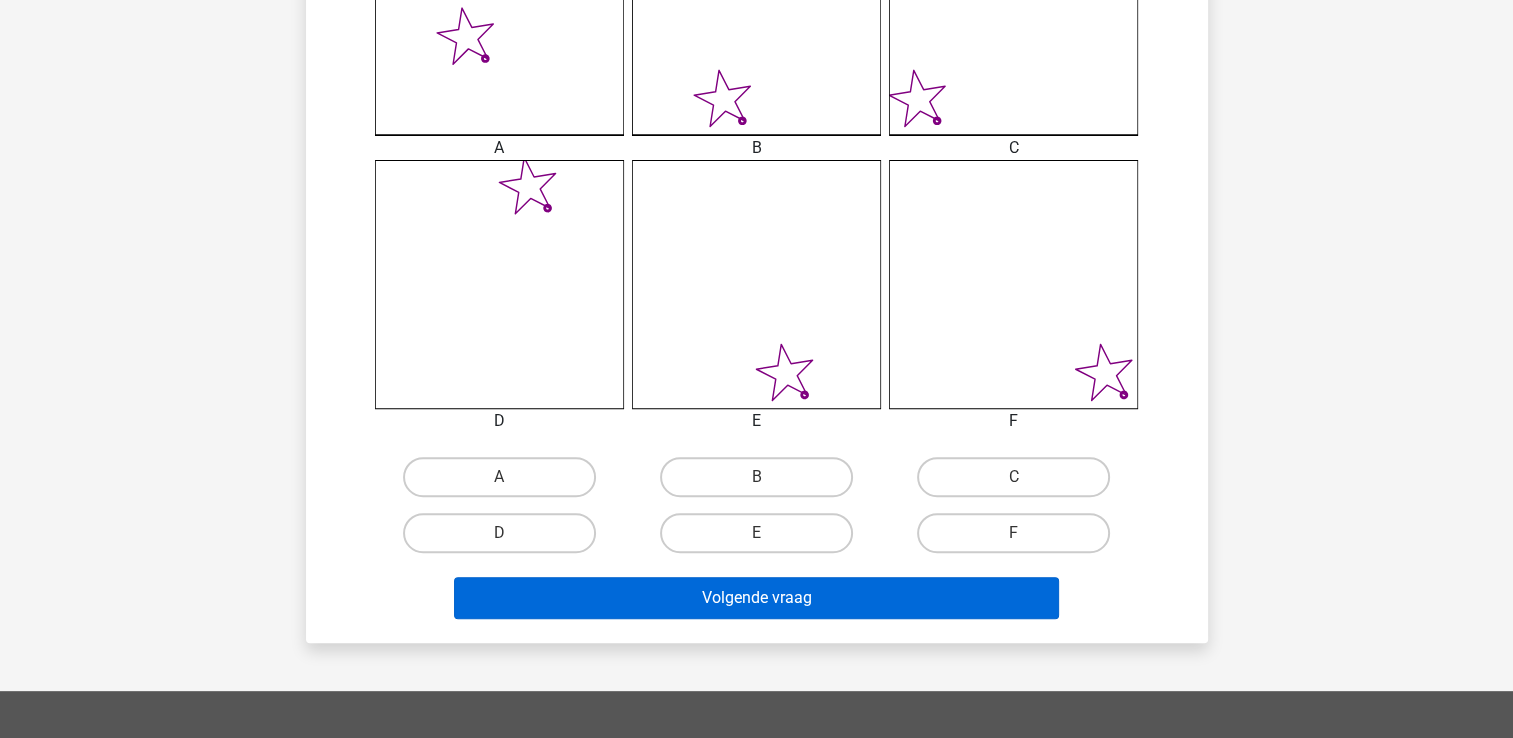 scroll, scrollTop: 792, scrollLeft: 0, axis: vertical 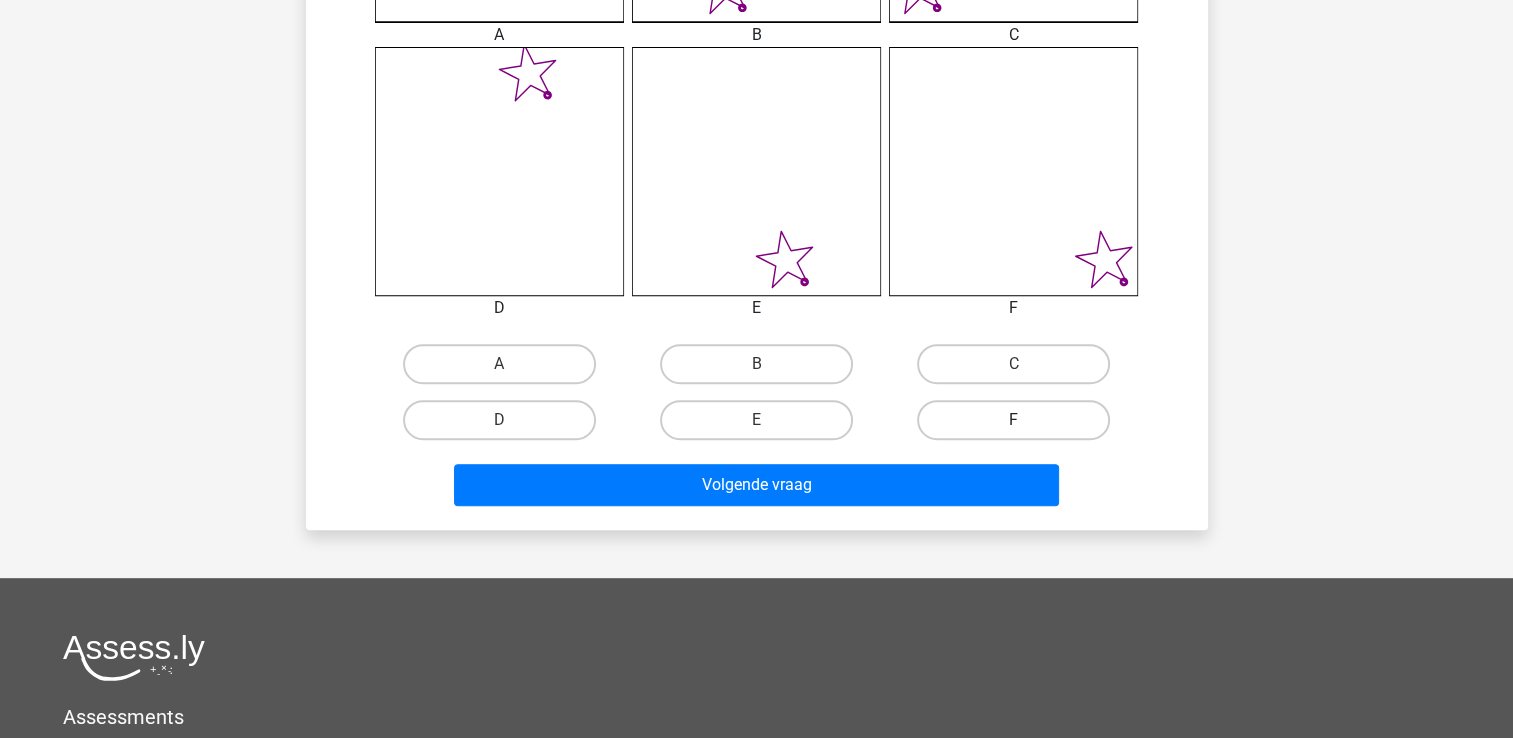 click on "F" at bounding box center (1013, 420) 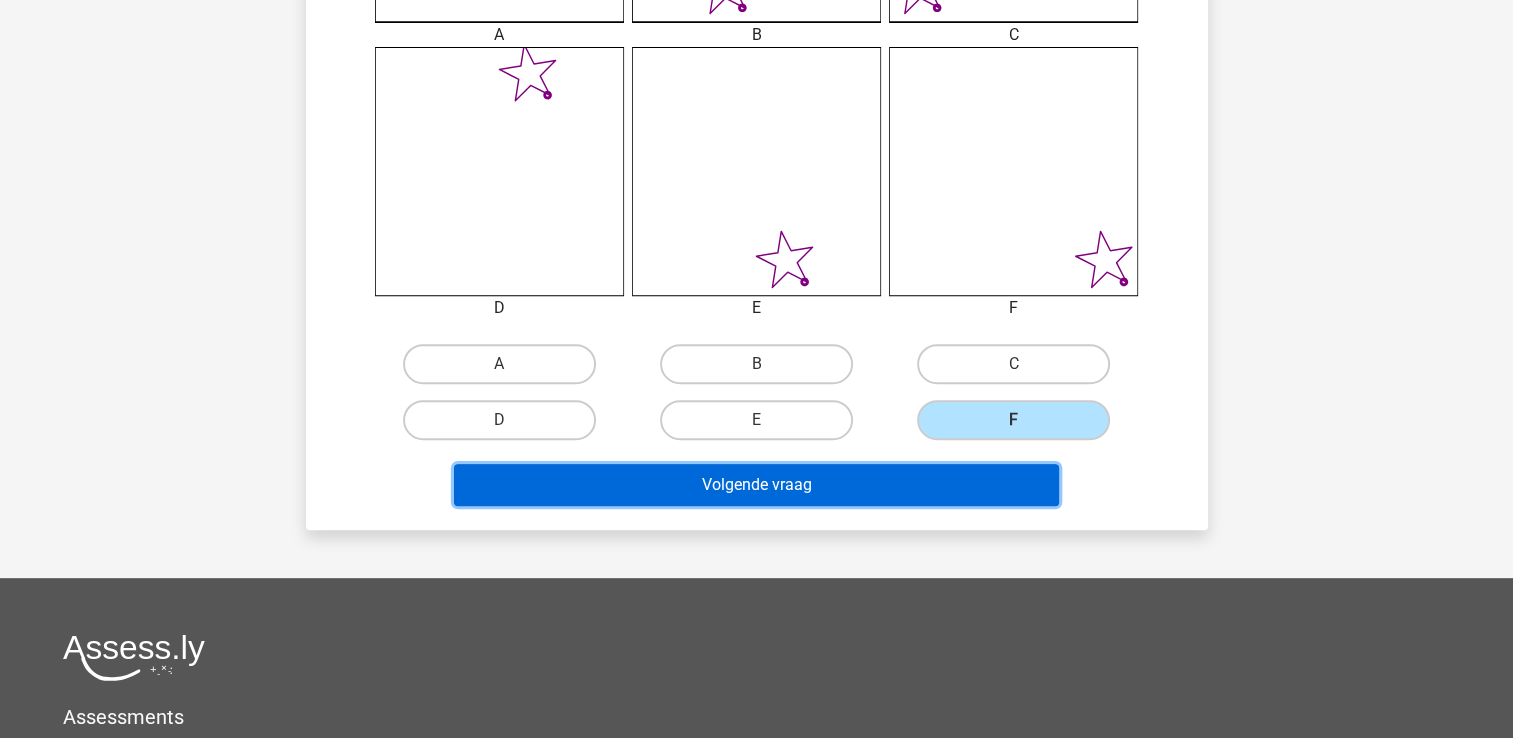 click on "Volgende vraag" at bounding box center (756, 485) 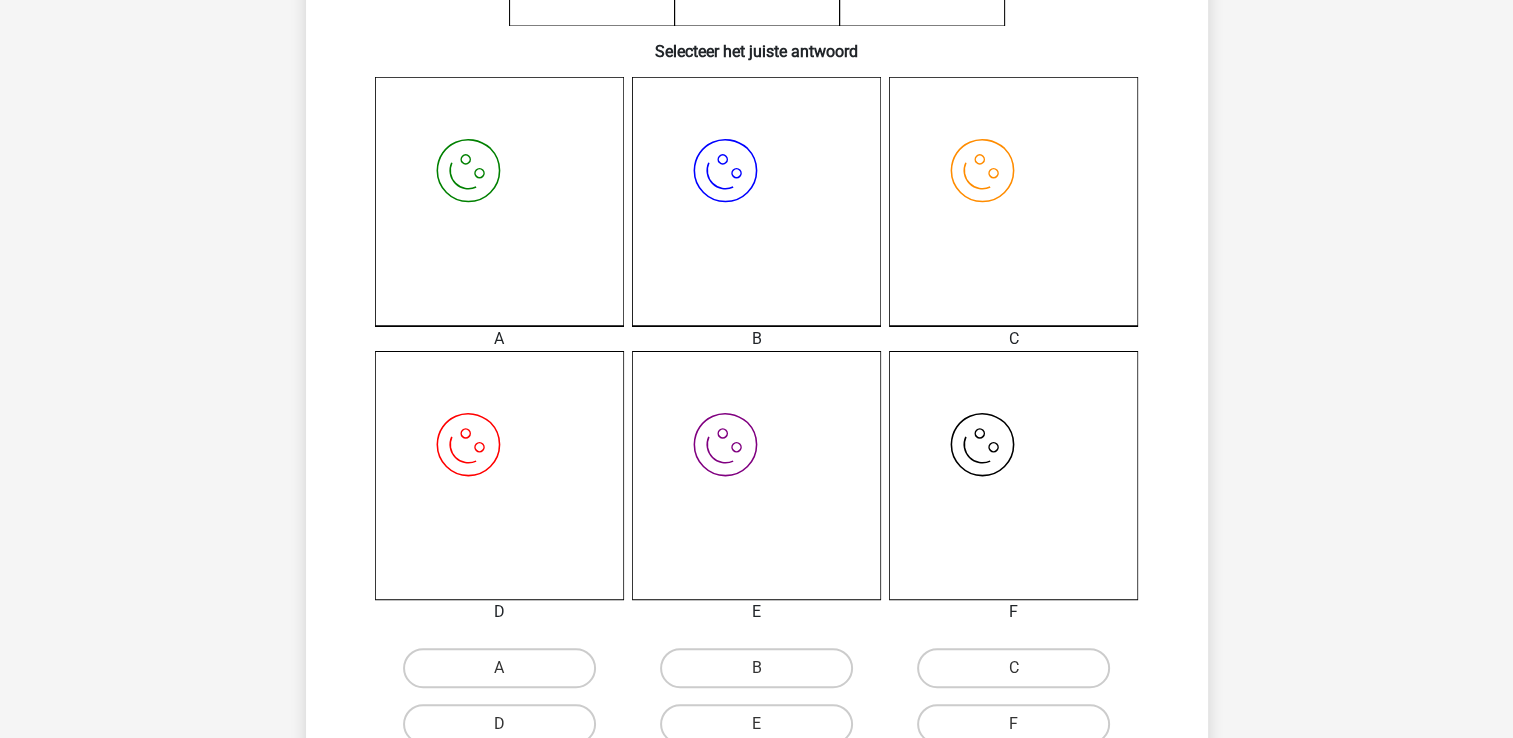 scroll, scrollTop: 492, scrollLeft: 0, axis: vertical 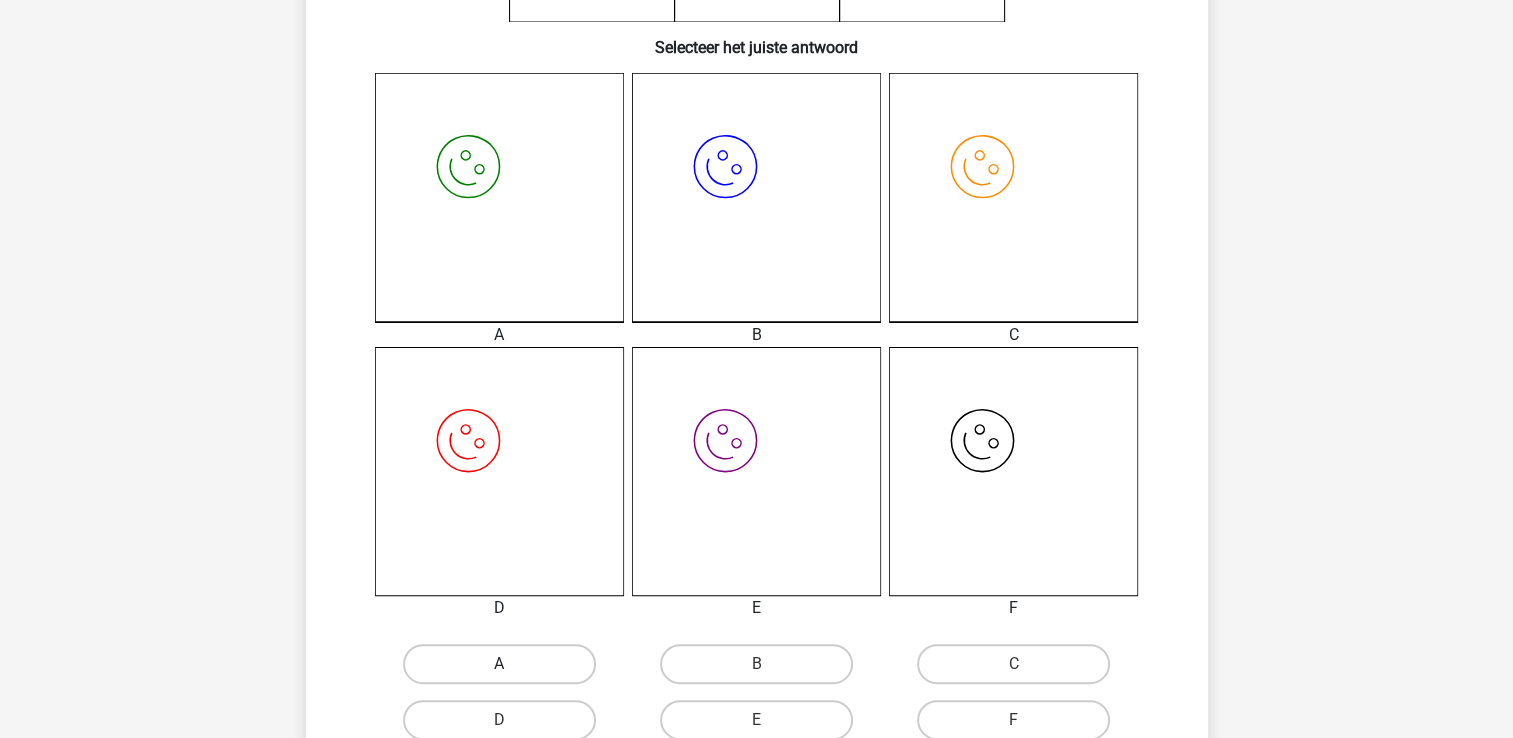 click on "A" at bounding box center (499, 664) 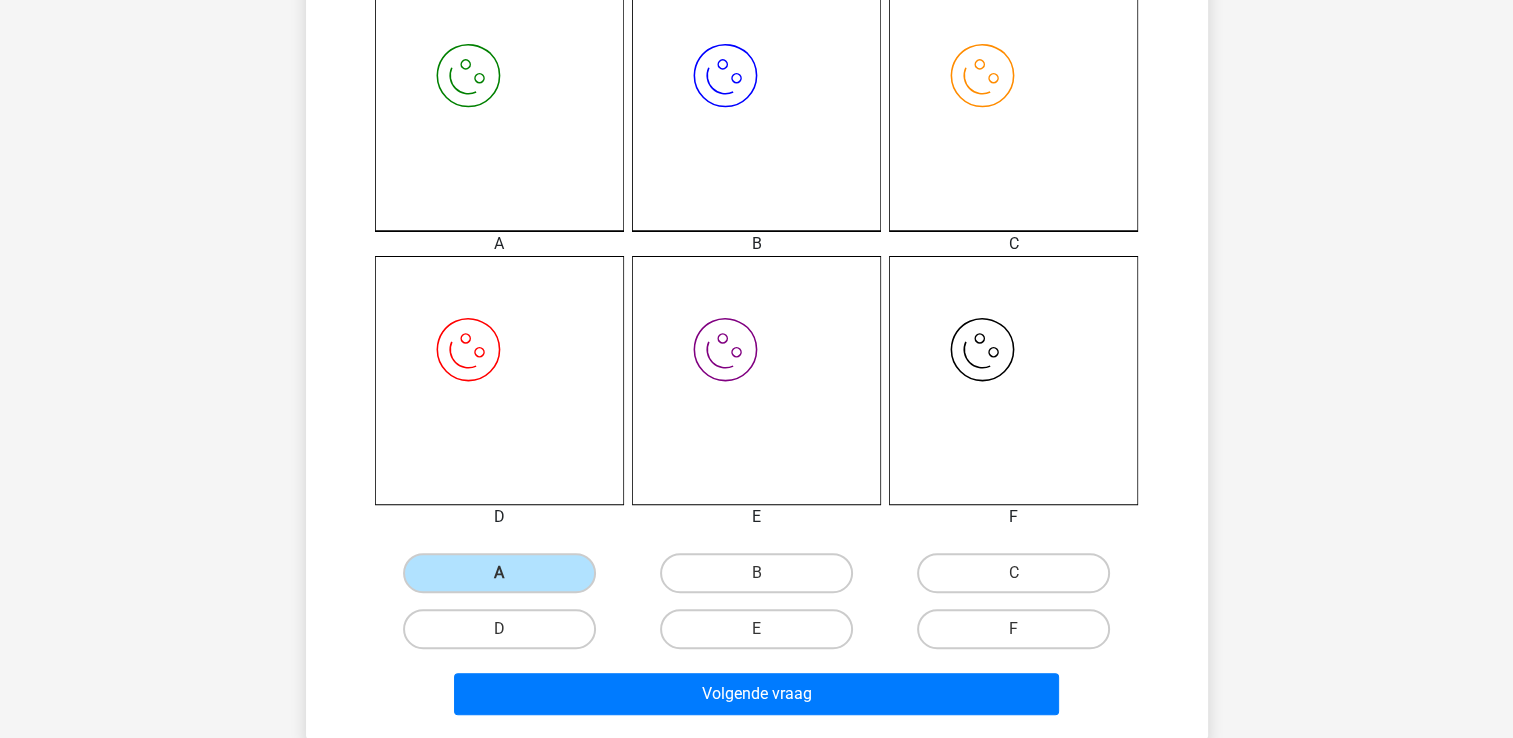 scroll, scrollTop: 692, scrollLeft: 0, axis: vertical 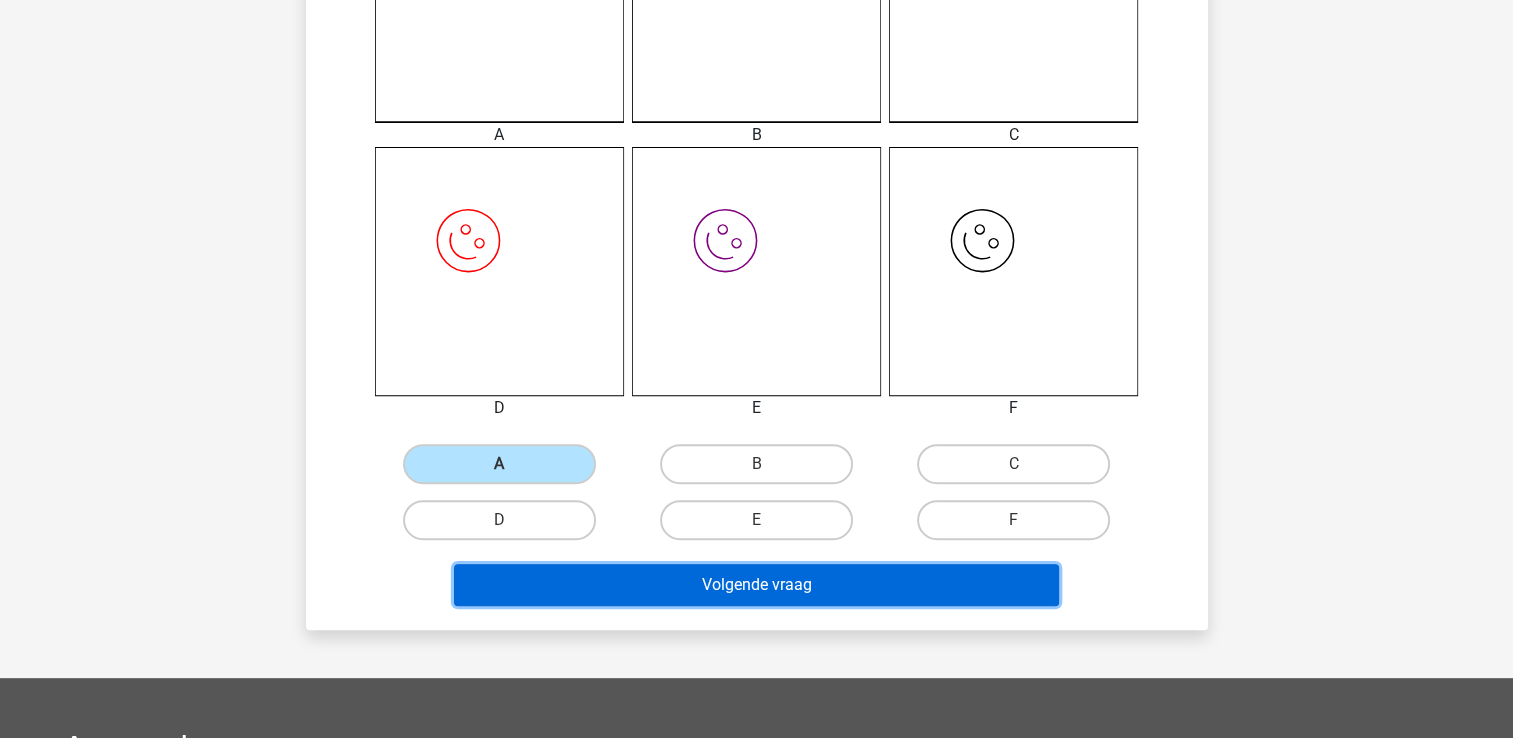 click on "Volgende vraag" at bounding box center [756, 585] 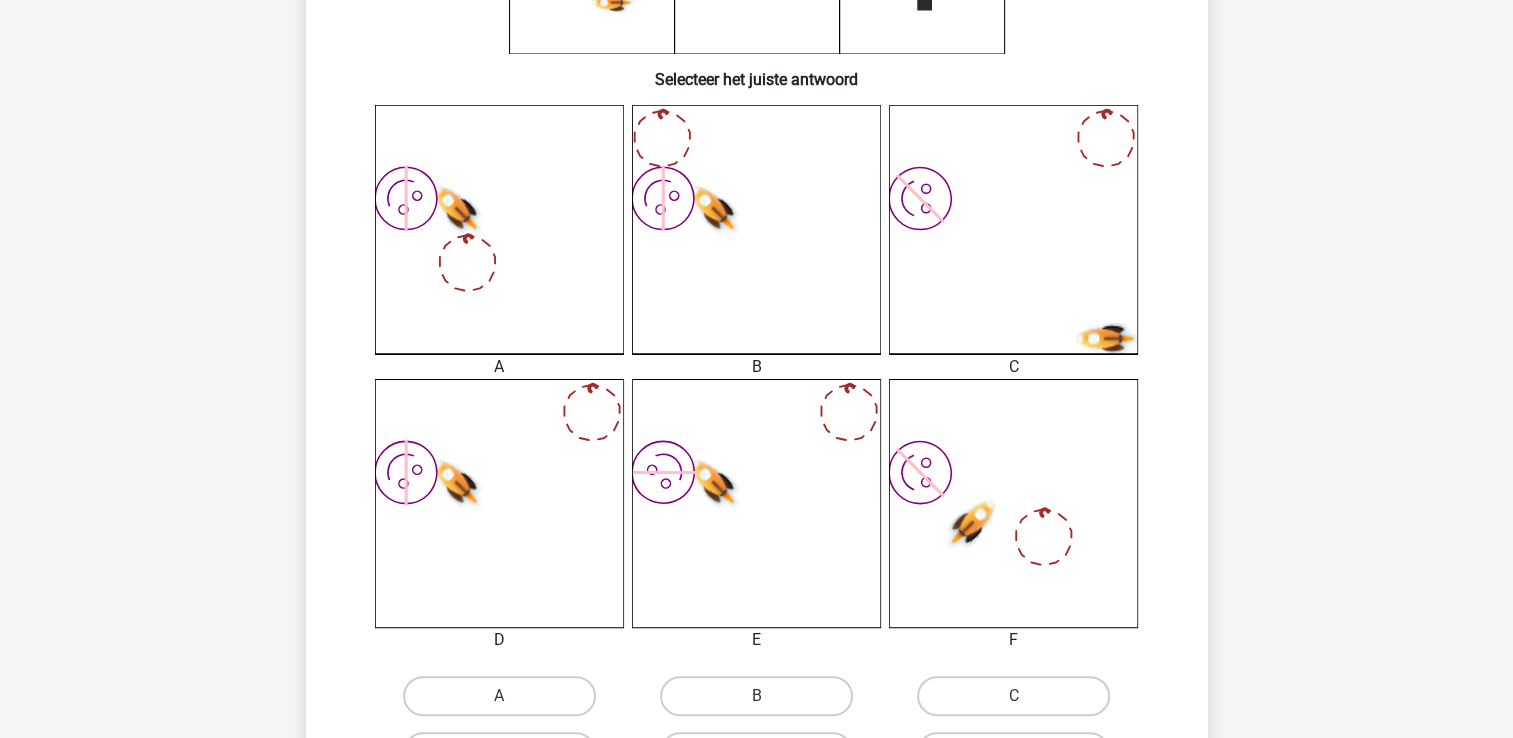 scroll, scrollTop: 592, scrollLeft: 0, axis: vertical 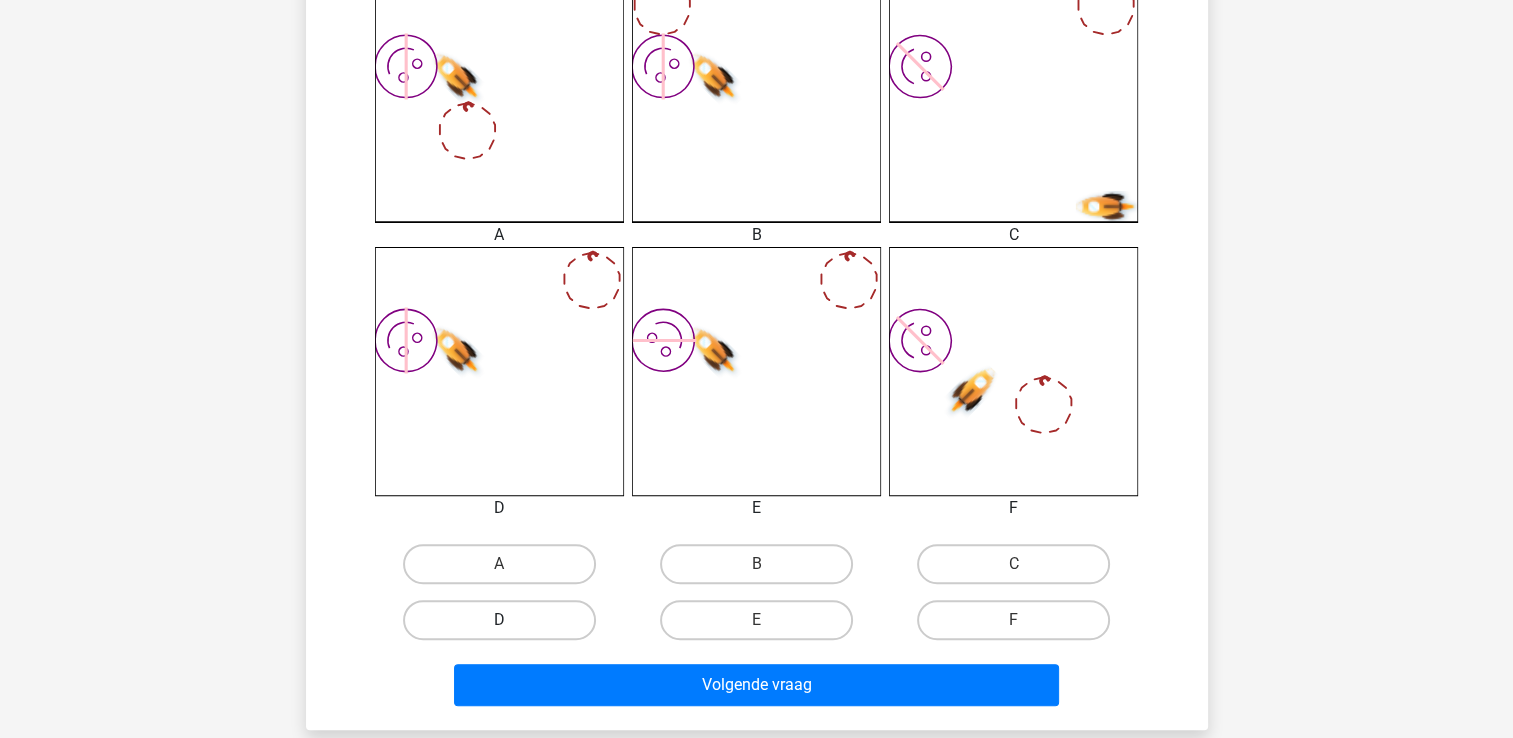 click on "D" at bounding box center [499, 620] 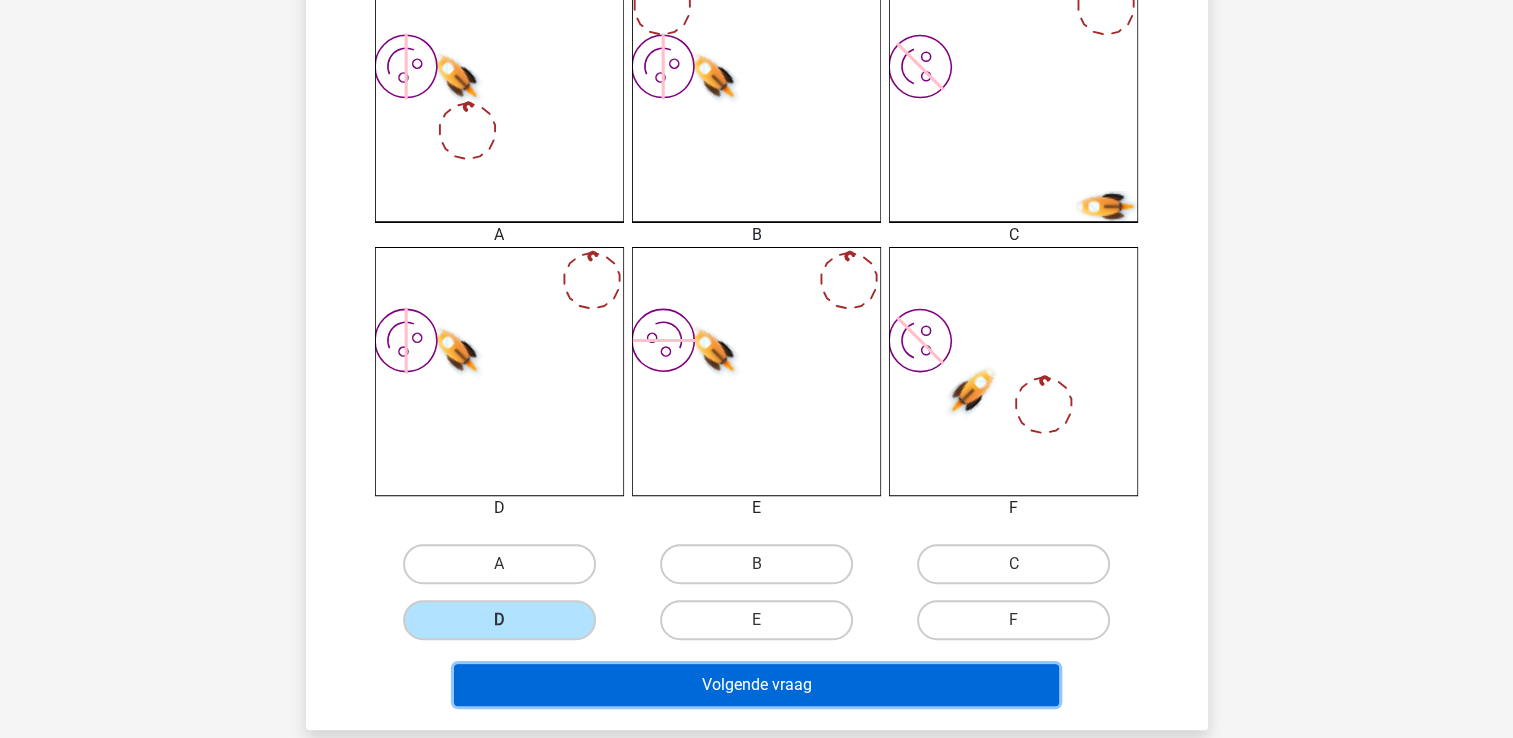 click on "Volgende vraag" at bounding box center [756, 685] 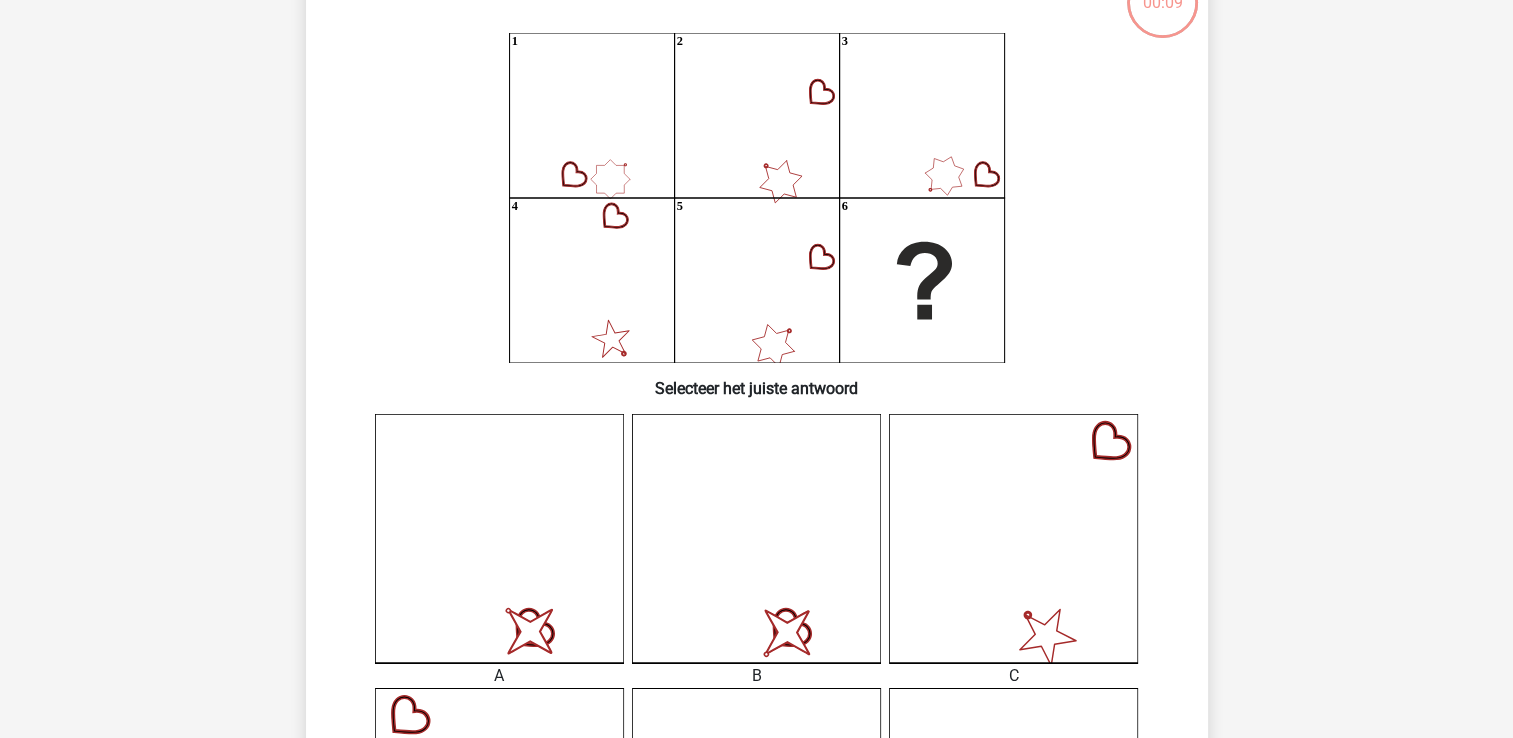 scroll, scrollTop: 92, scrollLeft: 0, axis: vertical 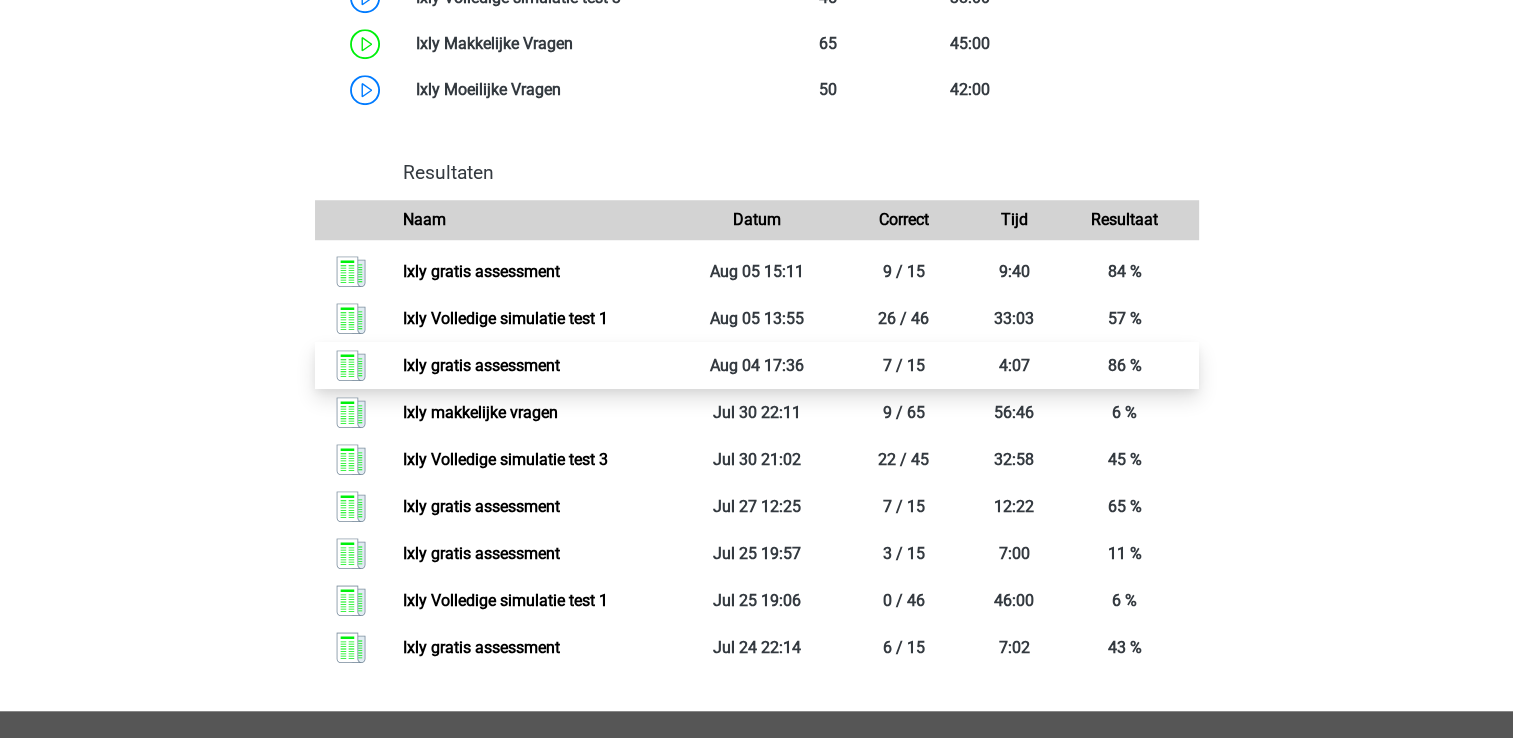 click on "Ixly gratis assessment" at bounding box center [481, 365] 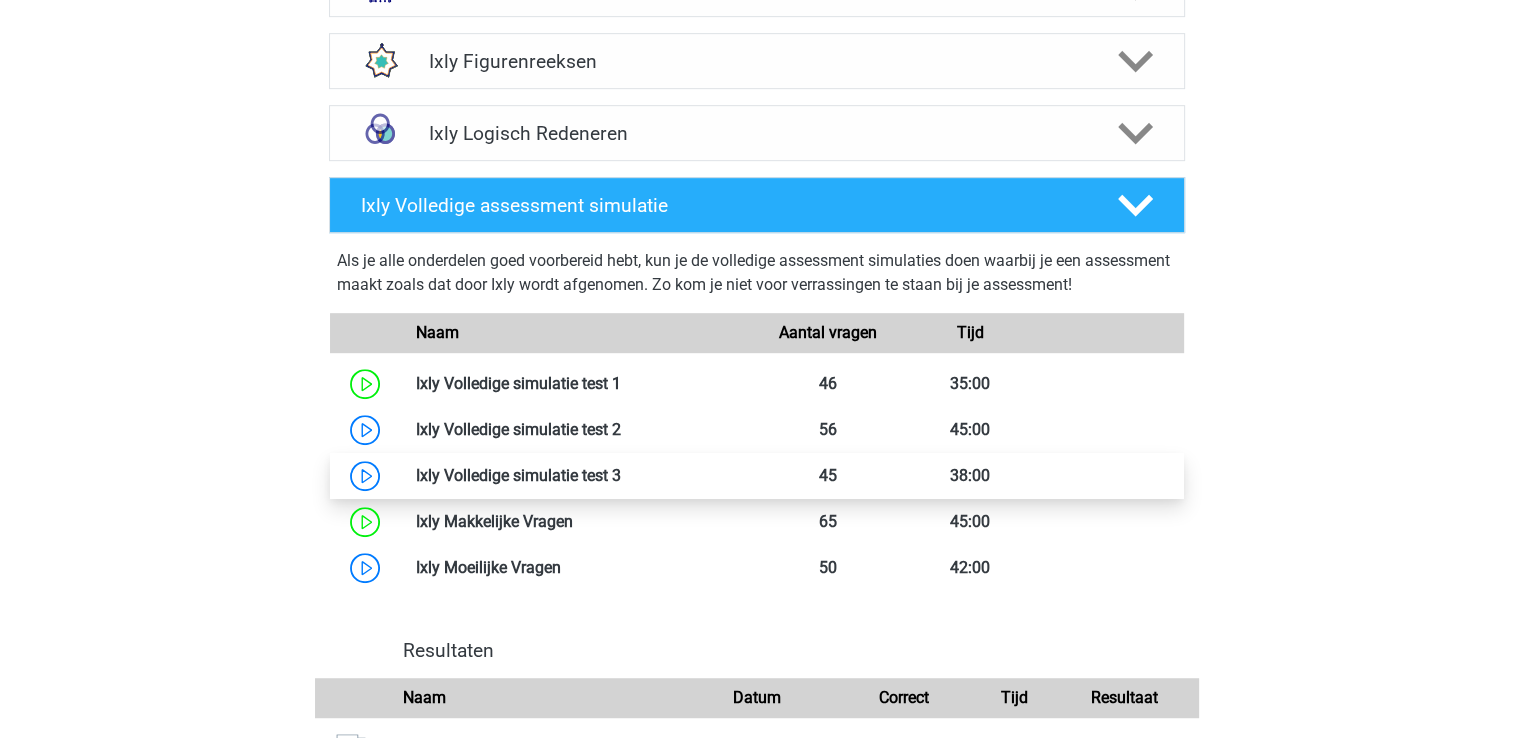 scroll, scrollTop: 830, scrollLeft: 0, axis: vertical 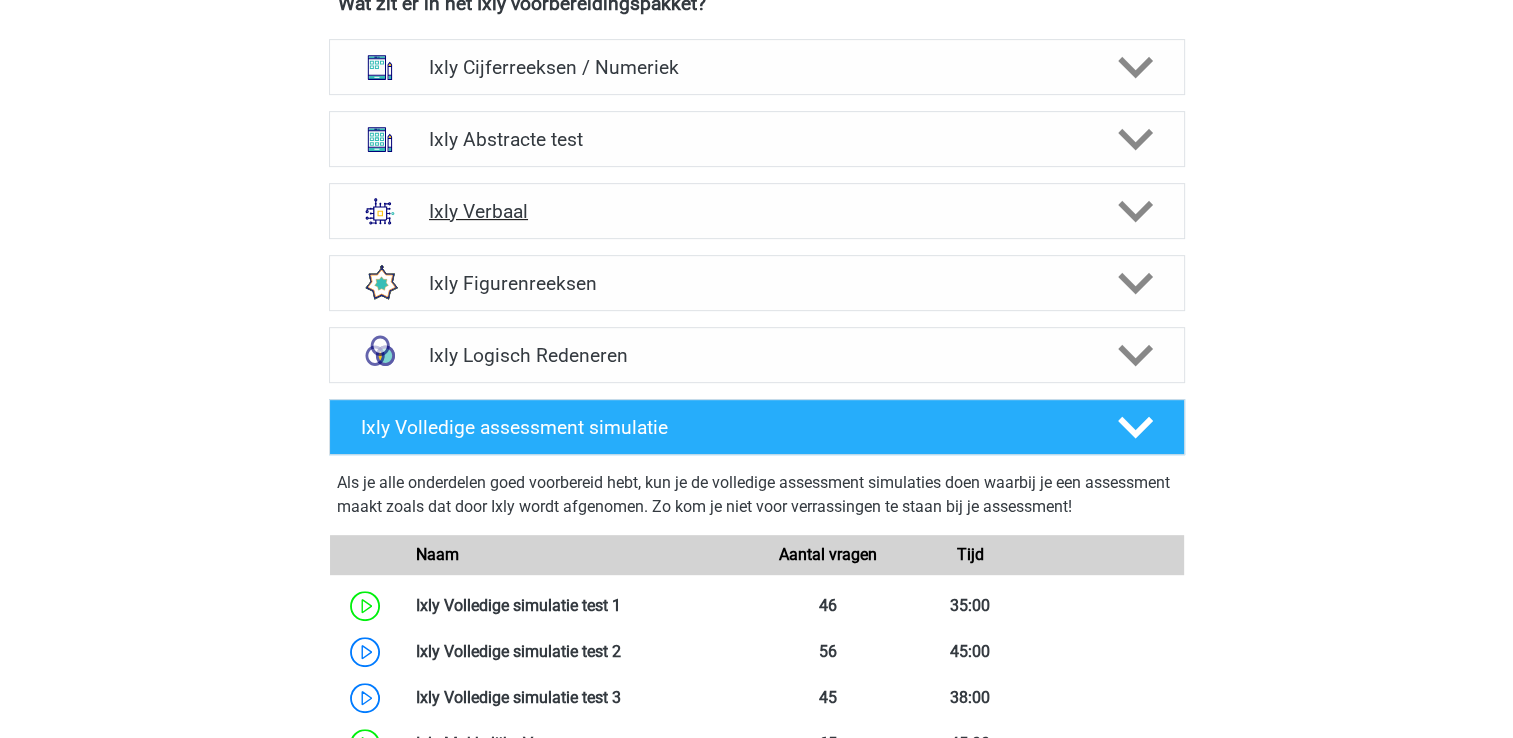 click on "Ixly Verbaal" at bounding box center [756, 211] 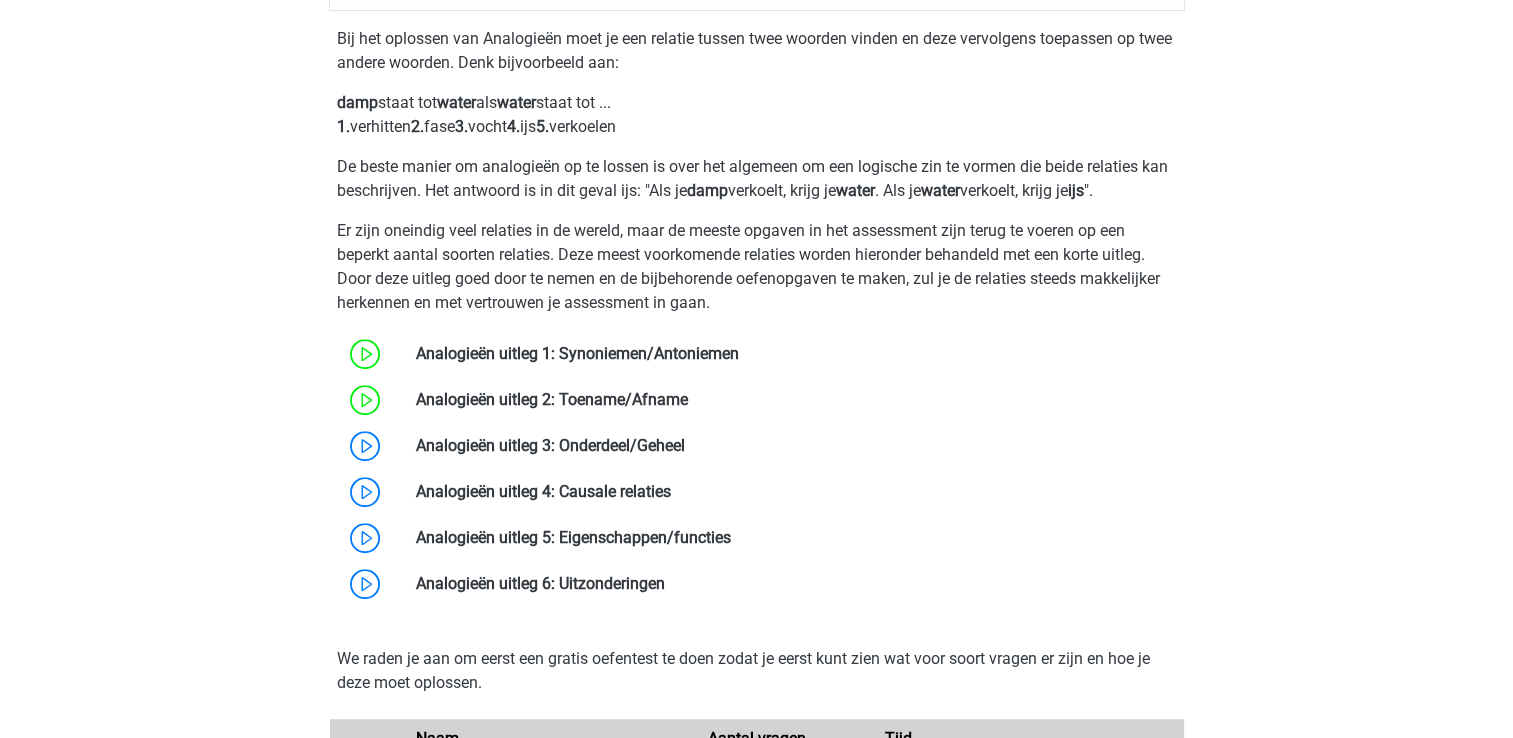 scroll, scrollTop: 1230, scrollLeft: 0, axis: vertical 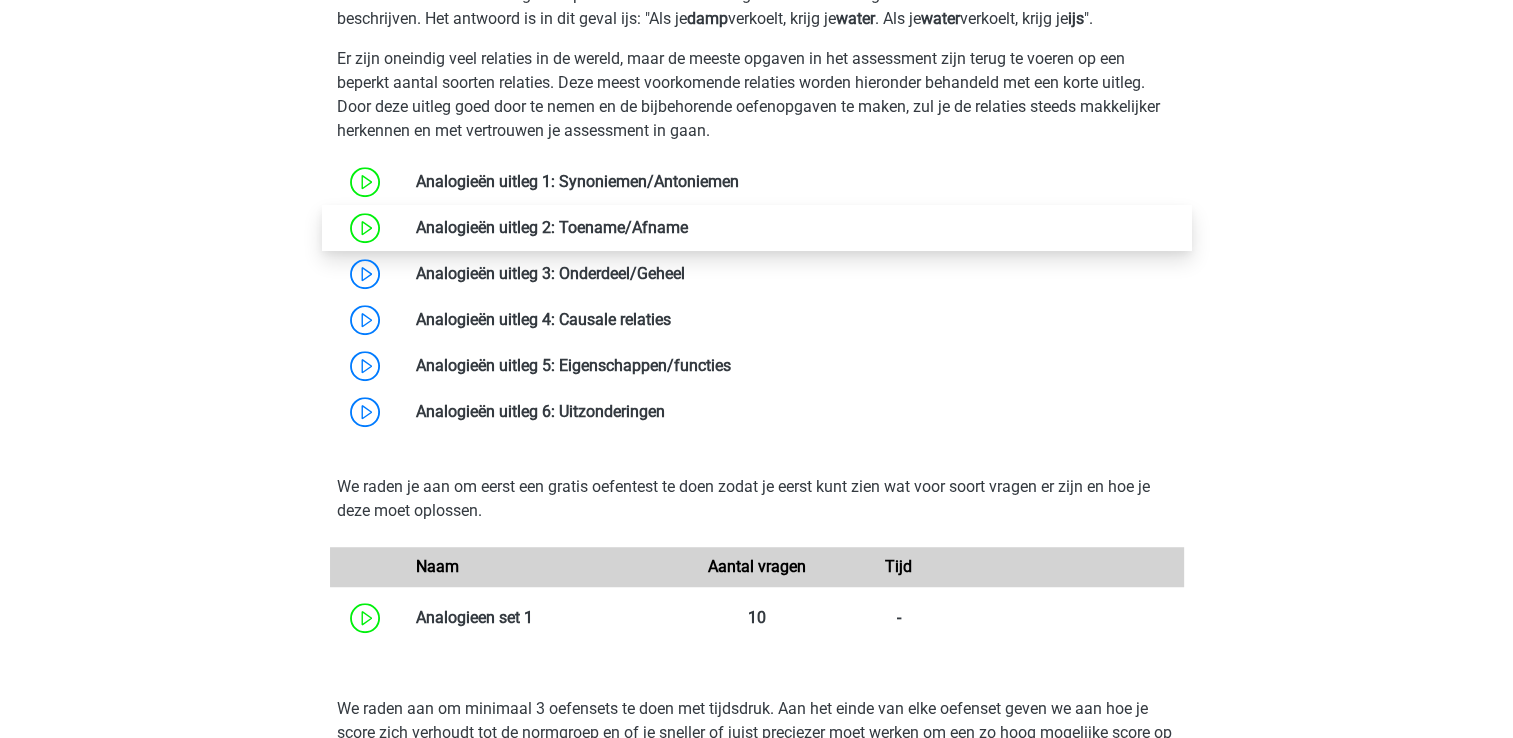click at bounding box center [688, 227] 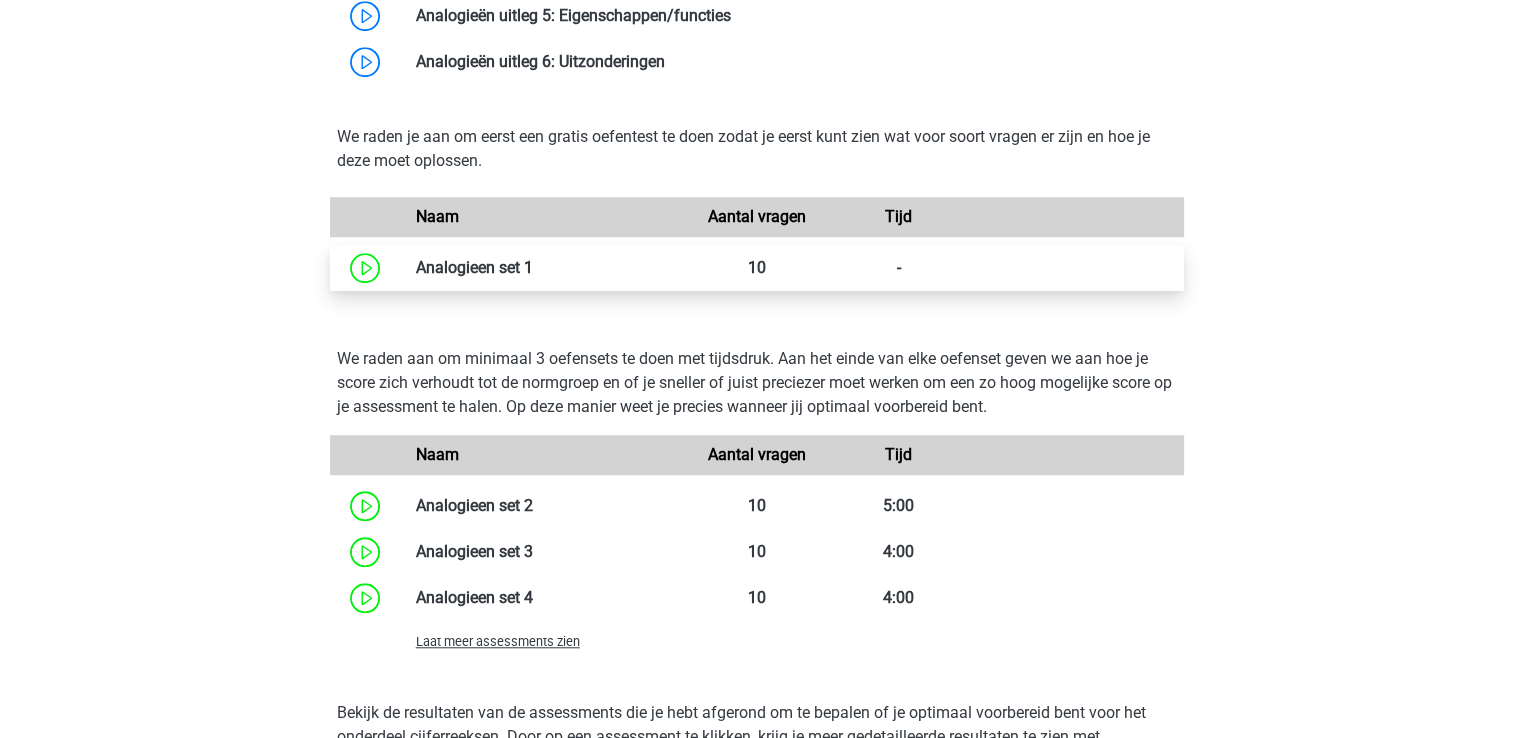scroll, scrollTop: 1630, scrollLeft: 0, axis: vertical 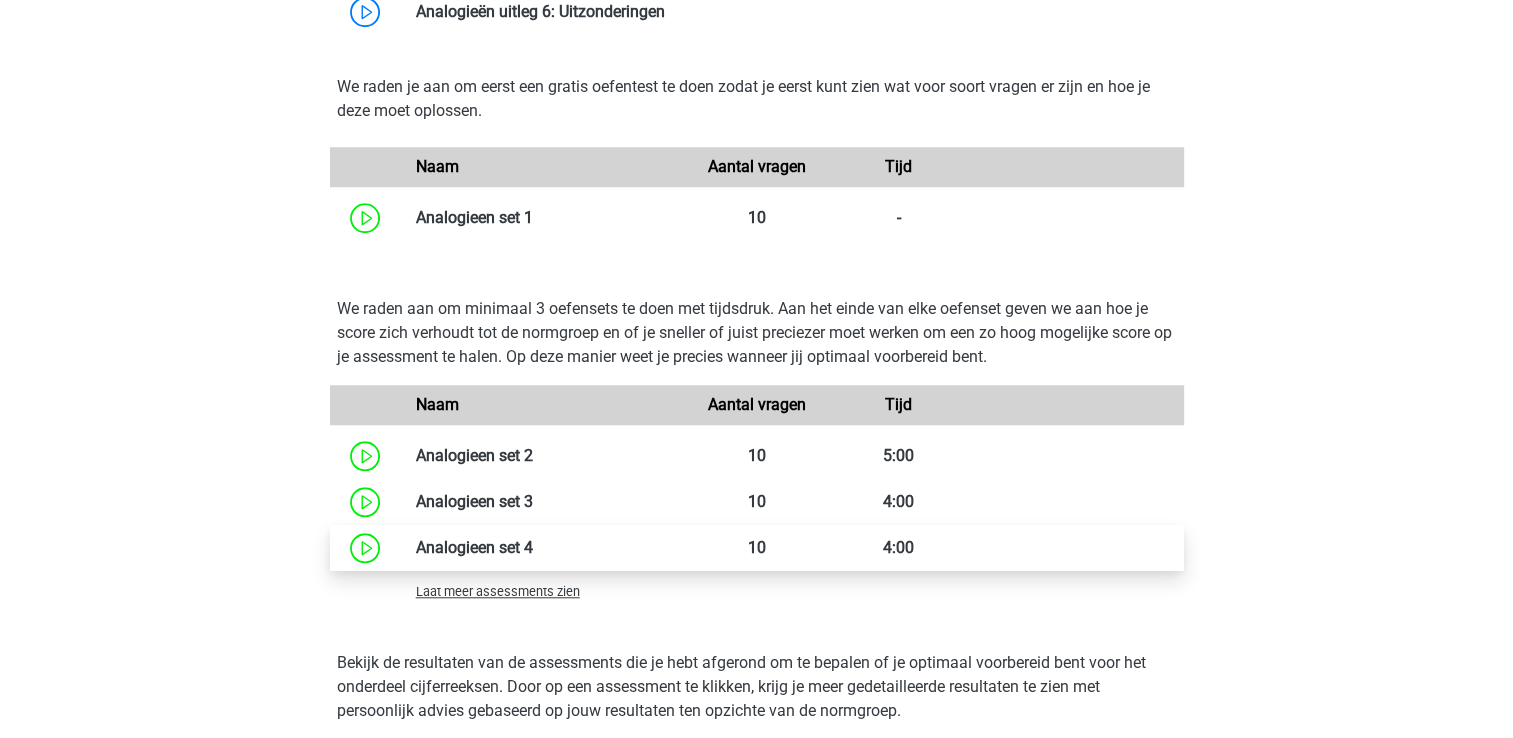 click at bounding box center (533, 547) 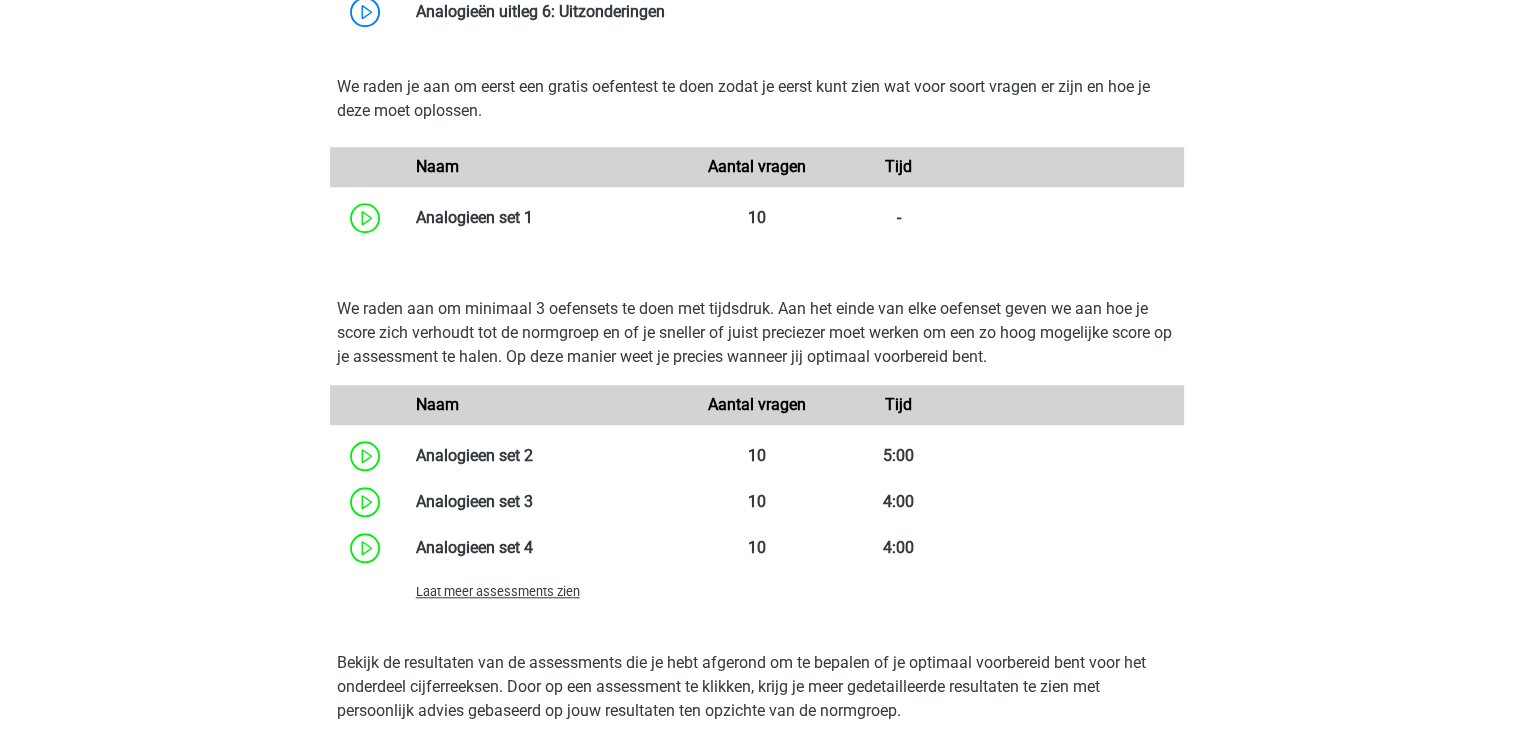 click on "Laat meer assessments zien" at bounding box center [498, 591] 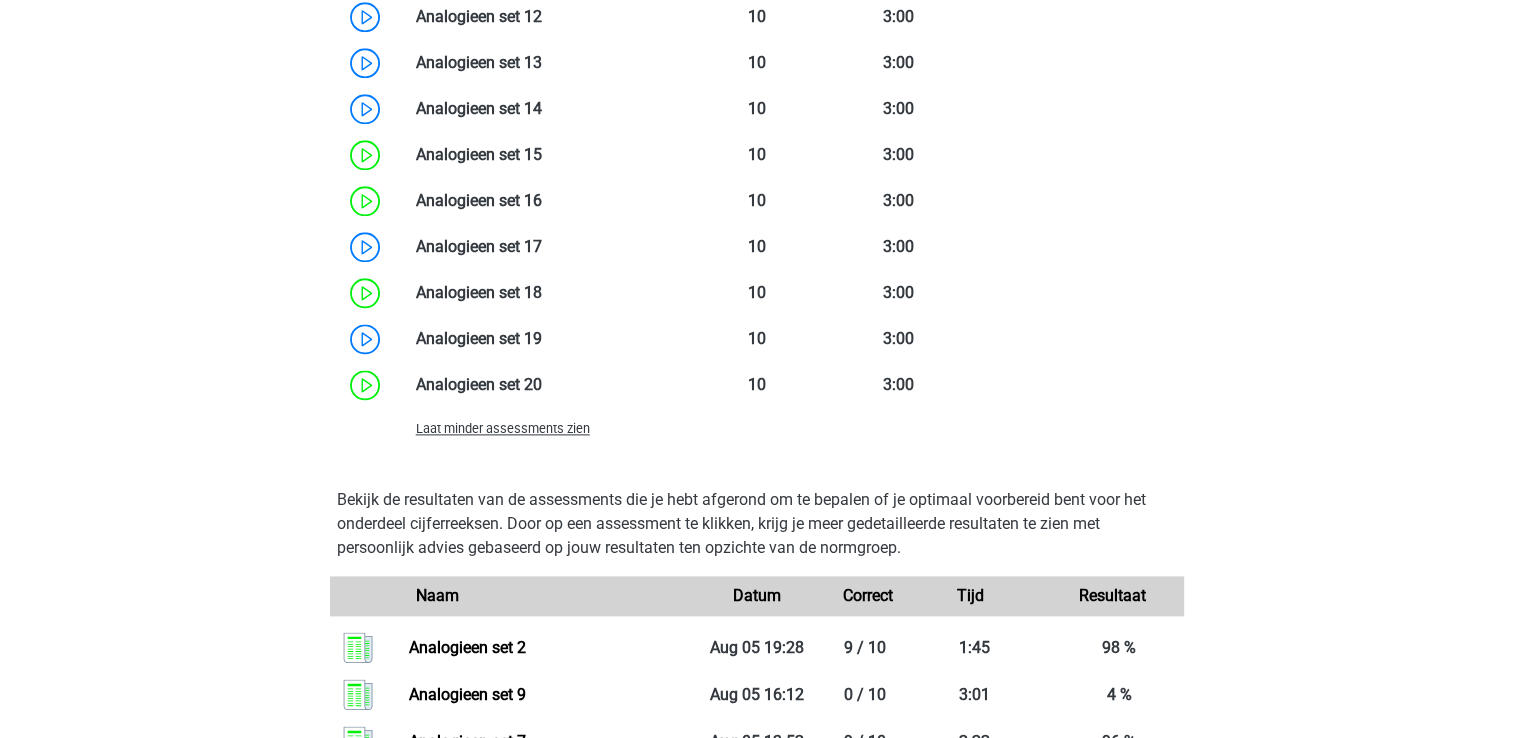 scroll, scrollTop: 2530, scrollLeft: 0, axis: vertical 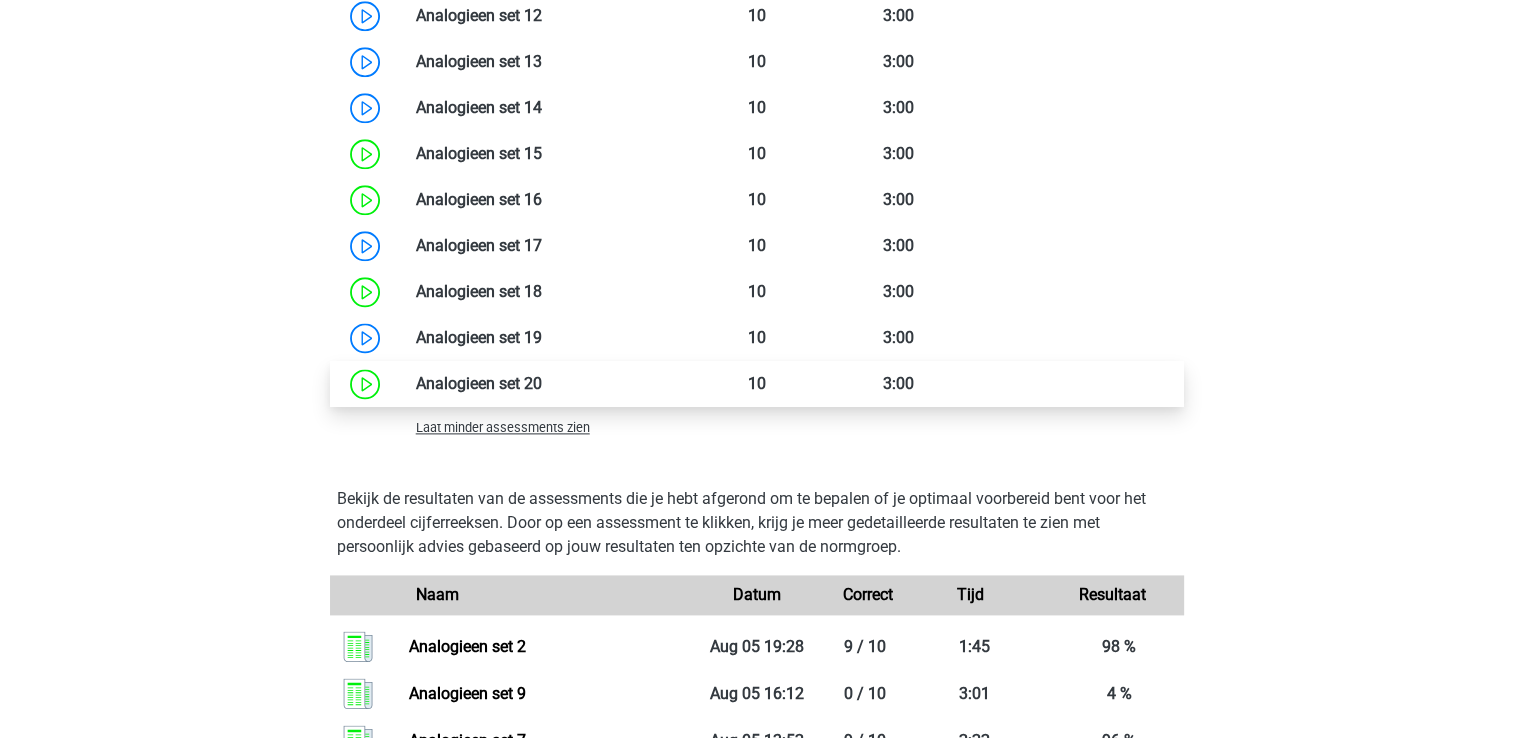 click at bounding box center [542, 383] 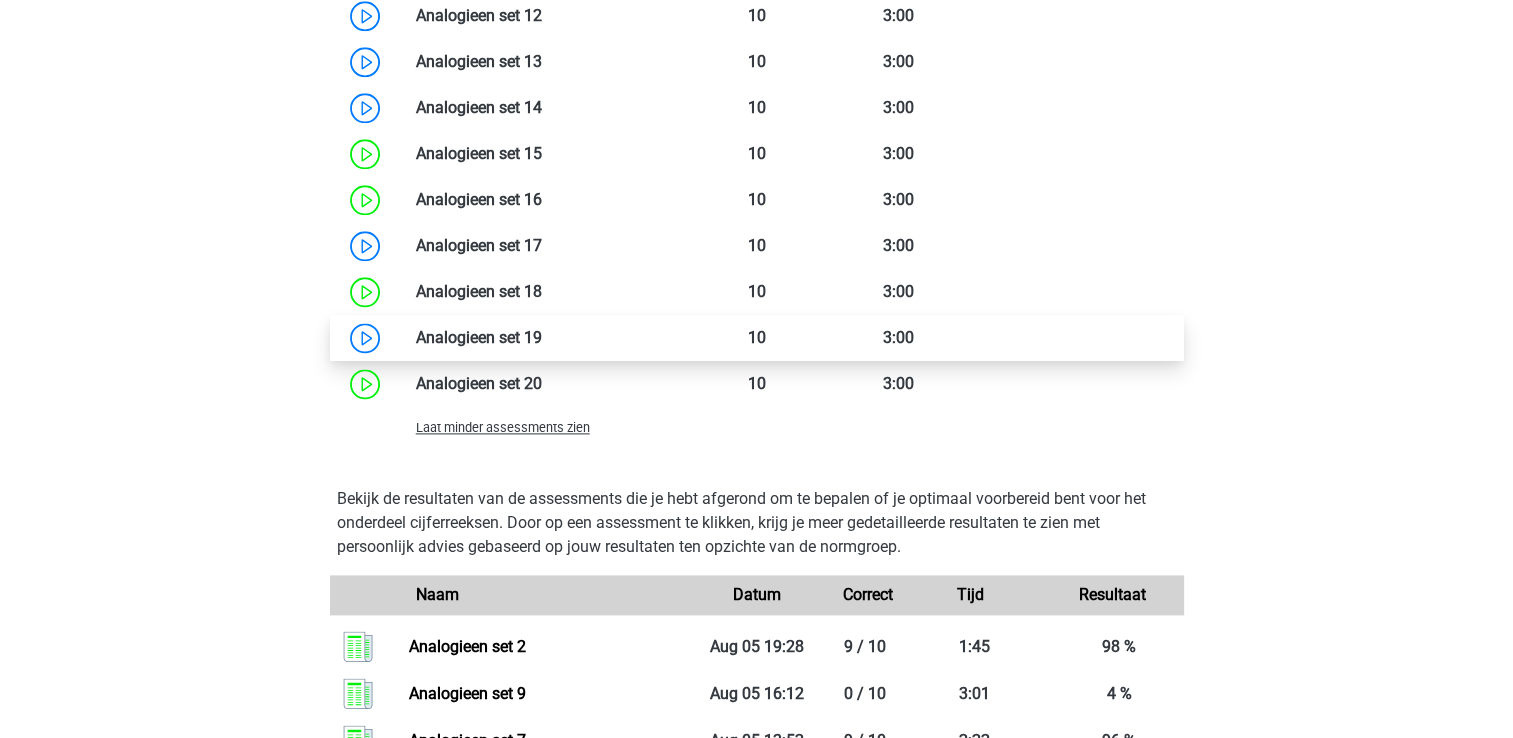 click at bounding box center [542, 337] 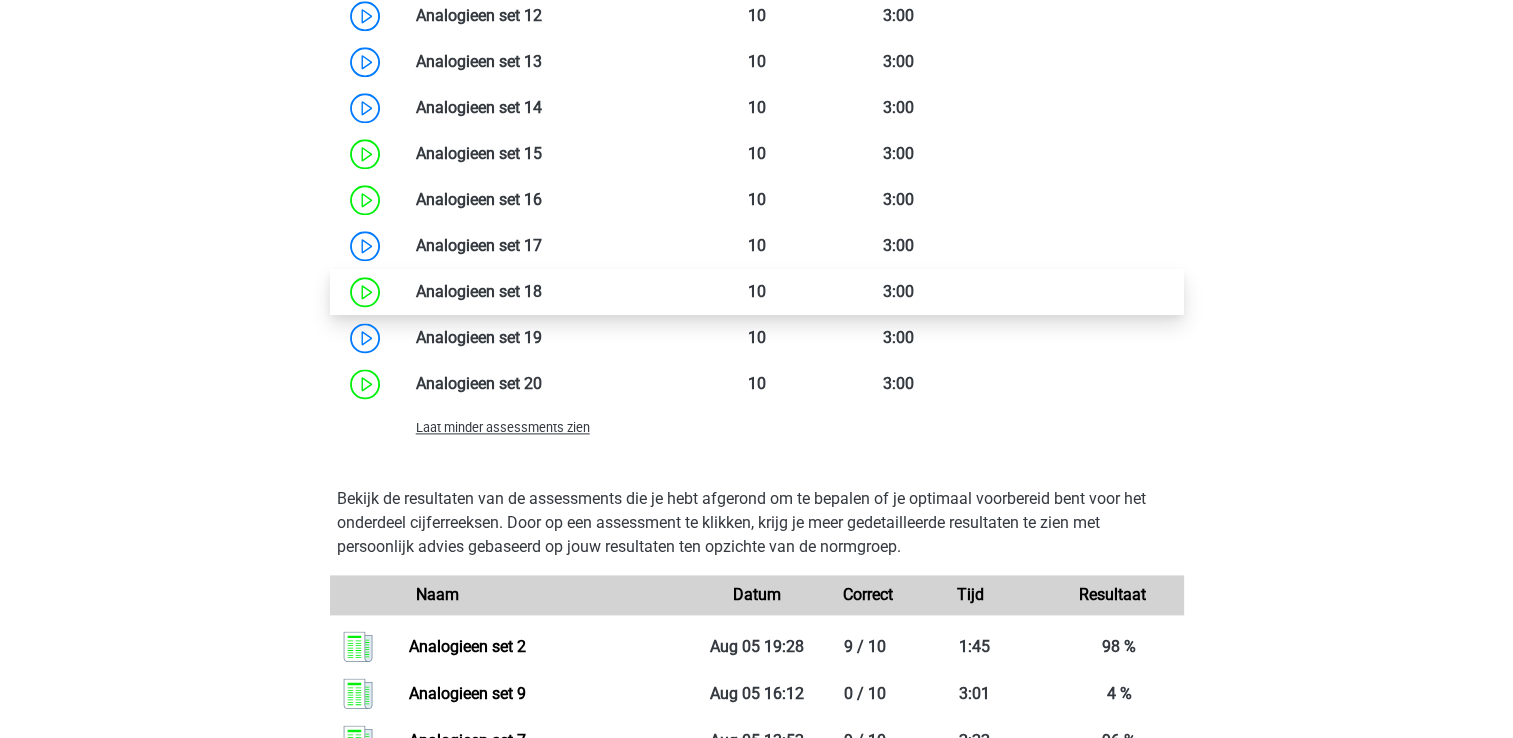 click at bounding box center [542, 291] 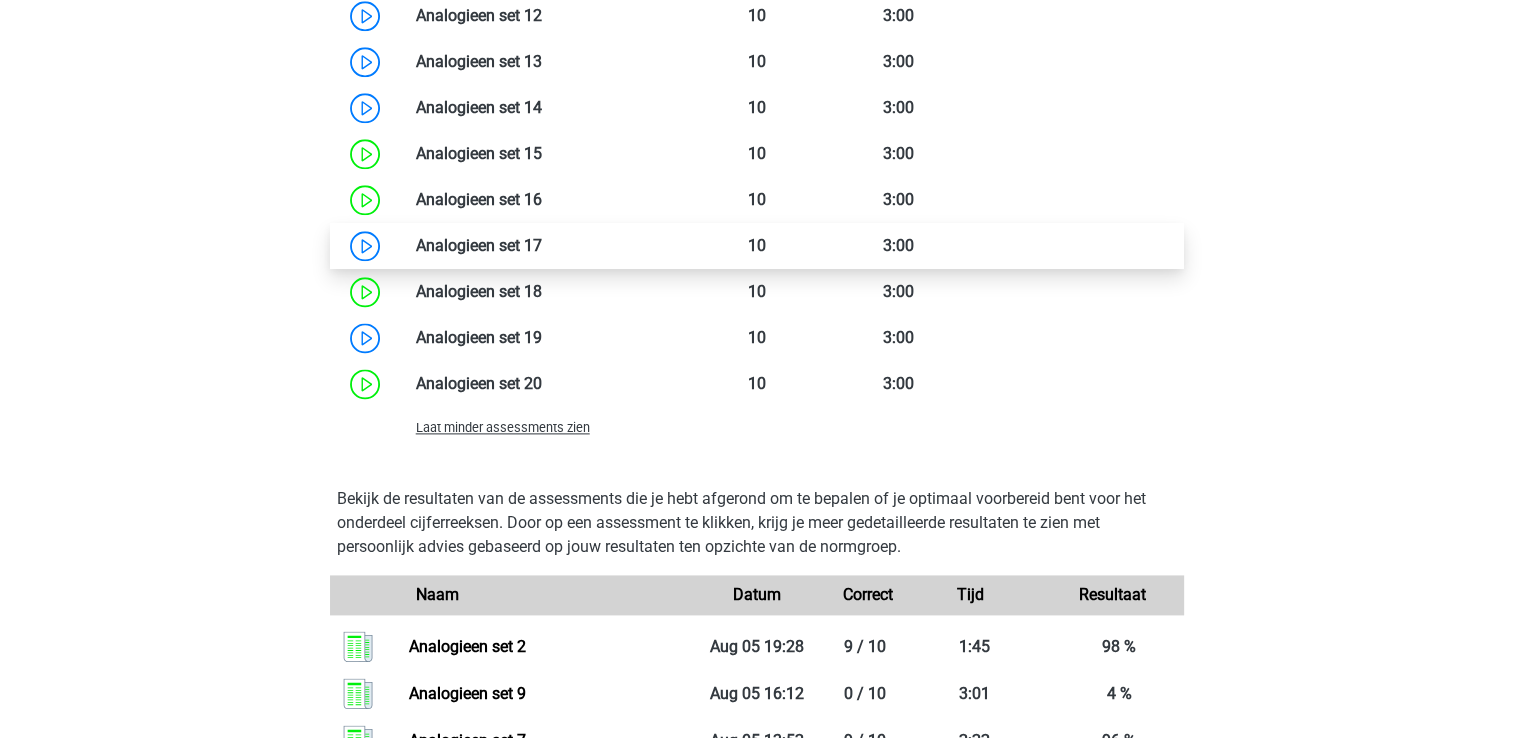 click at bounding box center [542, 245] 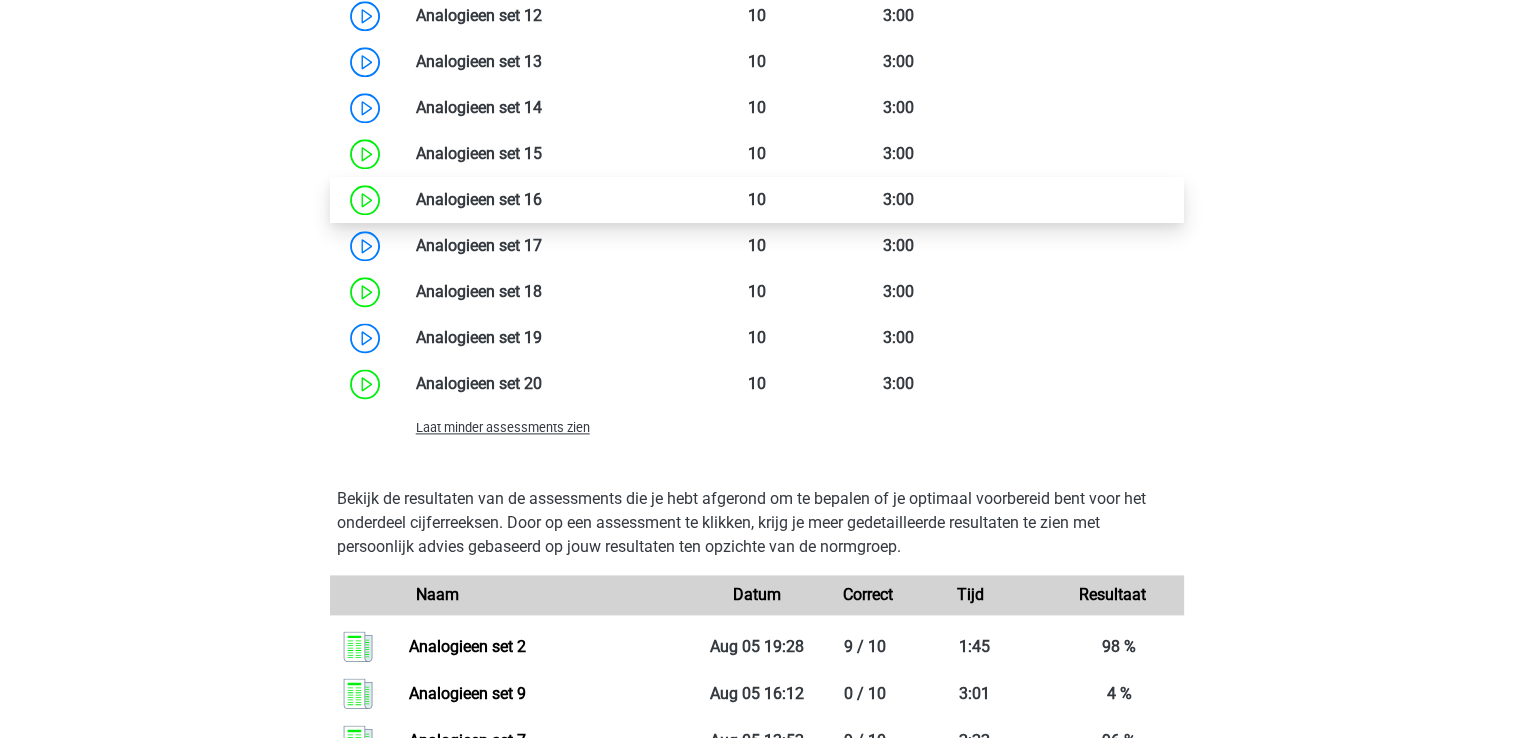 click at bounding box center (542, 199) 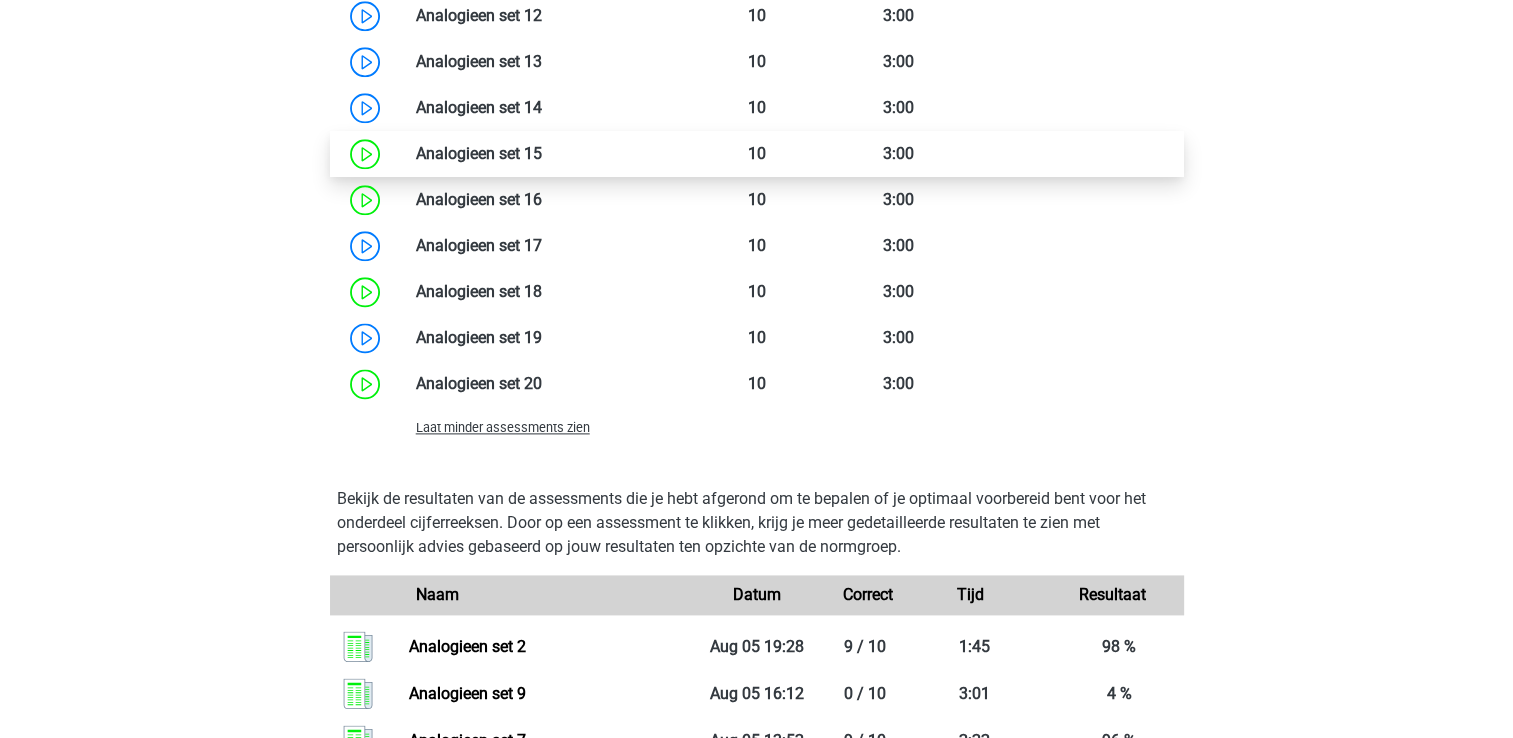 click at bounding box center [542, 153] 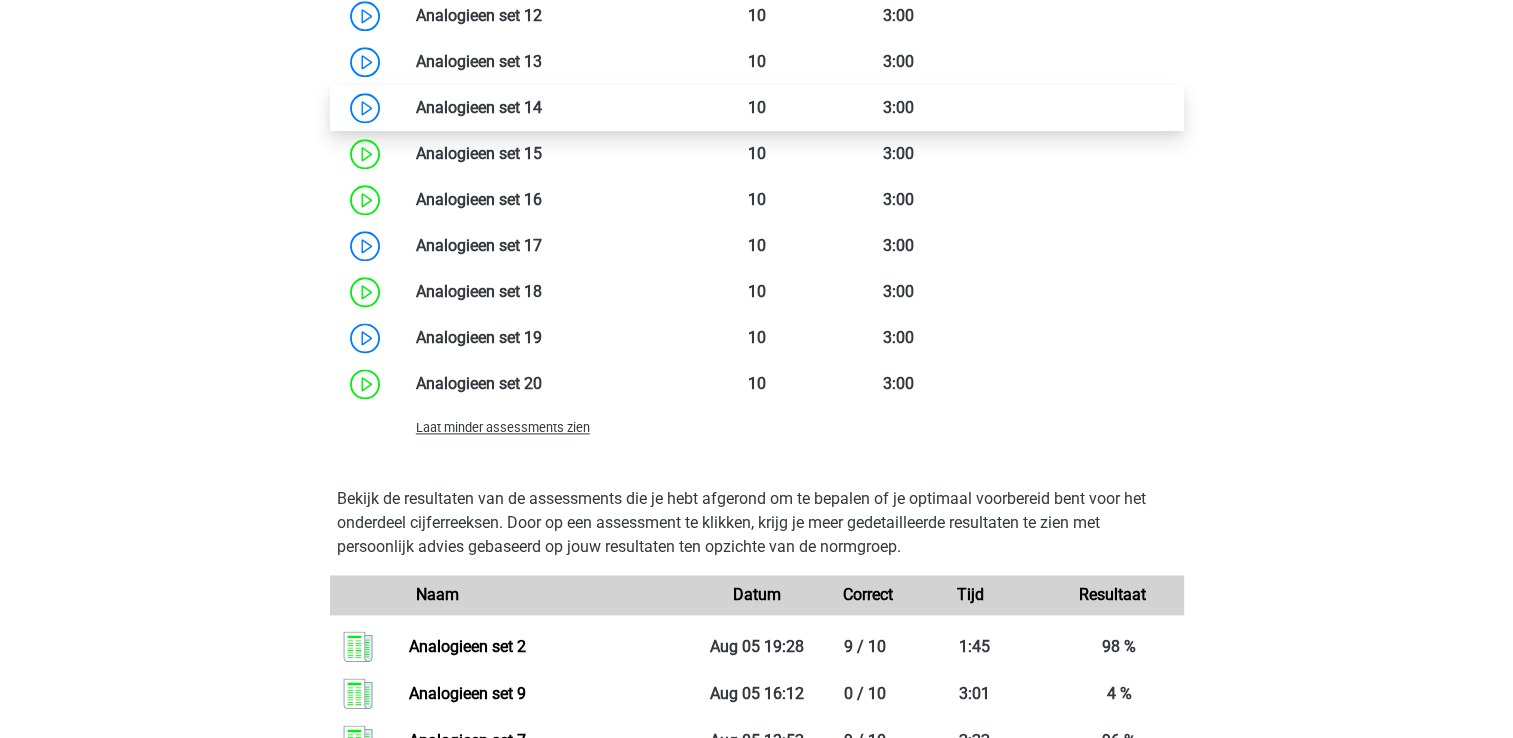 click at bounding box center [542, 107] 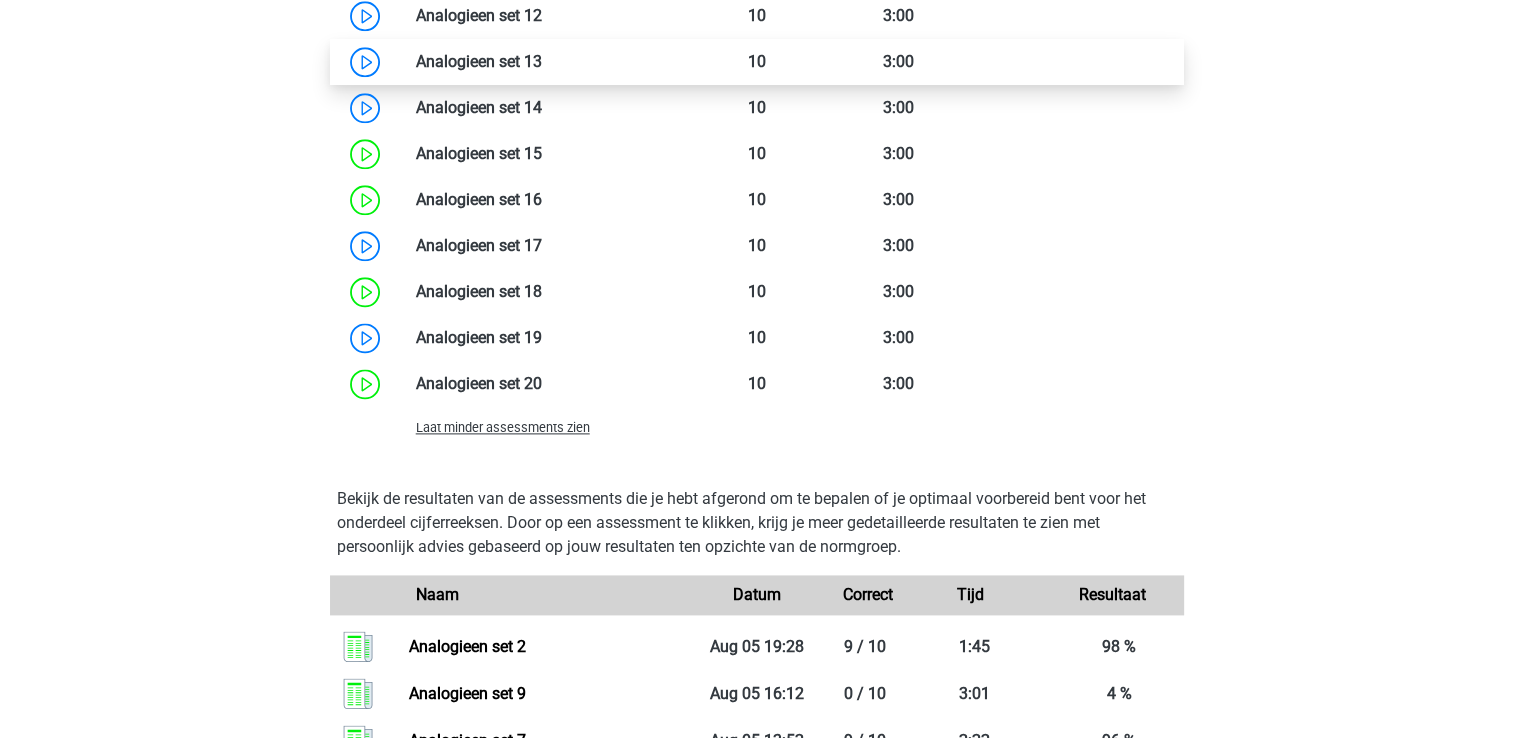 click at bounding box center [542, 61] 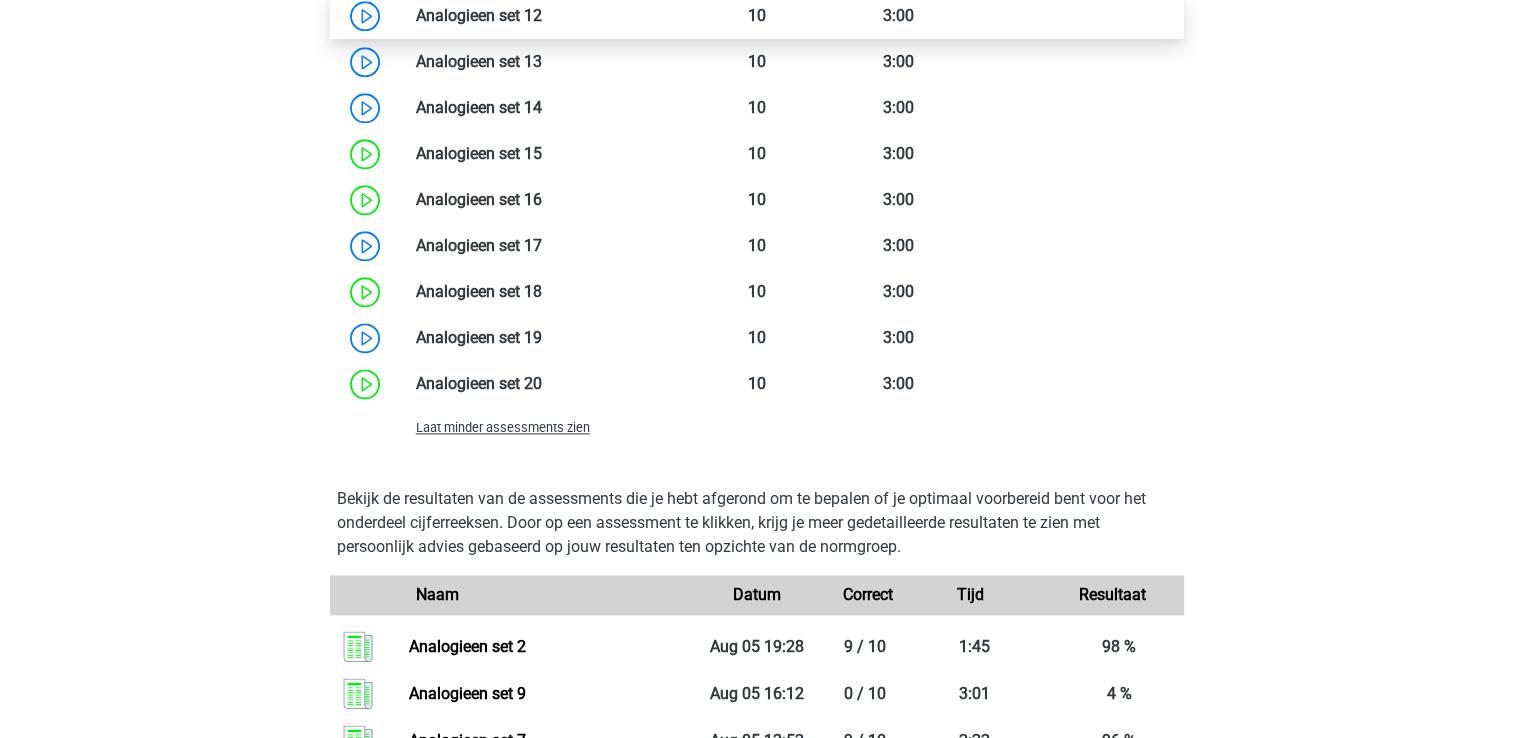 click at bounding box center [542, 15] 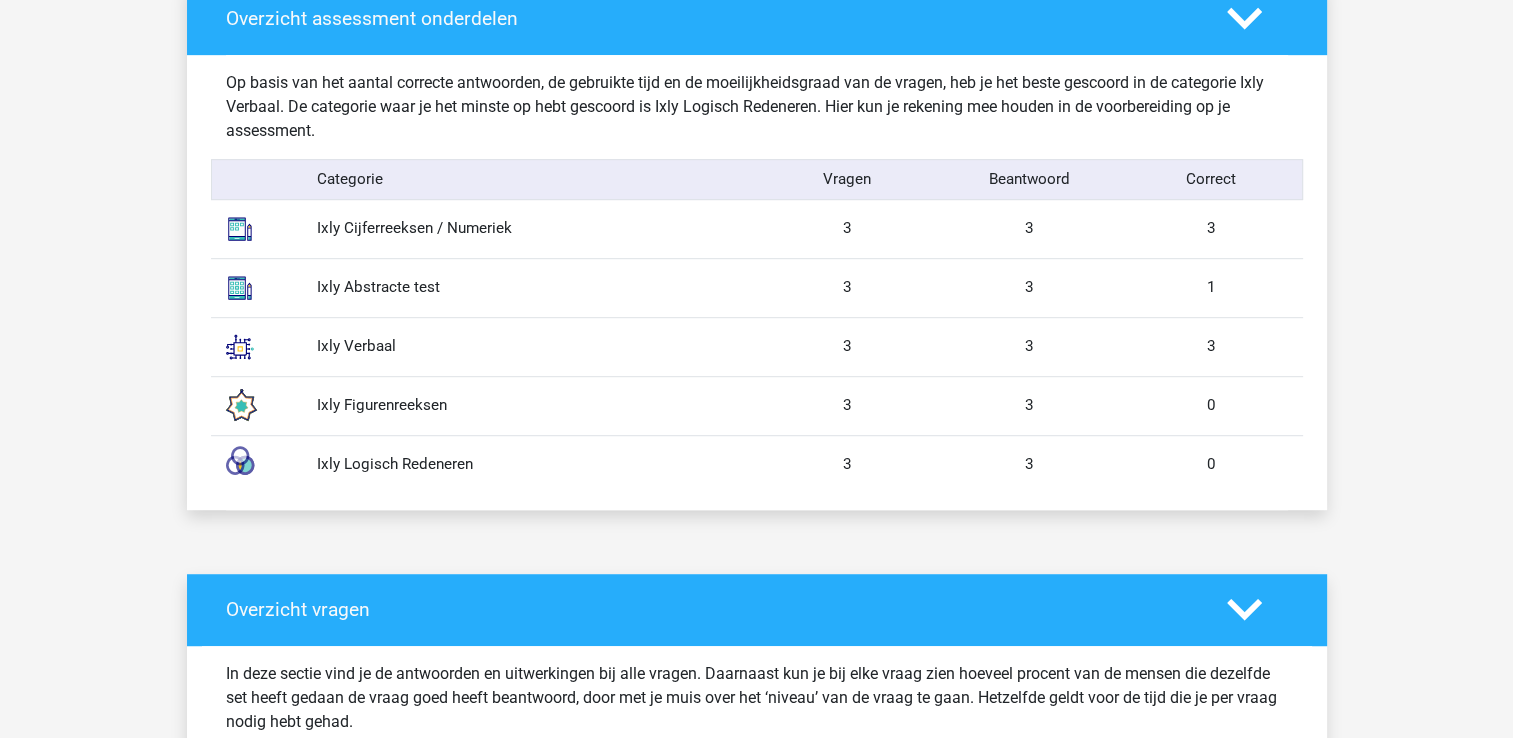 scroll, scrollTop: 1100, scrollLeft: 0, axis: vertical 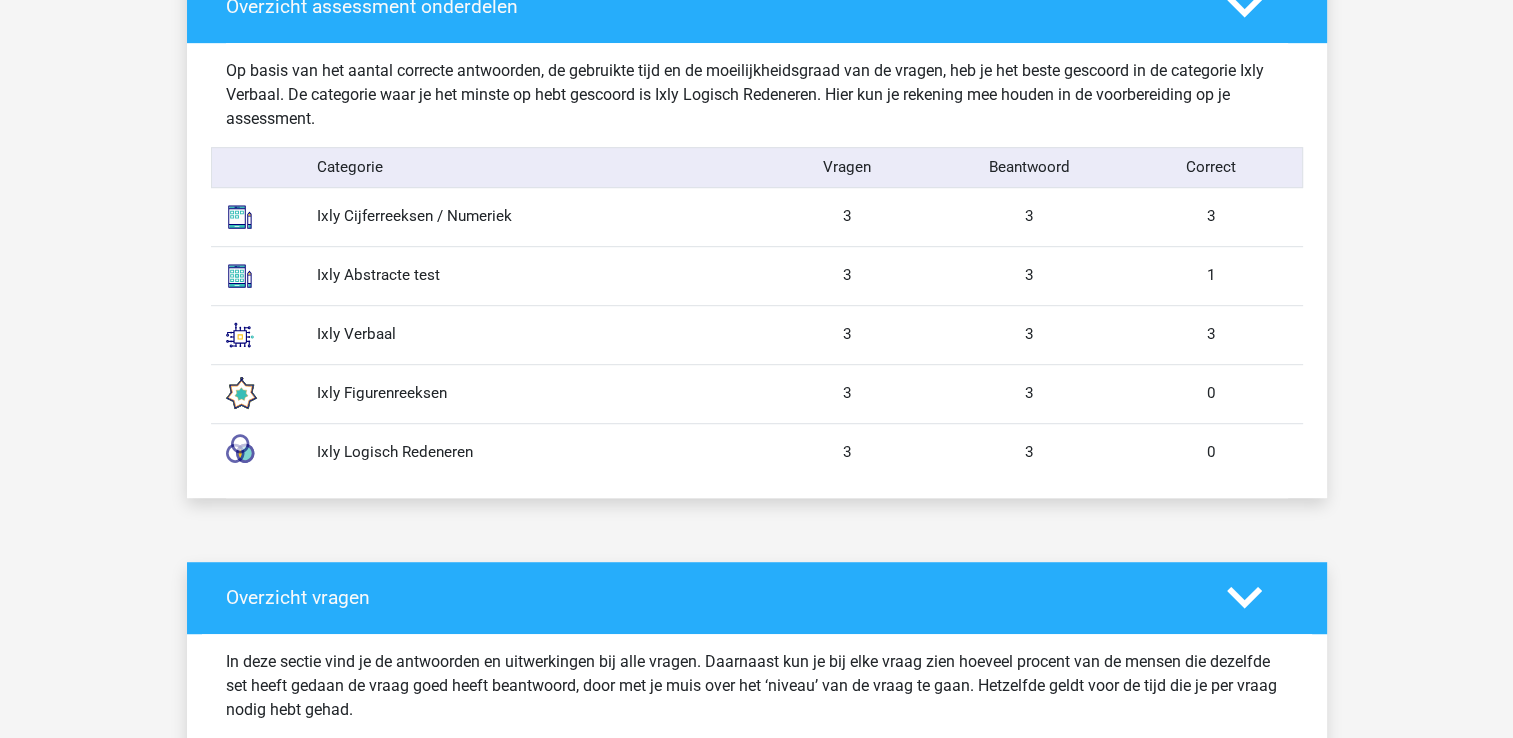 click on "Ixly Figurenreeksen" at bounding box center [529, 393] 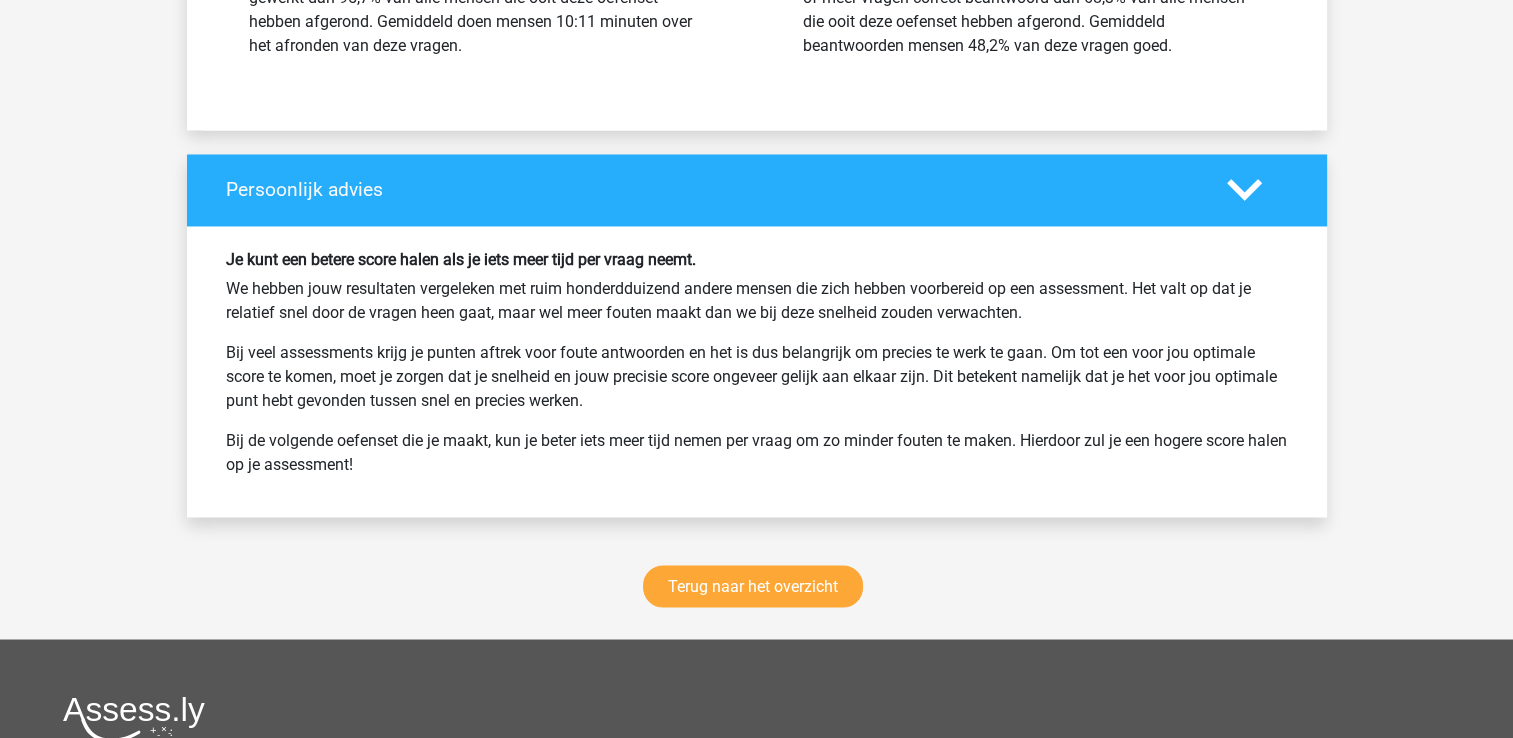 scroll, scrollTop: 3300, scrollLeft: 0, axis: vertical 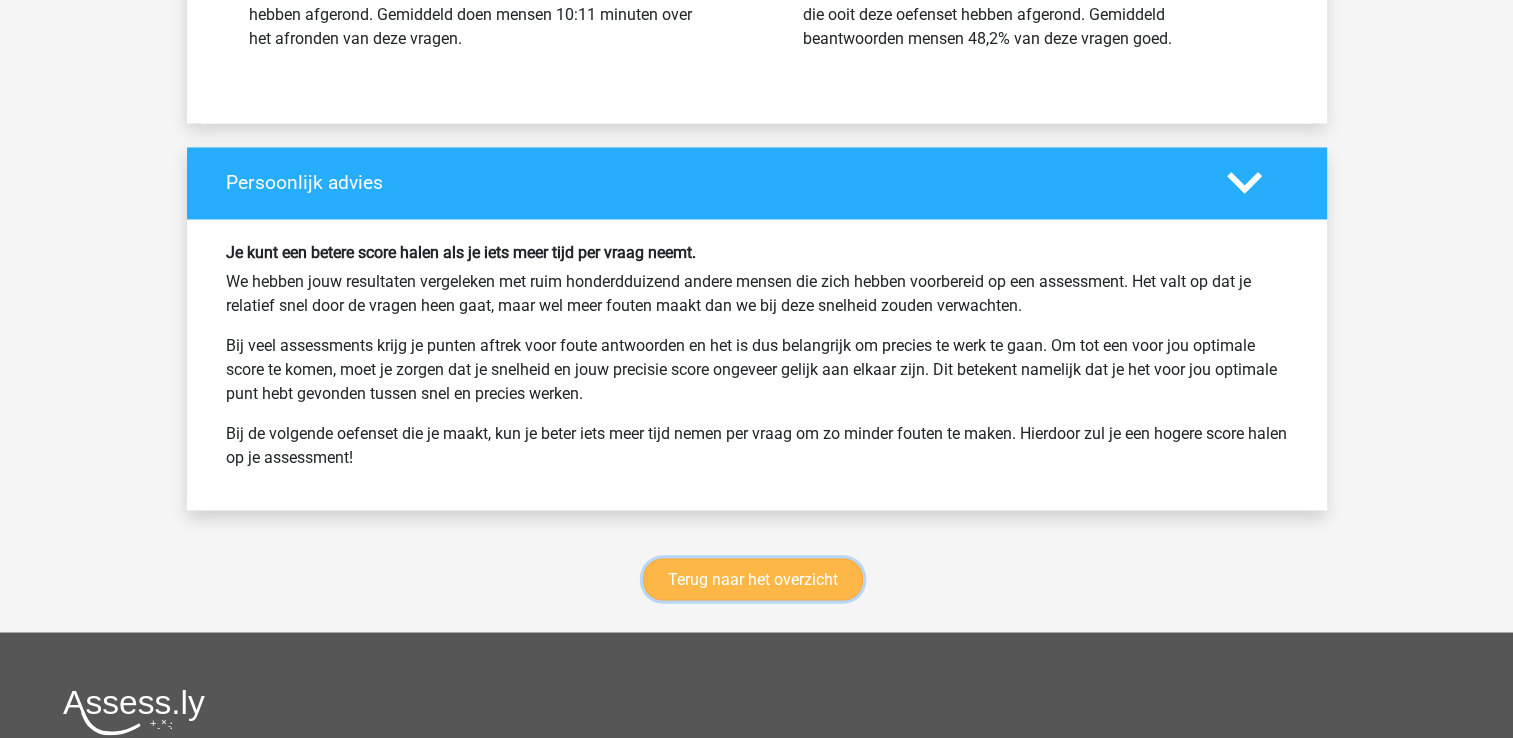 click on "Terug naar het overzicht" at bounding box center (753, 579) 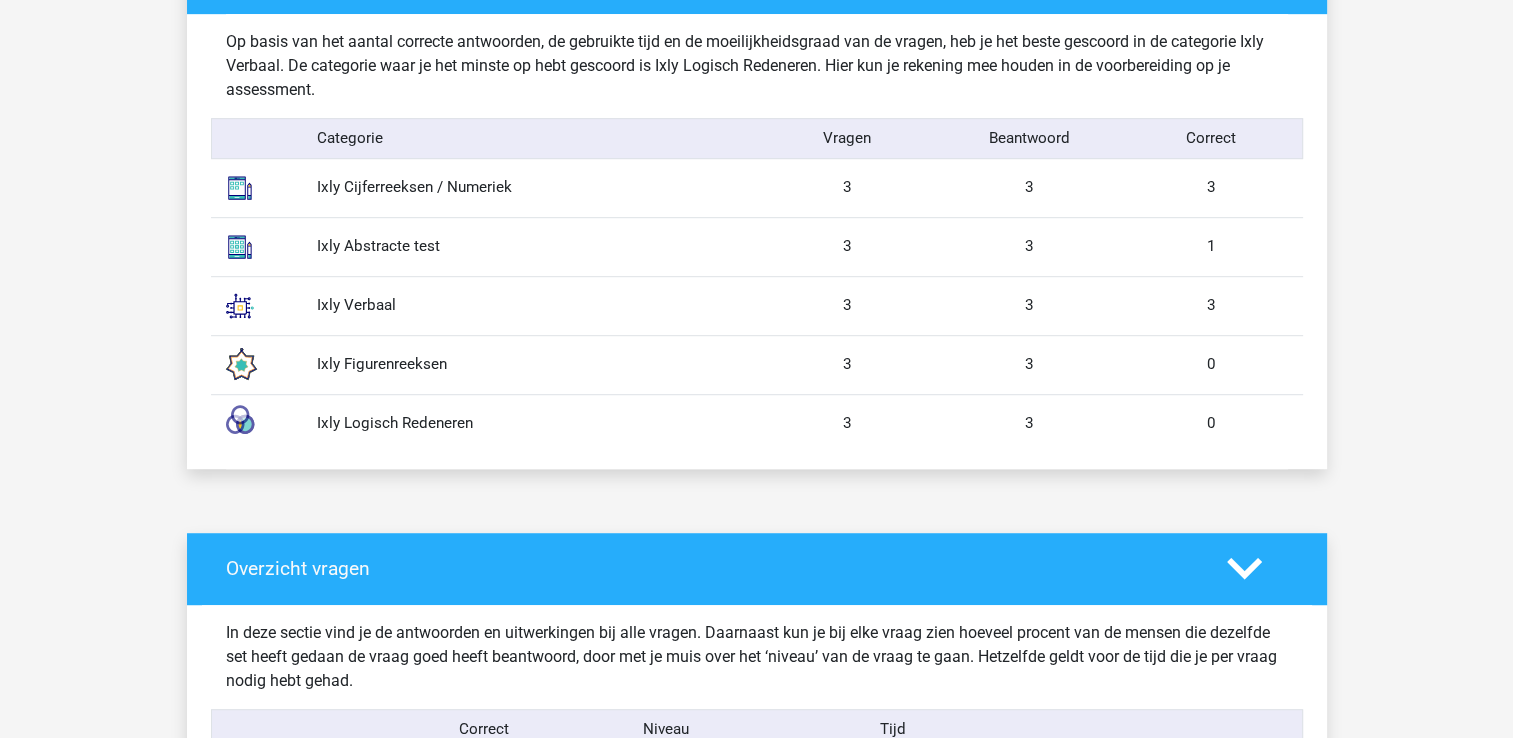 scroll, scrollTop: 1000, scrollLeft: 0, axis: vertical 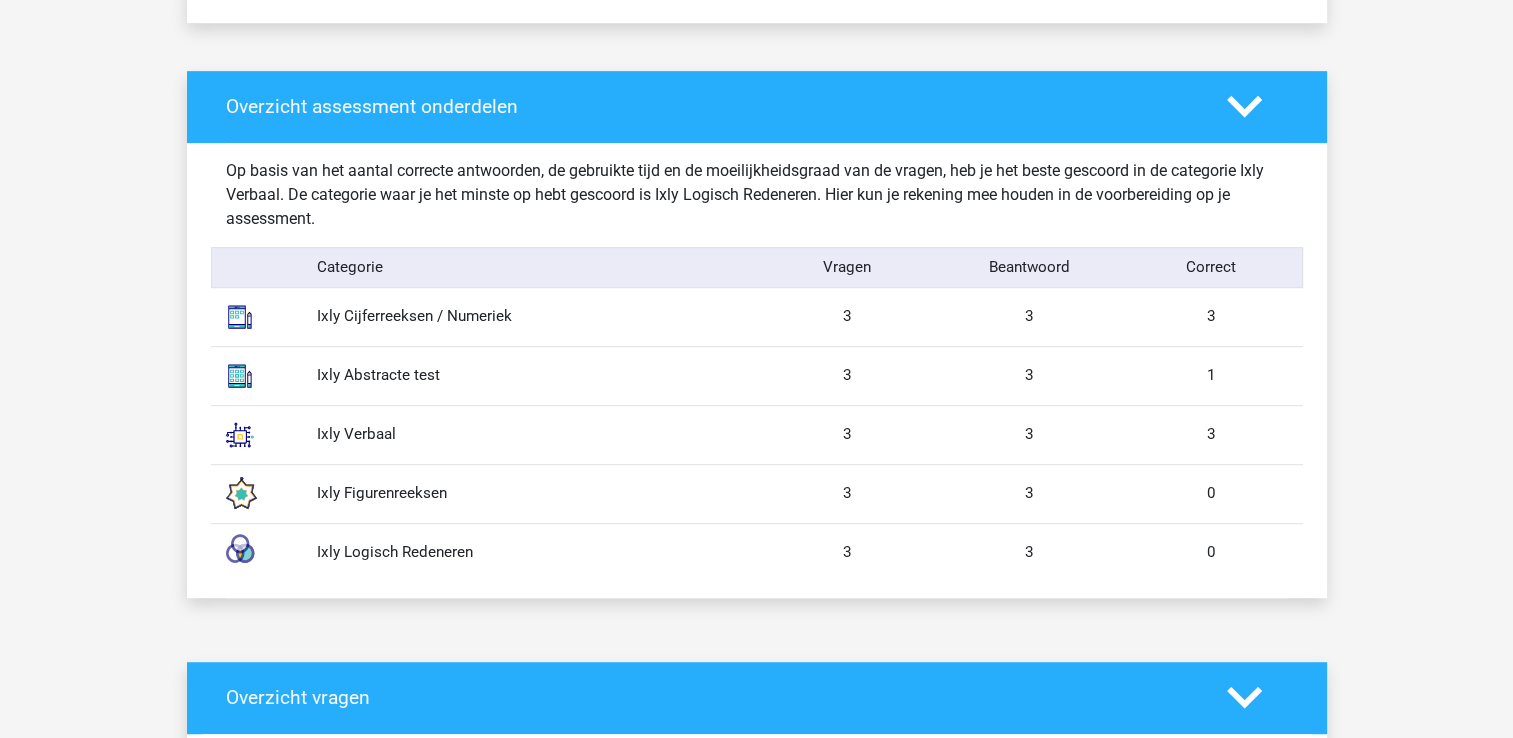 click on "Ixly Abstracte test" at bounding box center [529, 375] 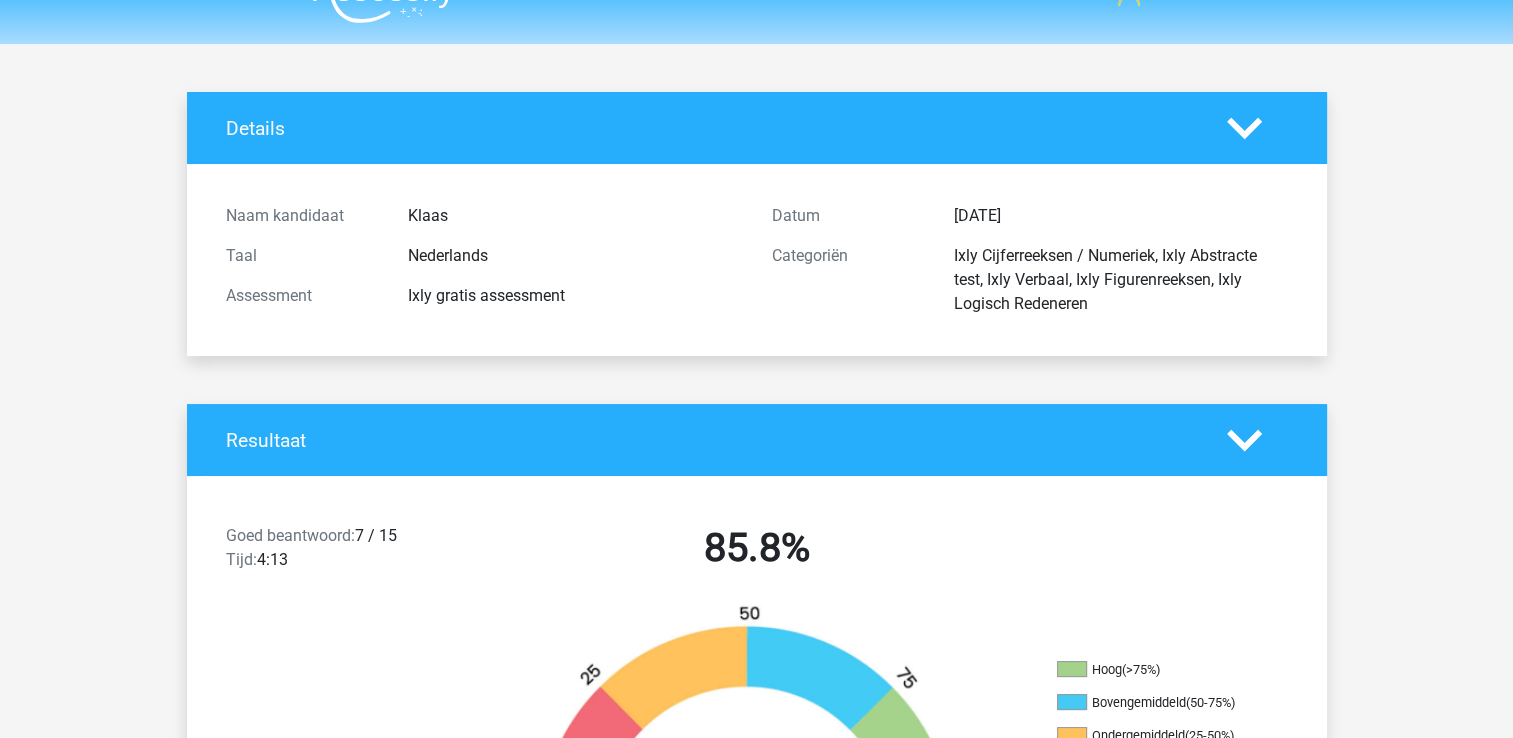 scroll, scrollTop: 0, scrollLeft: 0, axis: both 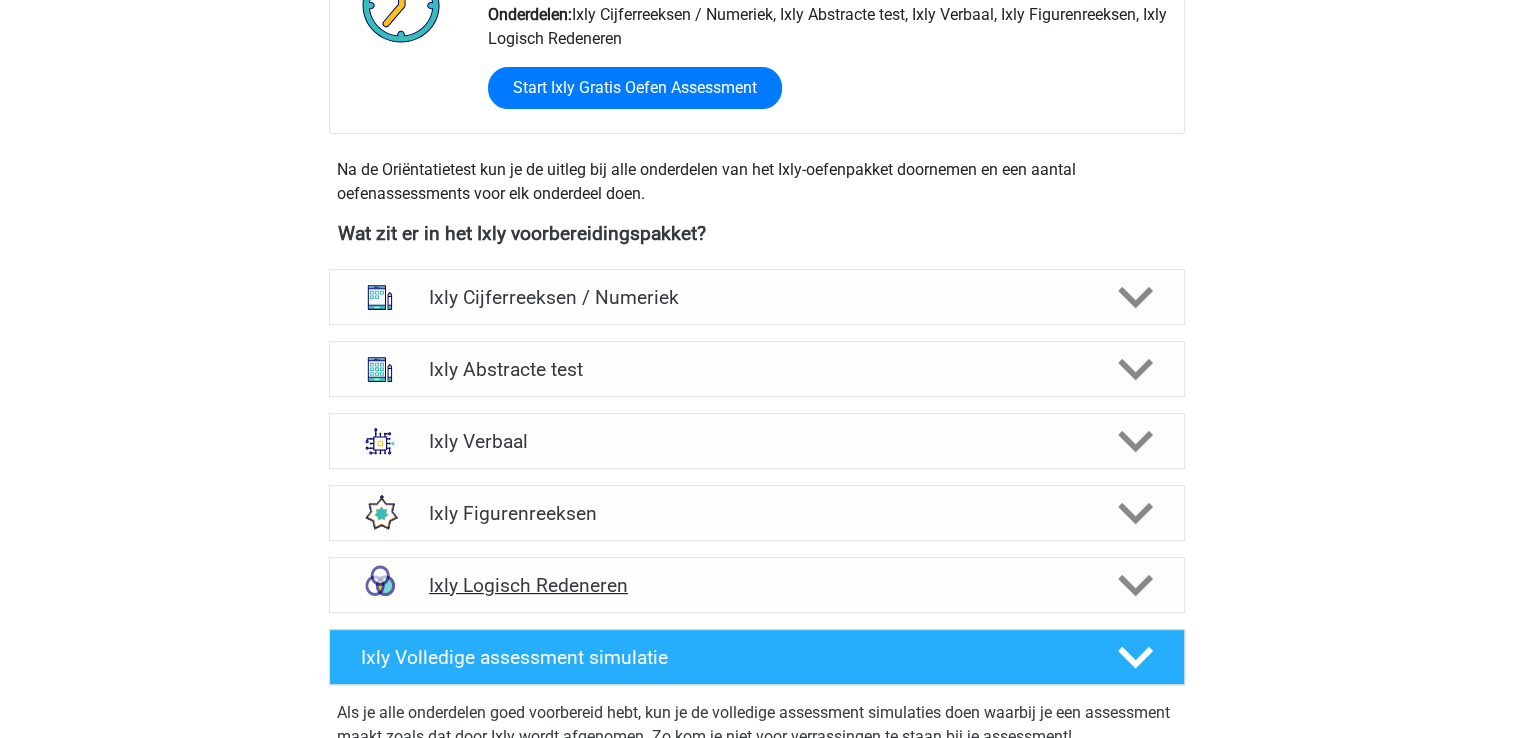 click on "Ixly Logisch Redeneren" at bounding box center [756, 585] 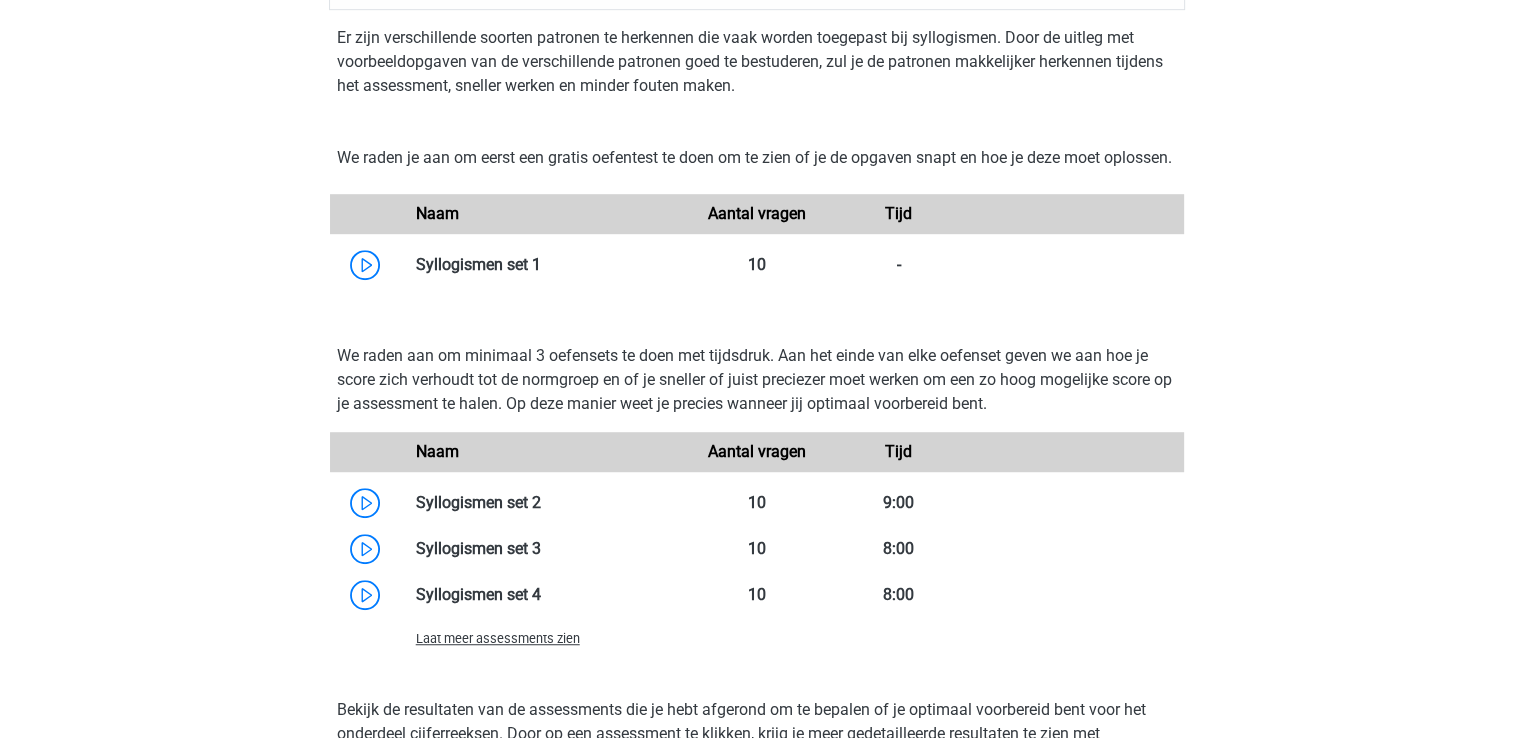 scroll, scrollTop: 1300, scrollLeft: 0, axis: vertical 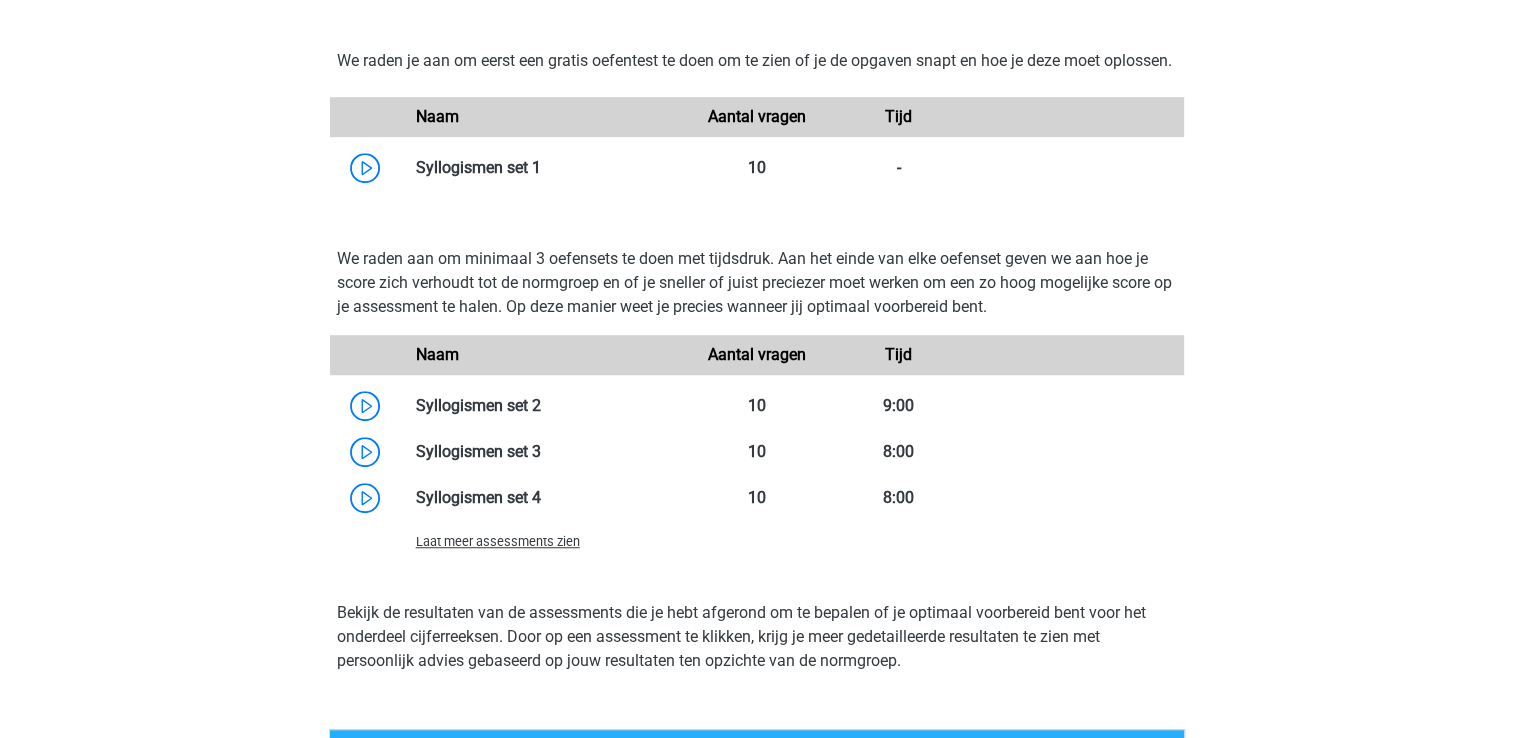 click on "Laat meer assessments zien" at bounding box center (498, 541) 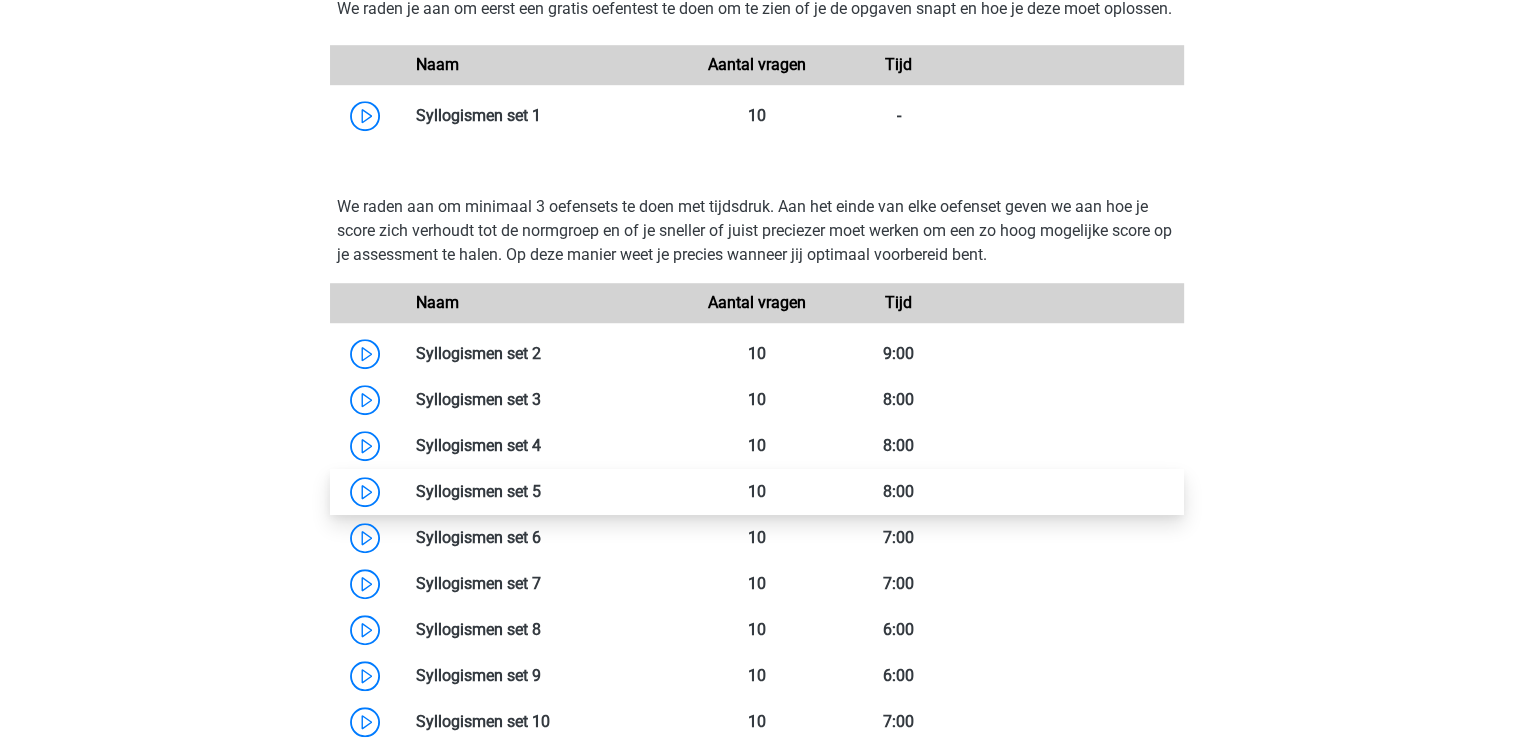scroll, scrollTop: 1500, scrollLeft: 0, axis: vertical 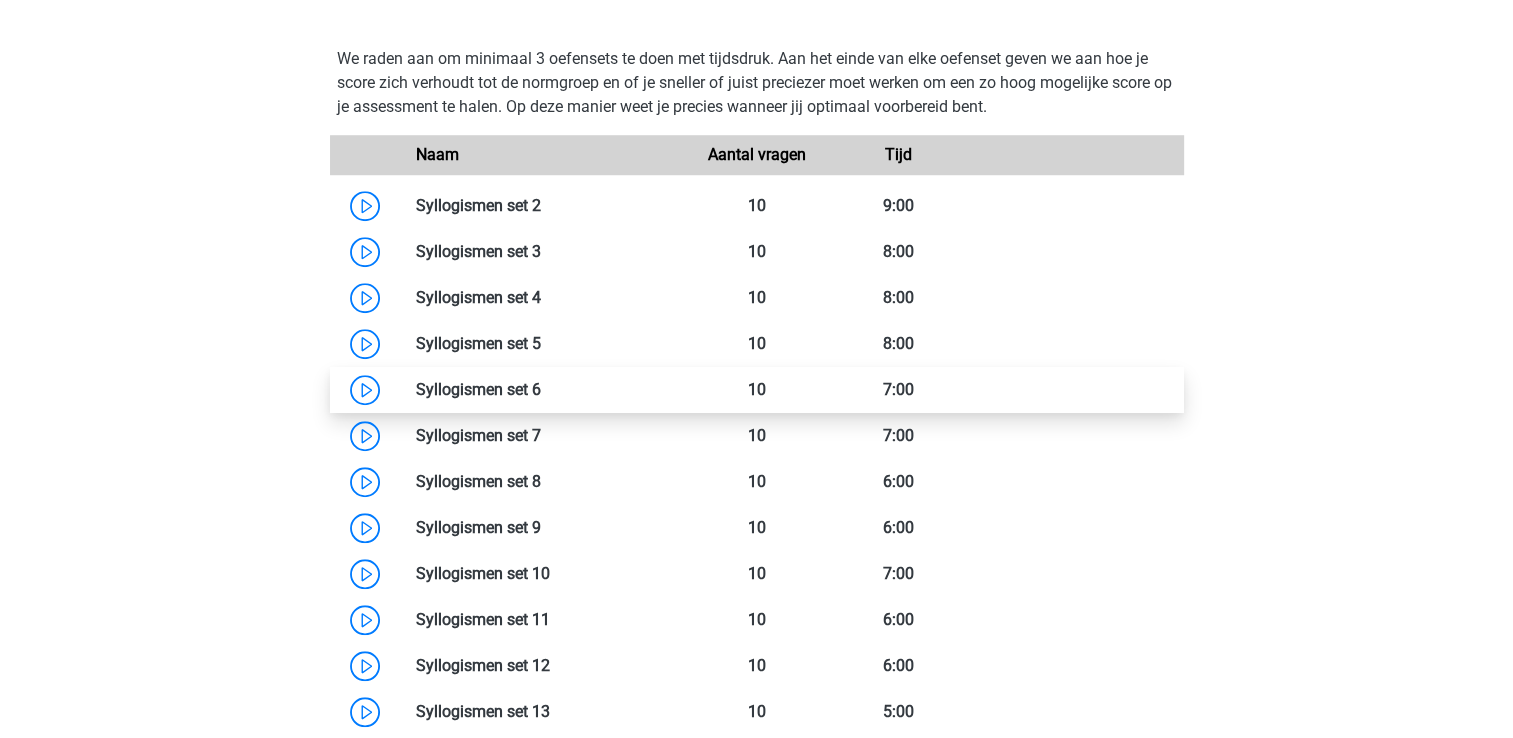 click at bounding box center [541, 389] 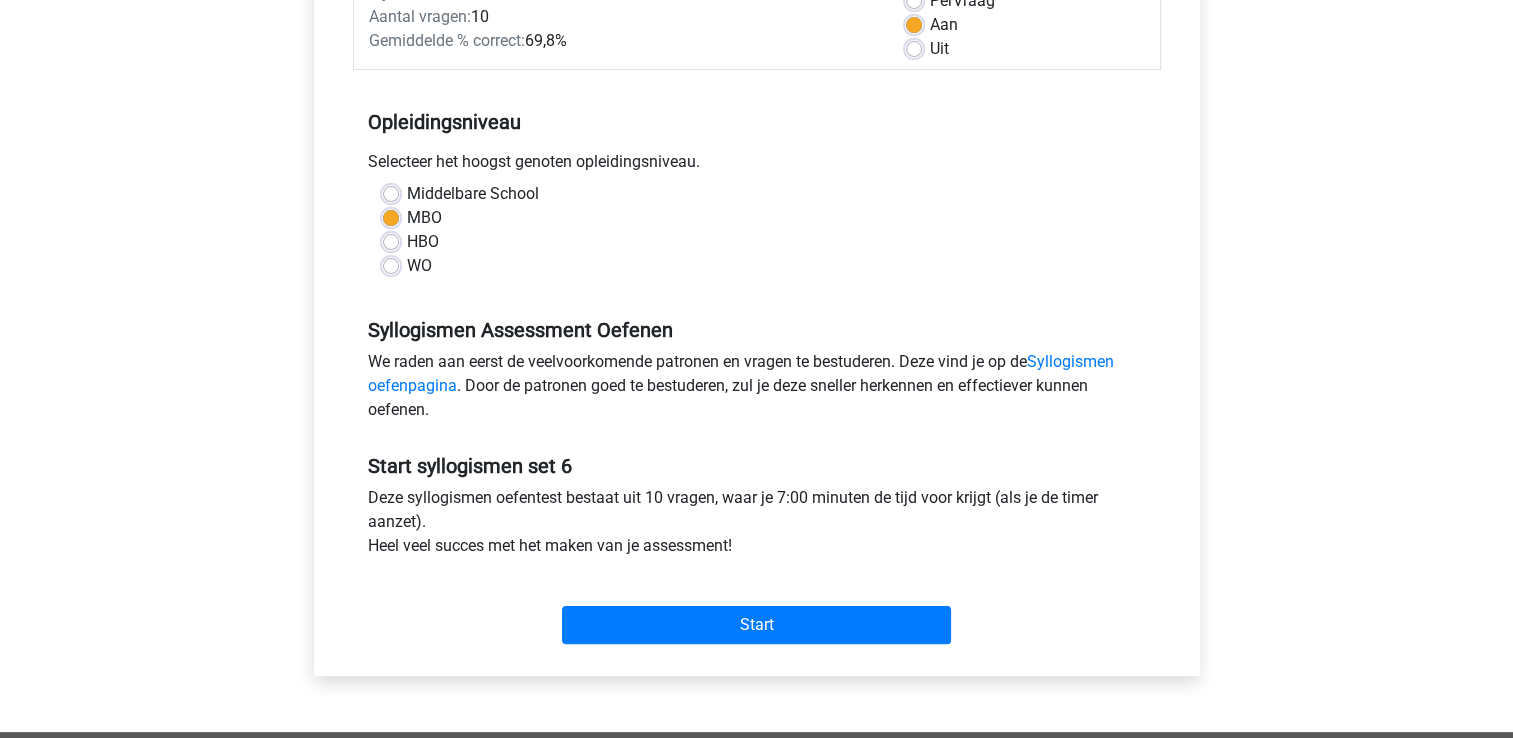 scroll, scrollTop: 400, scrollLeft: 0, axis: vertical 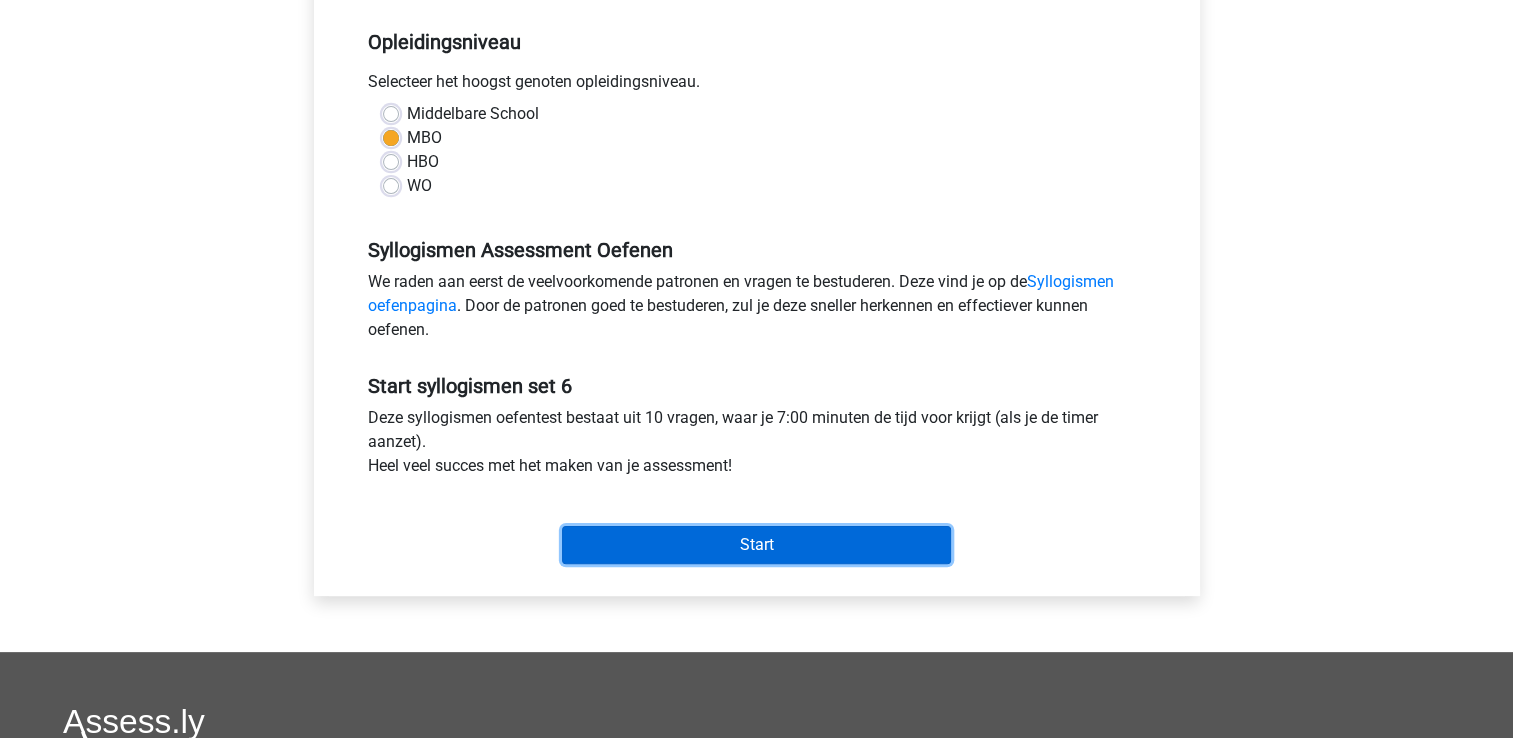 click on "Start" at bounding box center (756, 545) 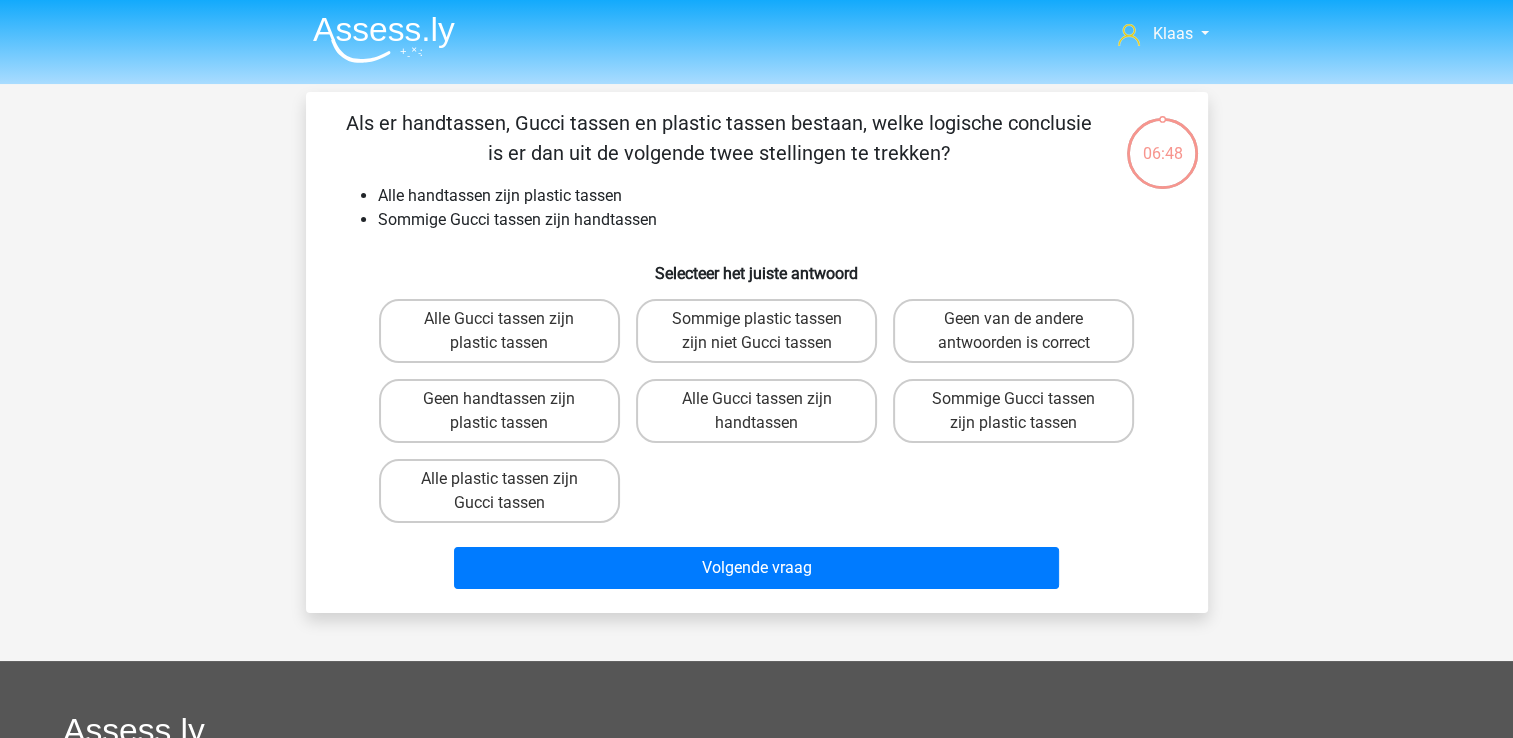scroll, scrollTop: 100, scrollLeft: 0, axis: vertical 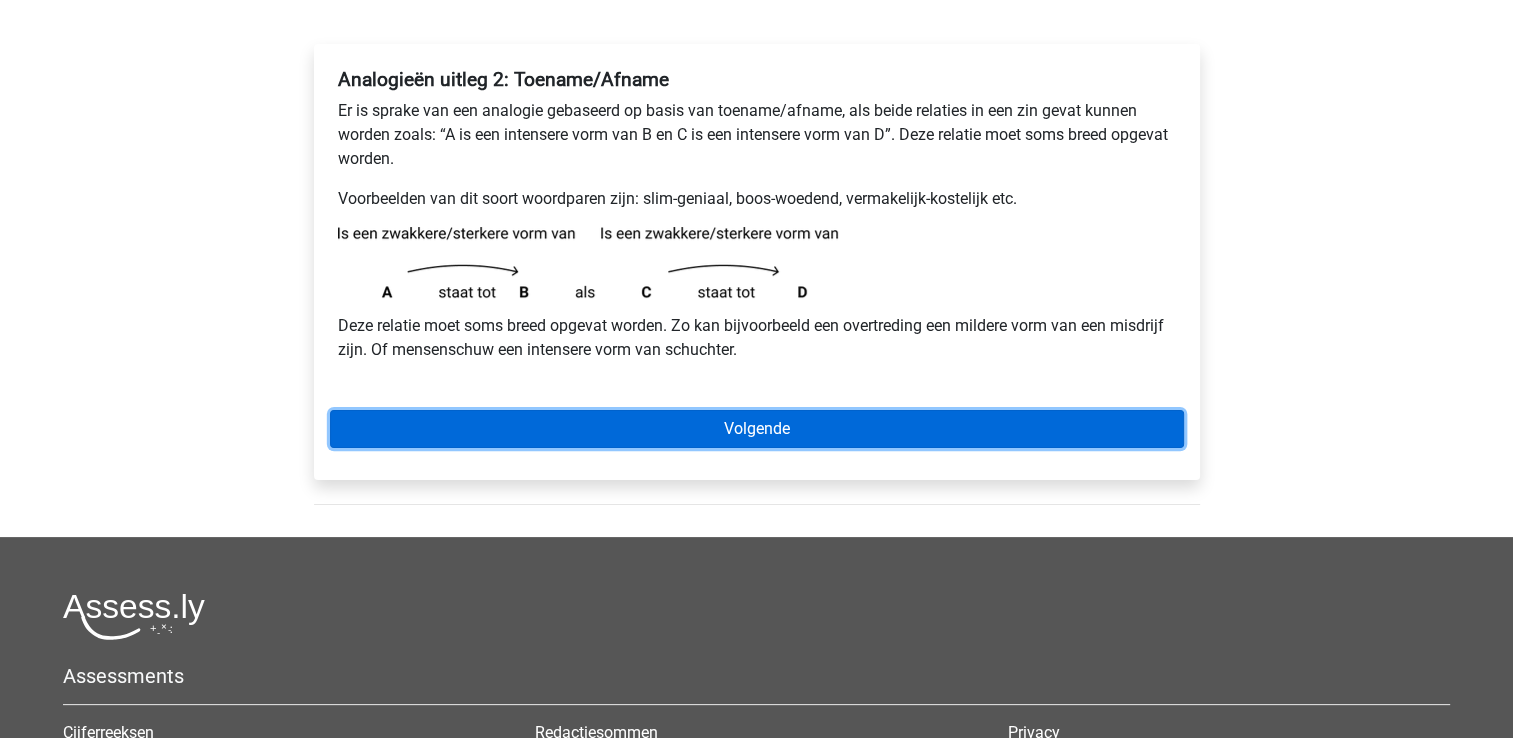click on "Volgende" at bounding box center (757, 429) 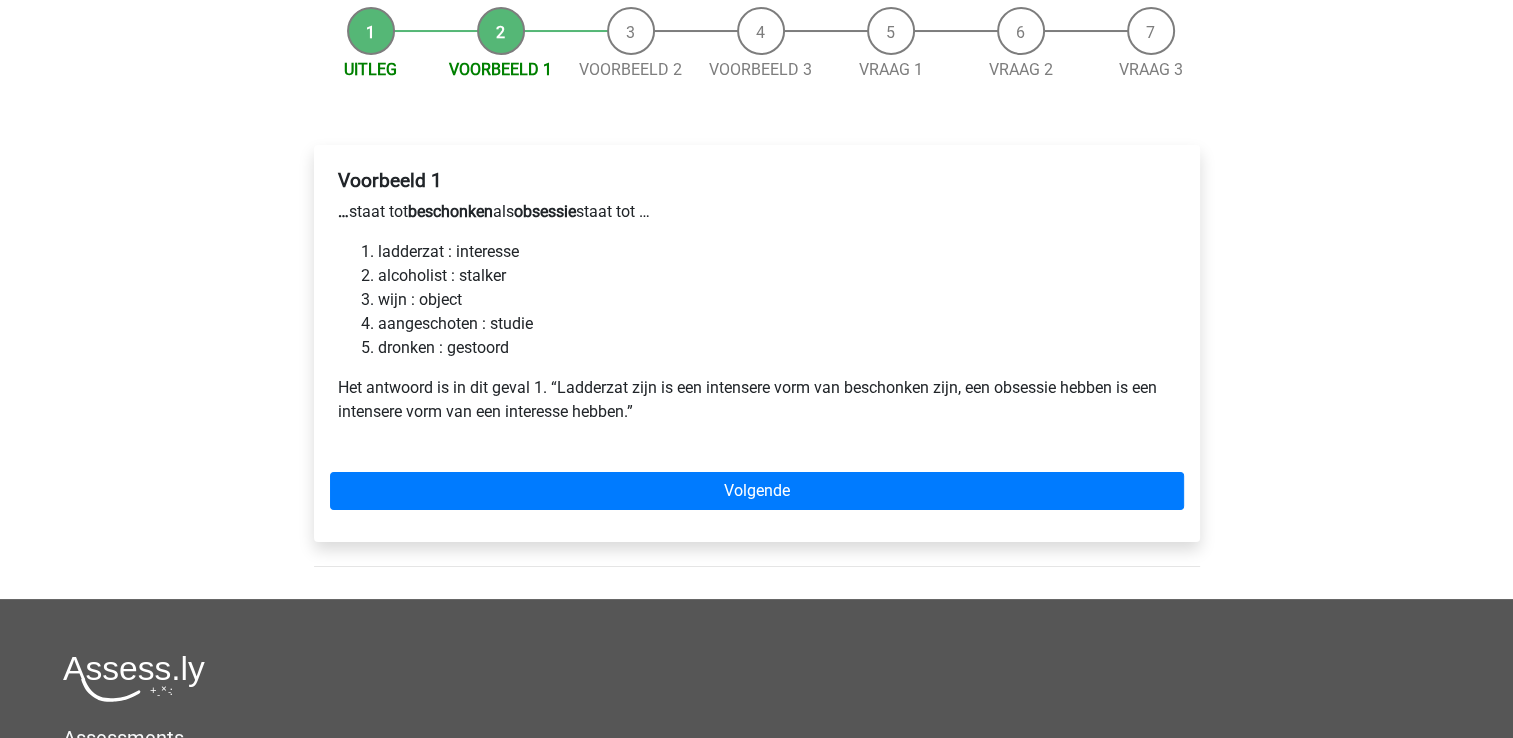 scroll, scrollTop: 200, scrollLeft: 0, axis: vertical 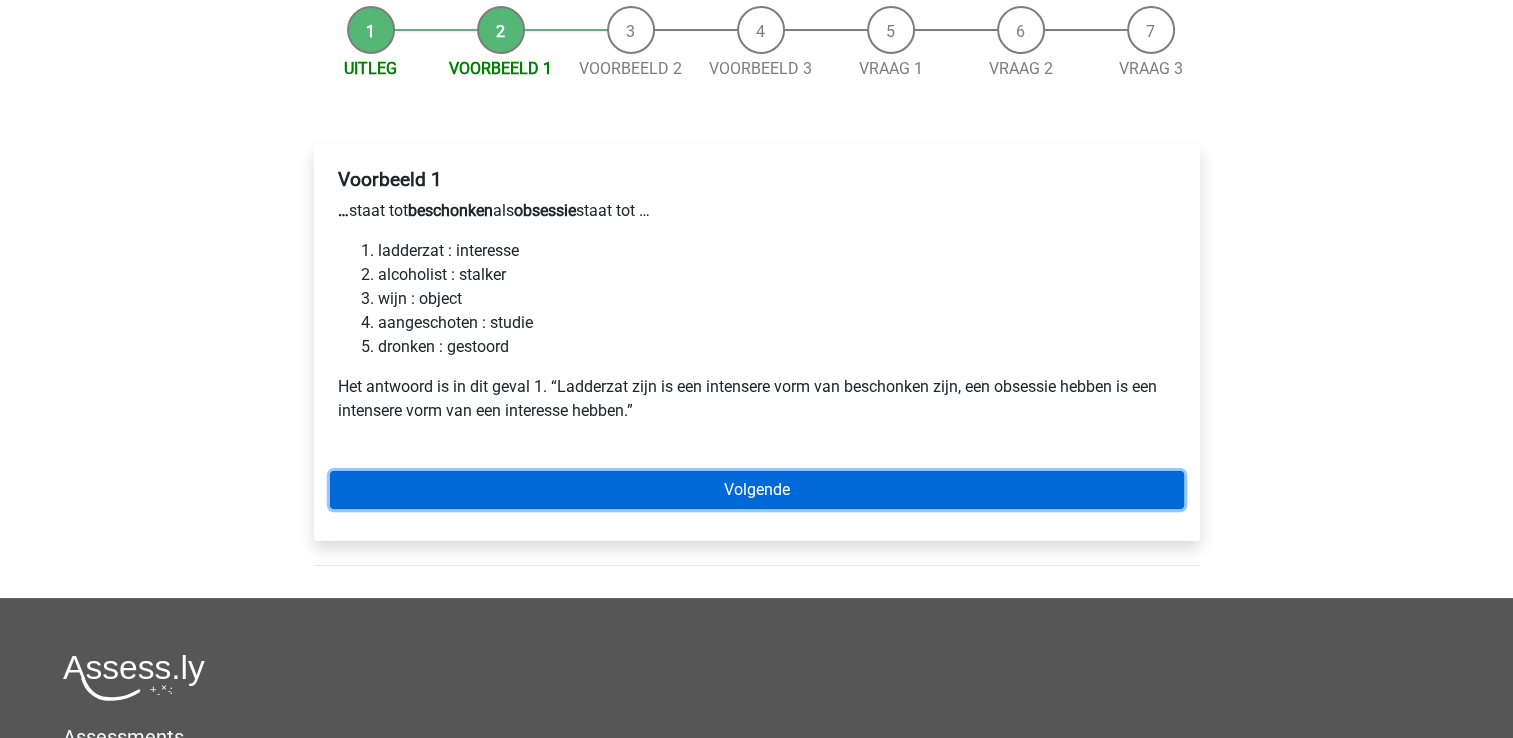 click on "Volgende" at bounding box center [757, 490] 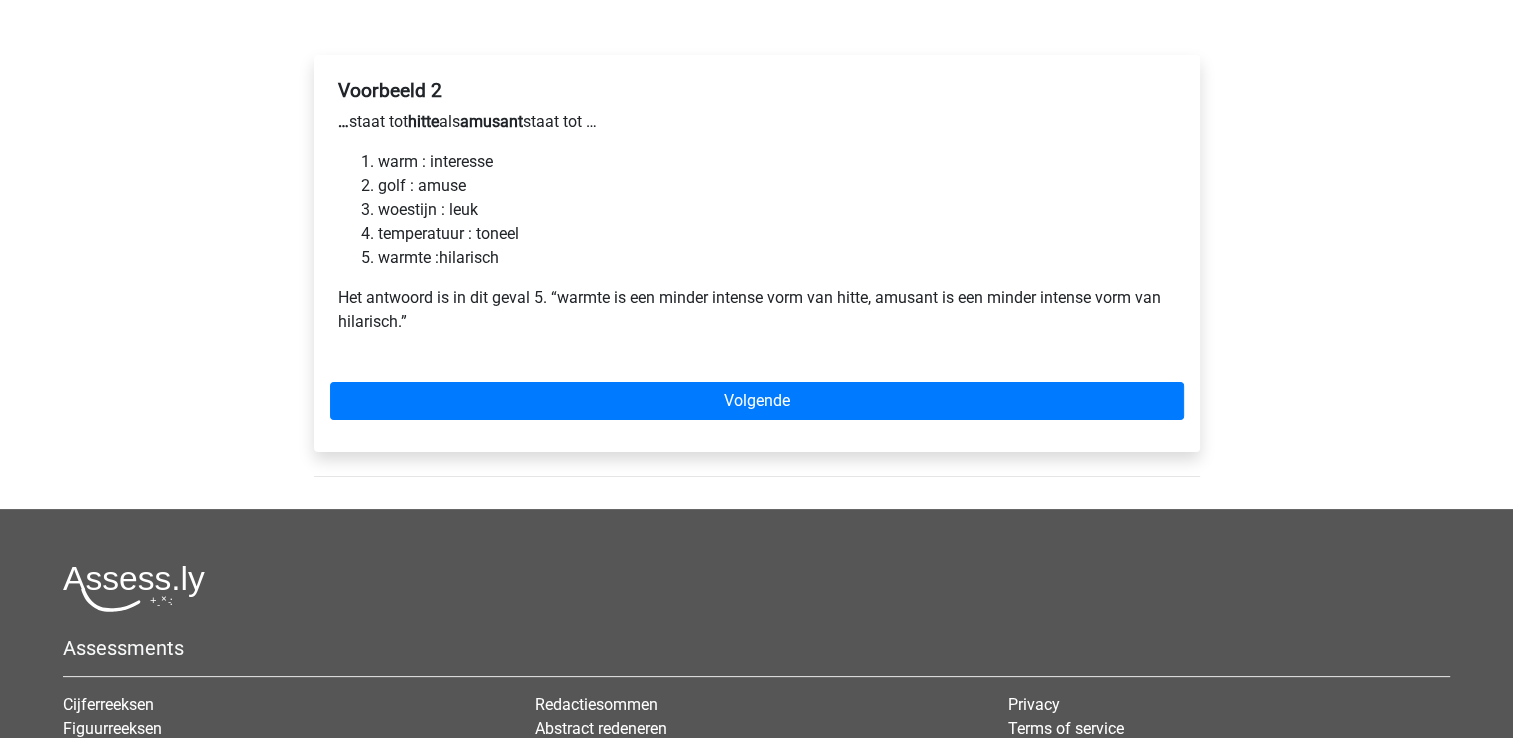 scroll, scrollTop: 300, scrollLeft: 0, axis: vertical 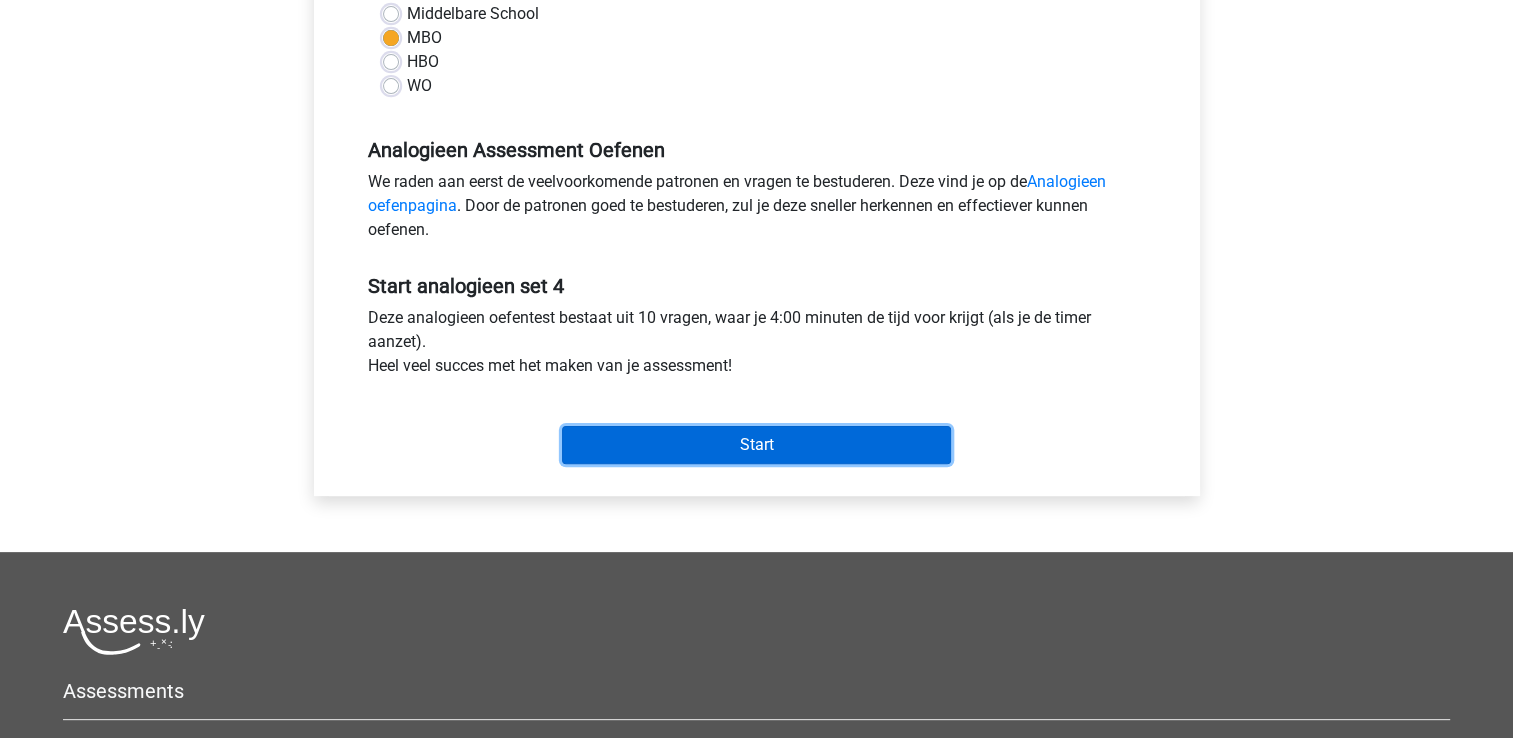 click on "Start" at bounding box center [756, 445] 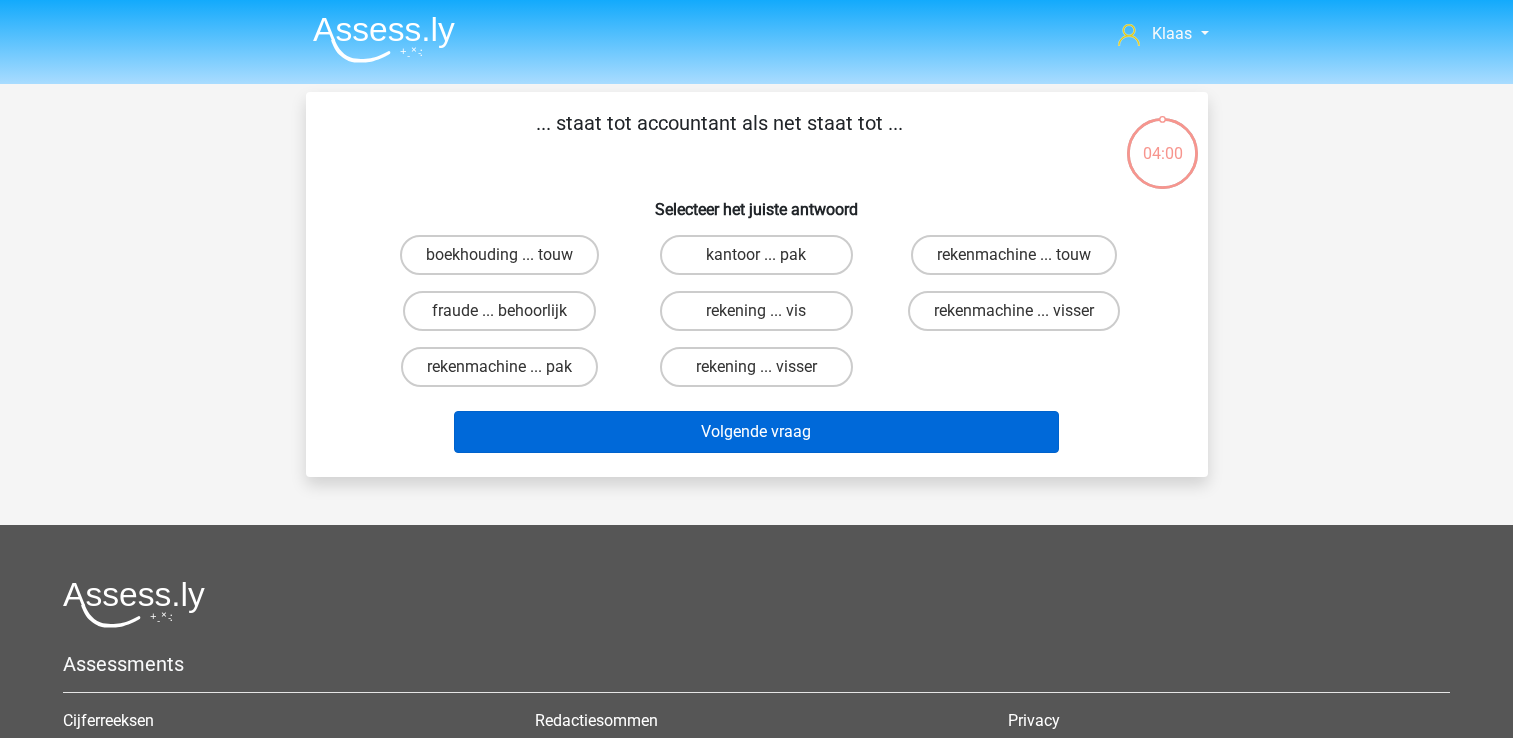 scroll, scrollTop: 0, scrollLeft: 0, axis: both 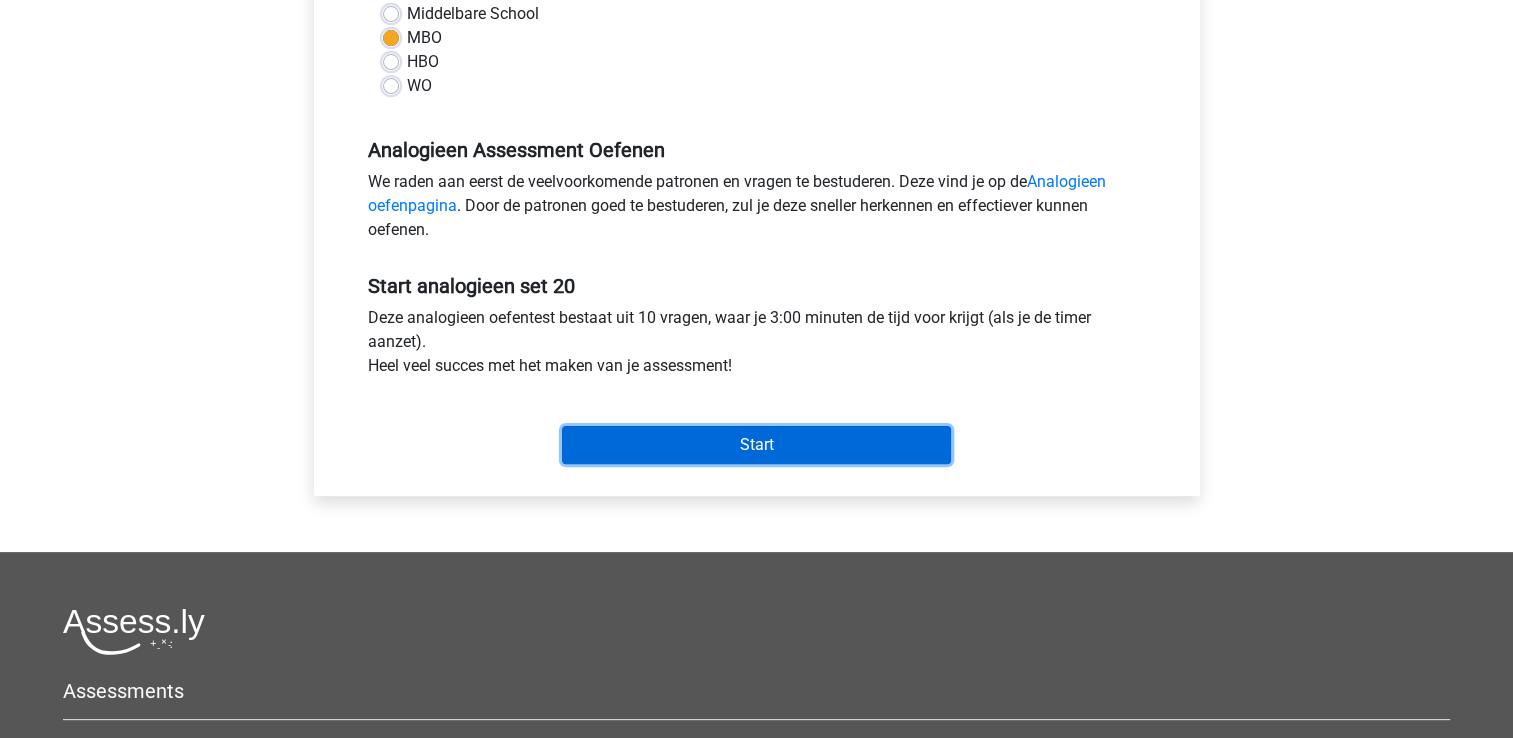click on "Start" at bounding box center [756, 445] 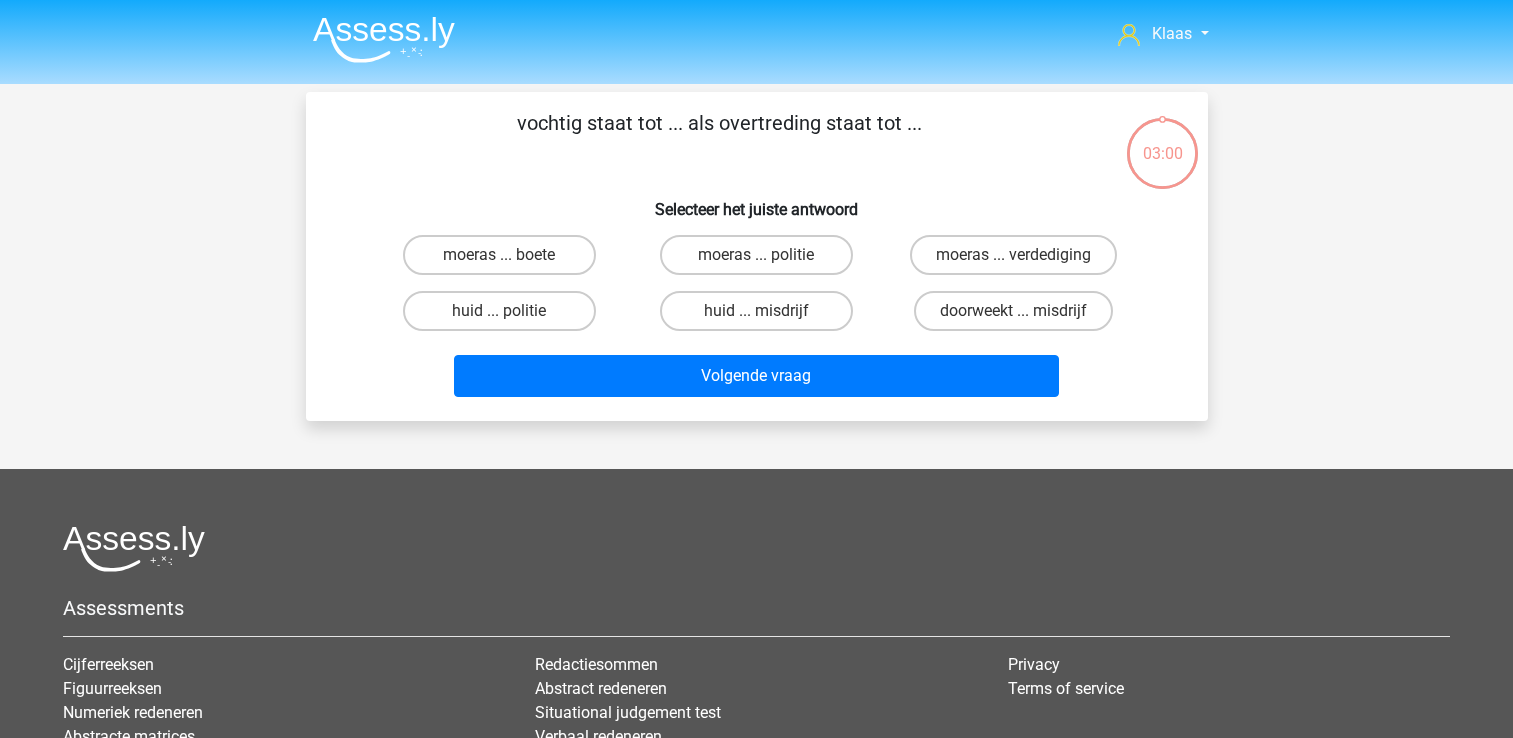 scroll, scrollTop: 0, scrollLeft: 0, axis: both 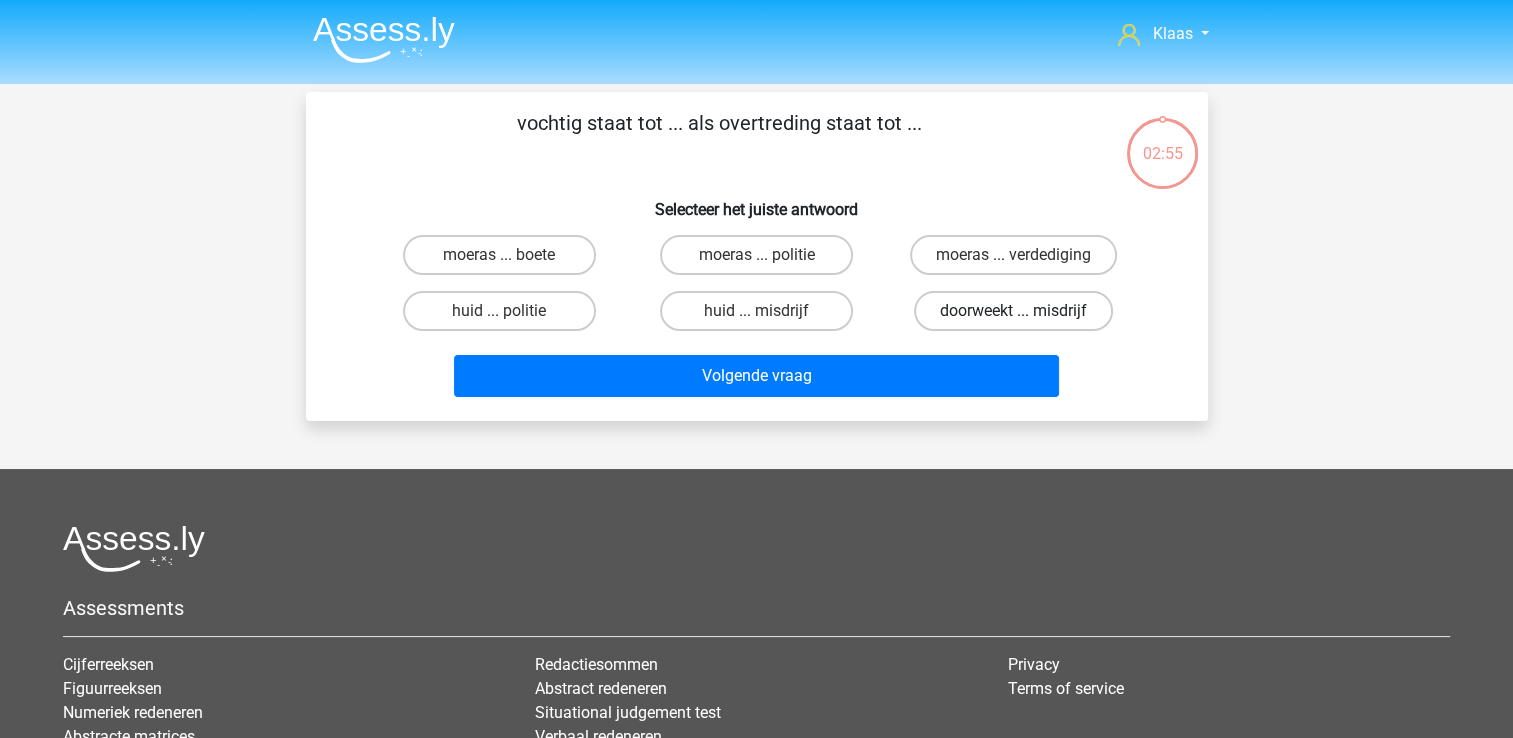 click on "doorweekt ... misdrijf" at bounding box center [1013, 311] 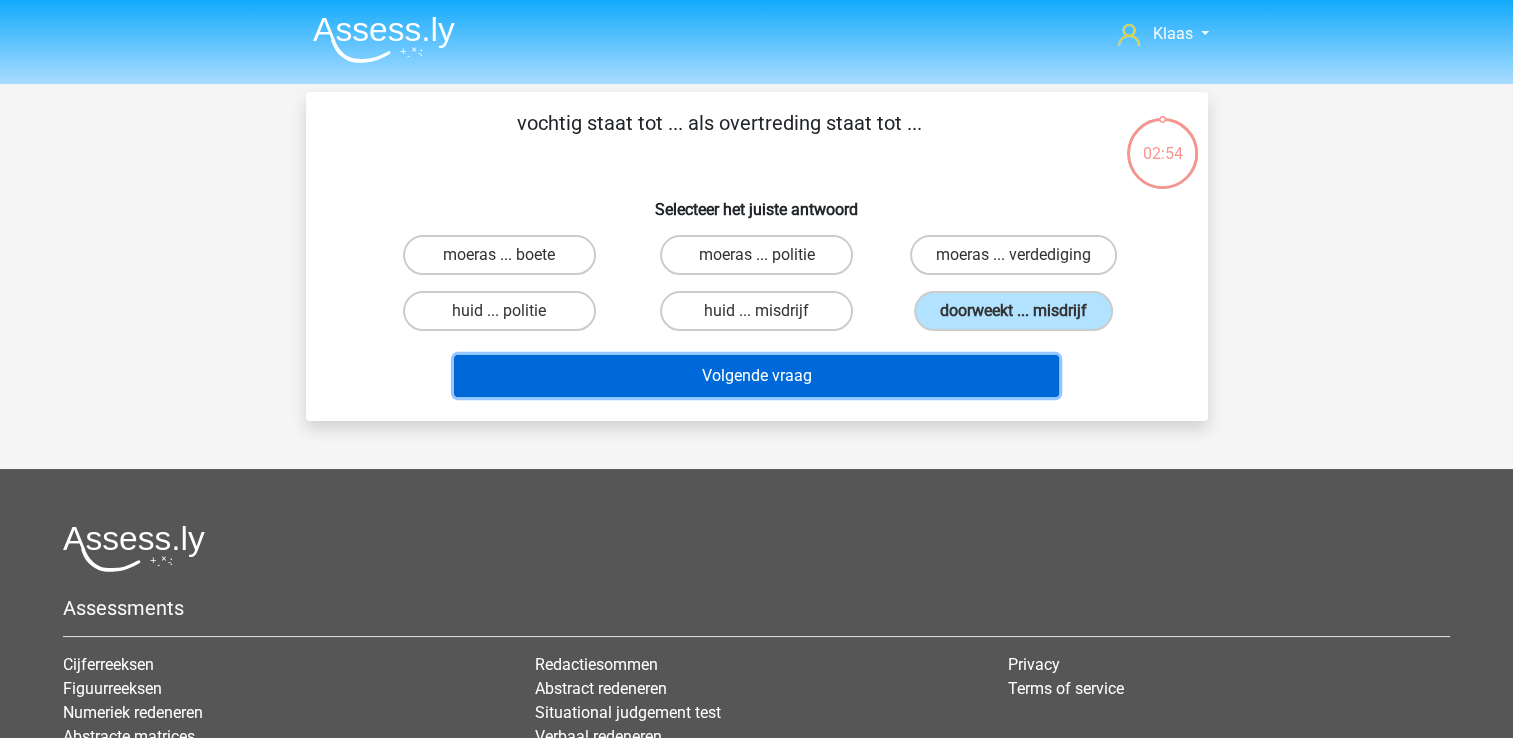 click on "Volgende vraag" at bounding box center [756, 376] 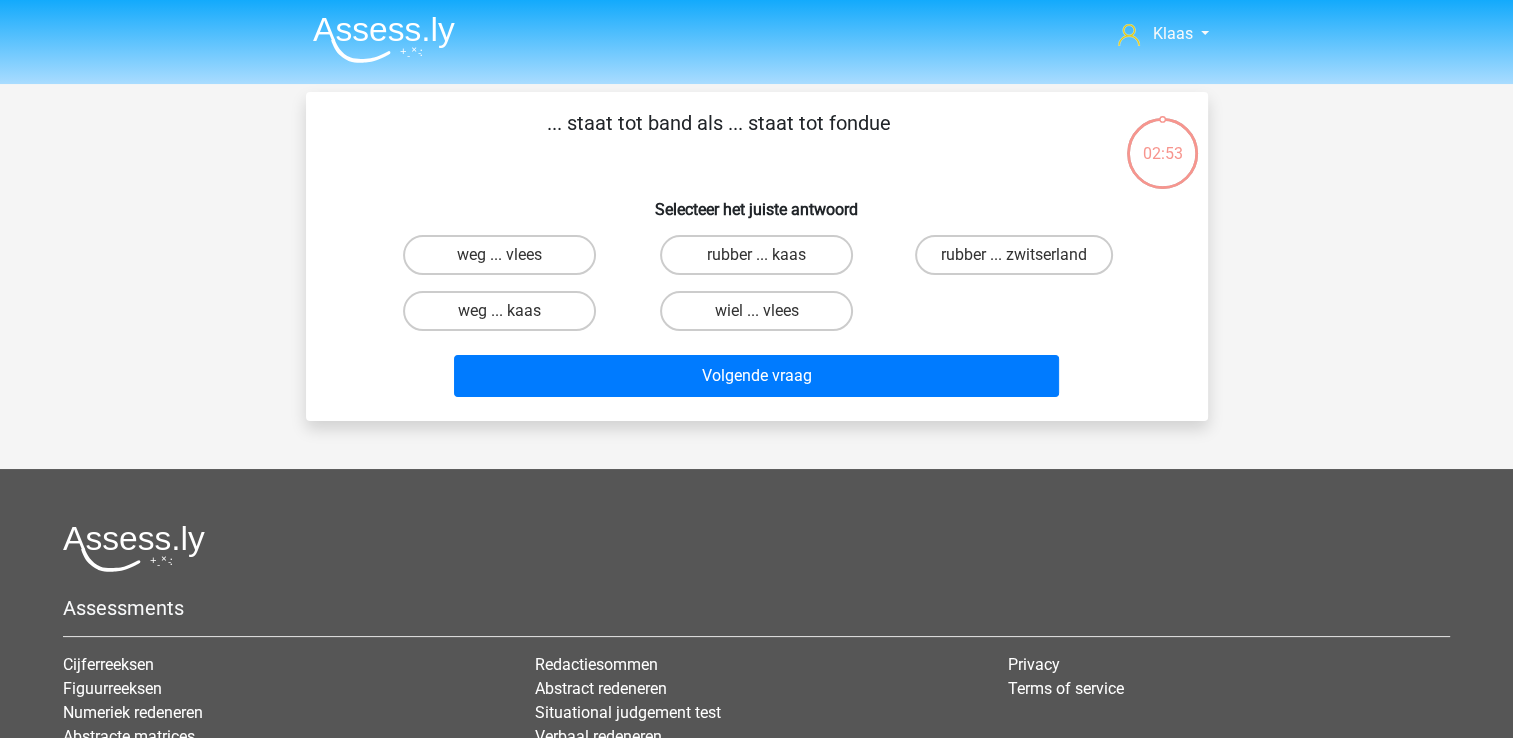 scroll, scrollTop: 92, scrollLeft: 0, axis: vertical 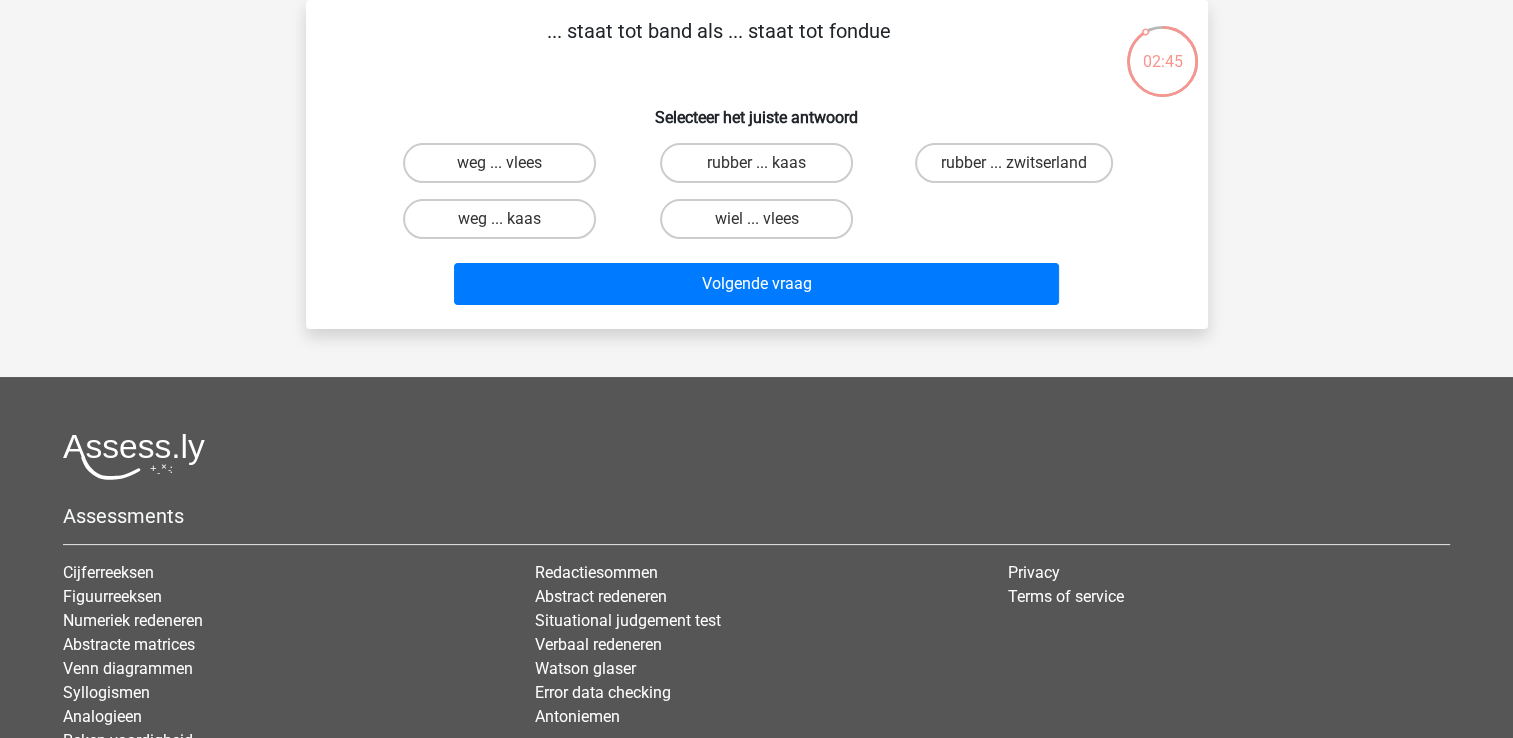 click on "rubber ... kaas" at bounding box center (762, 169) 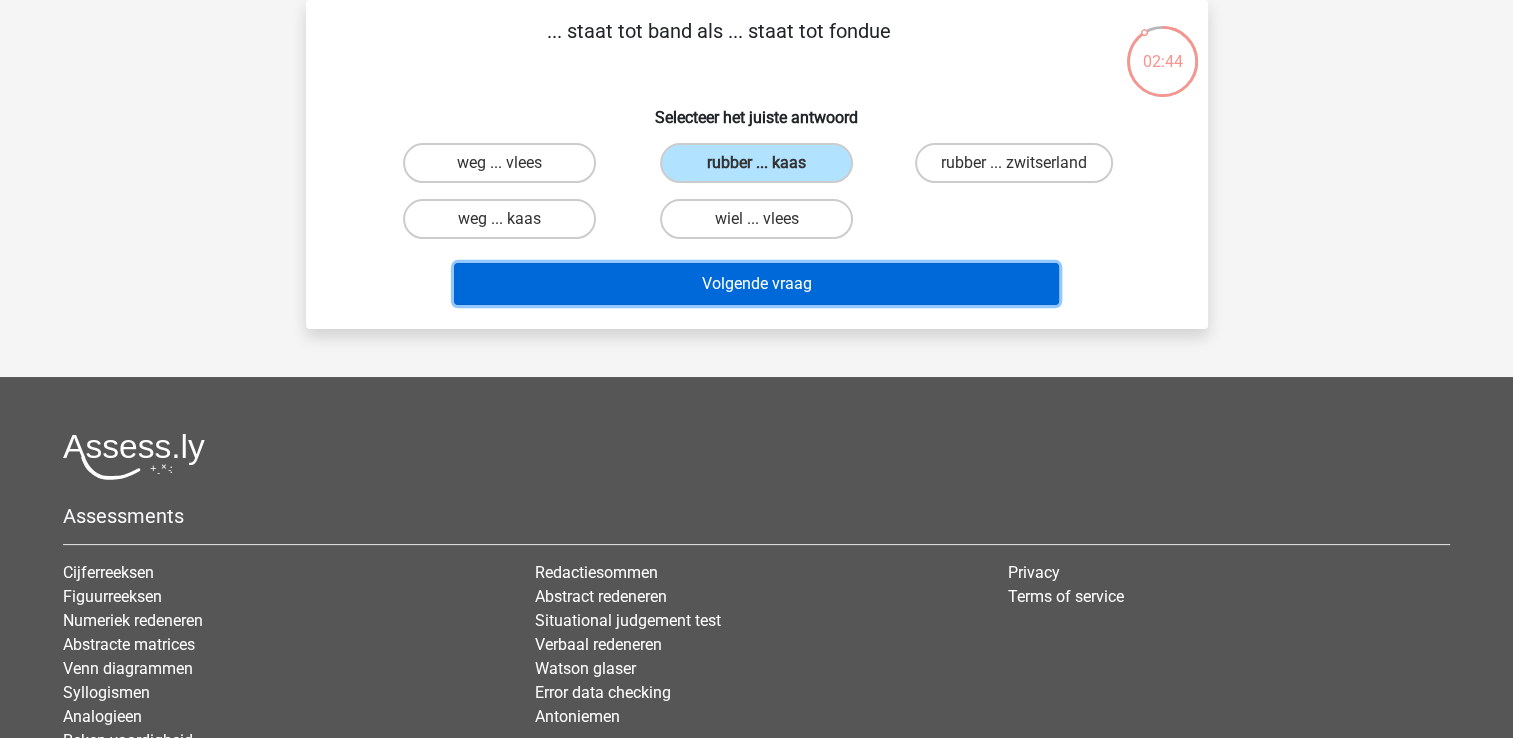 click on "Volgende vraag" at bounding box center [756, 284] 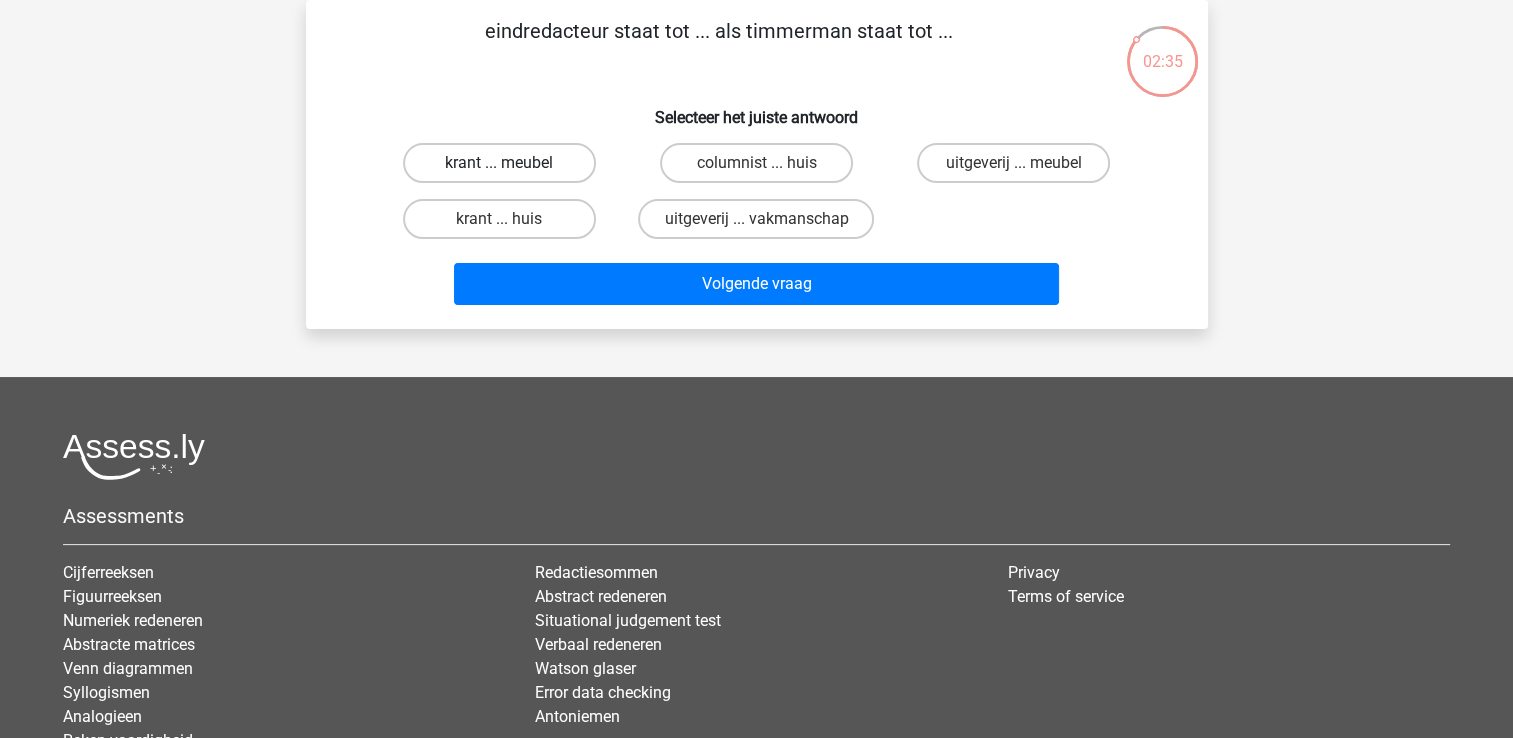 click on "krant ... meubel" at bounding box center [499, 163] 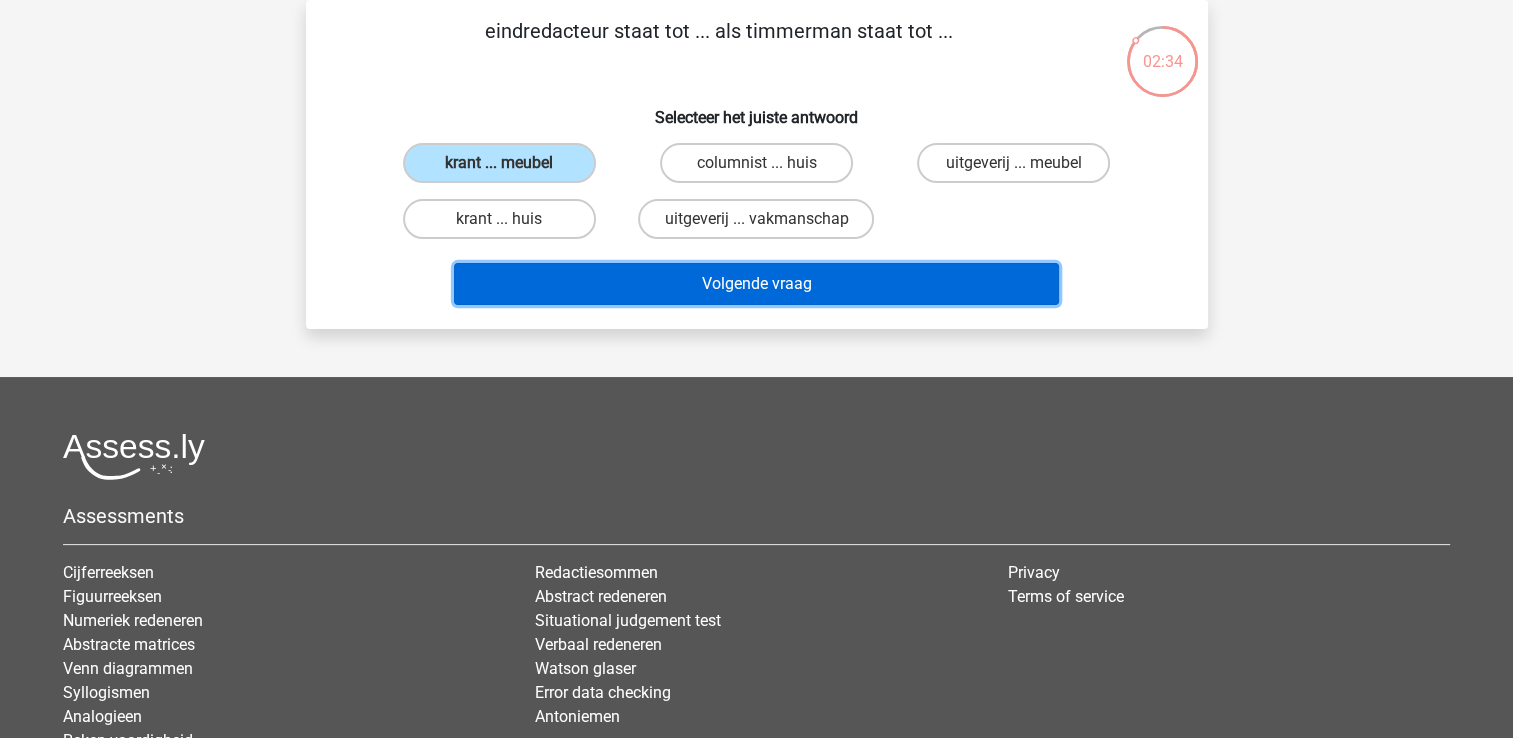 click on "Volgende vraag" at bounding box center [756, 284] 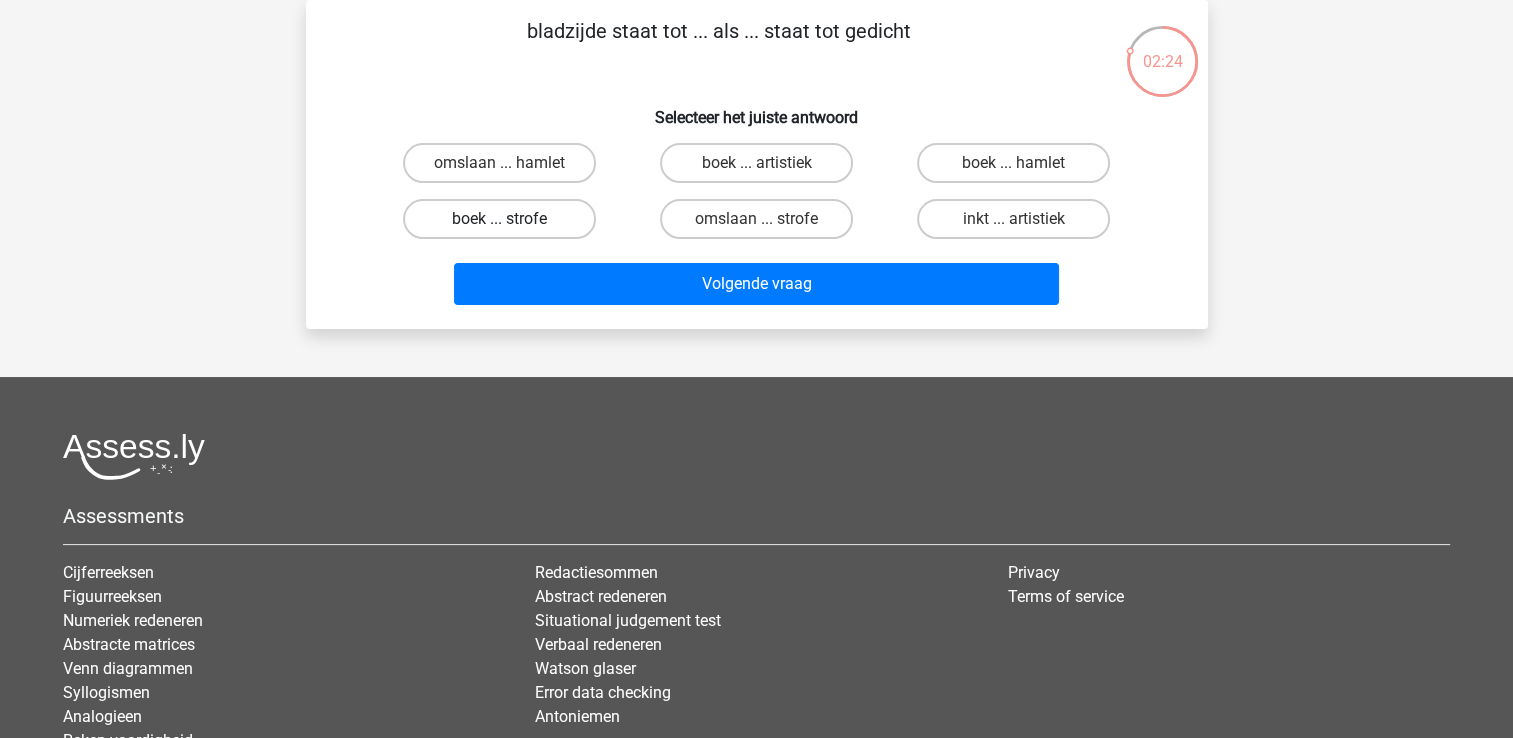 click on "boek ... strofe" at bounding box center [499, 219] 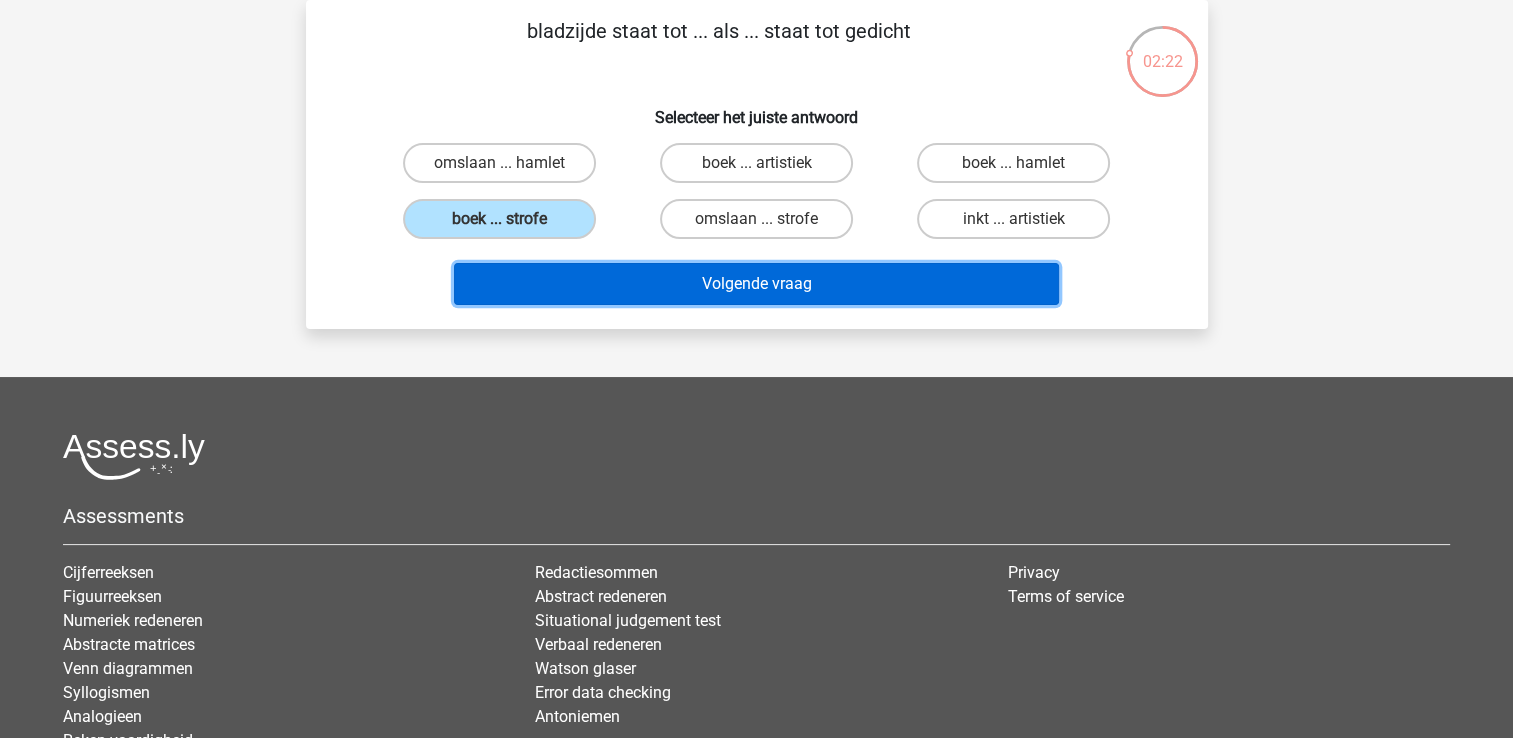 click on "Volgende vraag" at bounding box center [756, 284] 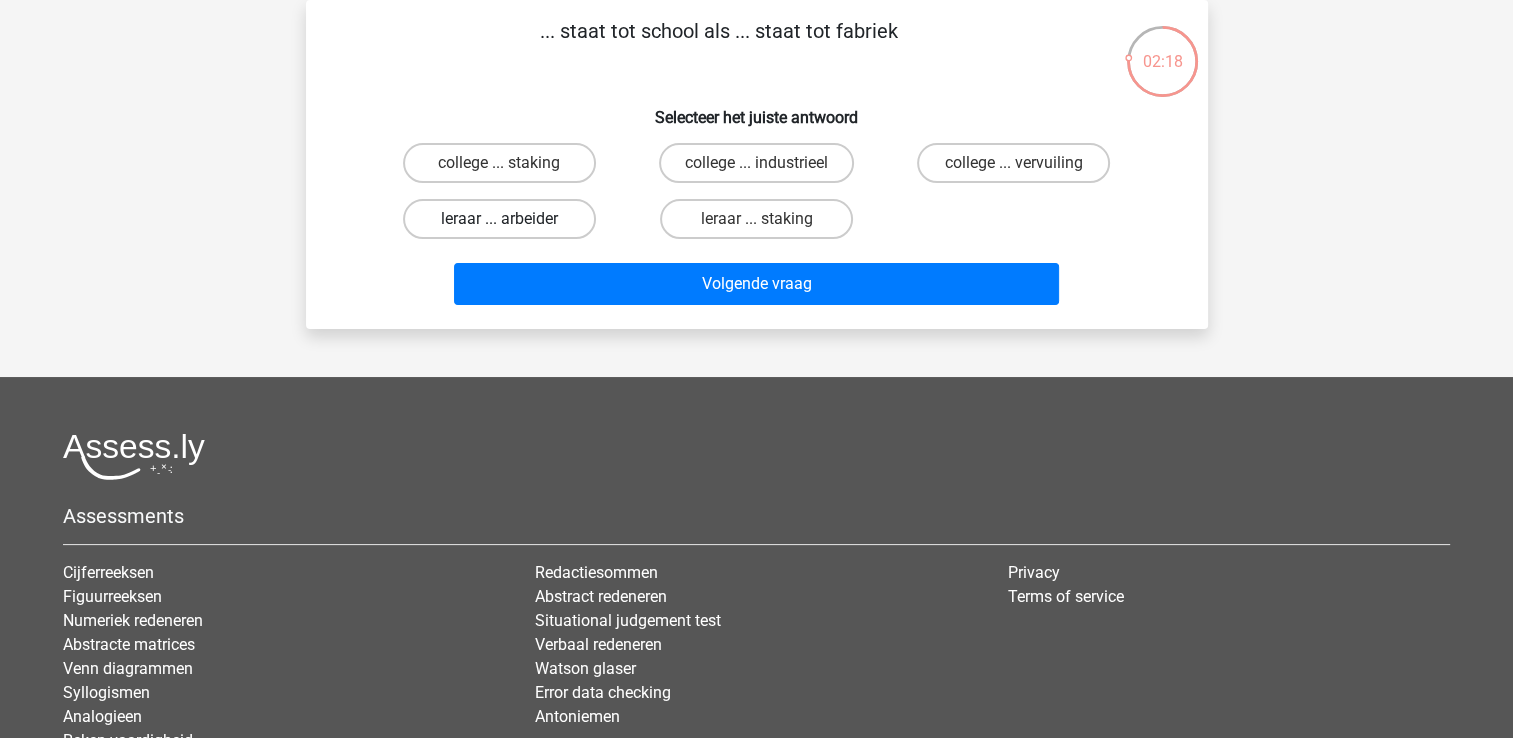 click on "leraar ... arbeider" at bounding box center [499, 219] 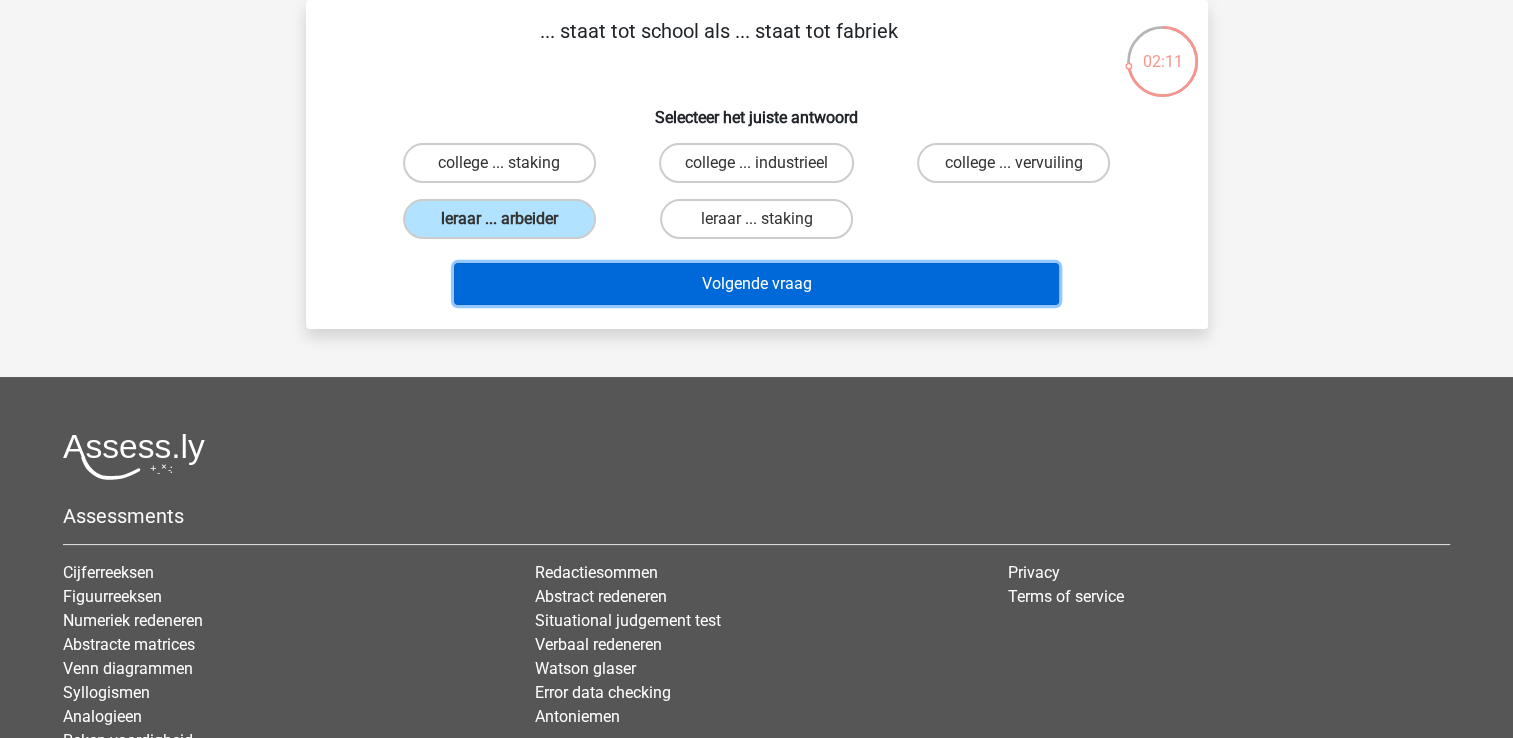 click on "Volgende vraag" at bounding box center (756, 284) 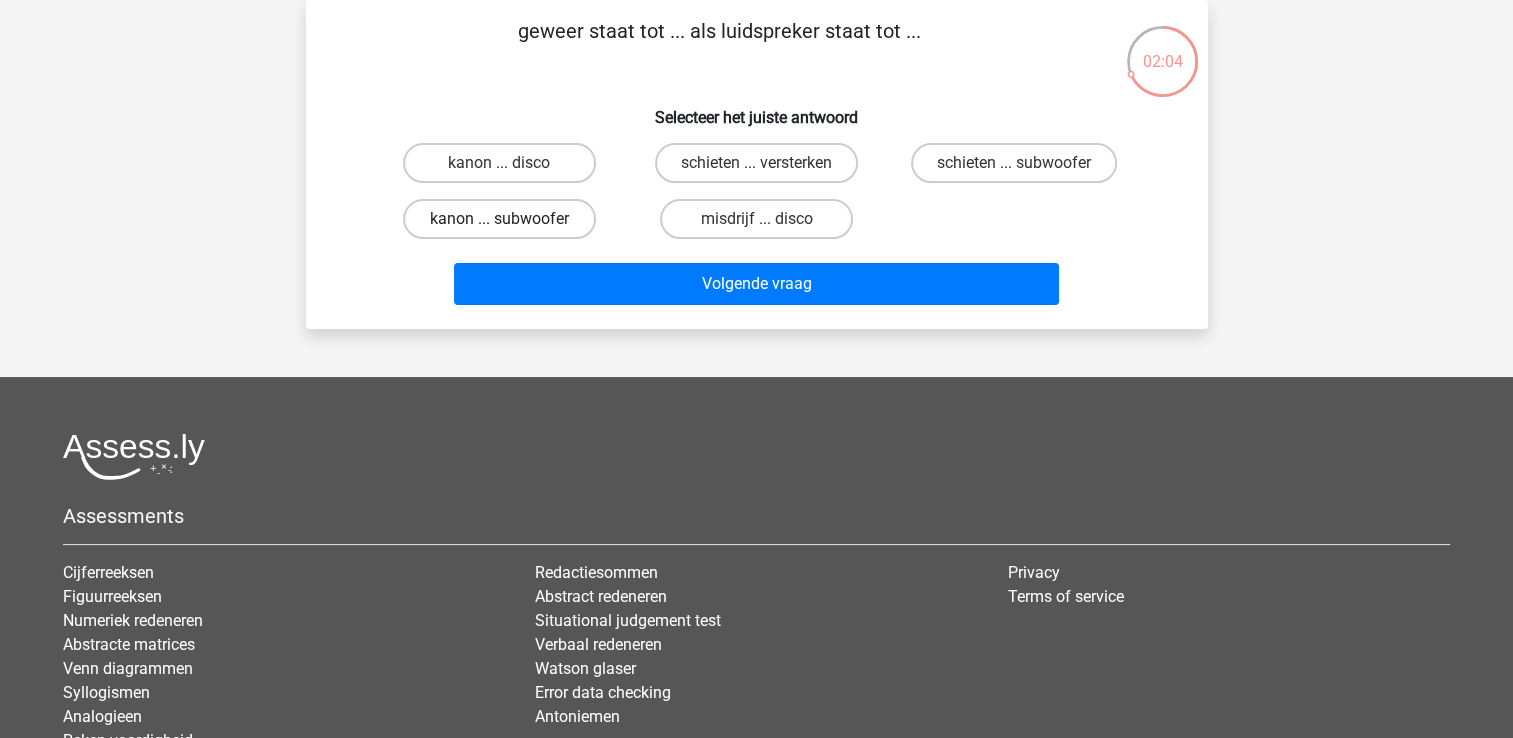 click on "kanon ... subwoofer" at bounding box center (499, 219) 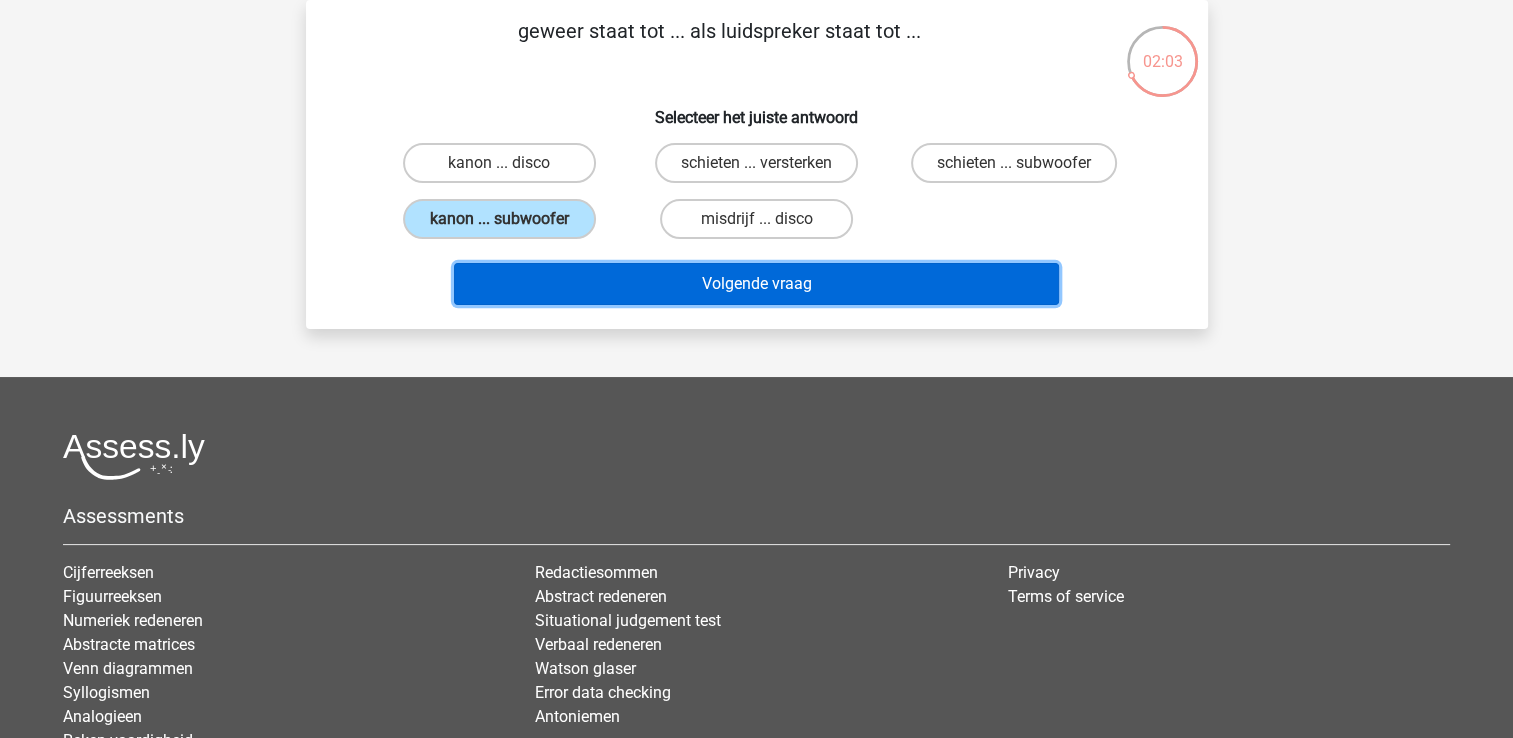 click on "Volgende vraag" at bounding box center [756, 284] 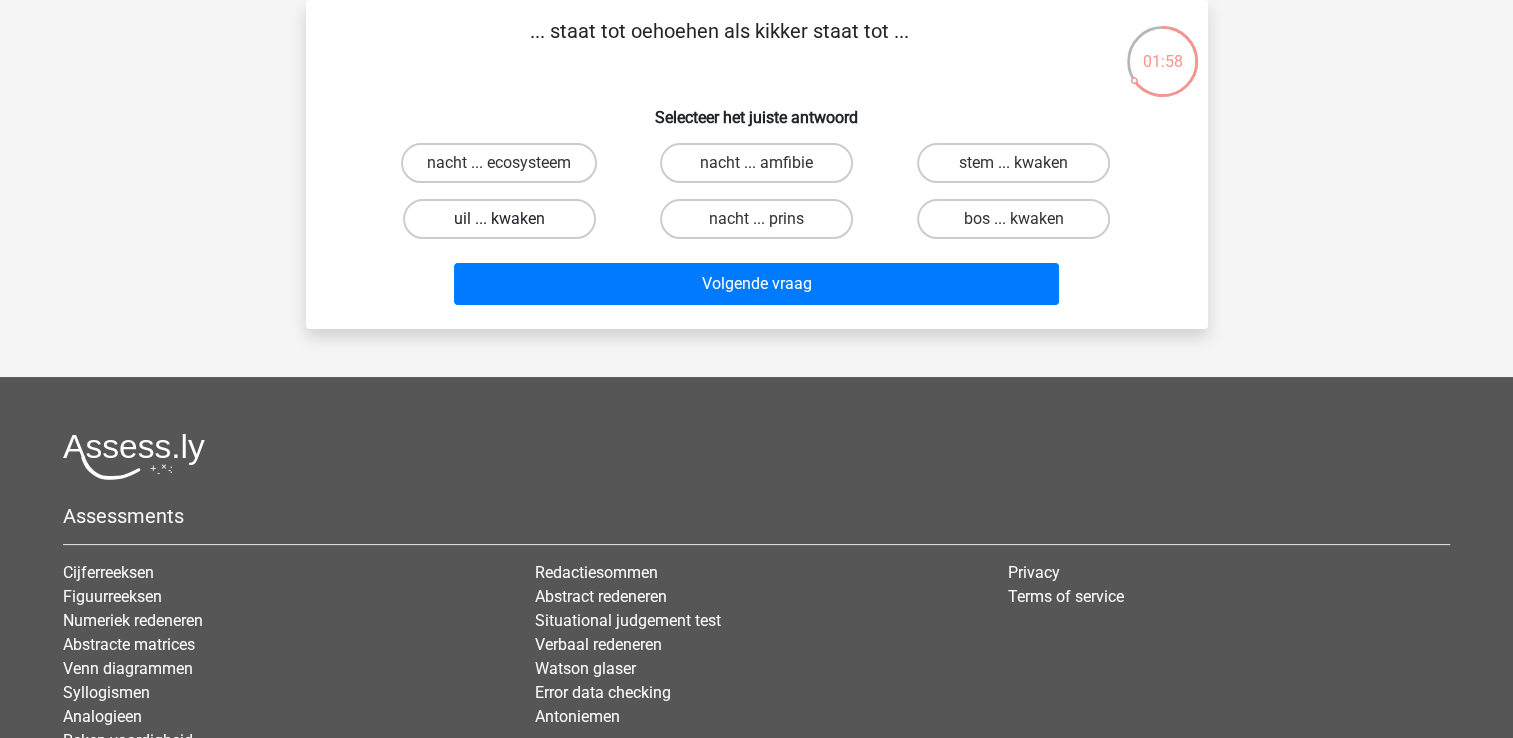 click on "uil ... kwaken" at bounding box center [499, 219] 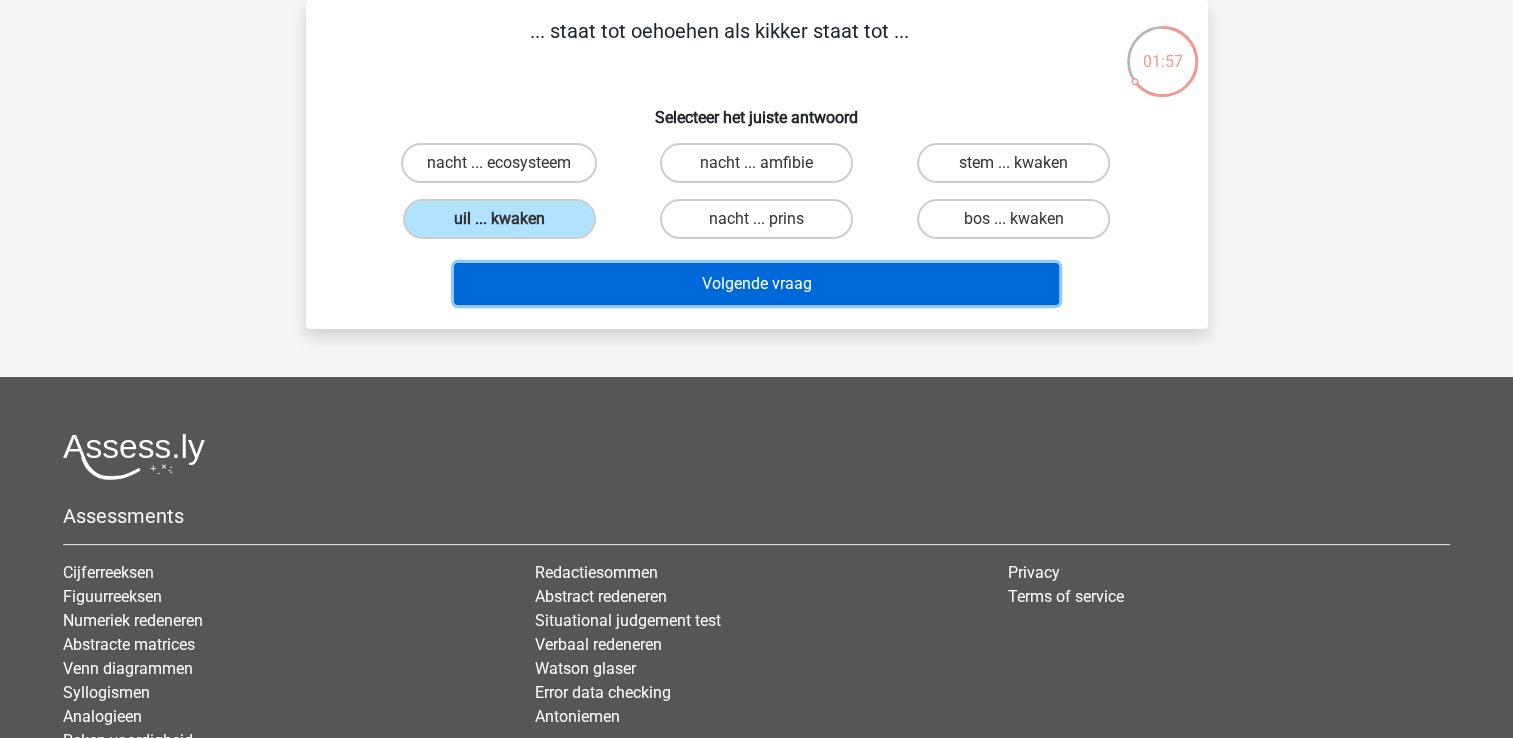 click on "Volgende vraag" at bounding box center [756, 284] 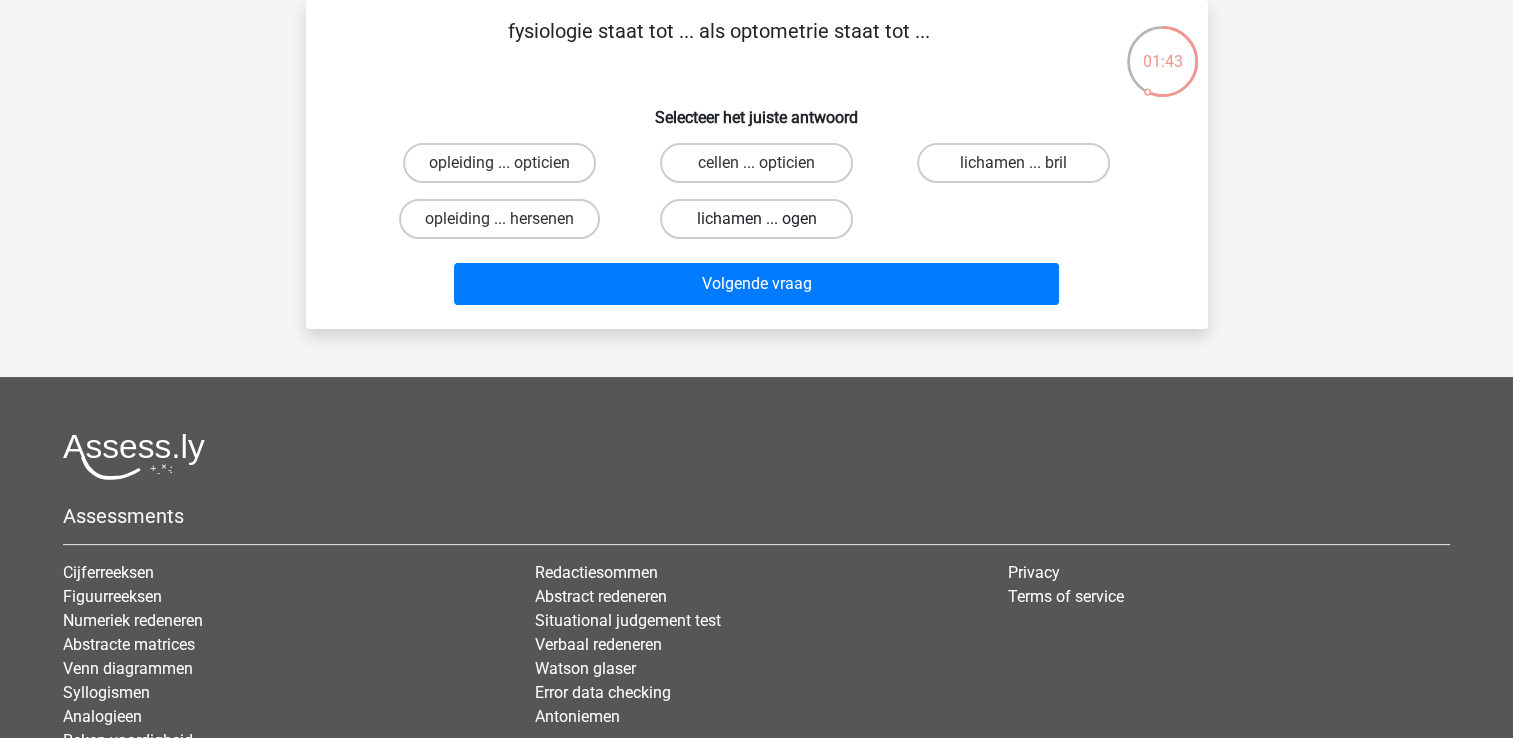 click on "lichamen ... ogen" at bounding box center [756, 219] 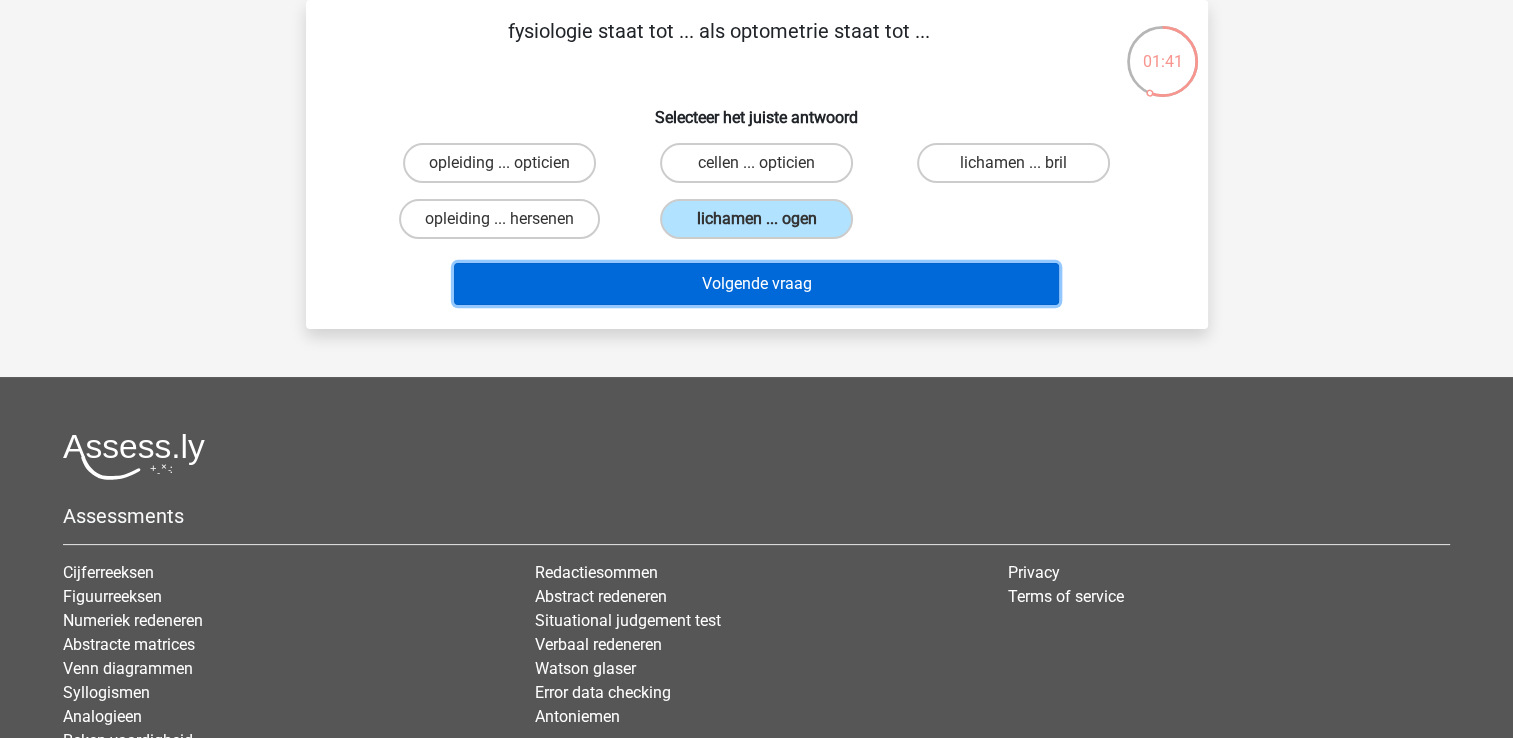 click on "Volgende vraag" at bounding box center [756, 284] 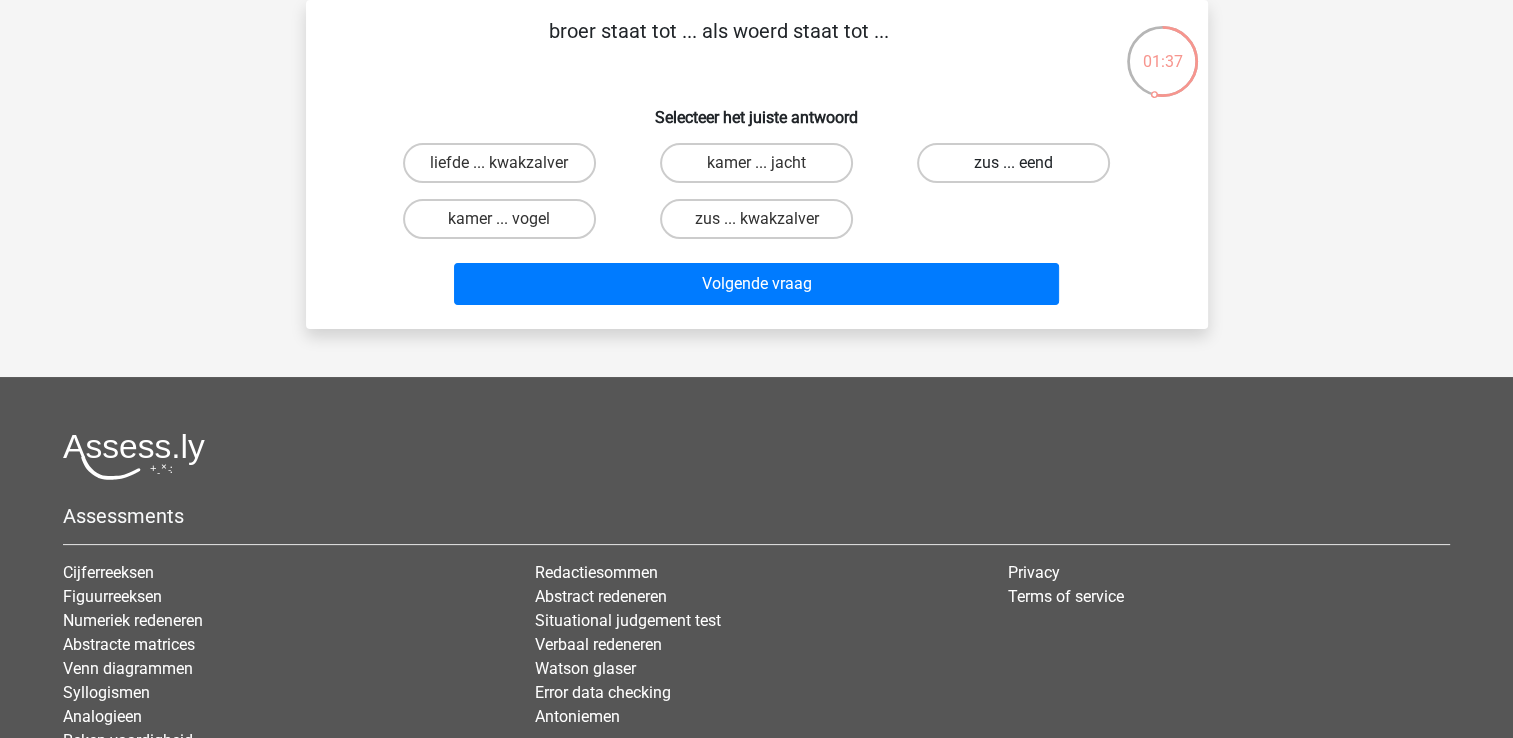 click on "zus ... eend" at bounding box center [1013, 163] 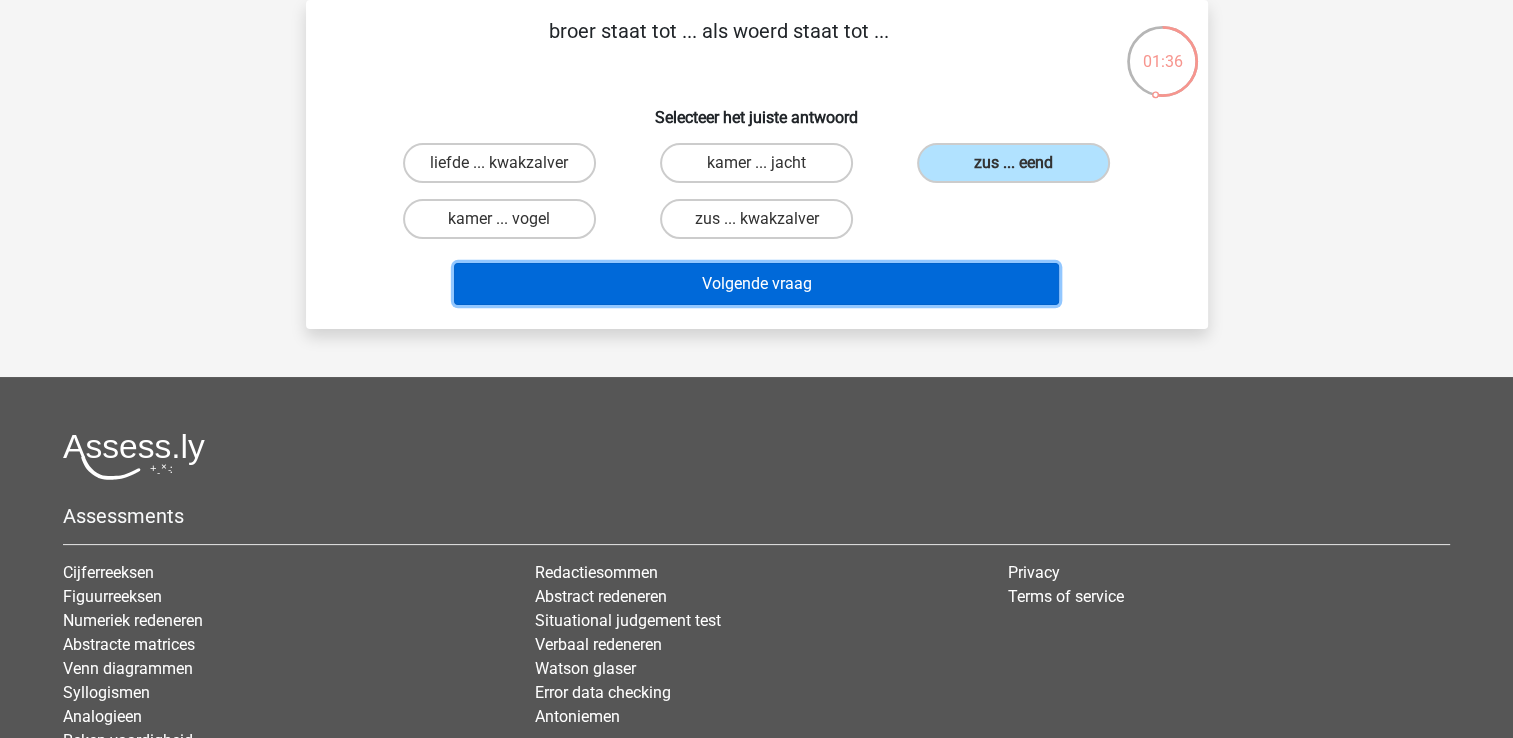 click on "Volgende vraag" at bounding box center [756, 284] 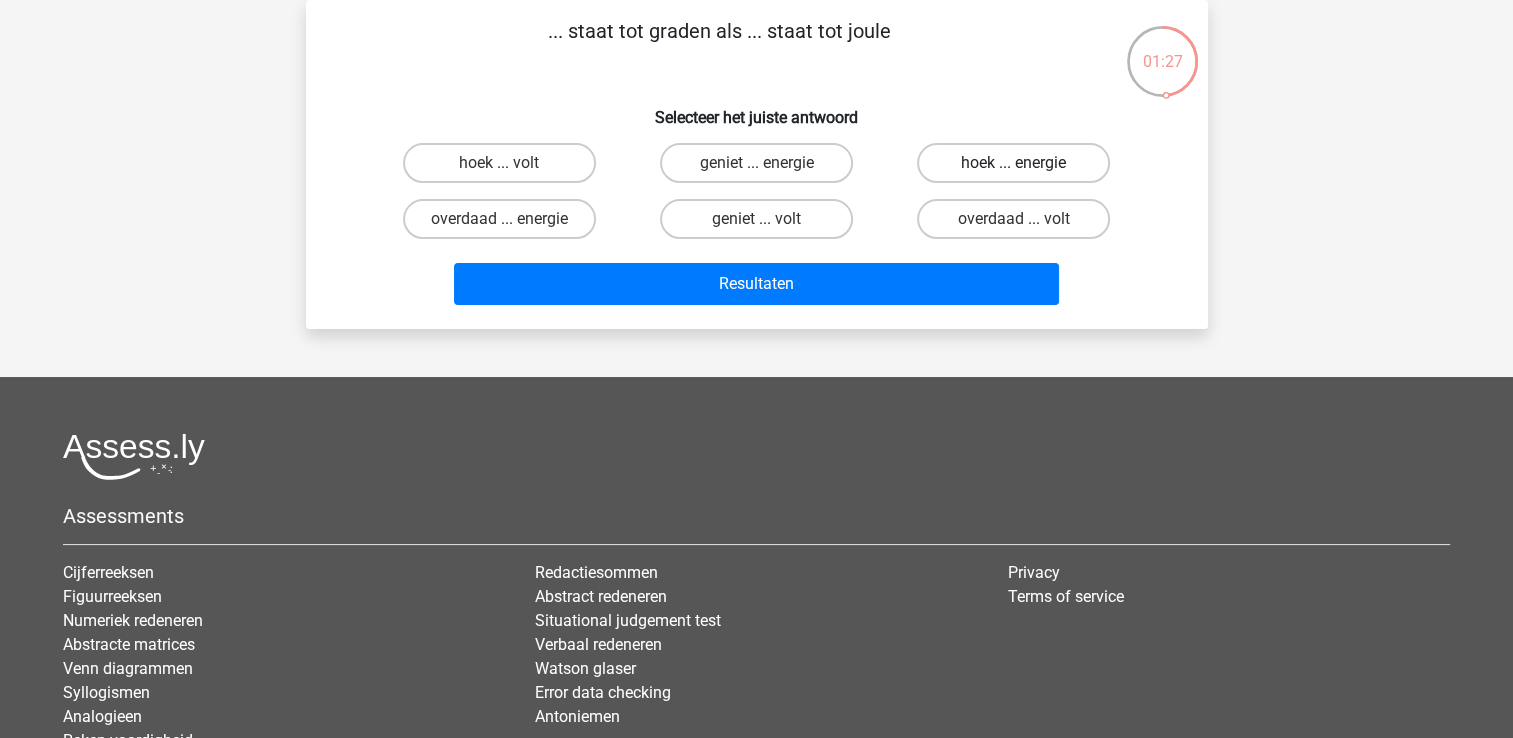 click on "hoek ... energie" at bounding box center (1013, 163) 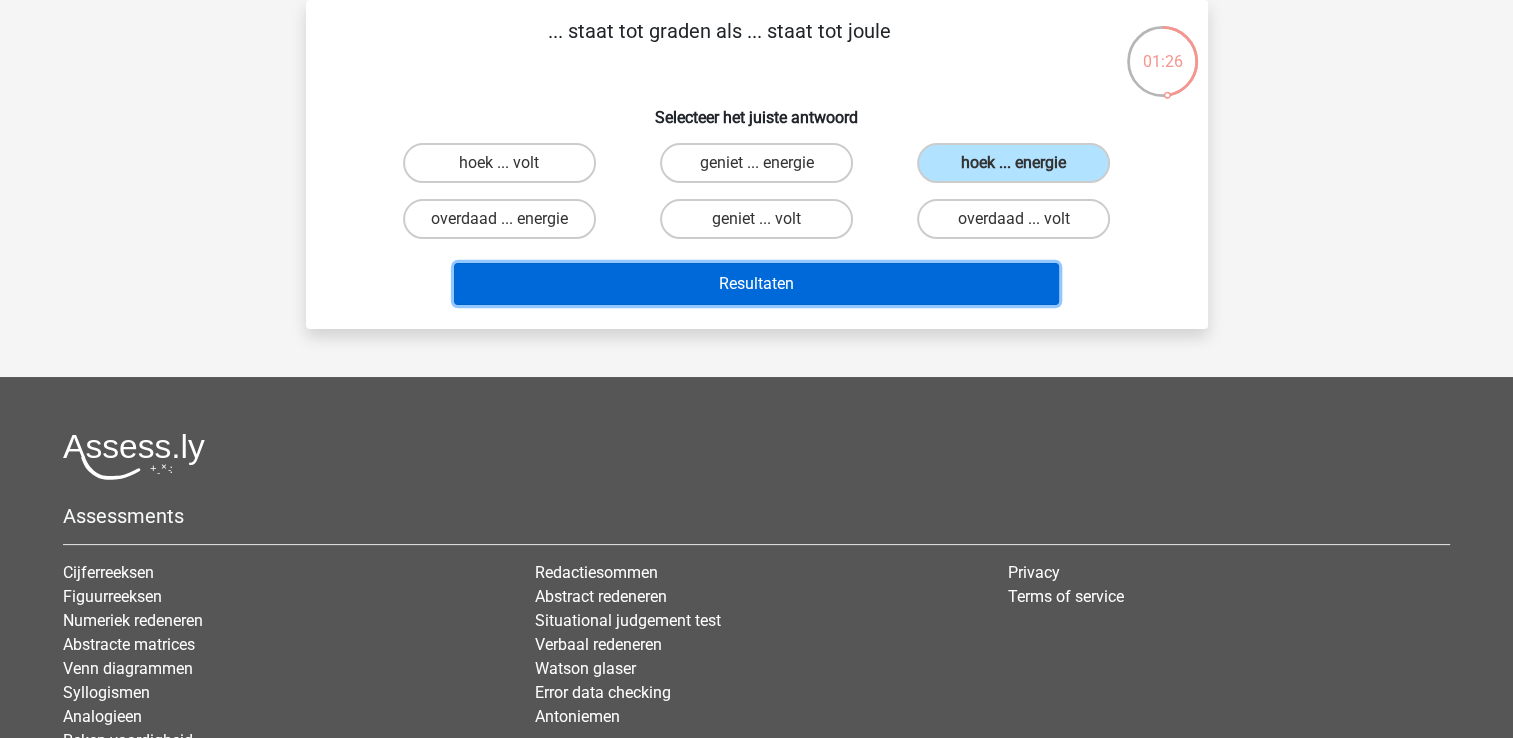 click on "Resultaten" at bounding box center [756, 284] 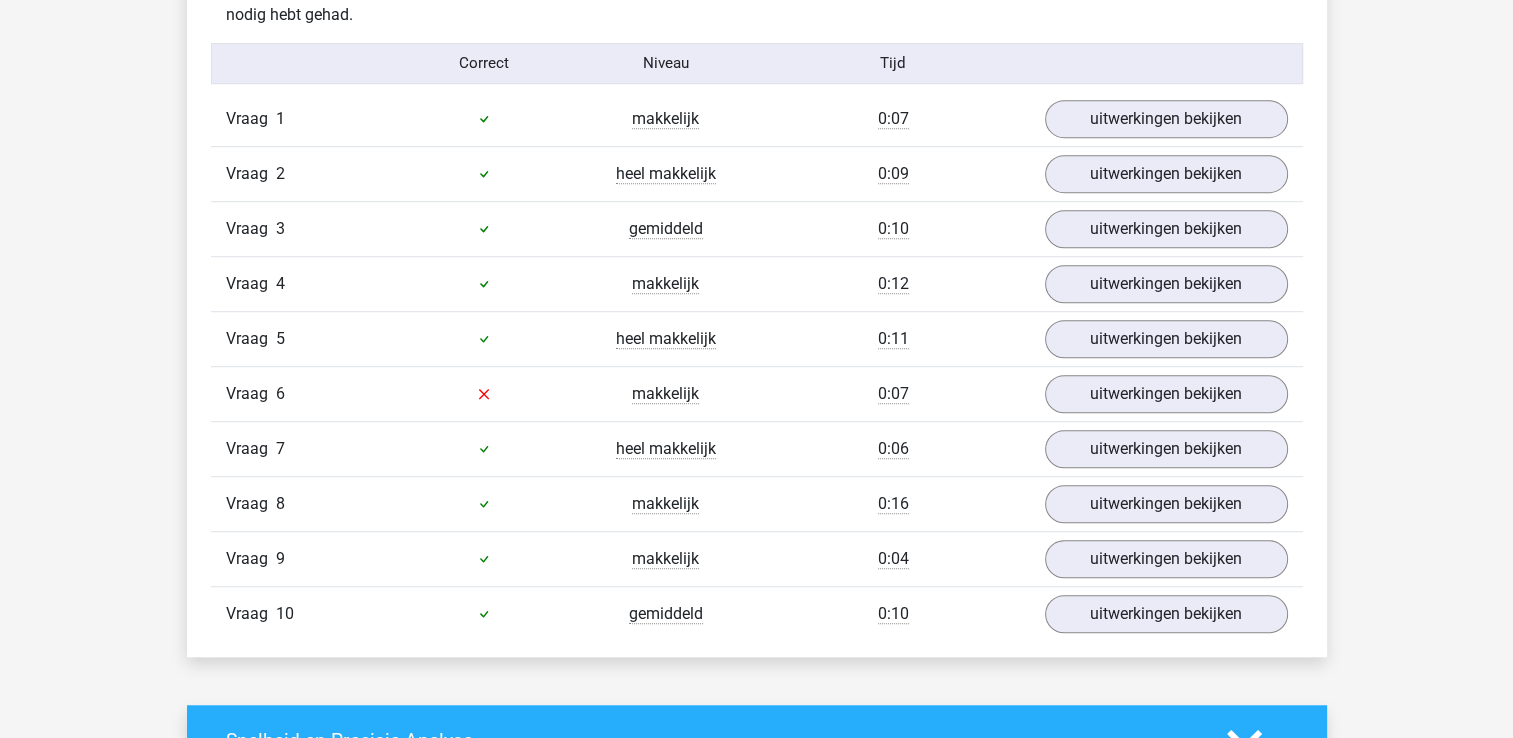 scroll, scrollTop: 1300, scrollLeft: 0, axis: vertical 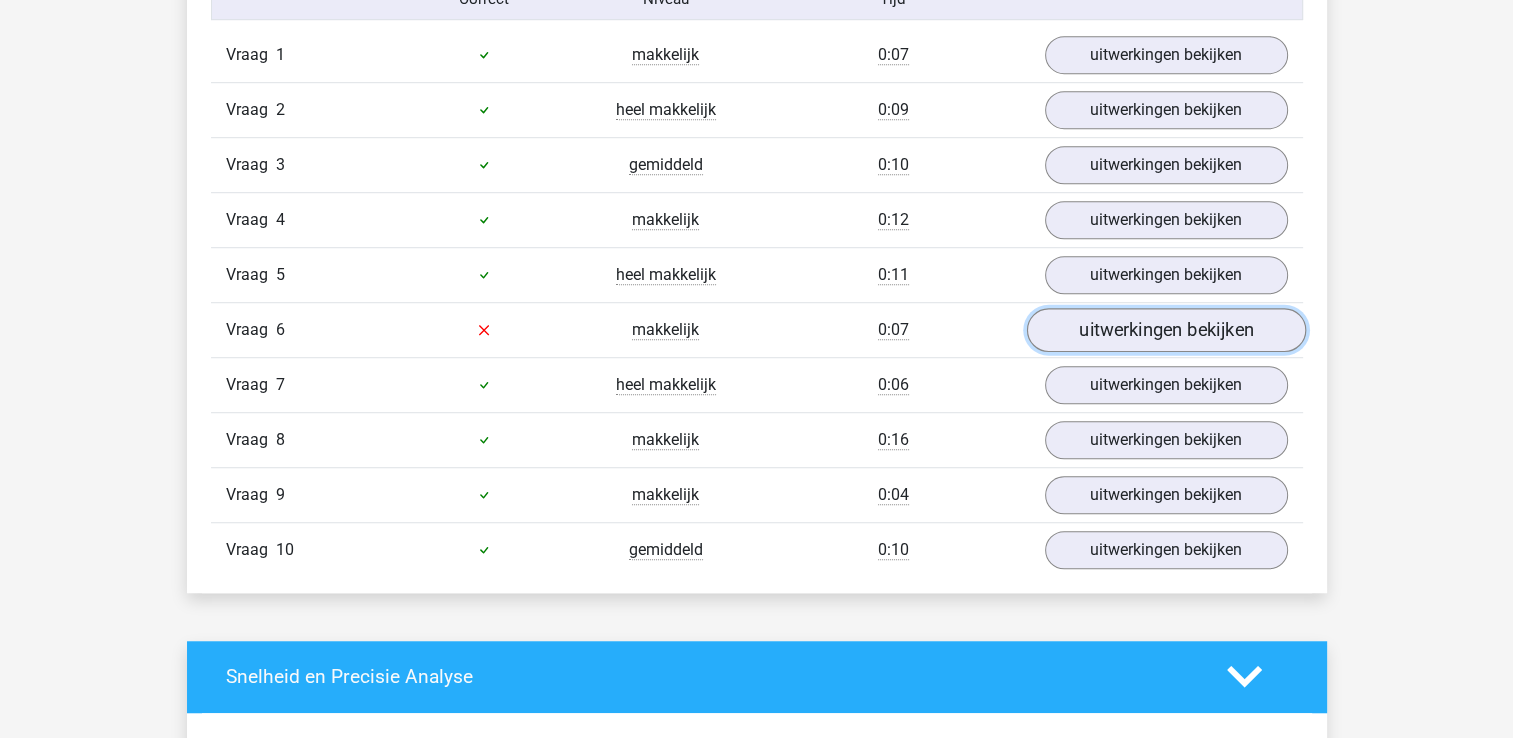 click on "uitwerkingen bekijken" at bounding box center (1165, 330) 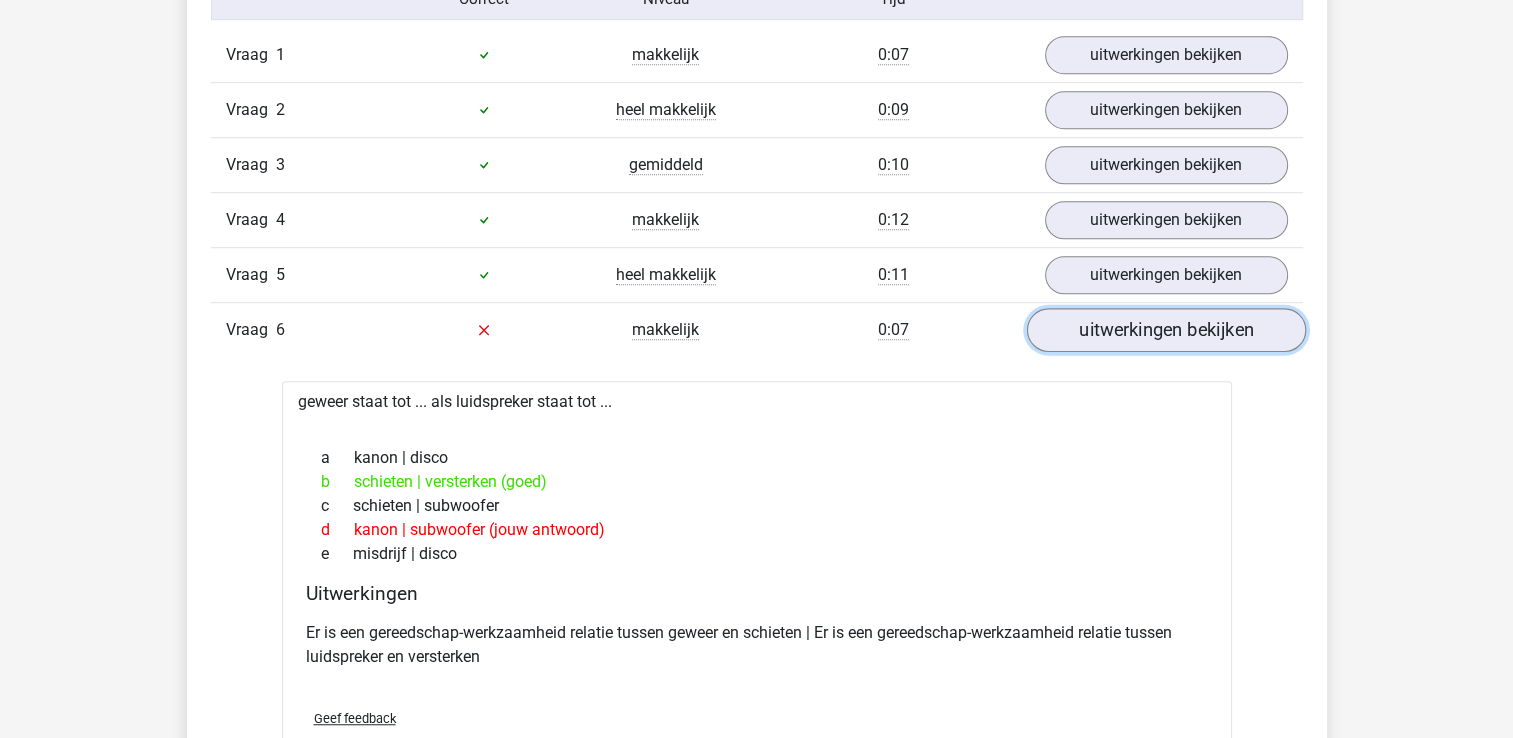 click on "uitwerkingen bekijken" at bounding box center (1165, 330) 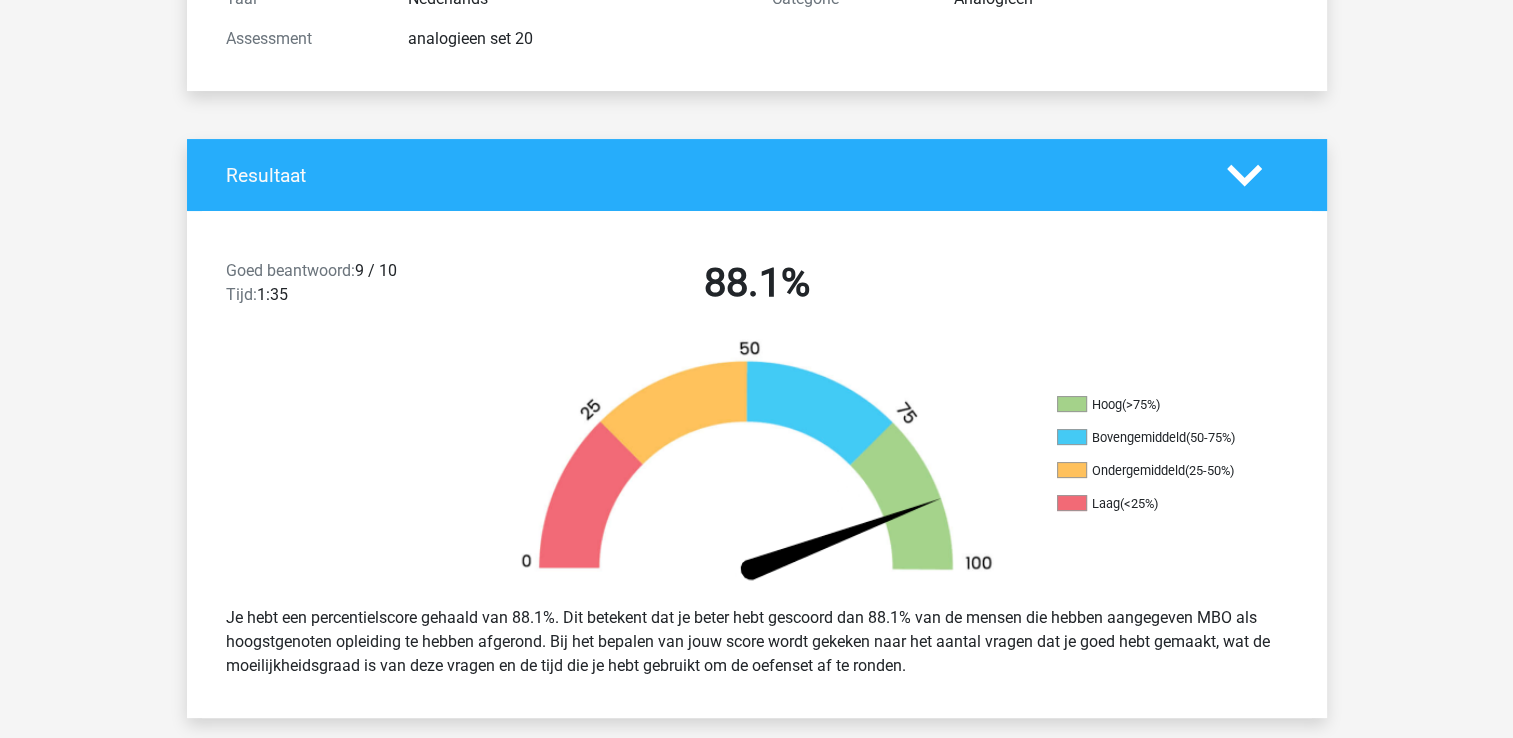 scroll, scrollTop: 100, scrollLeft: 0, axis: vertical 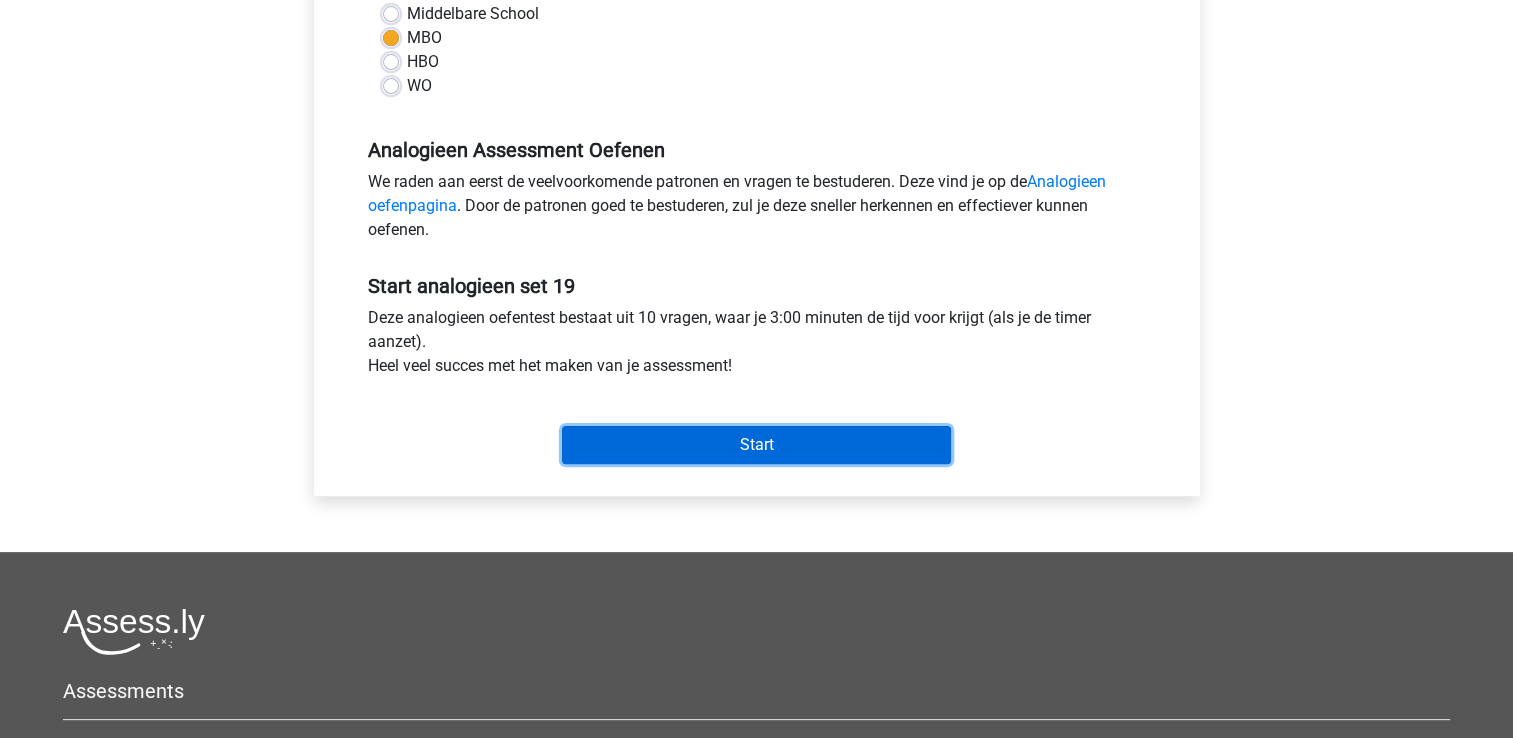 click on "Start" at bounding box center [756, 445] 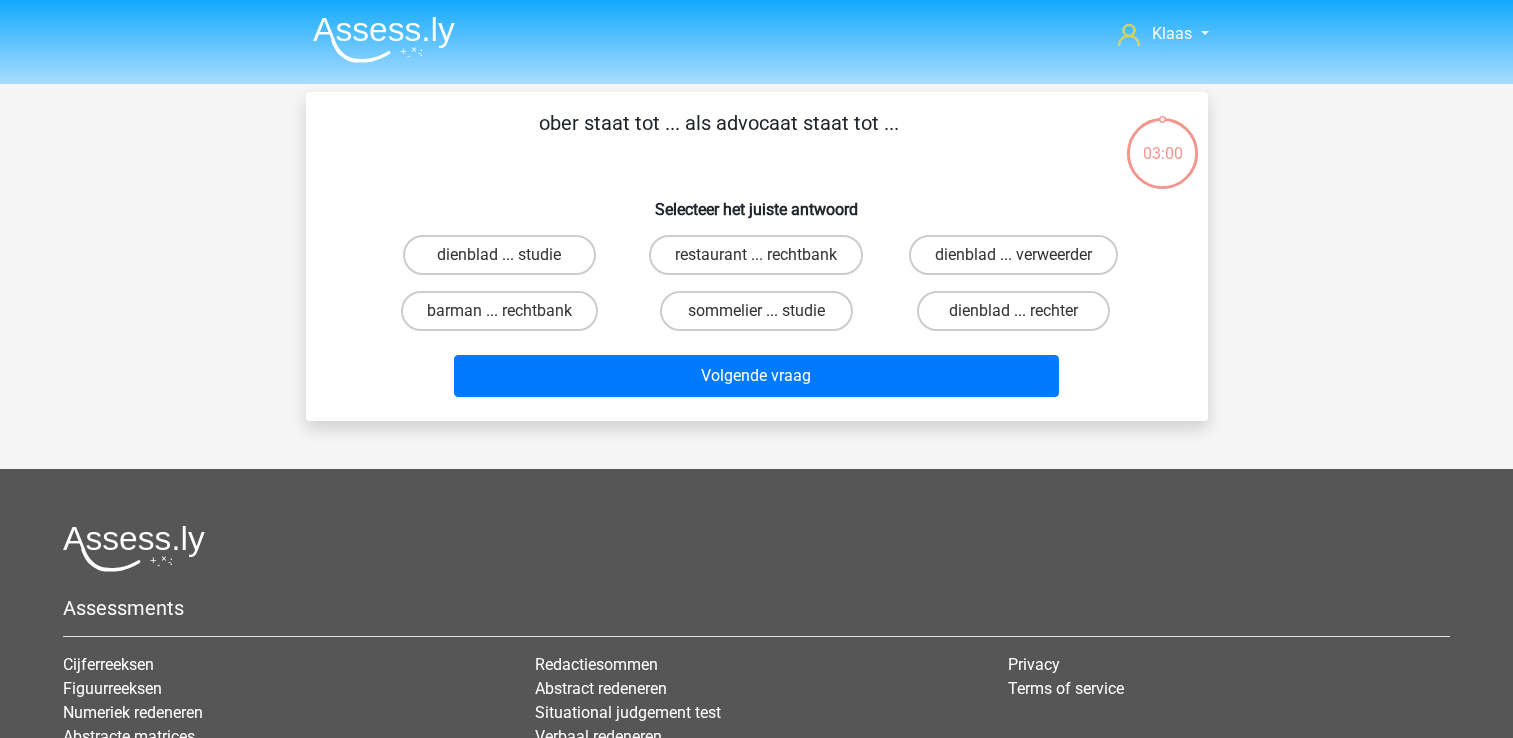 scroll, scrollTop: 0, scrollLeft: 0, axis: both 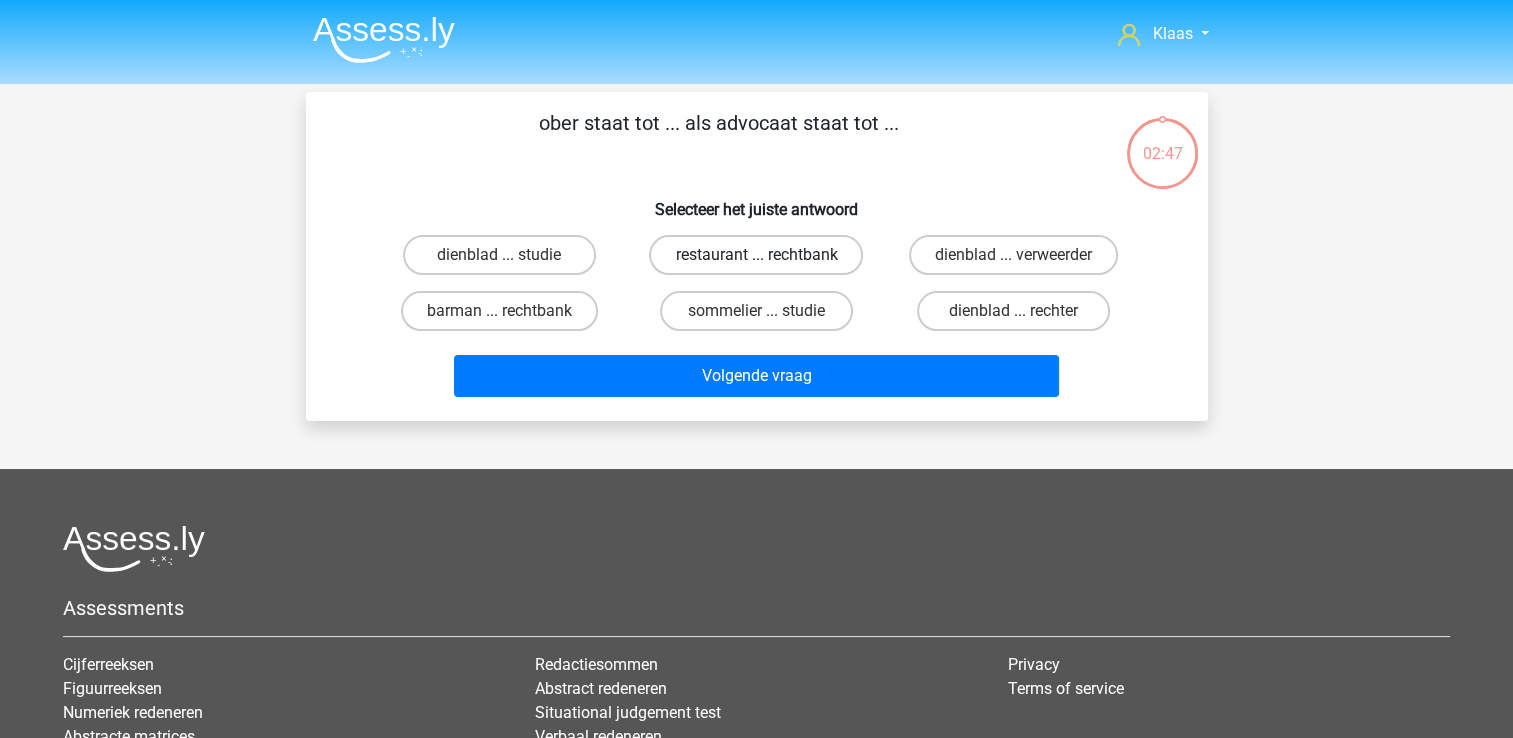click on "restaurant ... rechtbank" at bounding box center [756, 255] 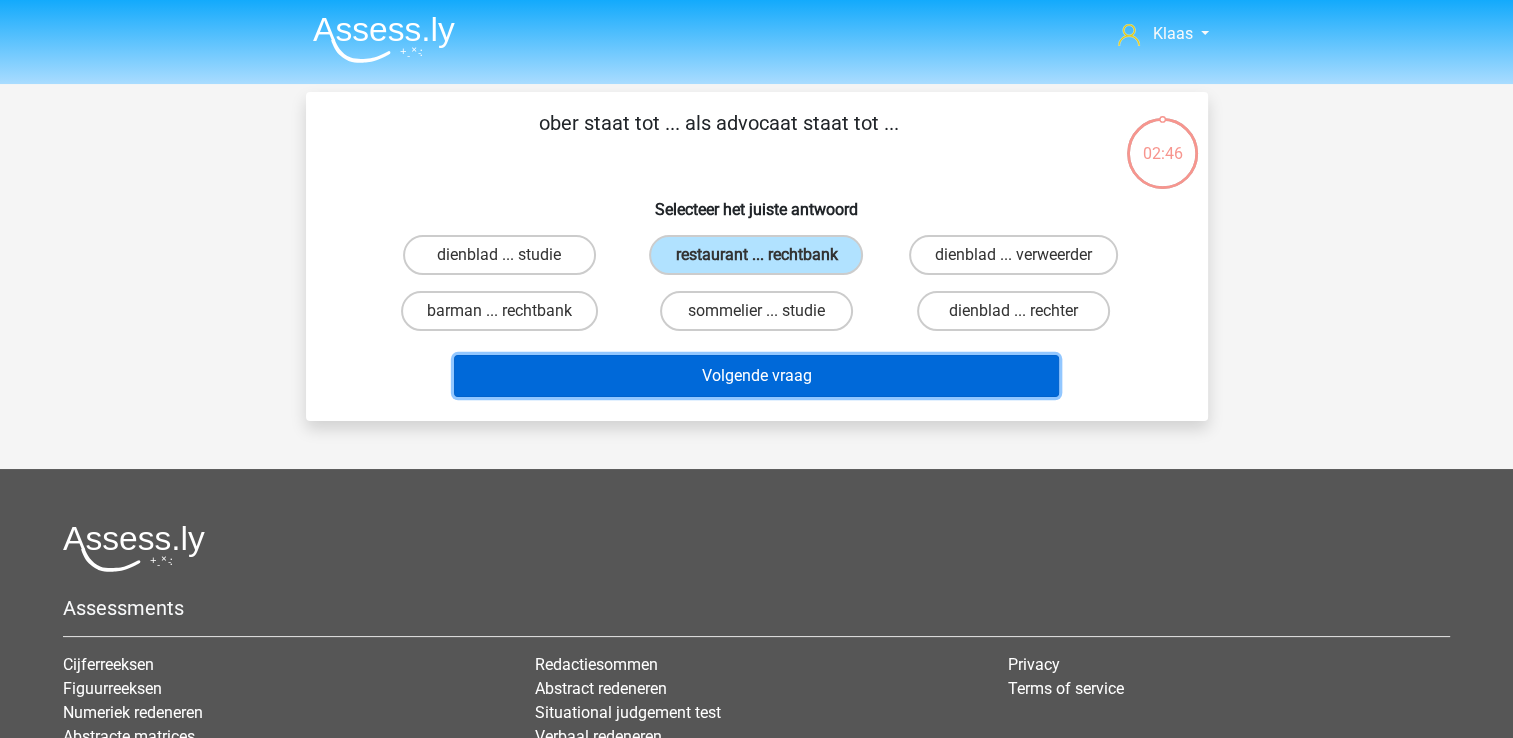 click on "Volgende vraag" at bounding box center [756, 376] 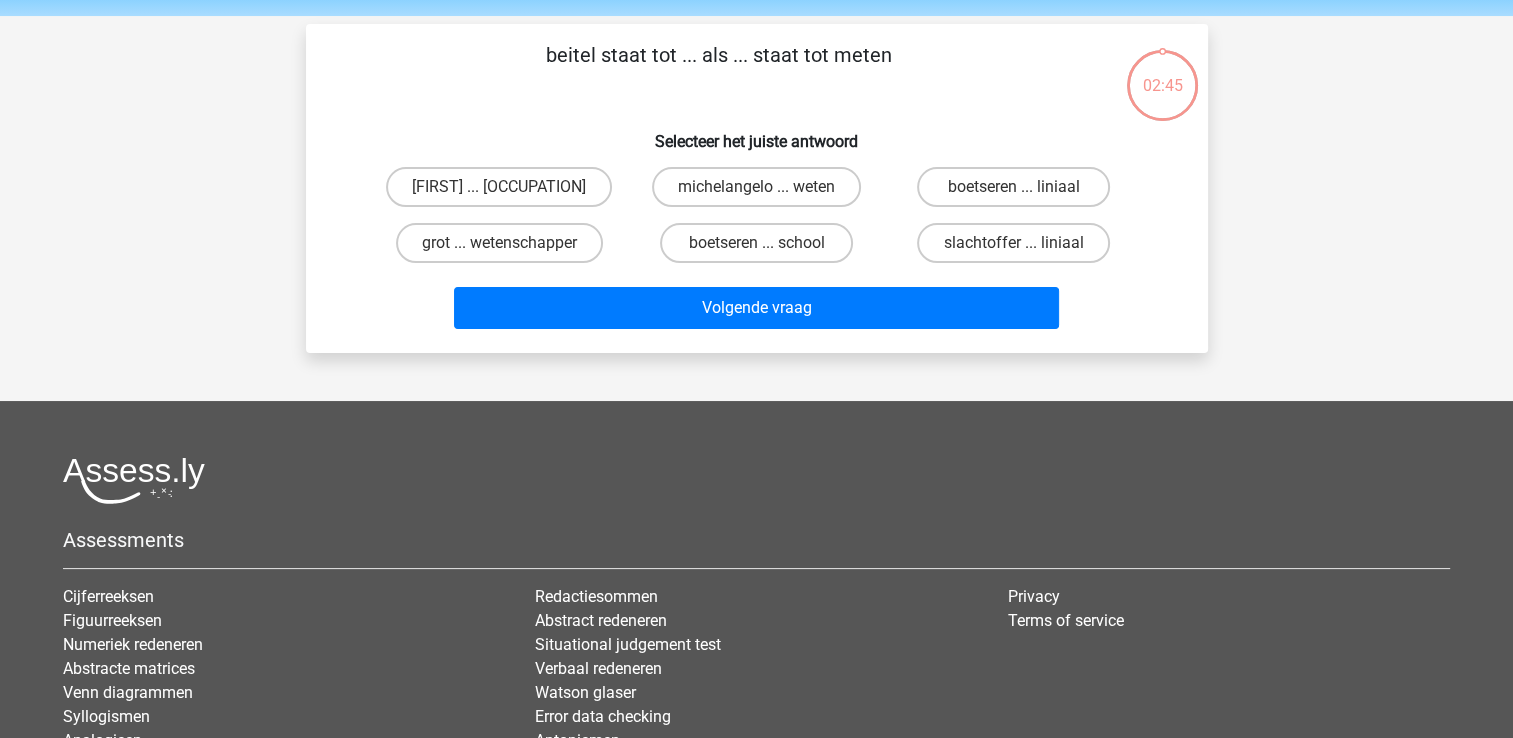 scroll, scrollTop: 92, scrollLeft: 0, axis: vertical 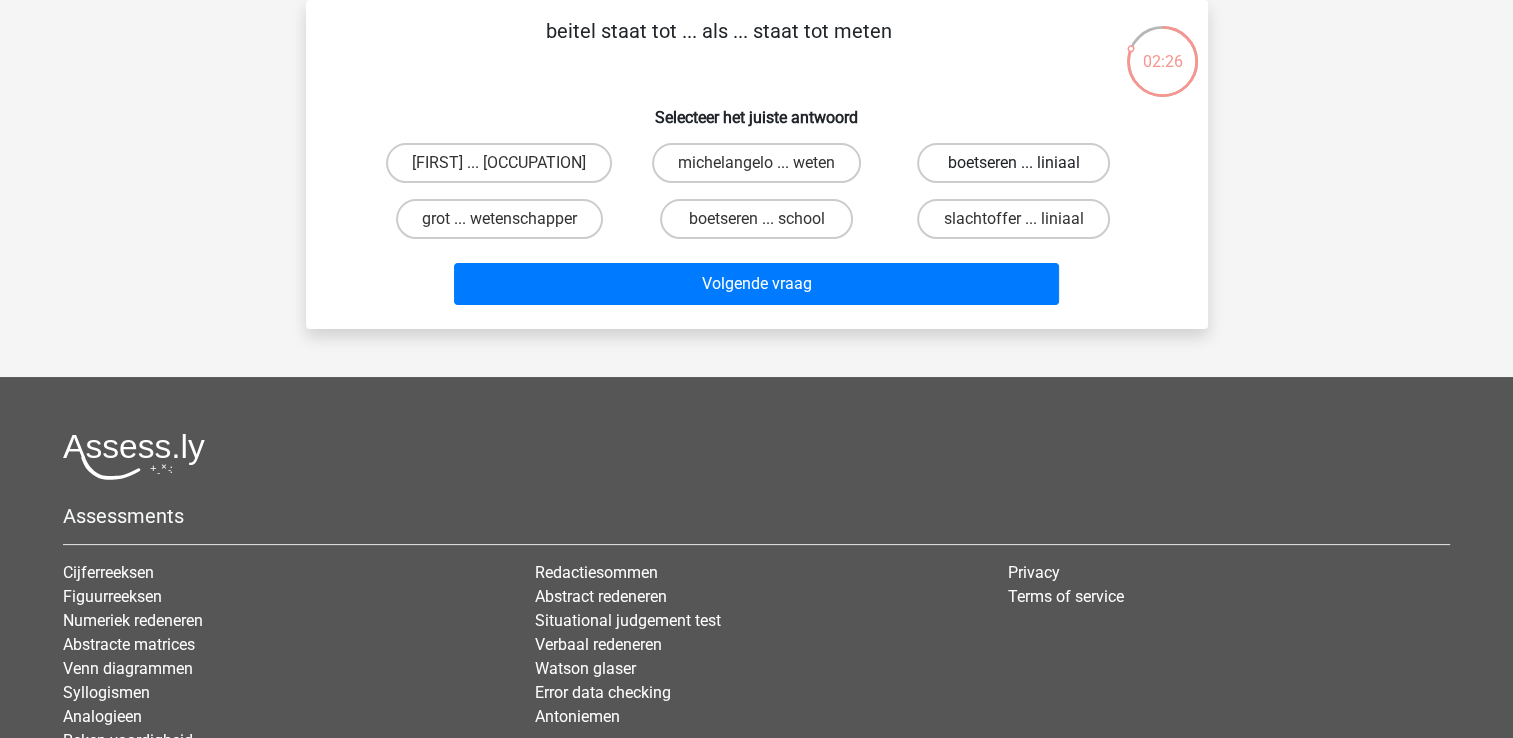 click on "boetseren ... liniaal" at bounding box center [1013, 163] 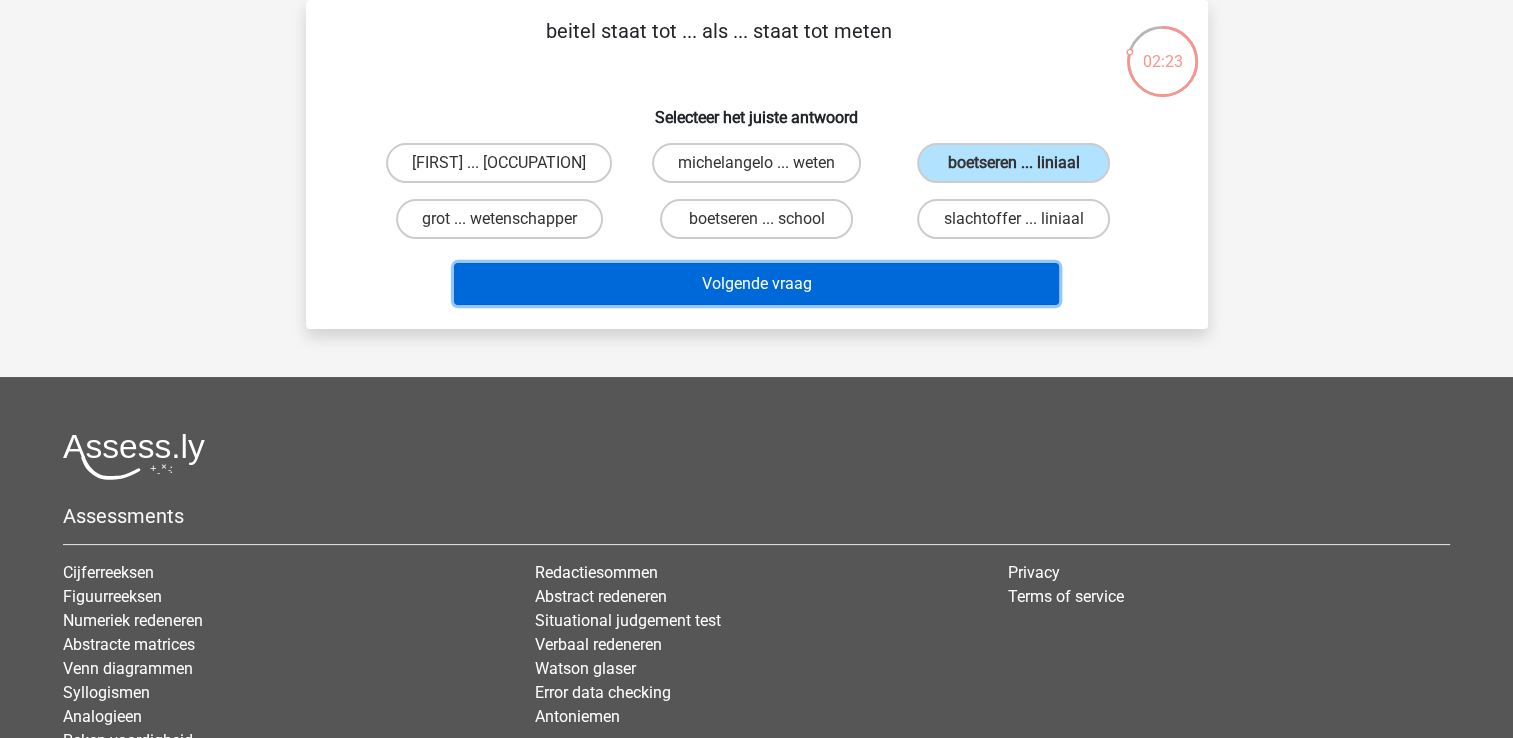 click on "Volgende vraag" at bounding box center [756, 284] 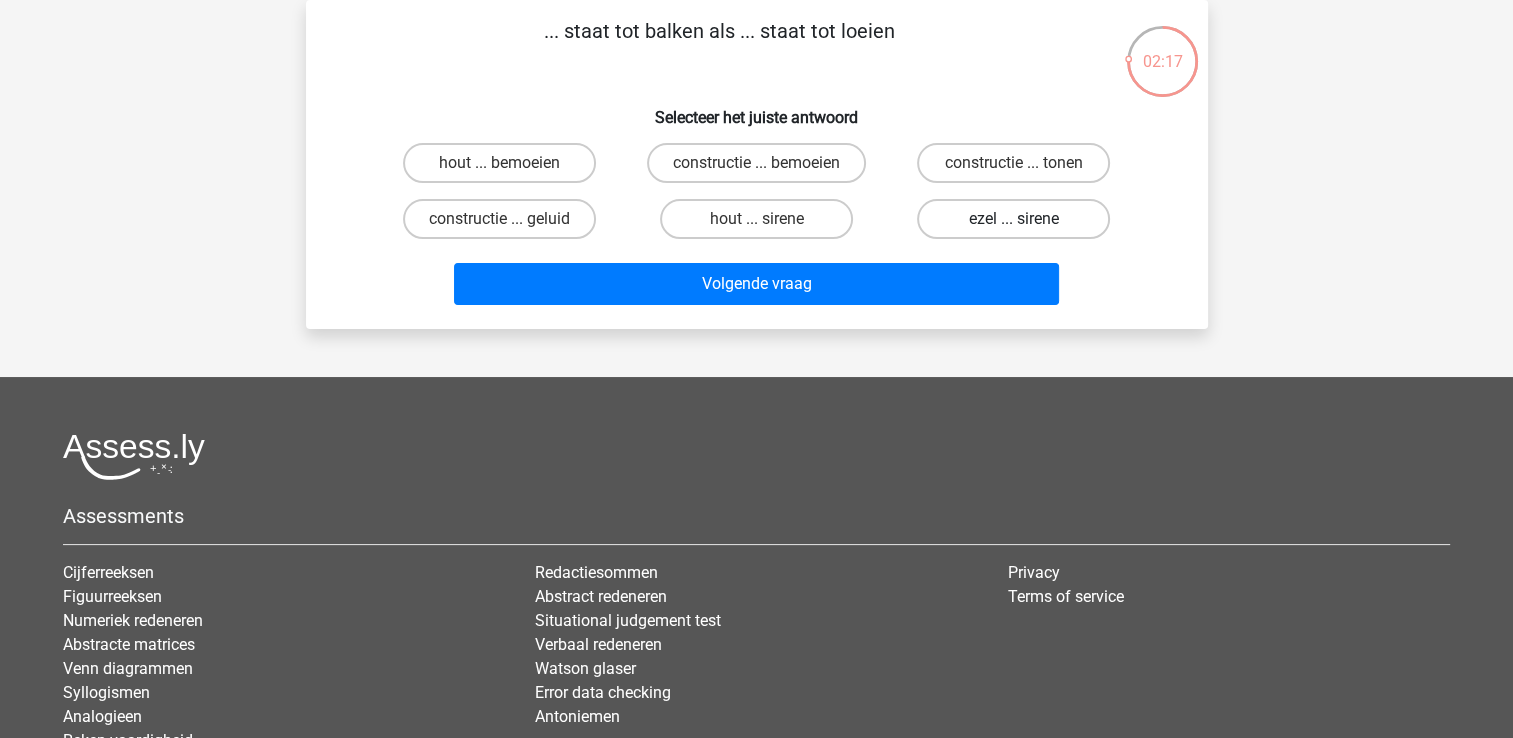 click on "ezel ... sirene" at bounding box center (1013, 219) 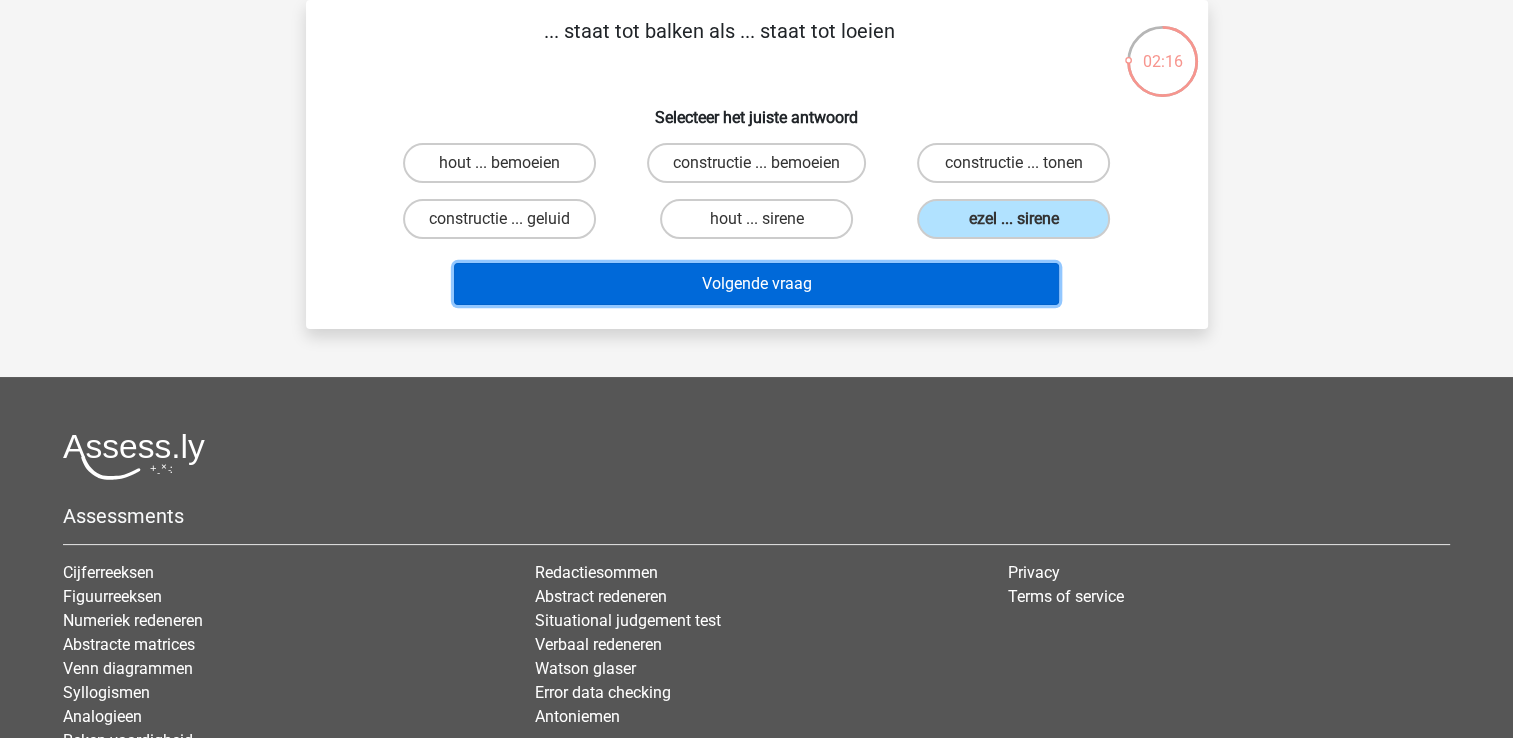 click on "Volgende vraag" at bounding box center [756, 284] 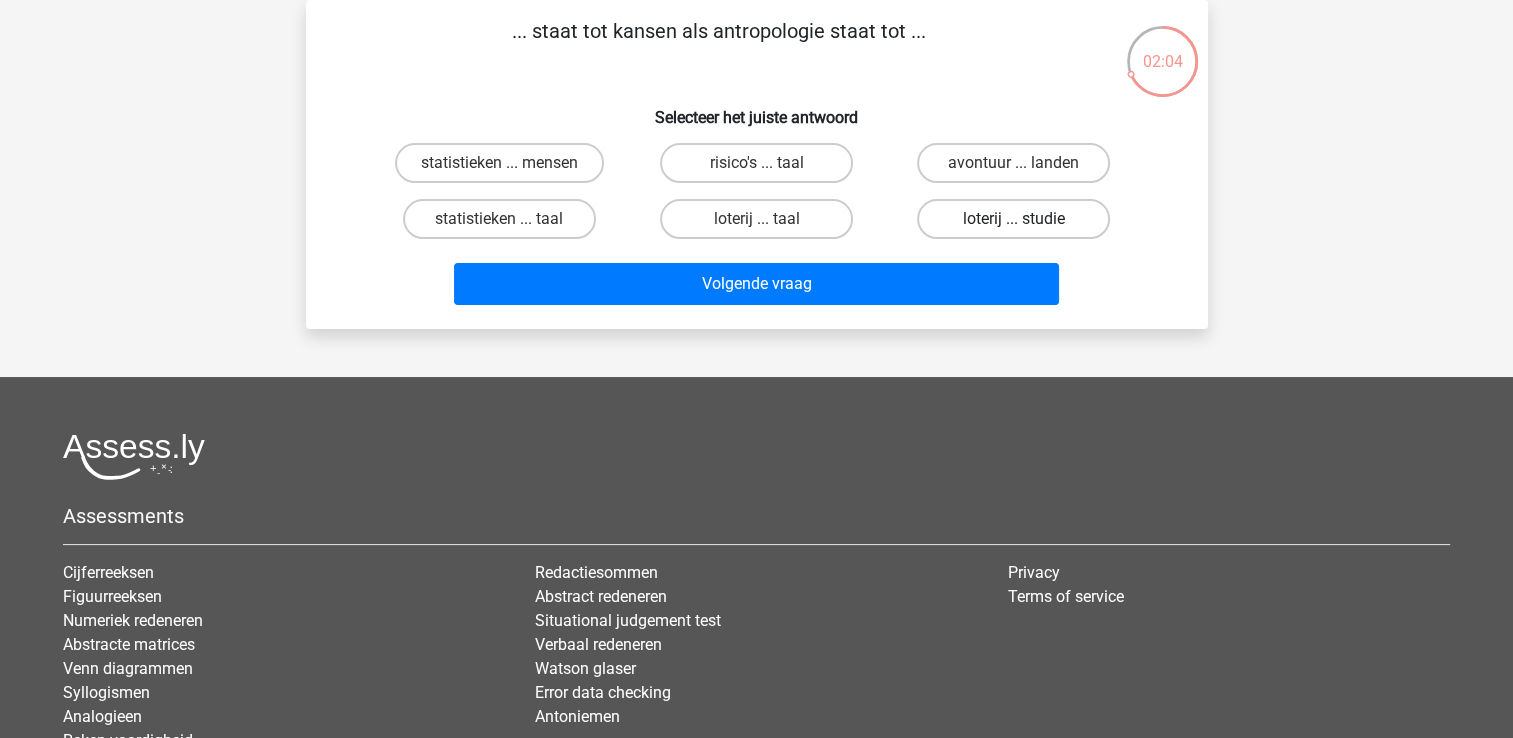 click on "loterij ... studie" at bounding box center [1013, 219] 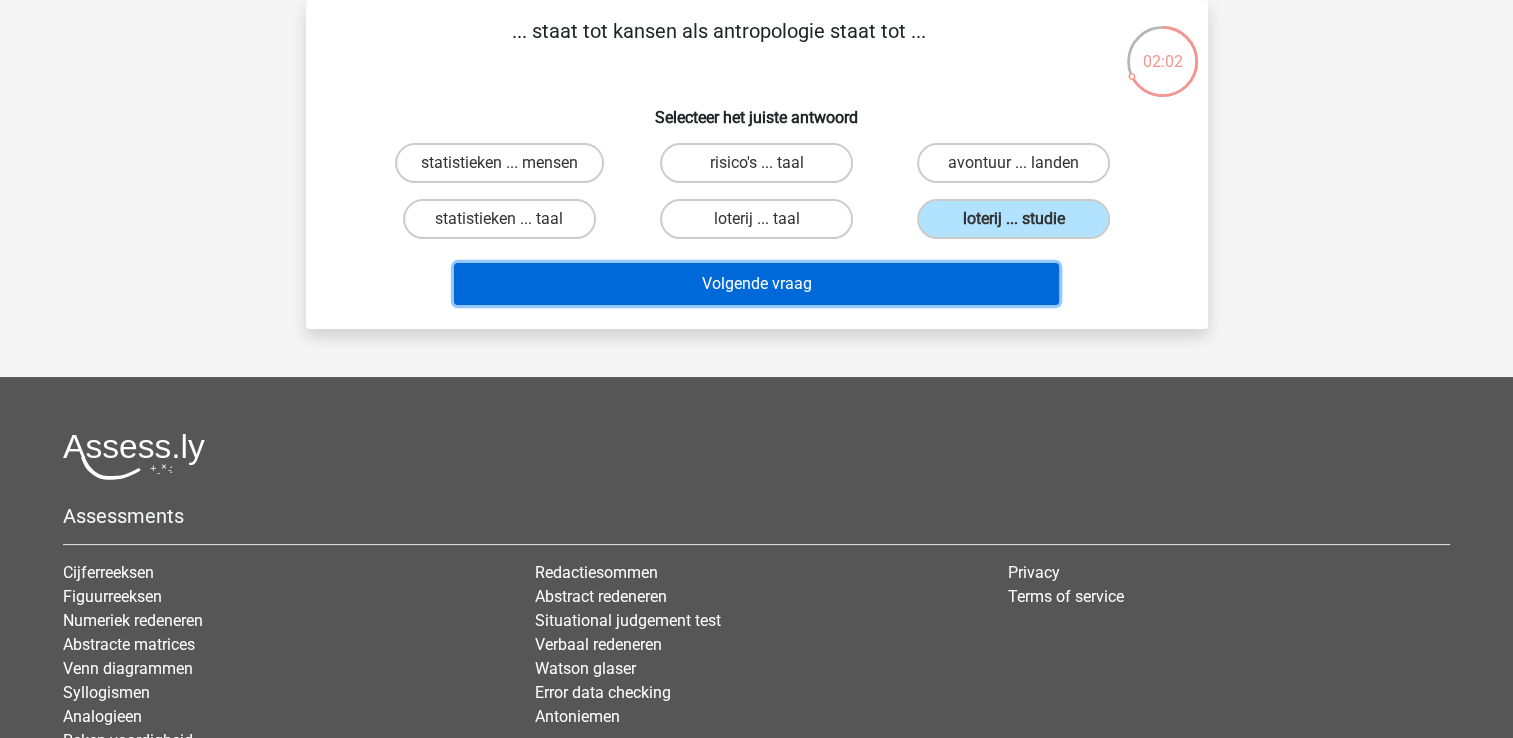 click on "Volgende vraag" at bounding box center (756, 284) 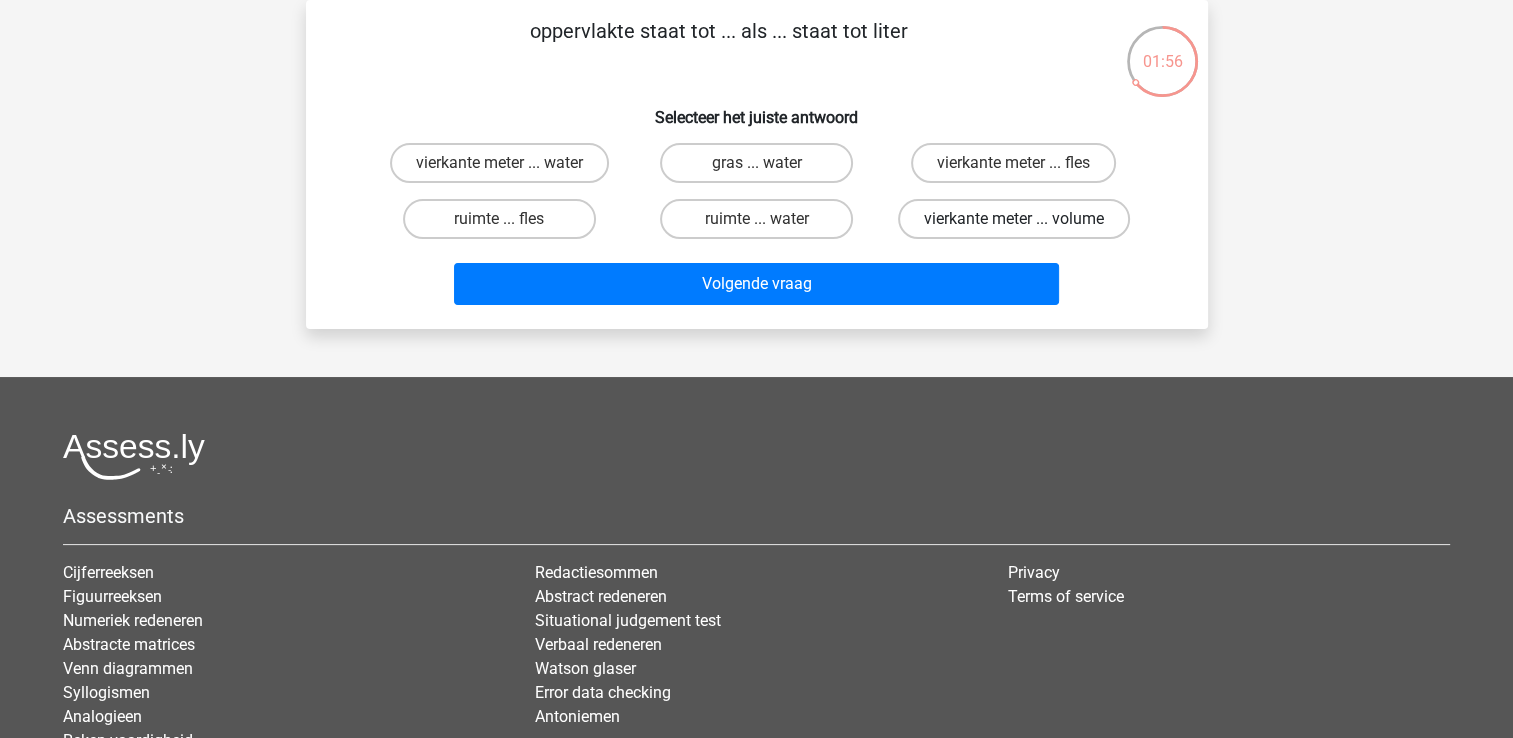click on "vierkante meter ... volume" at bounding box center (1014, 219) 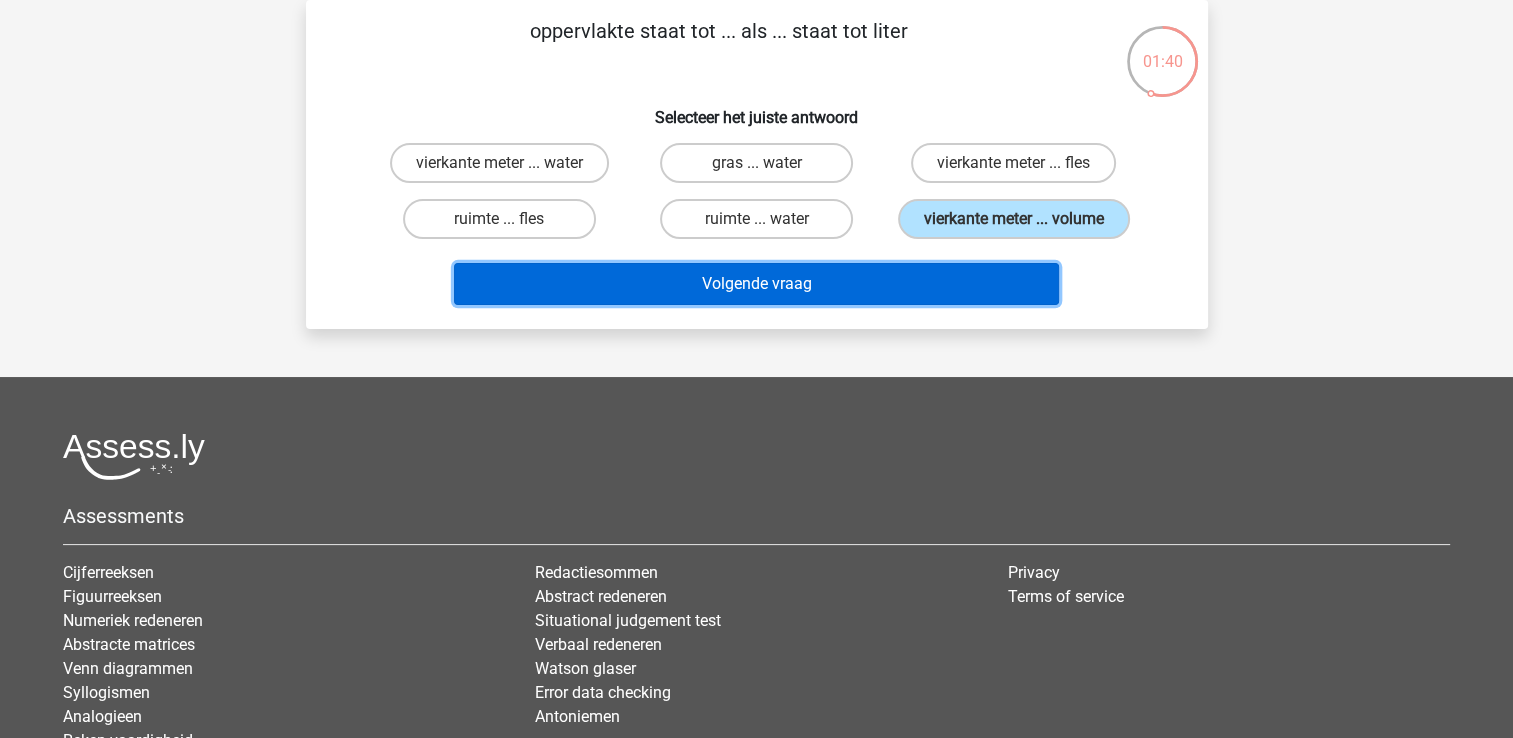 click on "Volgende vraag" at bounding box center (756, 284) 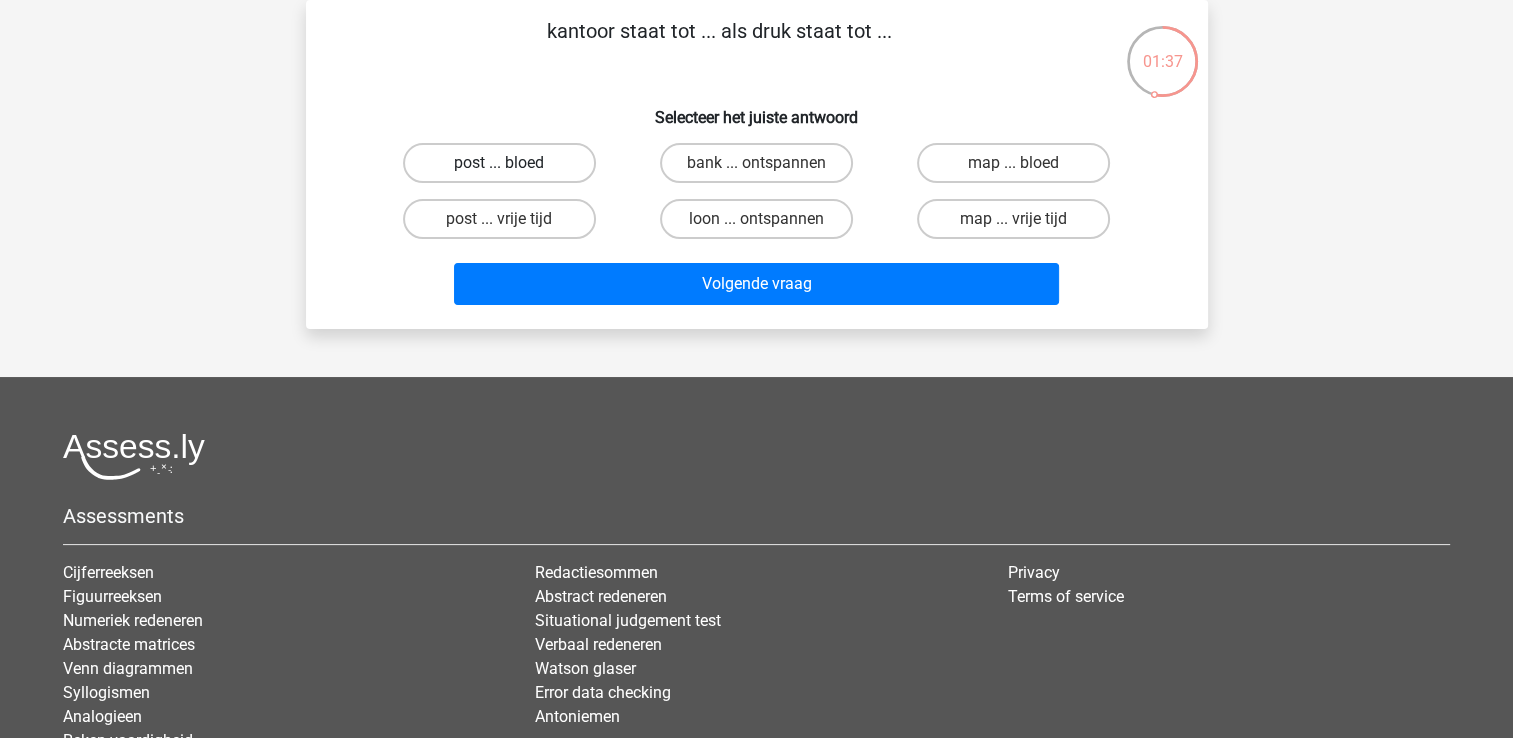 click on "post ... bloed" at bounding box center (499, 163) 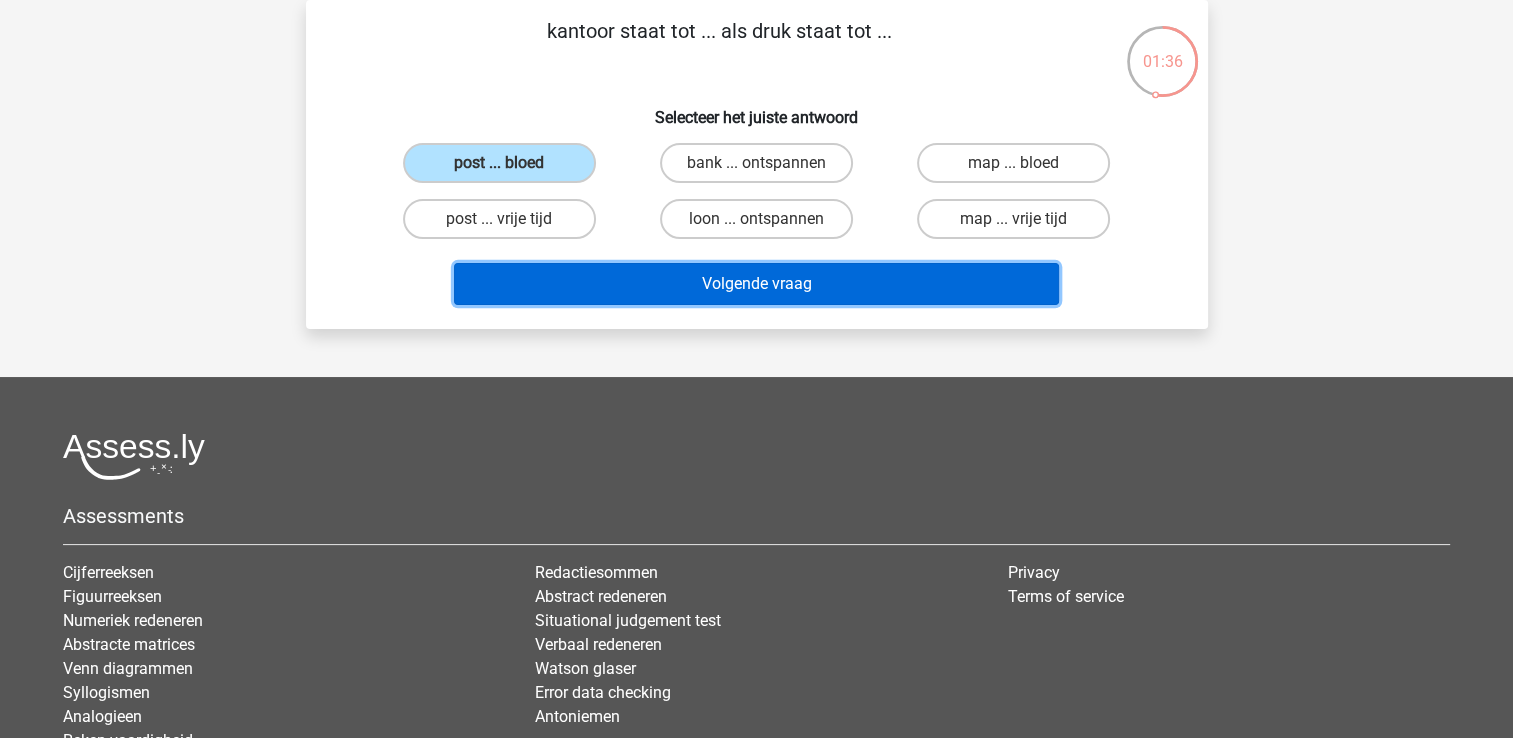 click on "Volgende vraag" at bounding box center [756, 284] 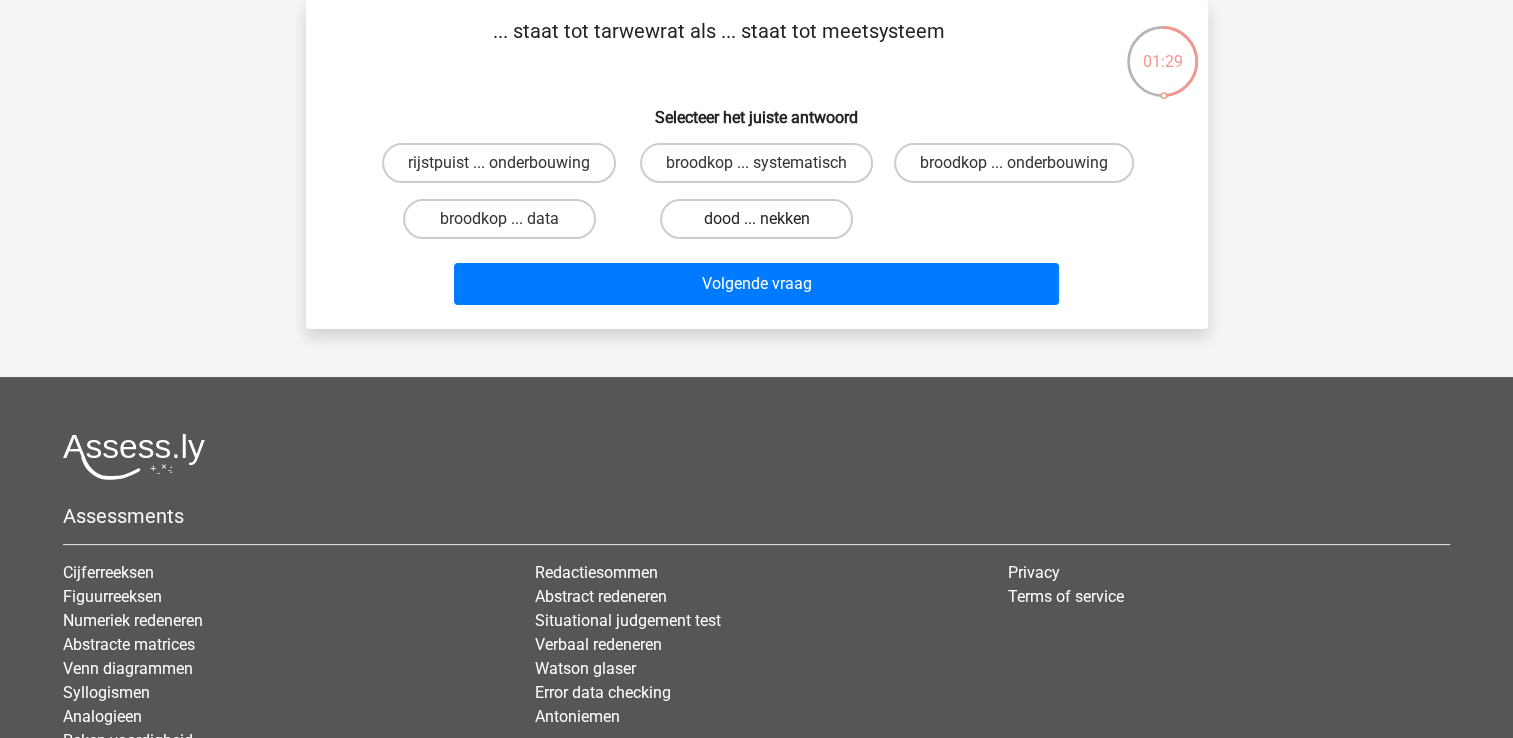 click on "dood ... nekken" at bounding box center [756, 219] 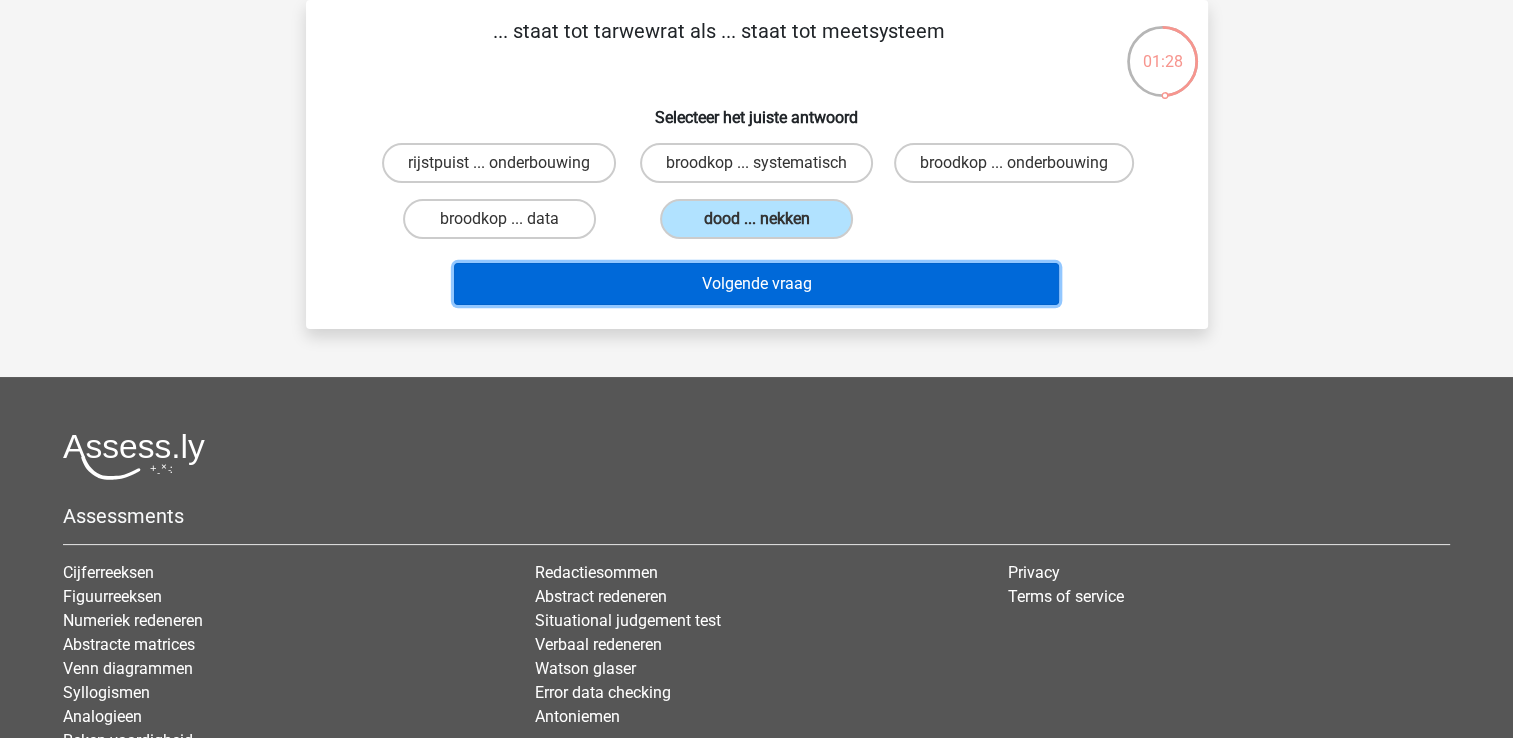 click on "Volgende vraag" at bounding box center (756, 284) 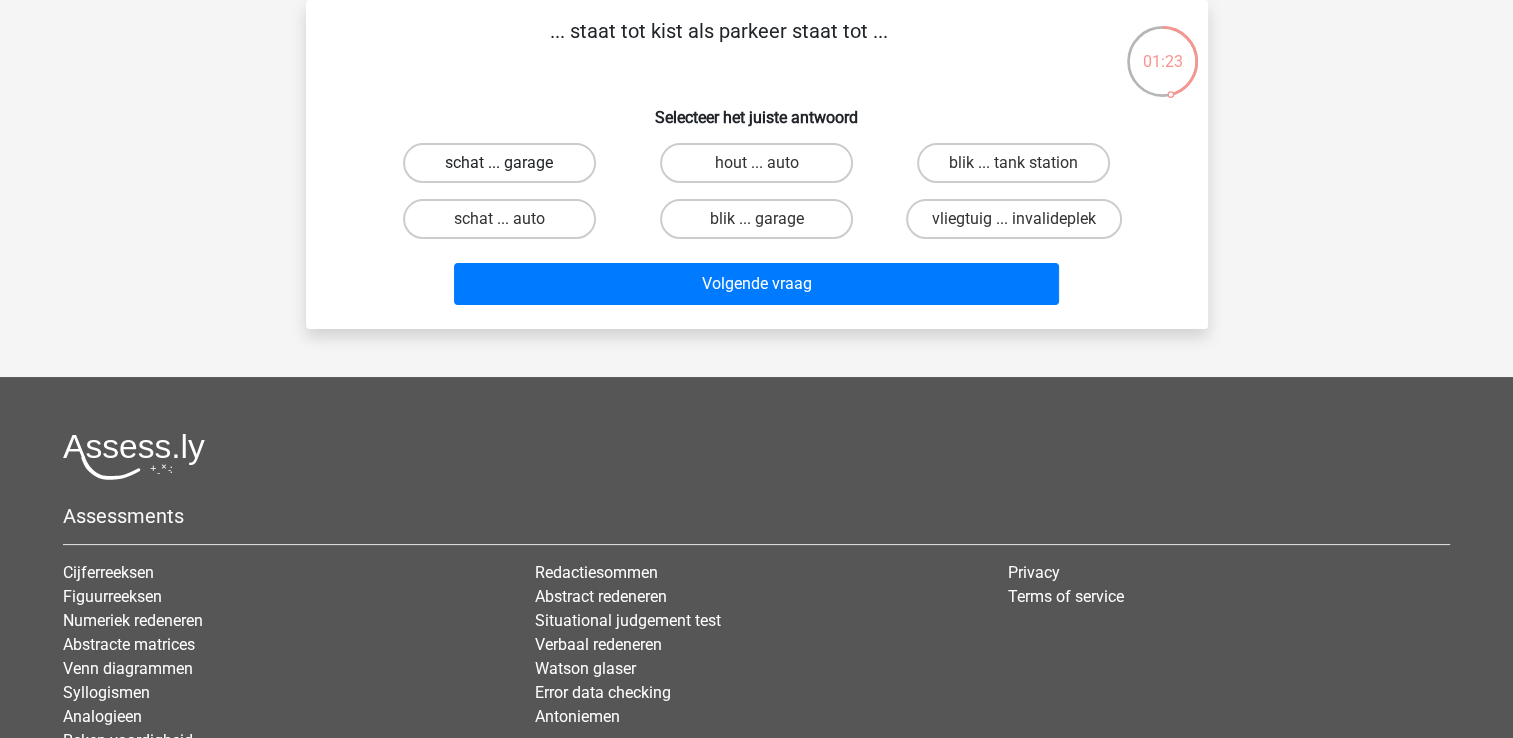 click on "schat ... garage" at bounding box center [499, 163] 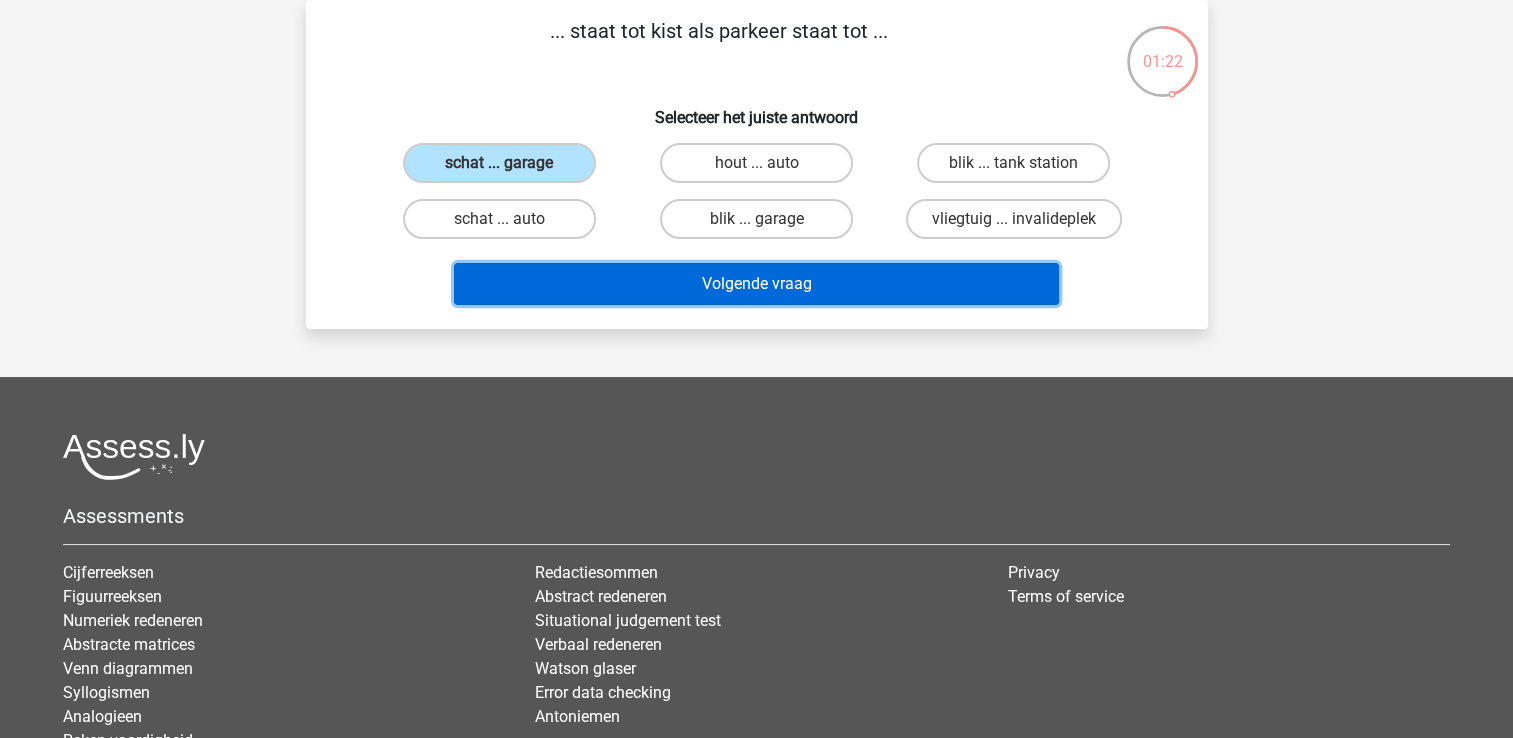 click on "Volgende vraag" at bounding box center (756, 284) 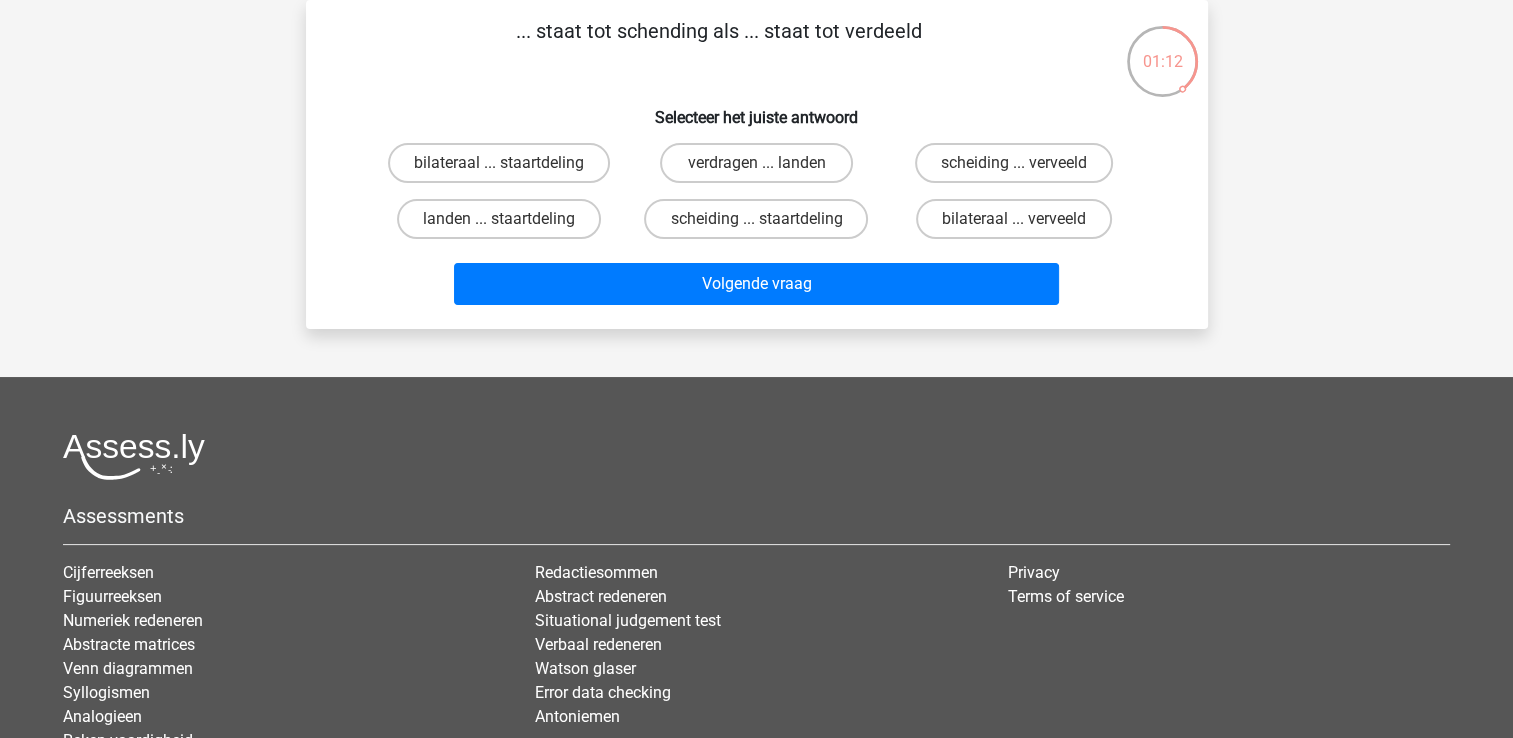 click on "scheiding ... verveeld" at bounding box center [1020, 169] 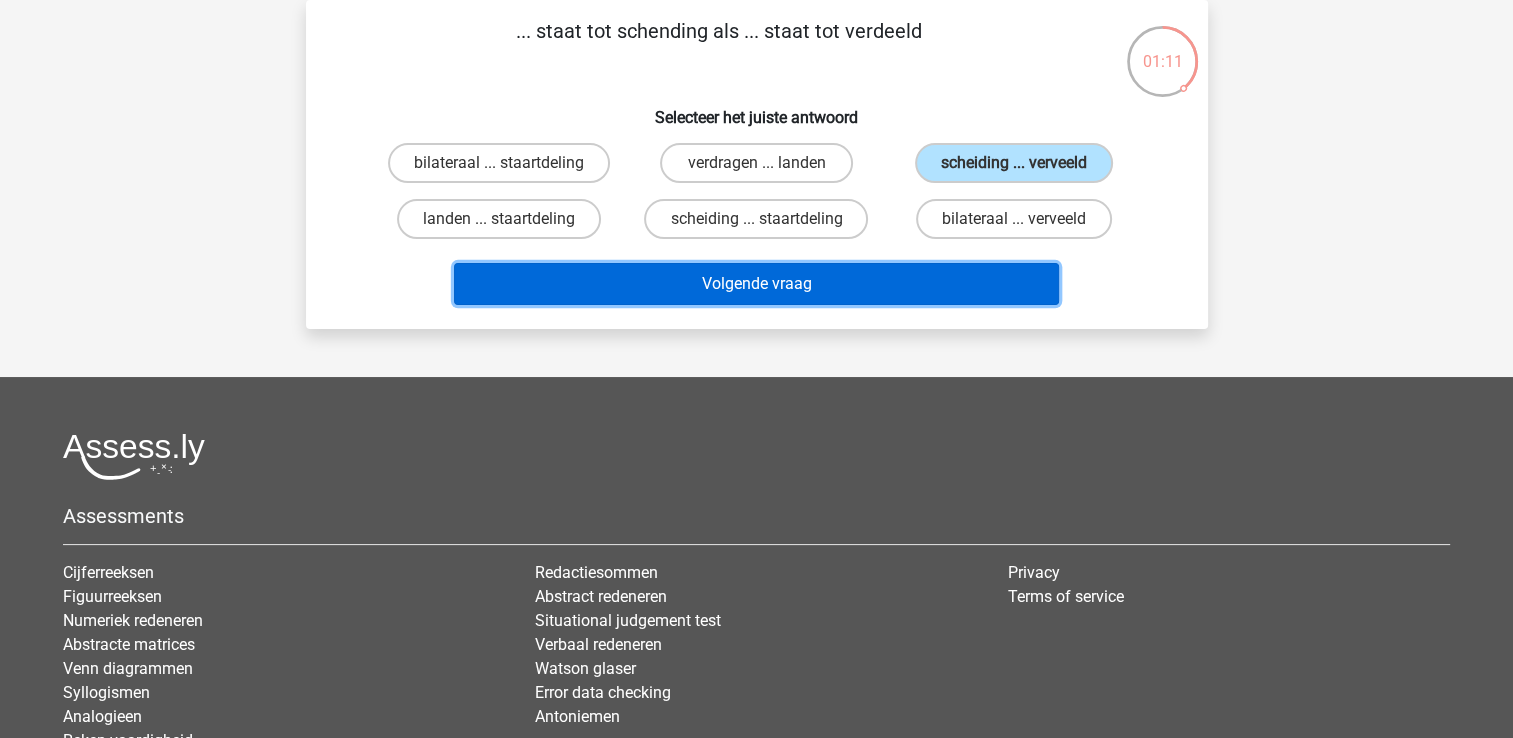 click on "Volgende vraag" at bounding box center (756, 284) 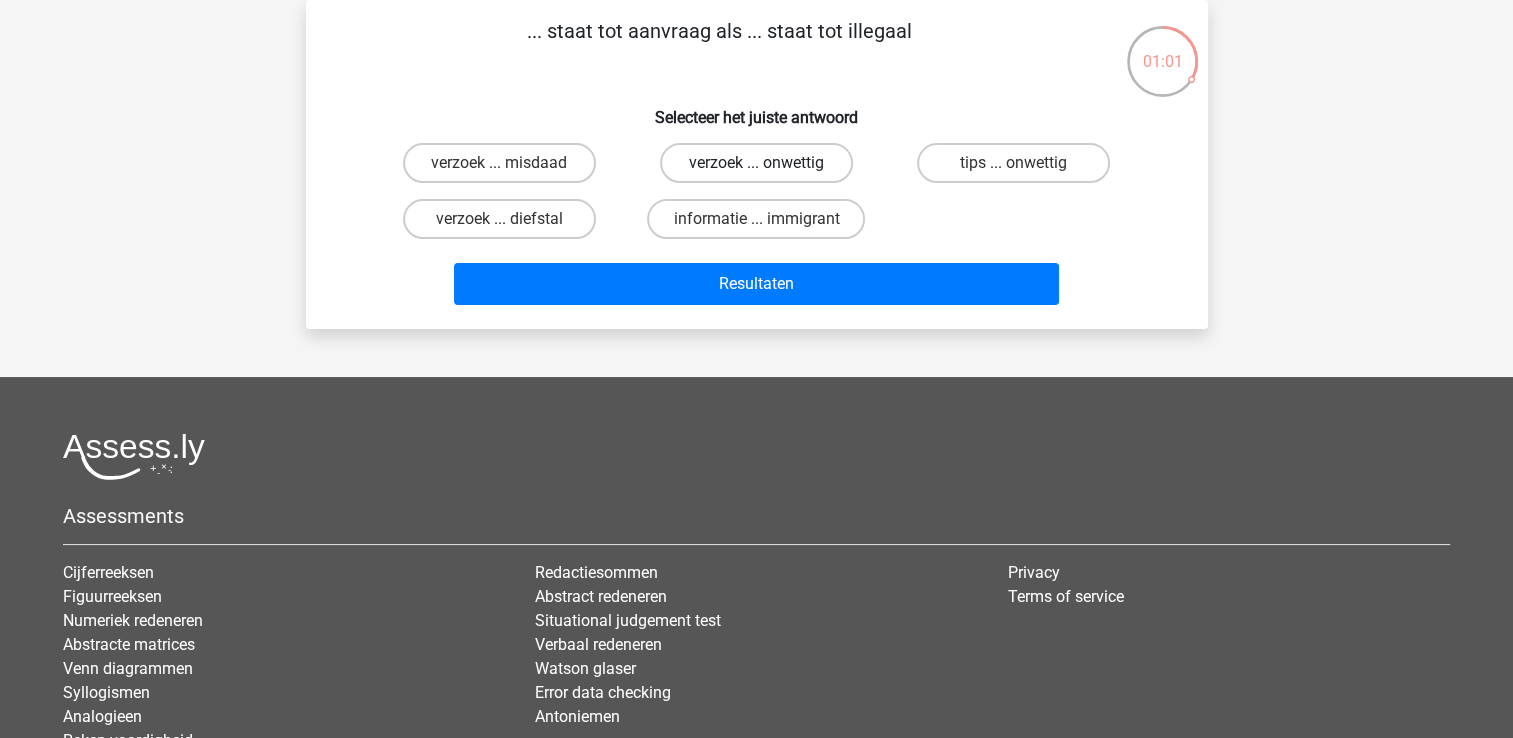 click on "verzoek ... onwettig" at bounding box center (756, 163) 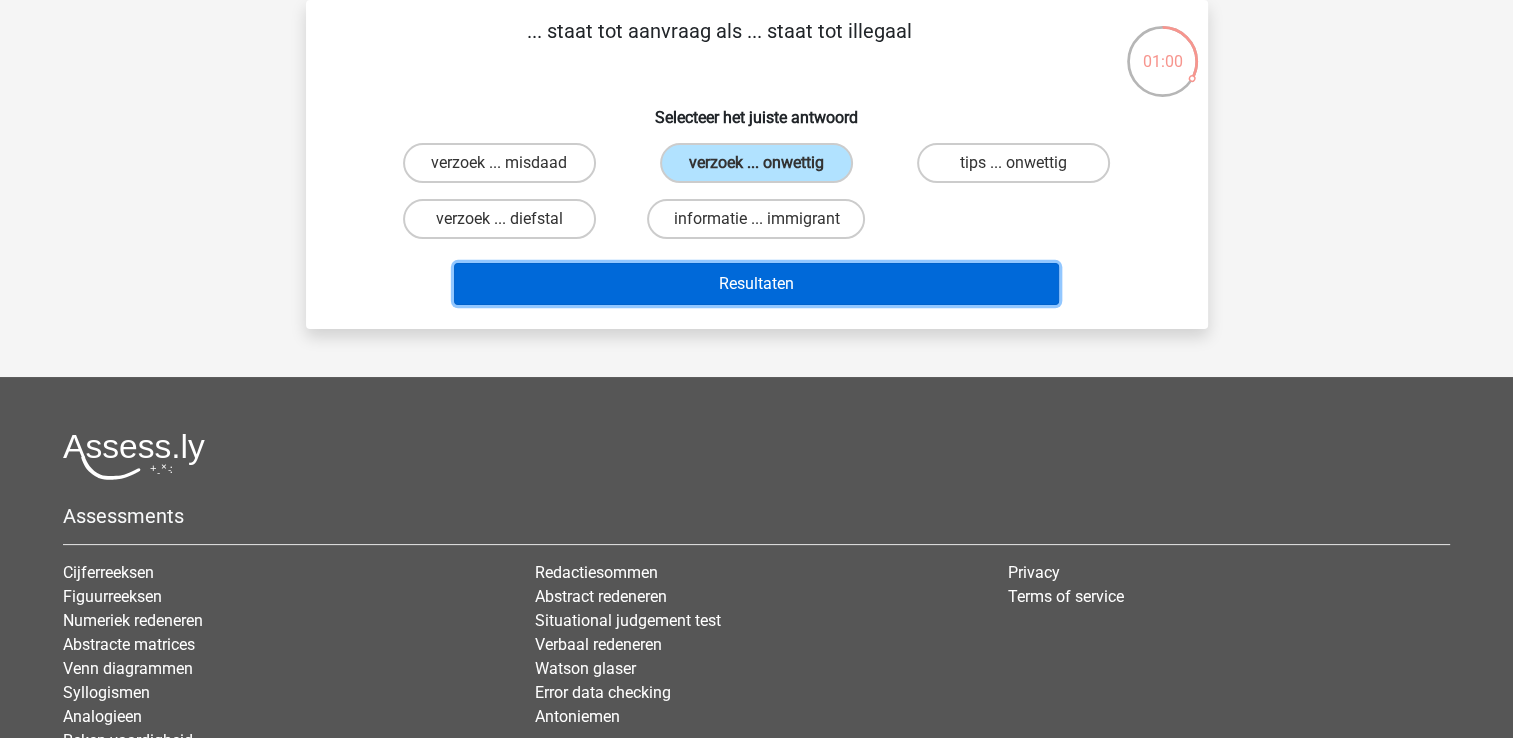 click on "Resultaten" at bounding box center (756, 284) 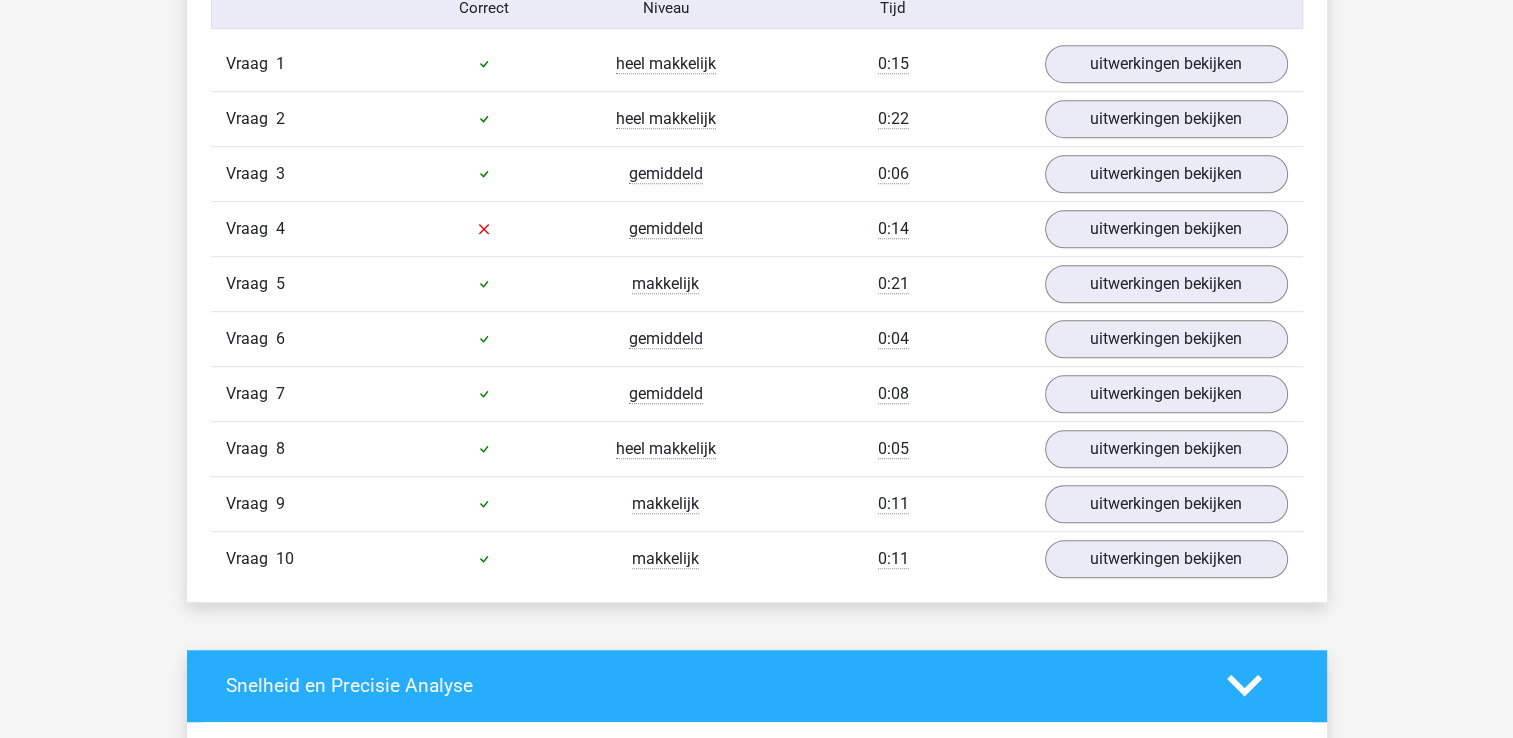 scroll, scrollTop: 1300, scrollLeft: 0, axis: vertical 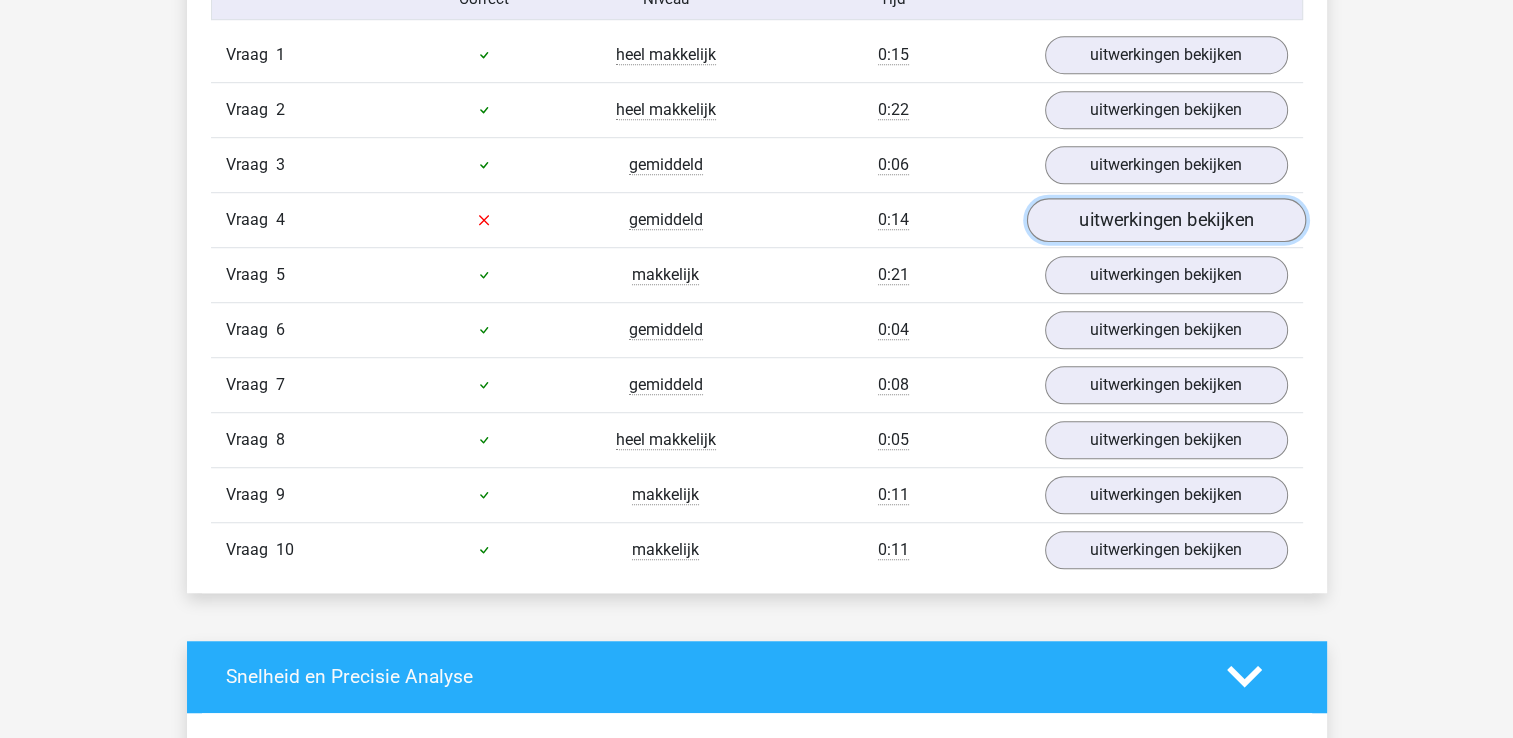 click on "uitwerkingen bekijken" at bounding box center (1165, 220) 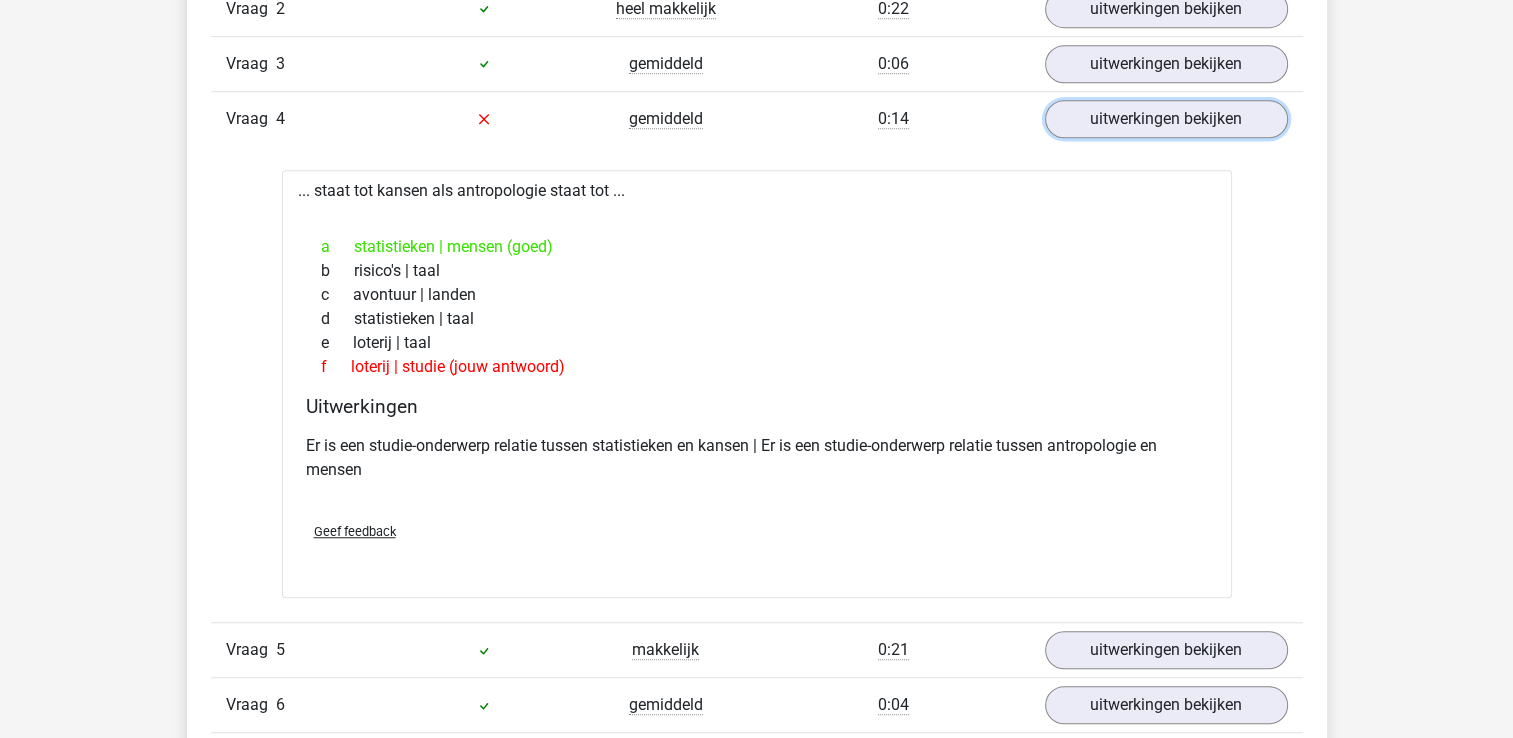 scroll, scrollTop: 1200, scrollLeft: 0, axis: vertical 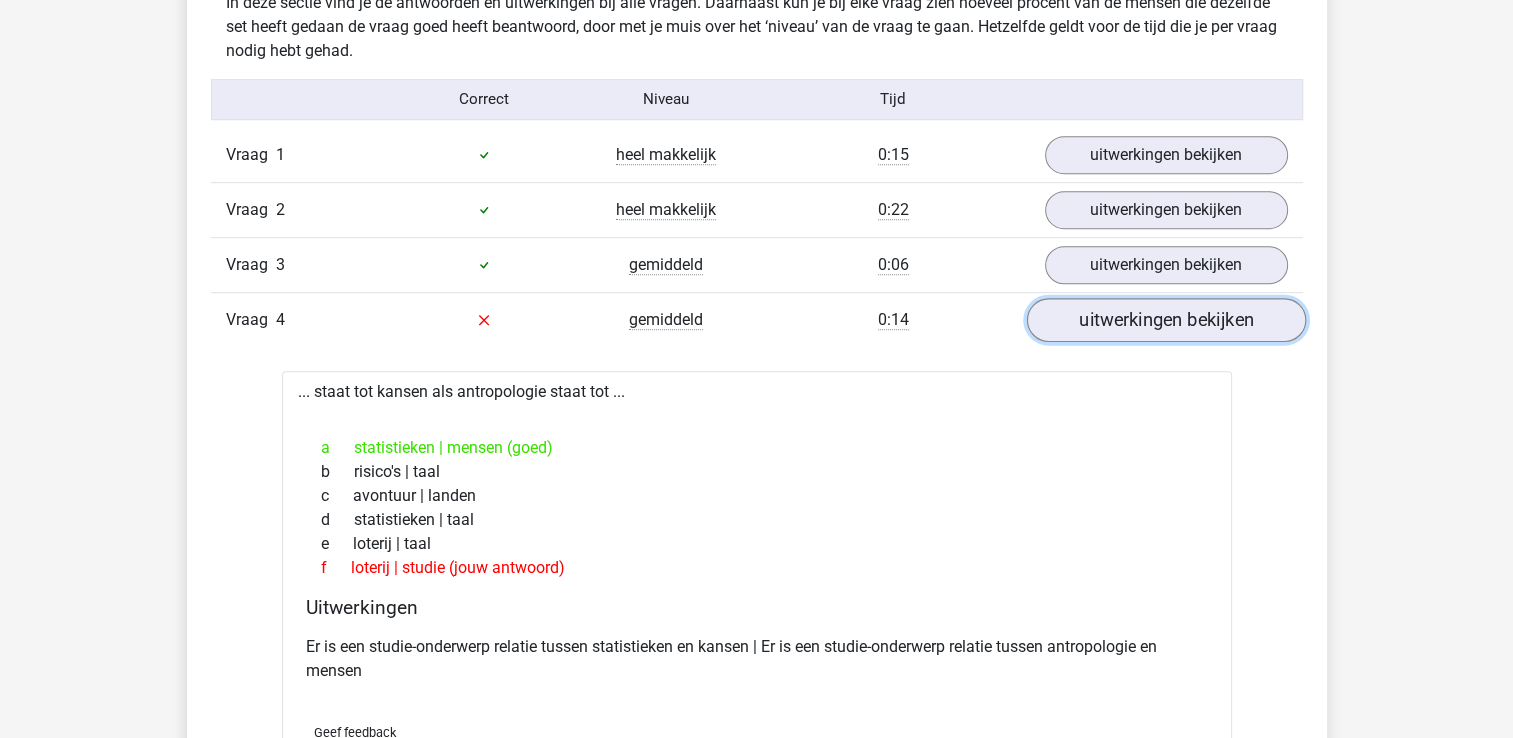 click on "uitwerkingen bekijken" at bounding box center (1165, 320) 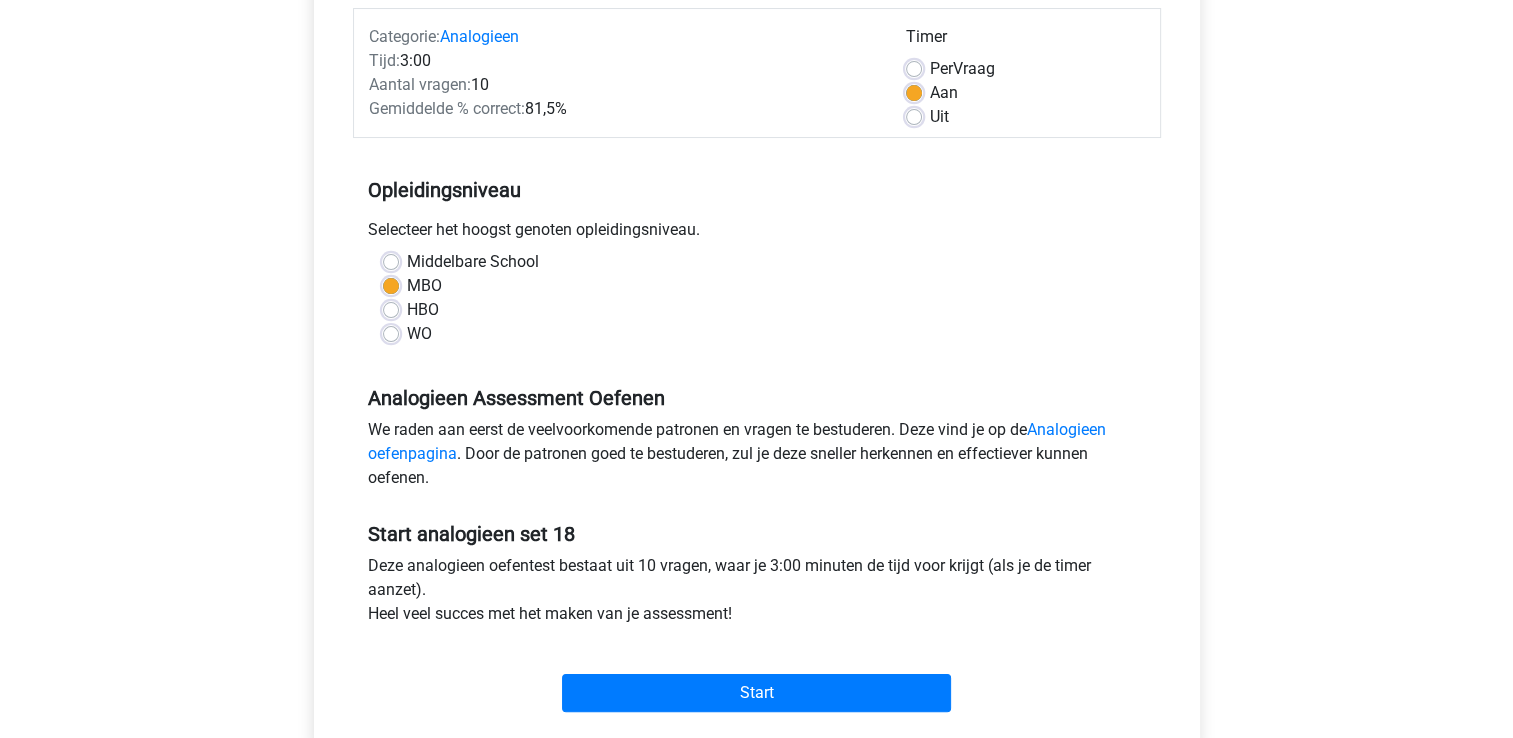 scroll, scrollTop: 400, scrollLeft: 0, axis: vertical 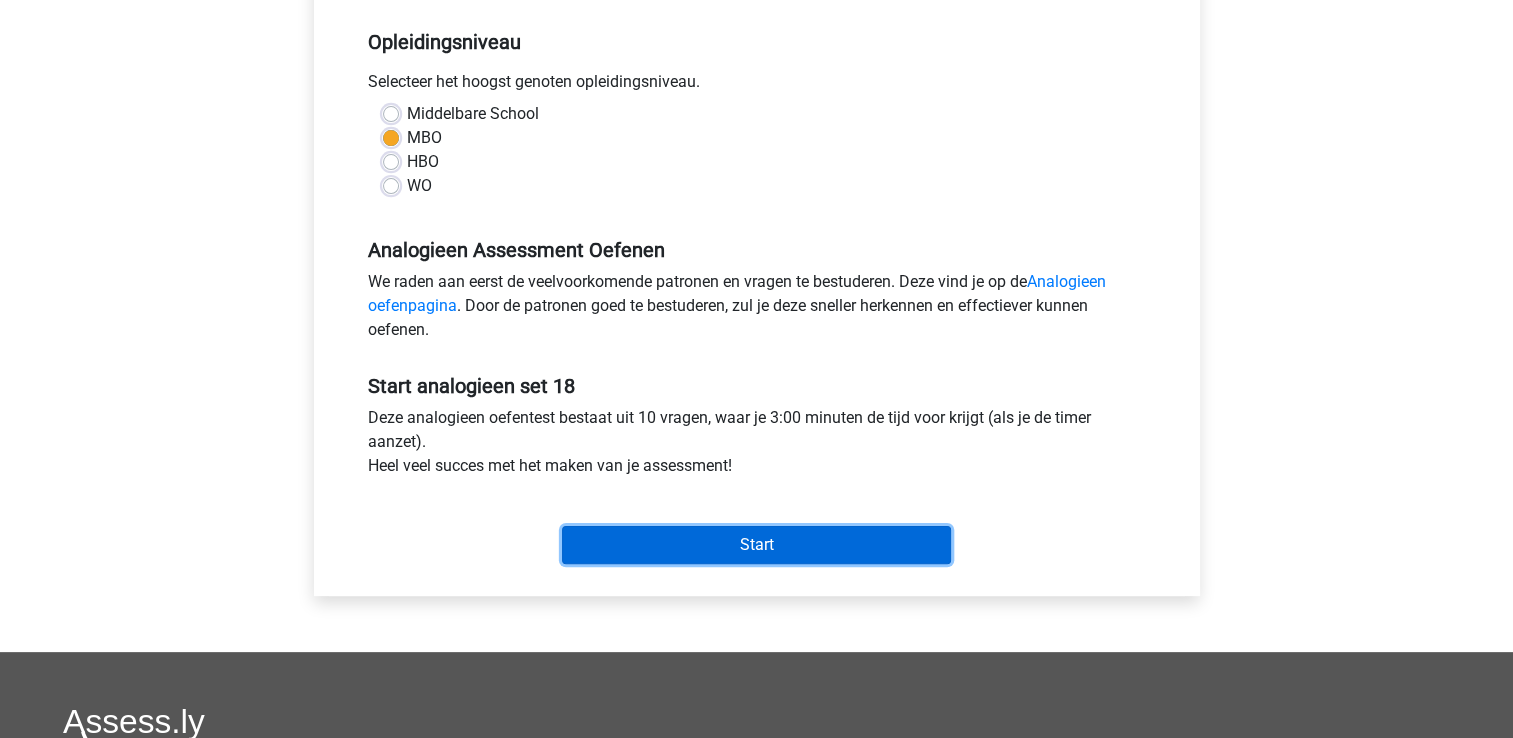 click on "Start" at bounding box center (756, 545) 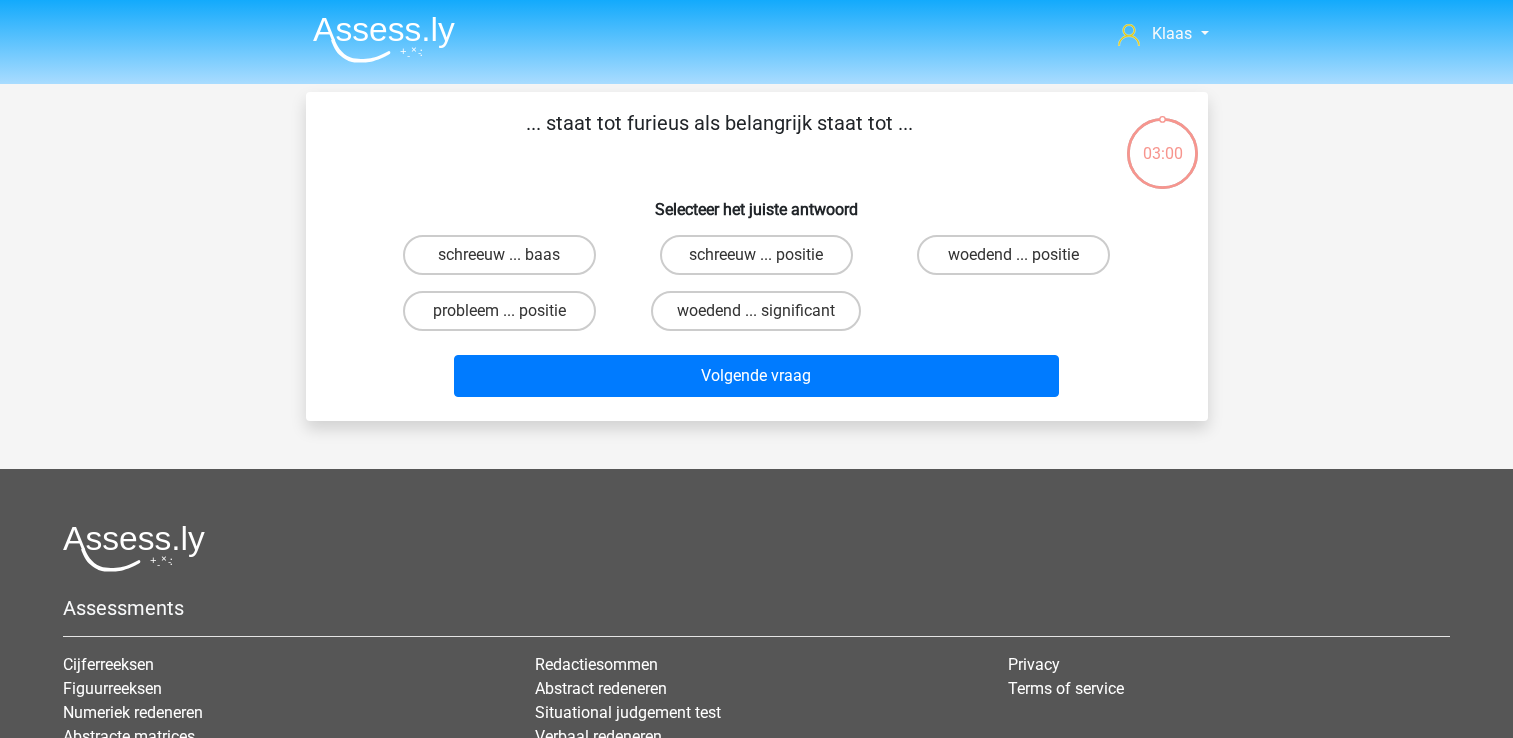 scroll, scrollTop: 0, scrollLeft: 0, axis: both 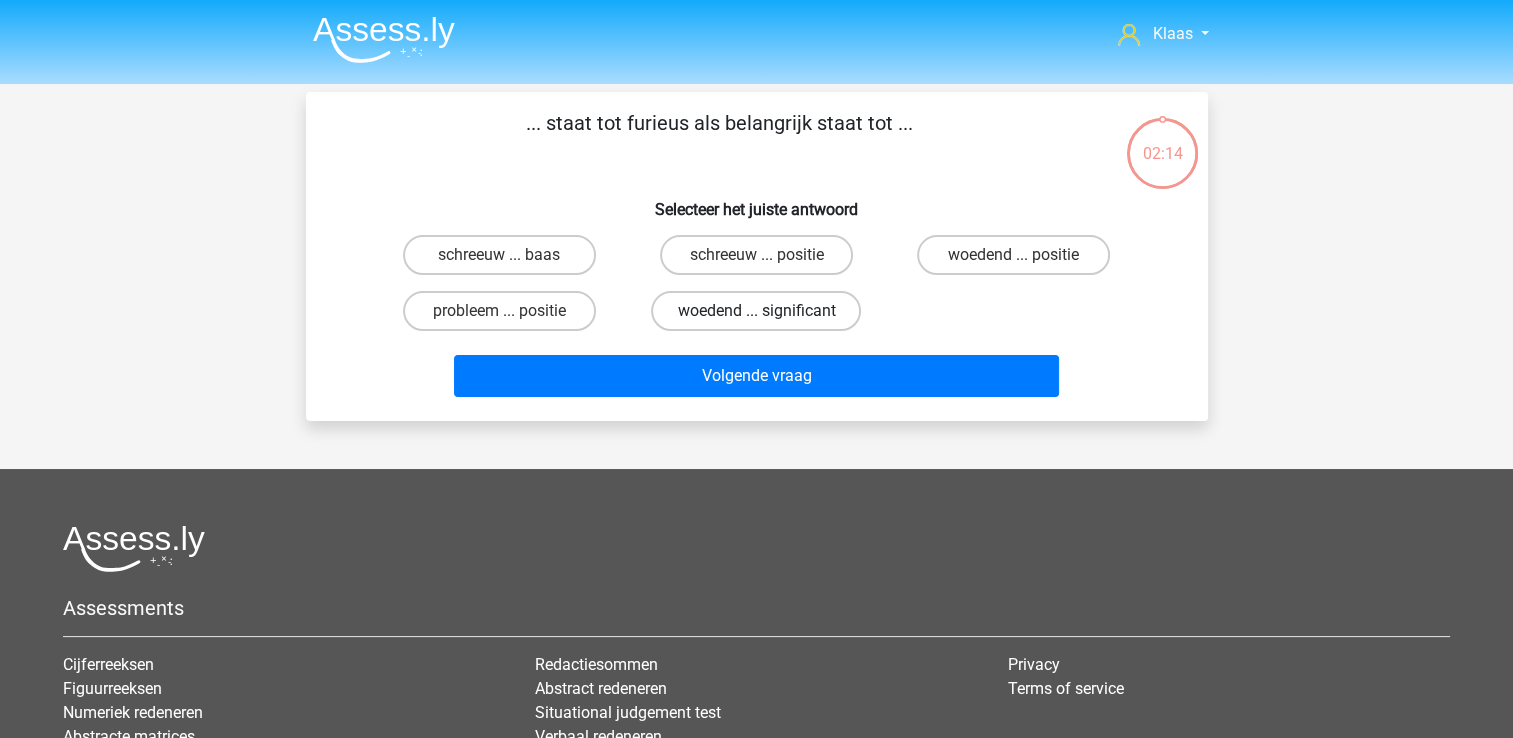 click on "woedend ... significant" at bounding box center (756, 311) 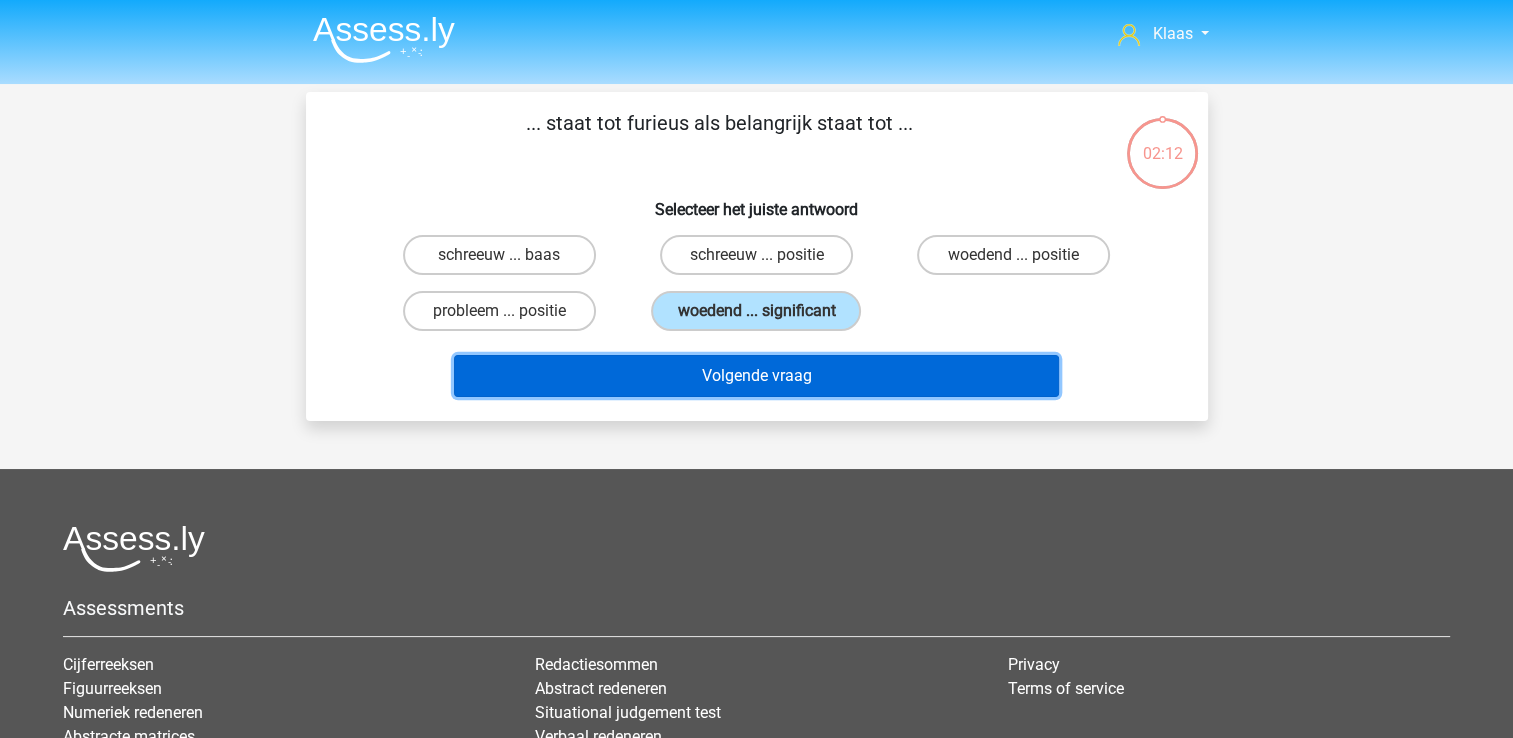 click on "Volgende vraag" at bounding box center (756, 376) 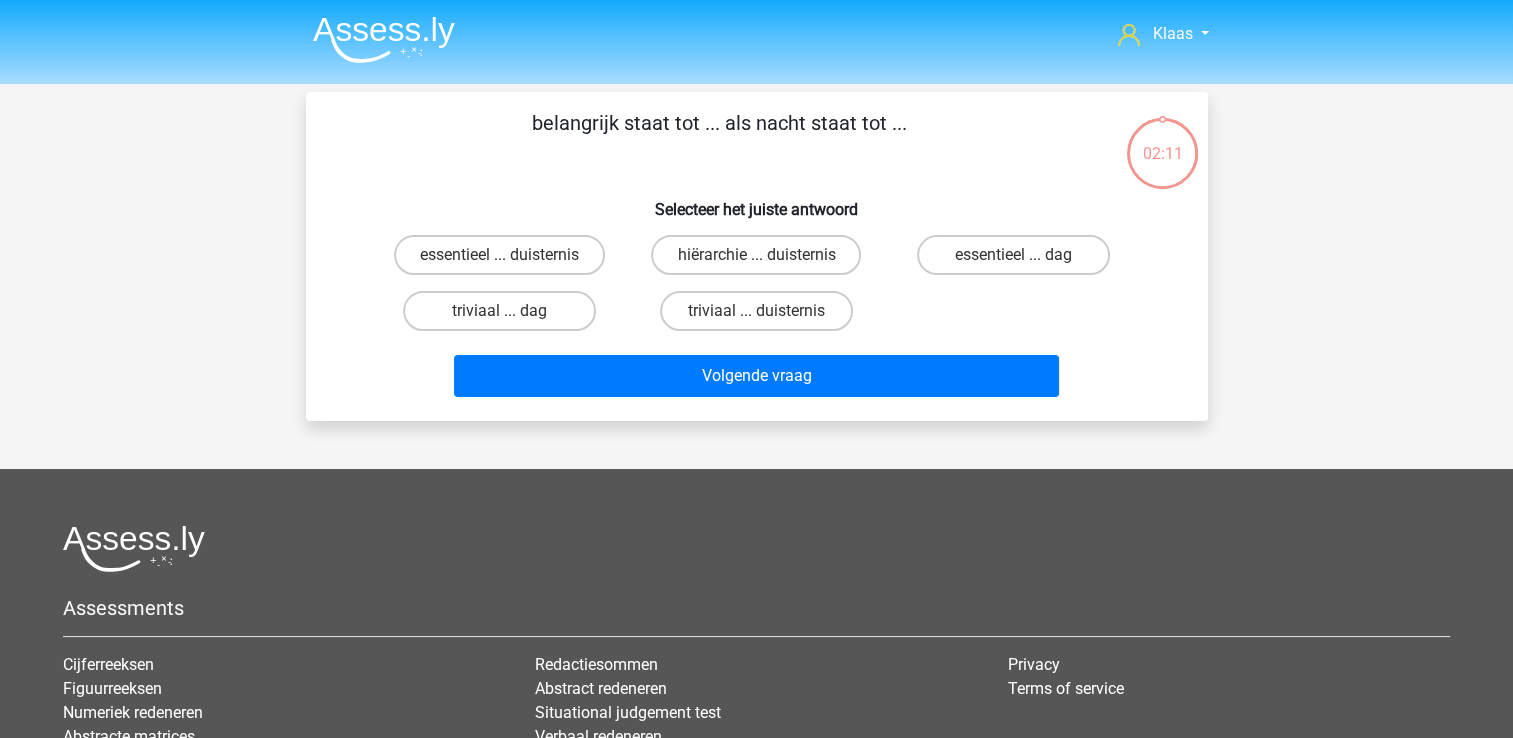 scroll, scrollTop: 92, scrollLeft: 0, axis: vertical 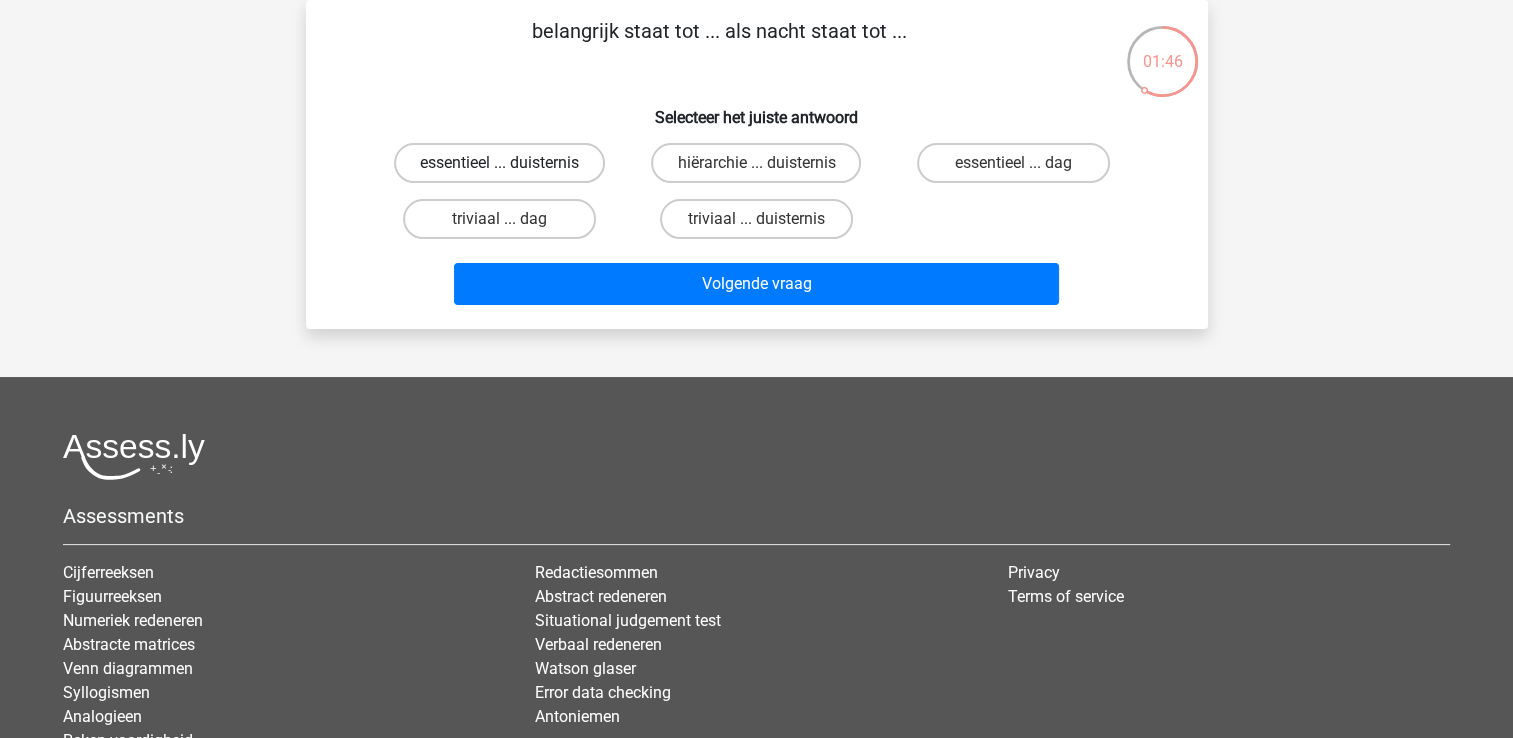 click on "essentieel ... duisternis" at bounding box center (499, 163) 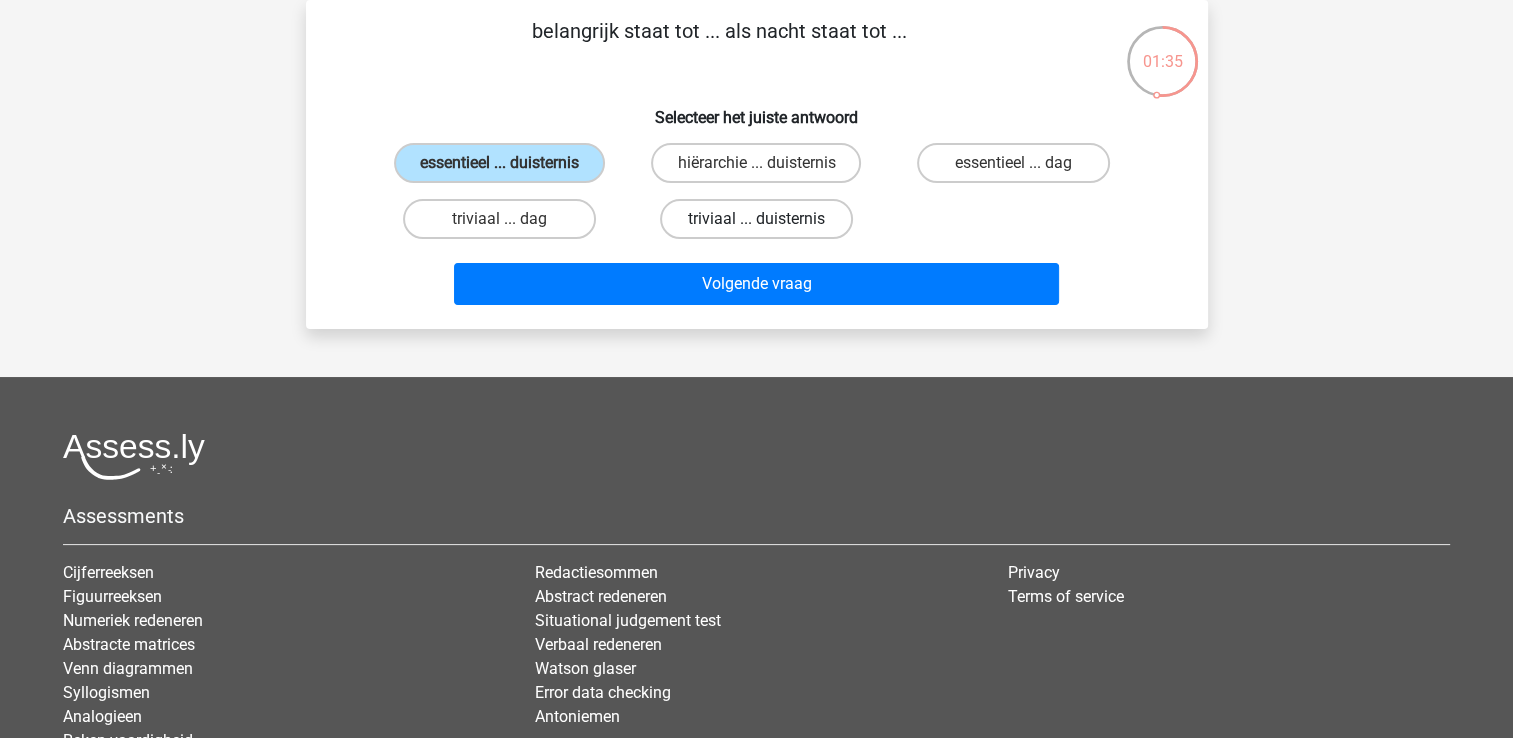 click on "triviaal ... duisternis" at bounding box center (756, 219) 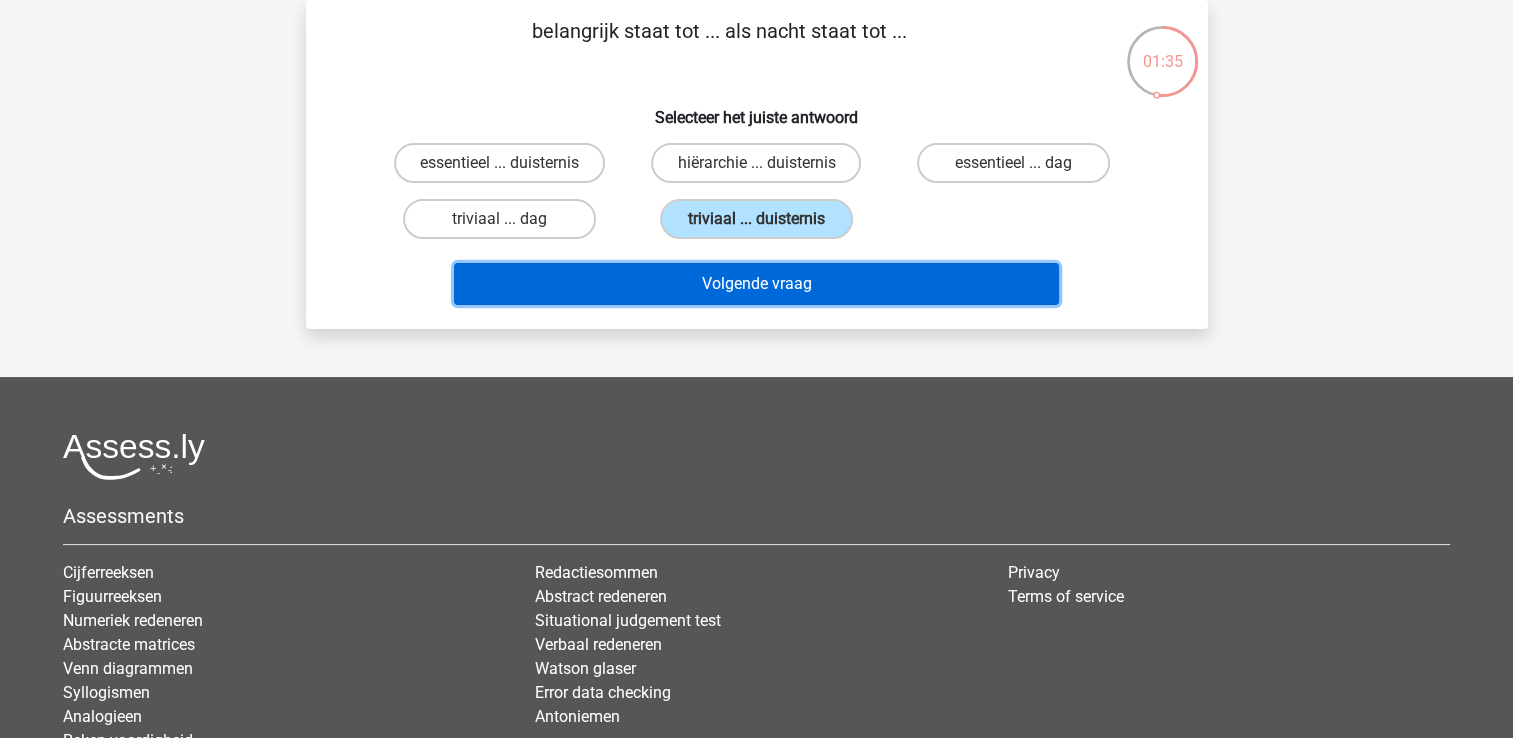click on "Volgende vraag" at bounding box center (756, 284) 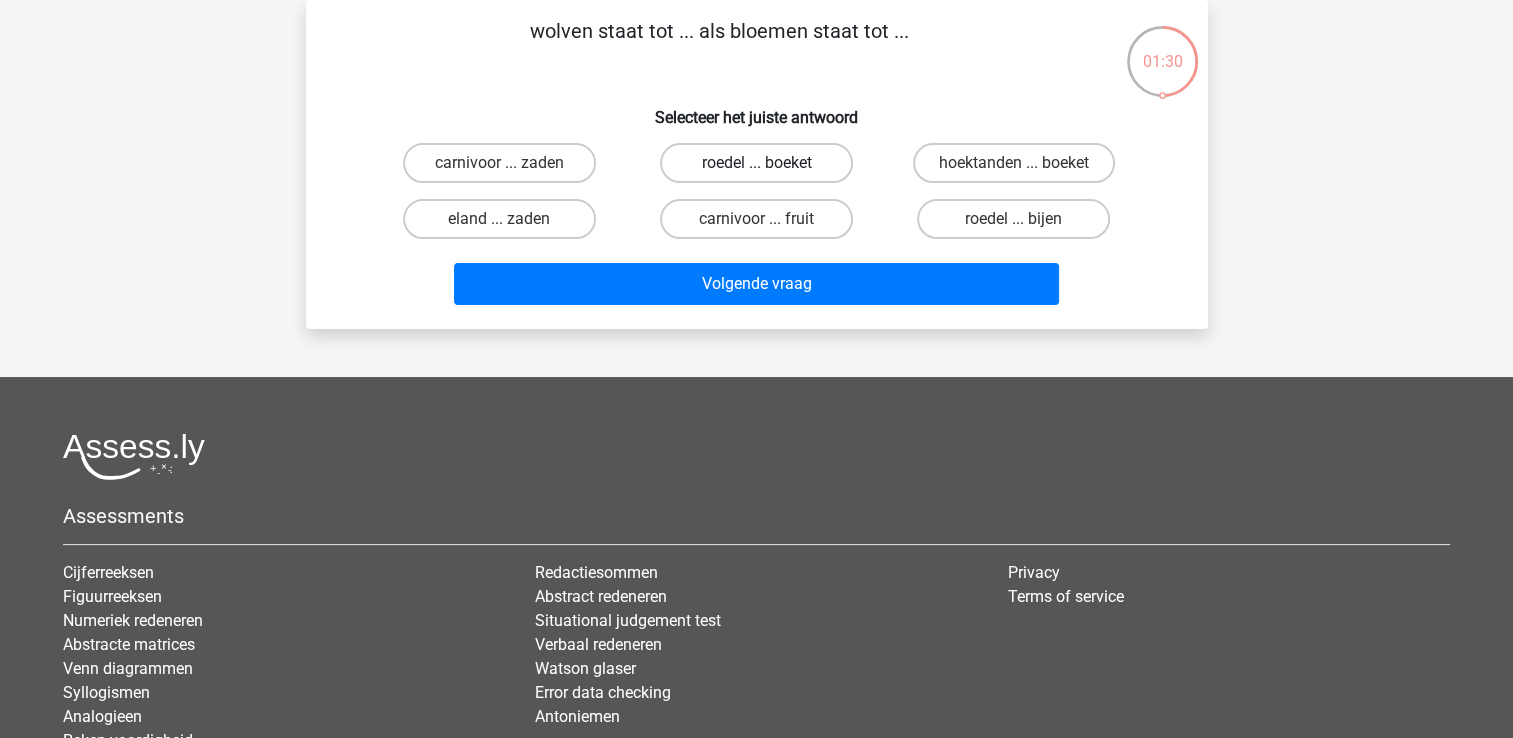 click on "roedel ... boeket" at bounding box center [756, 163] 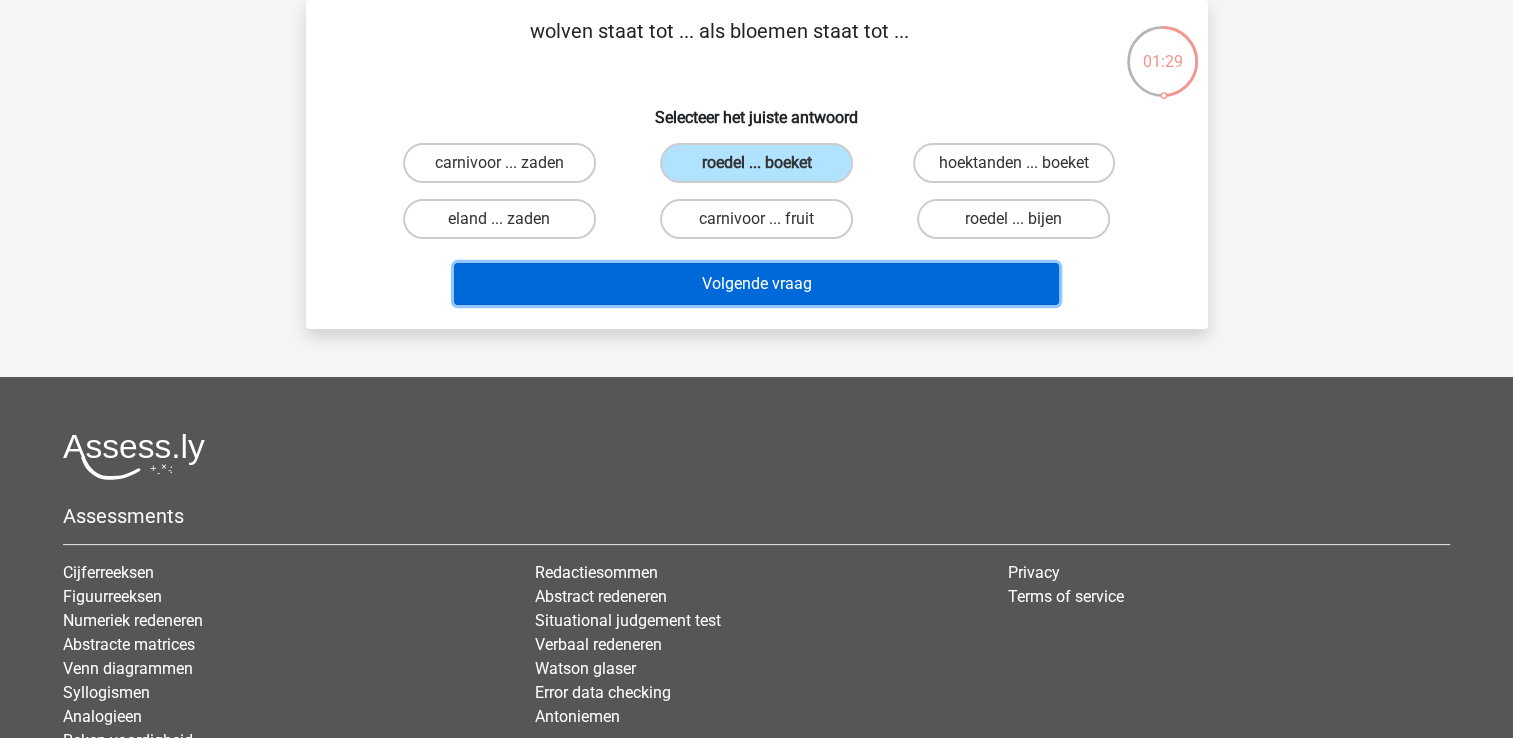 click on "Volgende vraag" at bounding box center [756, 284] 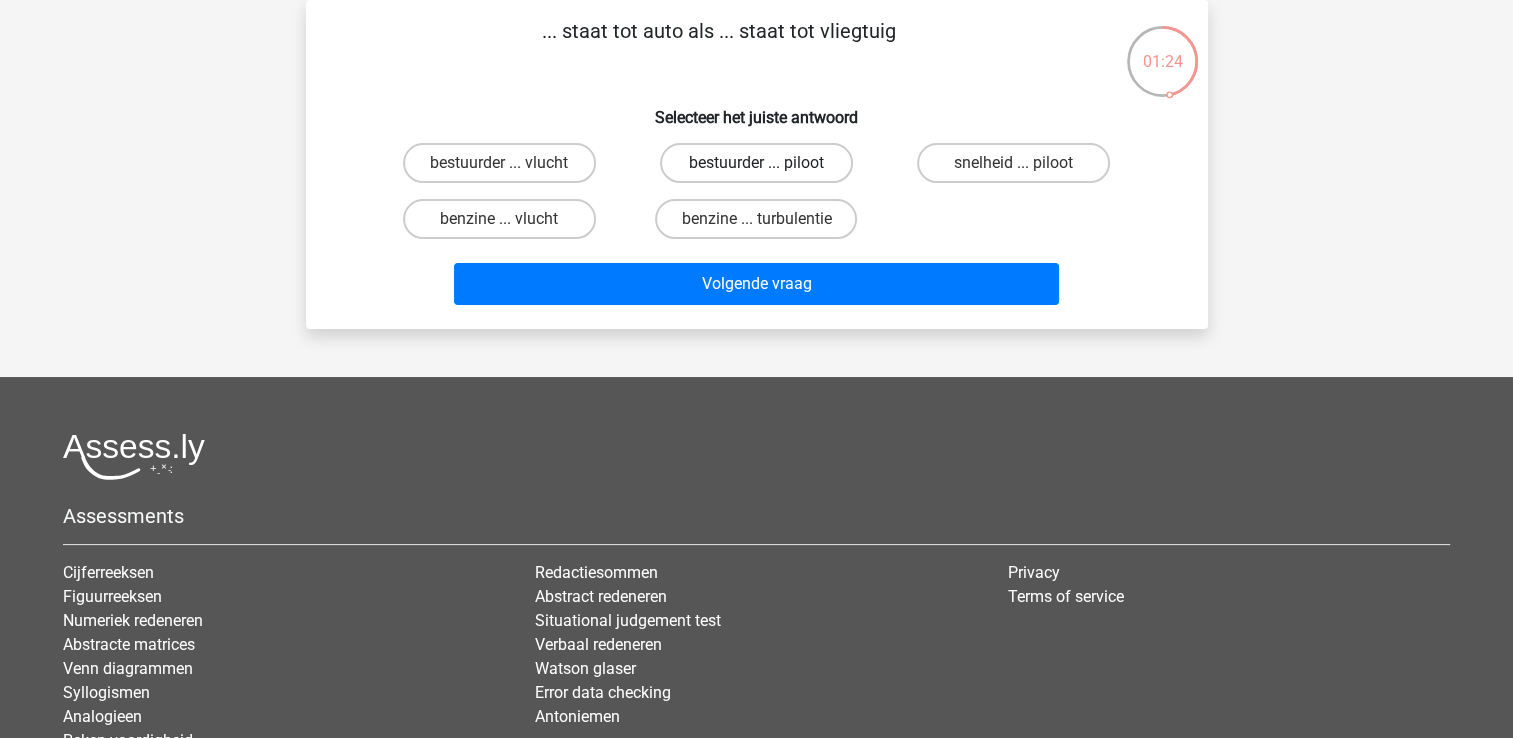 click on "bestuurder ... piloot" at bounding box center [756, 163] 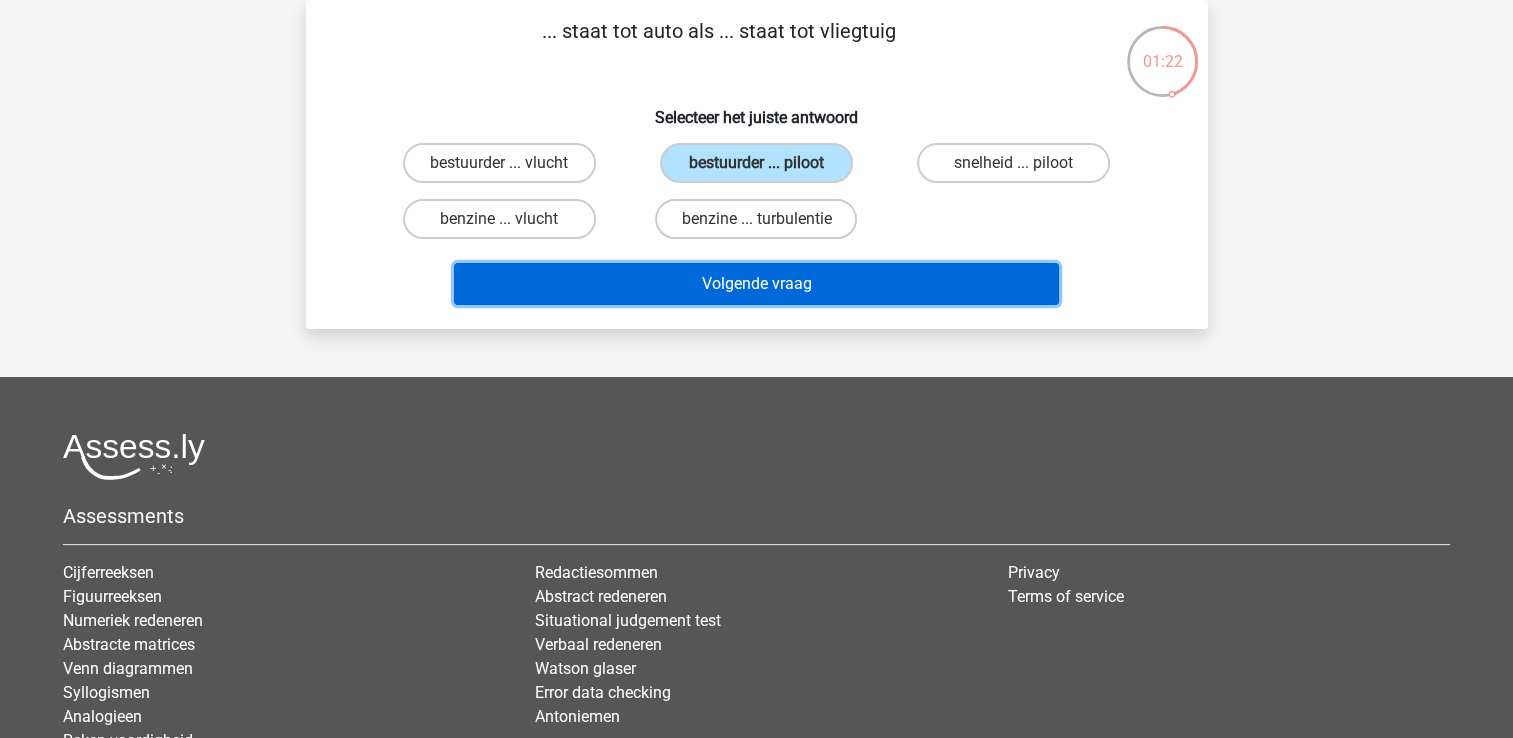 click on "Volgende vraag" at bounding box center [756, 284] 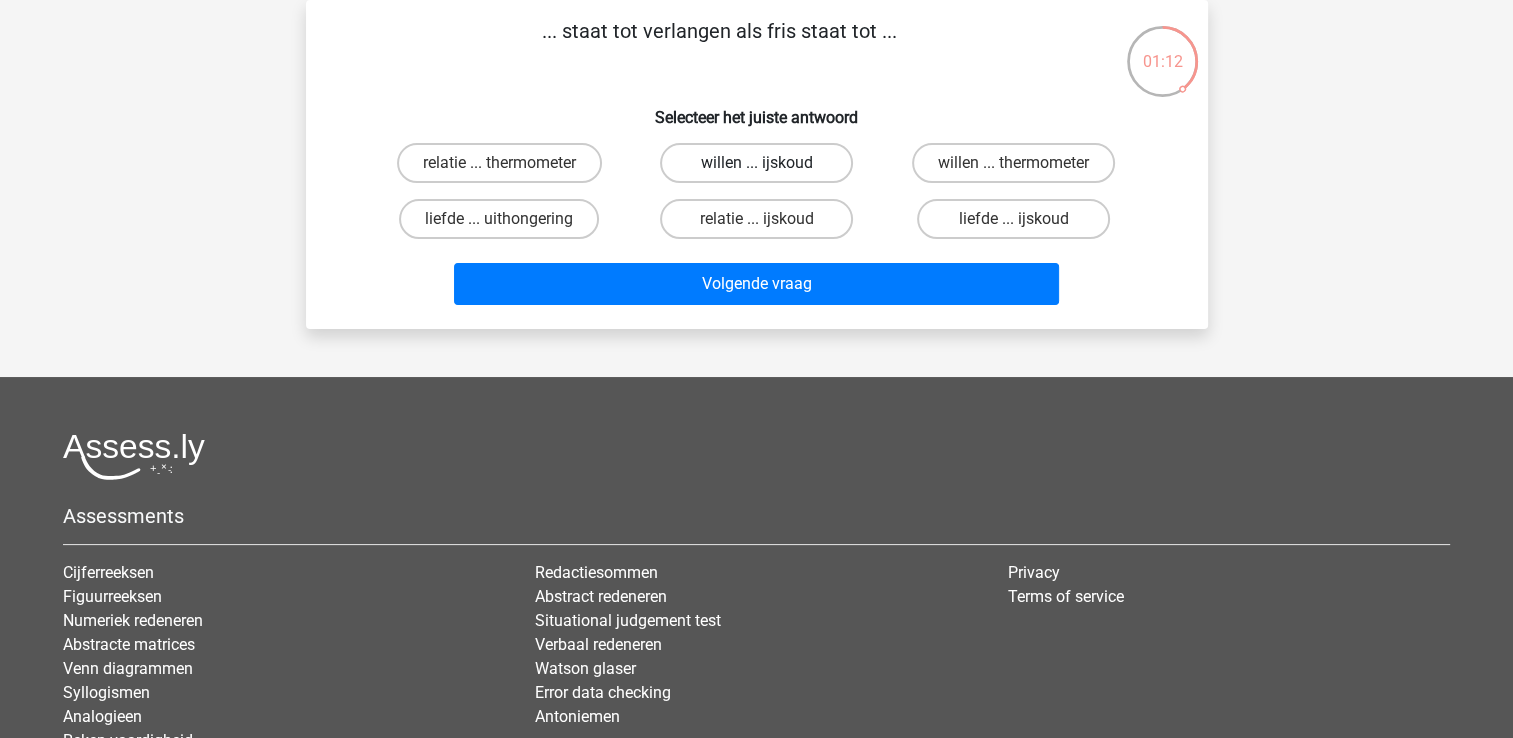 click on "willen ... ijskoud" at bounding box center (756, 163) 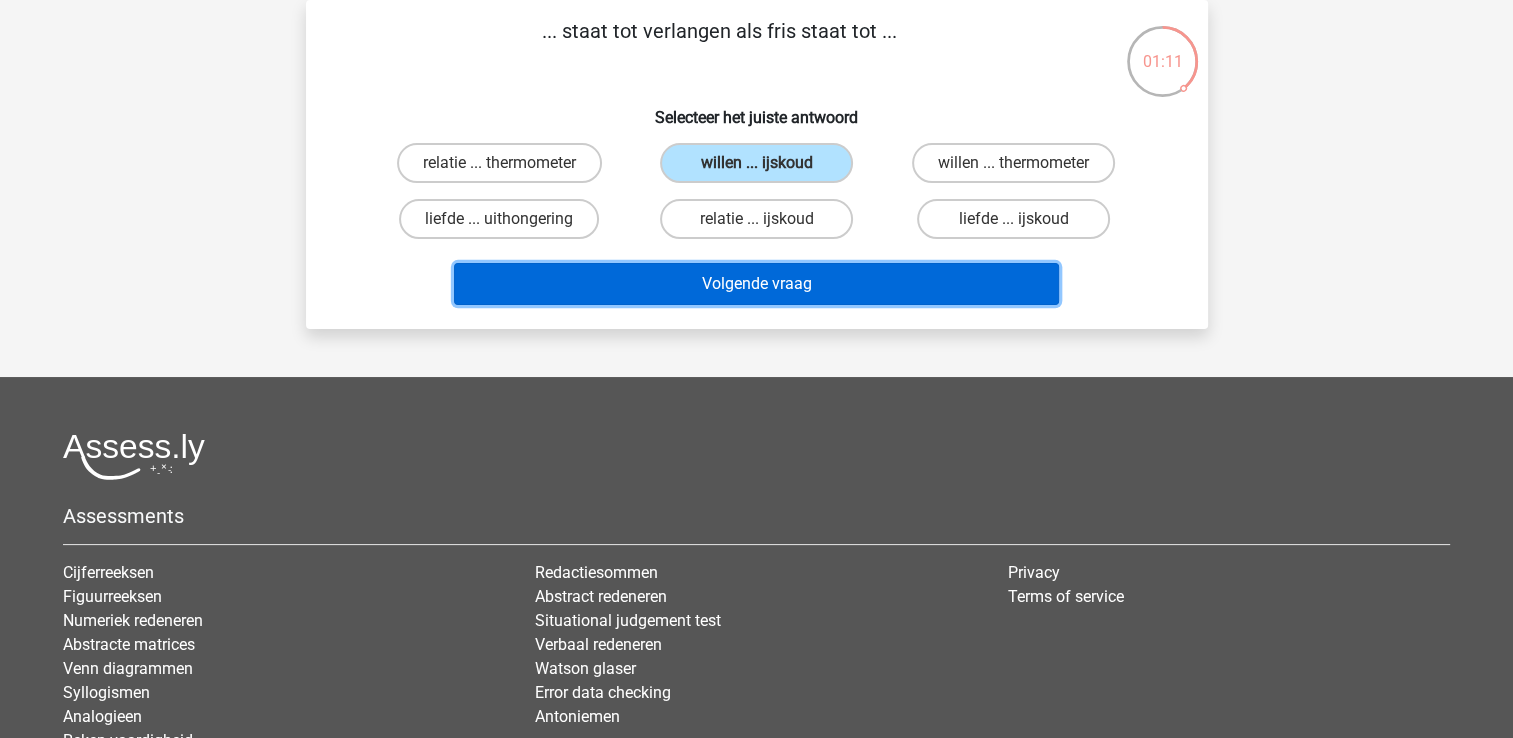 click on "Volgende vraag" at bounding box center (756, 284) 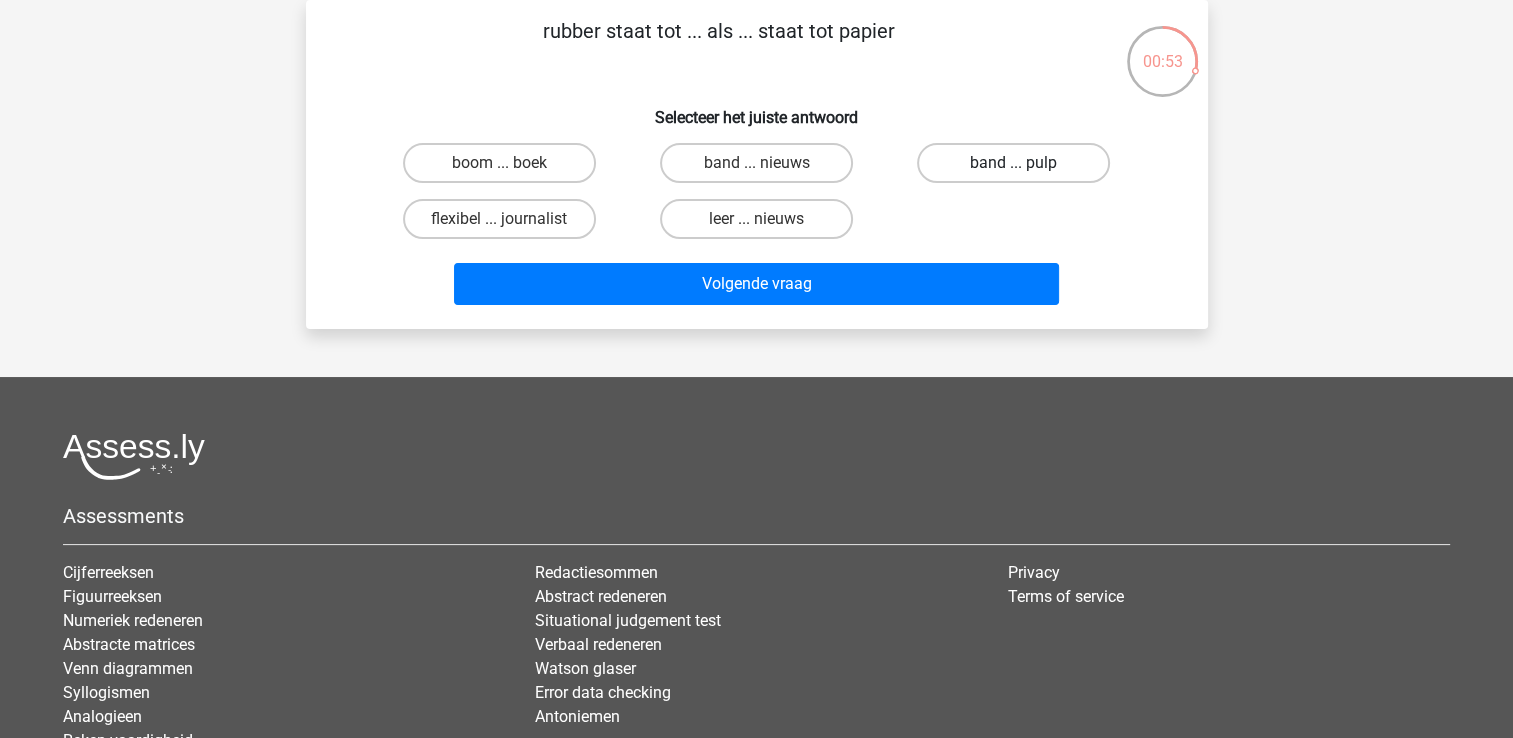 click on "band ... pulp" at bounding box center (1013, 163) 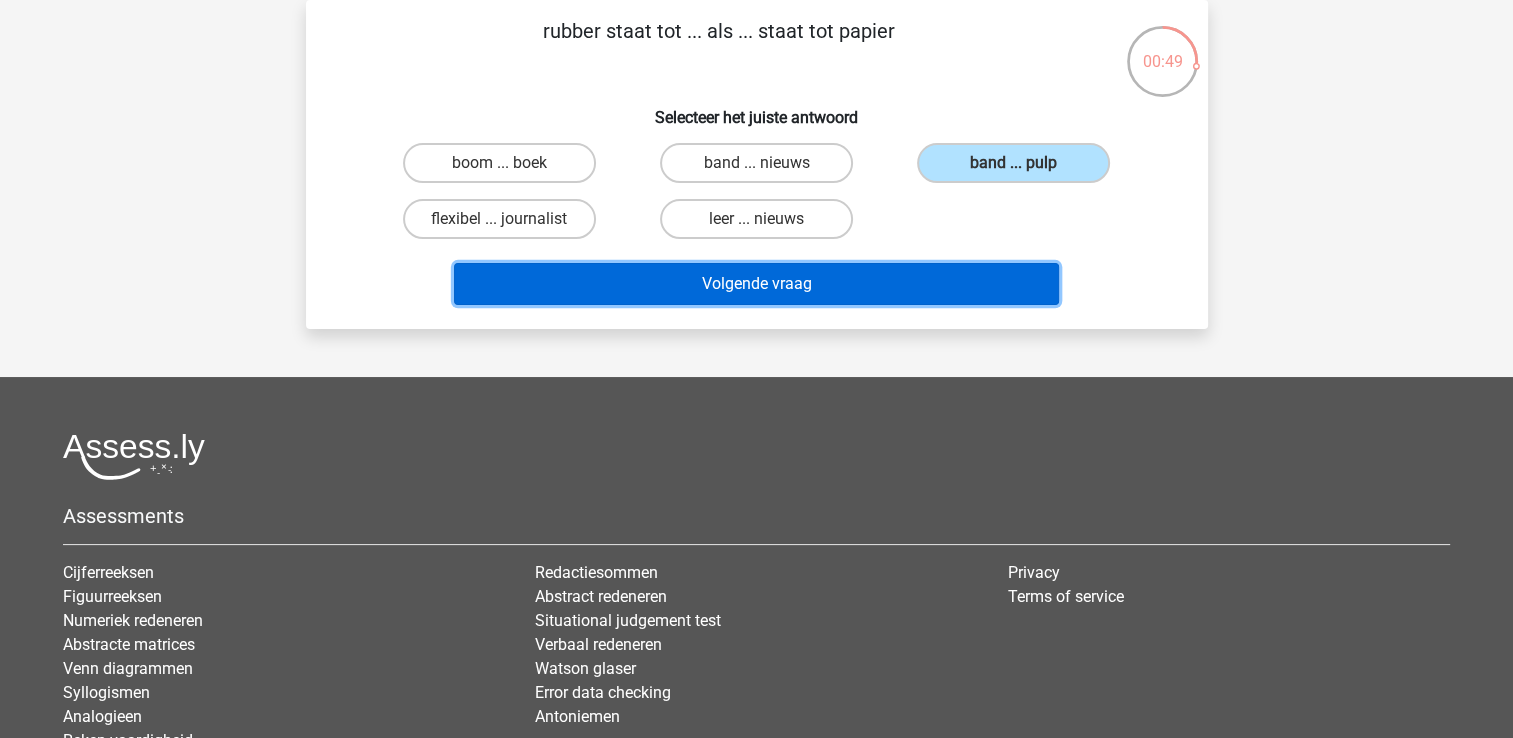 click on "Volgende vraag" at bounding box center (756, 284) 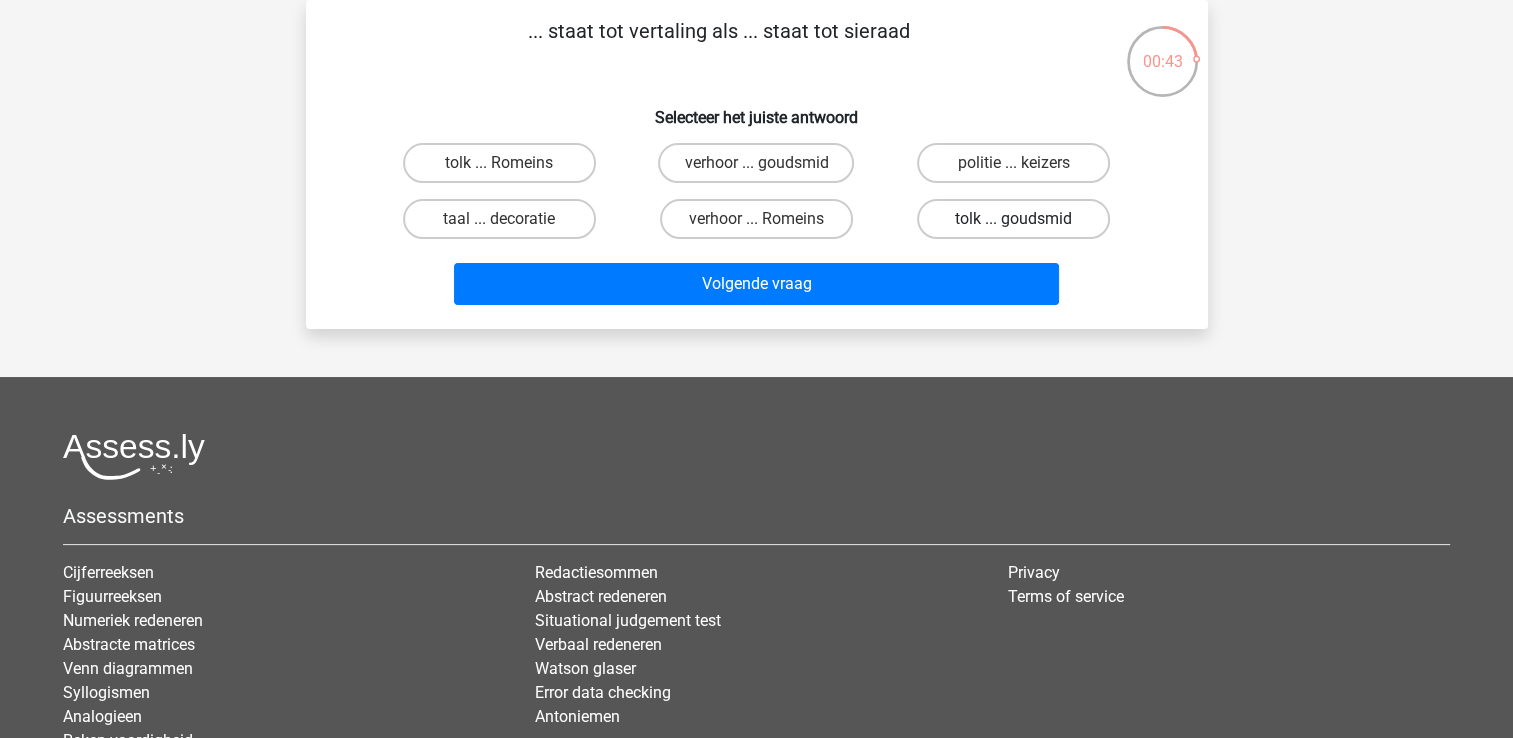 click on "tolk ... goudsmid" at bounding box center [1013, 219] 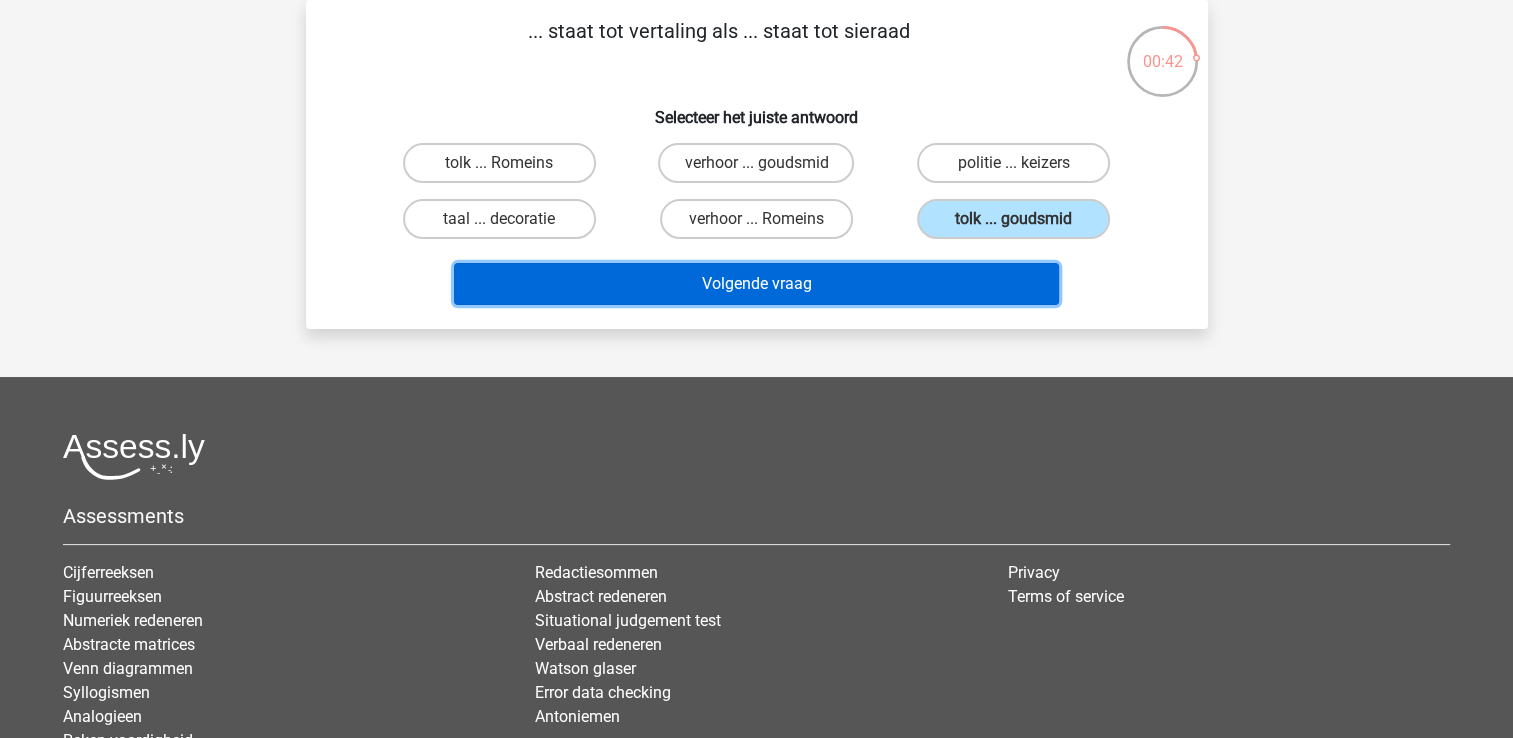 click on "Volgende vraag" at bounding box center [756, 284] 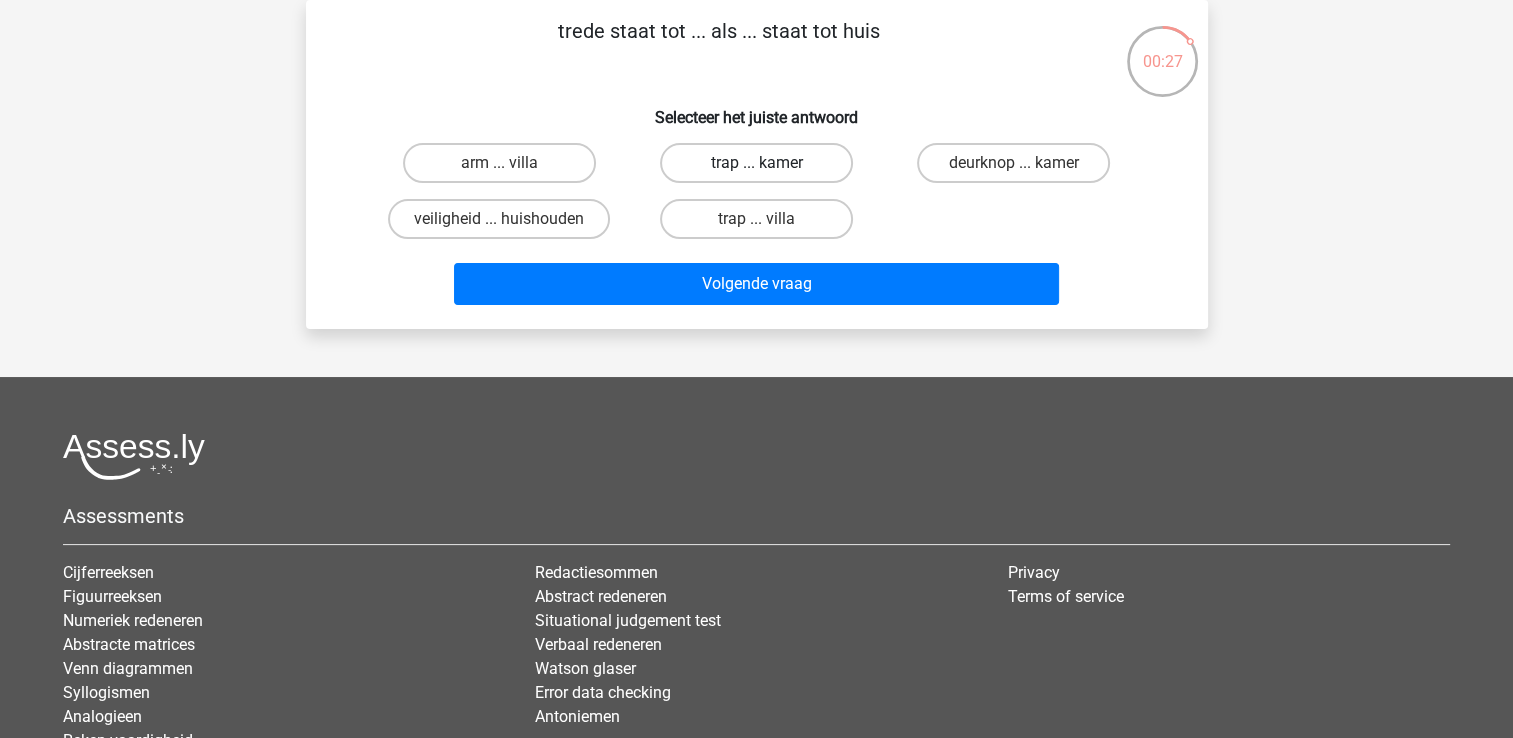 click on "trap ... kamer" at bounding box center (756, 163) 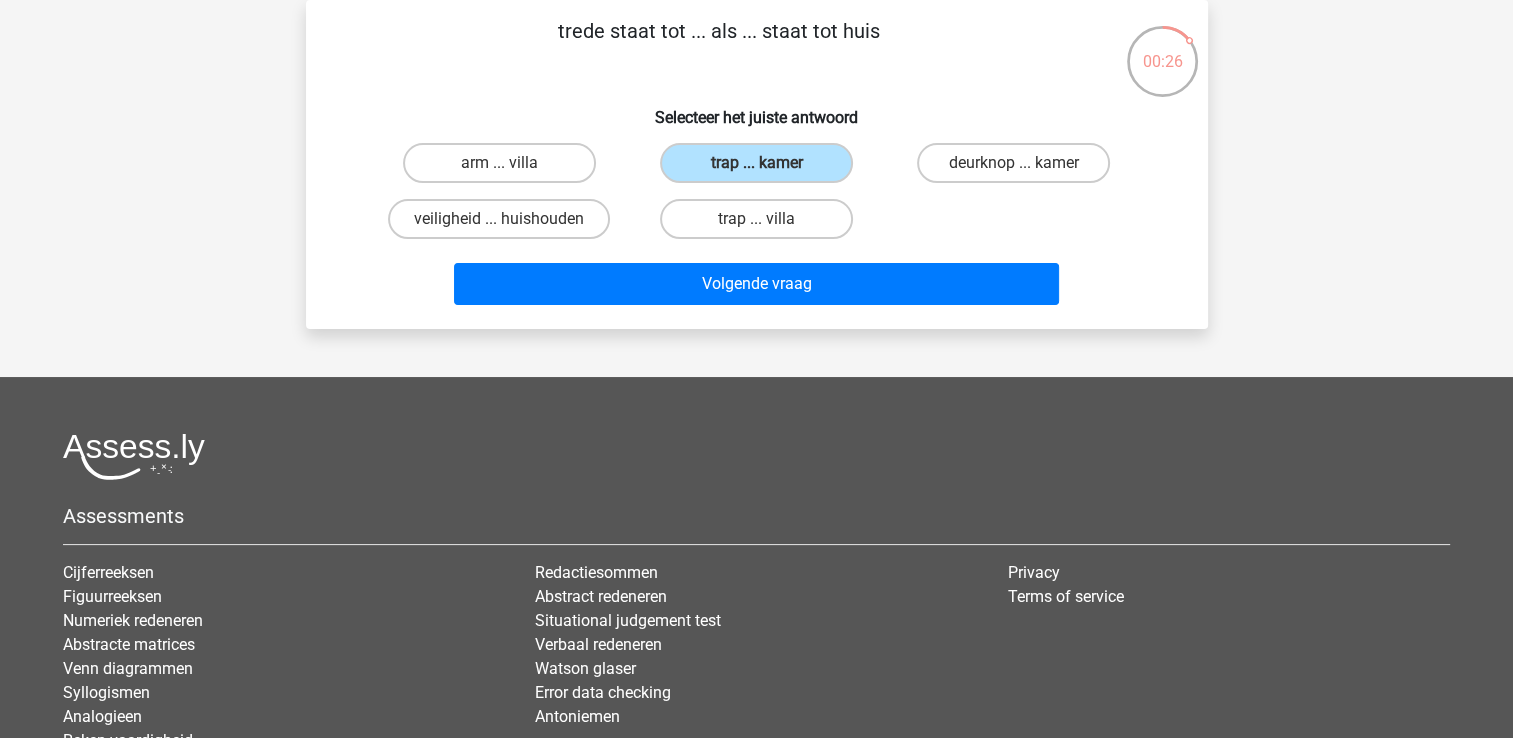 click on "Volgende vraag" at bounding box center [757, 280] 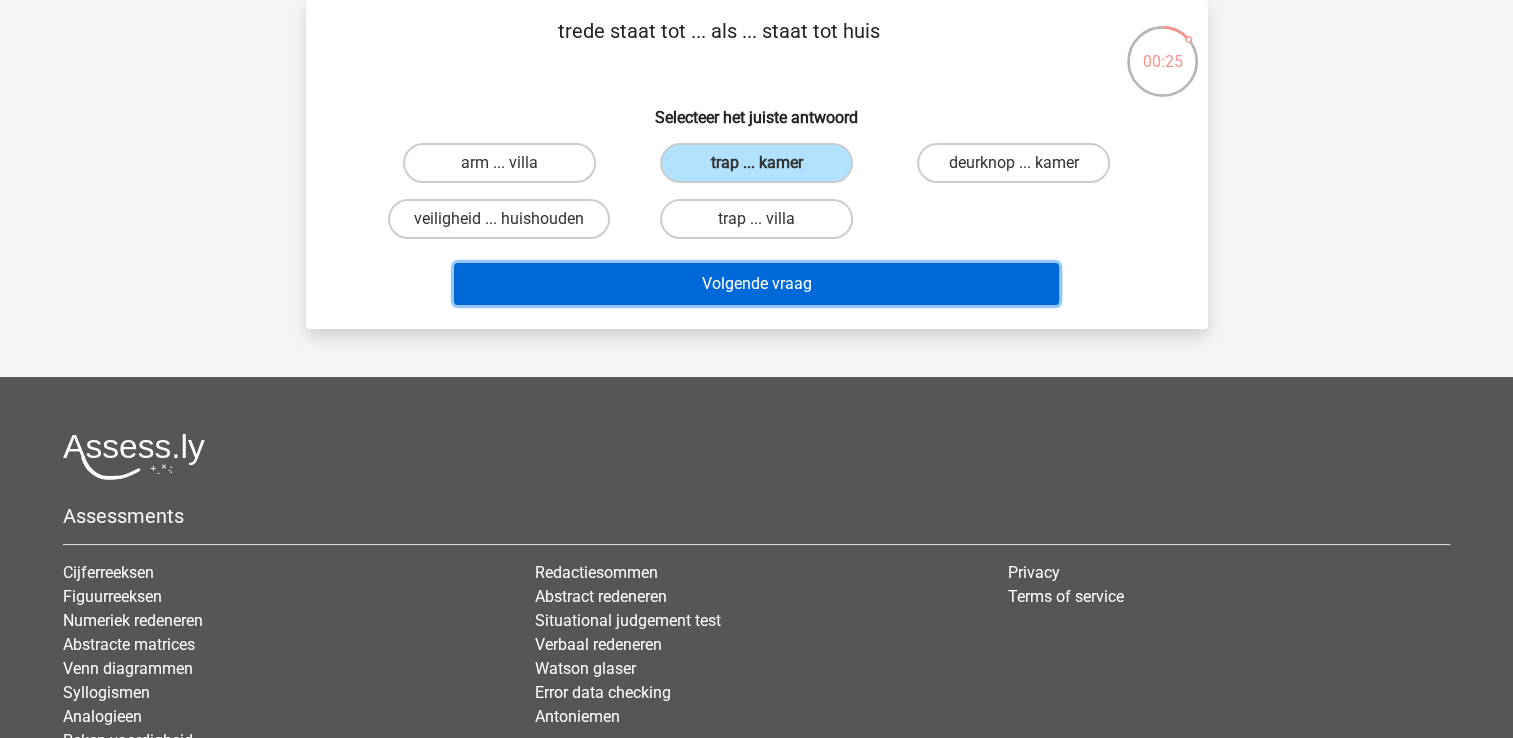 click on "Volgende vraag" at bounding box center [756, 284] 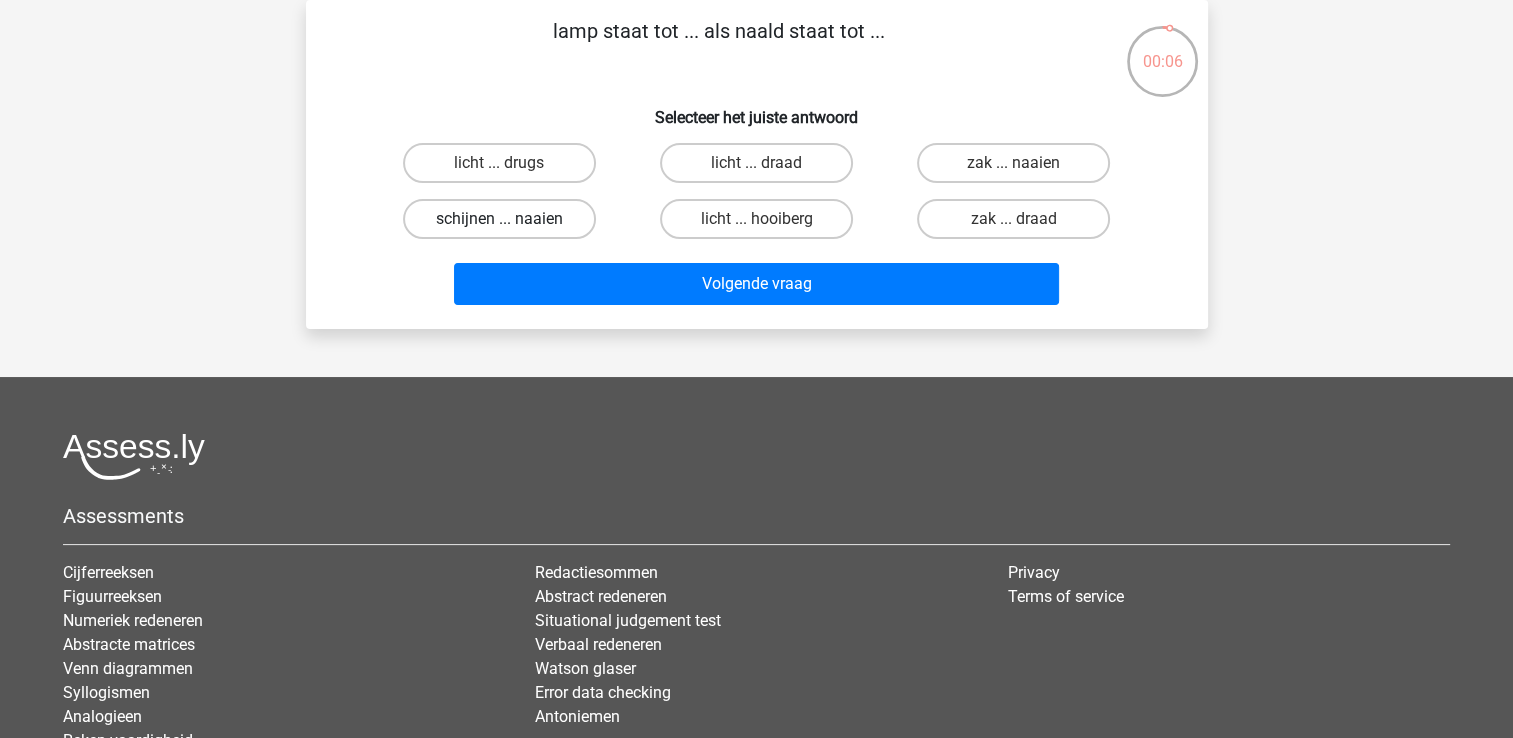 click on "schijnen ... naaien" at bounding box center [499, 219] 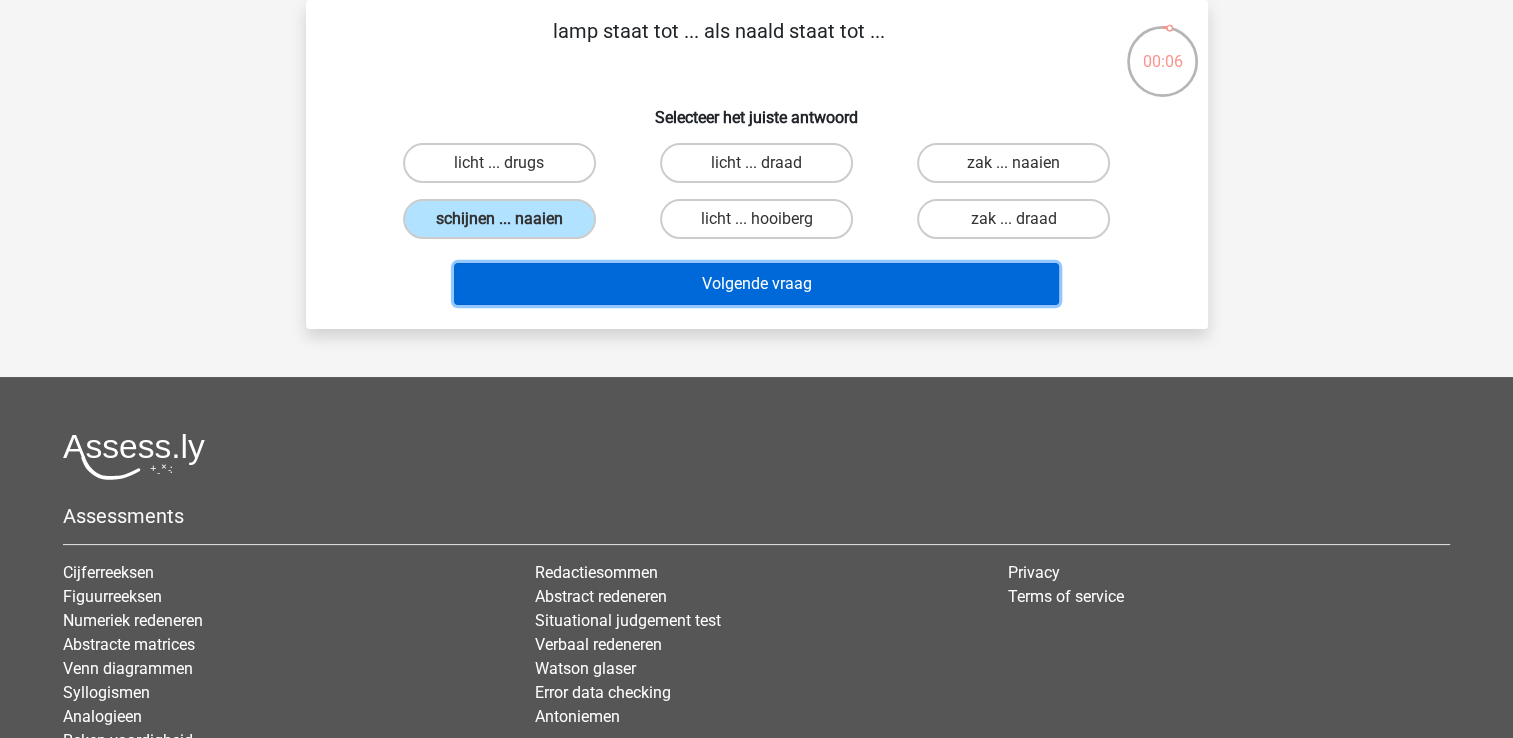 click on "Volgende vraag" at bounding box center (756, 284) 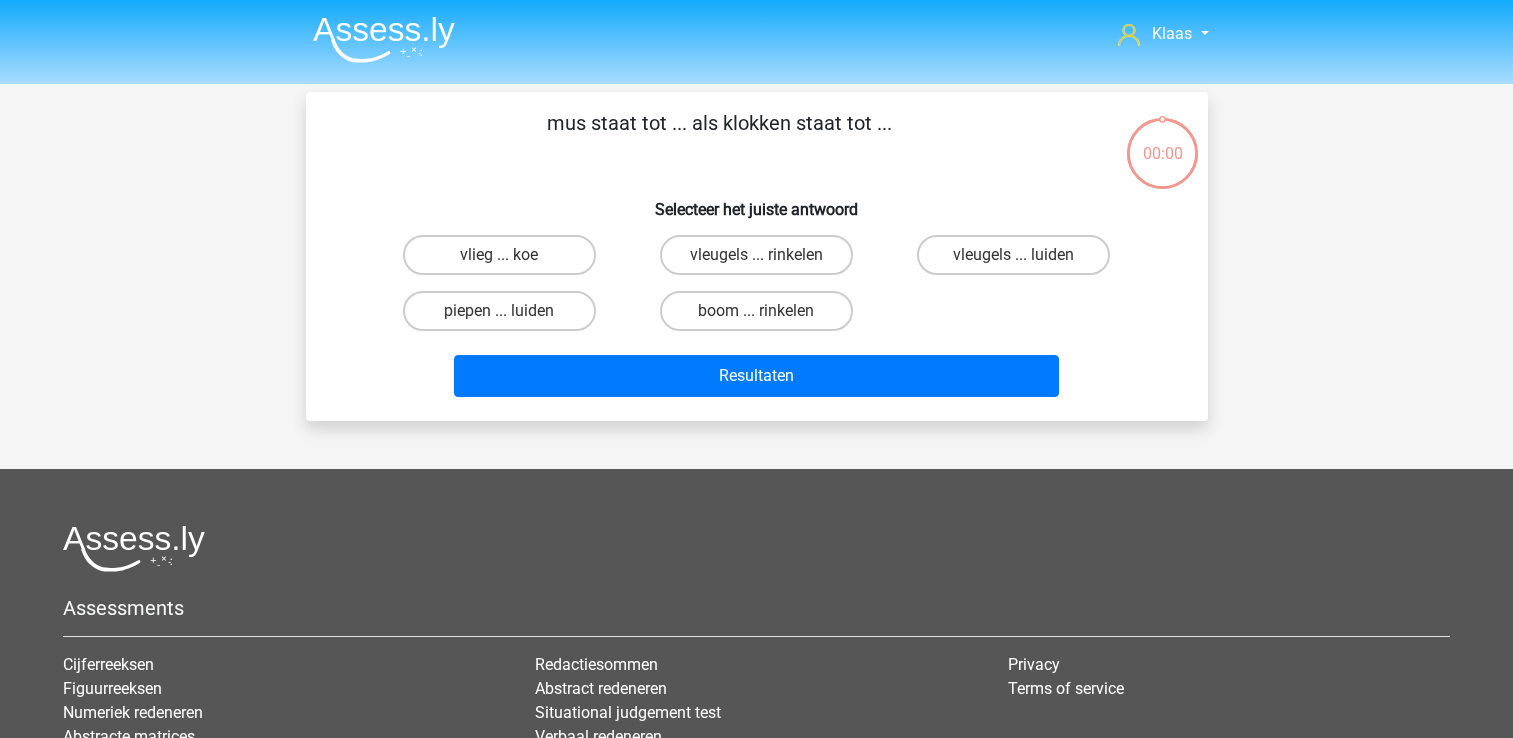 scroll, scrollTop: 92, scrollLeft: 0, axis: vertical 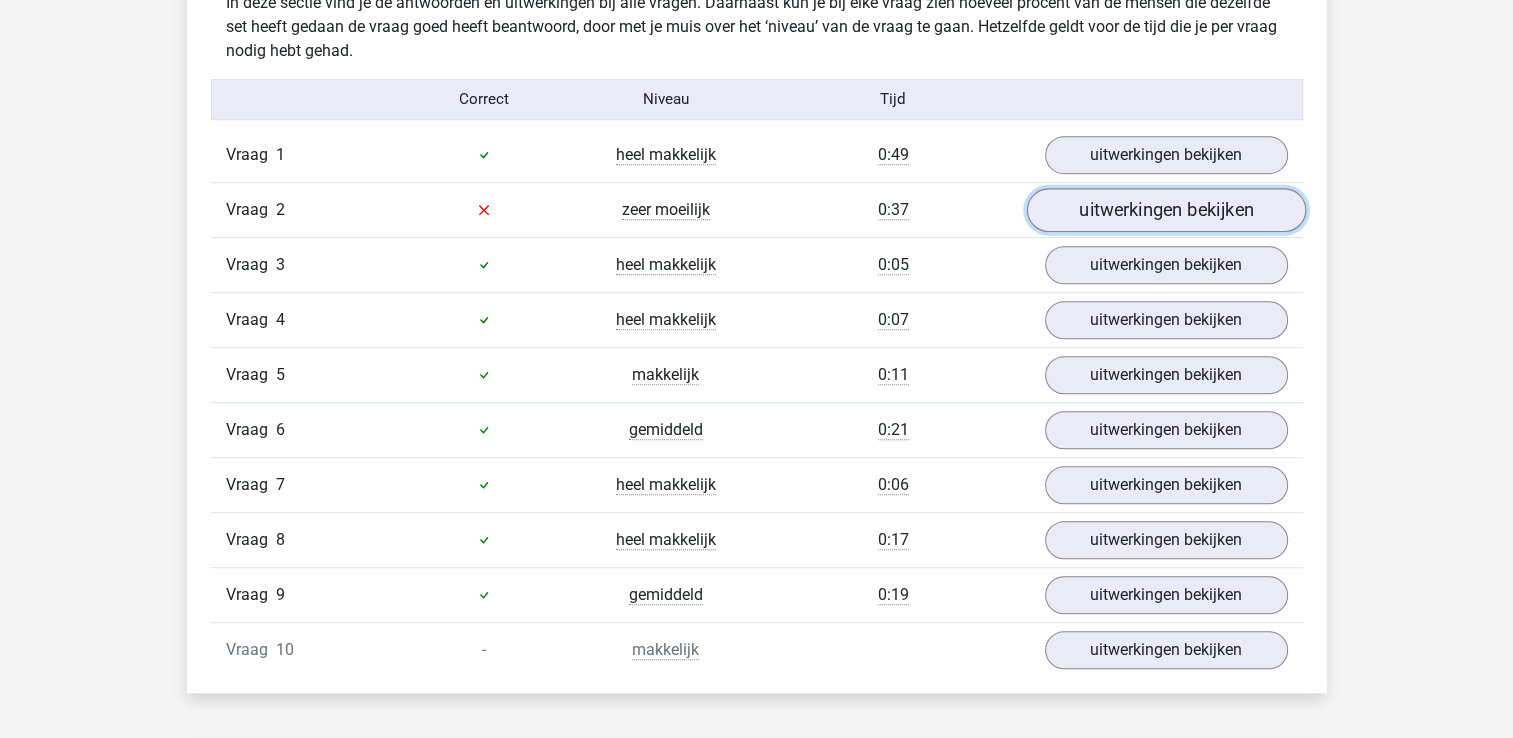 click on "uitwerkingen bekijken" at bounding box center (1165, 210) 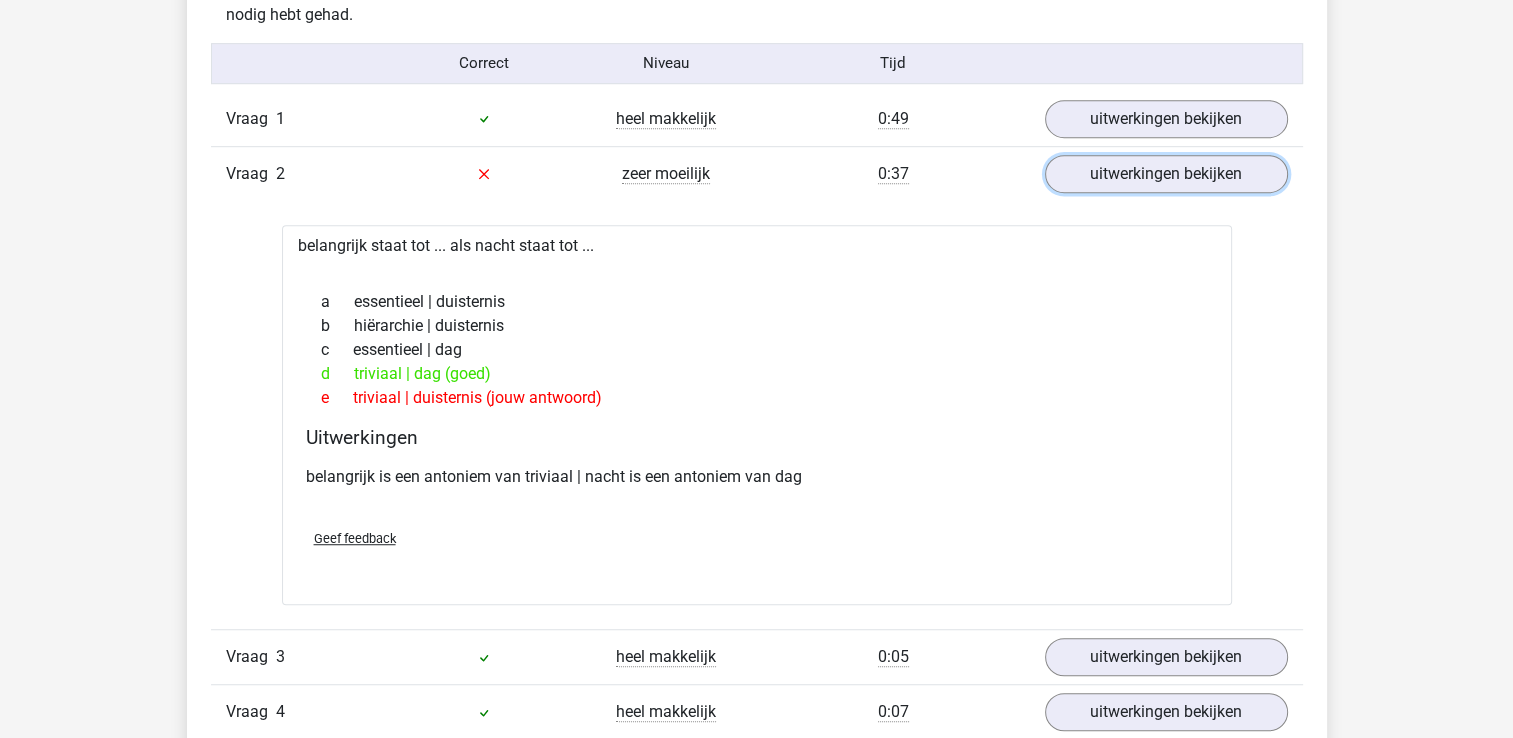 scroll, scrollTop: 1000, scrollLeft: 0, axis: vertical 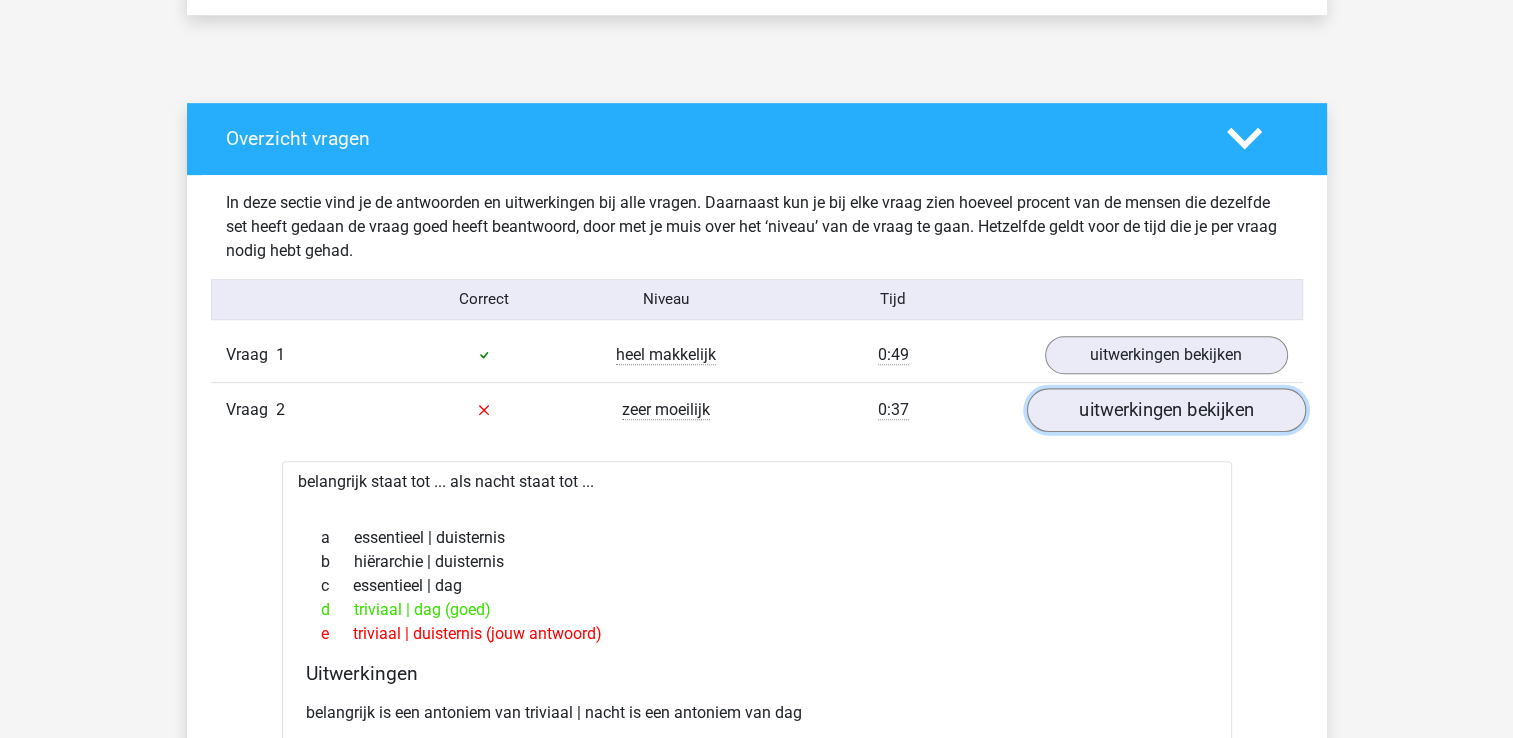 click on "uitwerkingen bekijken" at bounding box center [1165, 410] 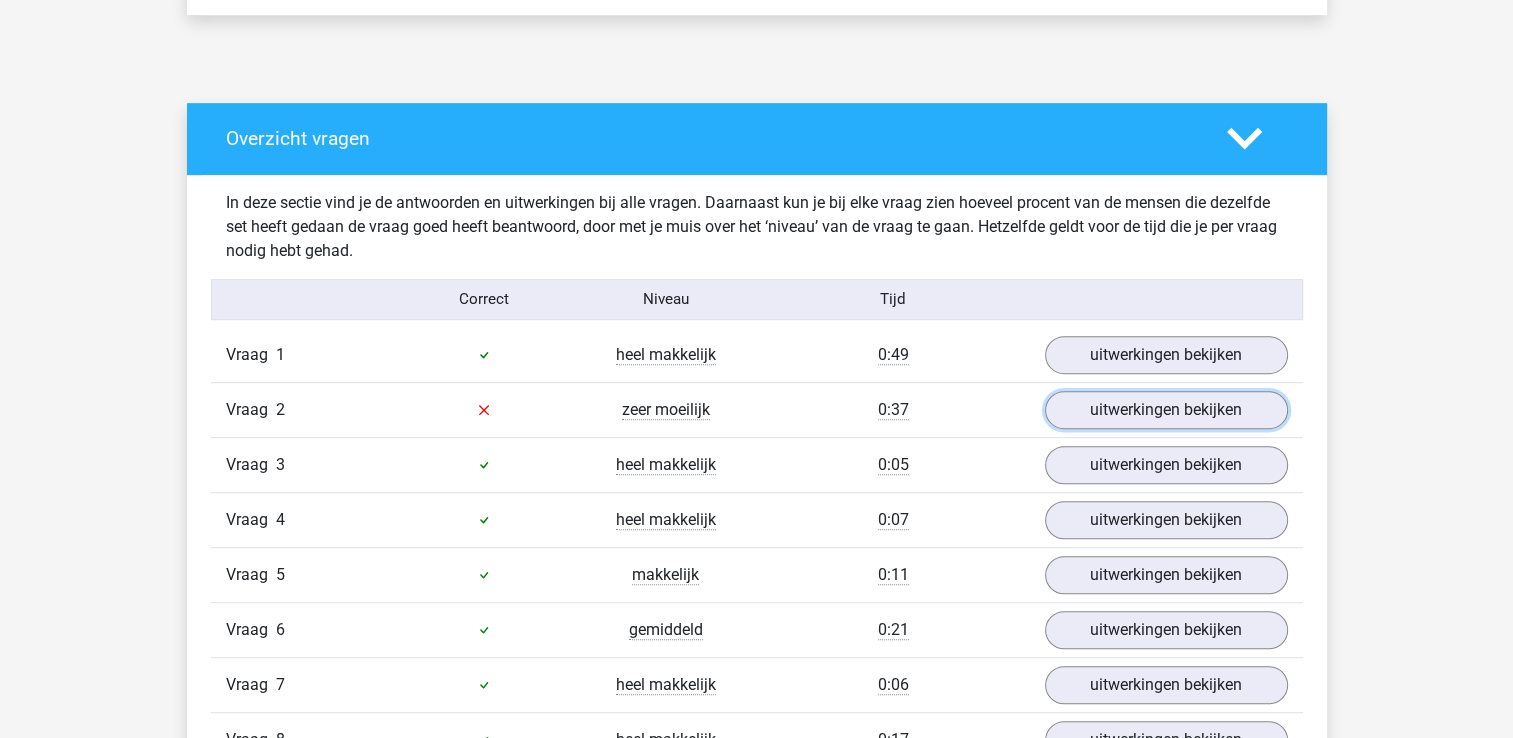 scroll, scrollTop: 500, scrollLeft: 0, axis: vertical 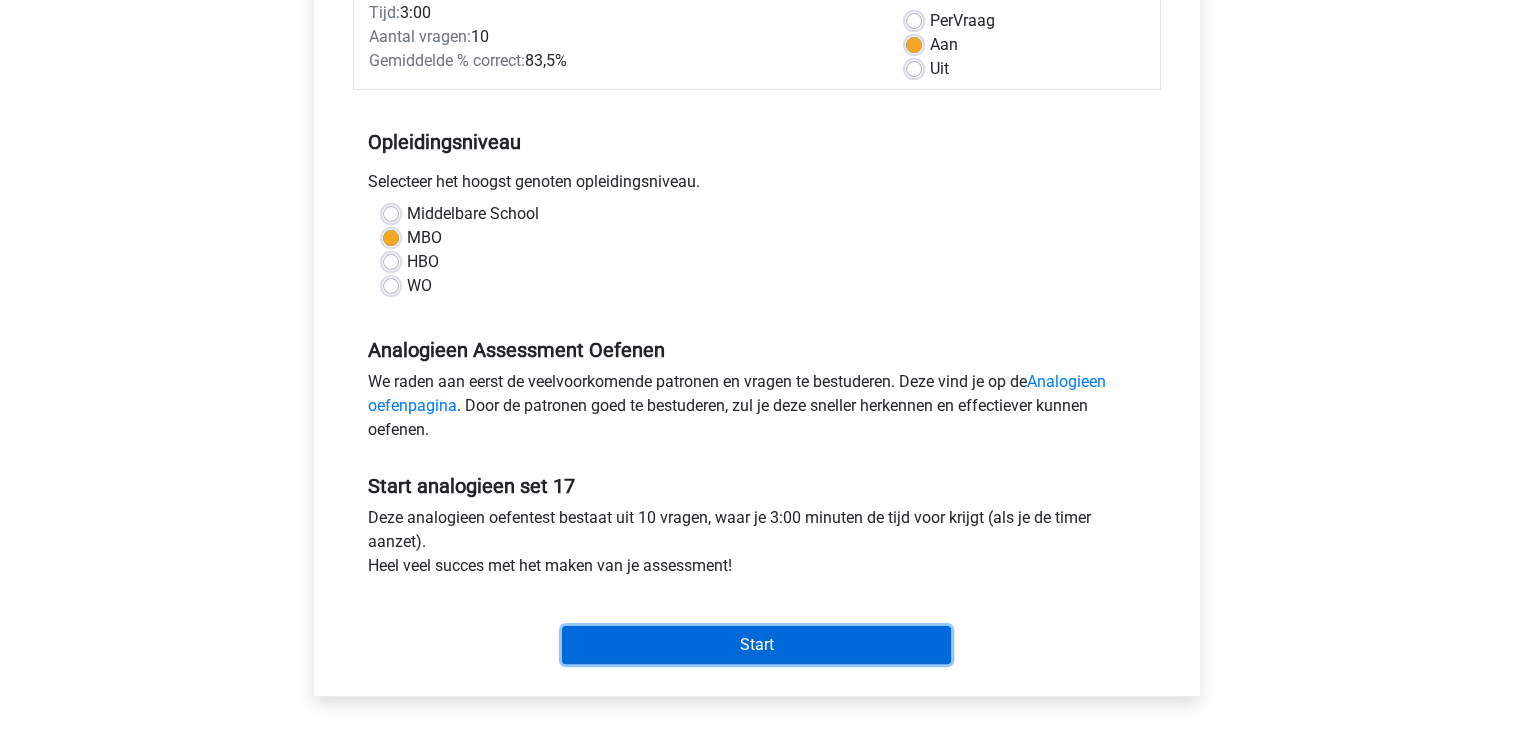 click on "Start" at bounding box center [756, 645] 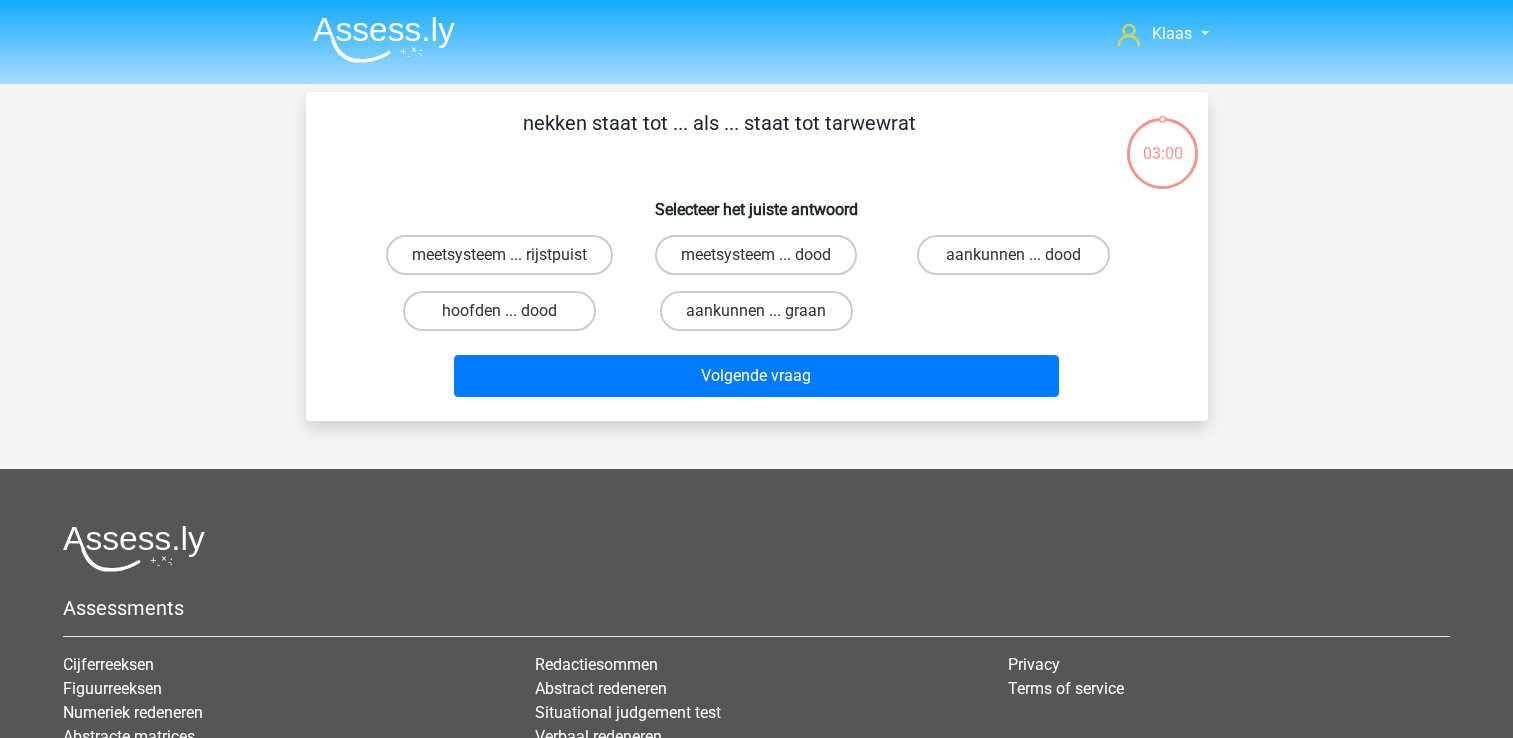 scroll, scrollTop: 0, scrollLeft: 0, axis: both 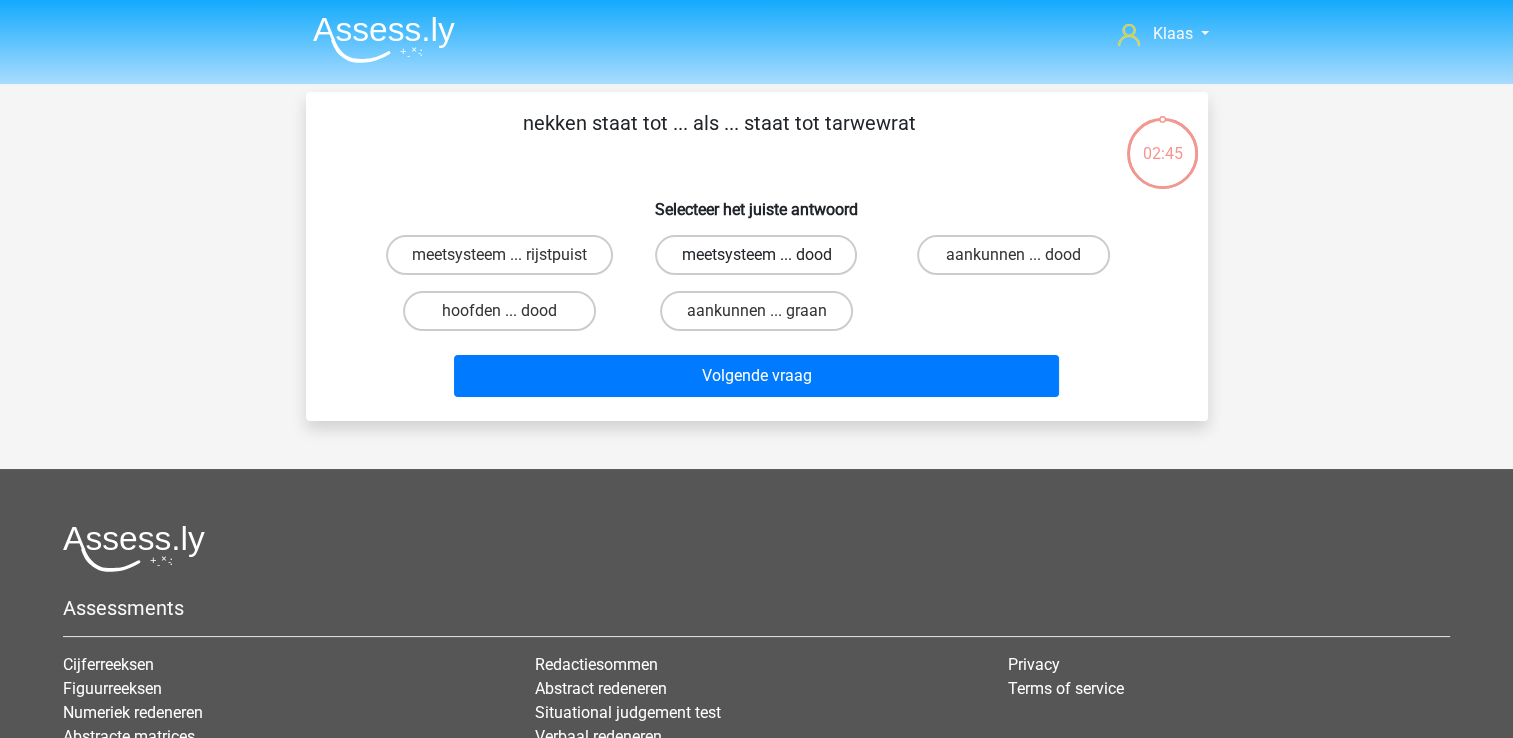click on "meetsysteem ... dood" at bounding box center (756, 255) 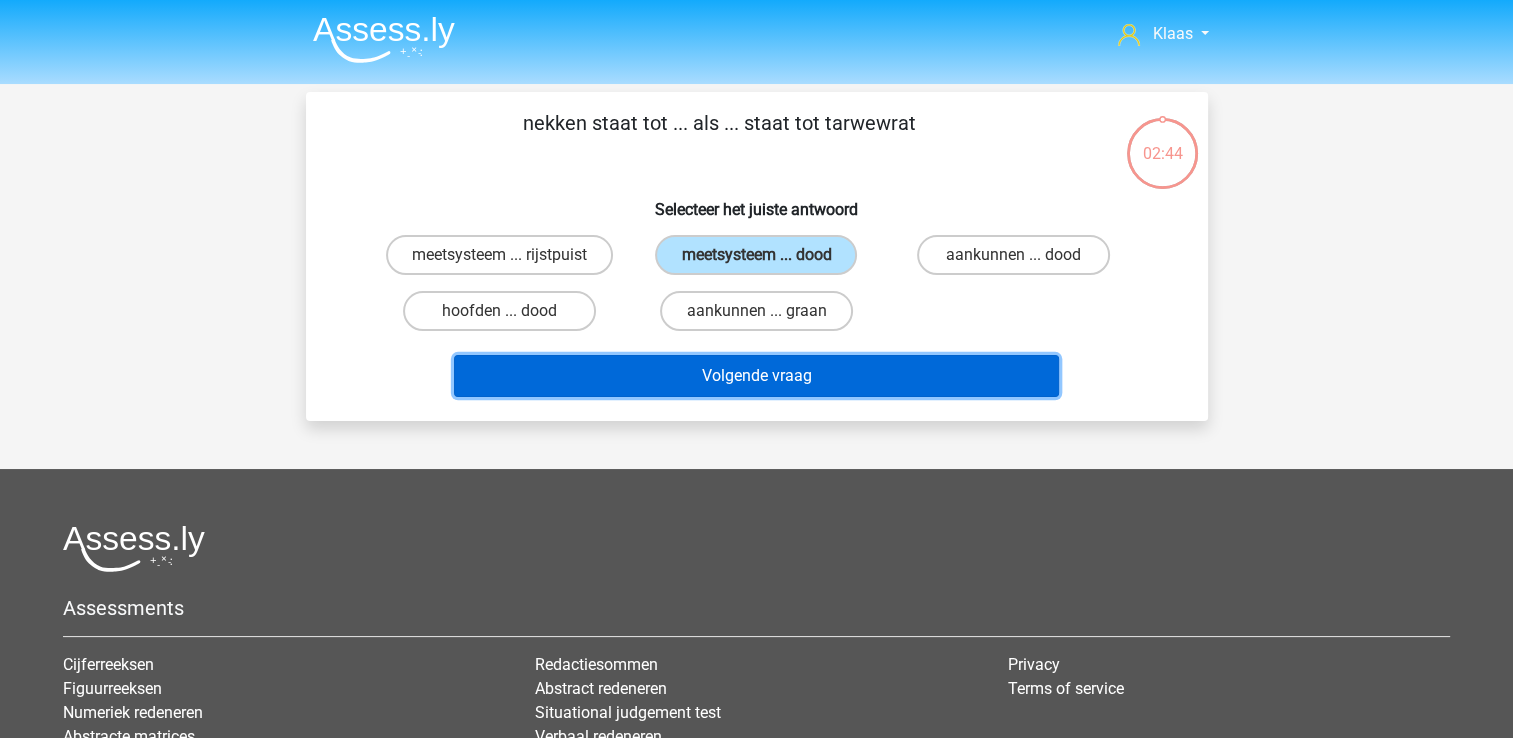 click on "Volgende vraag" at bounding box center (756, 376) 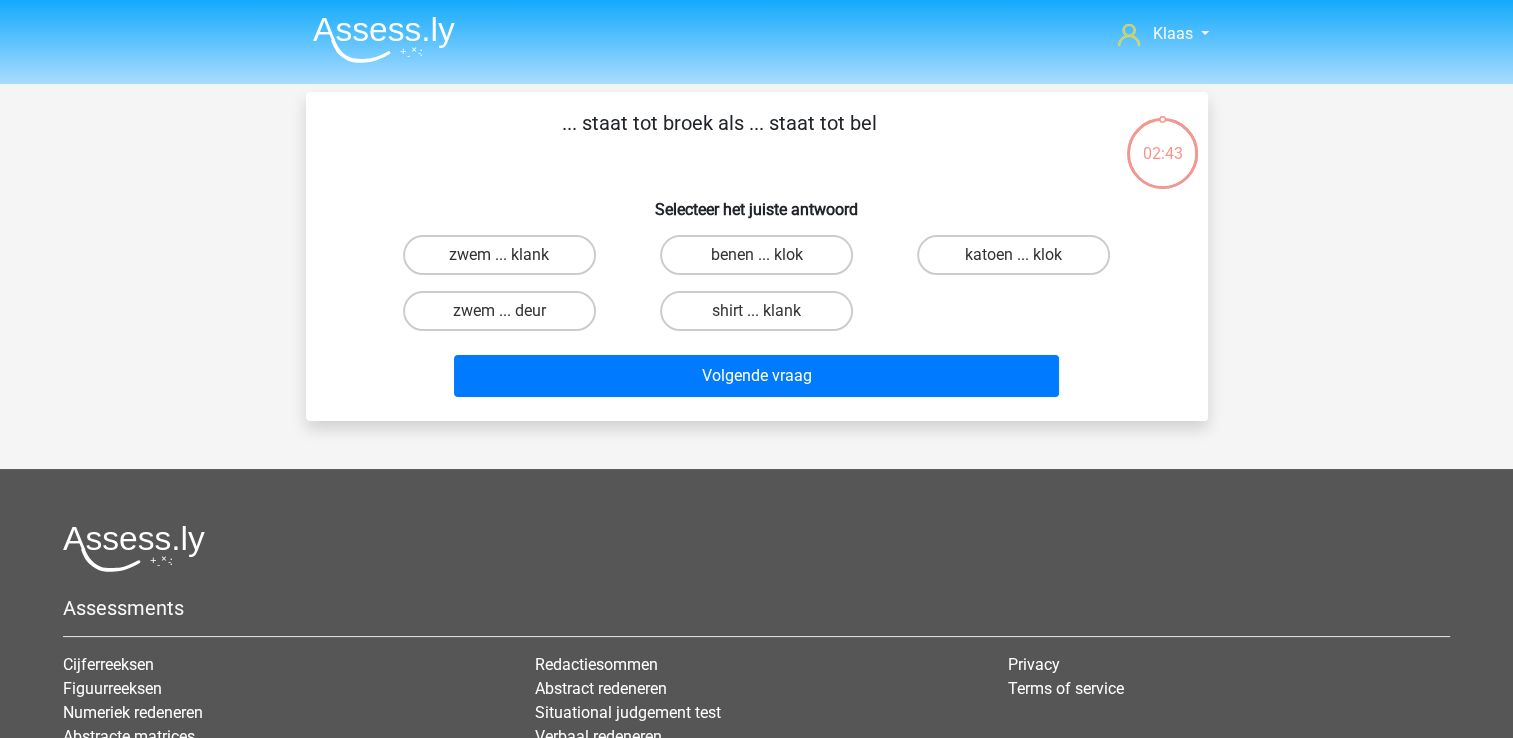 scroll, scrollTop: 92, scrollLeft: 0, axis: vertical 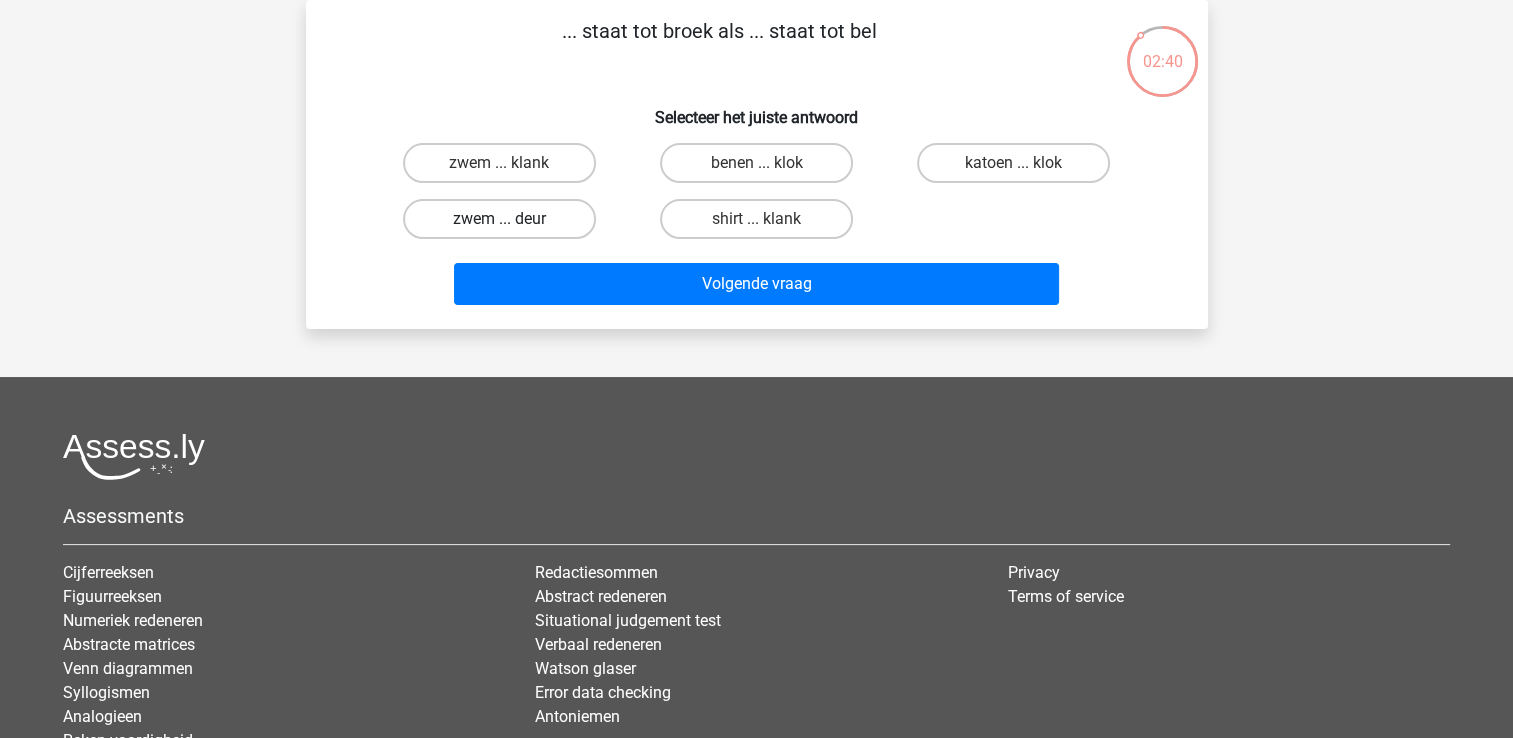 click on "zwem ... deur" at bounding box center [499, 219] 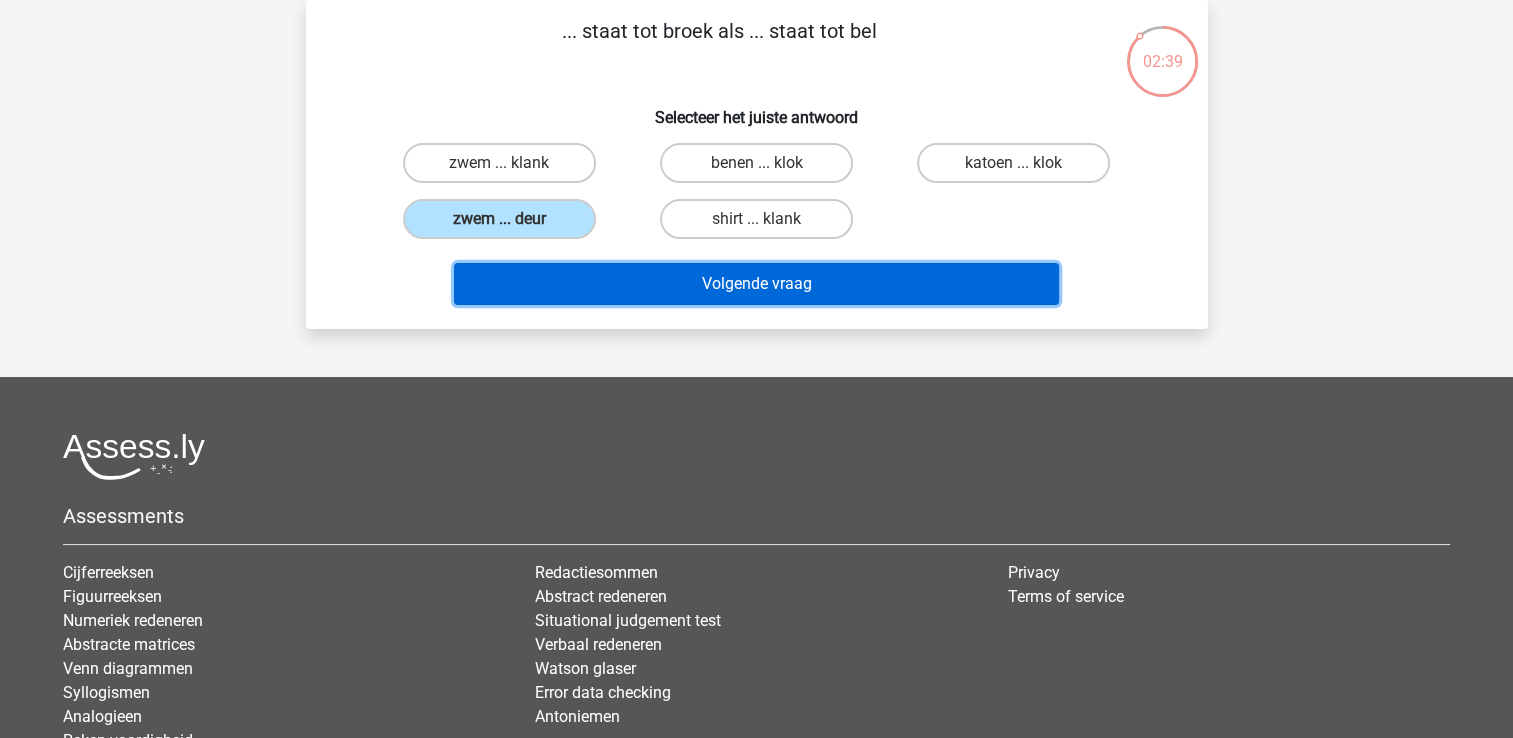 click on "Volgende vraag" at bounding box center [756, 284] 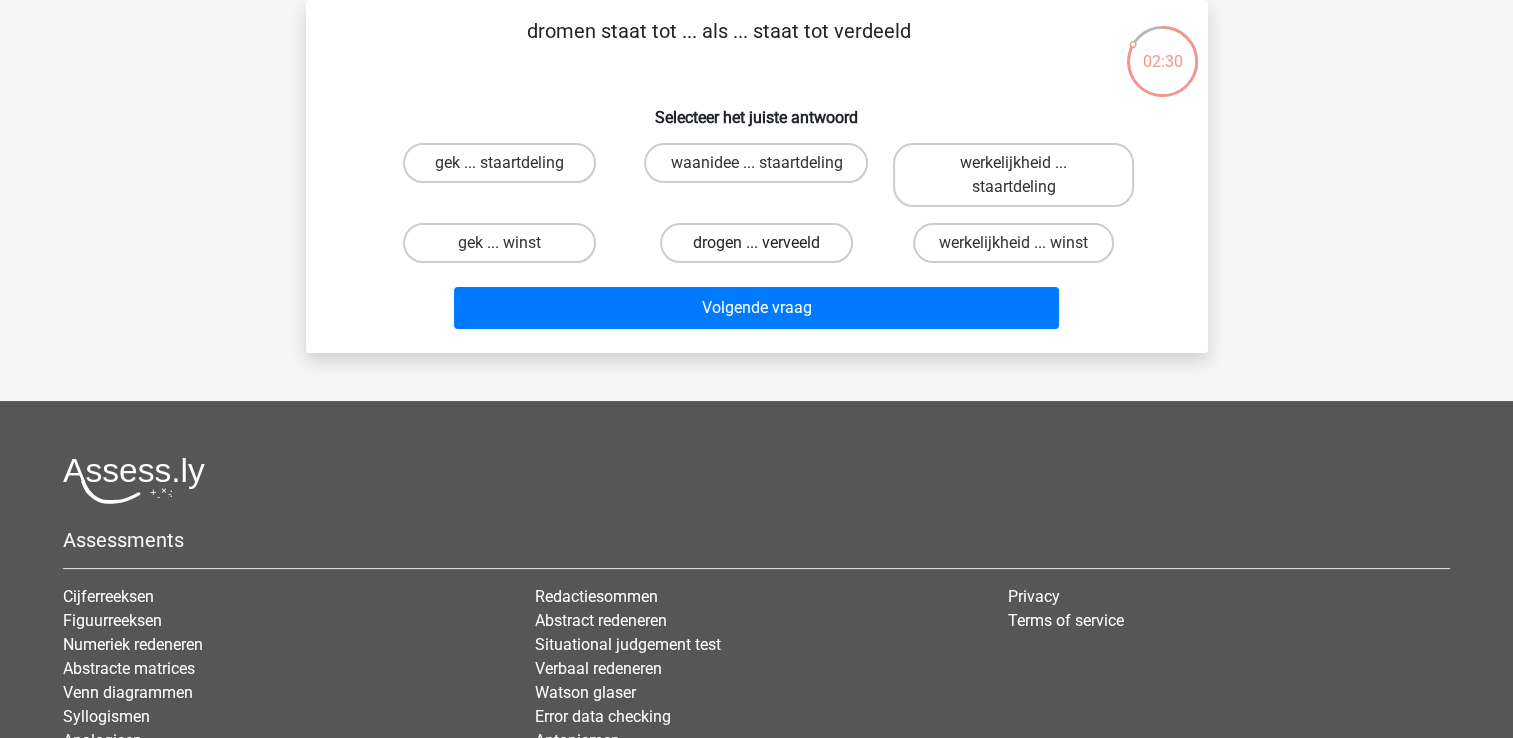 click on "drogen ... verveeld" at bounding box center (756, 243) 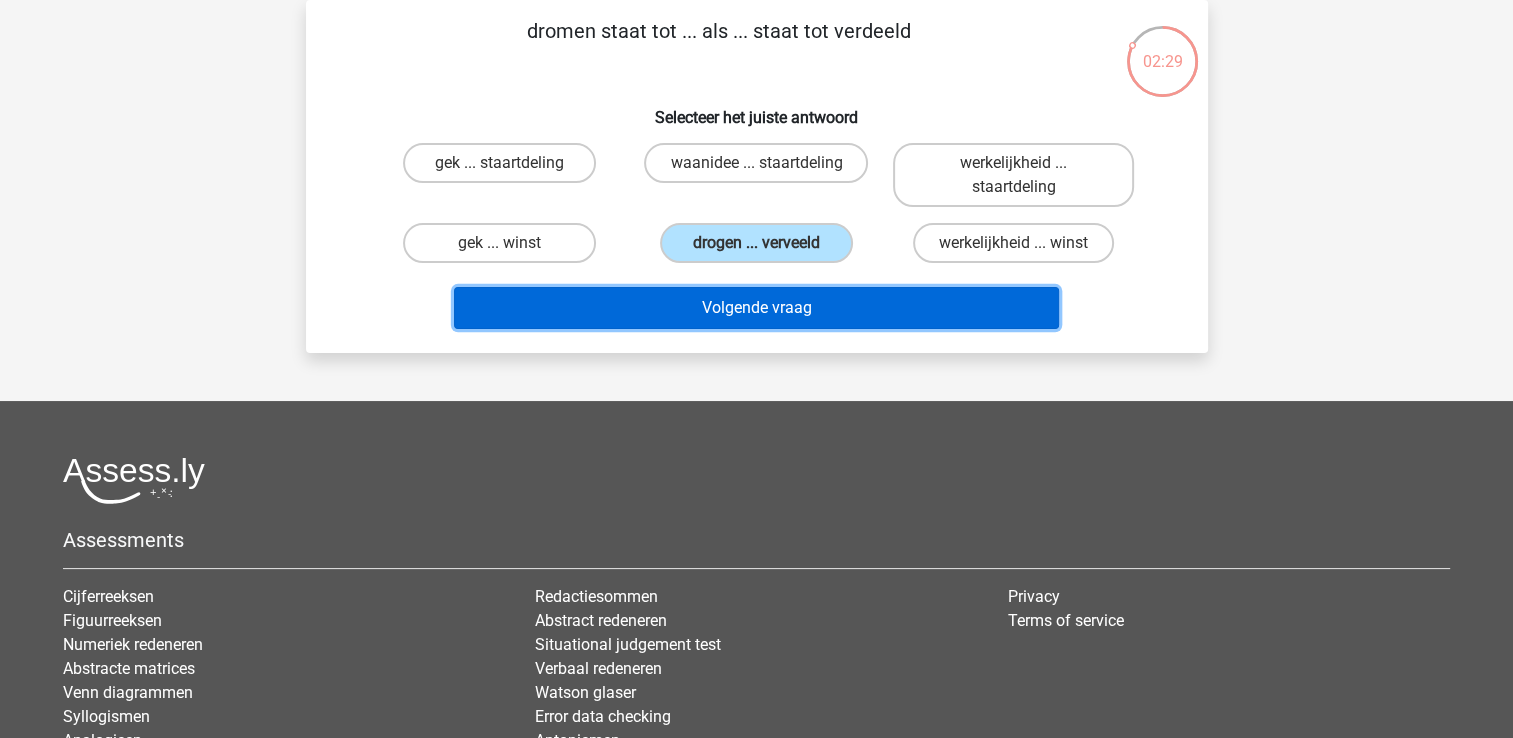 click on "Volgende vraag" 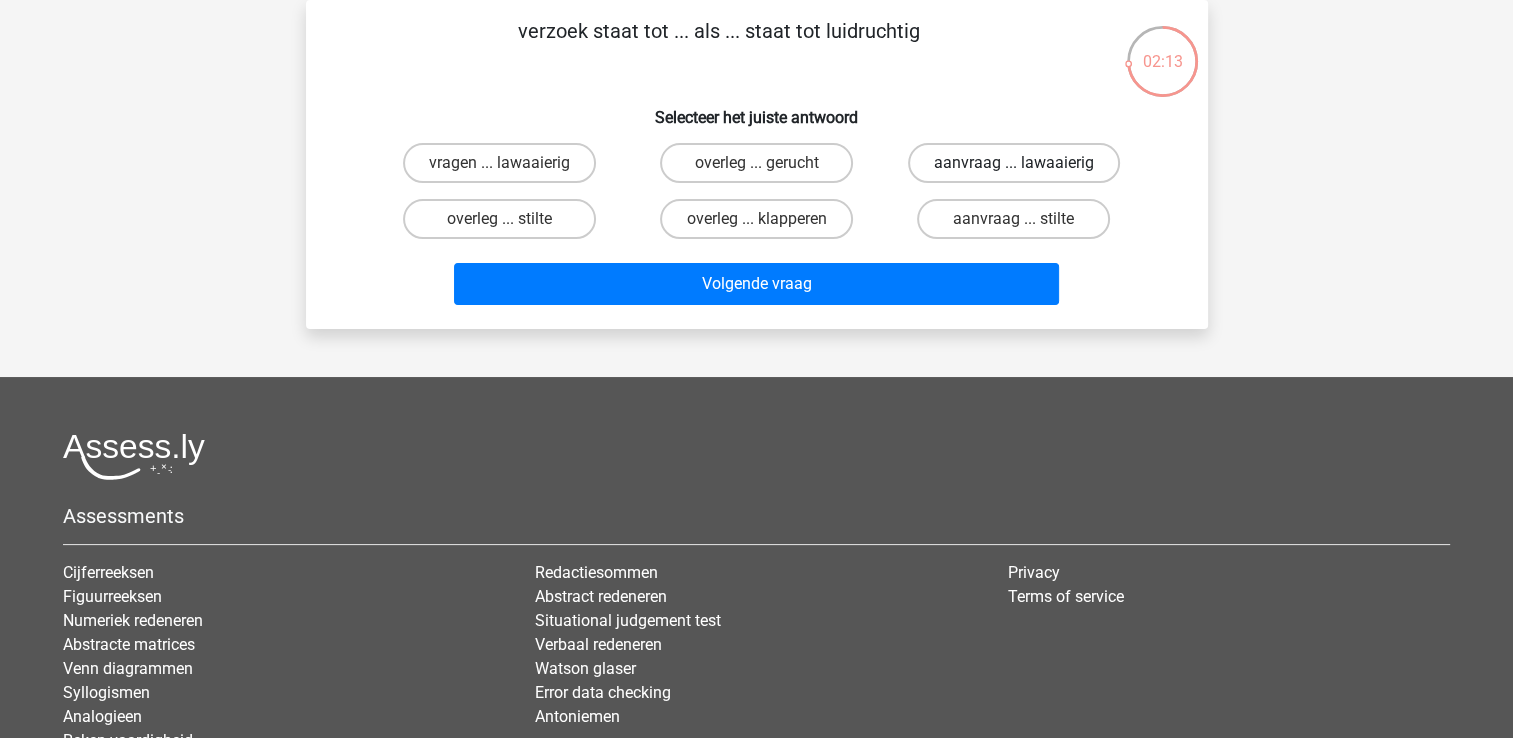 click on "aanvraag ... lawaaierig" 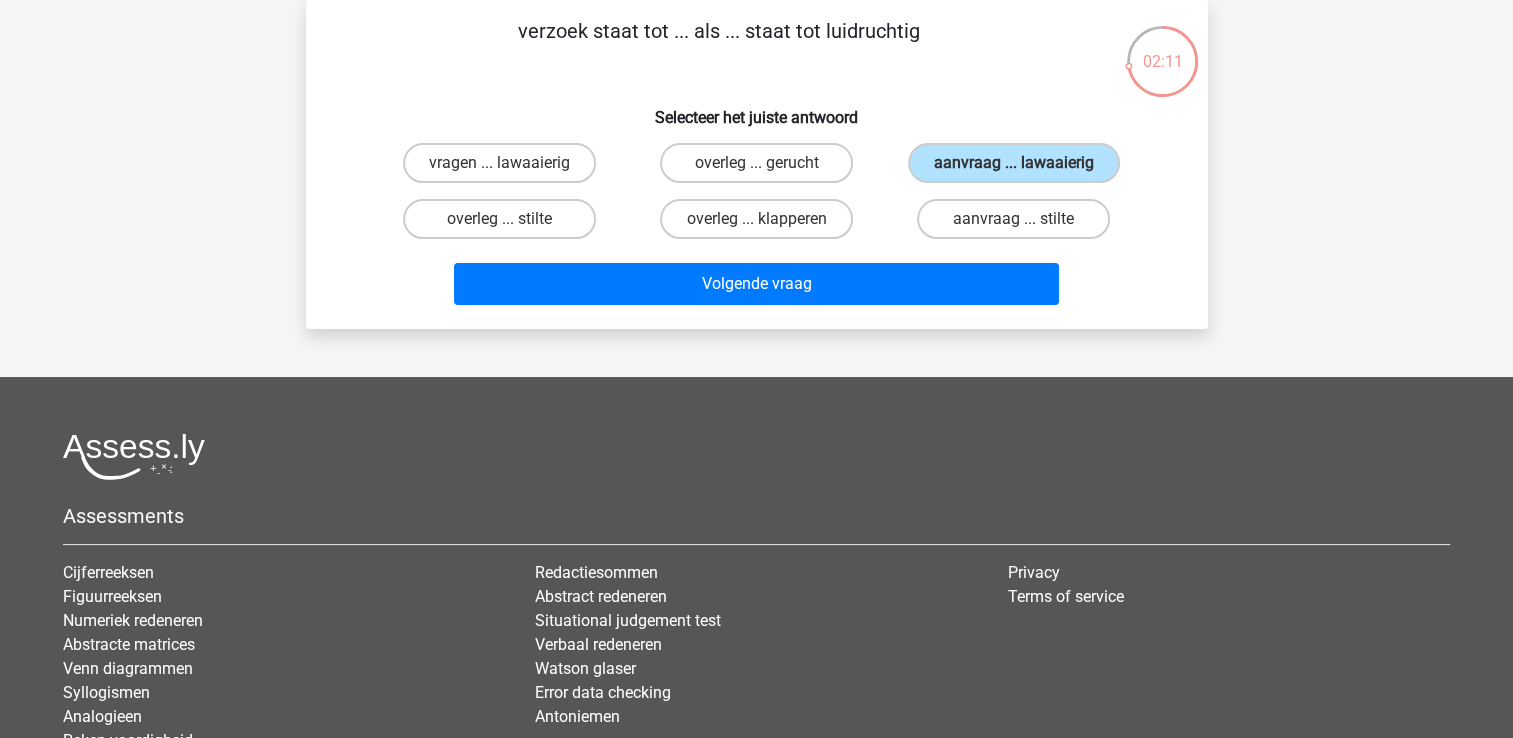 click on "Volgende vraag" 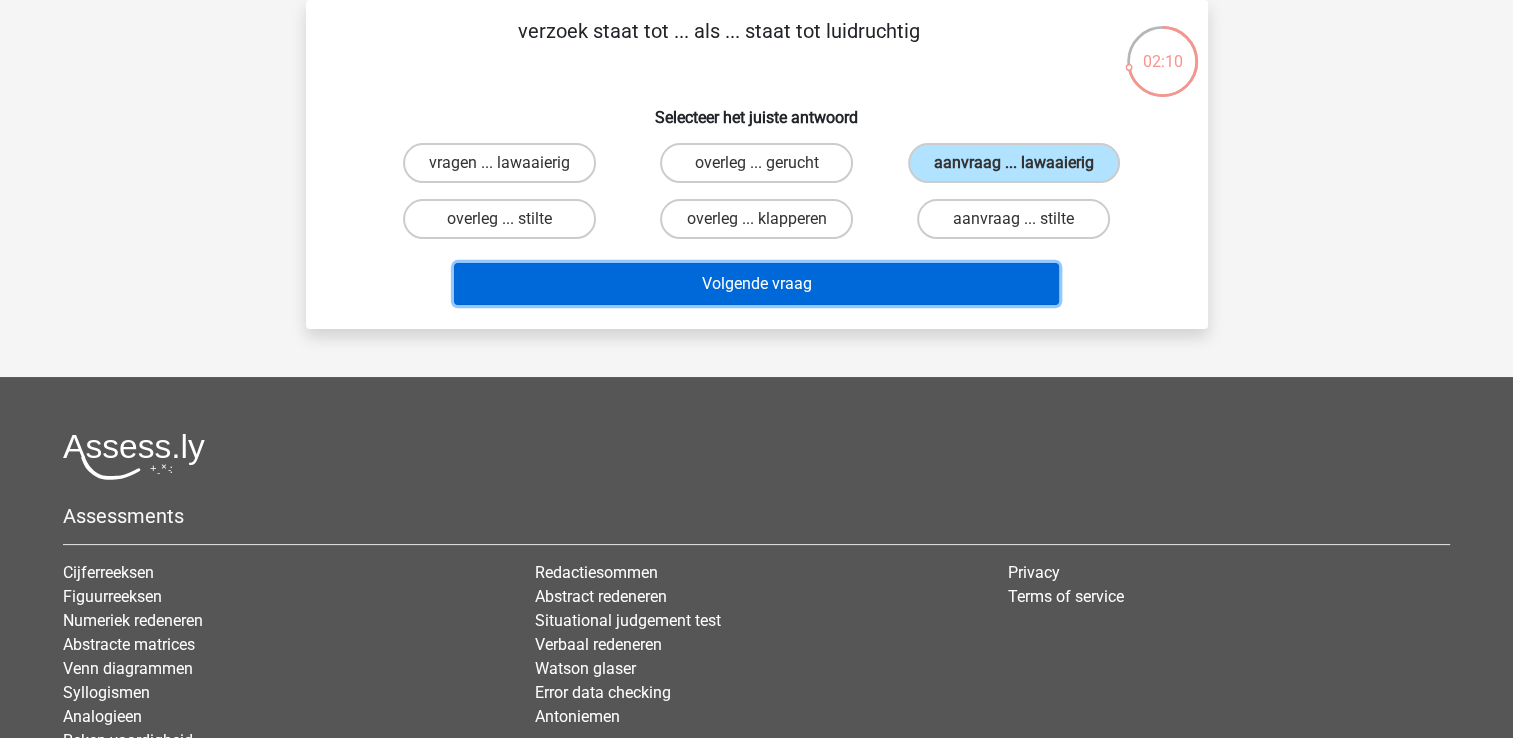 click on "Volgende vraag" 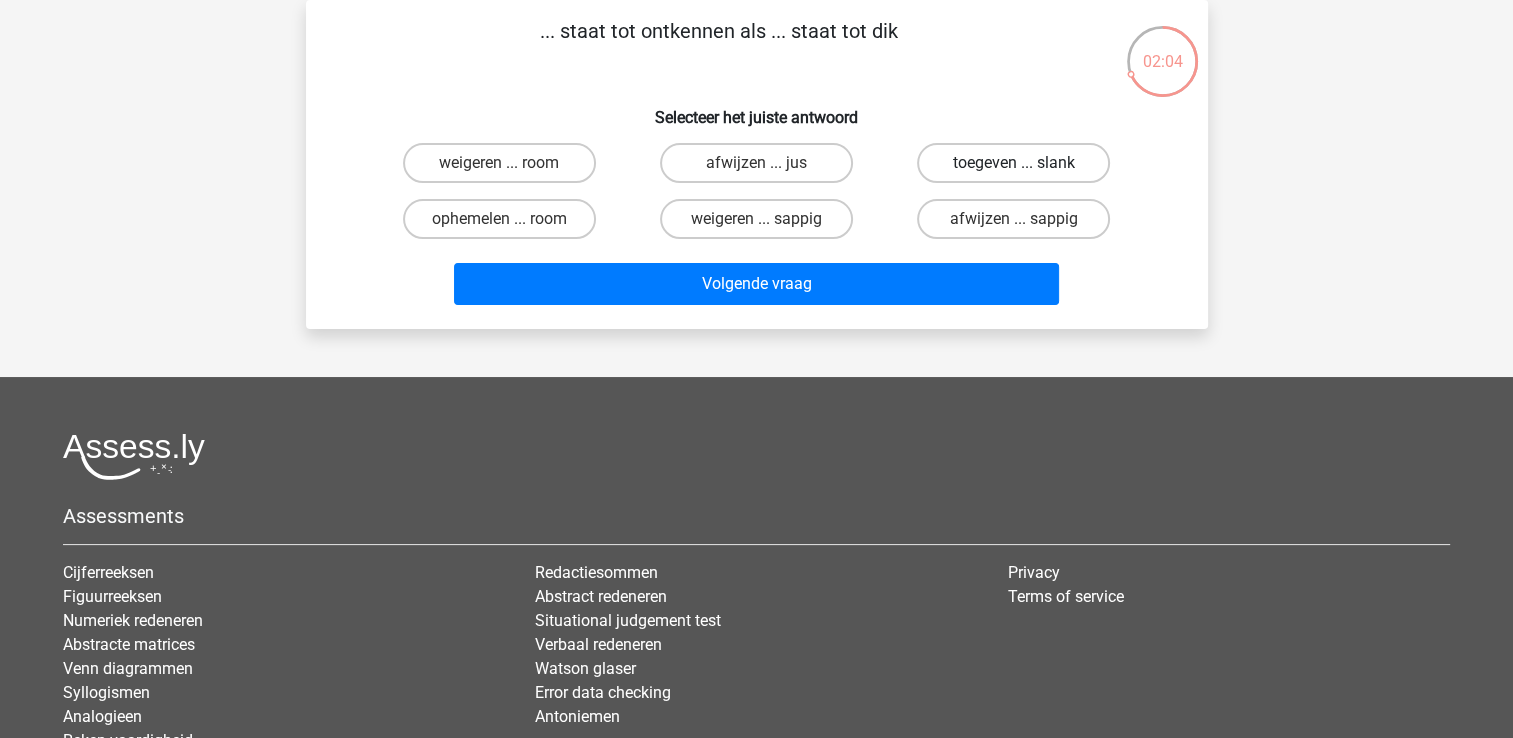 click on "toegeven ... slank" 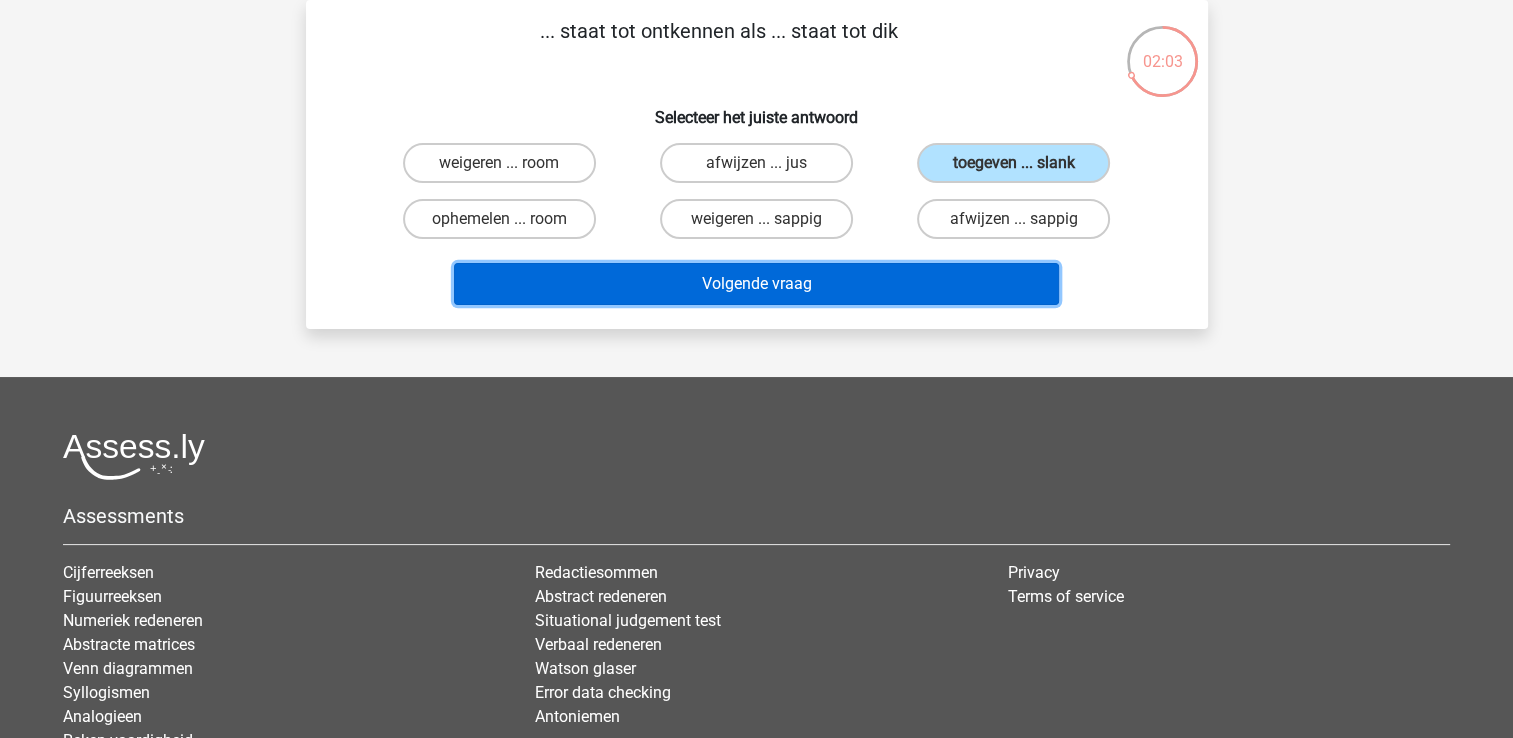 click on "Volgende vraag" 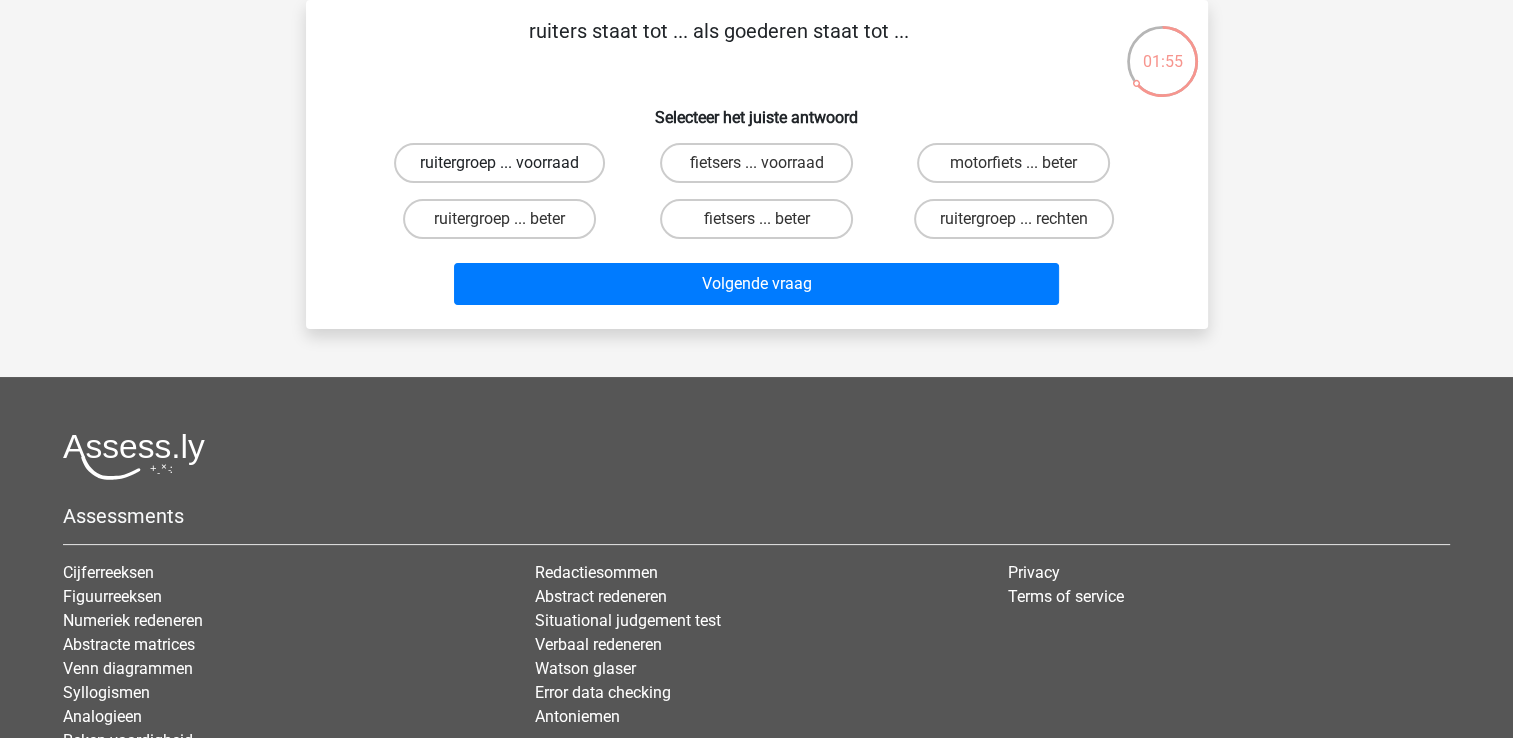 click on "ruitergroep ... voorraad" 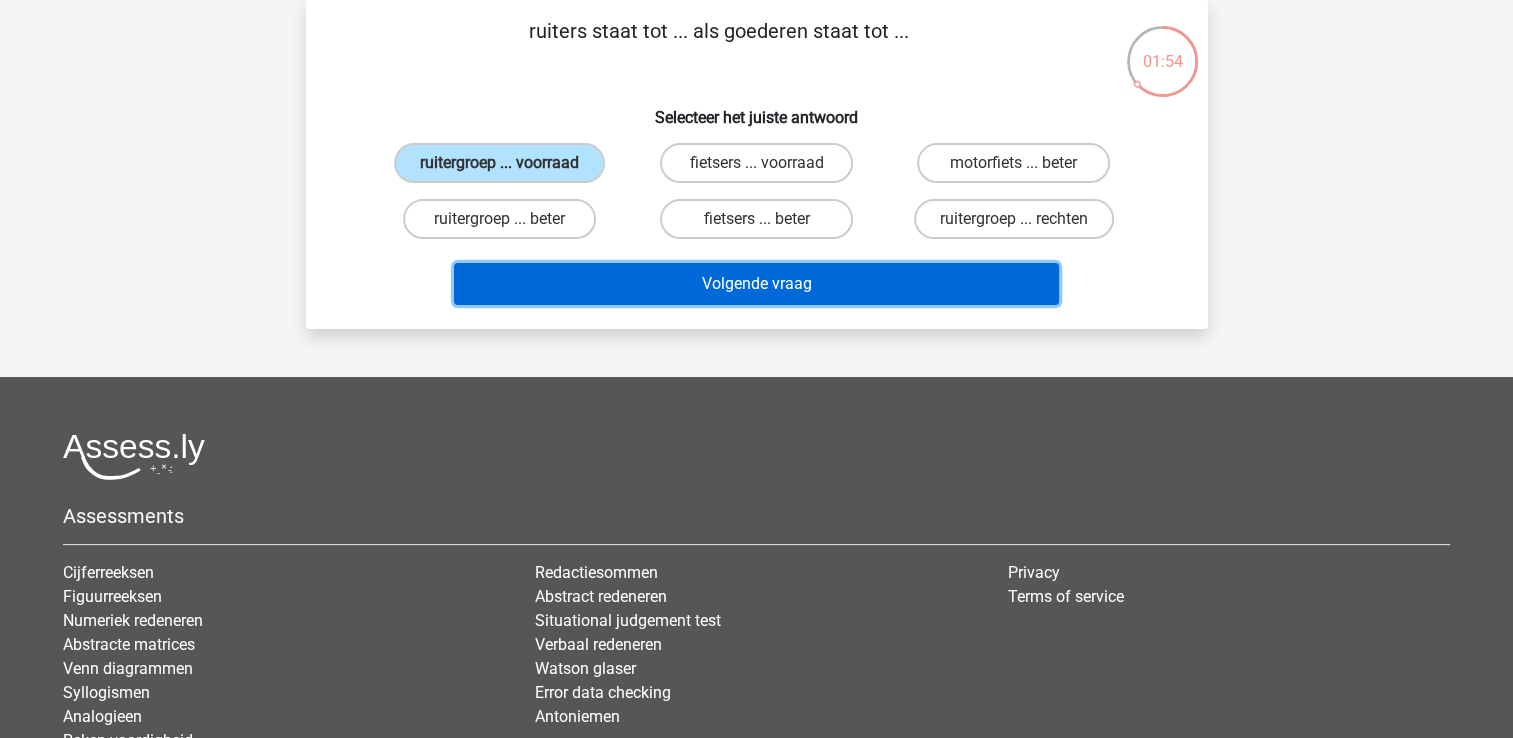 click on "Volgende vraag" 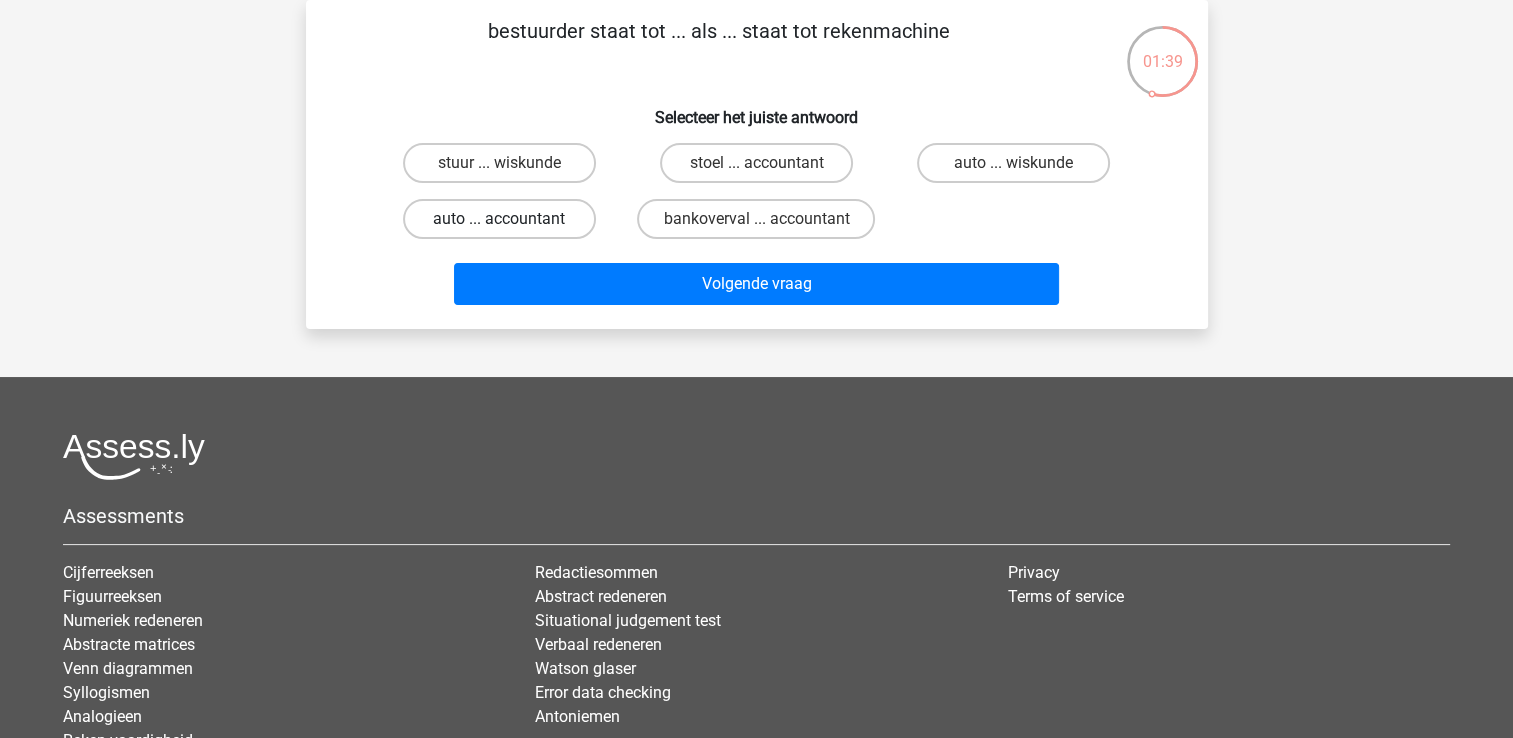click on "auto ... accountant" 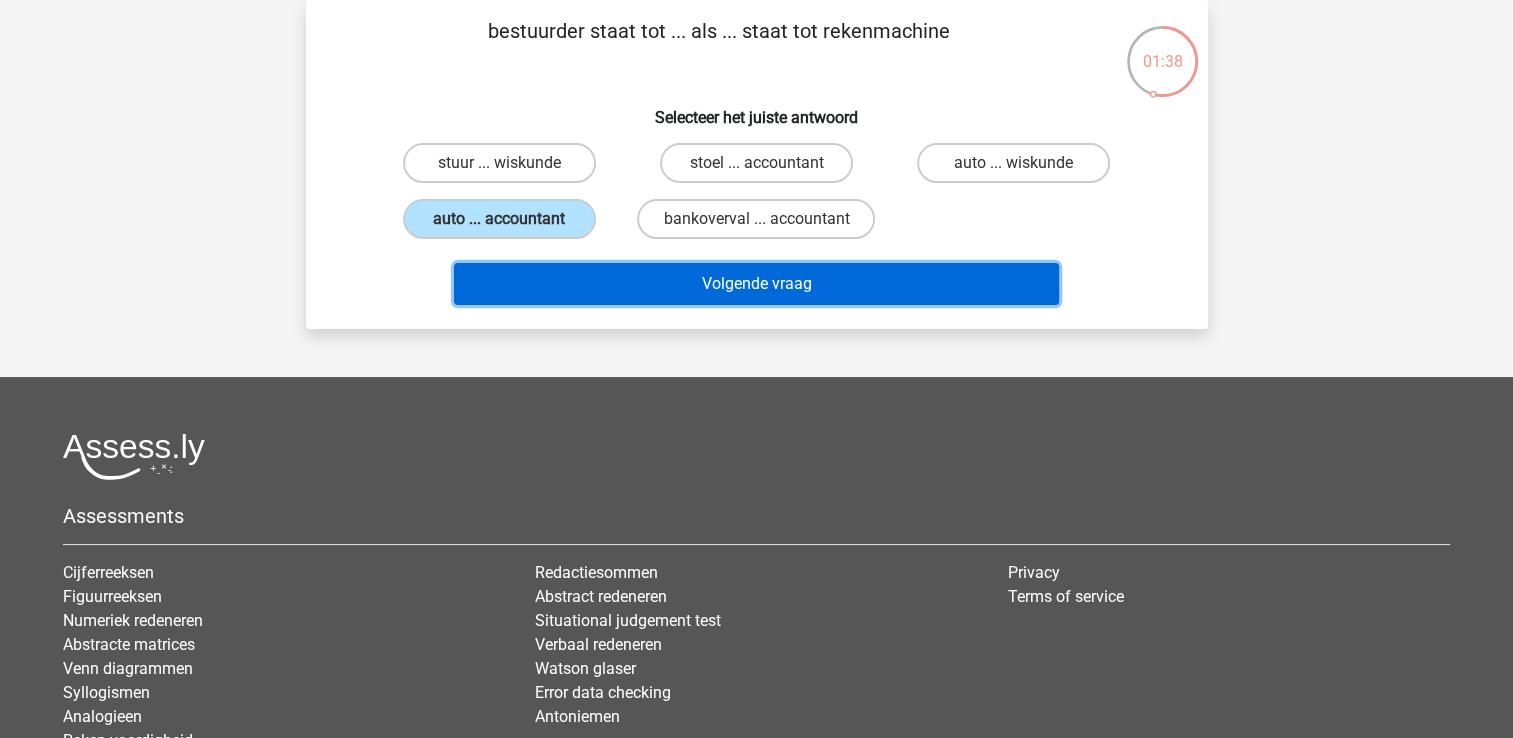 click on "Volgende vraag" 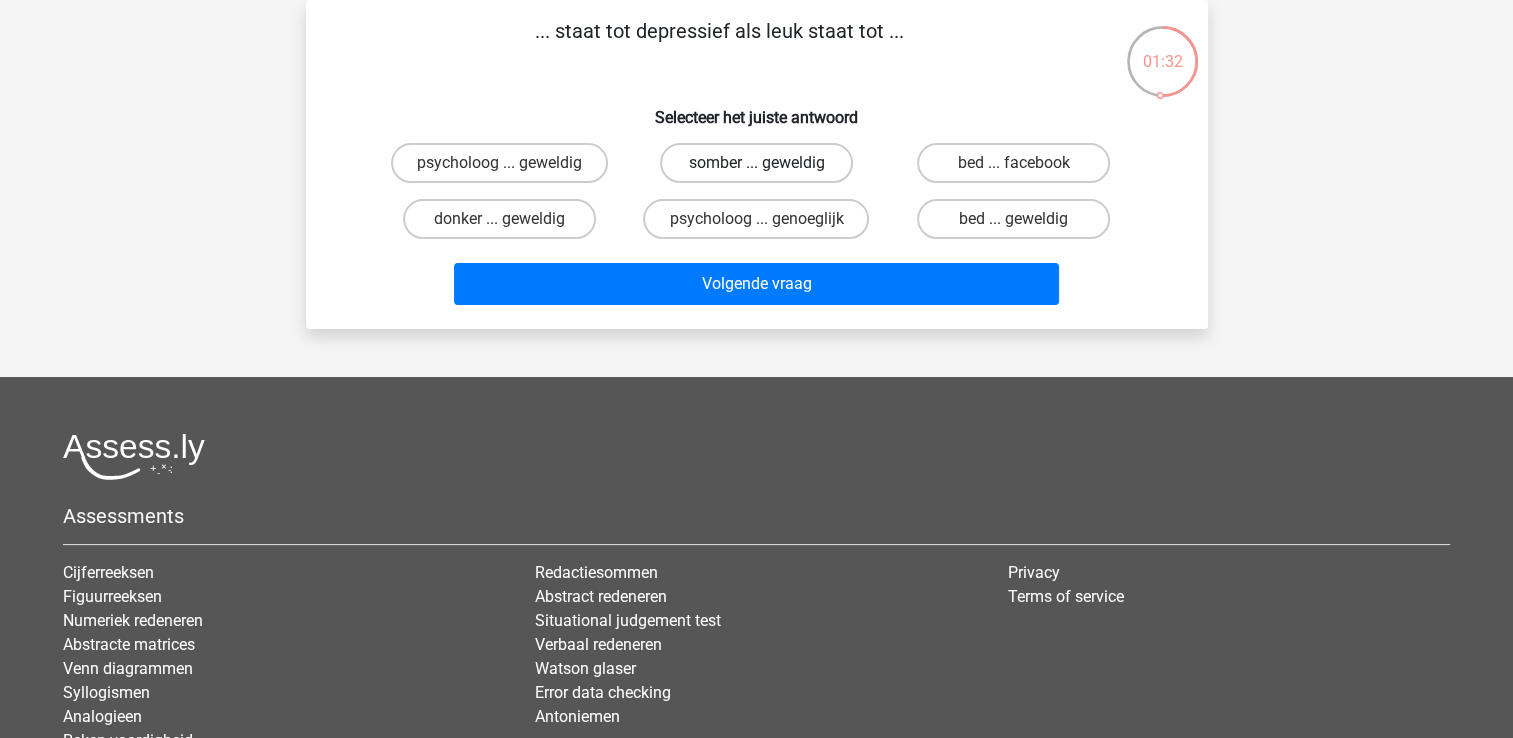 click on "somber ... geweldig" 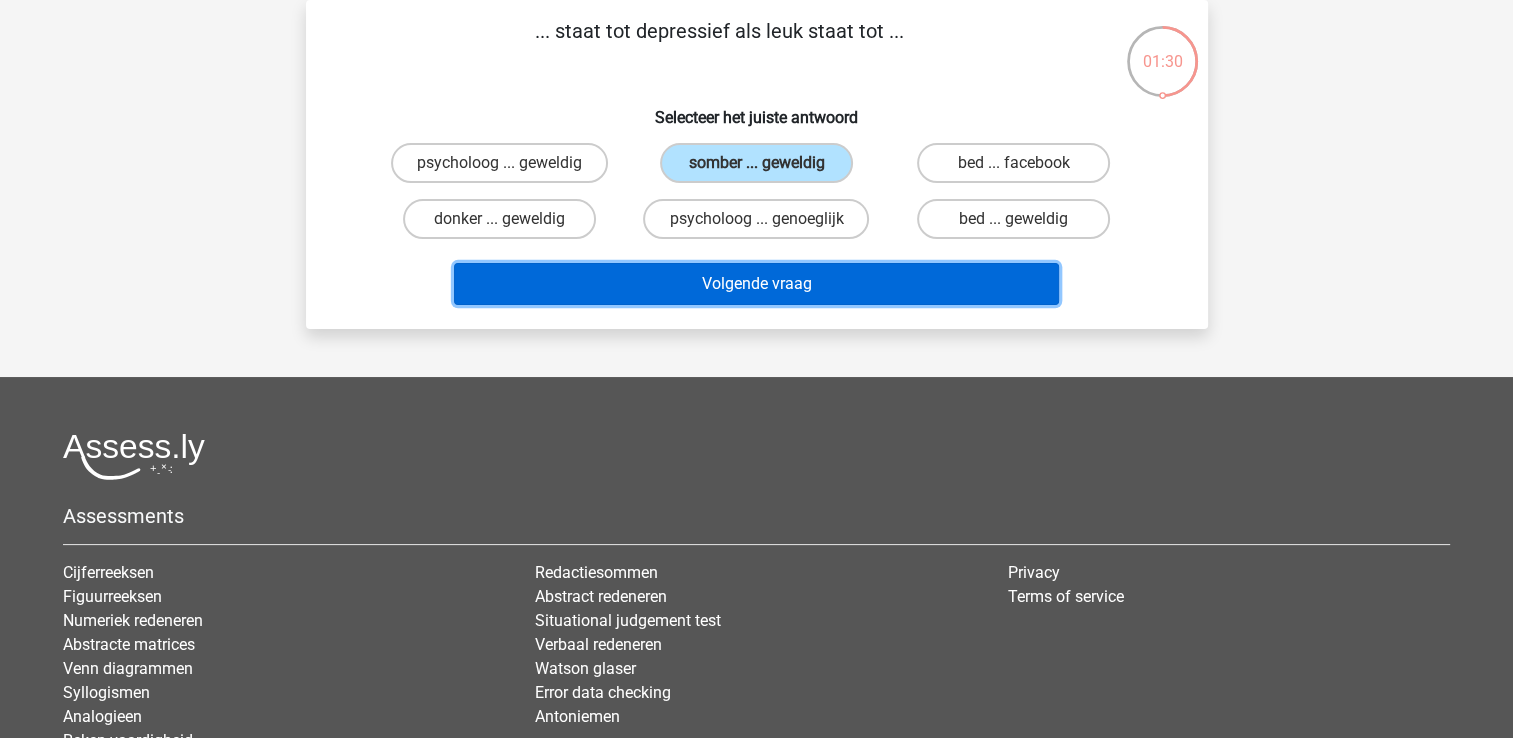 click on "Volgende vraag" 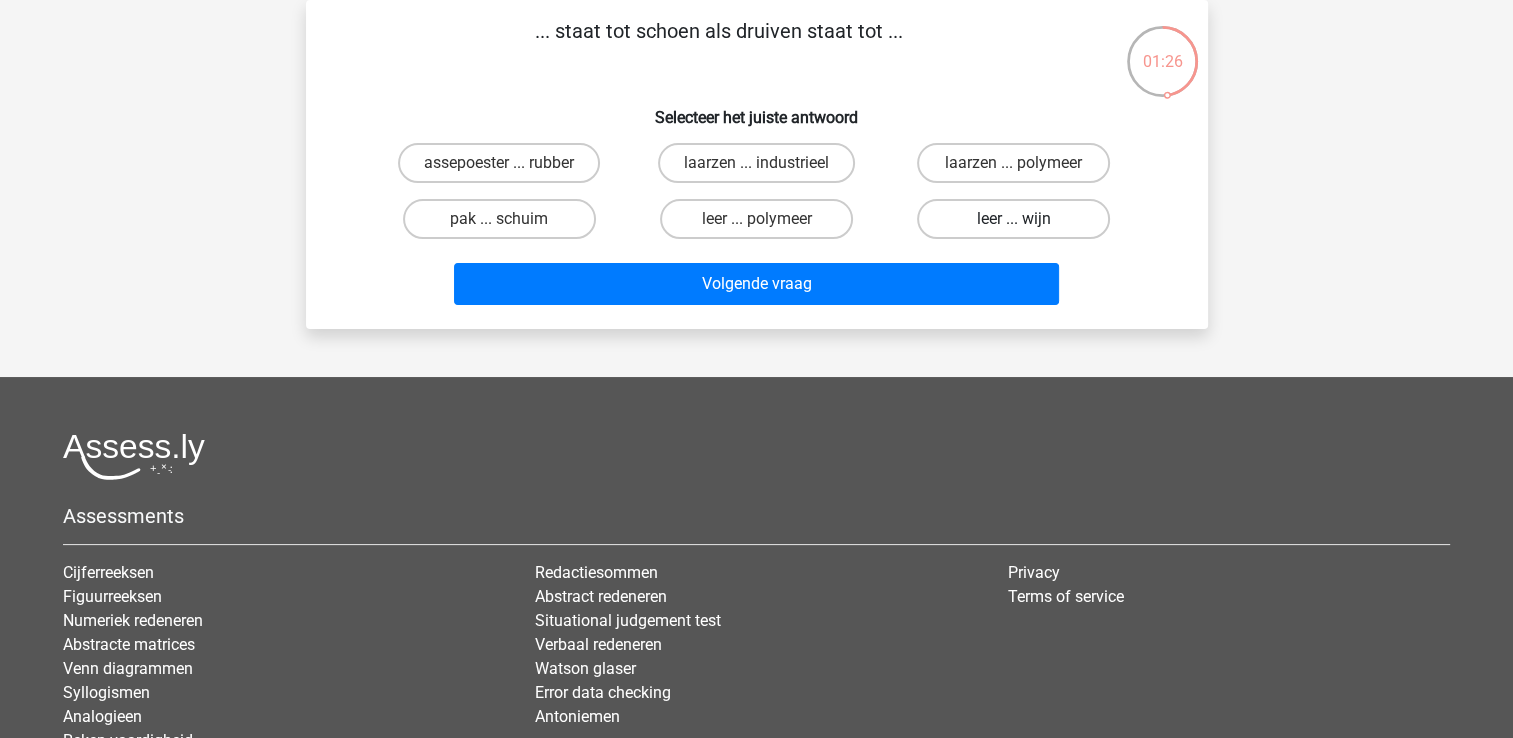 click on "leer ... wijn" 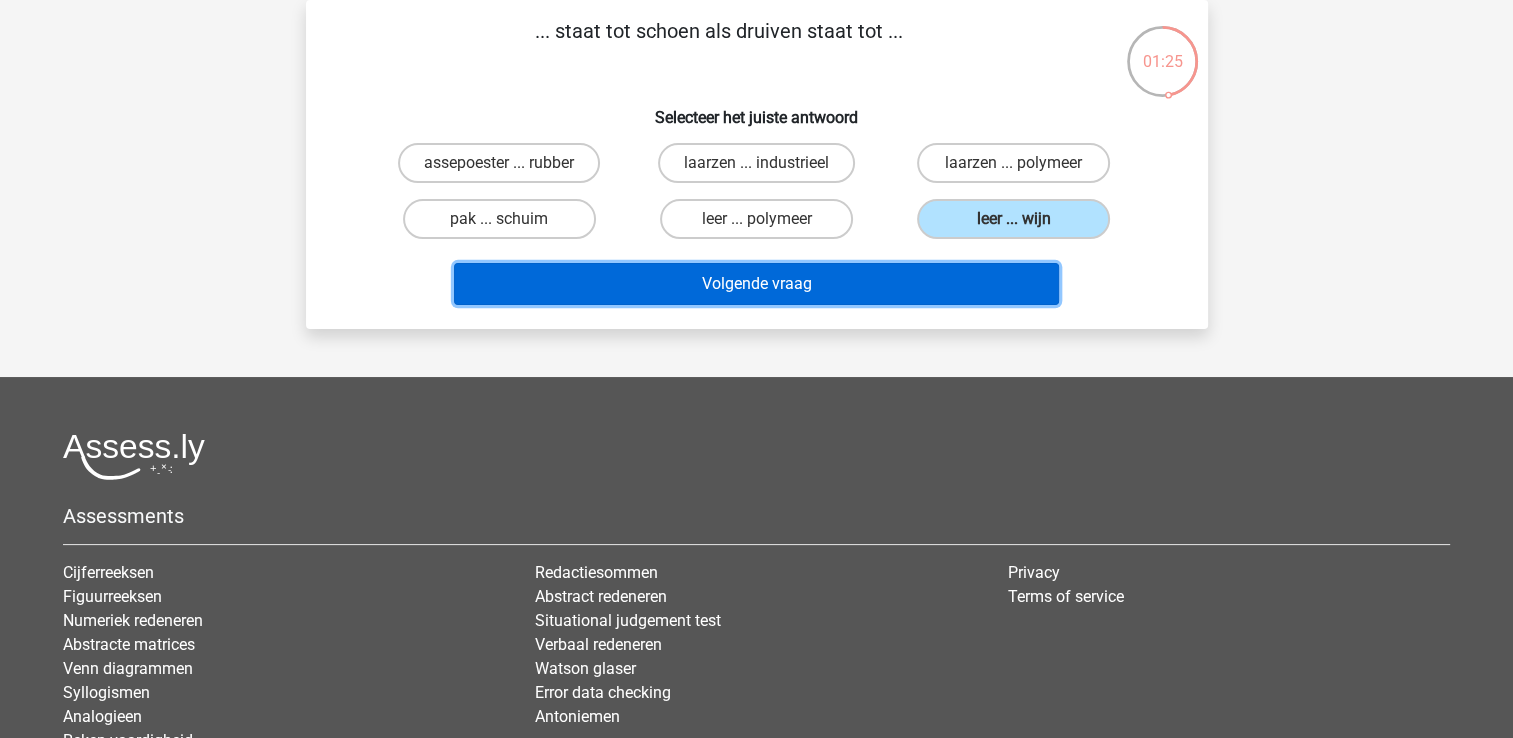 click on "Volgende vraag" 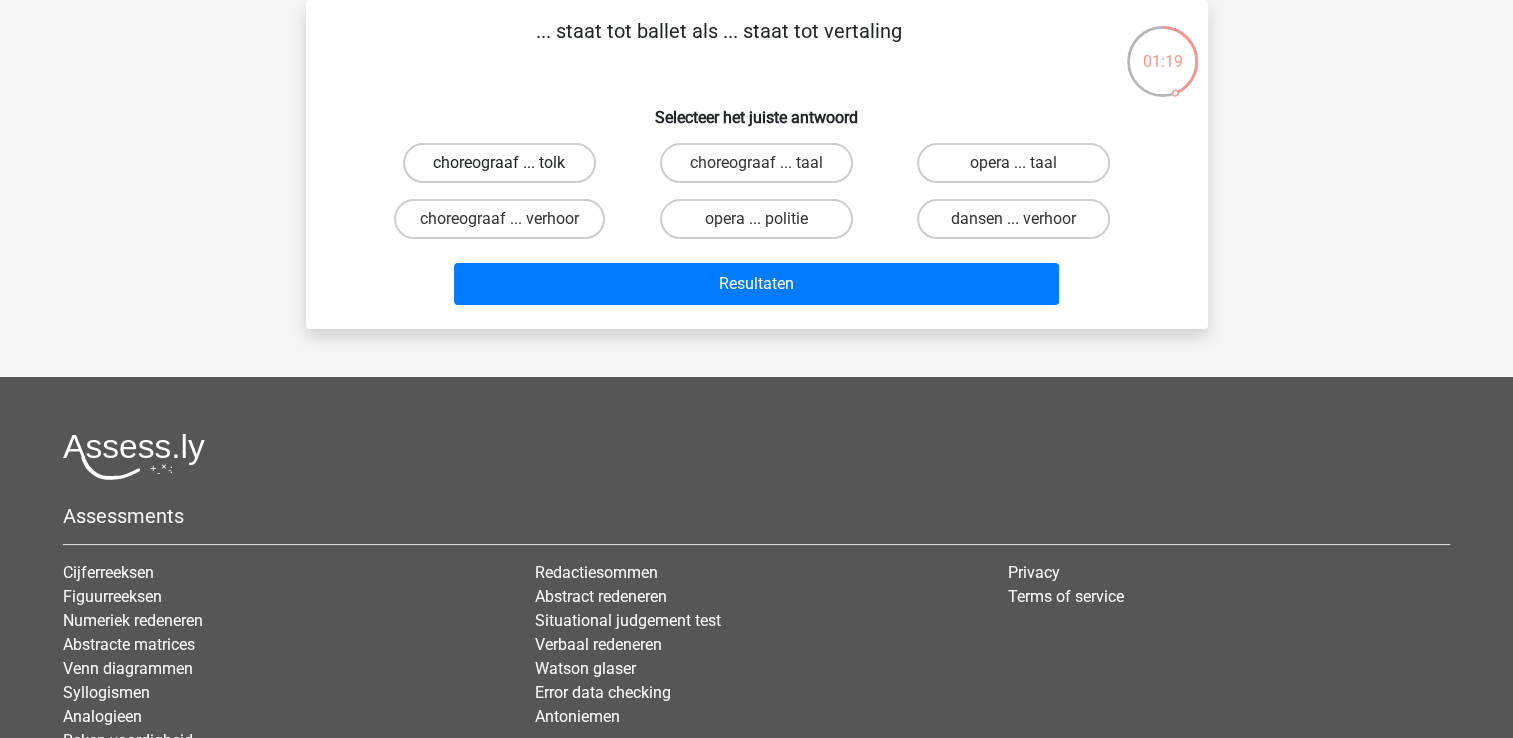 click on "choreograaf ... tolk" 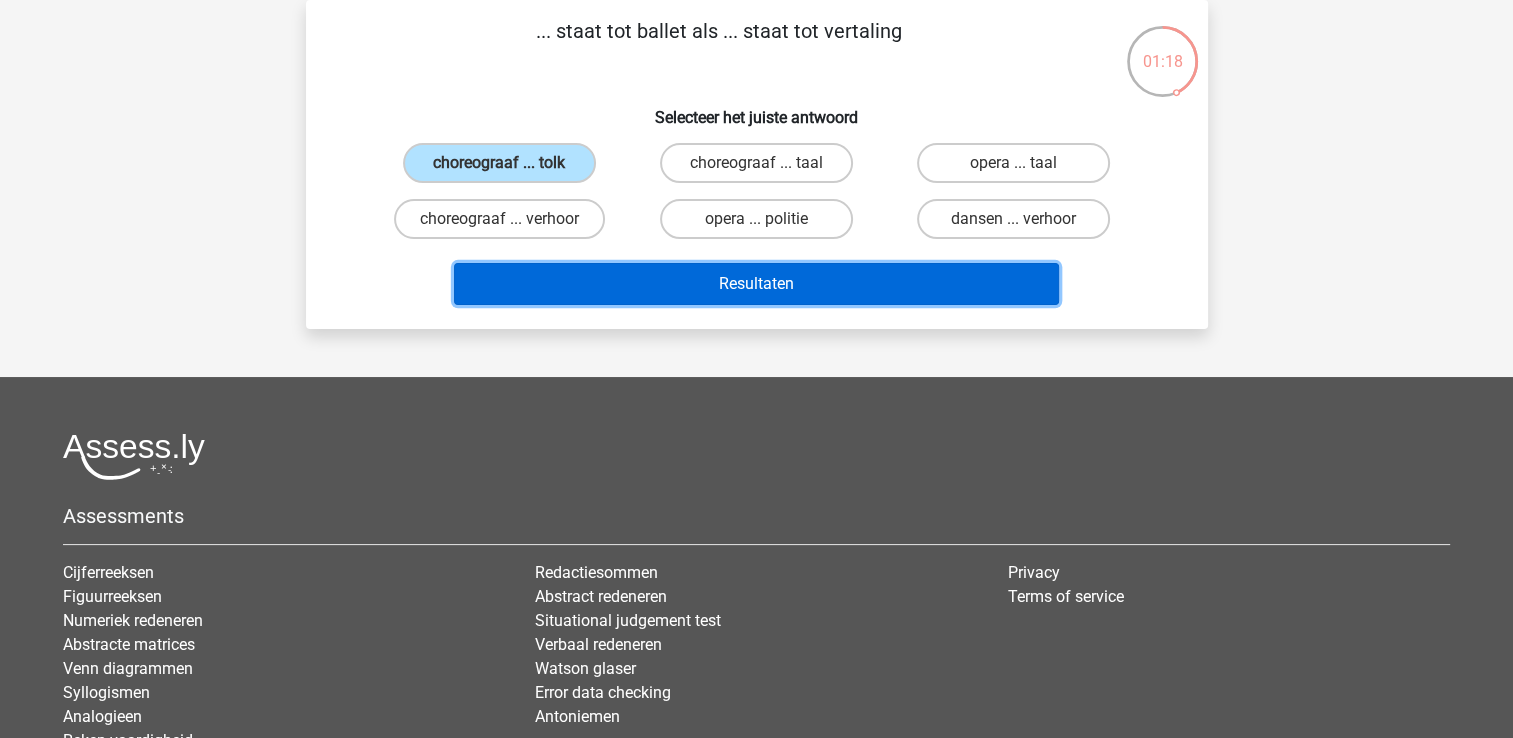 click on "Resultaten" 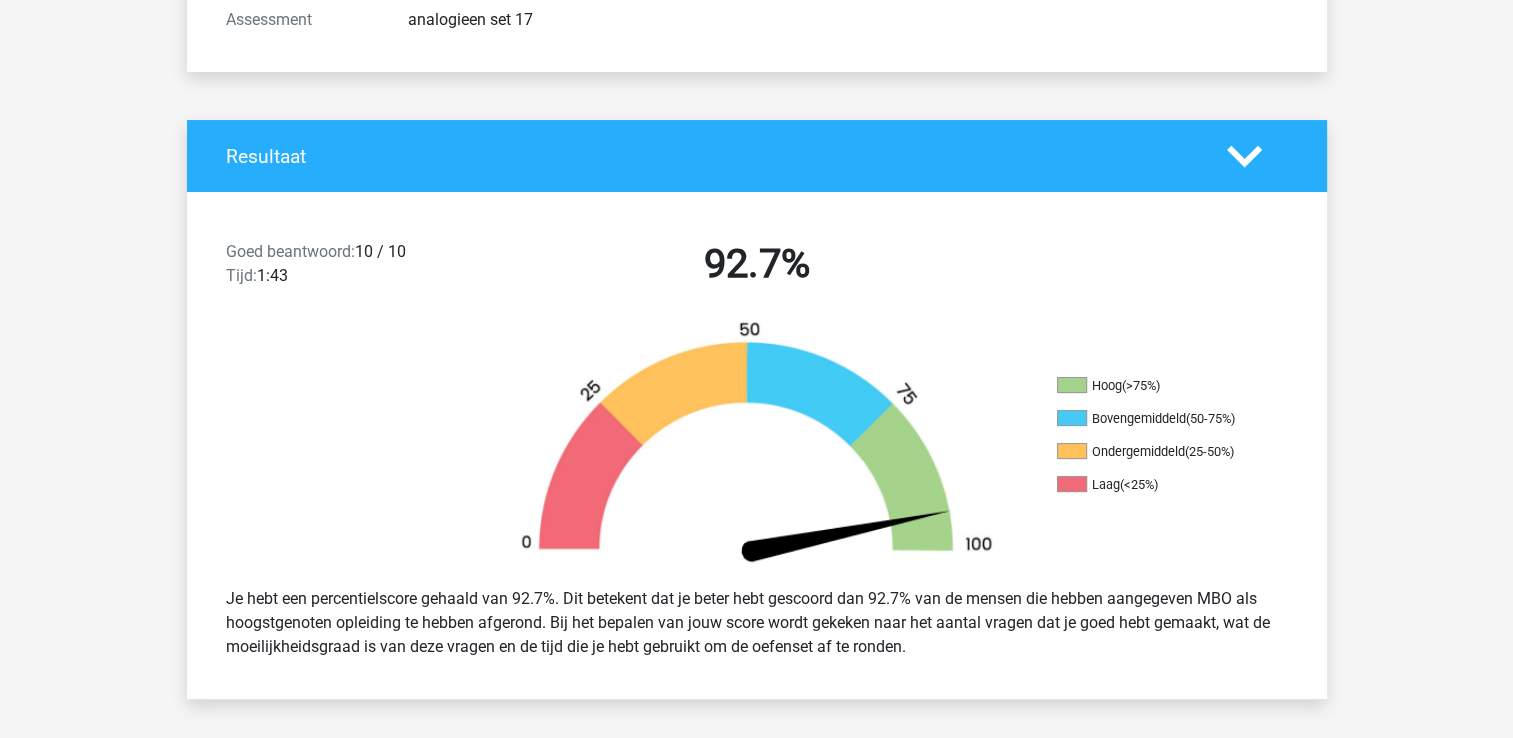 scroll, scrollTop: 300, scrollLeft: 0, axis: vertical 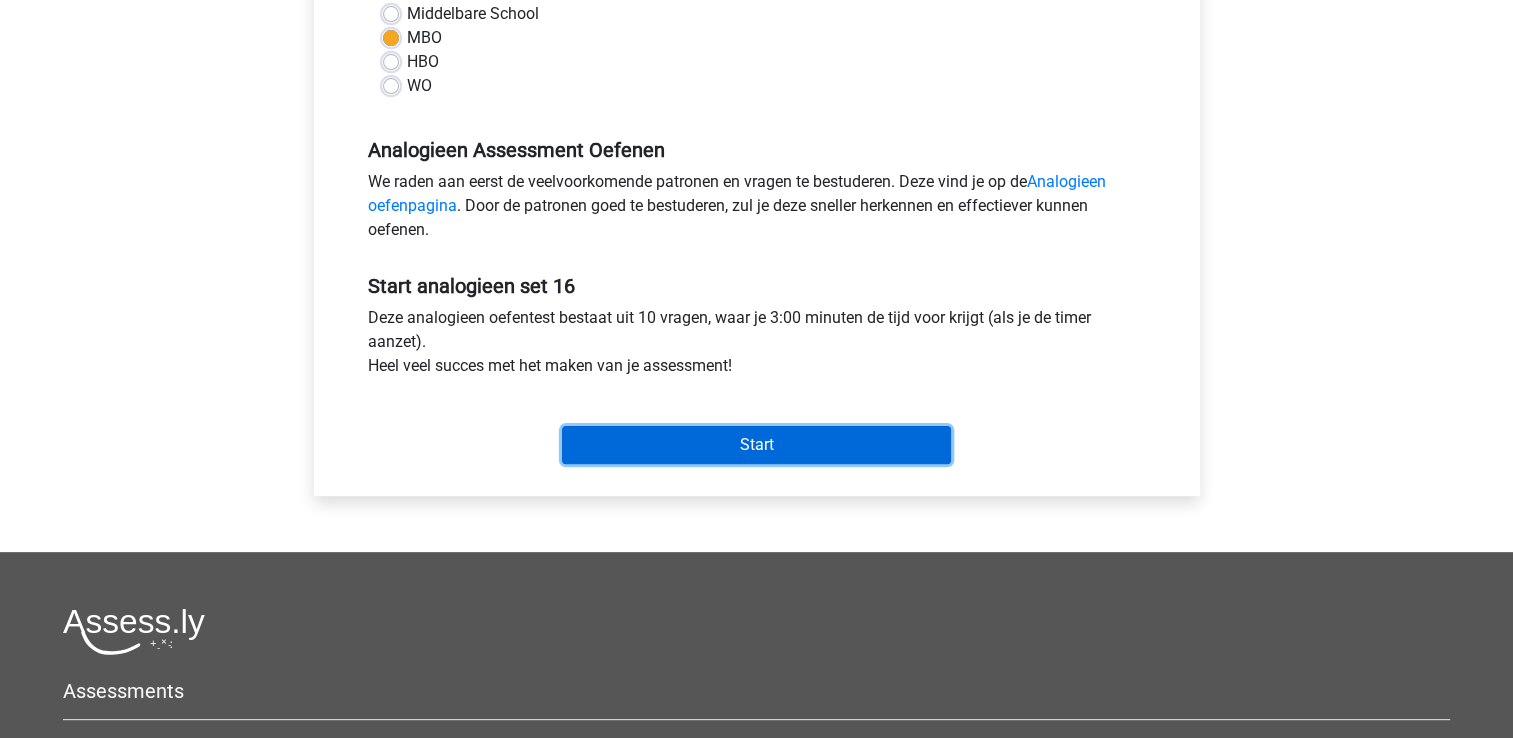 click on "Start" at bounding box center [756, 445] 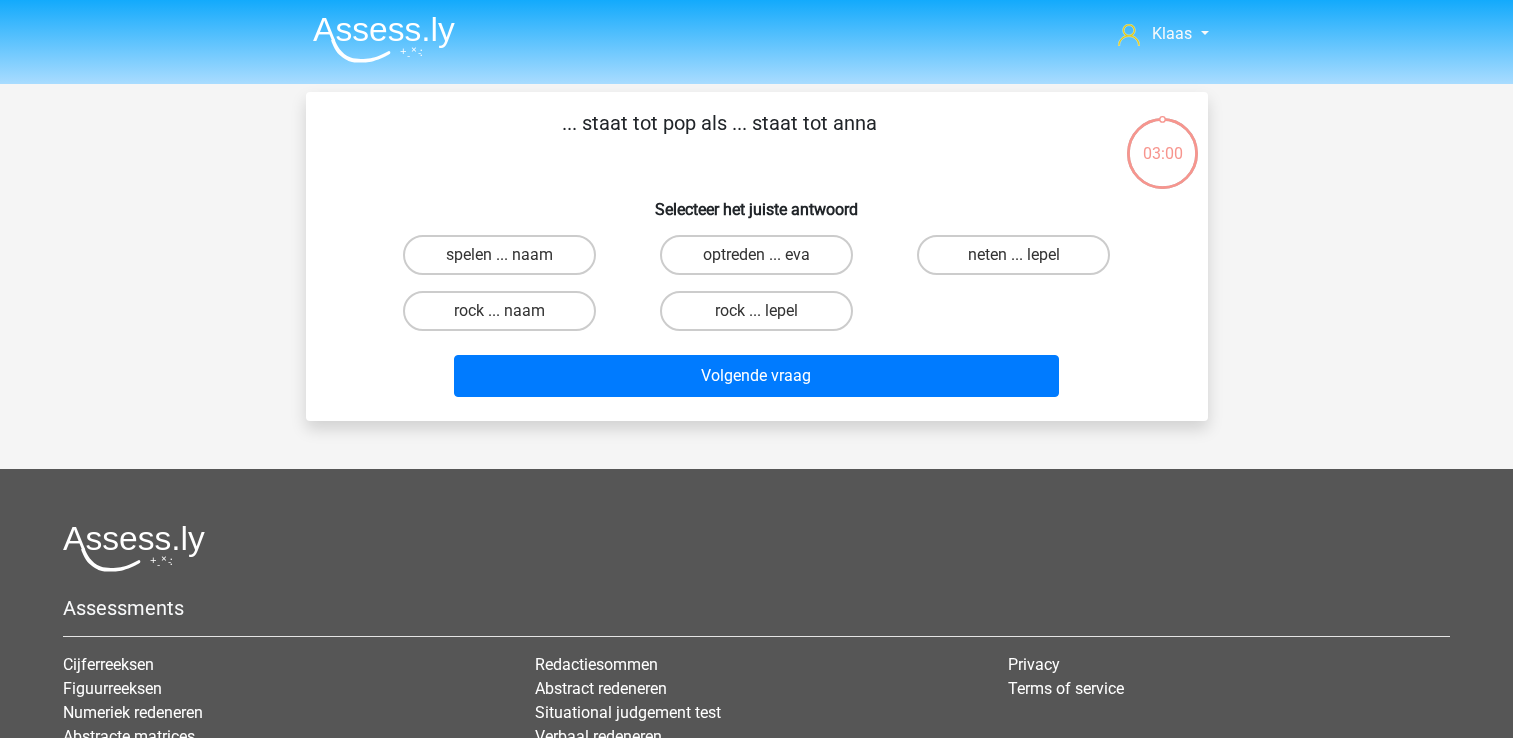 scroll, scrollTop: 0, scrollLeft: 0, axis: both 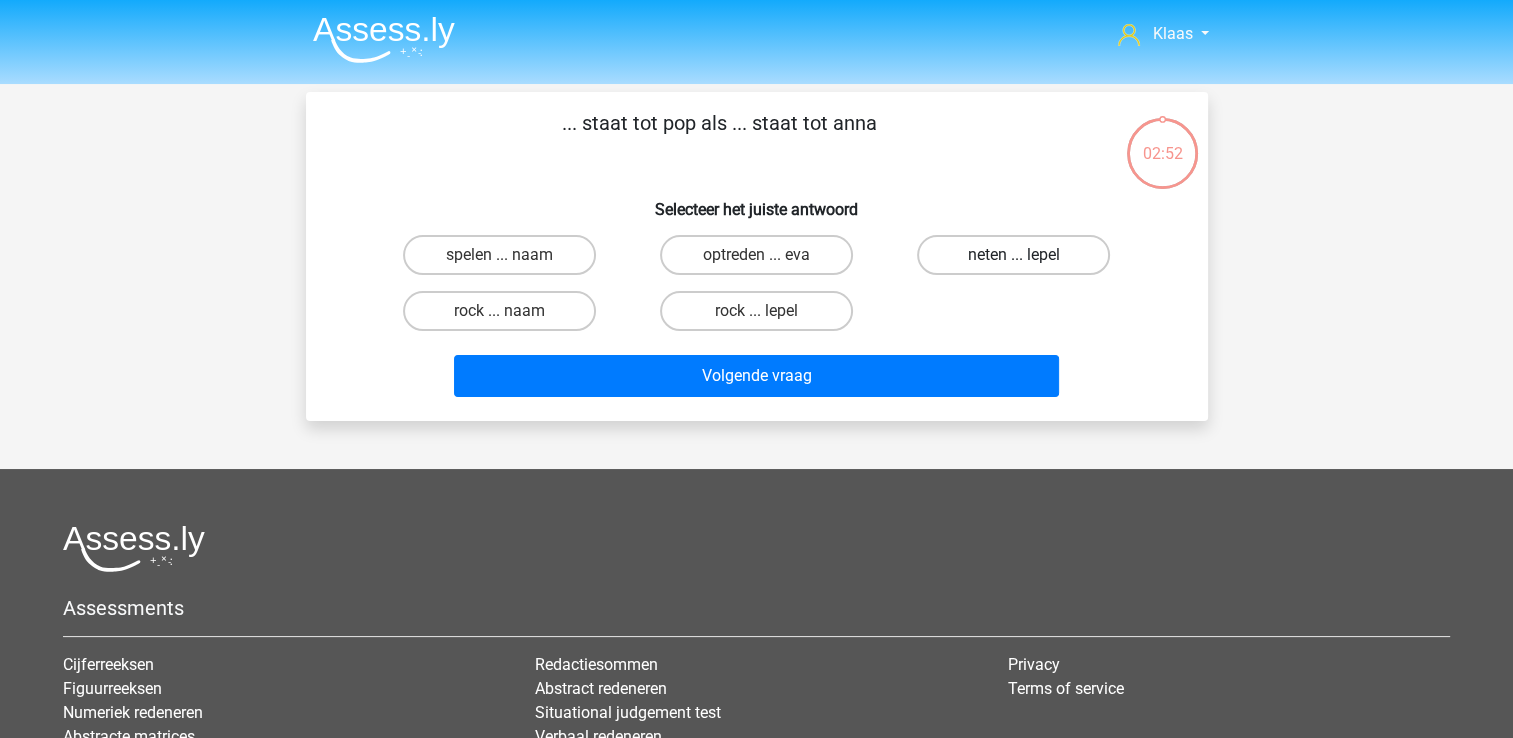 click on "neten ... lepel" at bounding box center [1013, 255] 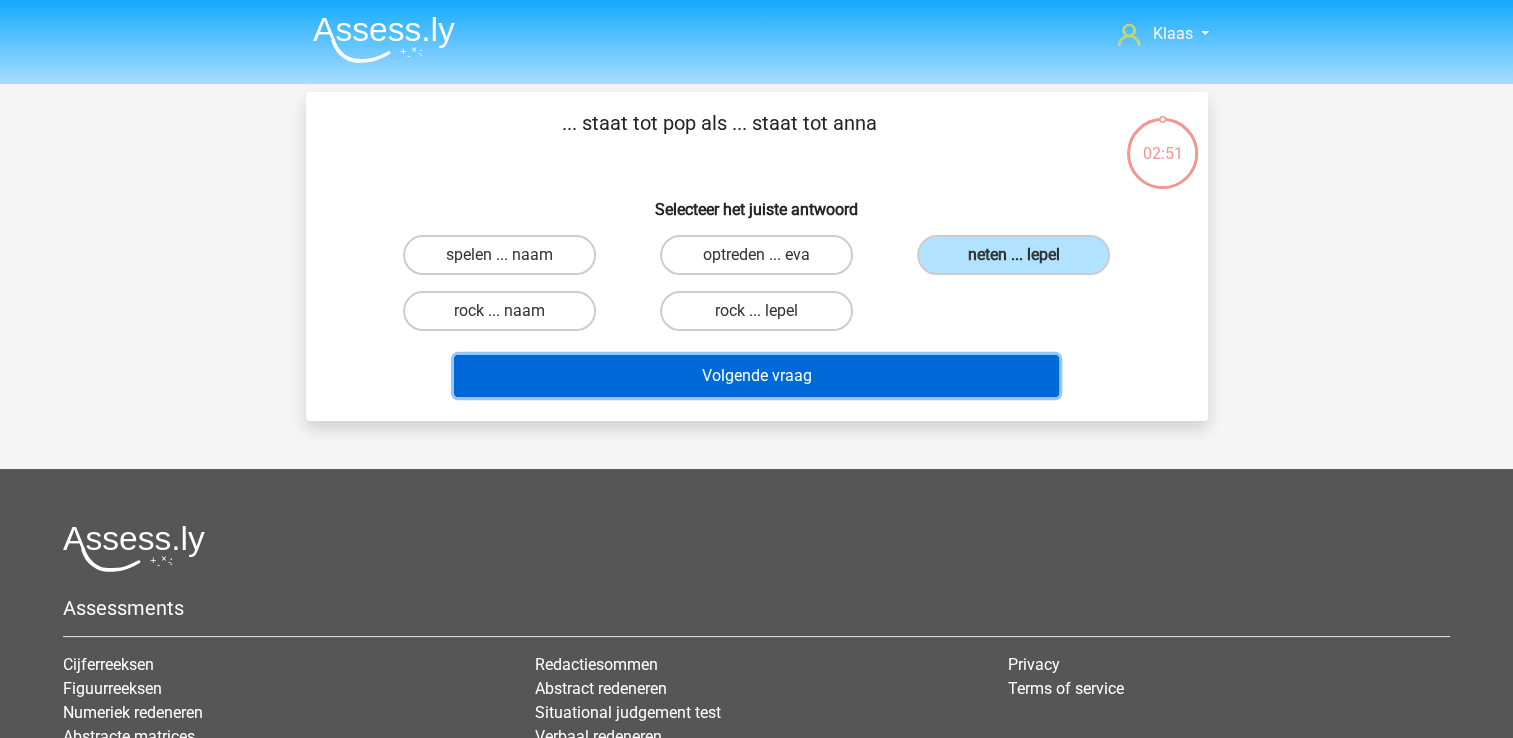 click on "Volgende vraag" at bounding box center [756, 376] 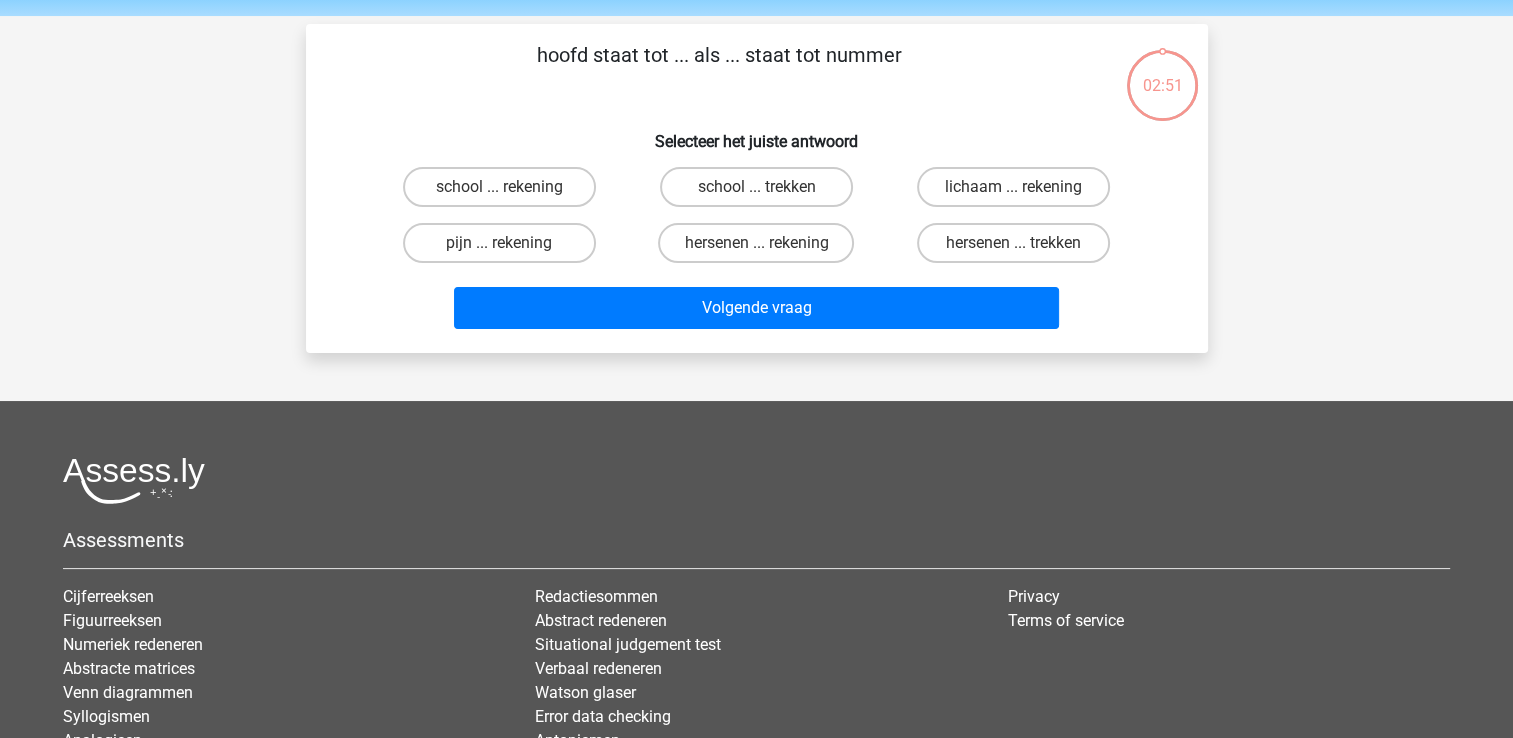 scroll, scrollTop: 92, scrollLeft: 0, axis: vertical 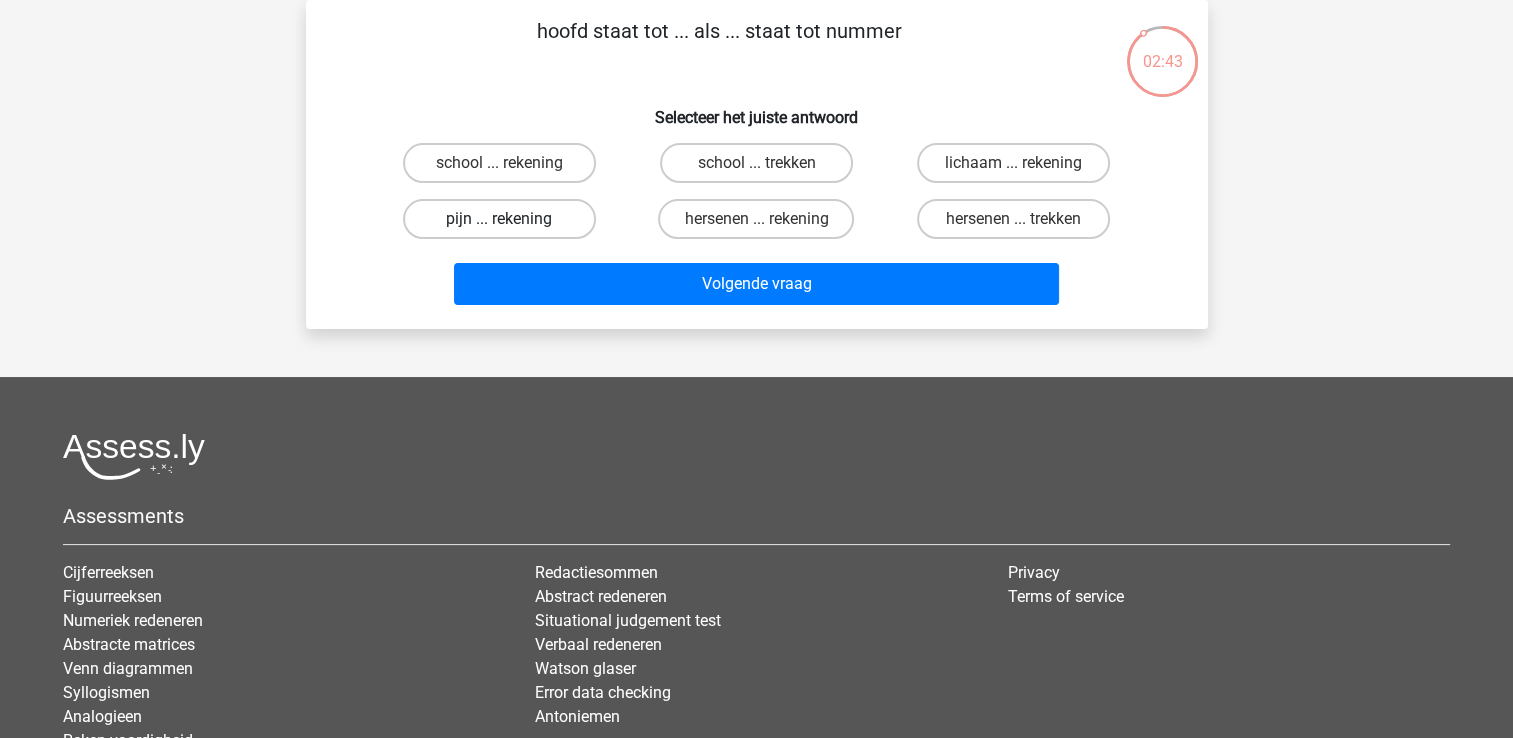 click on "pijn ... rekening" at bounding box center (499, 219) 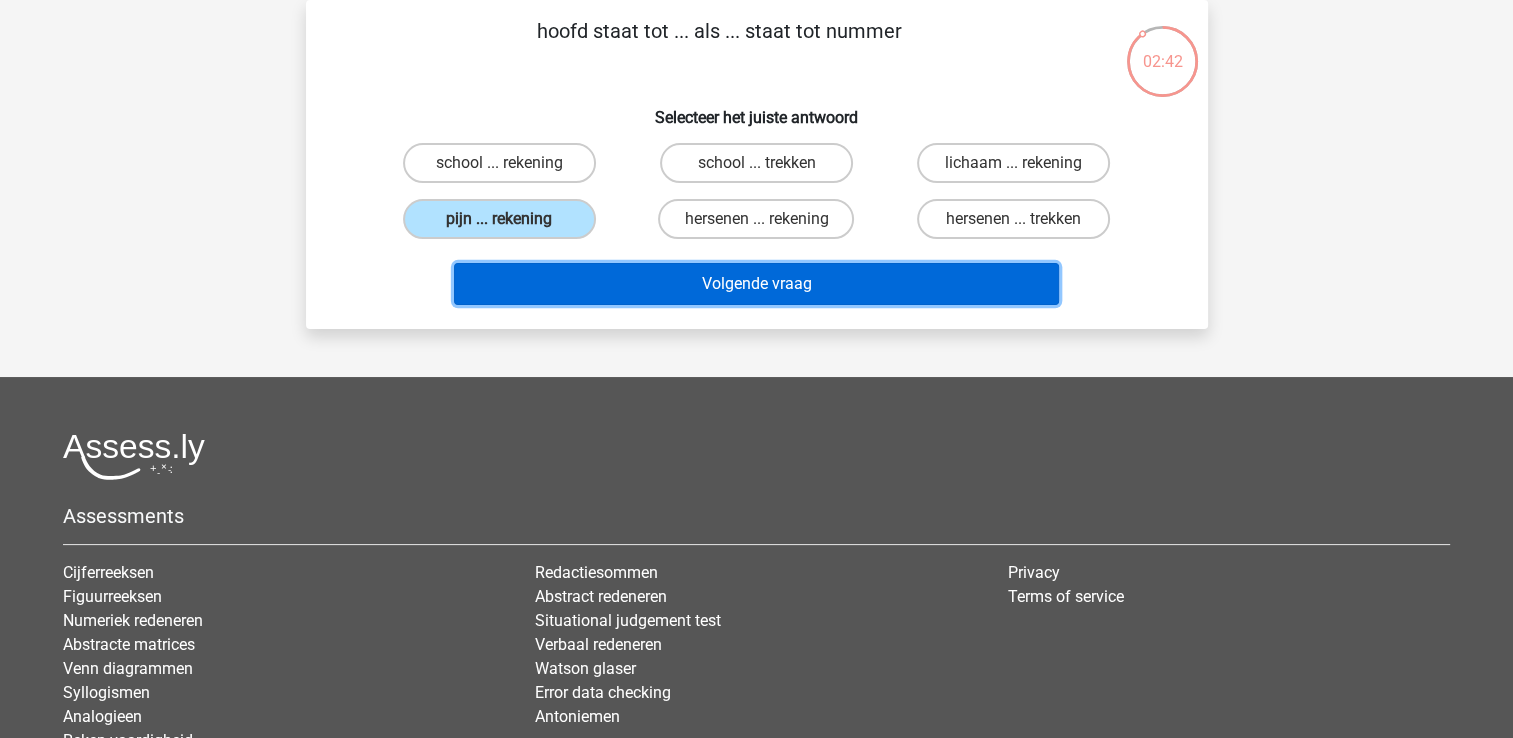 click on "Volgende vraag" at bounding box center [756, 284] 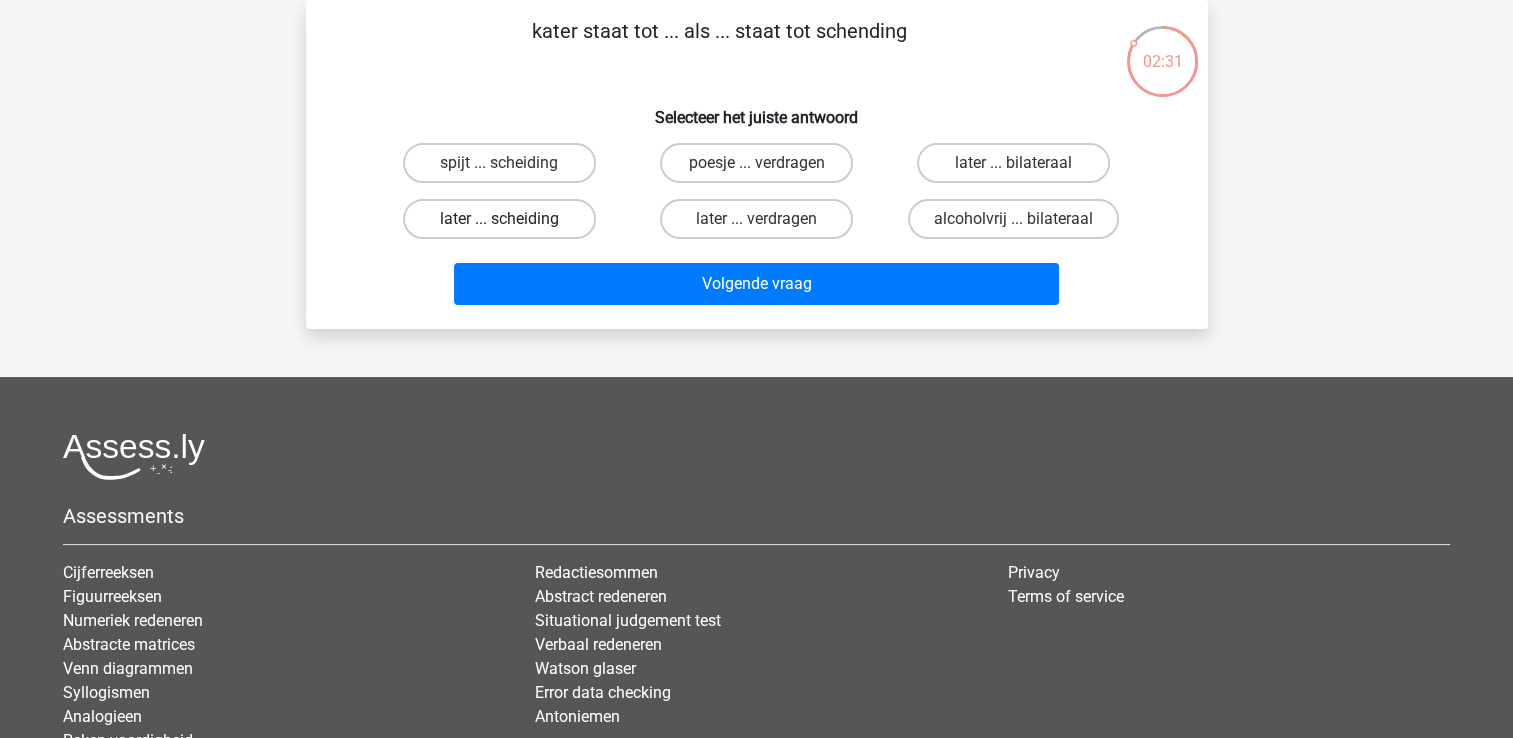 click on "later ... scheiding" at bounding box center [499, 219] 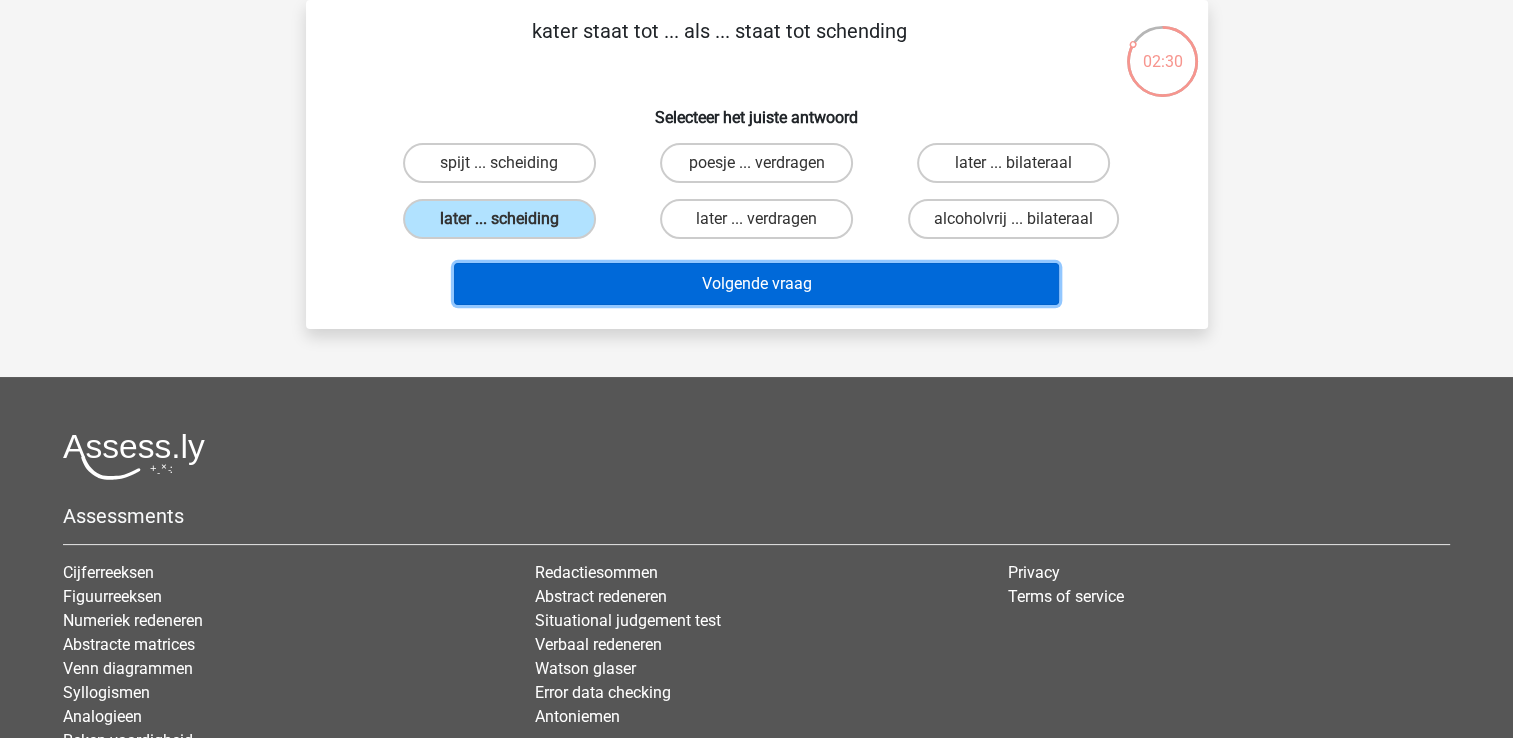 click on "Volgende vraag" at bounding box center (756, 284) 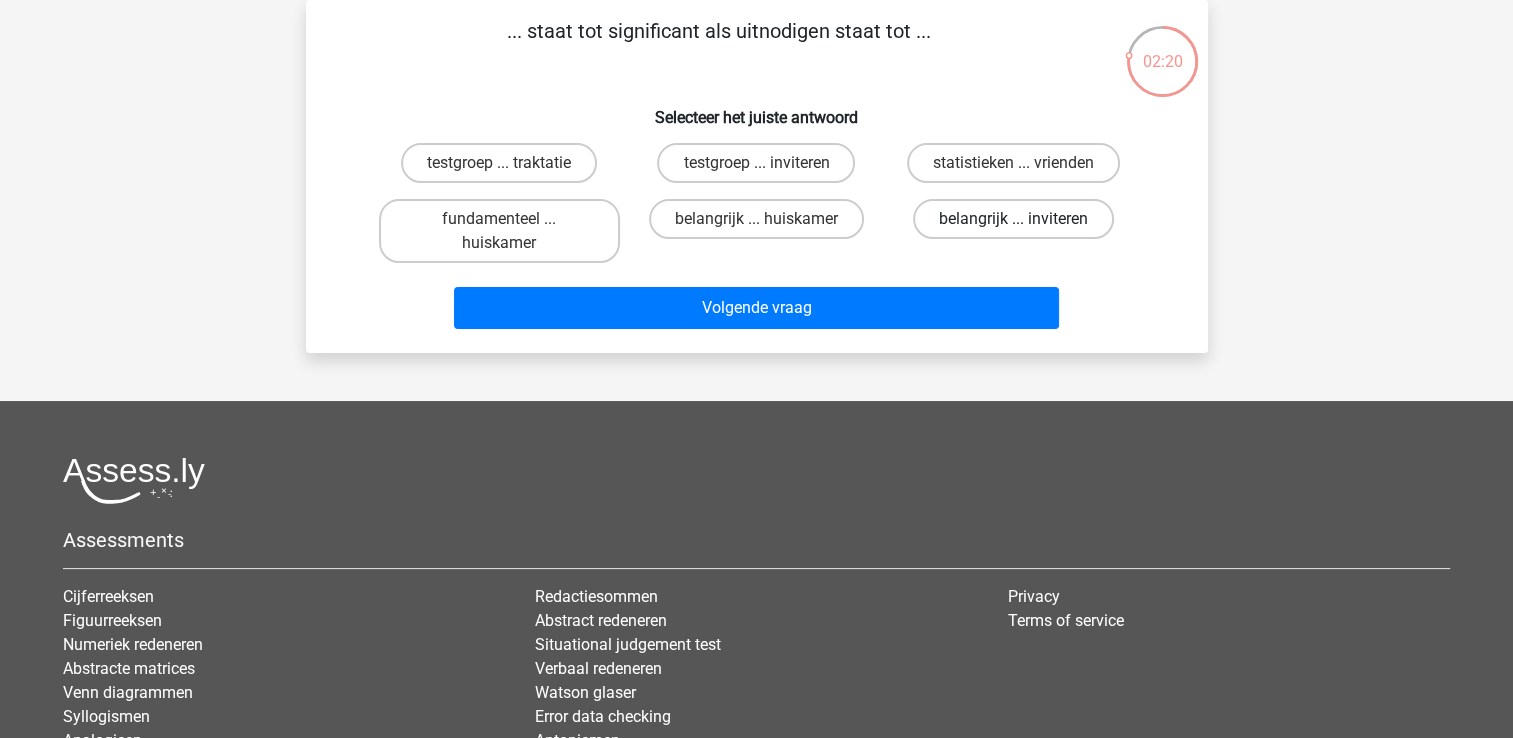 click on "belangrijk ... inviteren" at bounding box center (1013, 219) 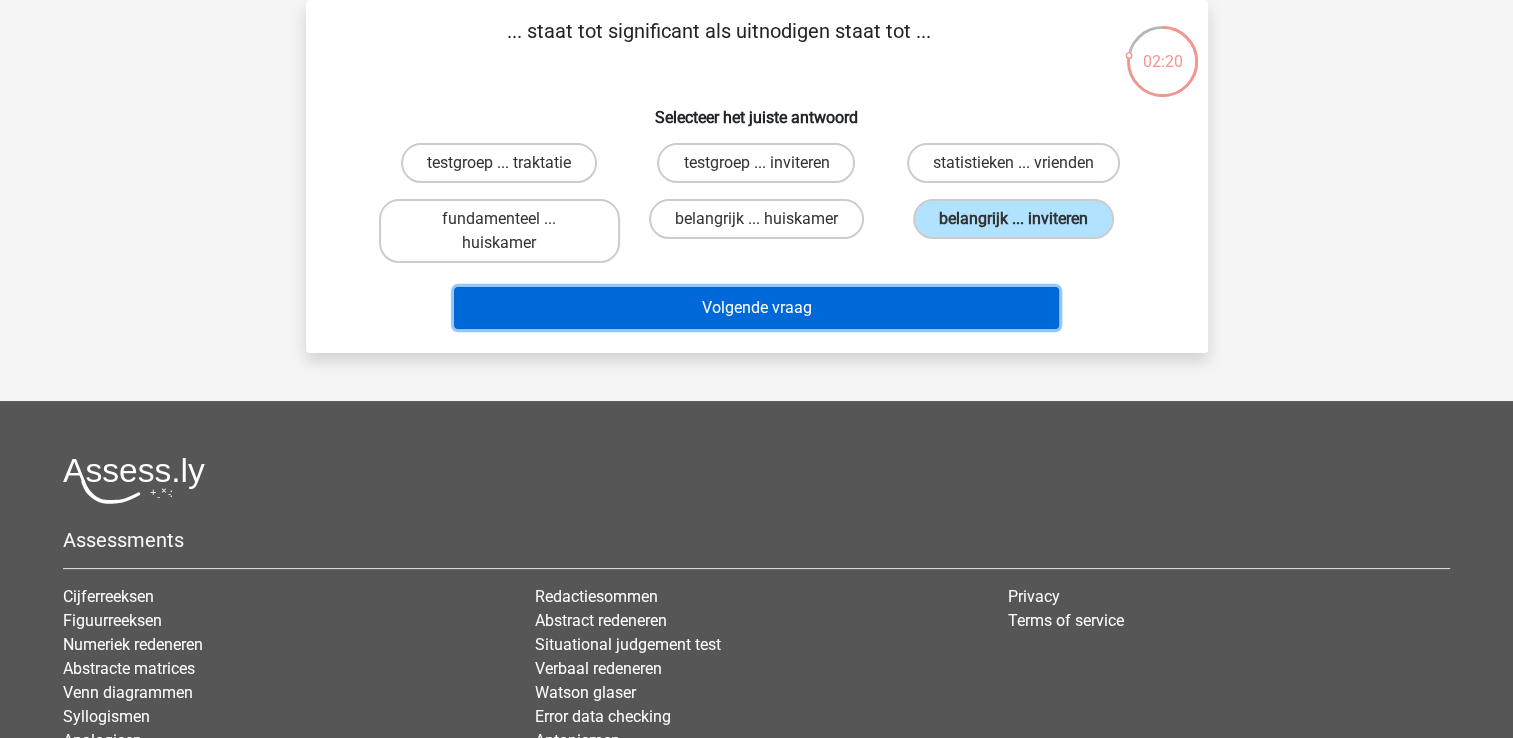 click on "Volgende vraag" at bounding box center [756, 308] 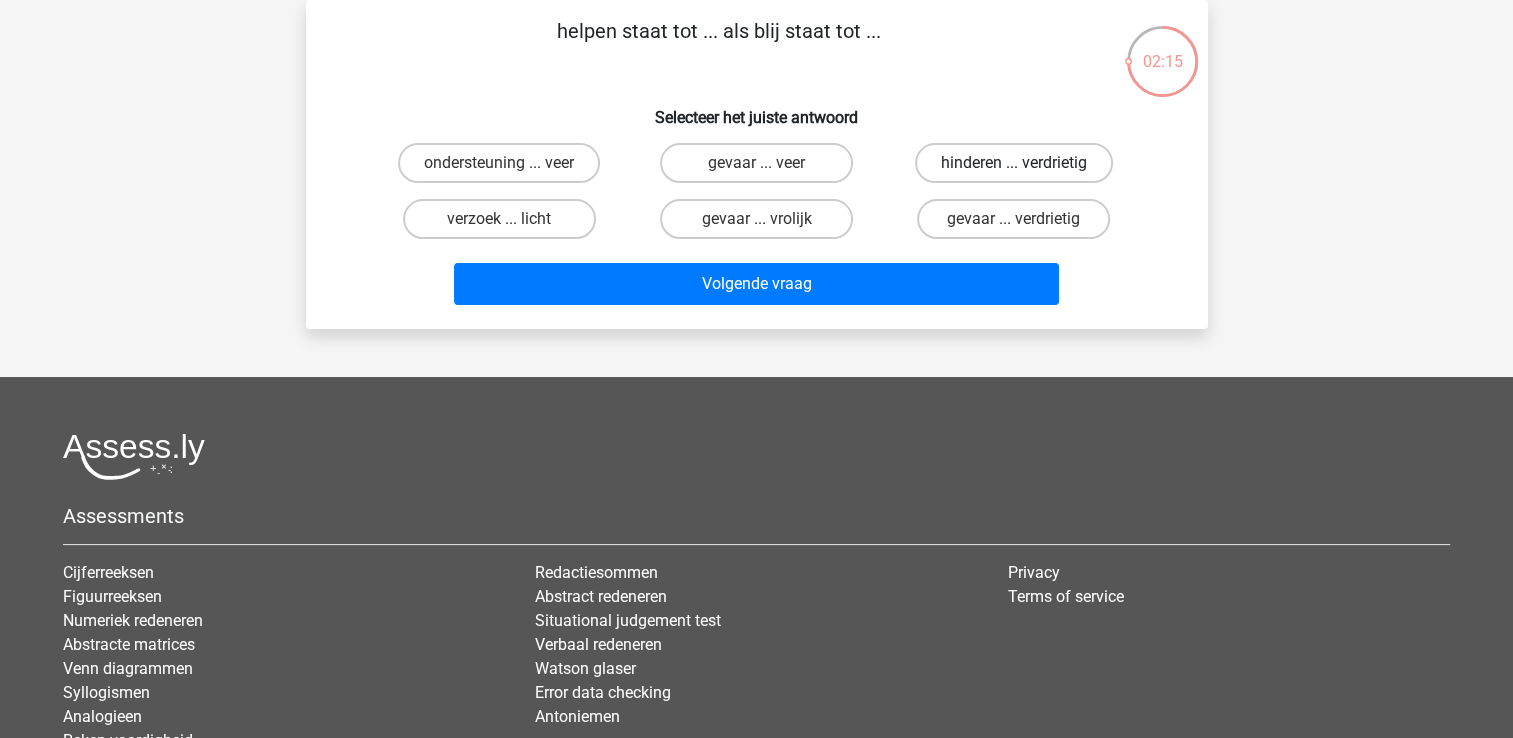 click on "hinderen ... verdrietig" at bounding box center [1014, 163] 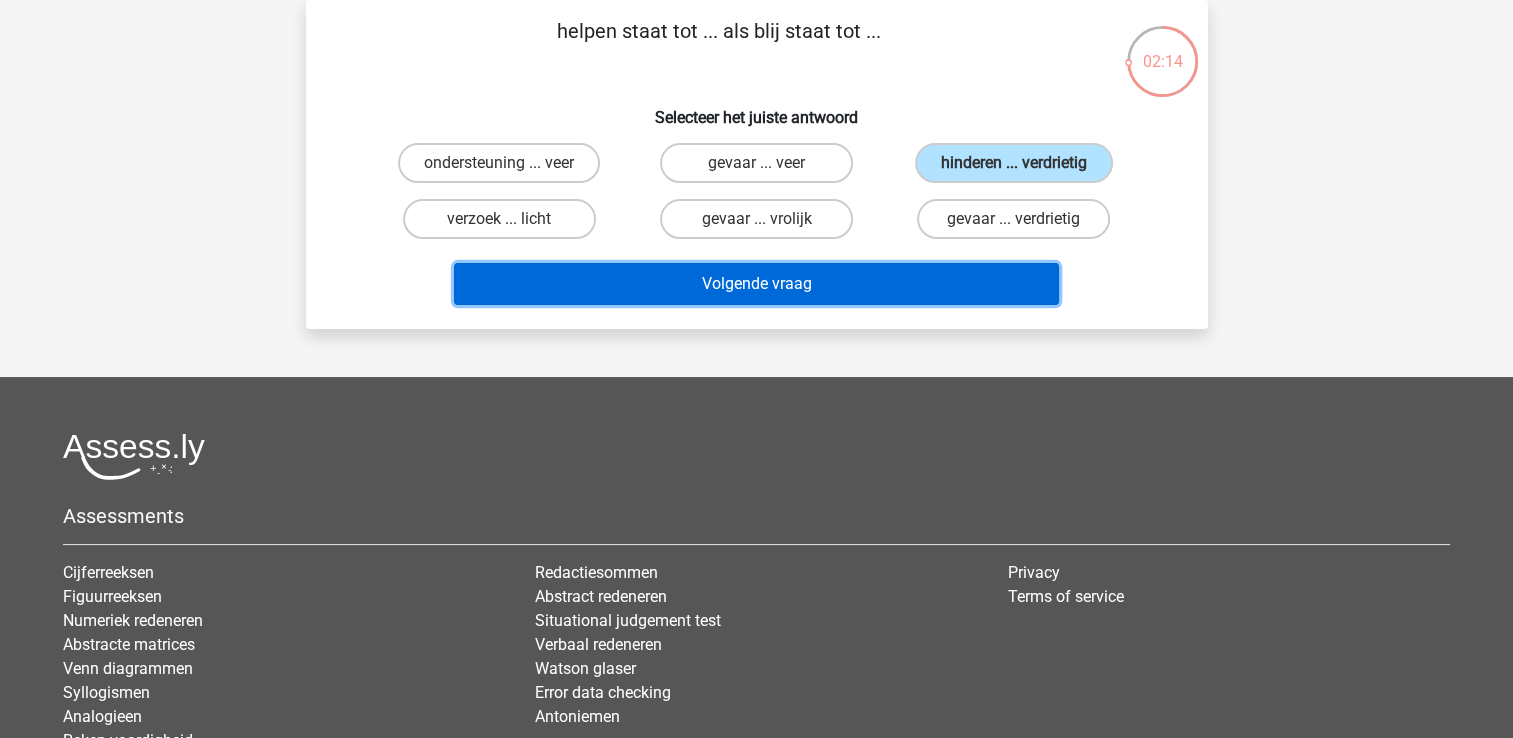 click on "Volgende vraag" at bounding box center [756, 284] 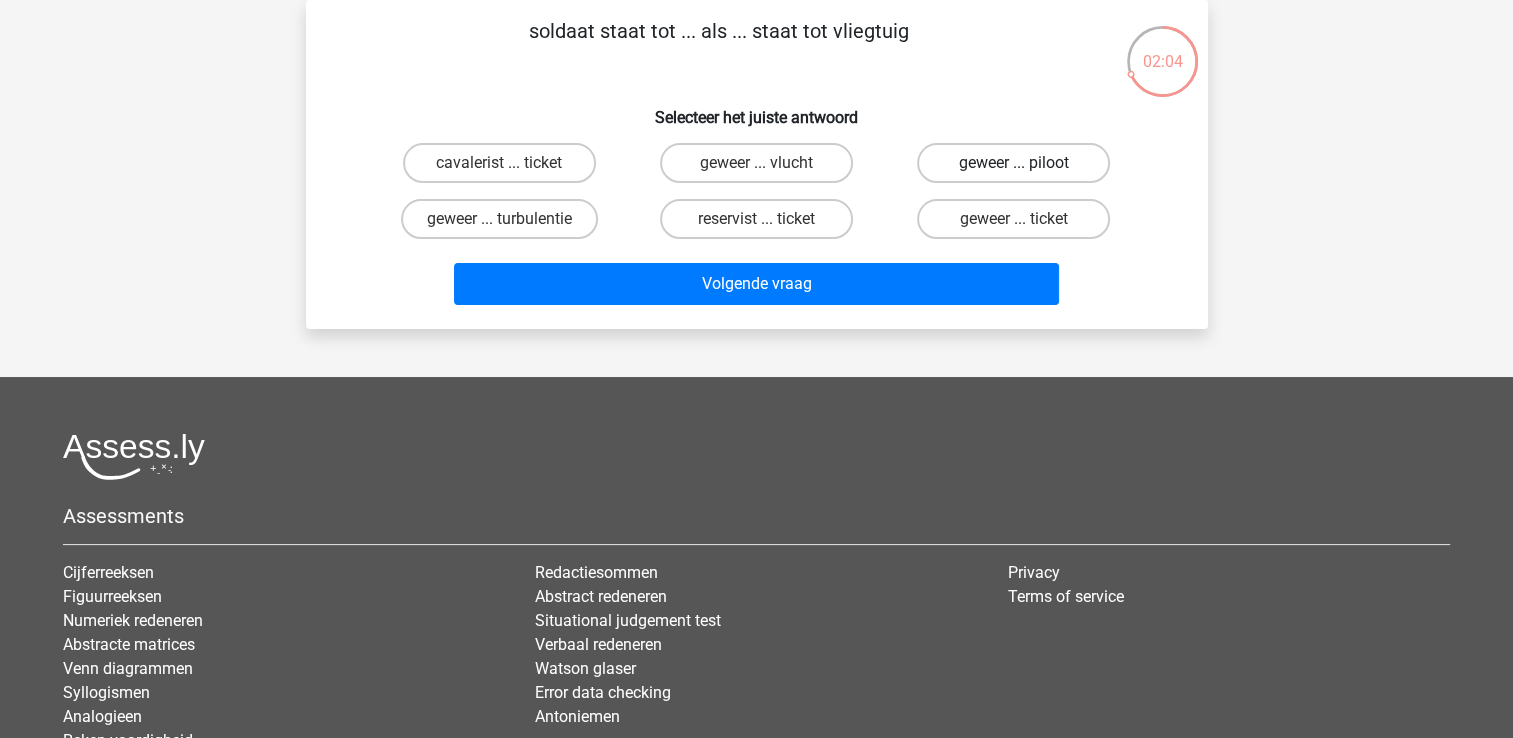 click on "geweer ... piloot" at bounding box center (1013, 163) 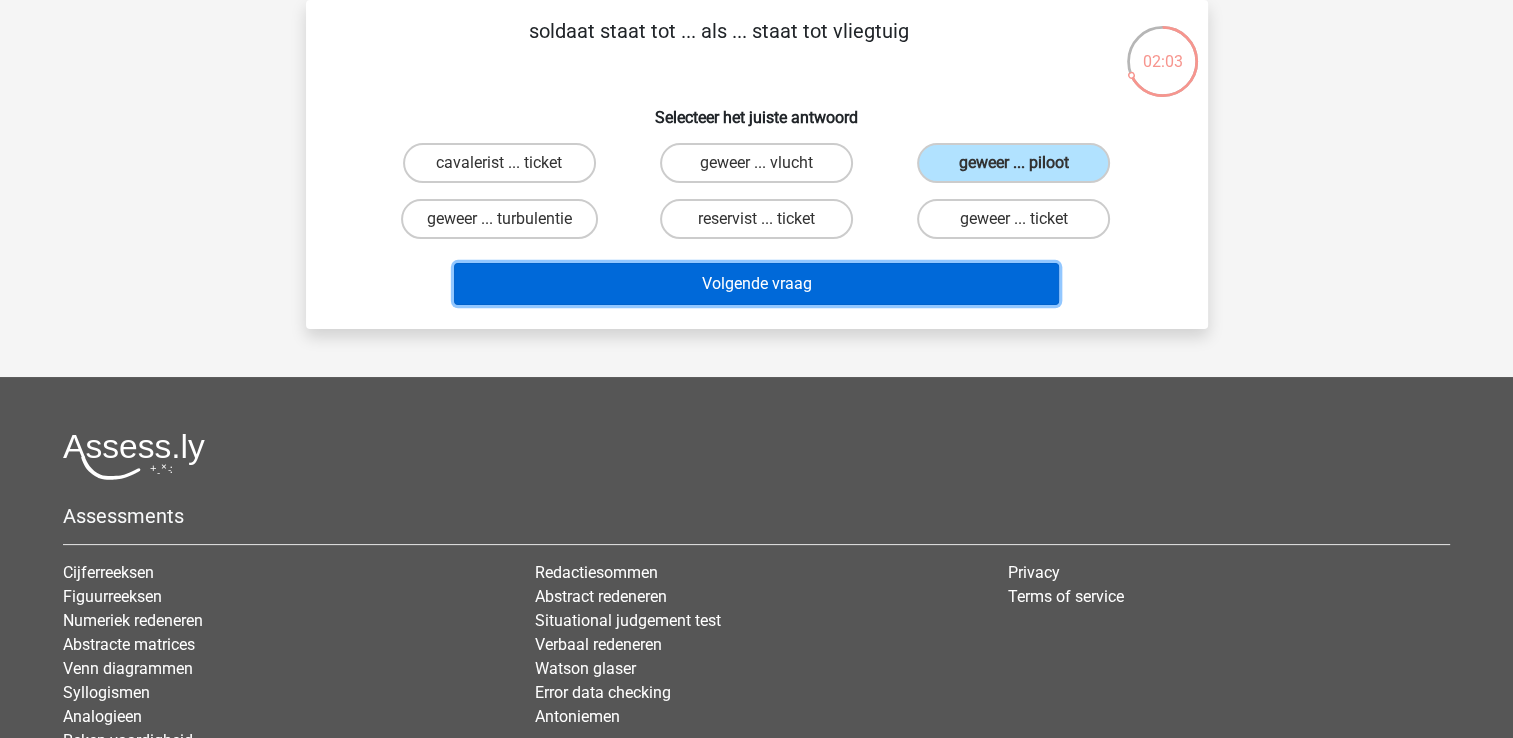 click on "Volgende vraag" at bounding box center (756, 284) 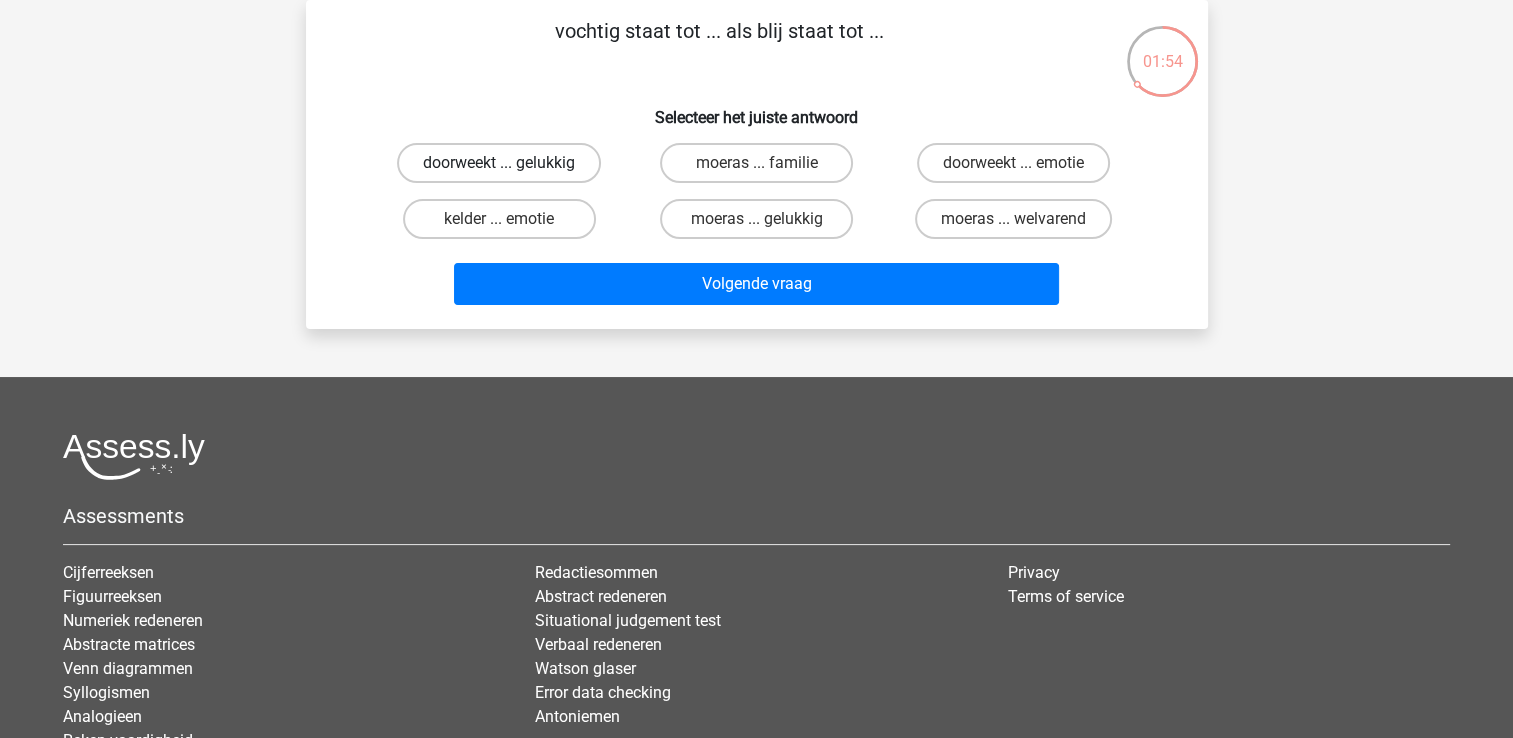click on "doorweekt ... gelukkig" at bounding box center [499, 163] 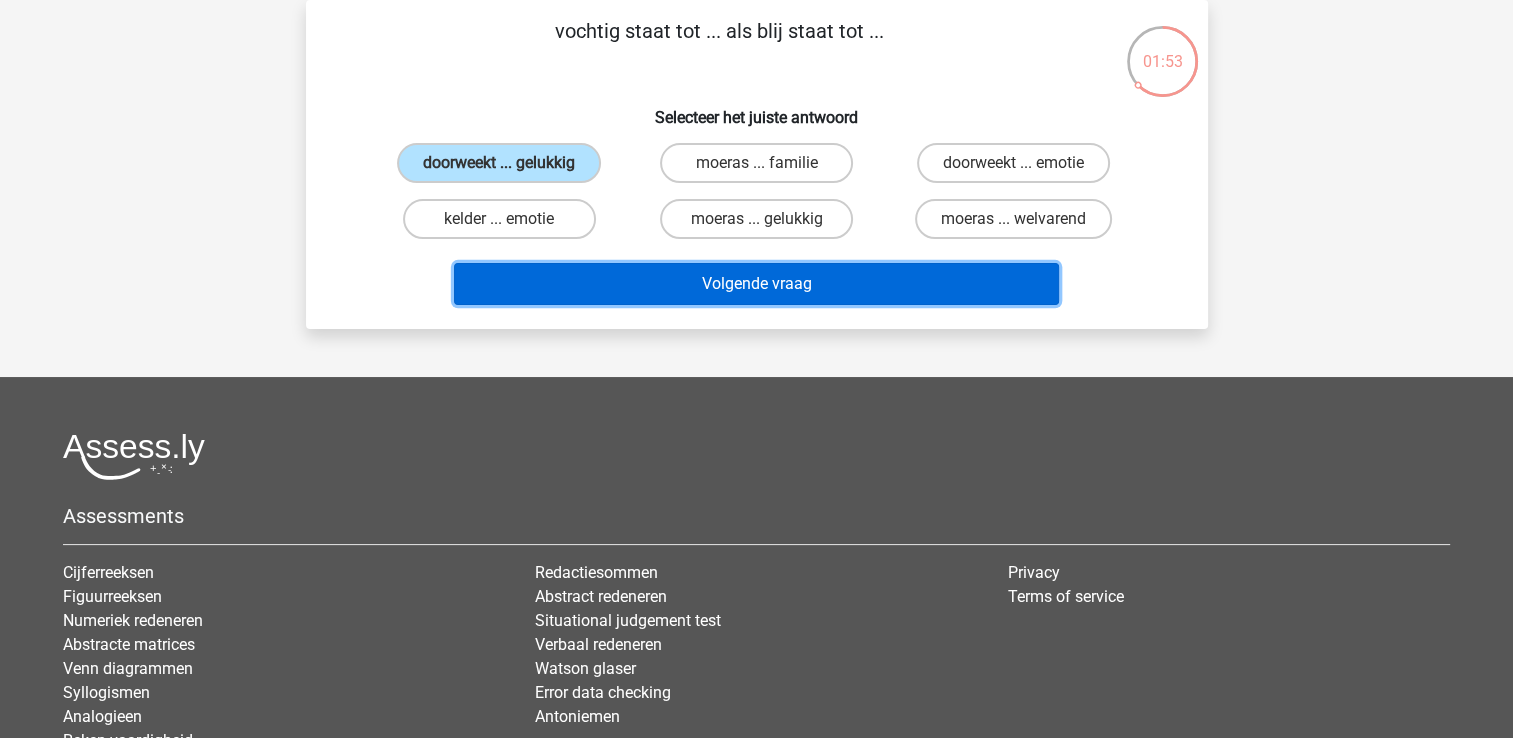 click on "Volgende vraag" at bounding box center (756, 284) 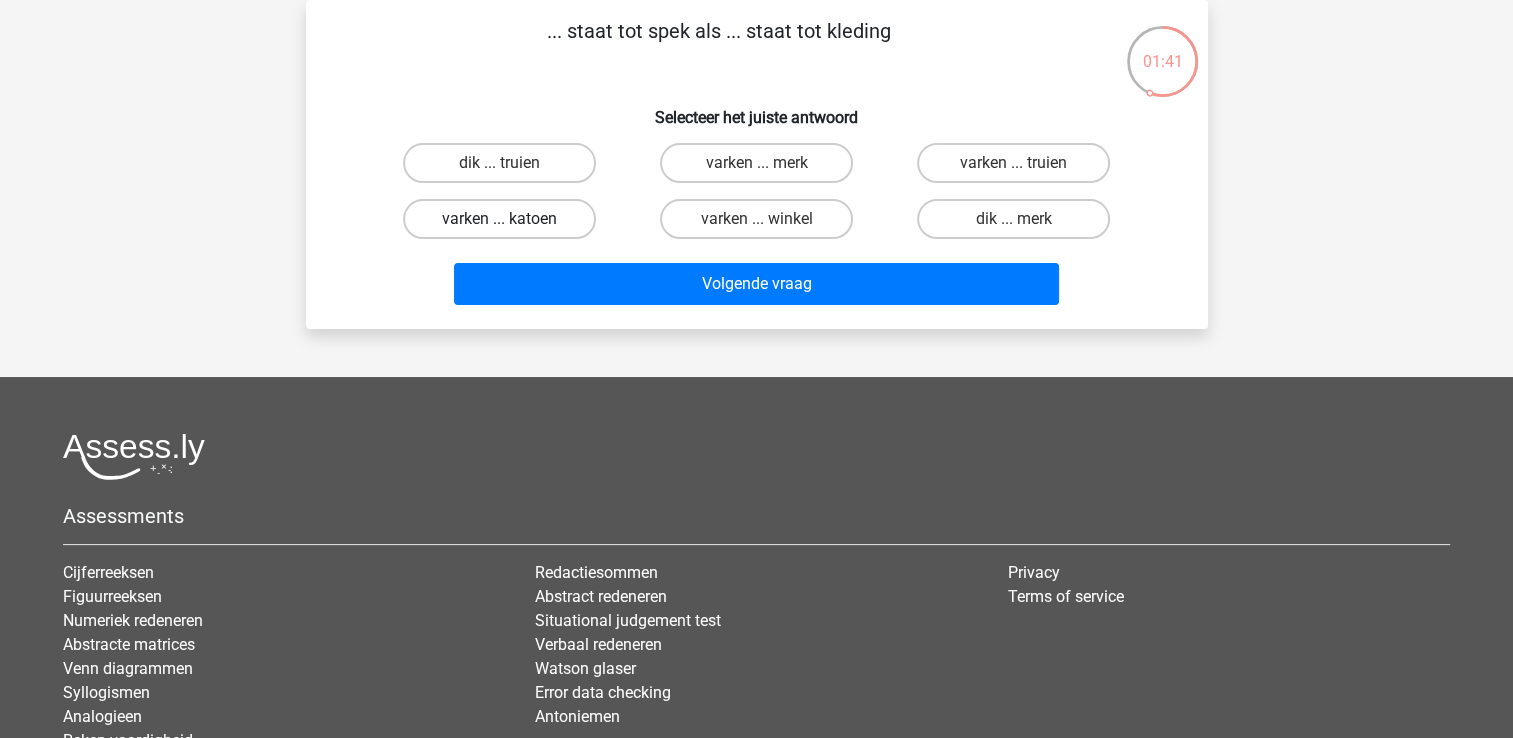 click on "varken ... katoen" at bounding box center (499, 219) 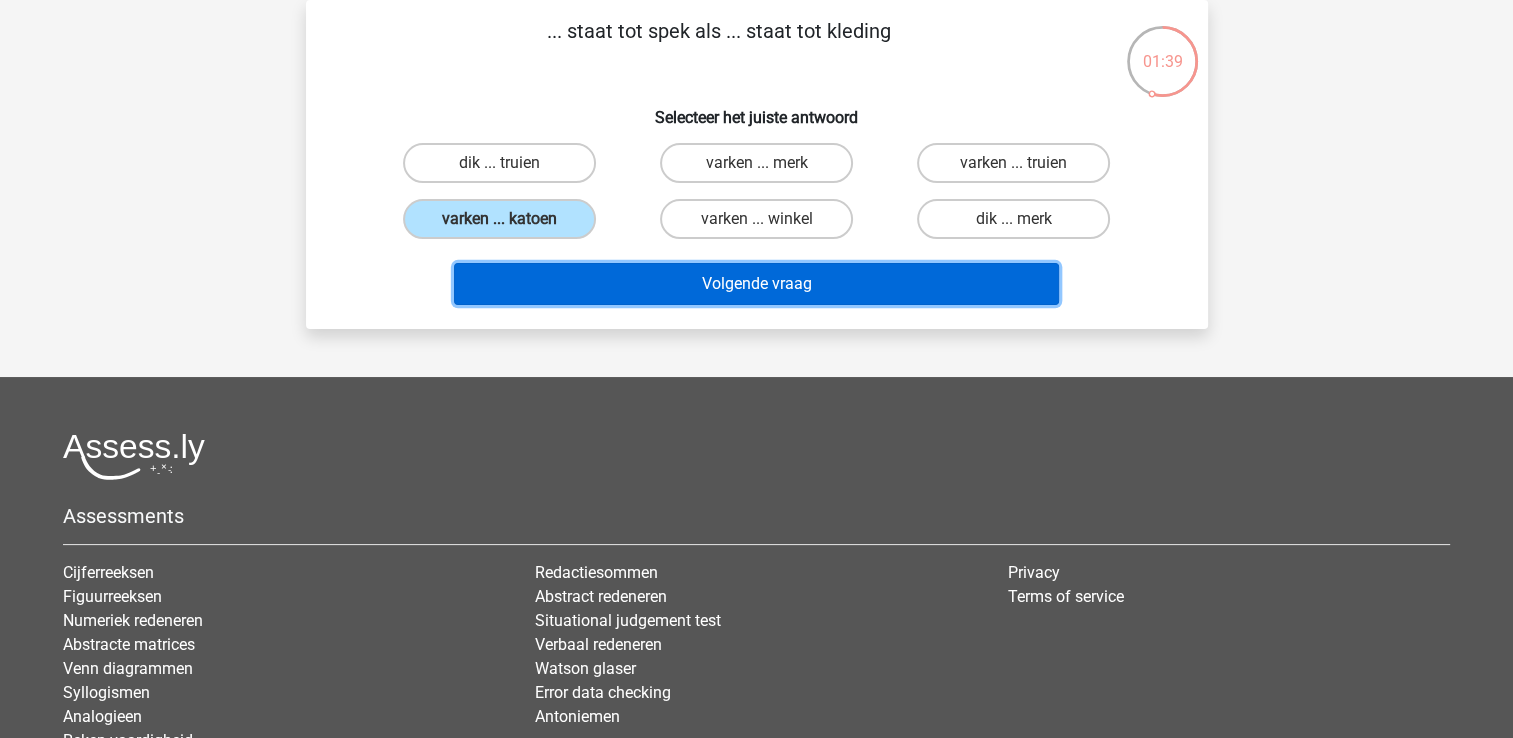 click on "Volgende vraag" at bounding box center (756, 284) 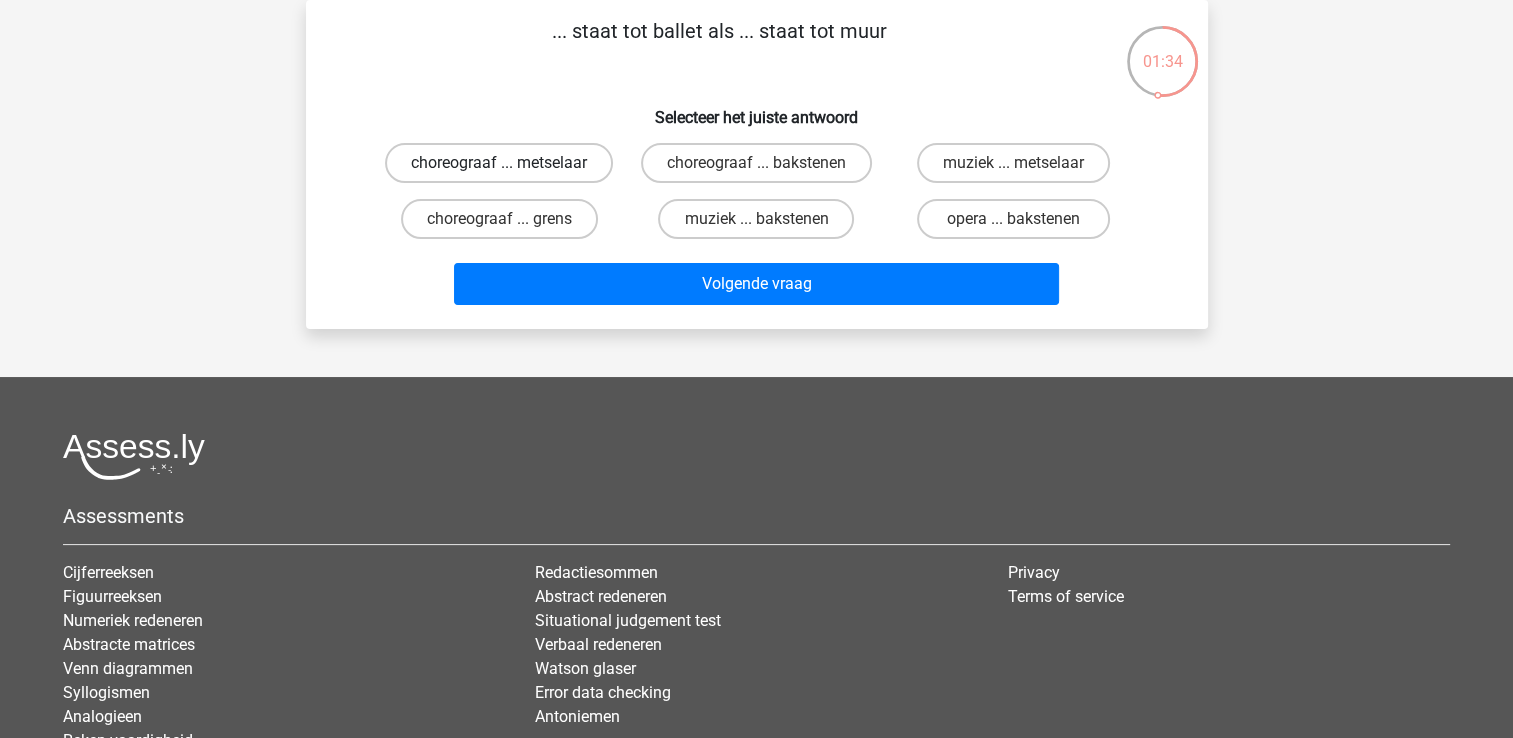 click on "choreograaf ... metselaar" at bounding box center [499, 163] 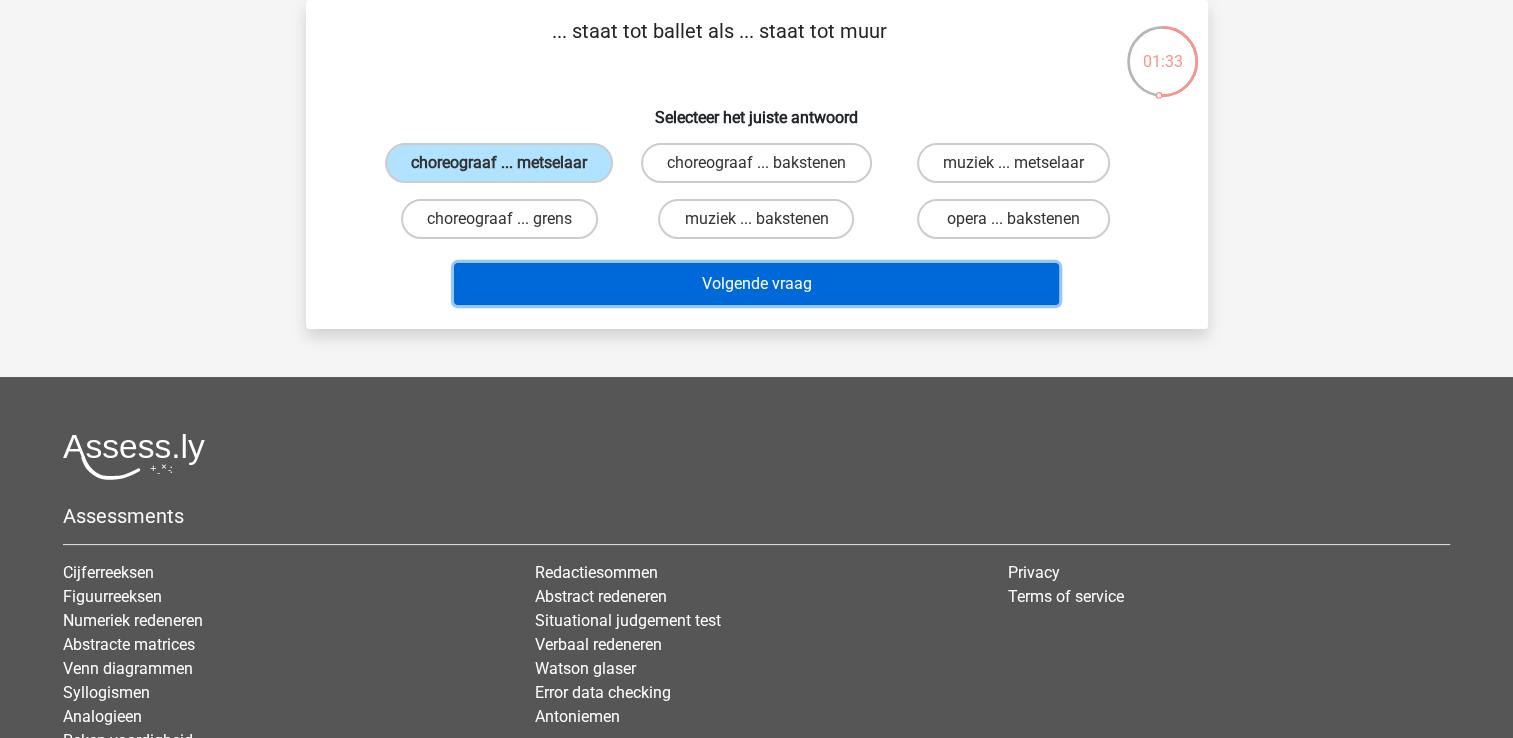 click on "Volgende vraag" at bounding box center [756, 284] 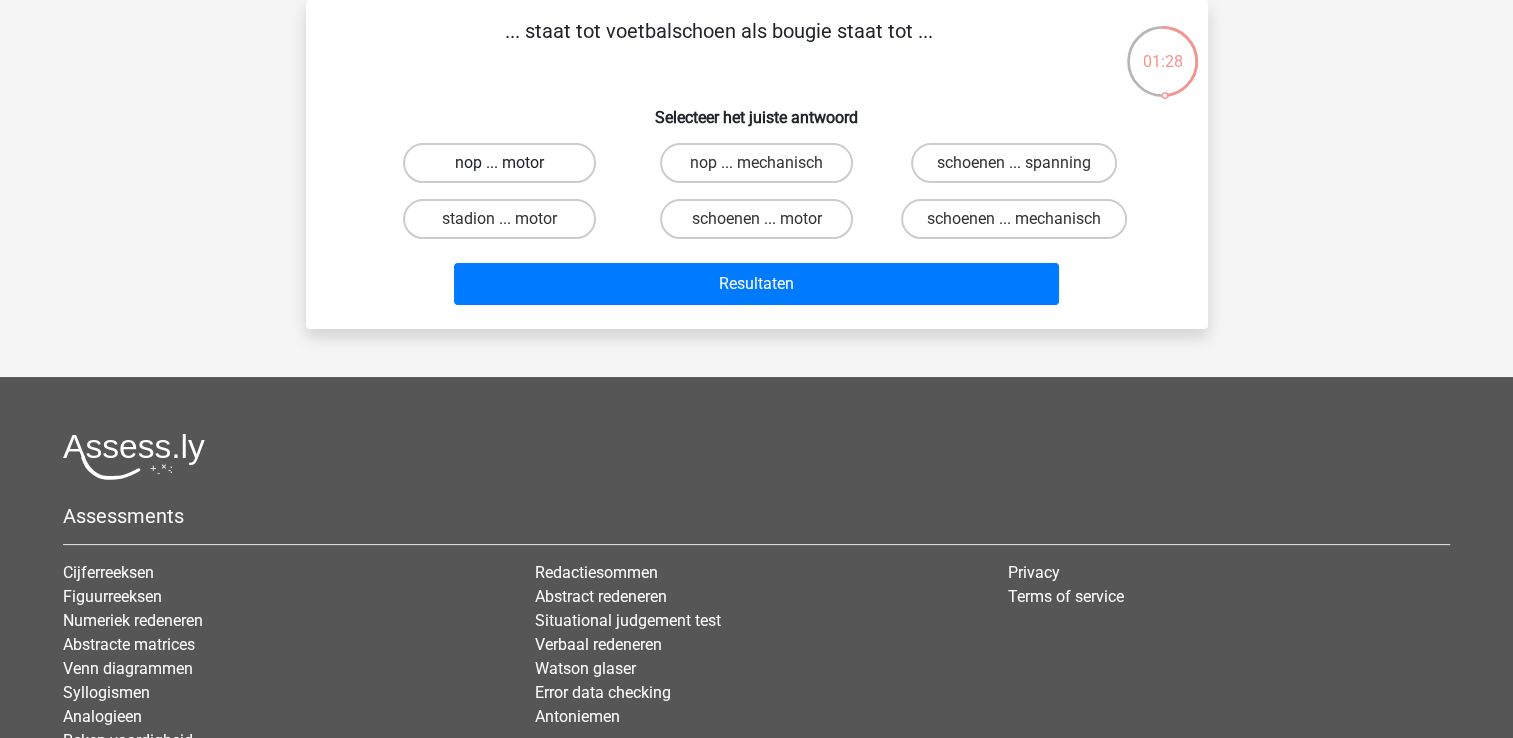 click on "nop ... motor" at bounding box center (499, 163) 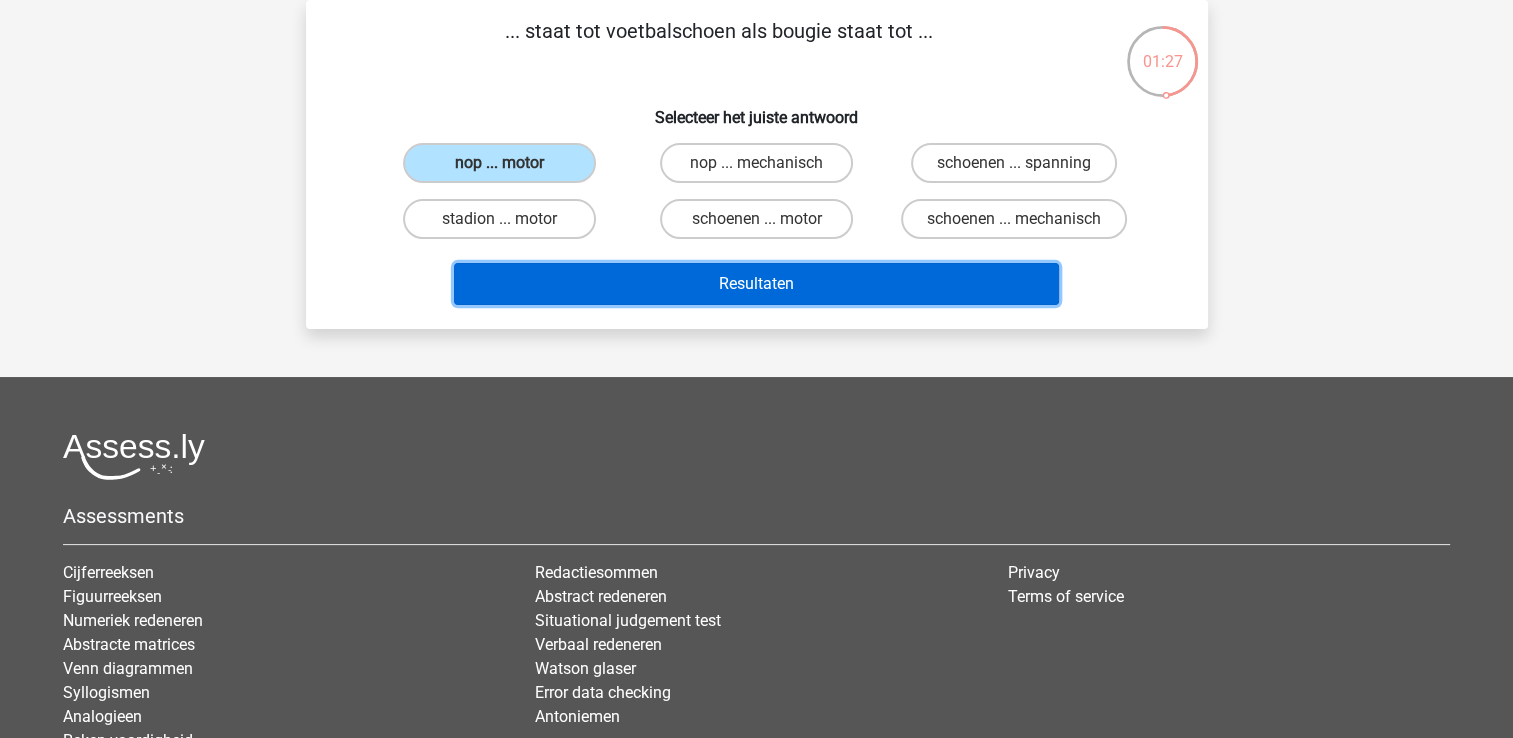 click on "Resultaten" at bounding box center (756, 284) 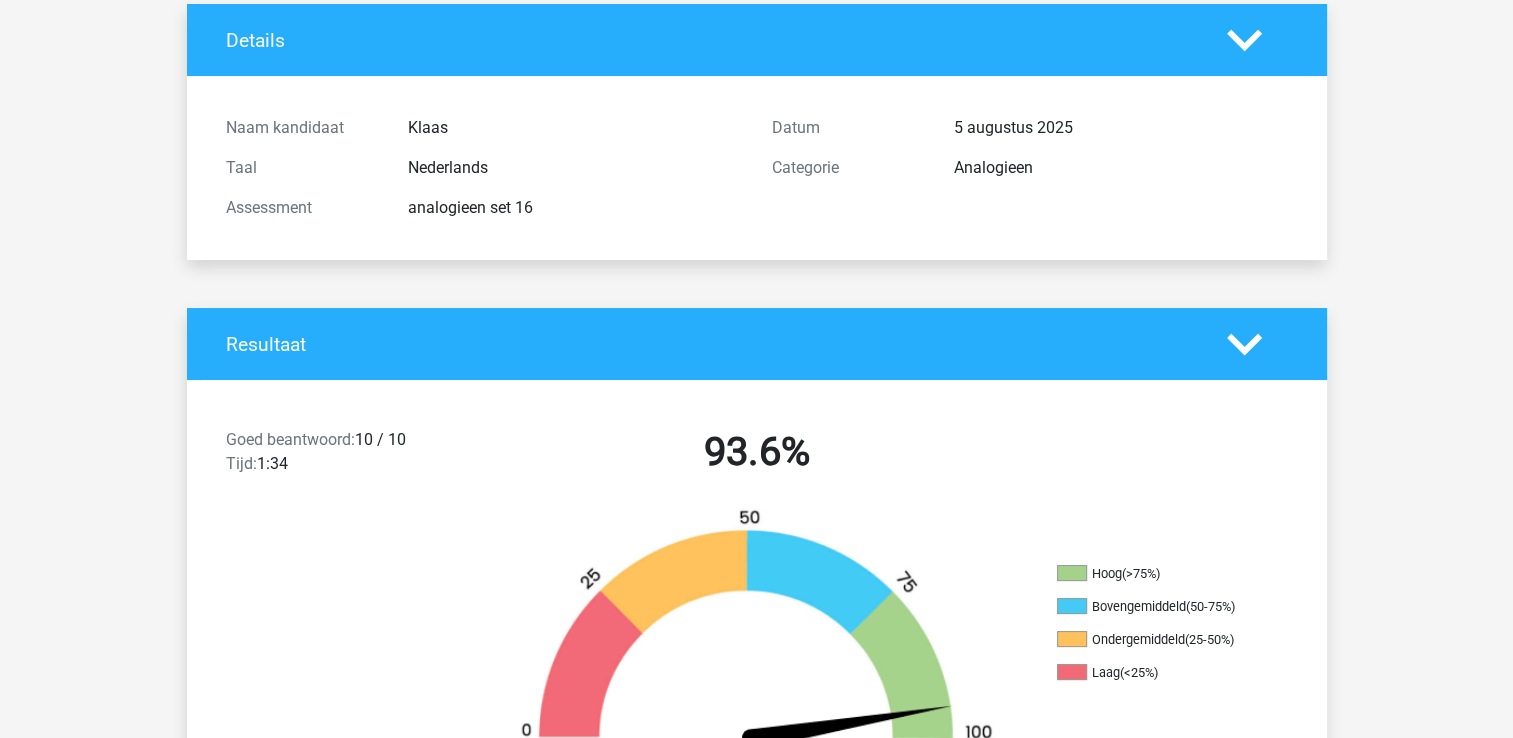 scroll, scrollTop: 0, scrollLeft: 0, axis: both 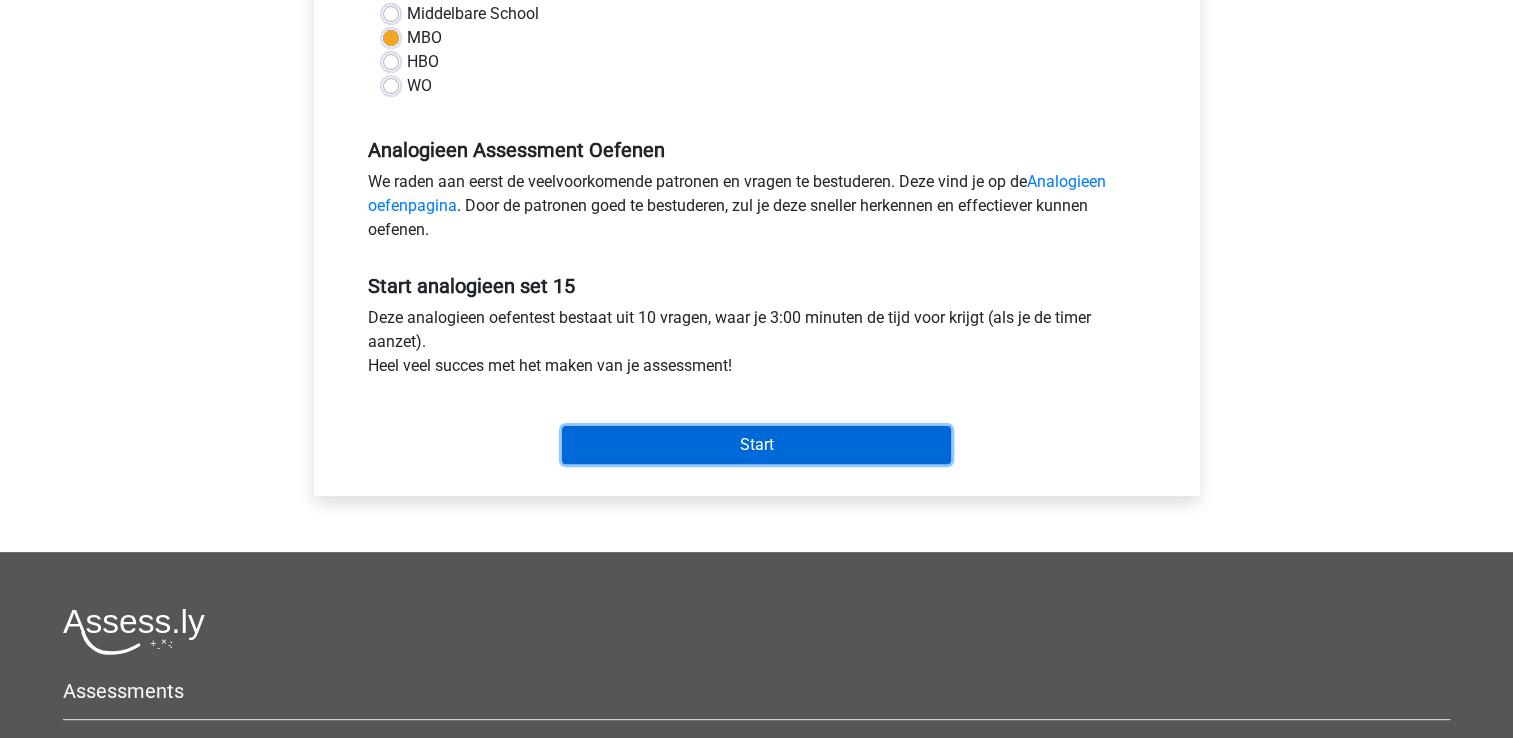 click on "Start" at bounding box center (756, 445) 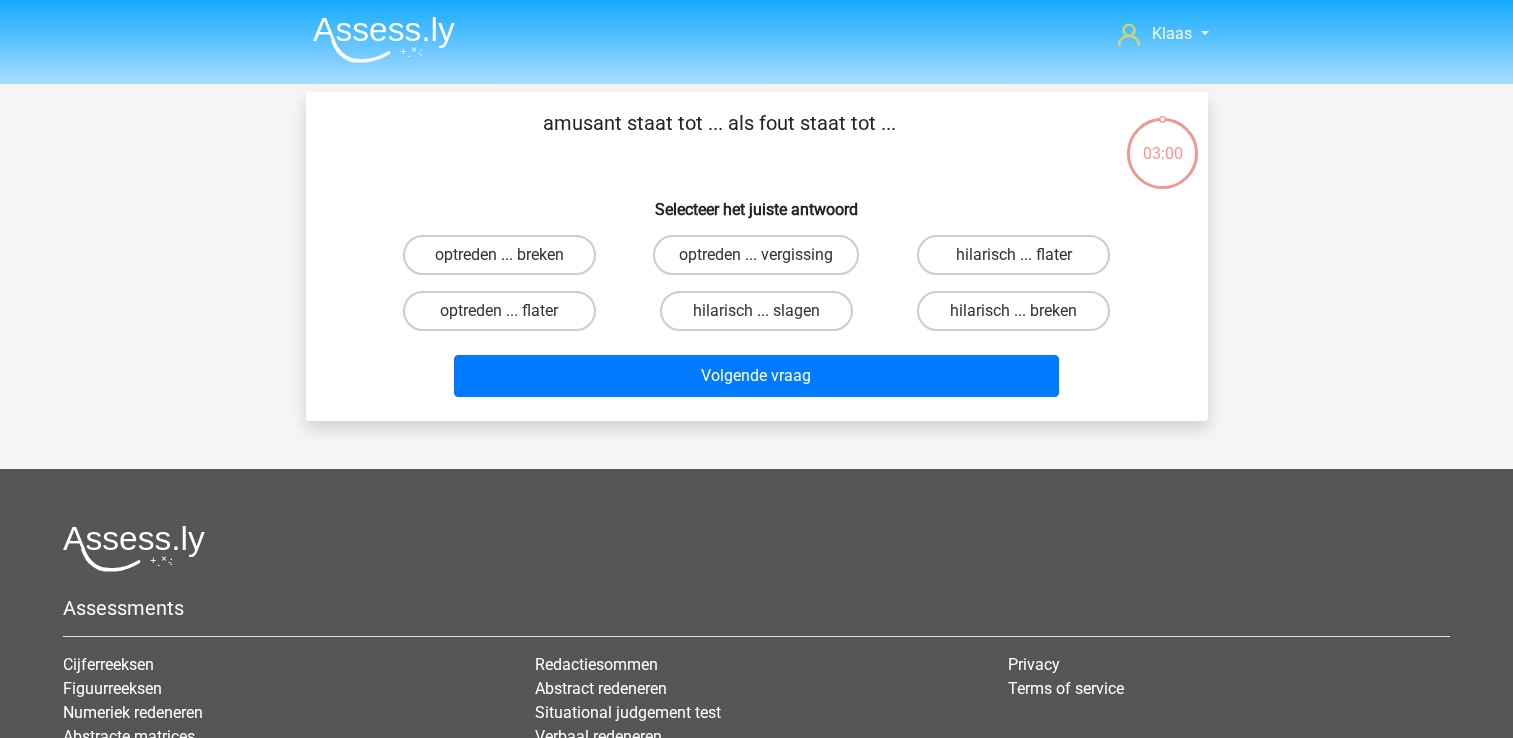 scroll, scrollTop: 0, scrollLeft: 0, axis: both 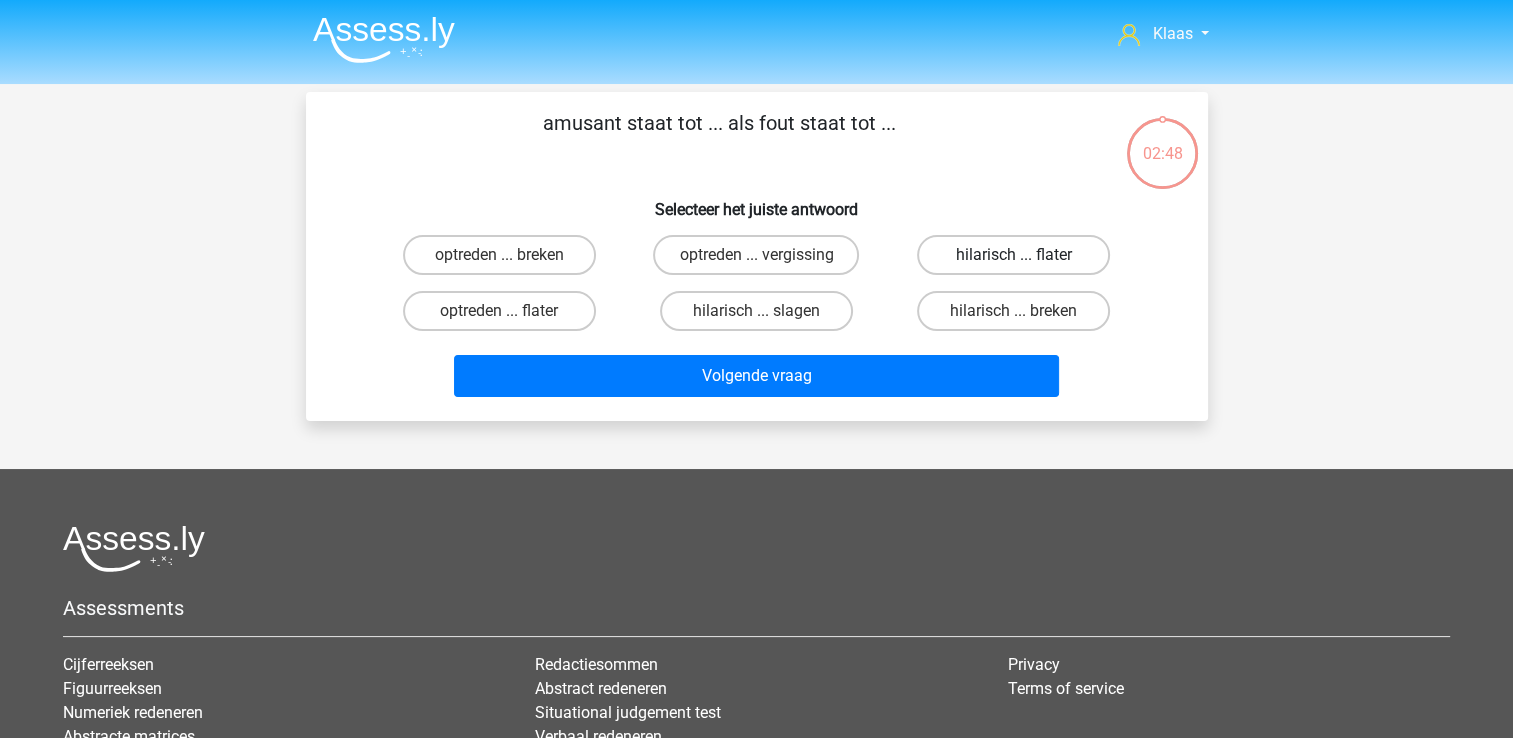 click on "hilarisch ... flater" at bounding box center (1013, 255) 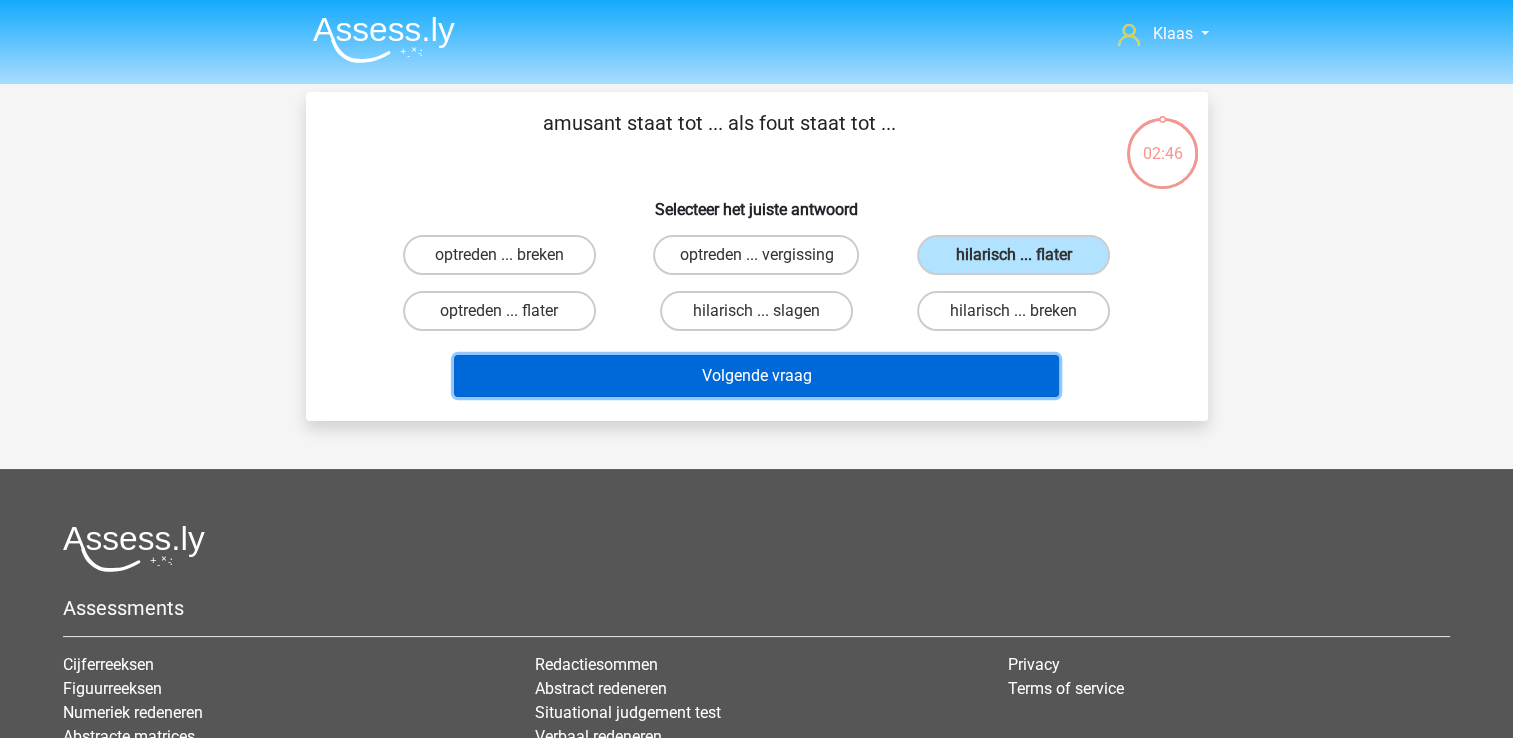 click on "Volgende vraag" at bounding box center (756, 376) 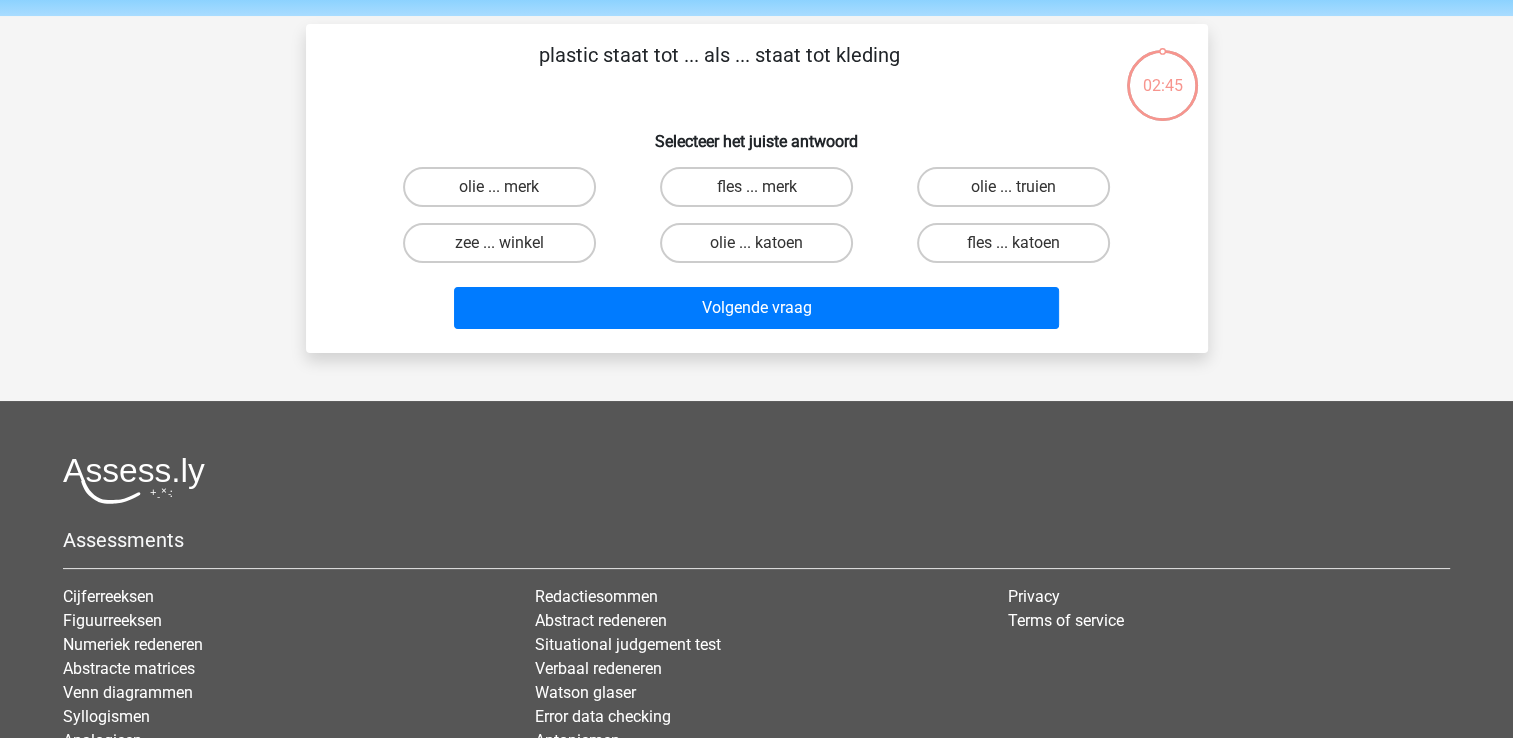 scroll, scrollTop: 92, scrollLeft: 0, axis: vertical 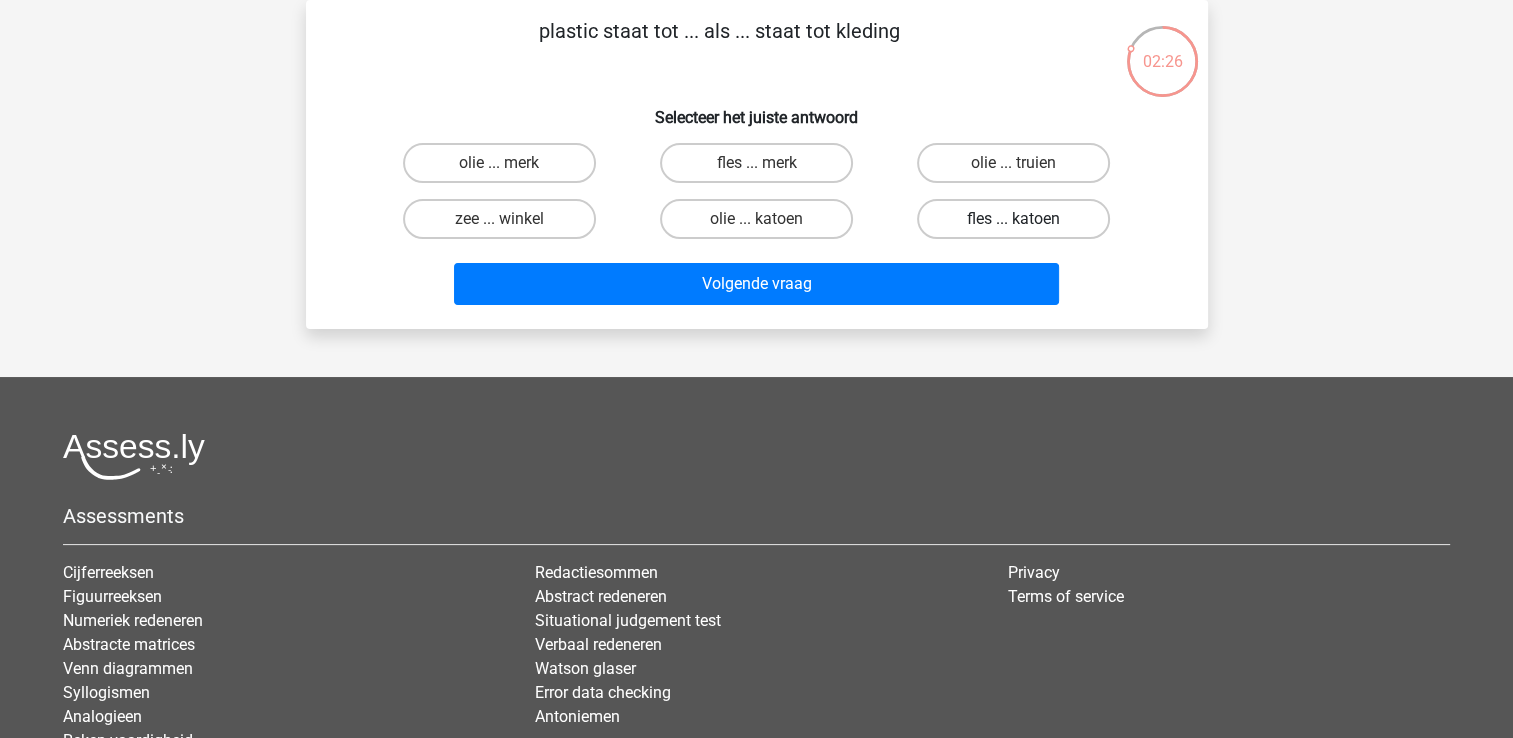 click on "fles ... katoen" at bounding box center (1013, 219) 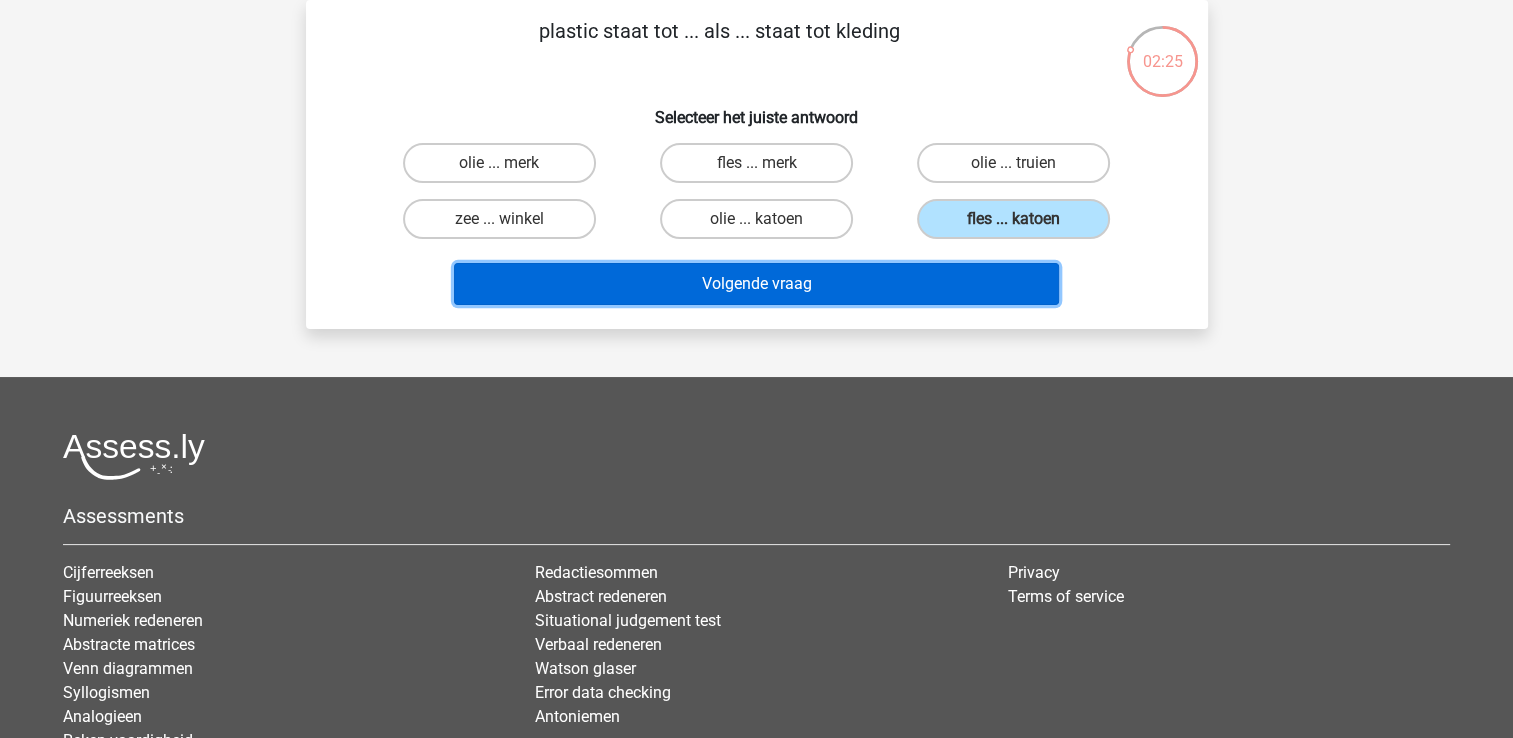 click on "Volgende vraag" at bounding box center (756, 284) 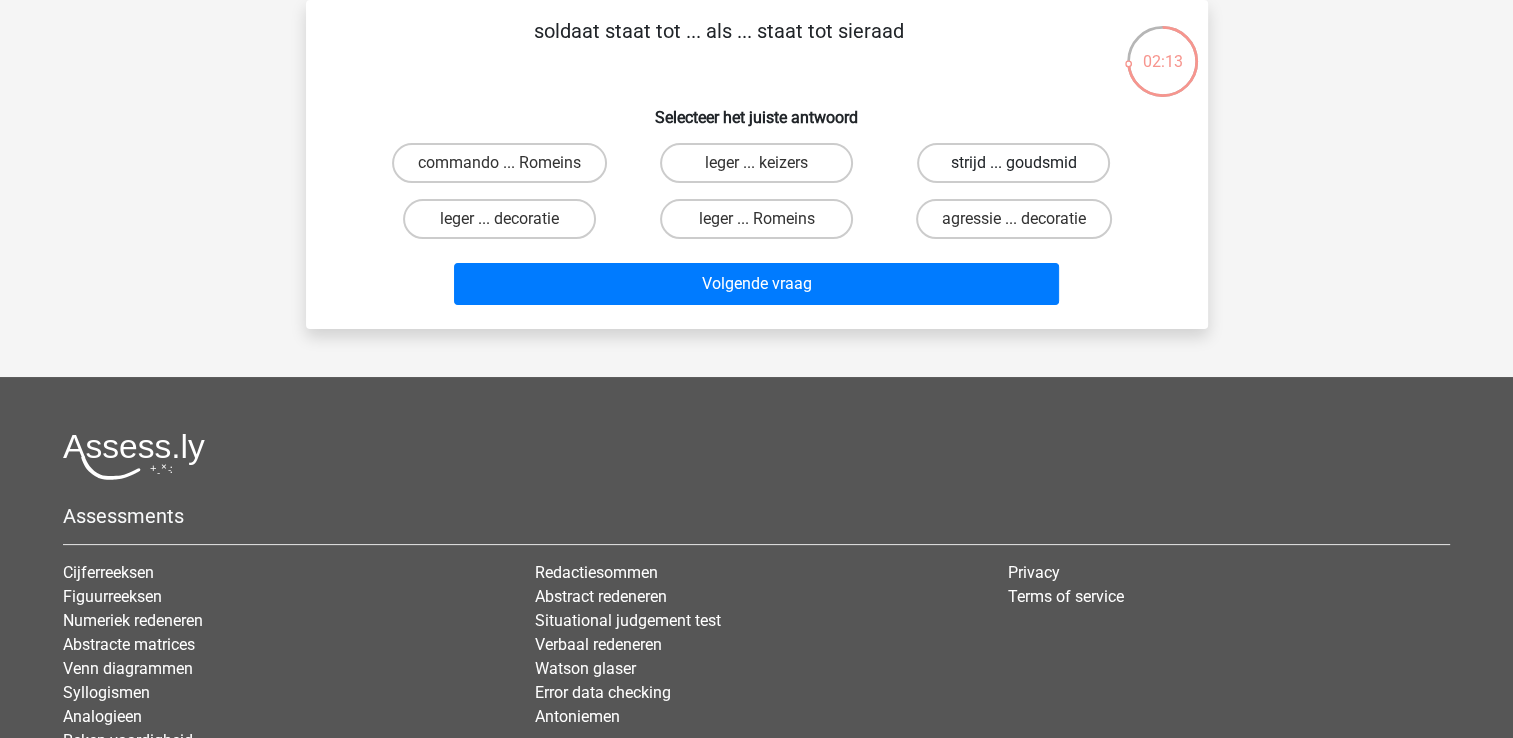 click on "strijd ... goudsmid" at bounding box center [1013, 163] 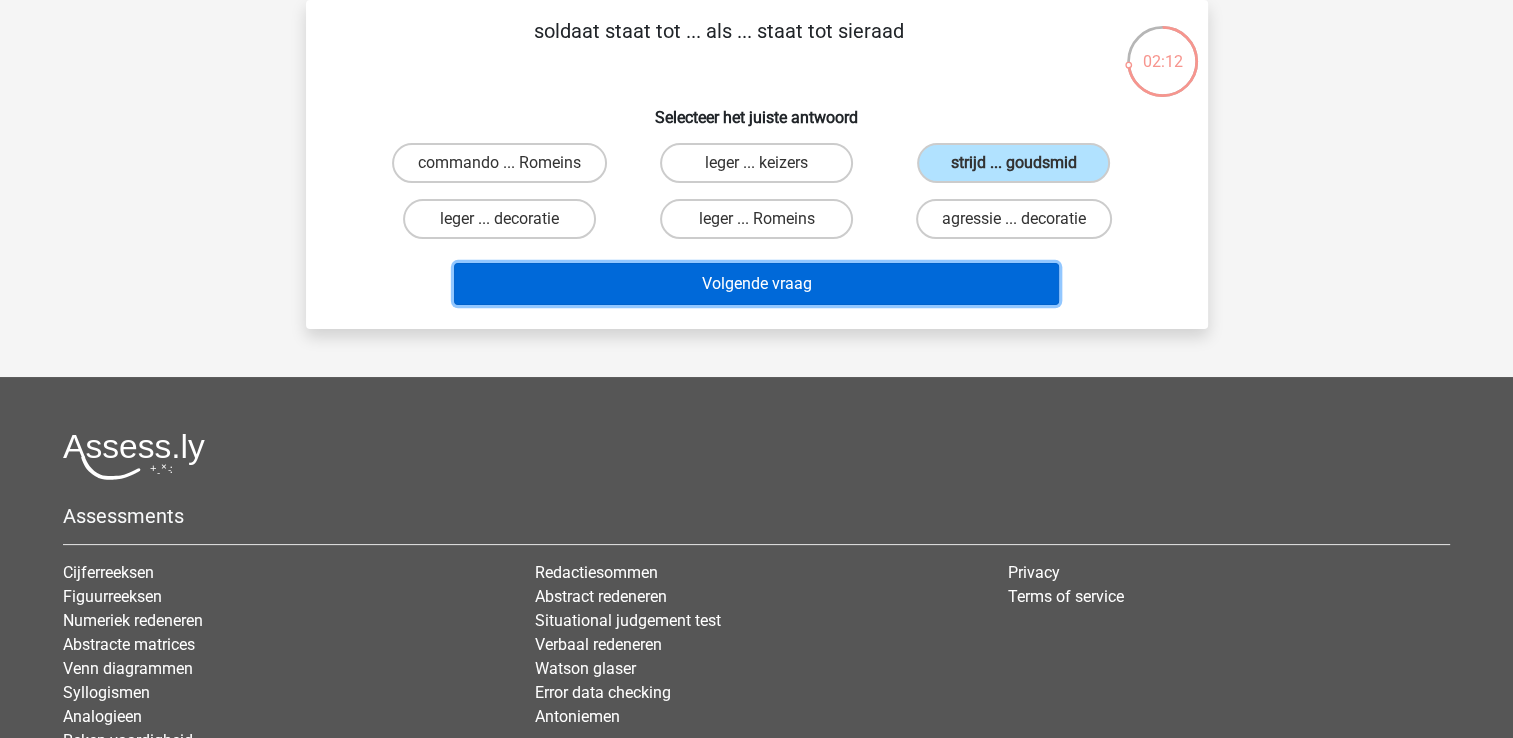 click on "Volgende vraag" at bounding box center [756, 284] 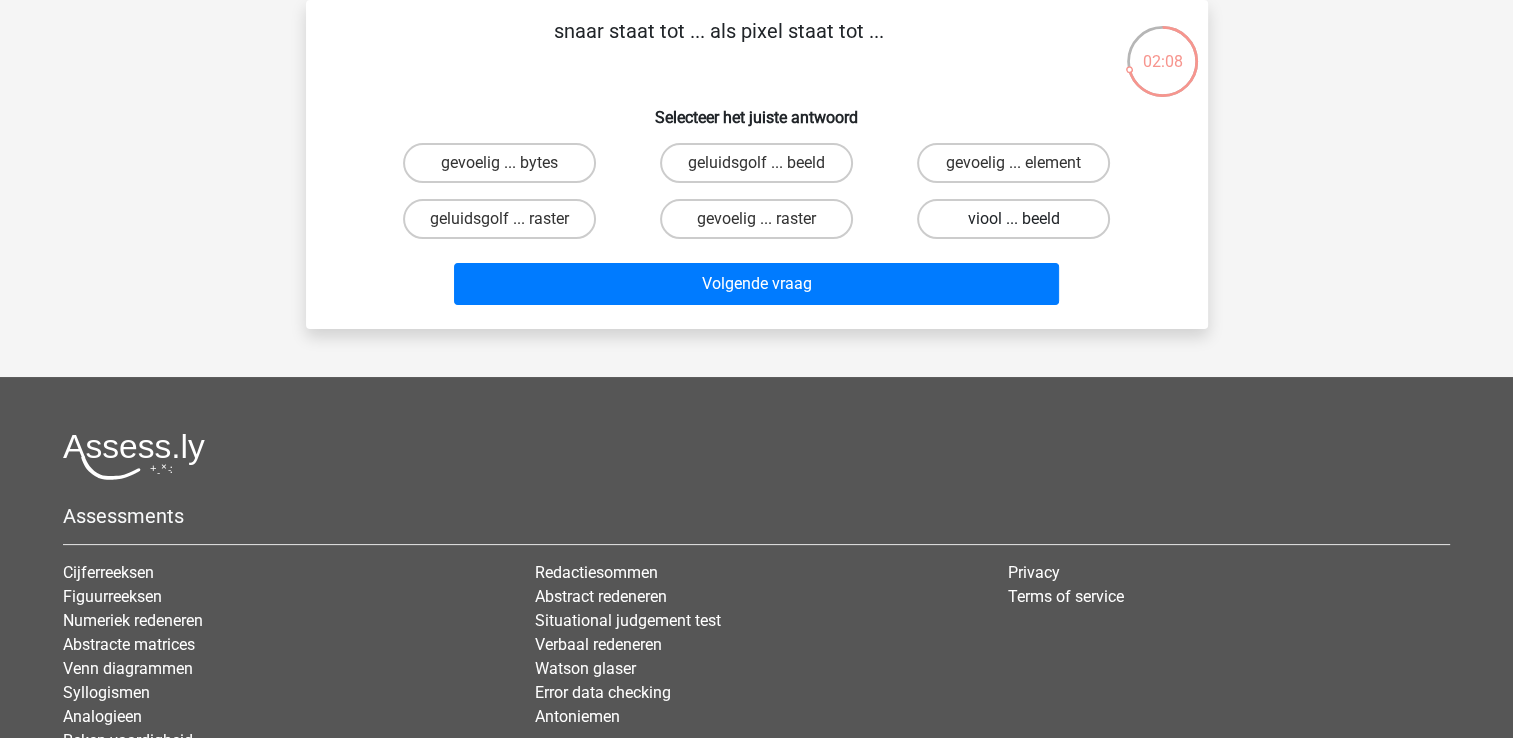 click on "viool ... beeld" at bounding box center [1013, 219] 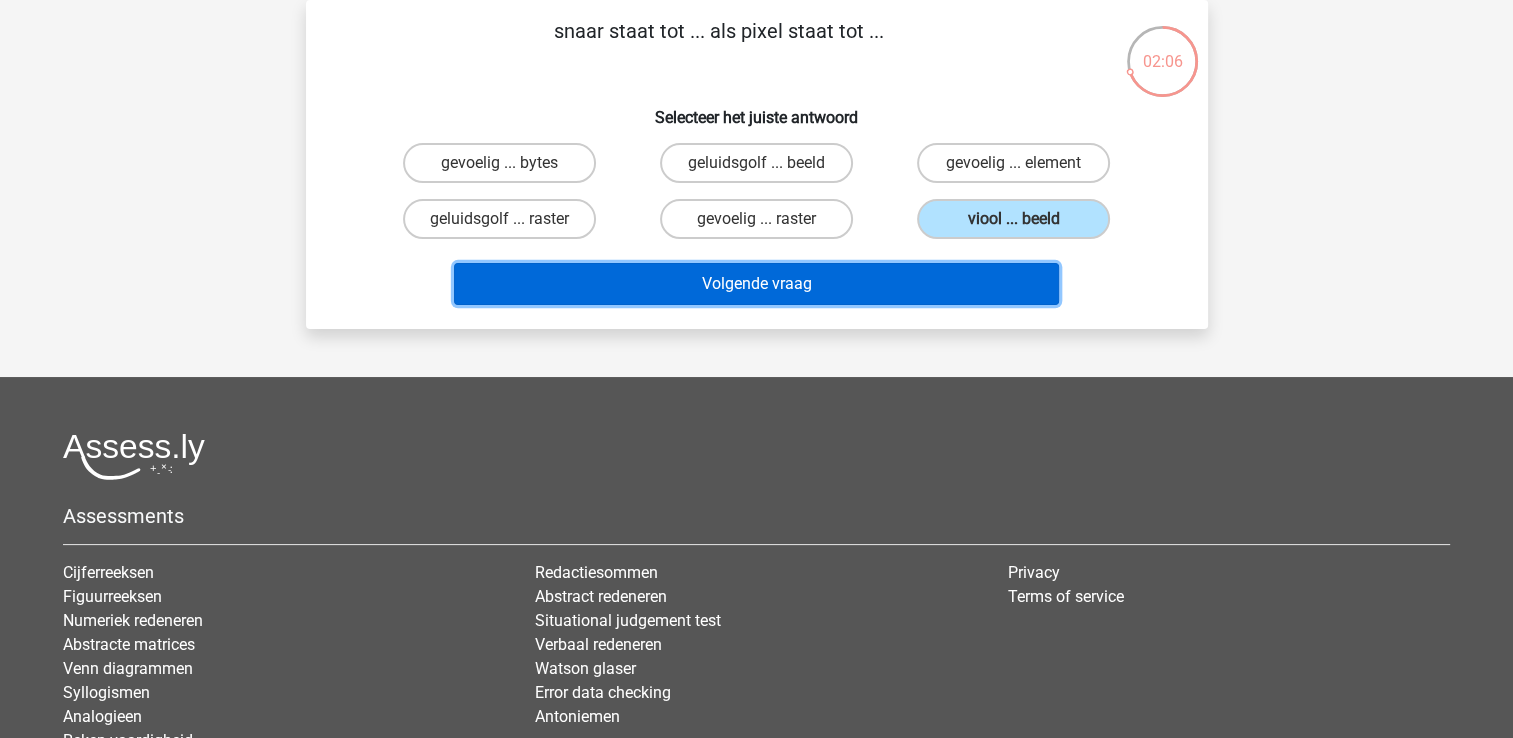 click on "Volgende vraag" at bounding box center (756, 284) 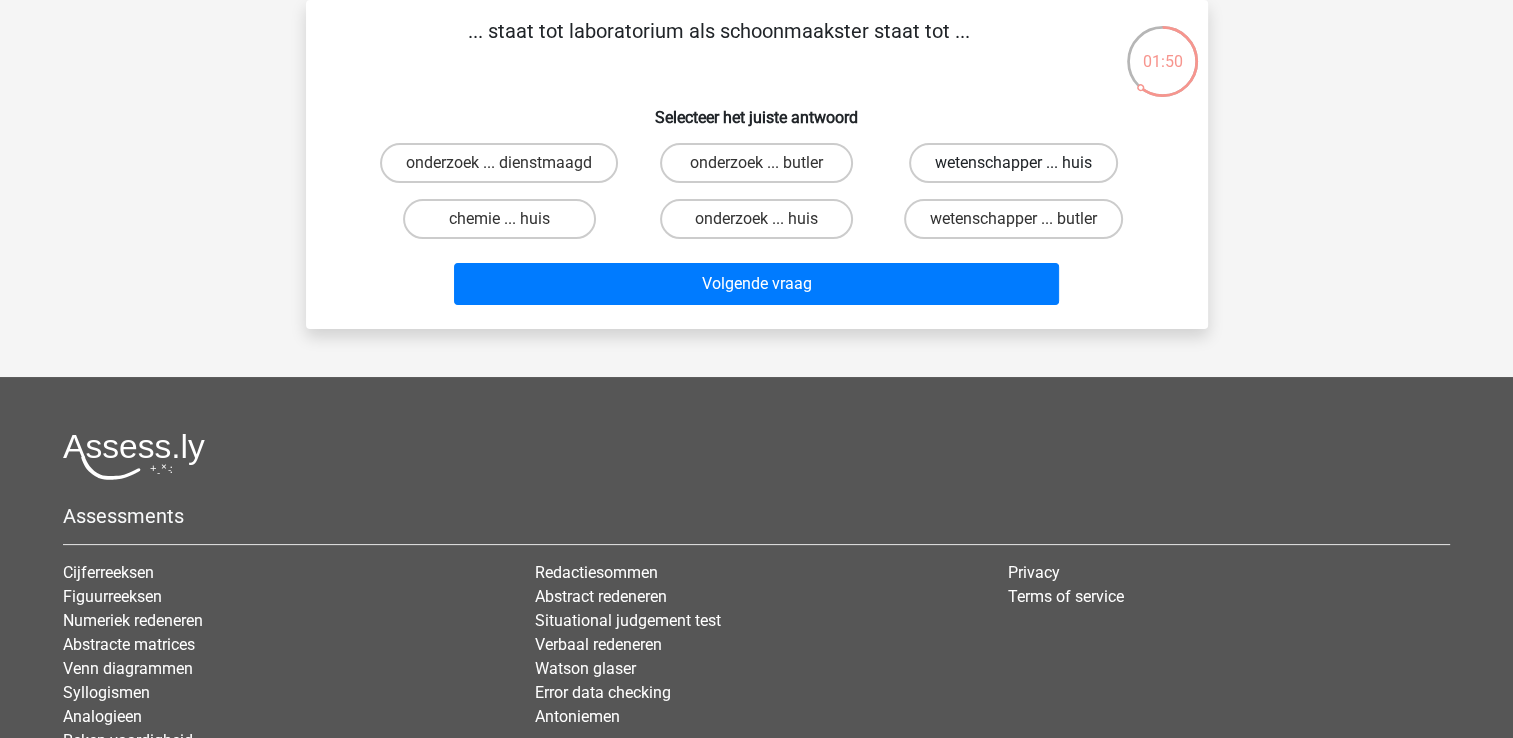click on "wetenschapper ... huis" at bounding box center (1013, 163) 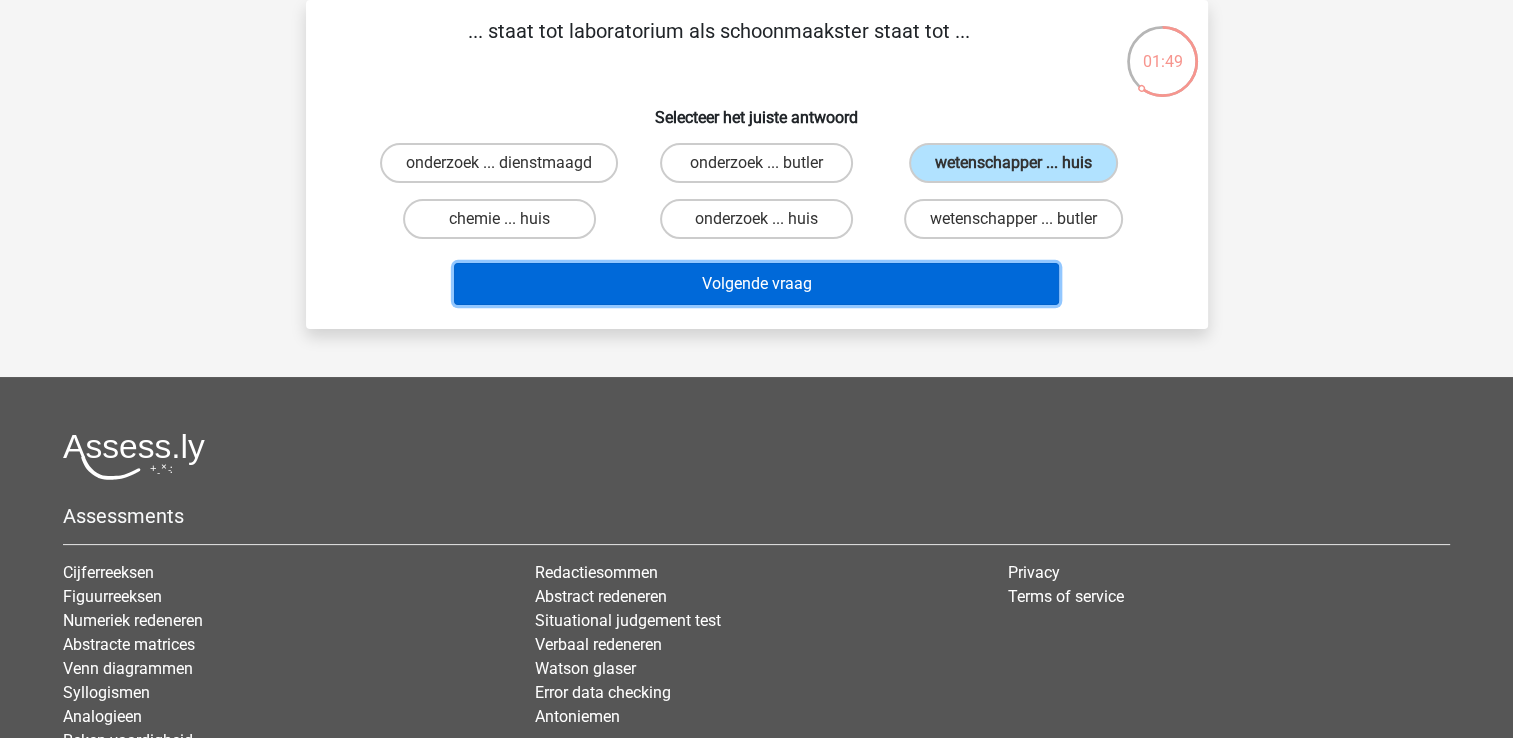 click on "Volgende vraag" at bounding box center [756, 284] 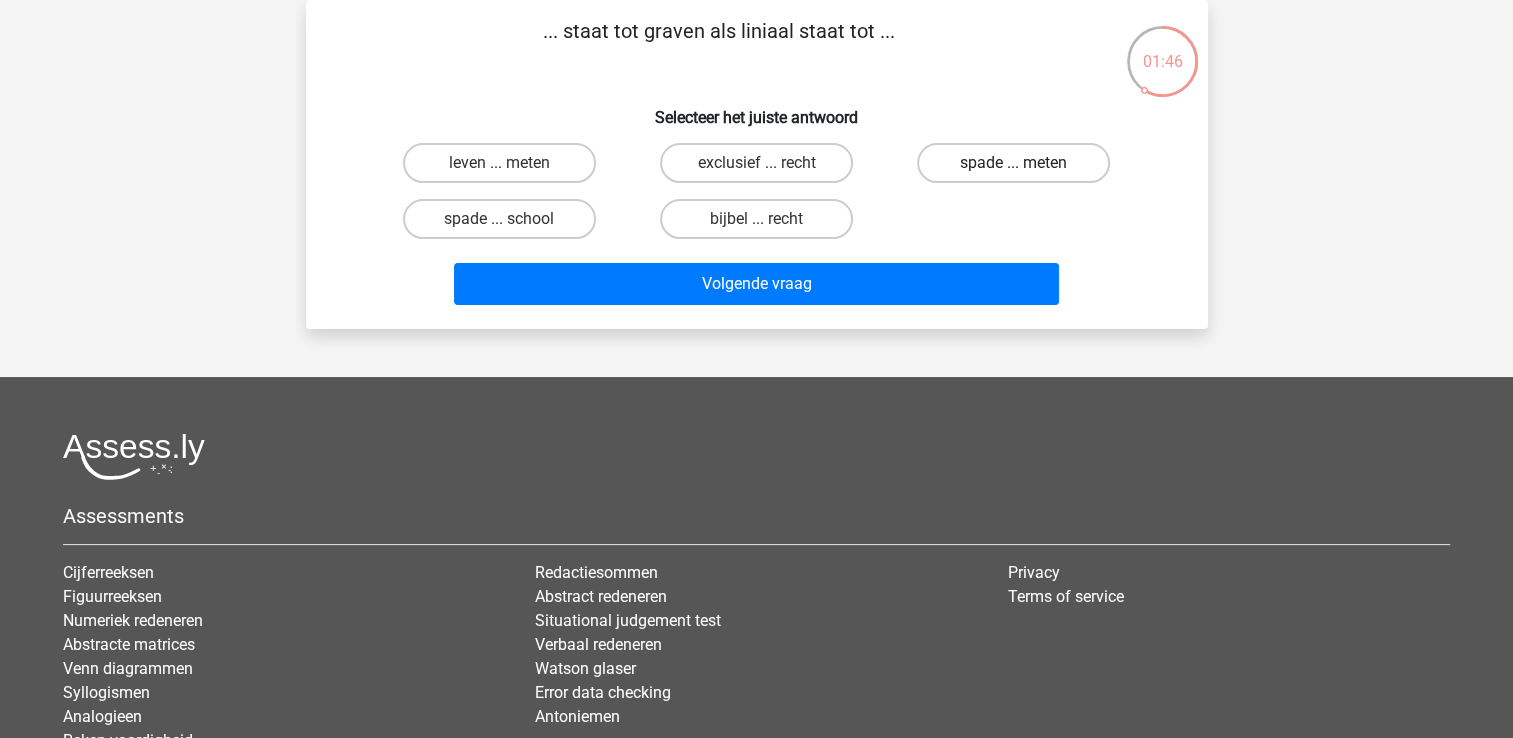 click on "spade ... meten" at bounding box center (1013, 163) 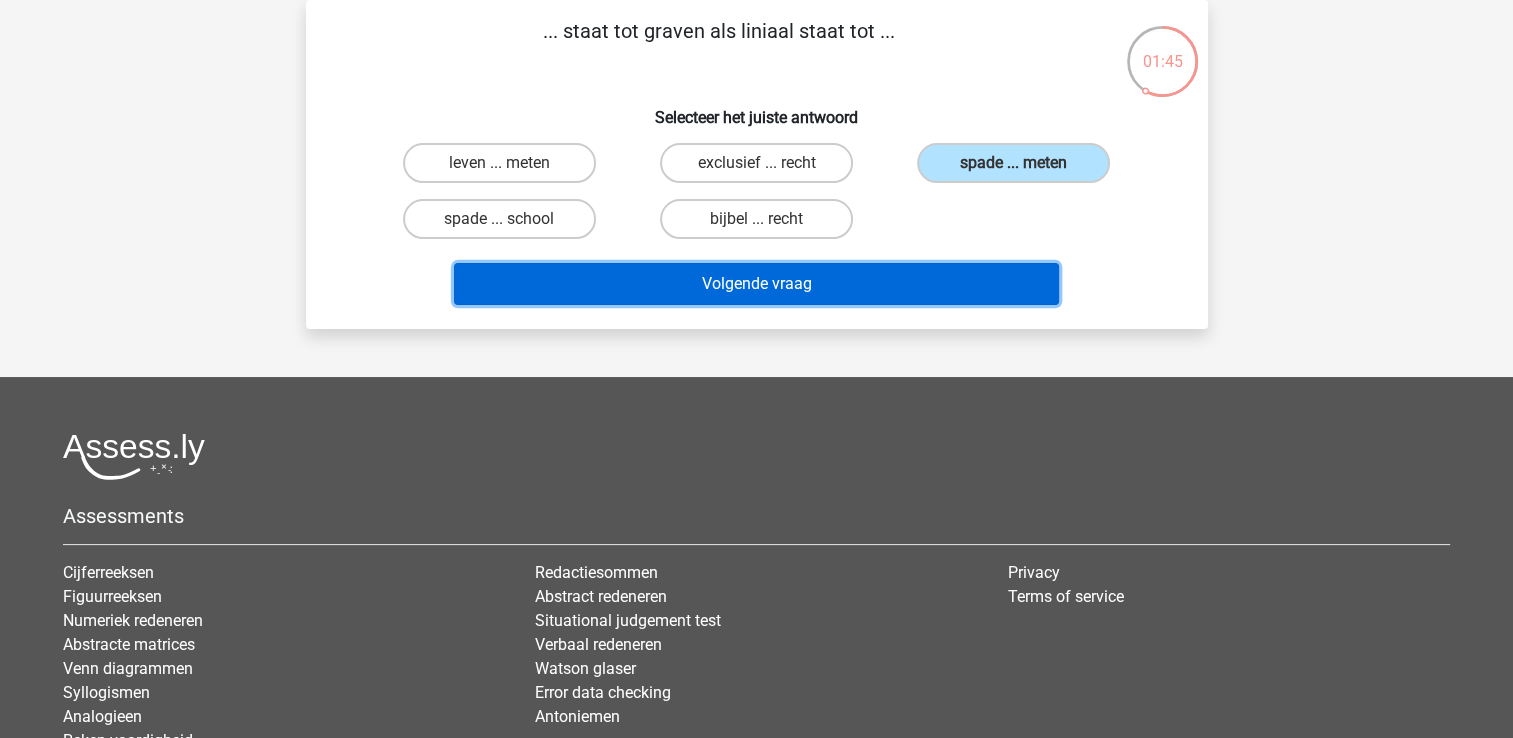 click on "Volgende vraag" at bounding box center [756, 284] 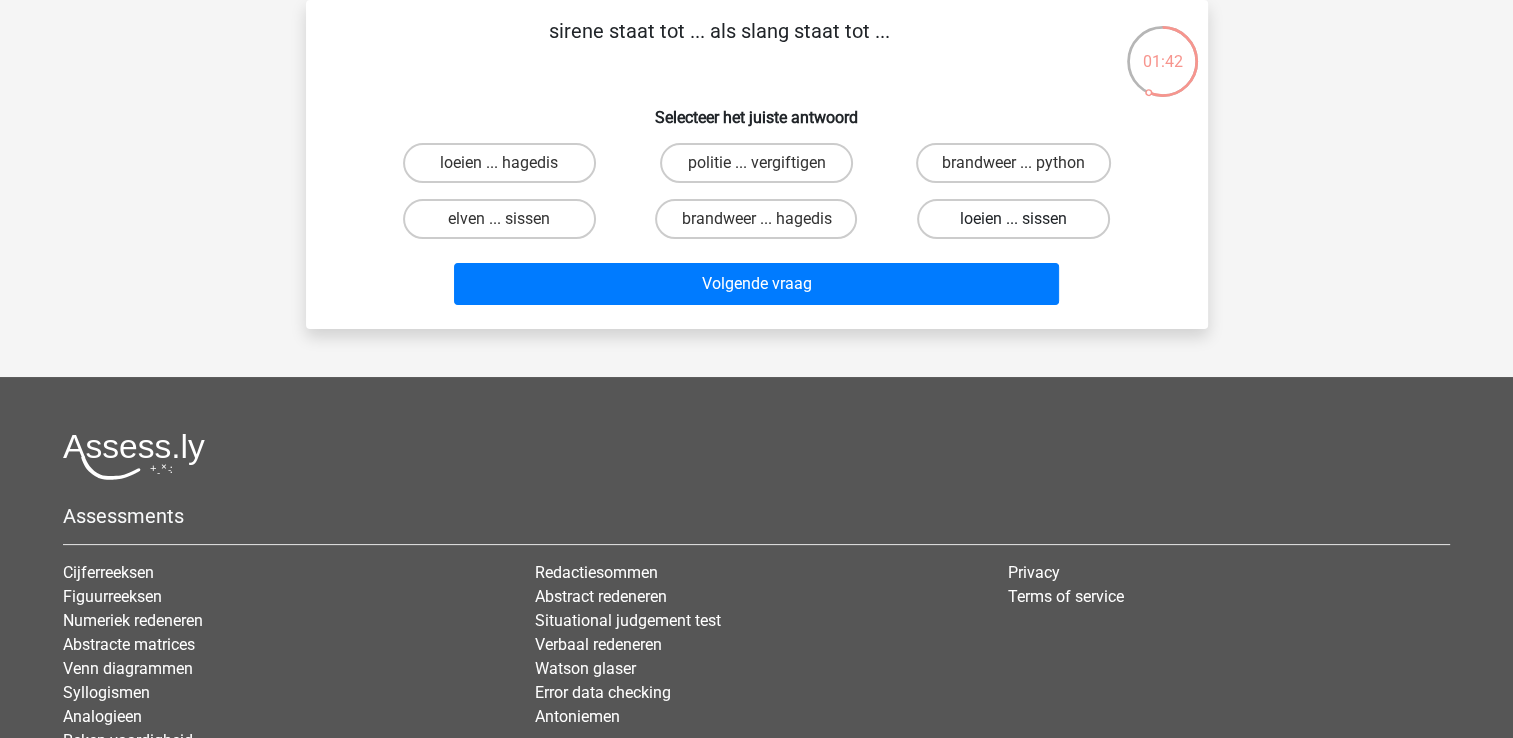 click on "loeien ... sissen" at bounding box center [1013, 219] 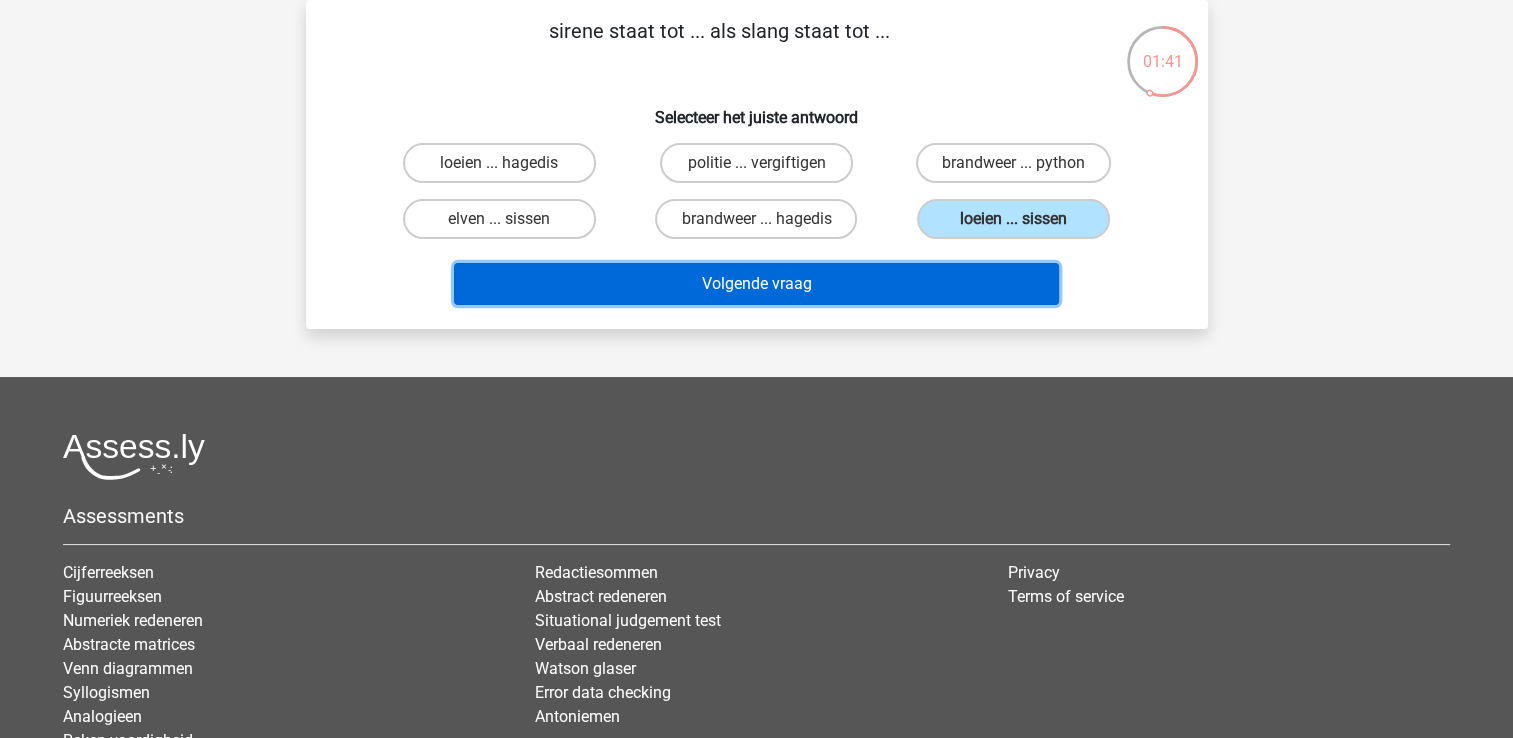 click on "Volgende vraag" at bounding box center (756, 284) 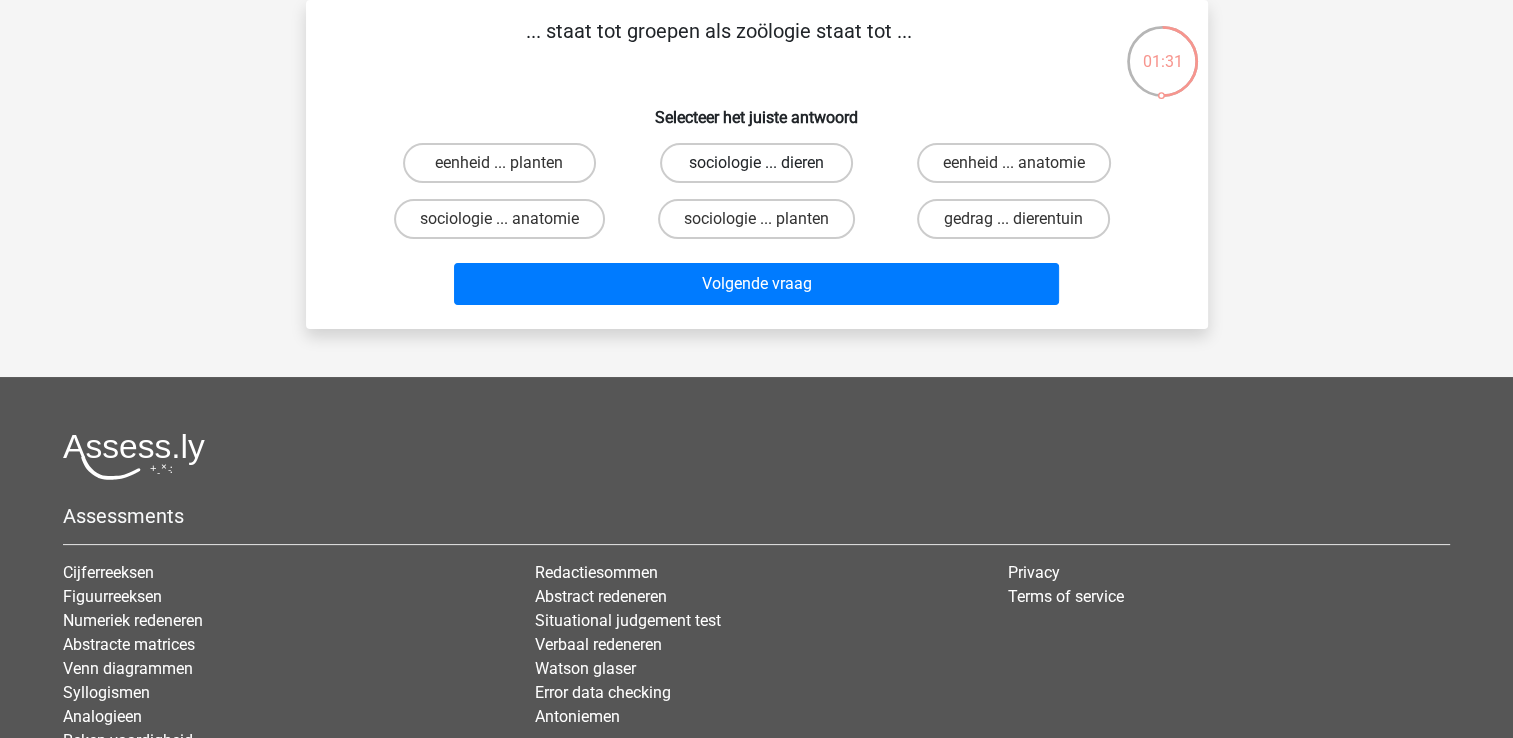 click on "sociologie ... dieren" at bounding box center [756, 163] 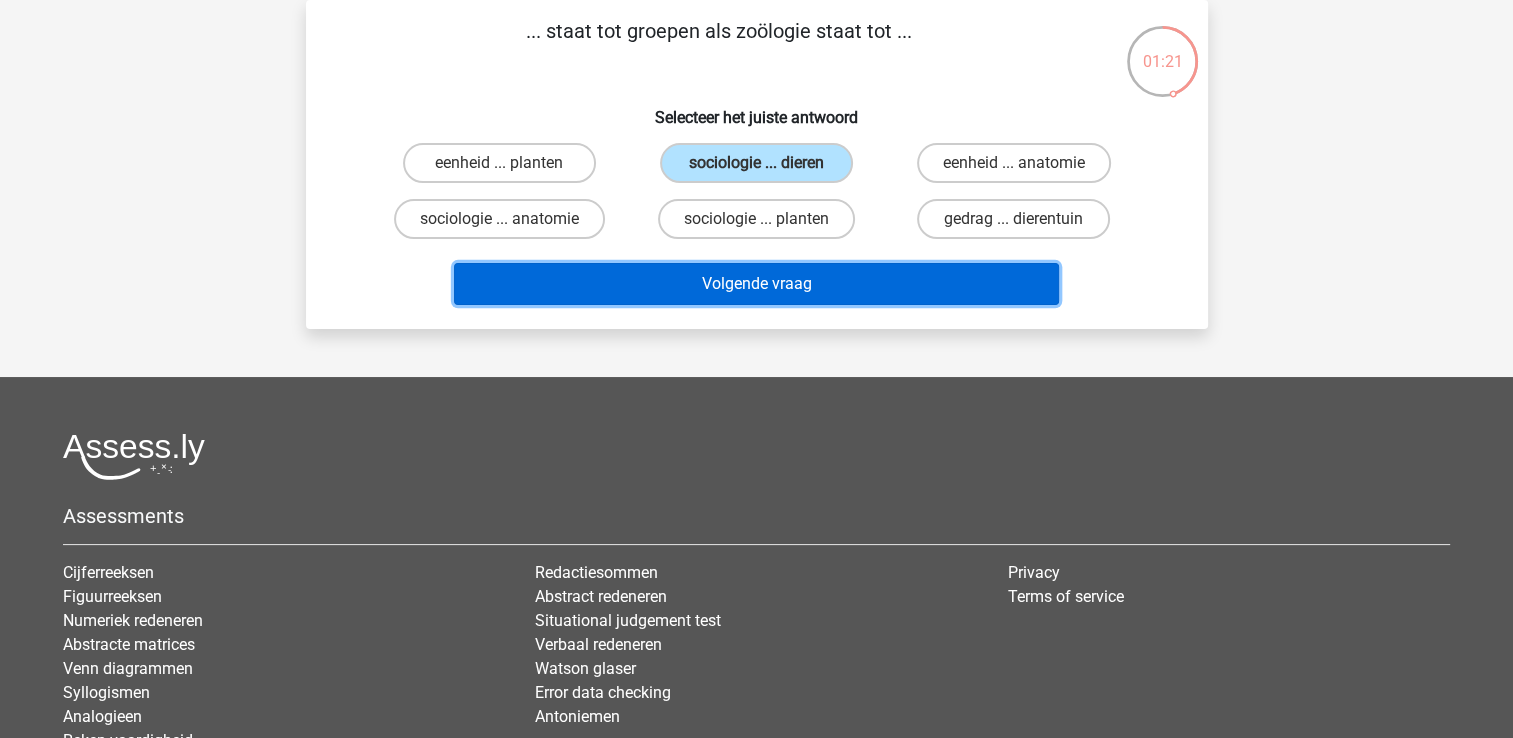 click on "Volgende vraag" at bounding box center [756, 284] 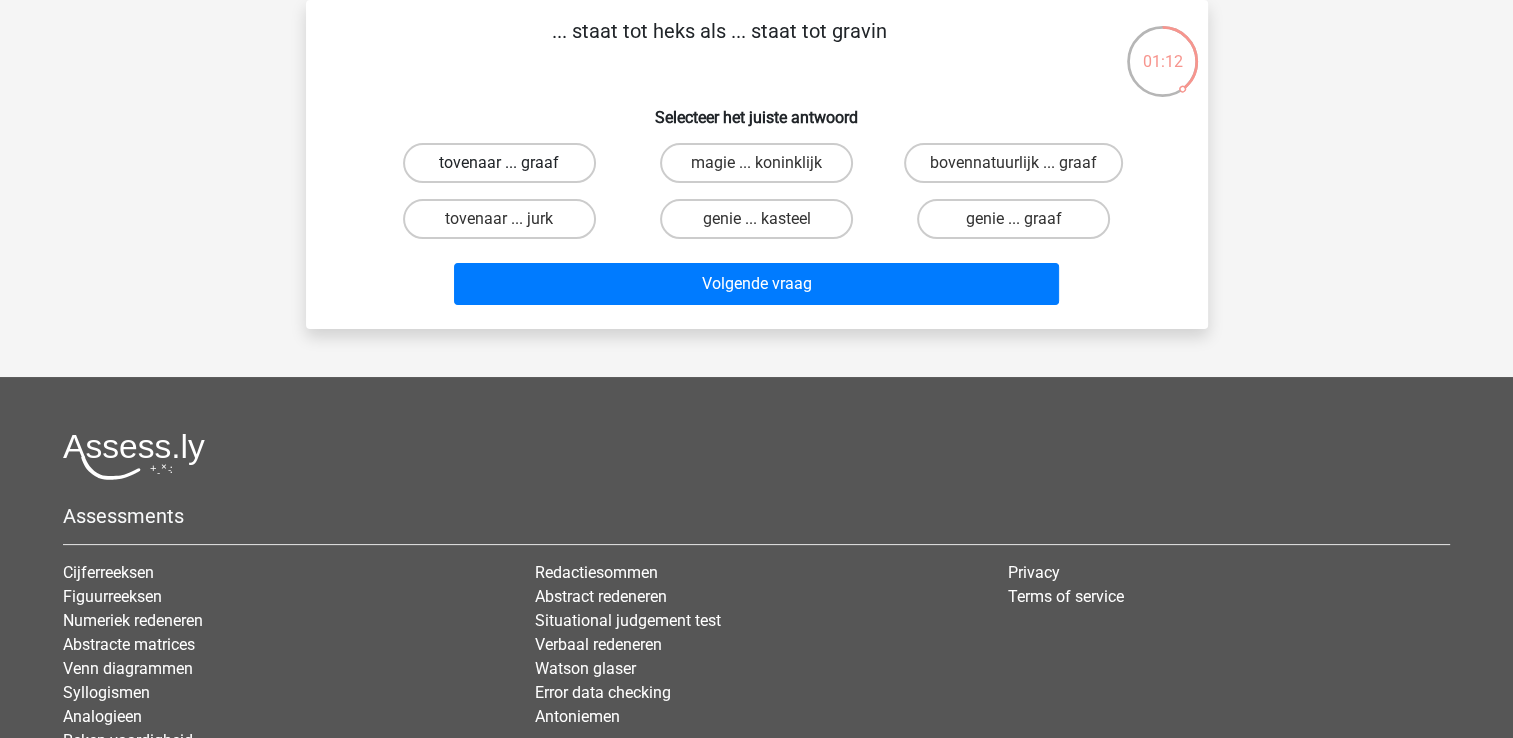 click on "tovenaar ... graaf" at bounding box center (499, 163) 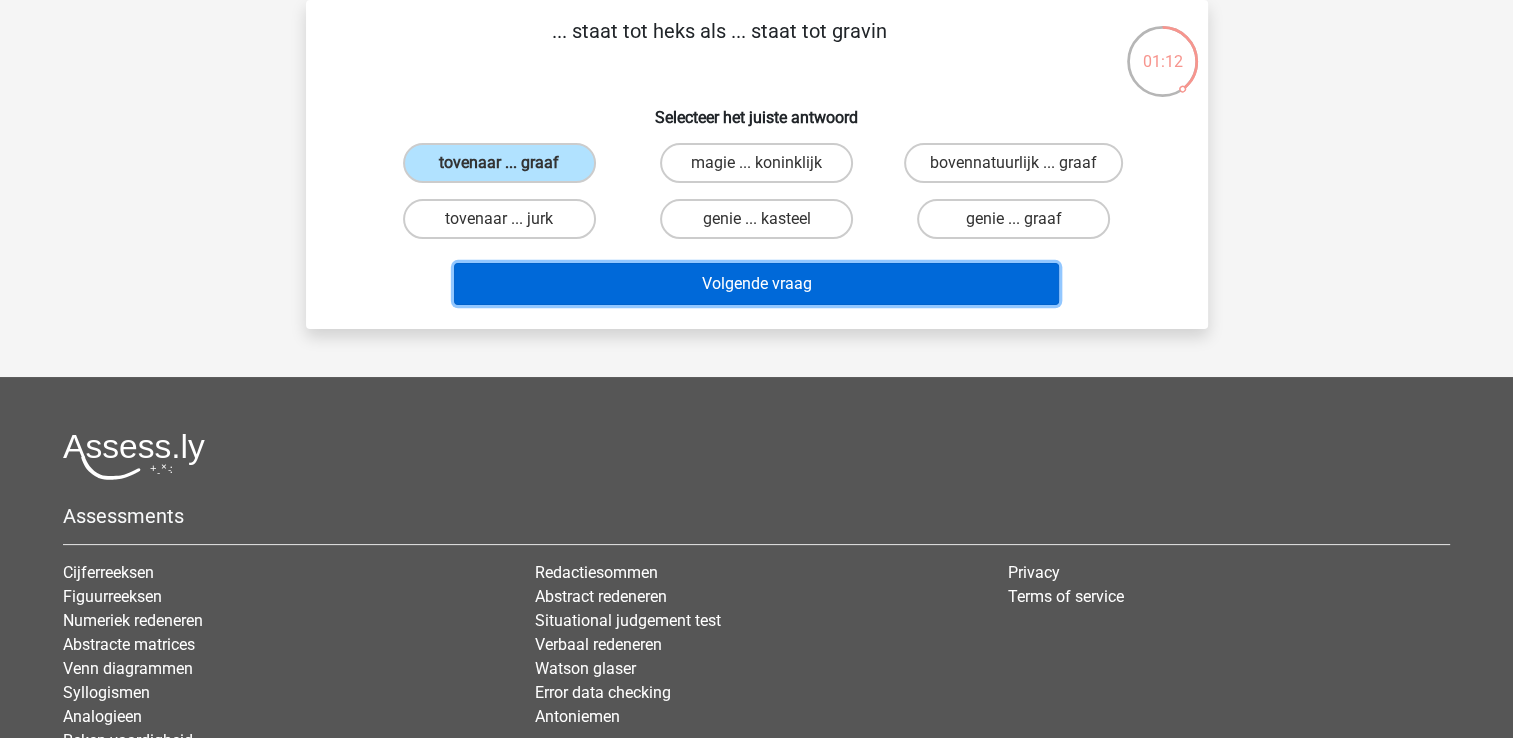 click on "Volgende vraag" at bounding box center (756, 284) 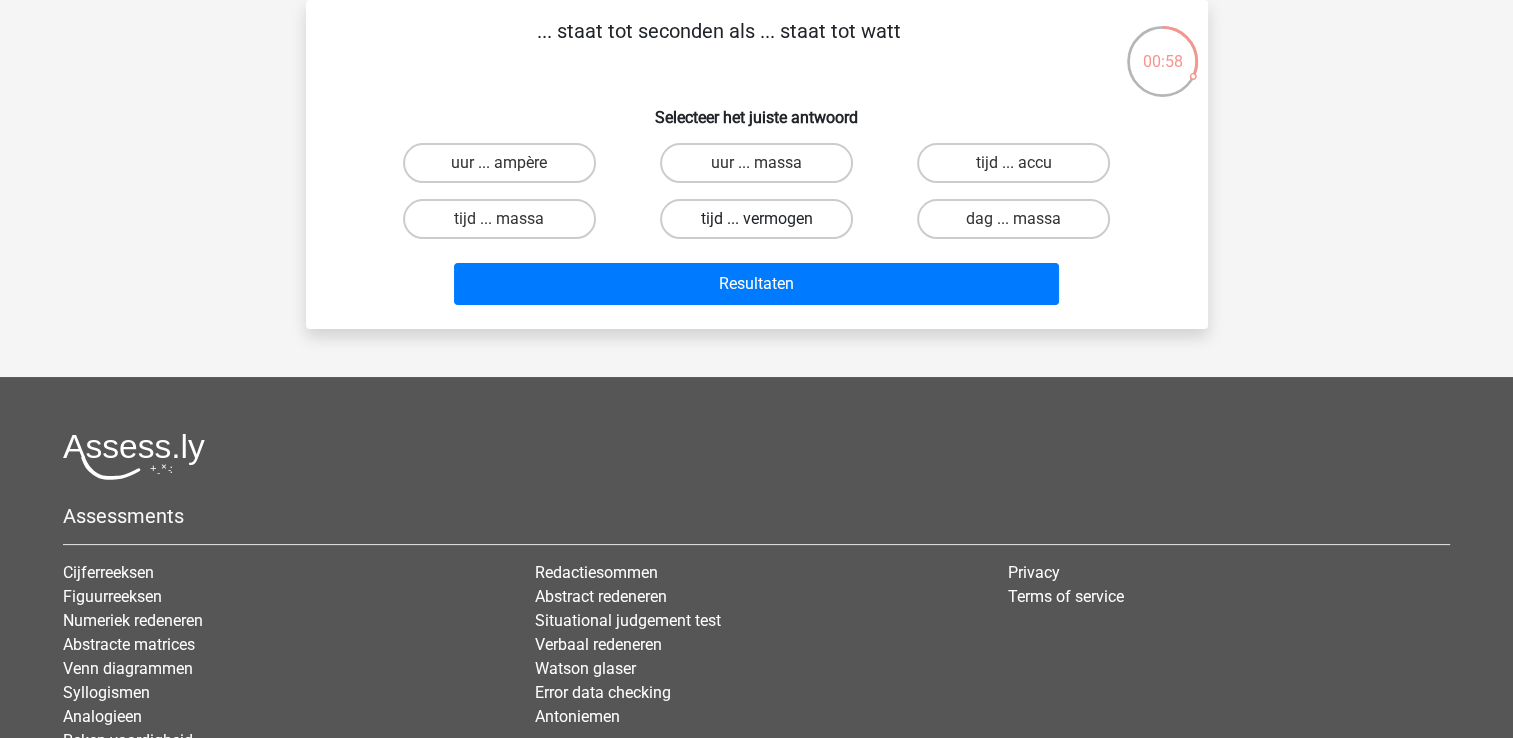 click on "tijd ... vermogen" at bounding box center (756, 219) 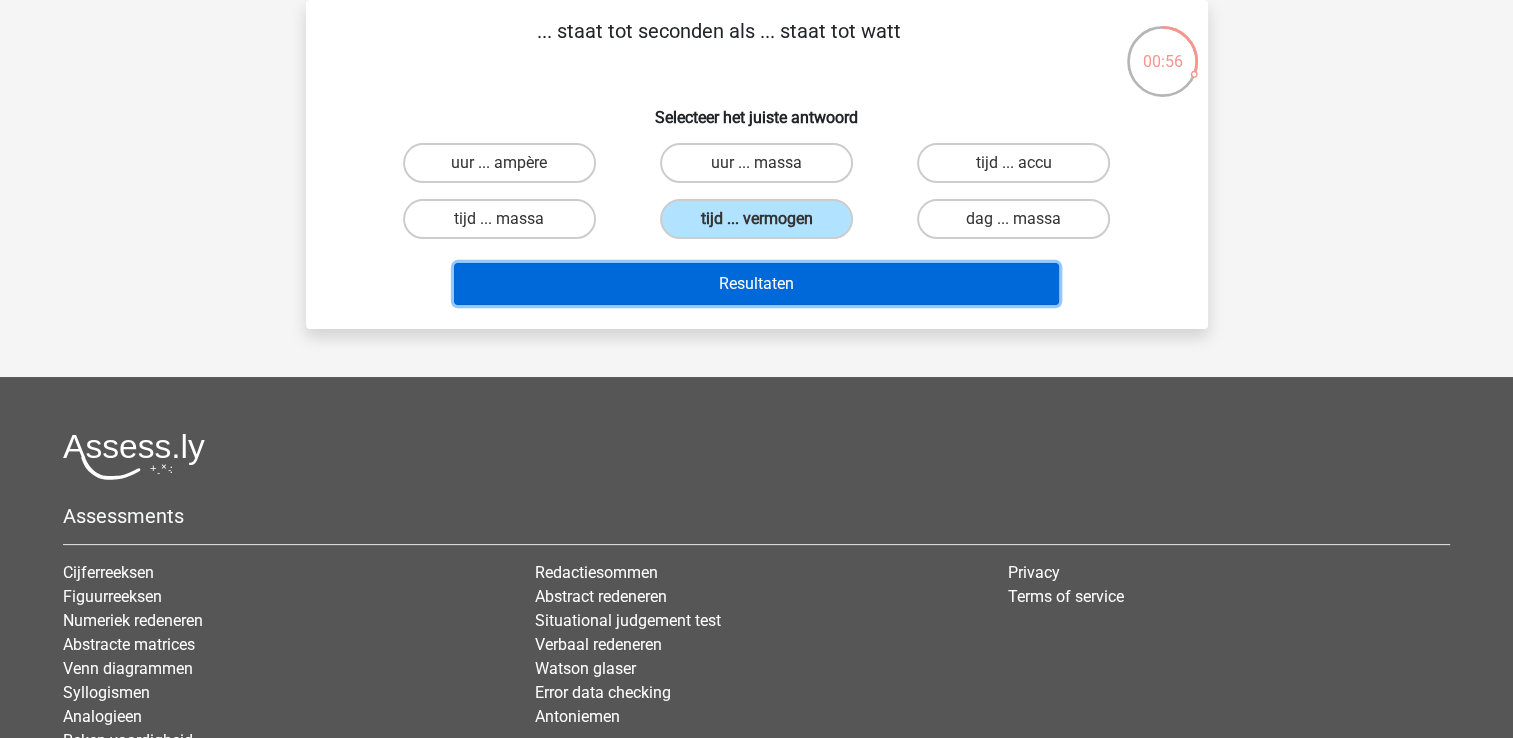 click on "Resultaten" at bounding box center (756, 284) 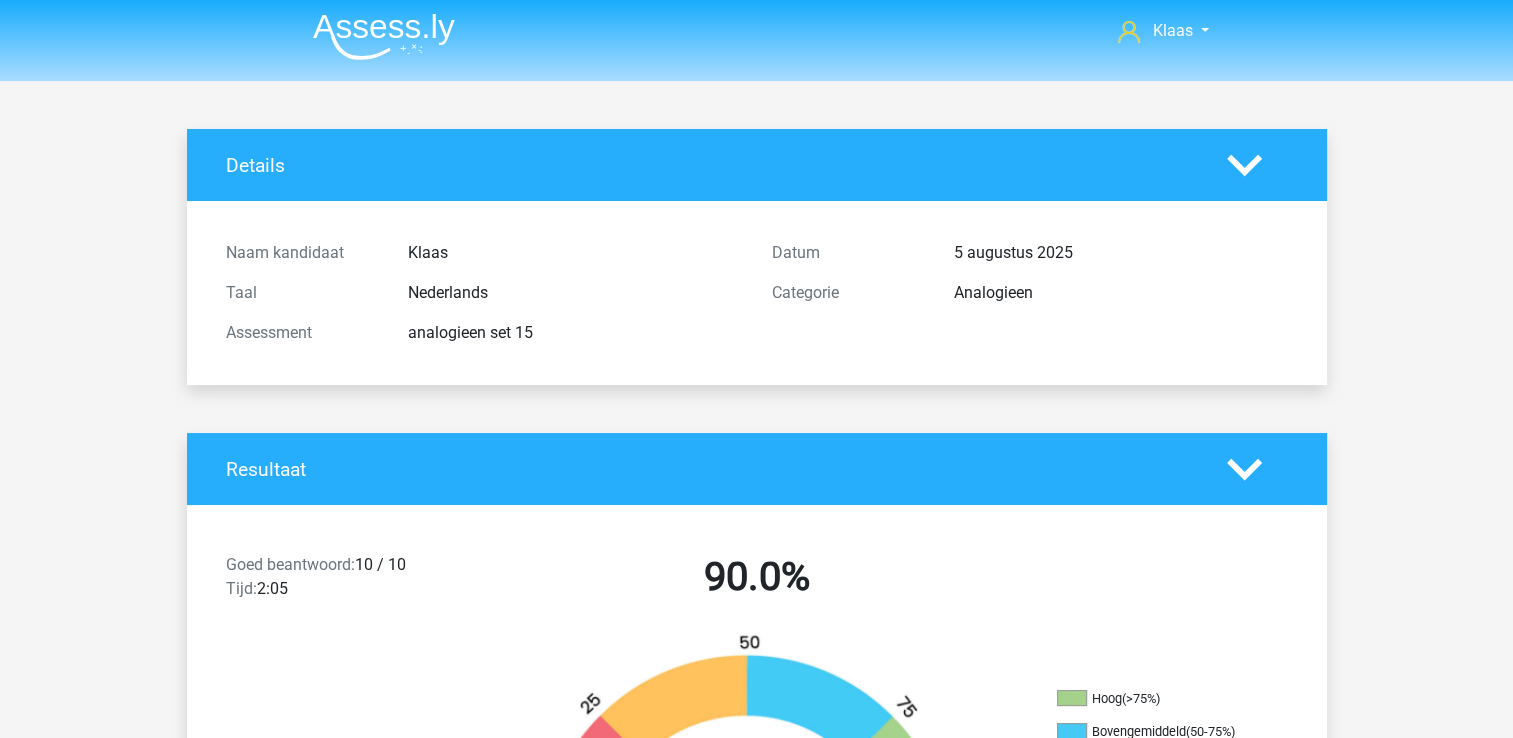 scroll, scrollTop: 0, scrollLeft: 0, axis: both 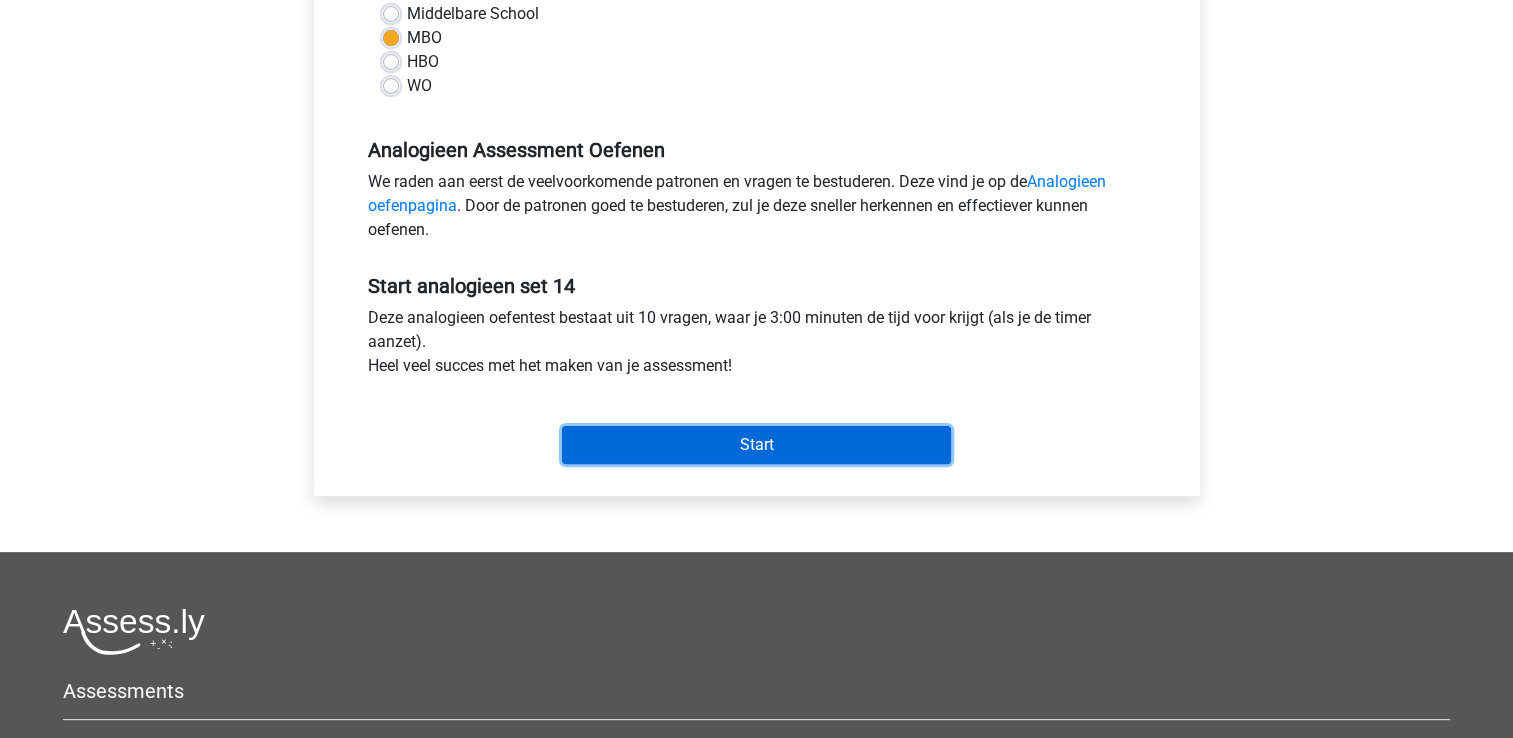 click on "Start" at bounding box center [756, 445] 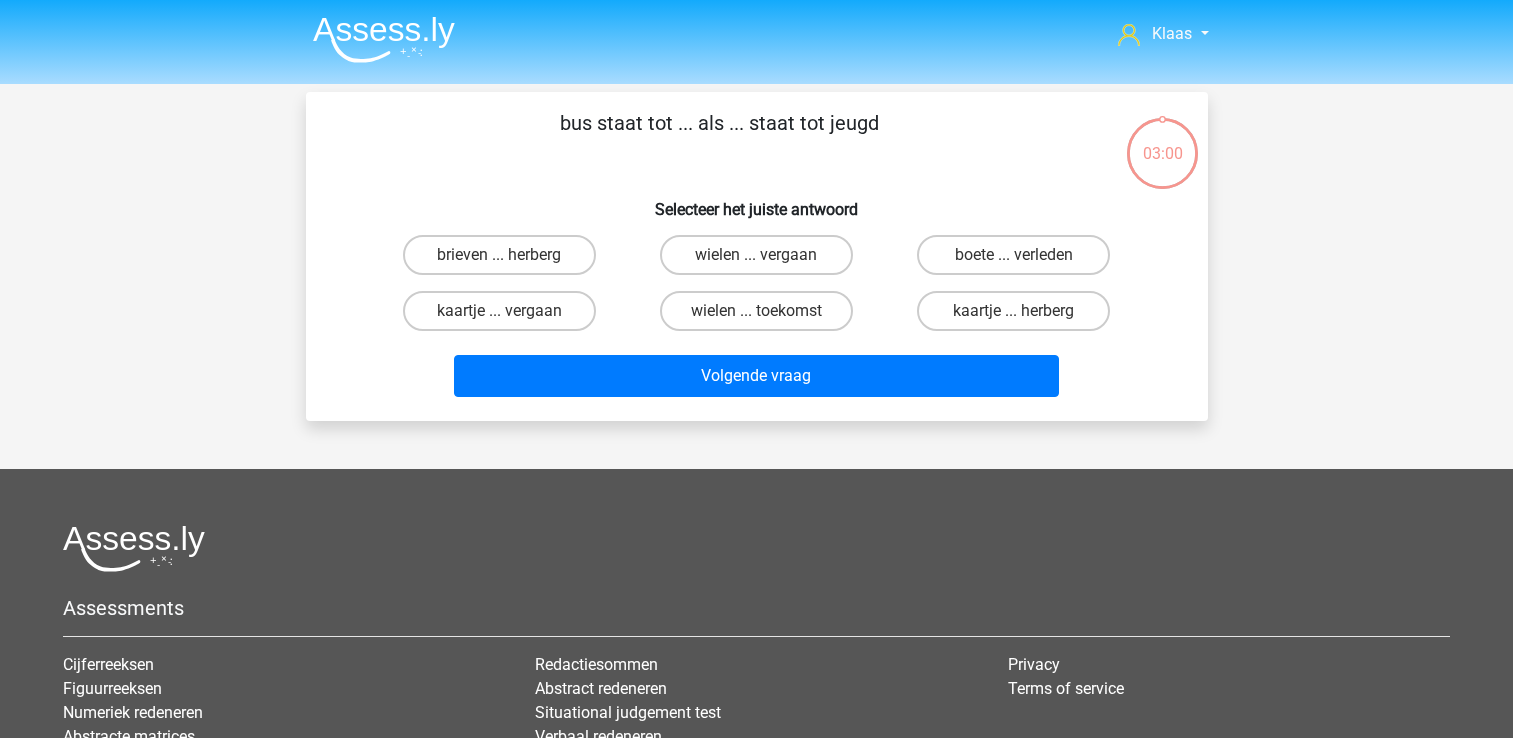 scroll, scrollTop: 0, scrollLeft: 0, axis: both 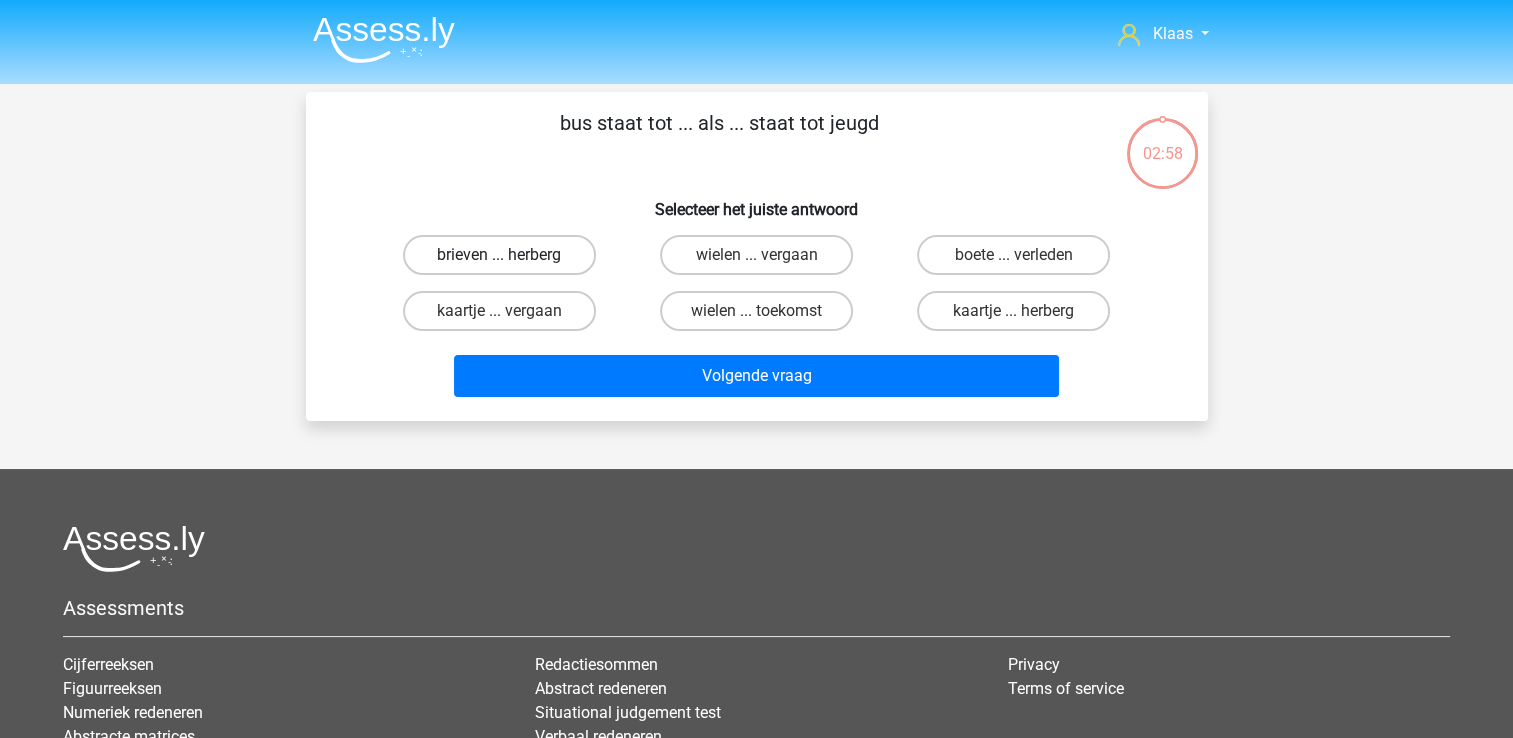 click on "brieven ... herberg" at bounding box center [499, 255] 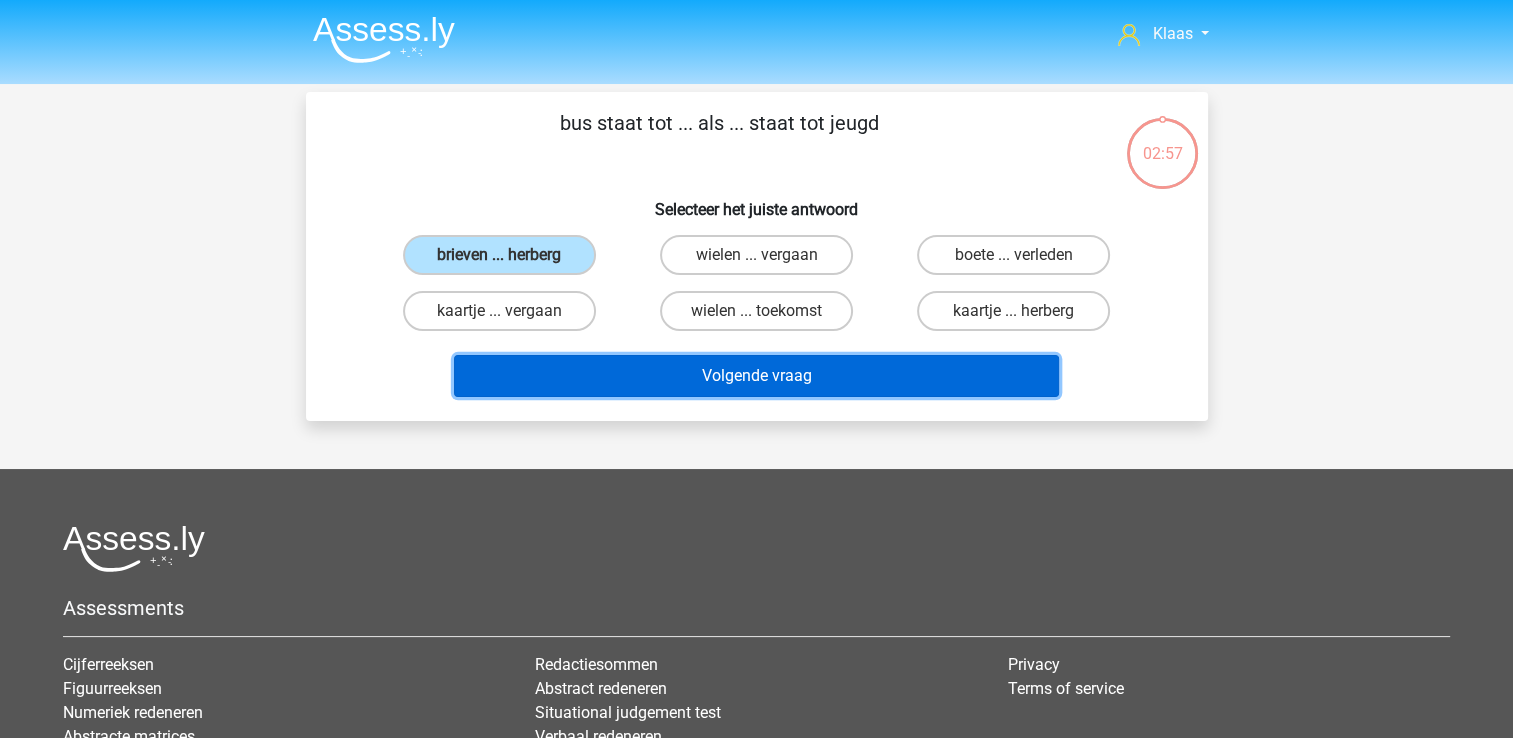 click on "Volgende vraag" at bounding box center (756, 376) 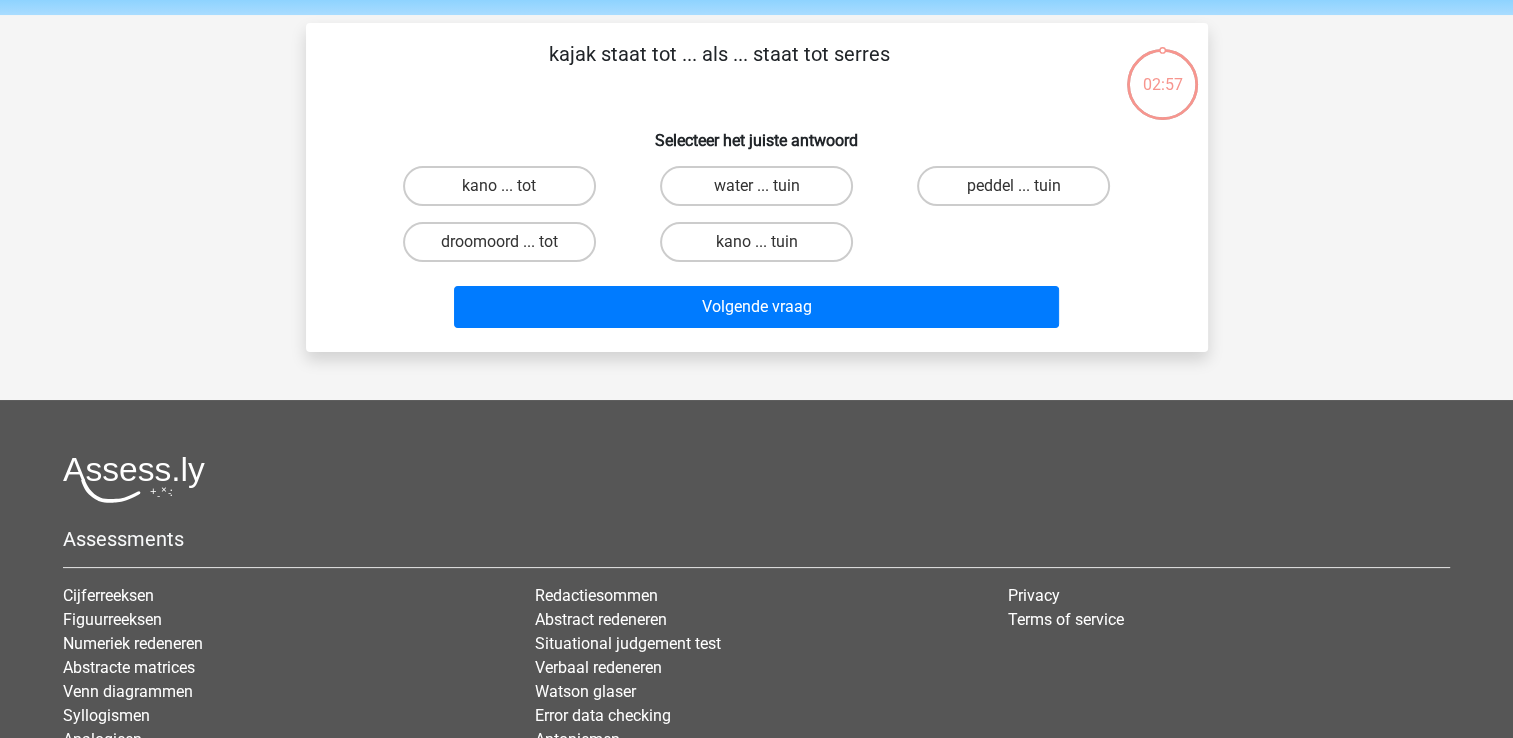 scroll, scrollTop: 92, scrollLeft: 0, axis: vertical 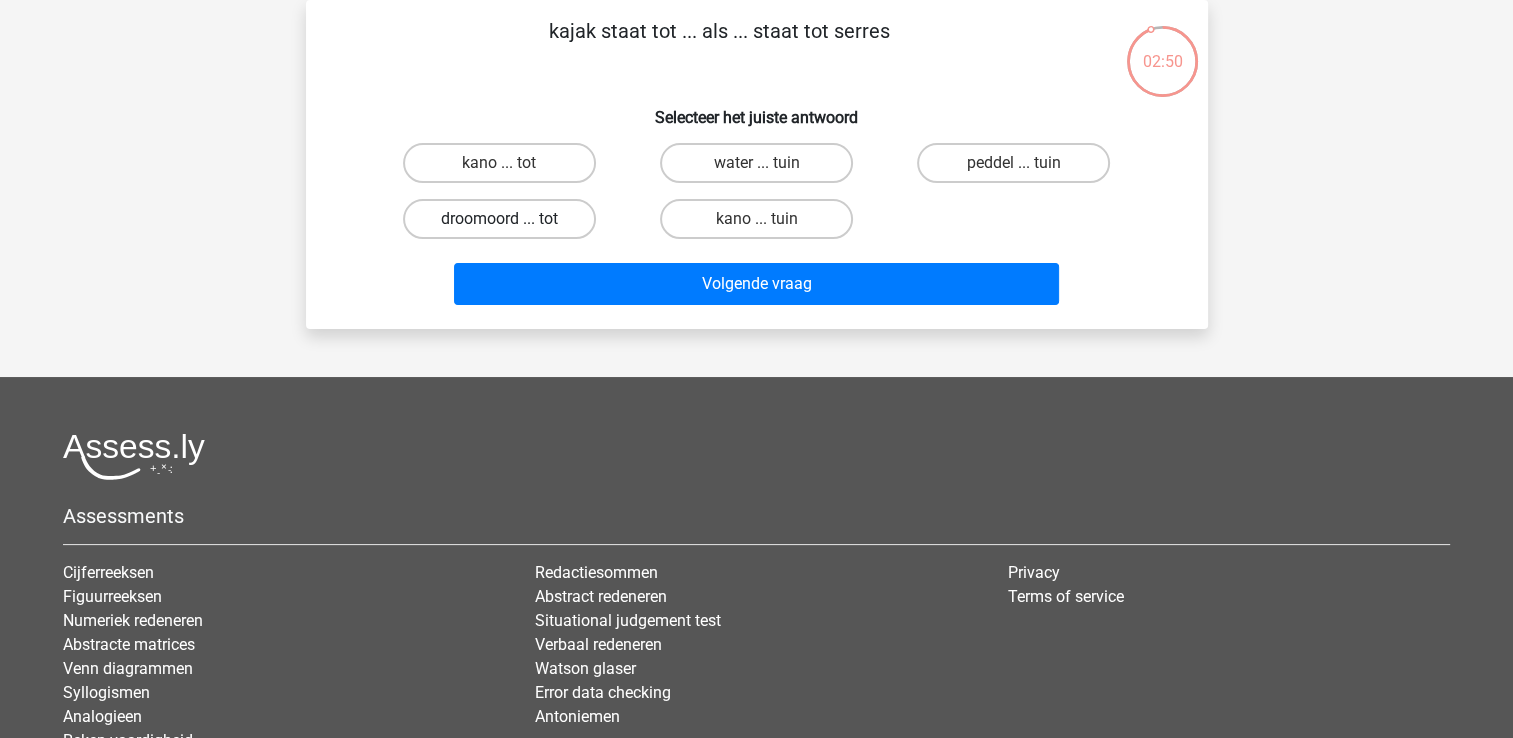 click on "droomoord ... tot" at bounding box center (499, 219) 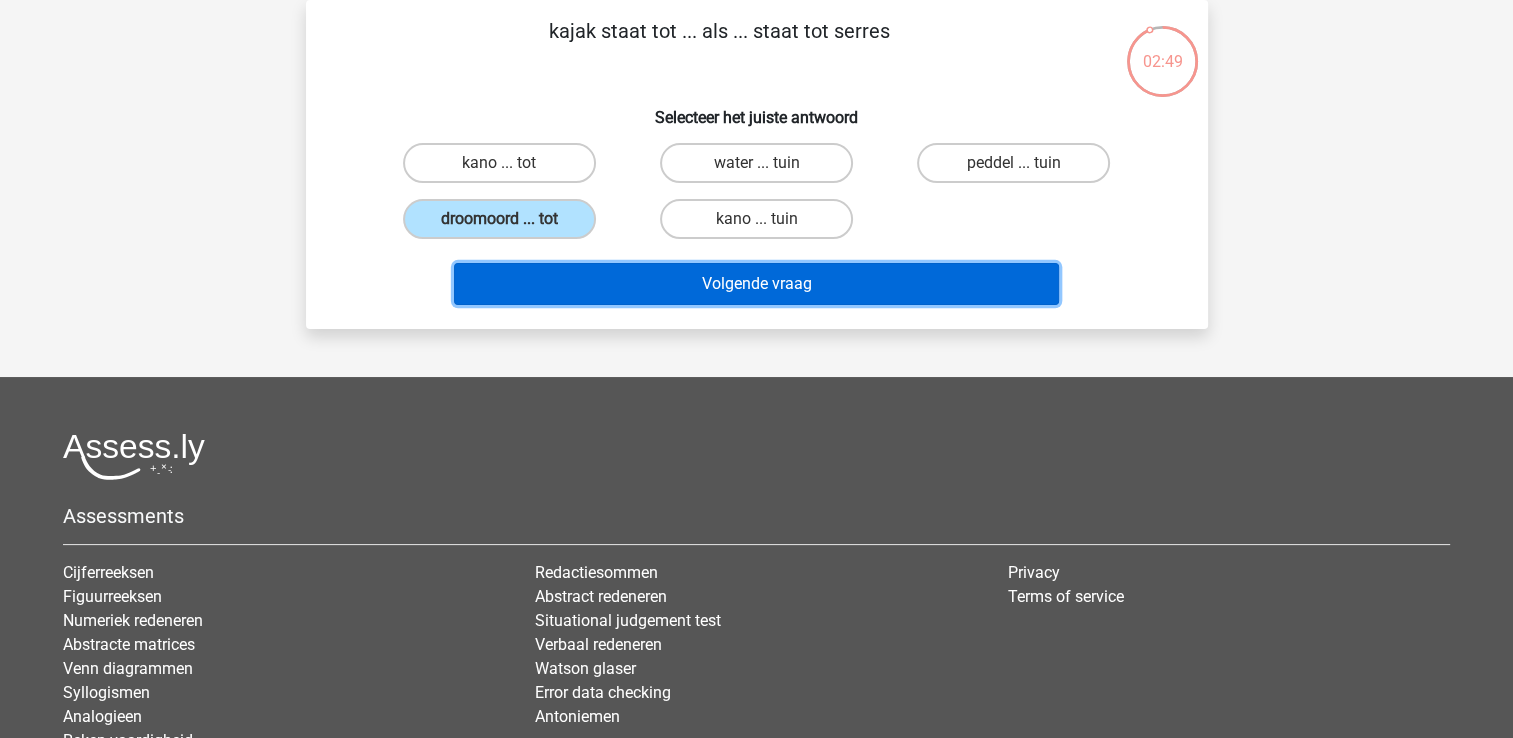 click on "Volgende vraag" at bounding box center [756, 284] 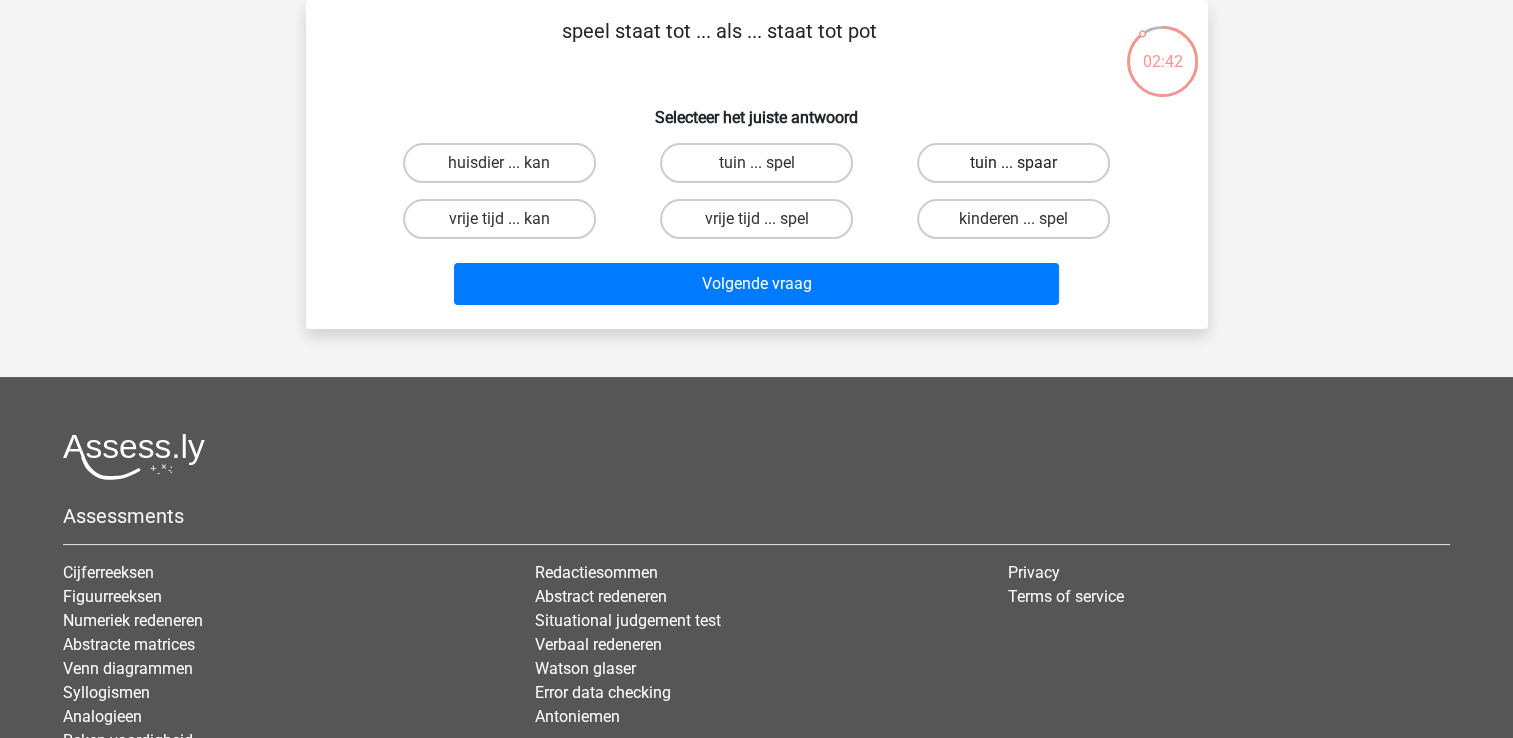 click on "tuin ... spaar" at bounding box center [1013, 163] 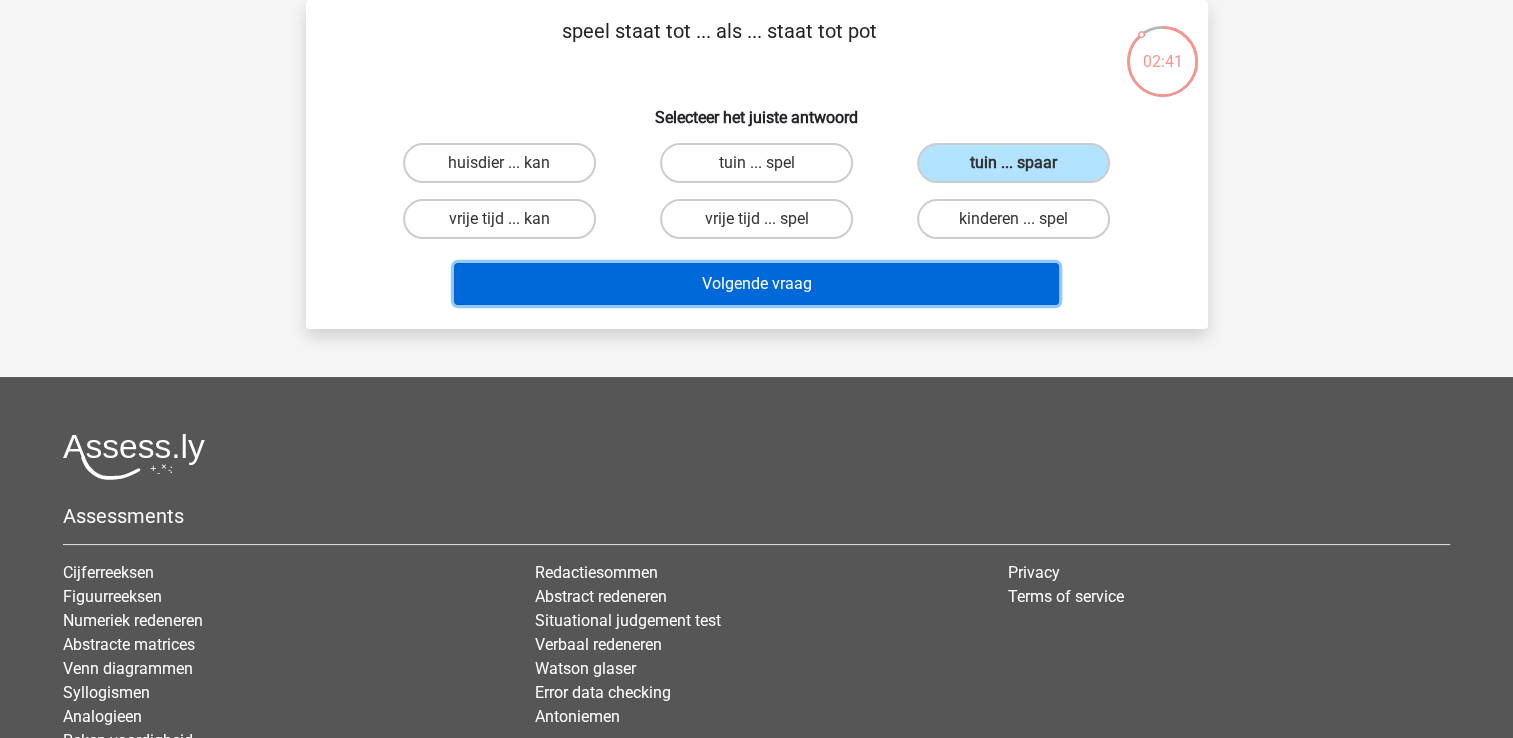 click on "Volgende vraag" at bounding box center (756, 284) 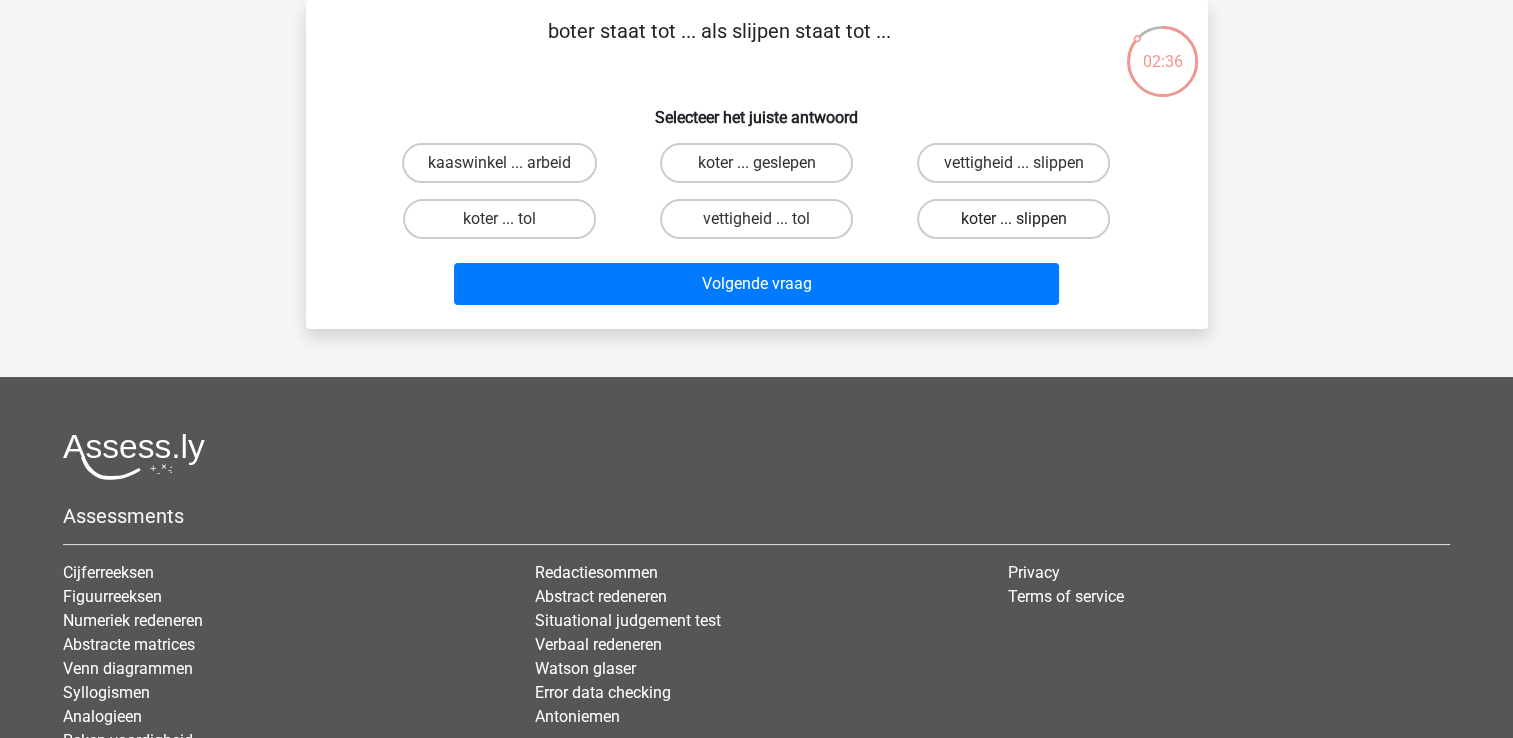 click on "koter ... slippen" at bounding box center (1013, 219) 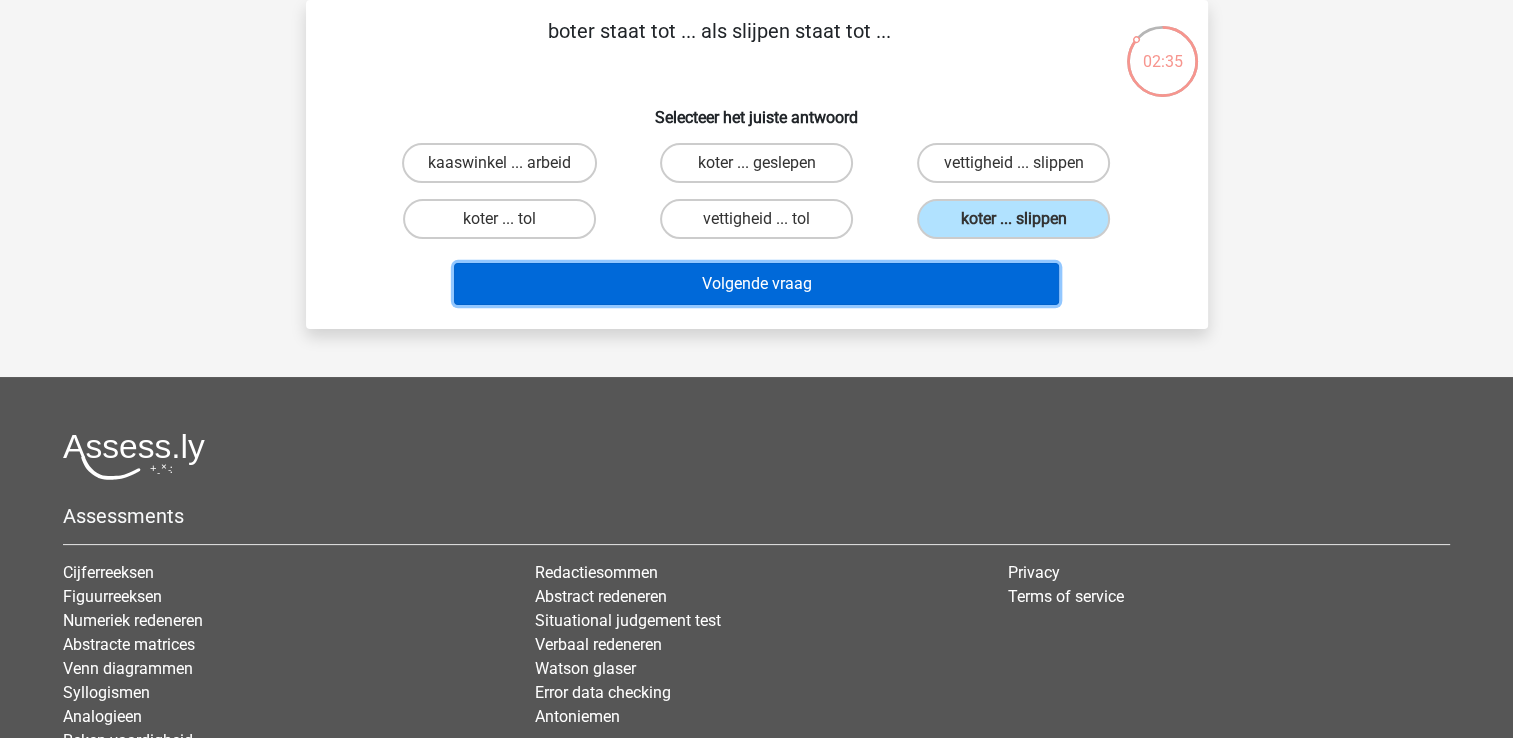 click on "Volgende vraag" at bounding box center [756, 284] 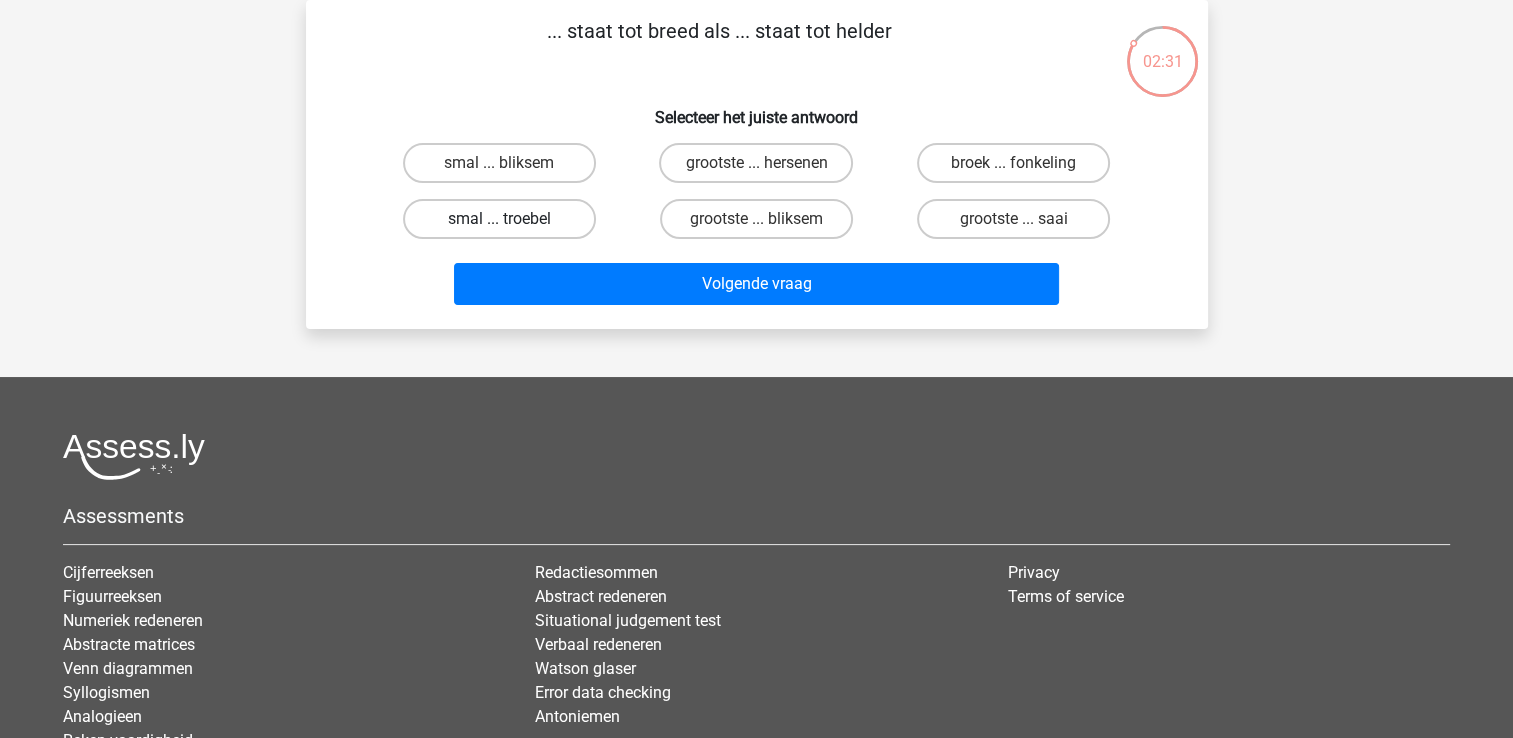 click on "smal ... troebel" at bounding box center [499, 219] 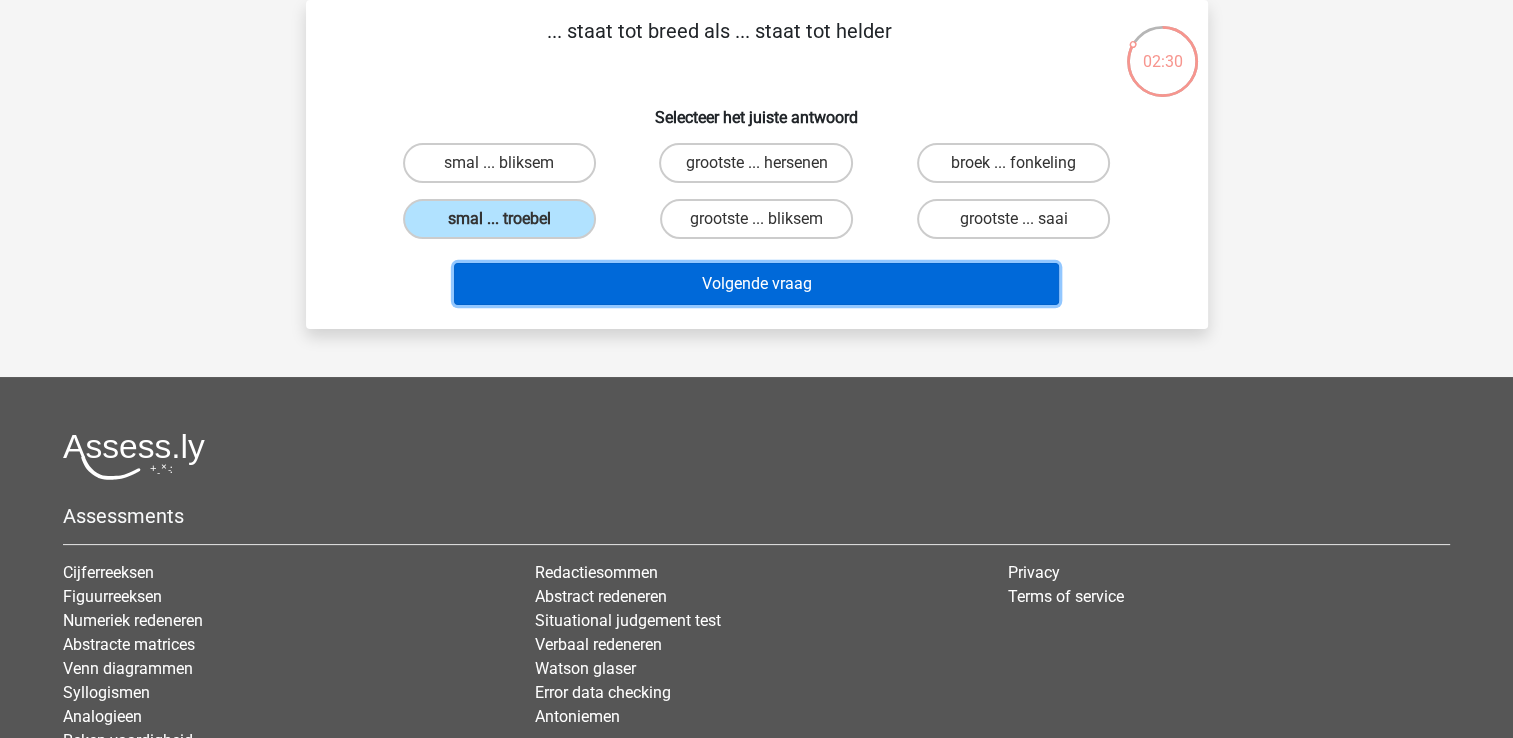 click on "Volgende vraag" at bounding box center (756, 284) 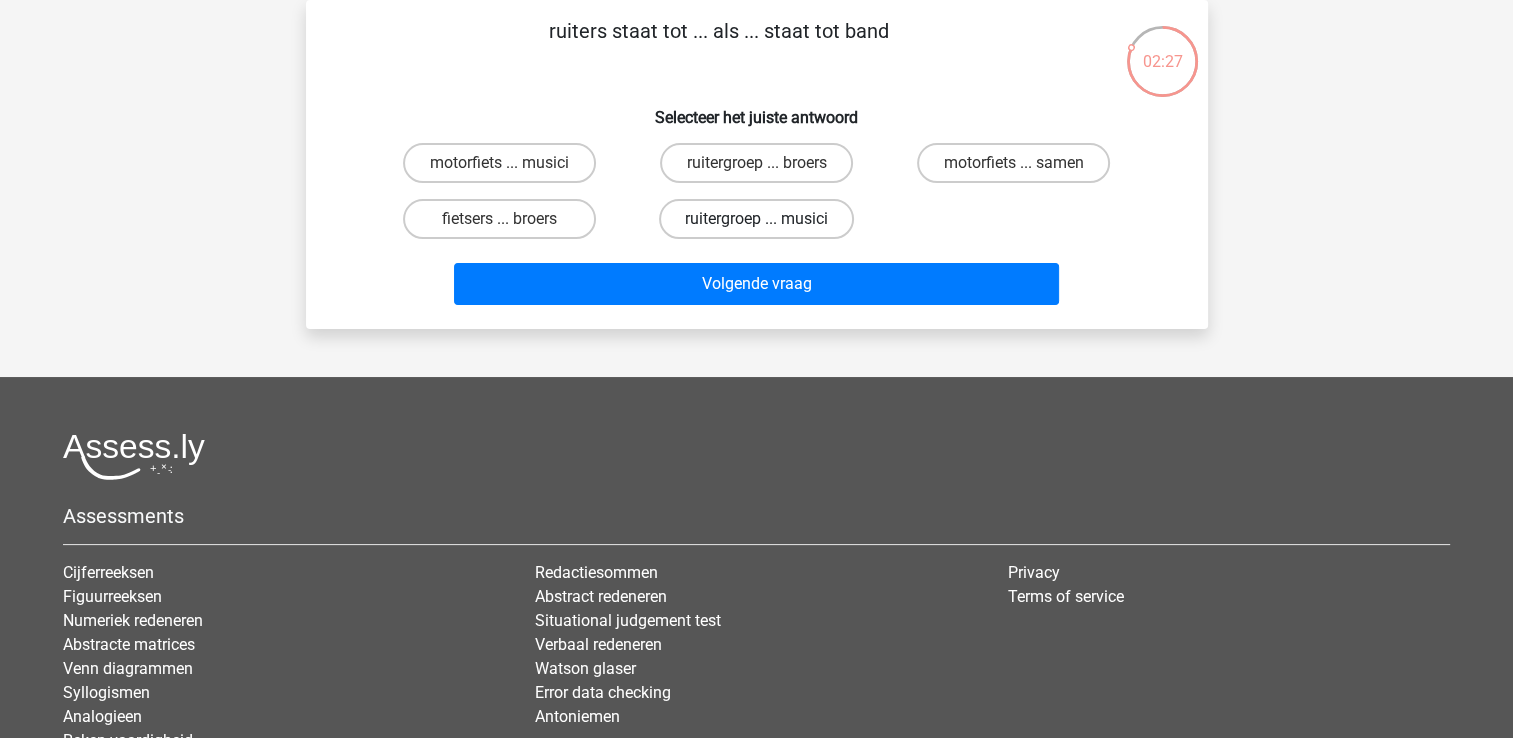 click on "ruitergroep ... musici" at bounding box center [756, 219] 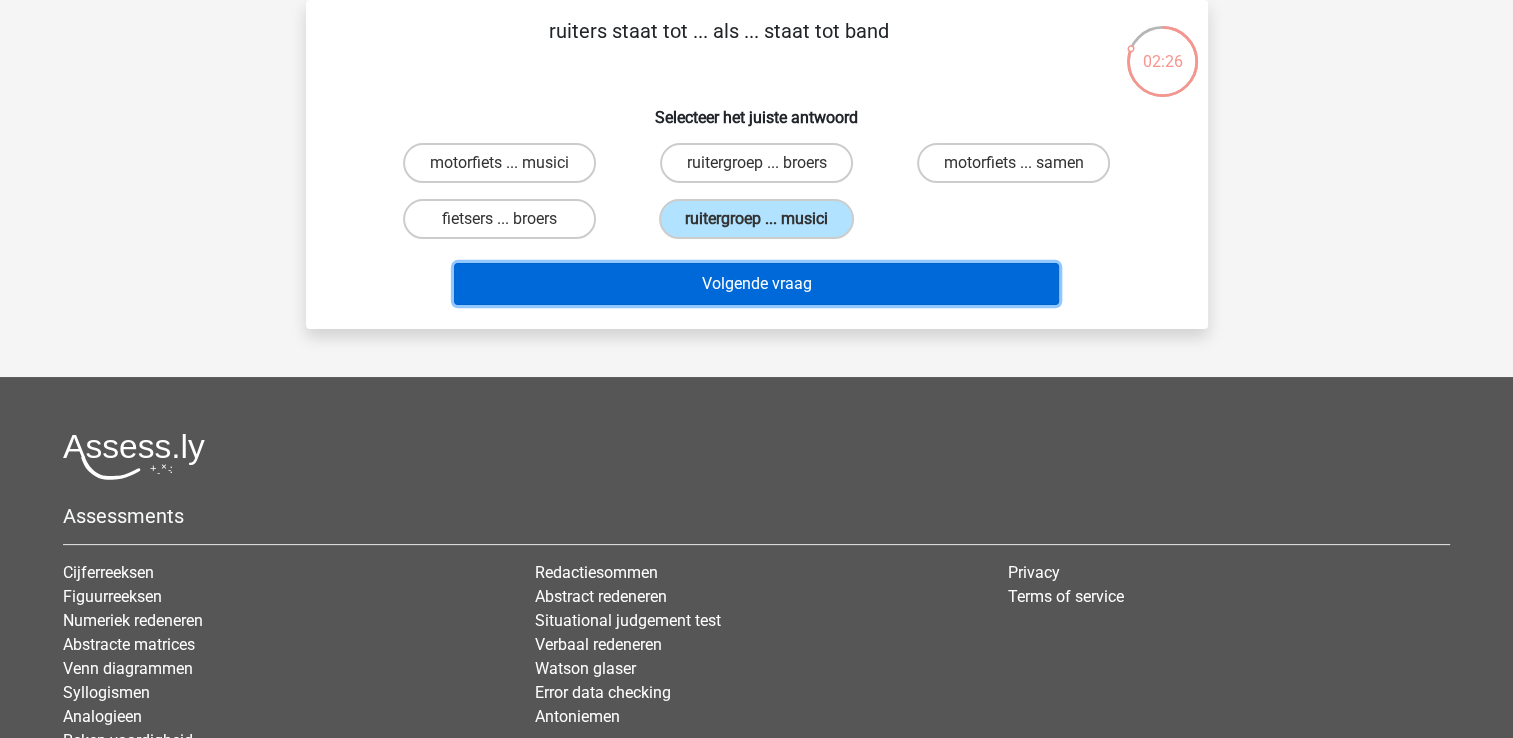 click on "Volgende vraag" at bounding box center [756, 284] 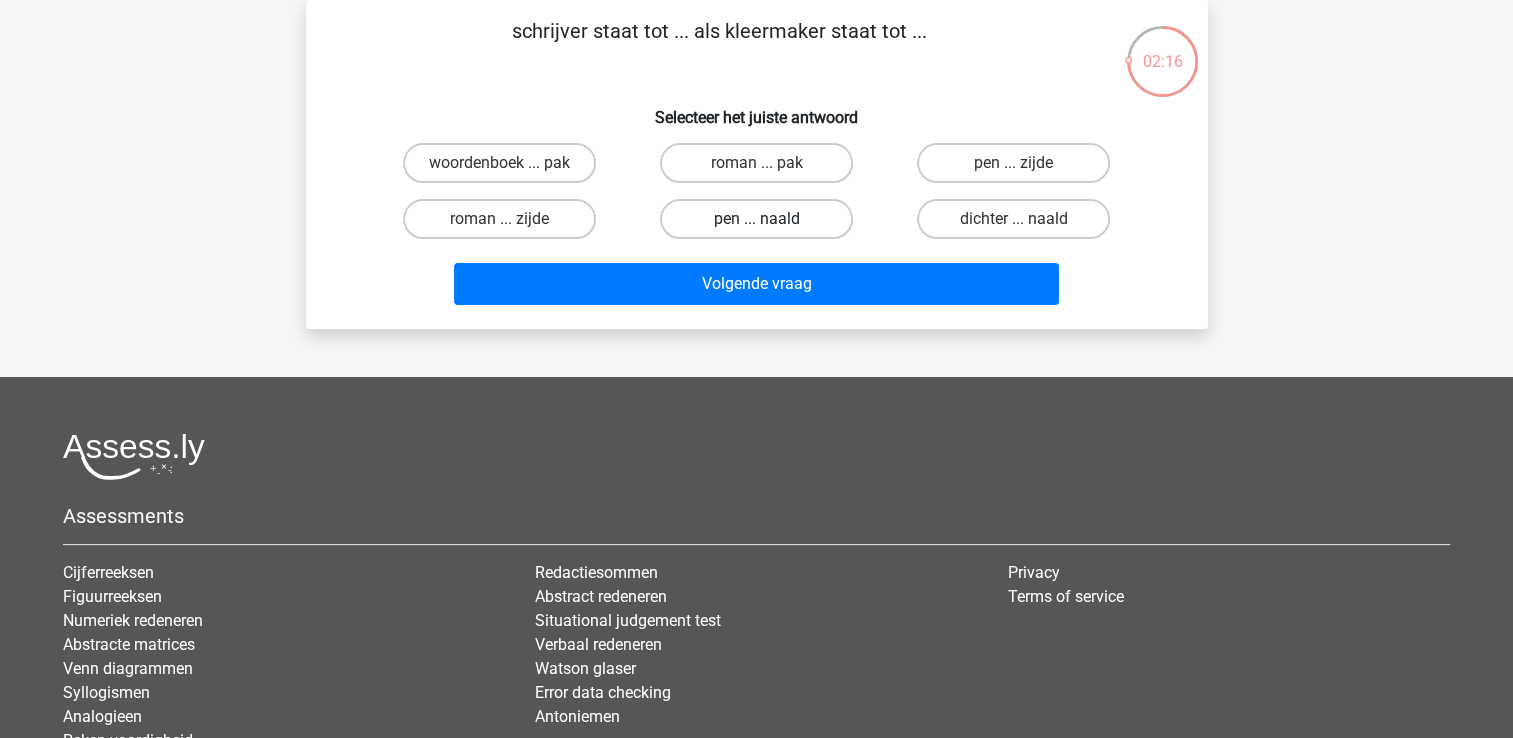 click on "pen ... naald" at bounding box center (756, 219) 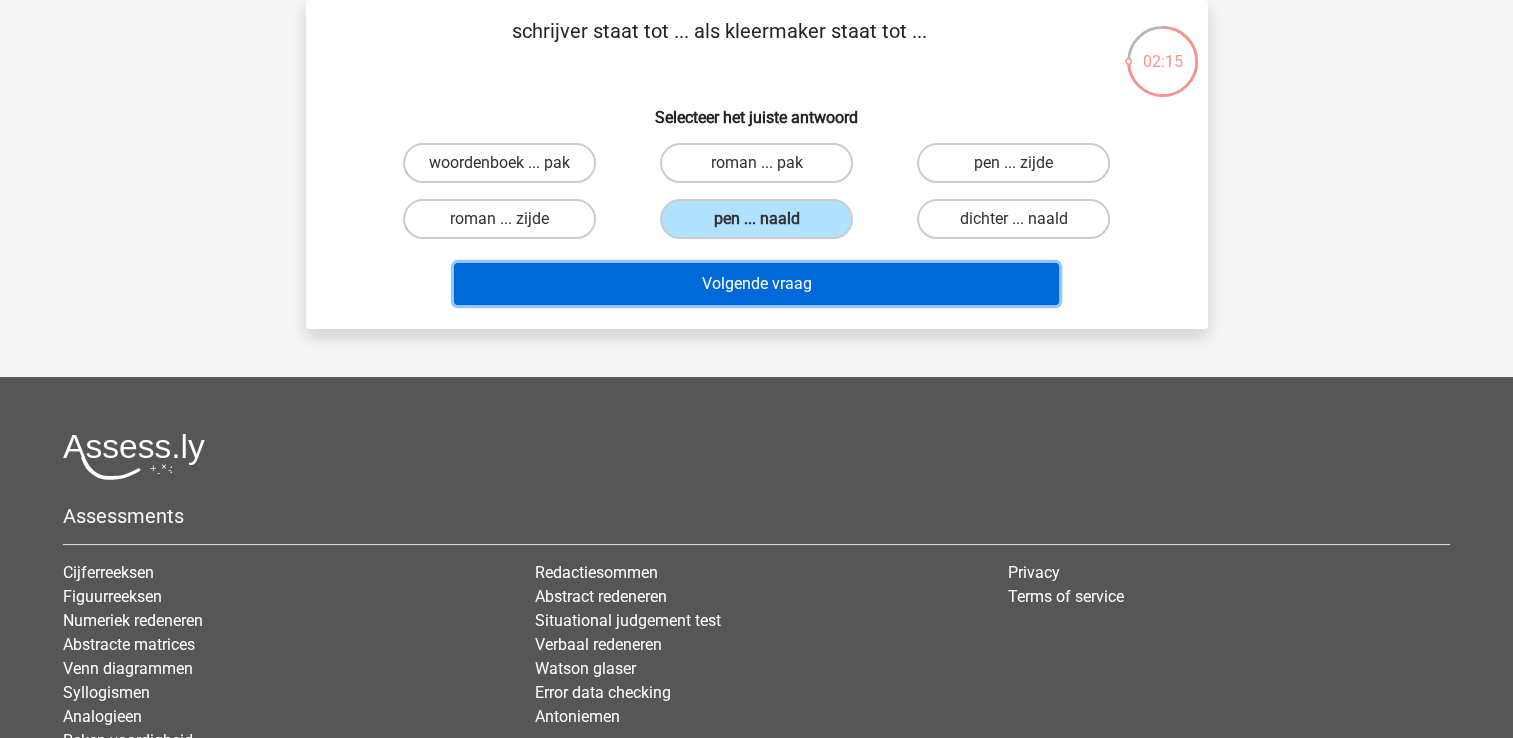 click on "Volgende vraag" at bounding box center (756, 284) 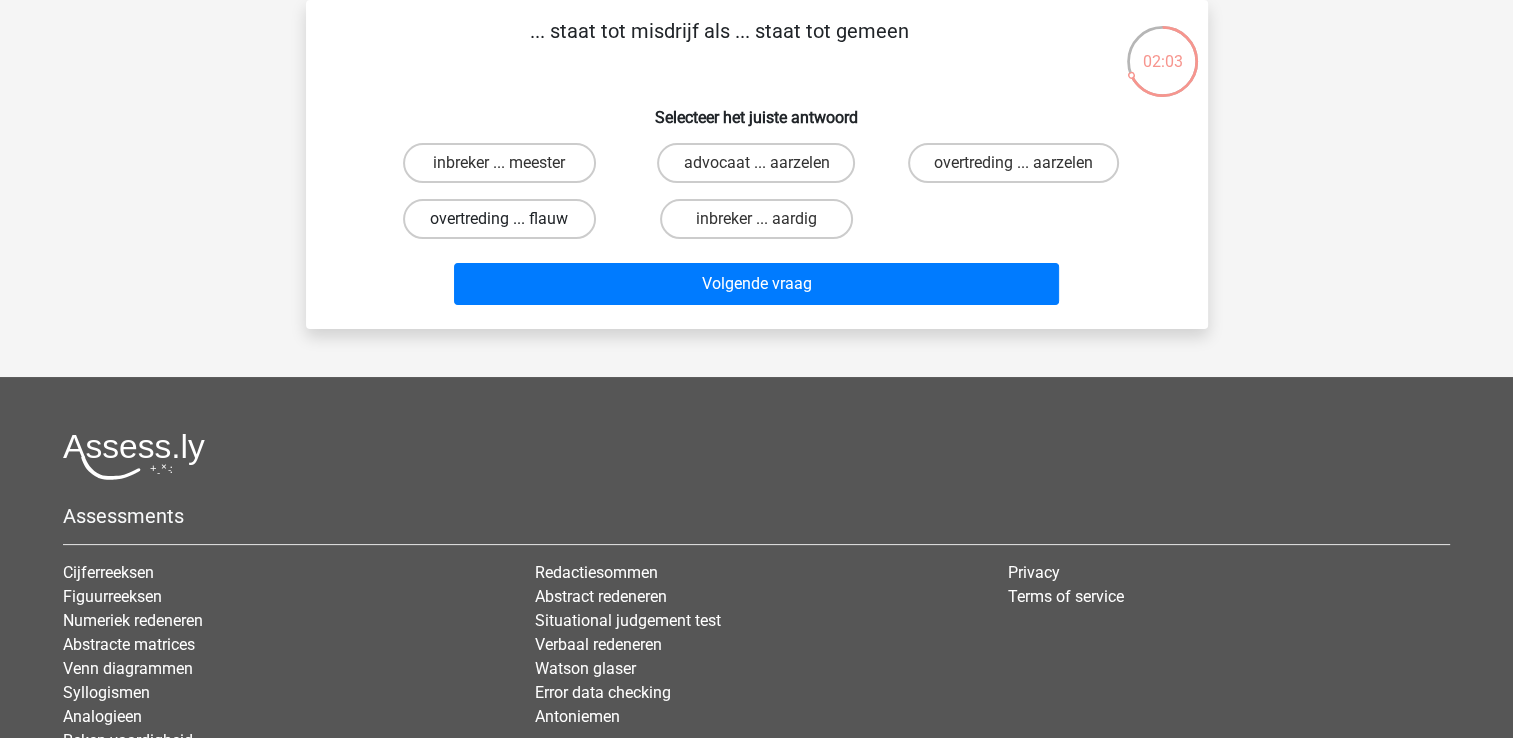 click on "overtreding ... flauw" at bounding box center (499, 219) 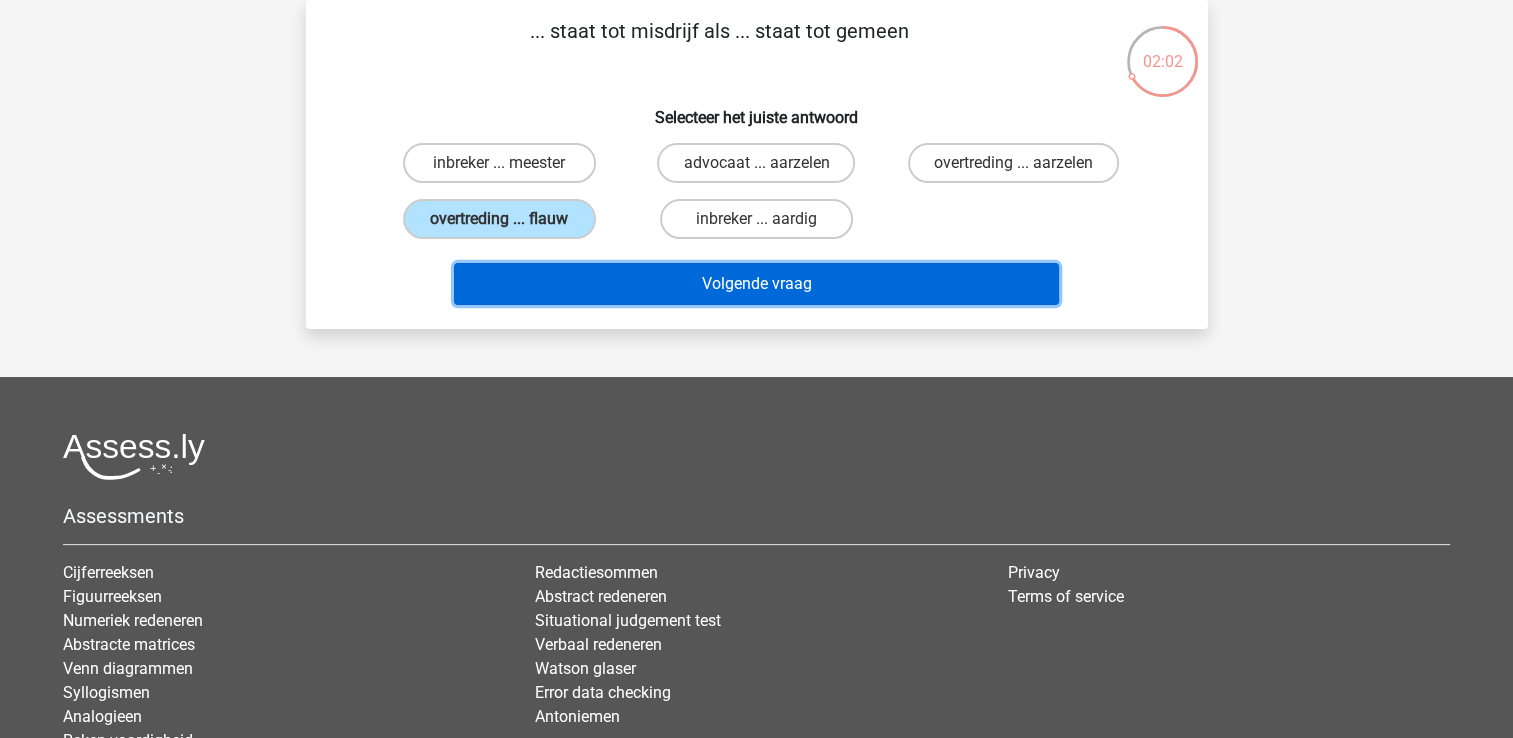 click on "Volgende vraag" at bounding box center [756, 284] 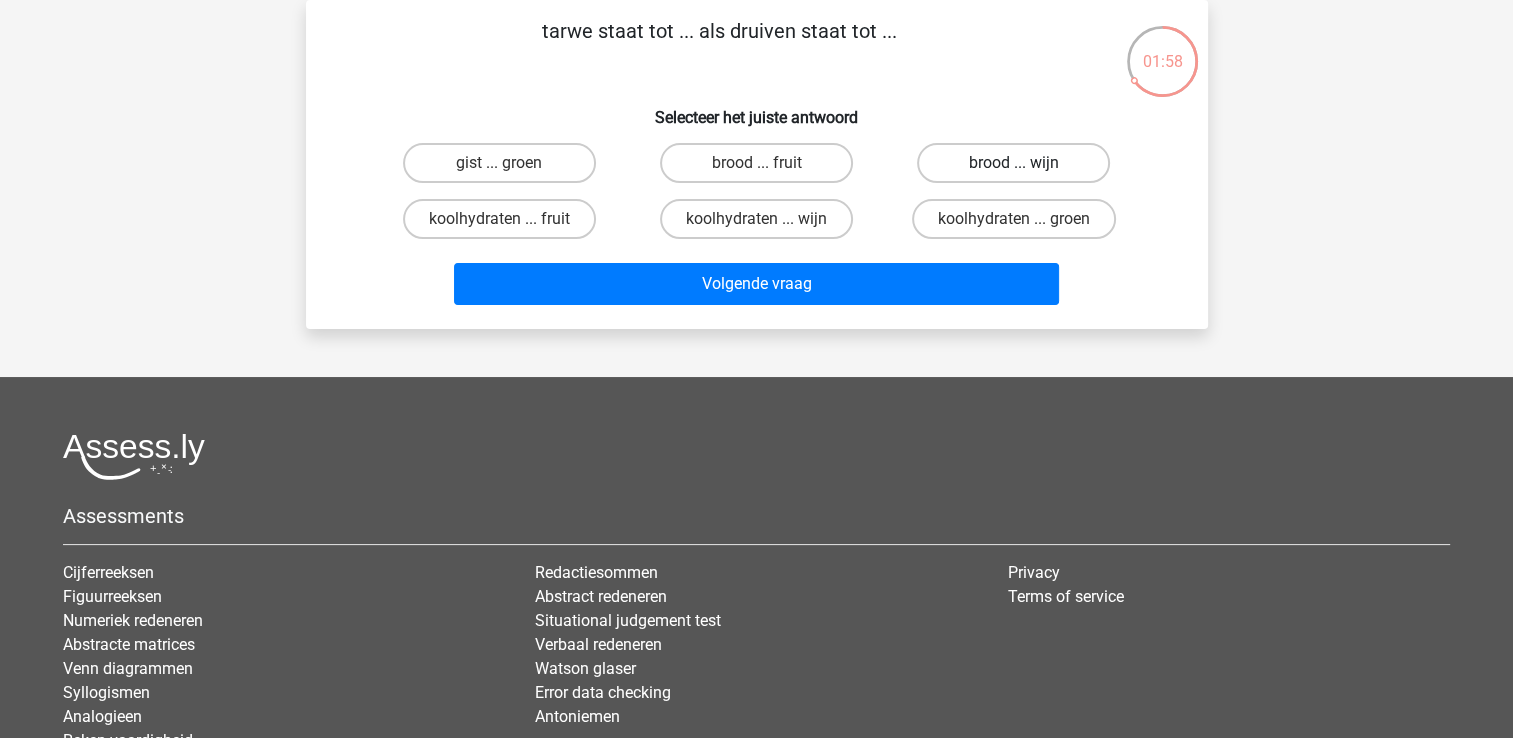 click on "brood ... wijn" at bounding box center (1013, 163) 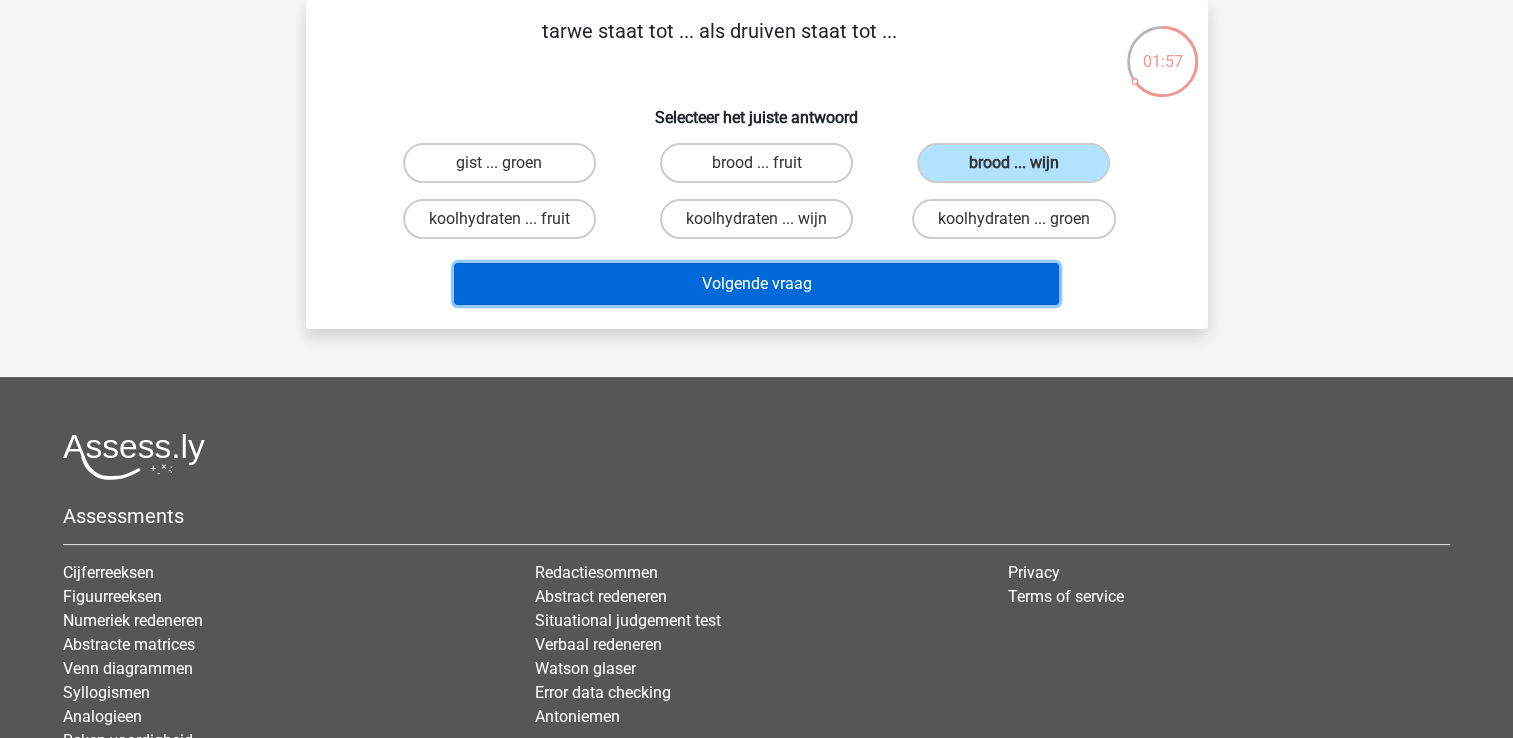 click on "Volgende vraag" at bounding box center (756, 284) 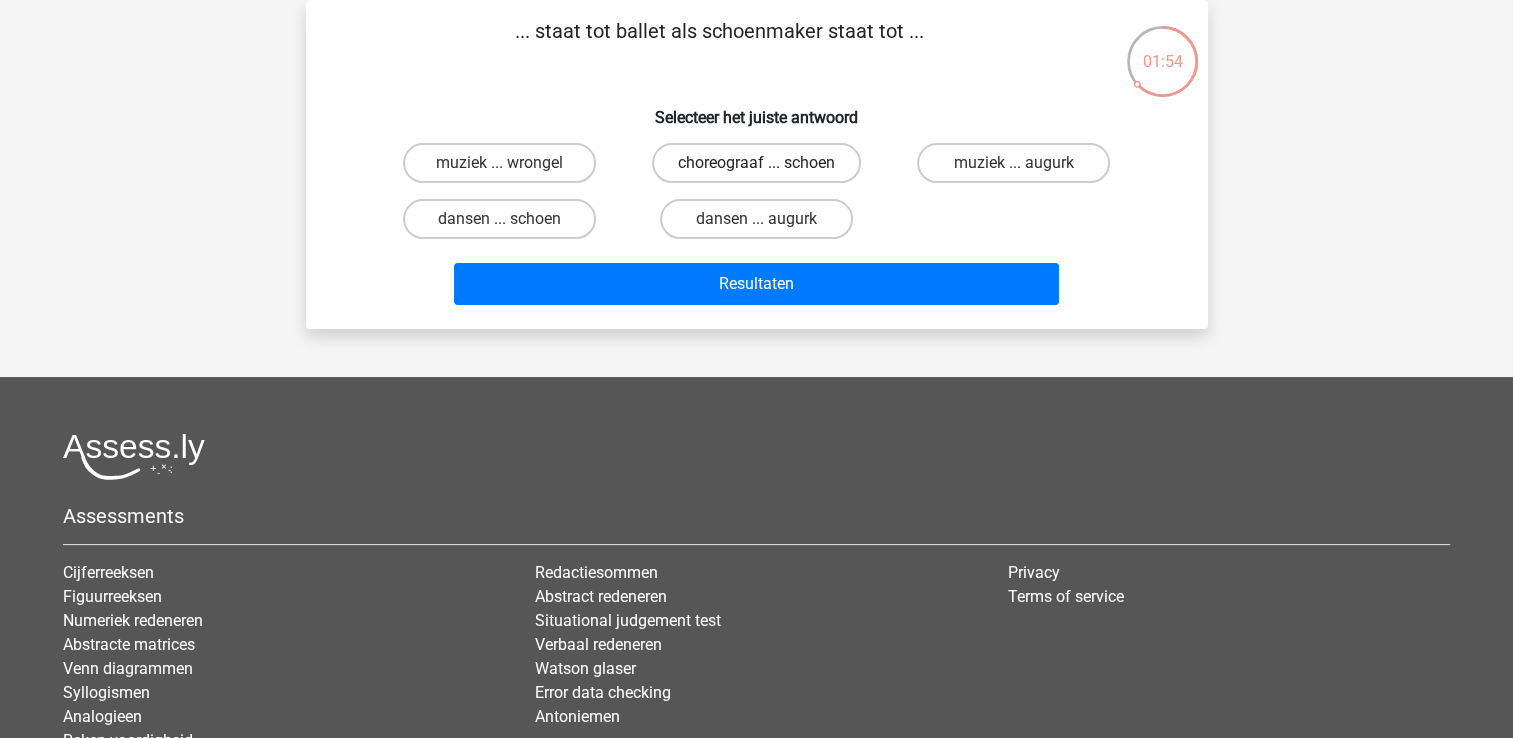 click on "choreograaf ... schoen" at bounding box center [756, 163] 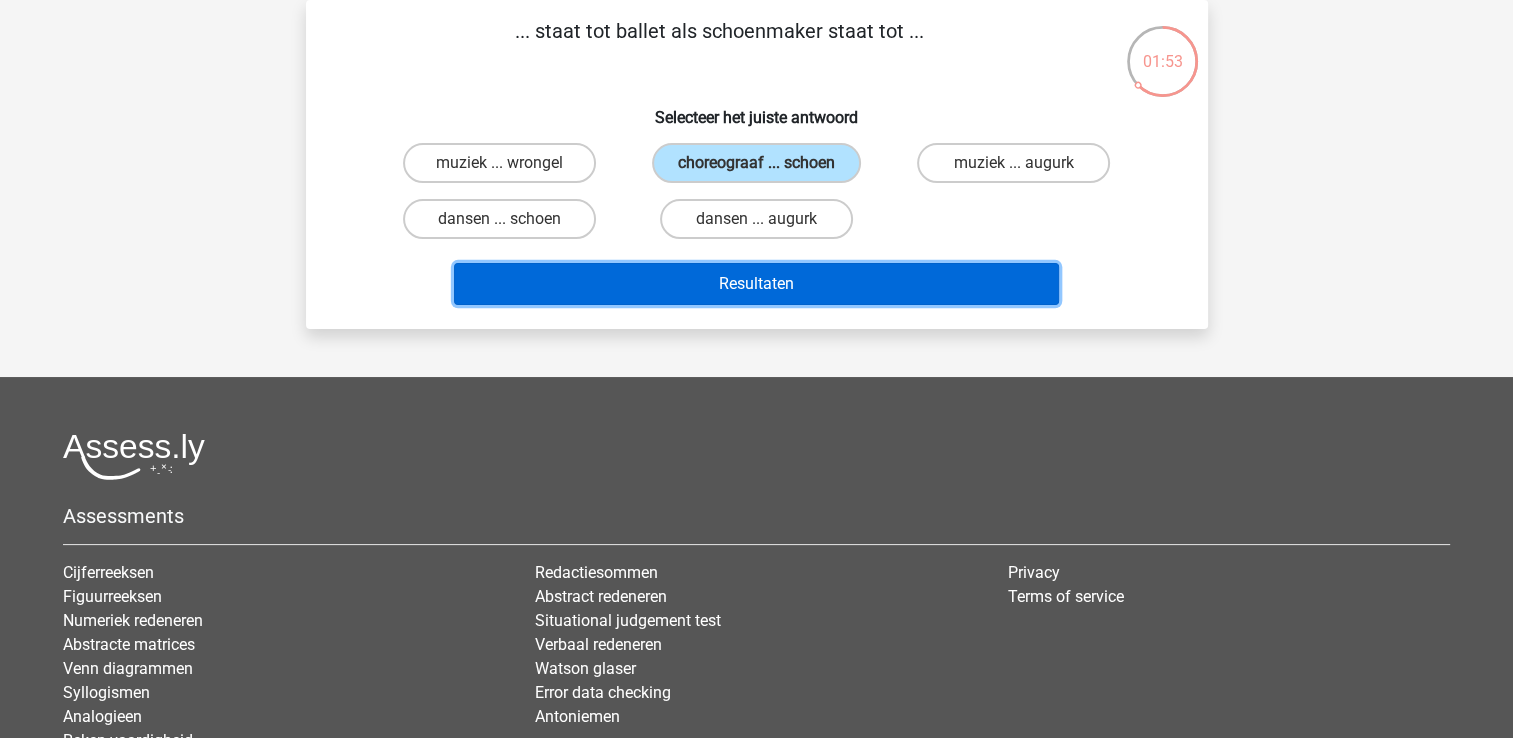 click on "Resultaten" at bounding box center (756, 284) 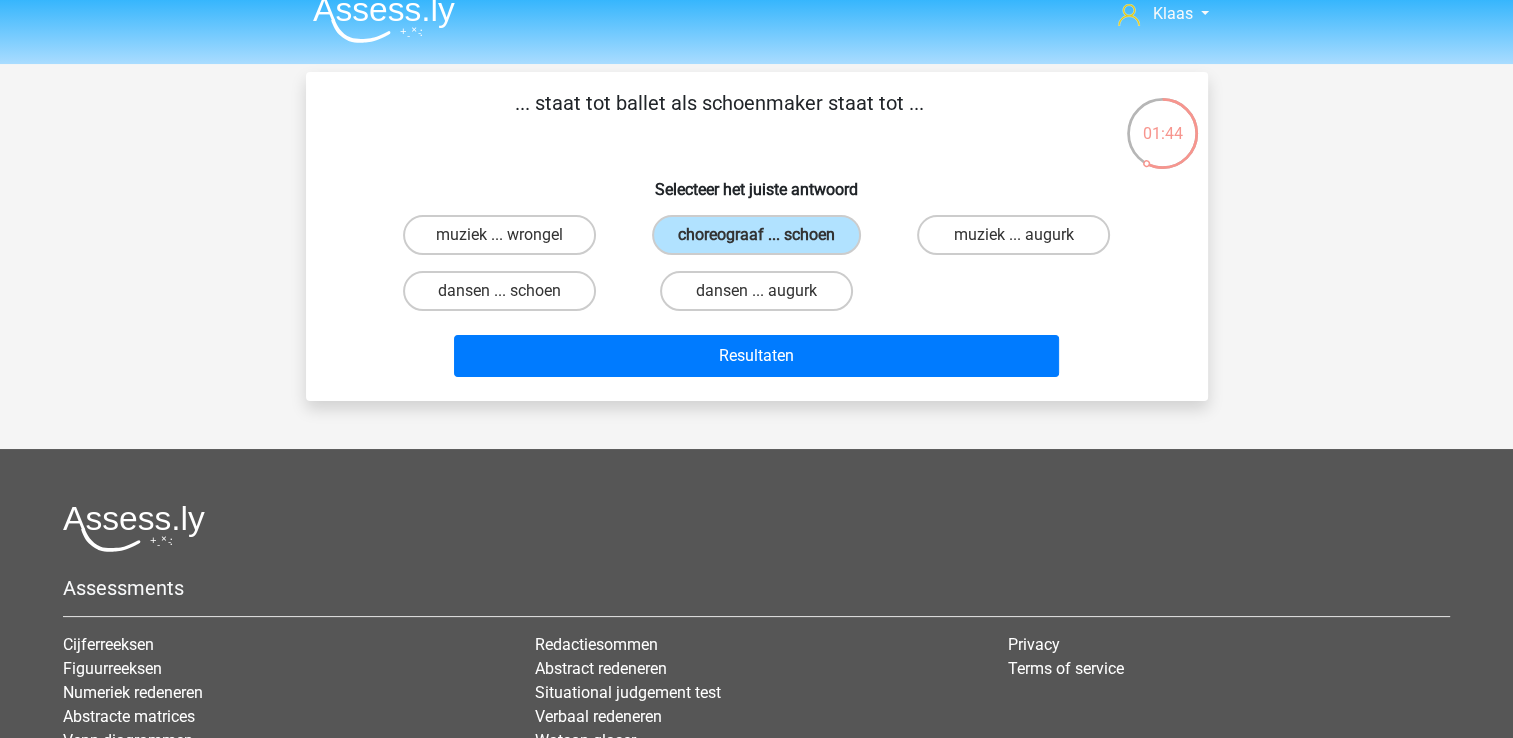 scroll, scrollTop: 0, scrollLeft: 0, axis: both 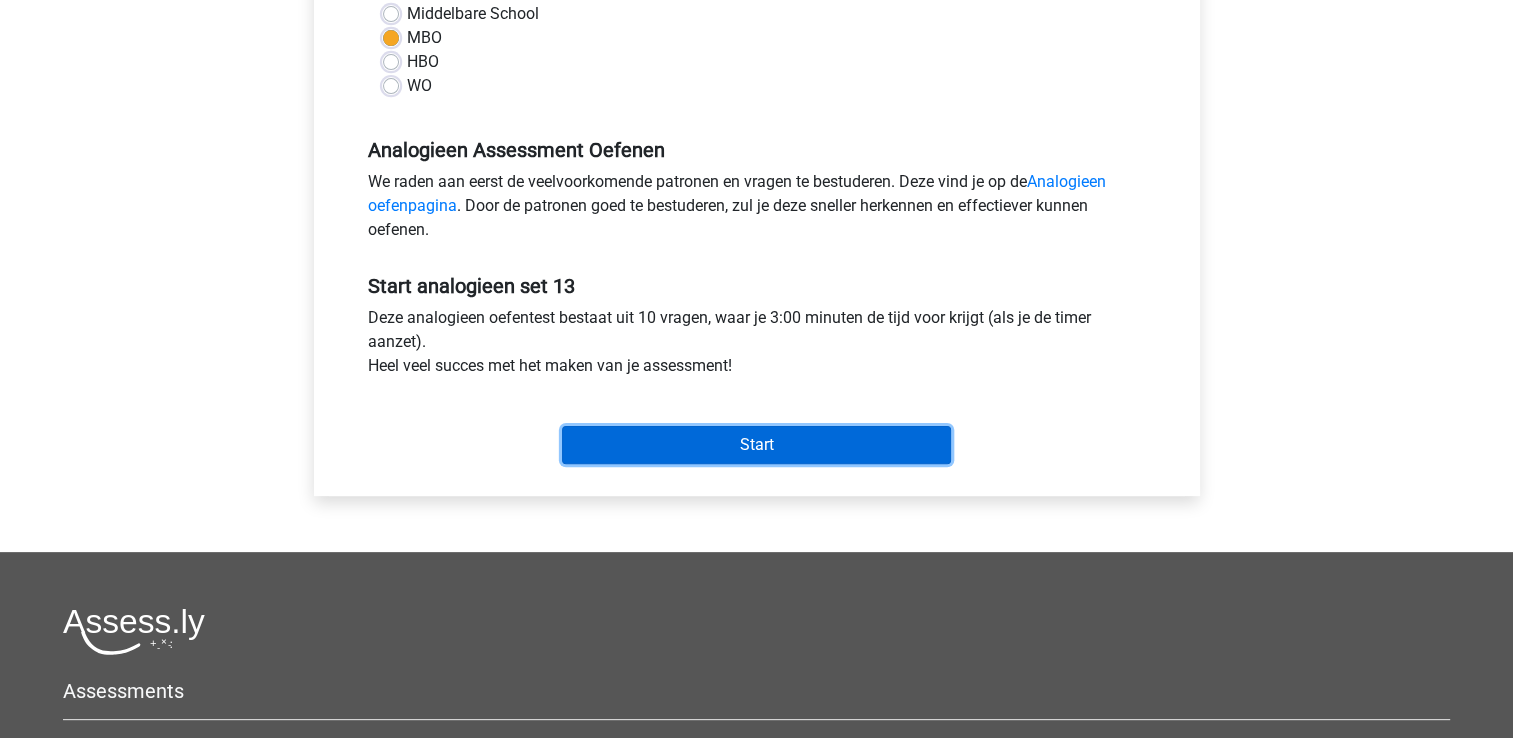click on "Start" at bounding box center [756, 445] 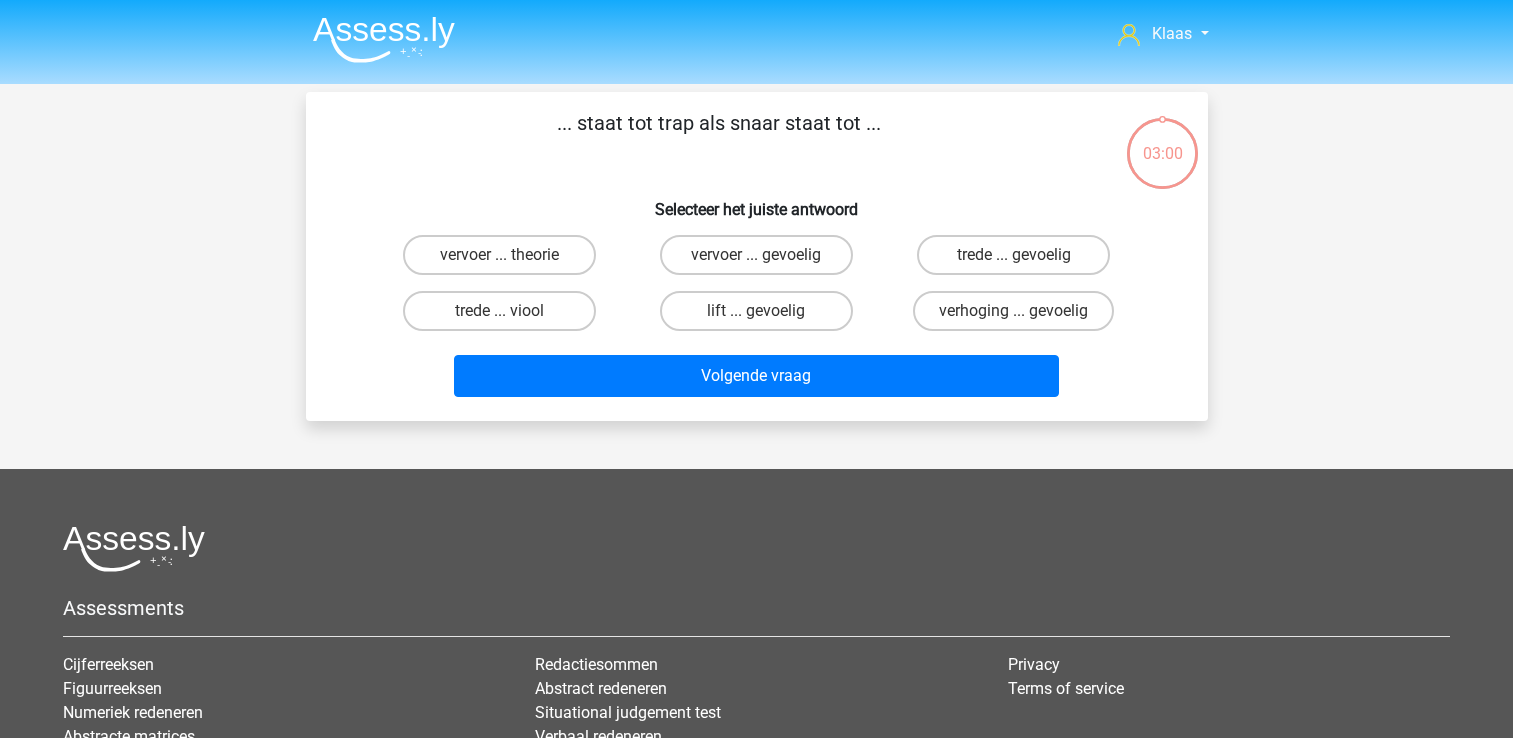scroll, scrollTop: 0, scrollLeft: 0, axis: both 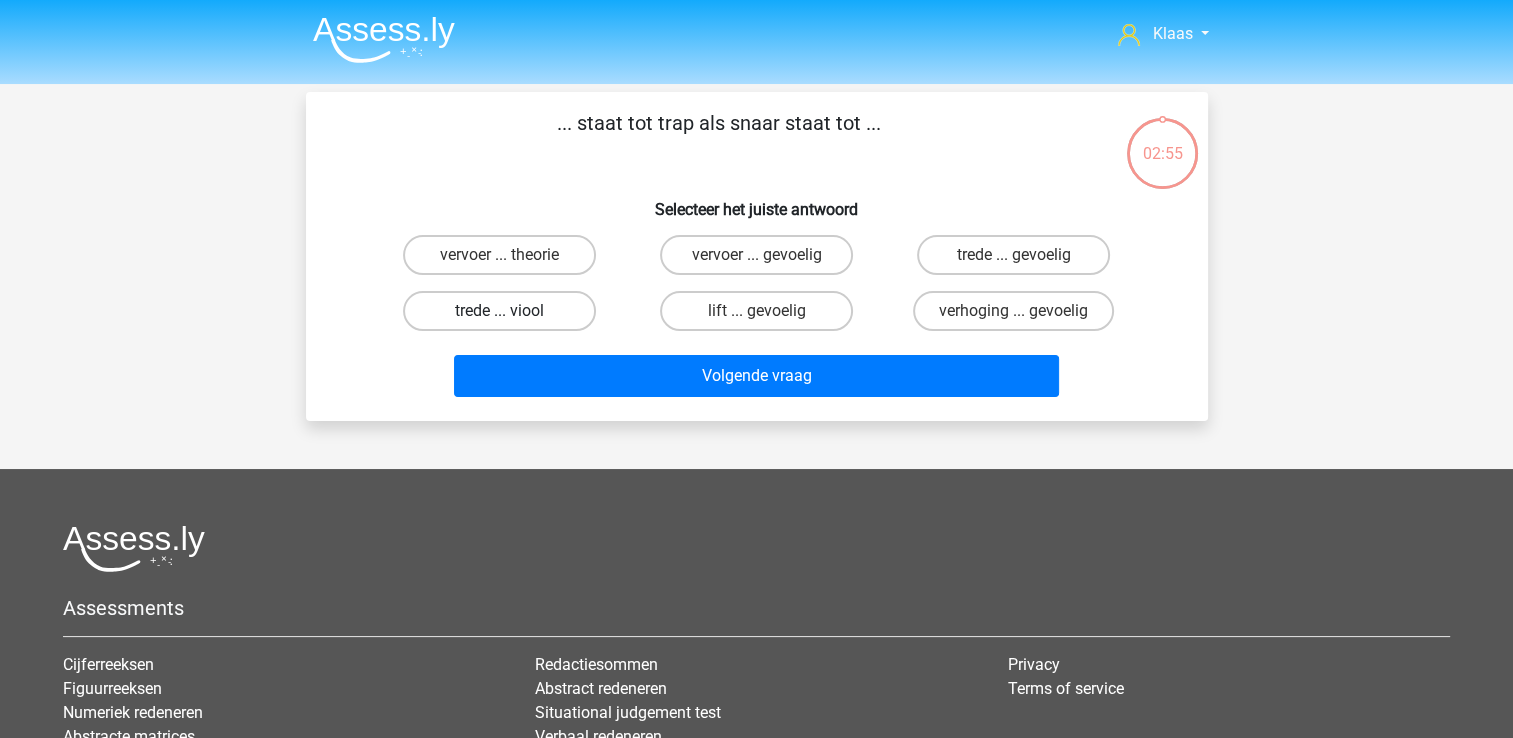 click on "trede ... viool" at bounding box center [499, 311] 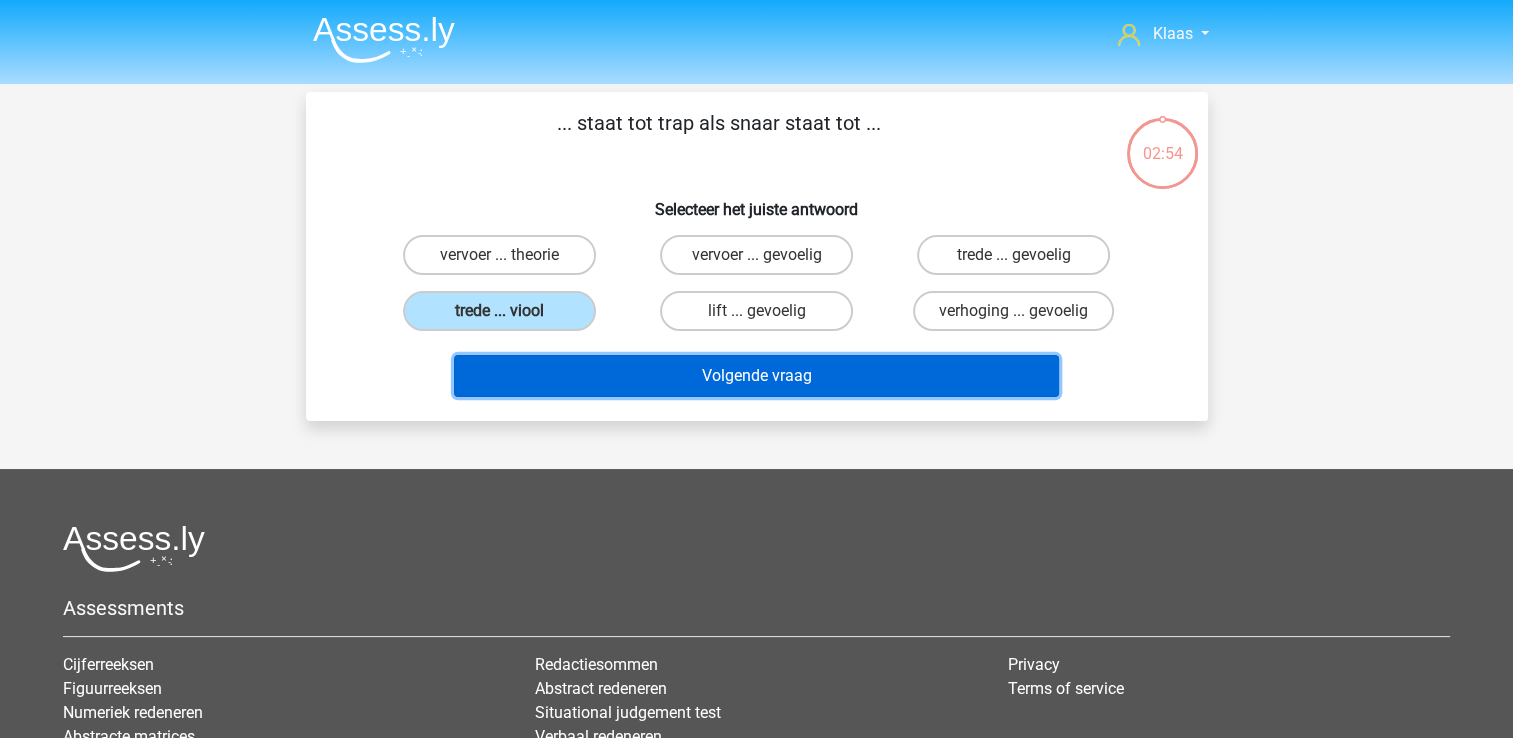 click on "Volgende vraag" at bounding box center (756, 376) 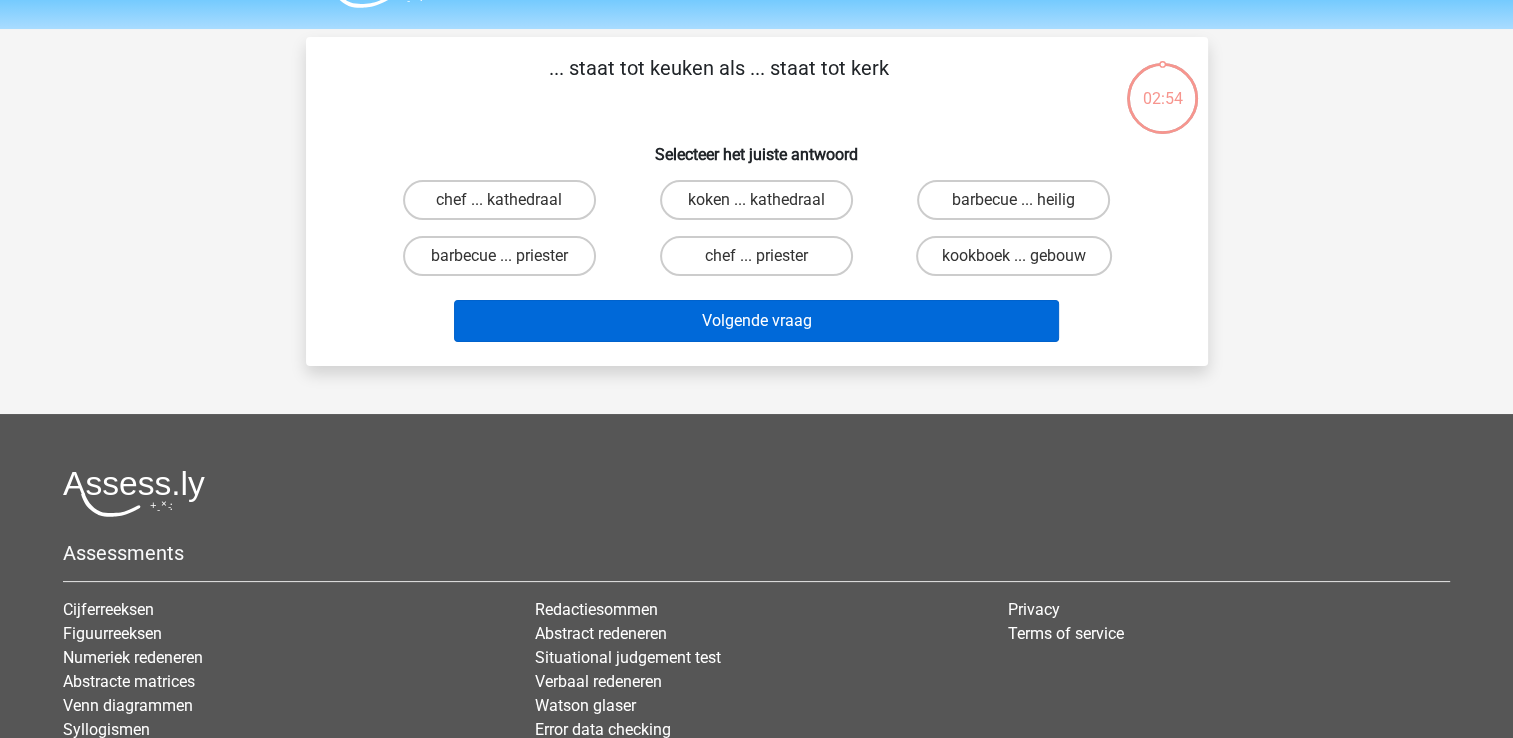 scroll, scrollTop: 92, scrollLeft: 0, axis: vertical 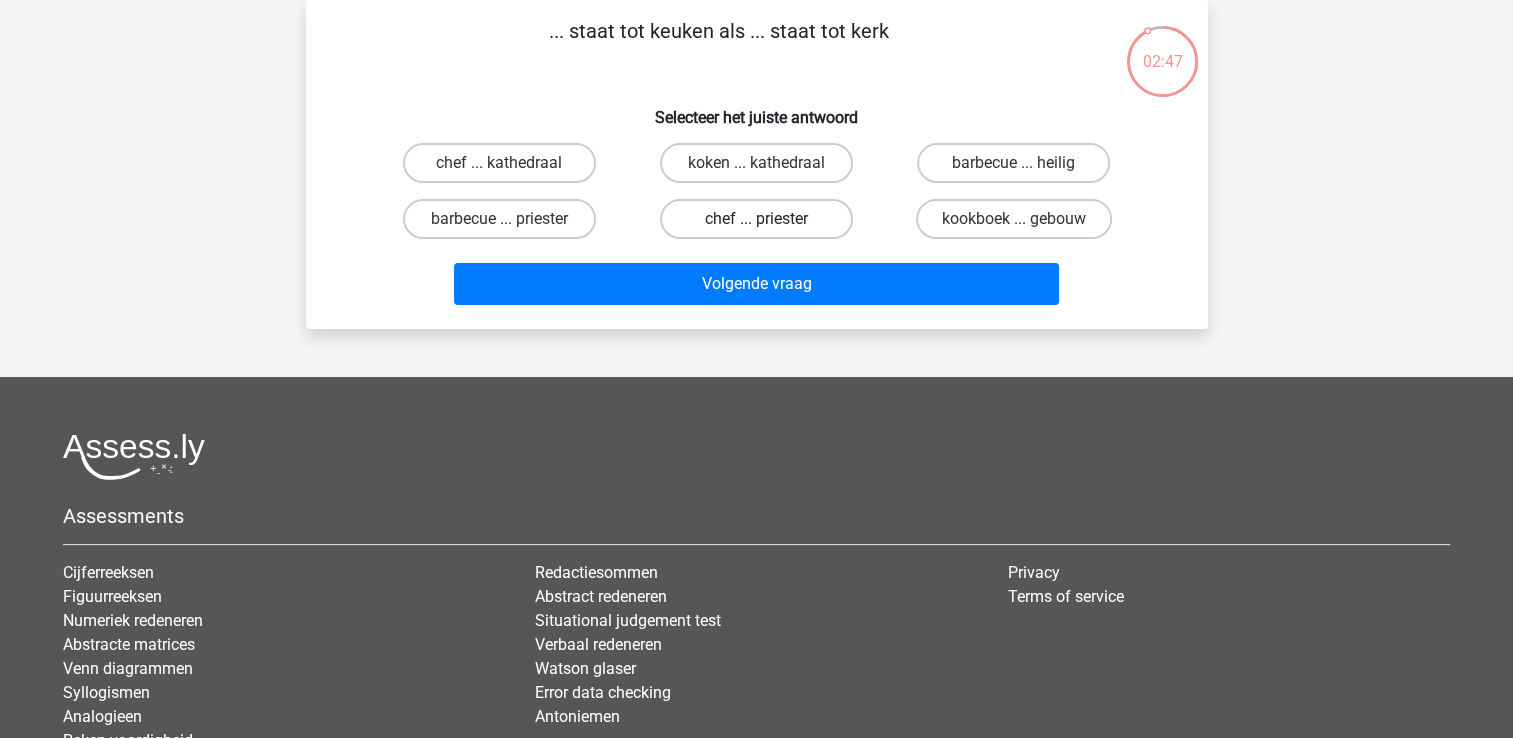 click on "chef ... priester" at bounding box center (756, 219) 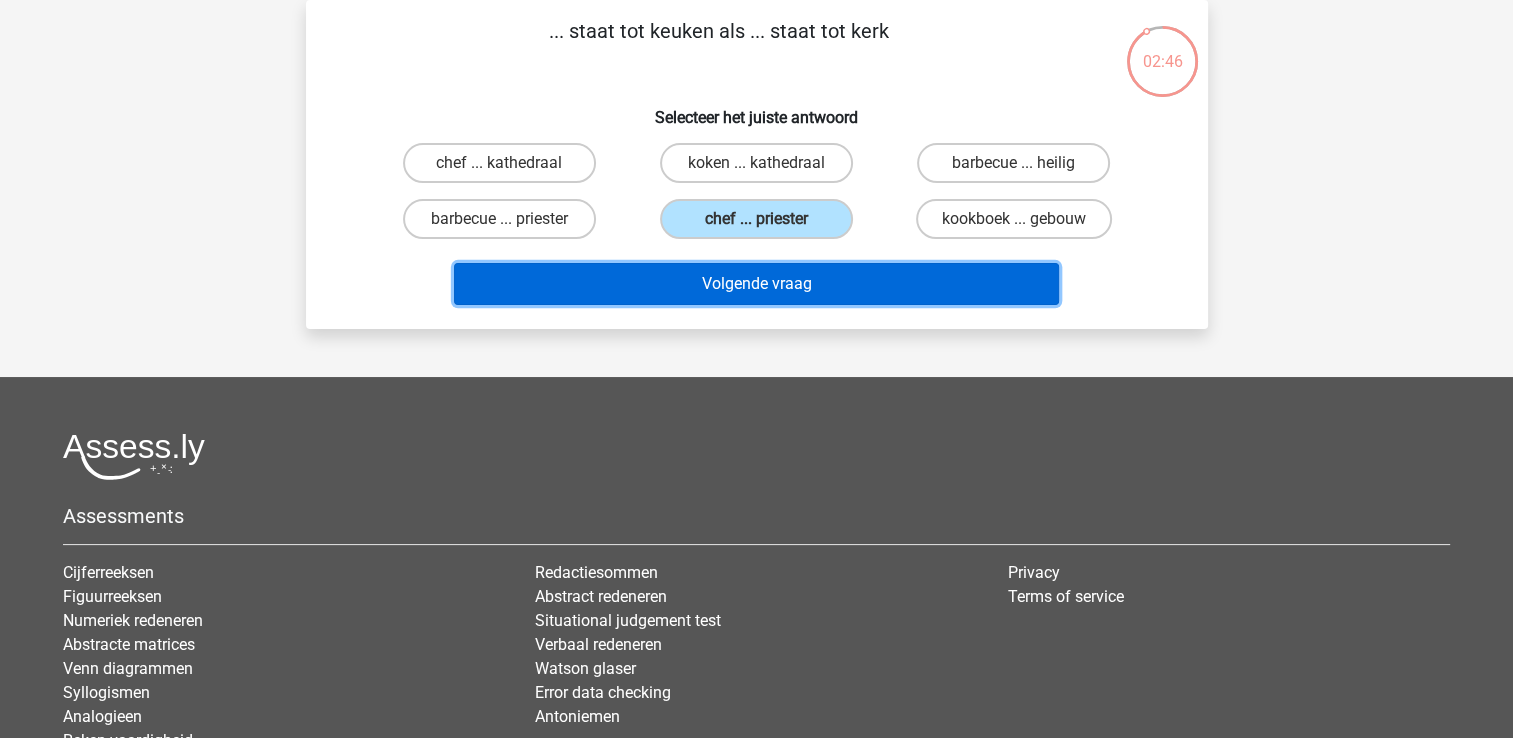 click on "Volgende vraag" at bounding box center (756, 284) 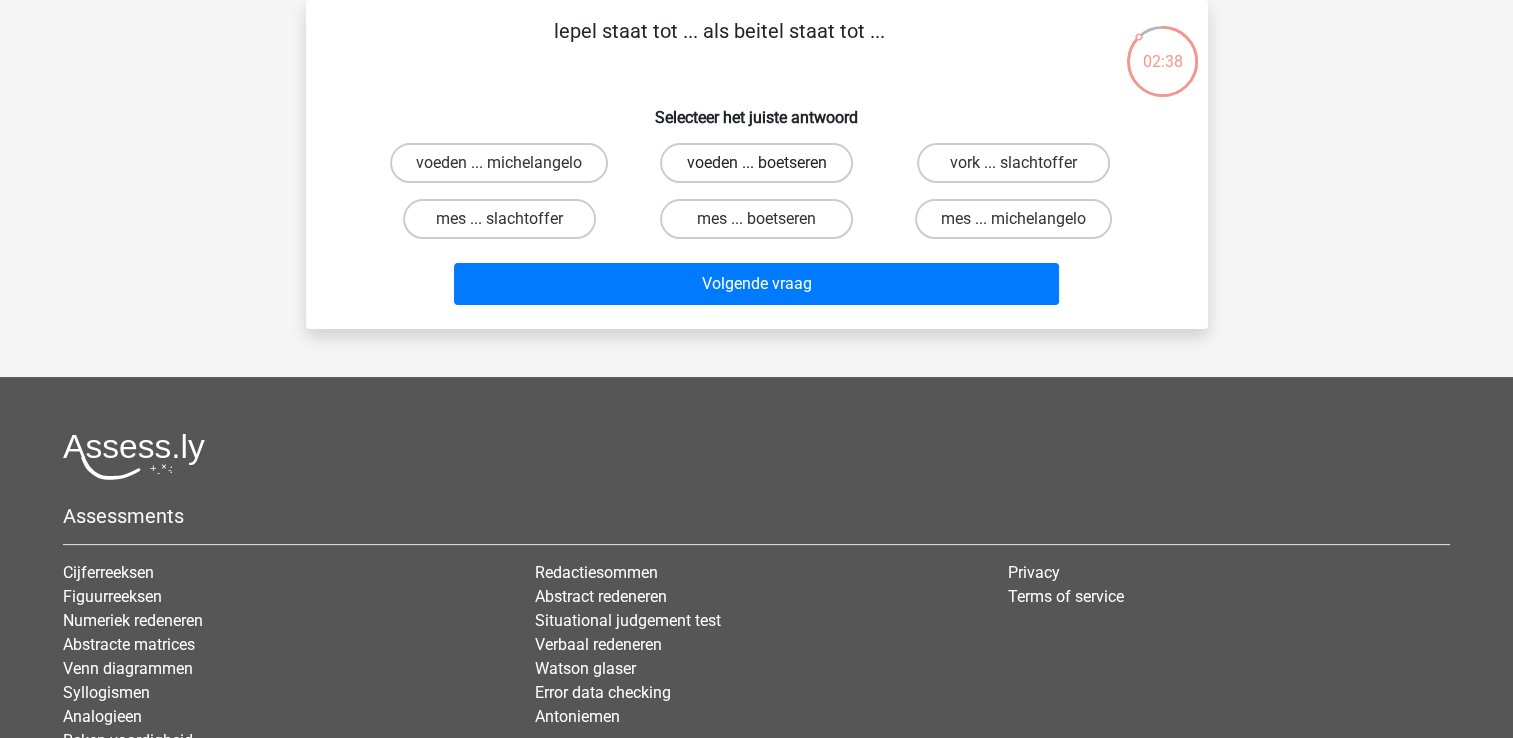 click on "voeden ... boetseren" at bounding box center [756, 163] 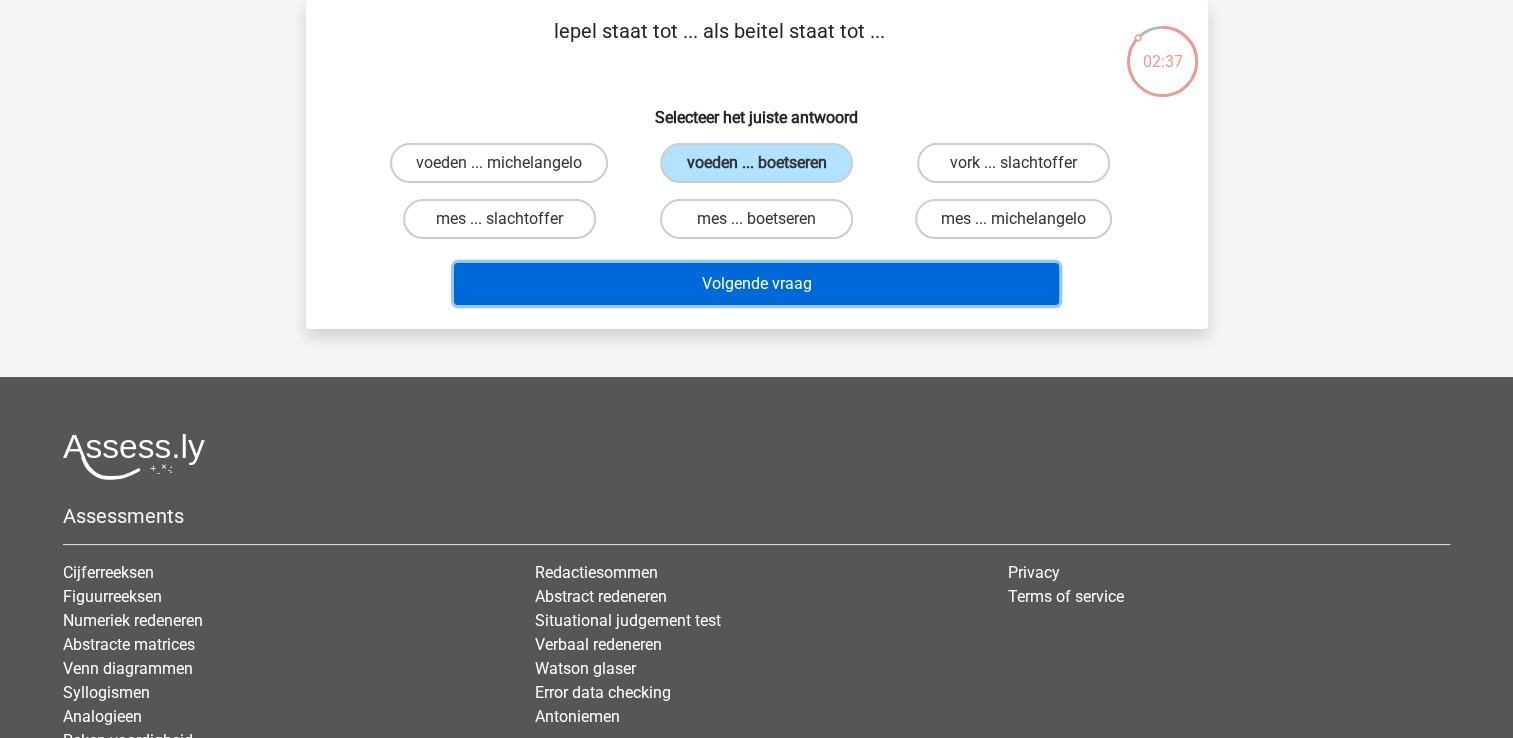 click on "Volgende vraag" at bounding box center [756, 284] 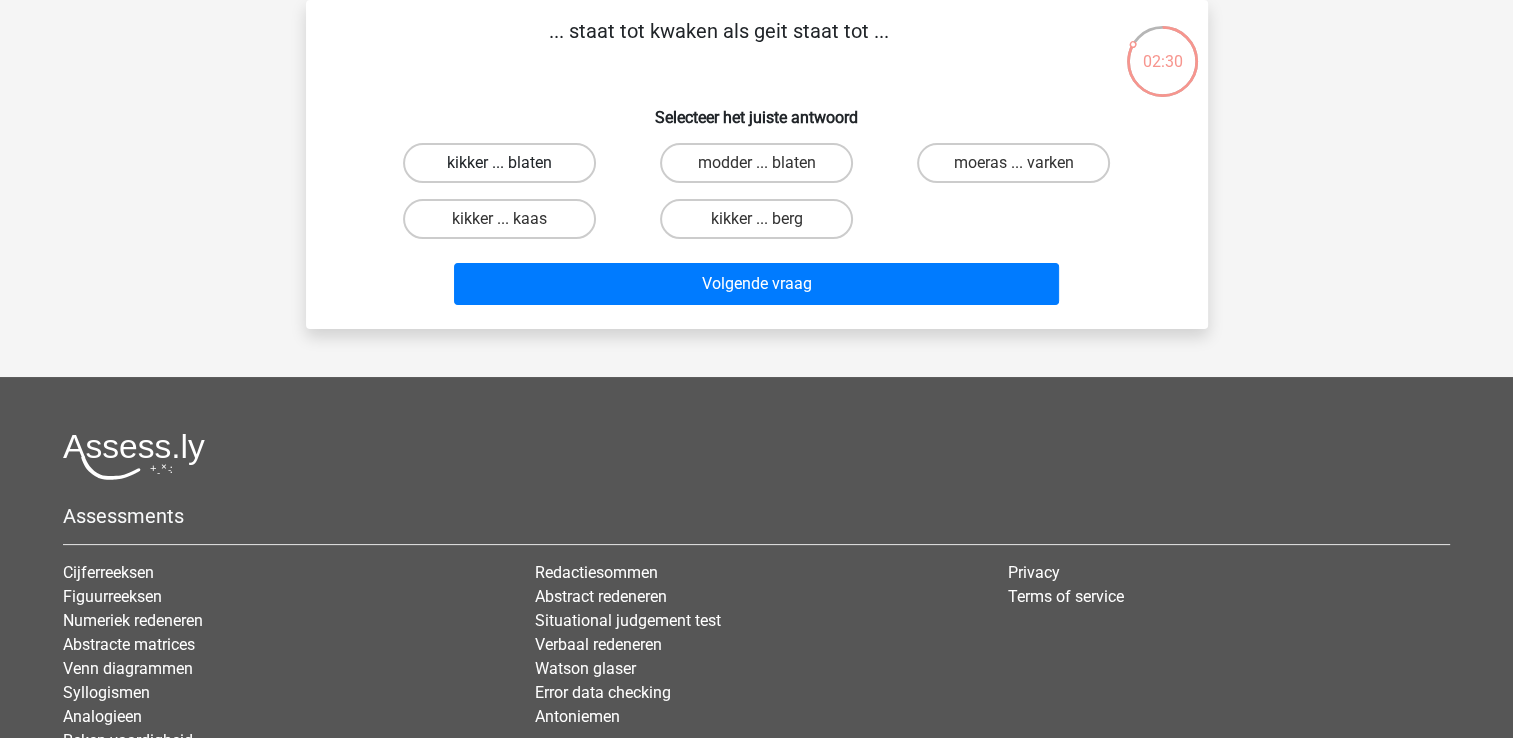 click on "kikker ... blaten" at bounding box center [499, 163] 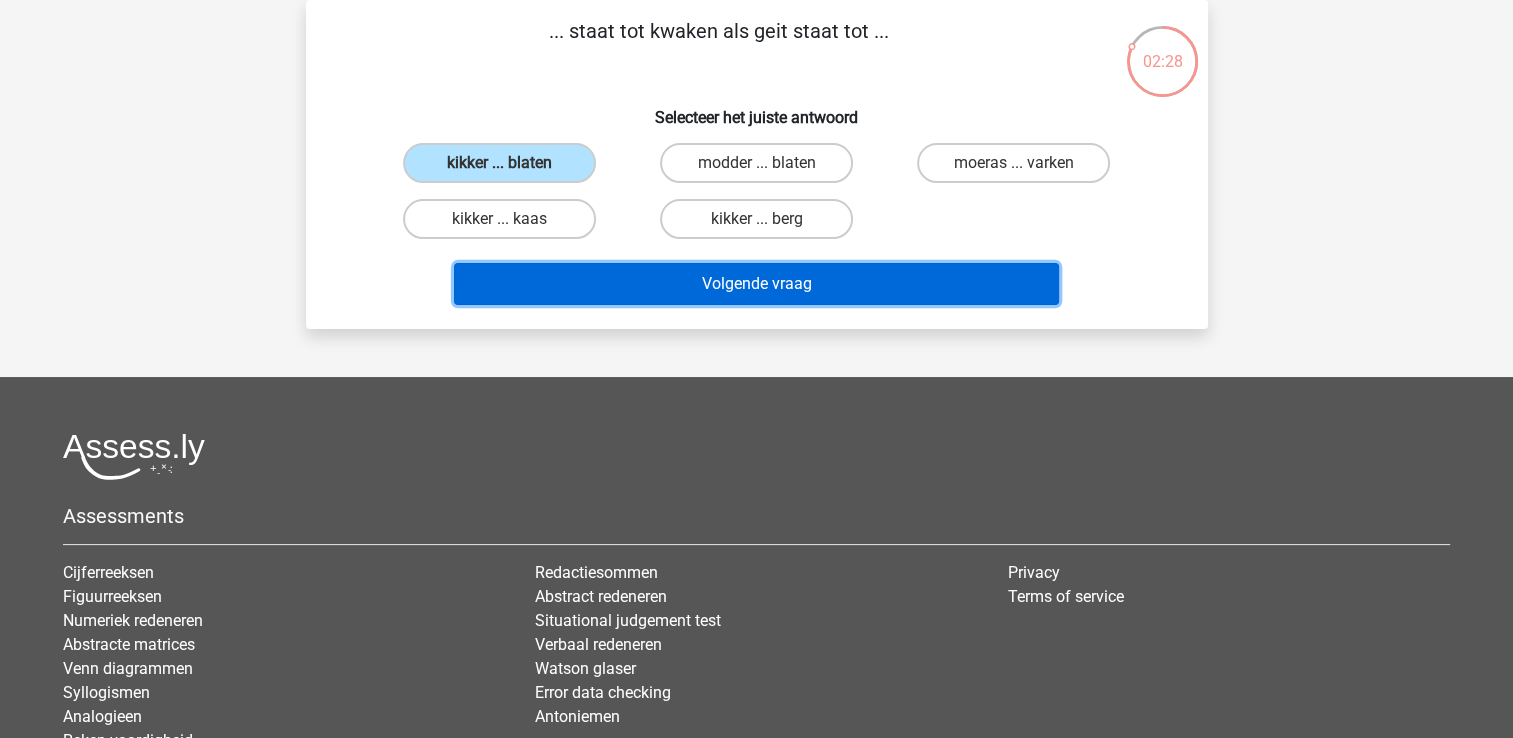 click on "Volgende vraag" at bounding box center (756, 284) 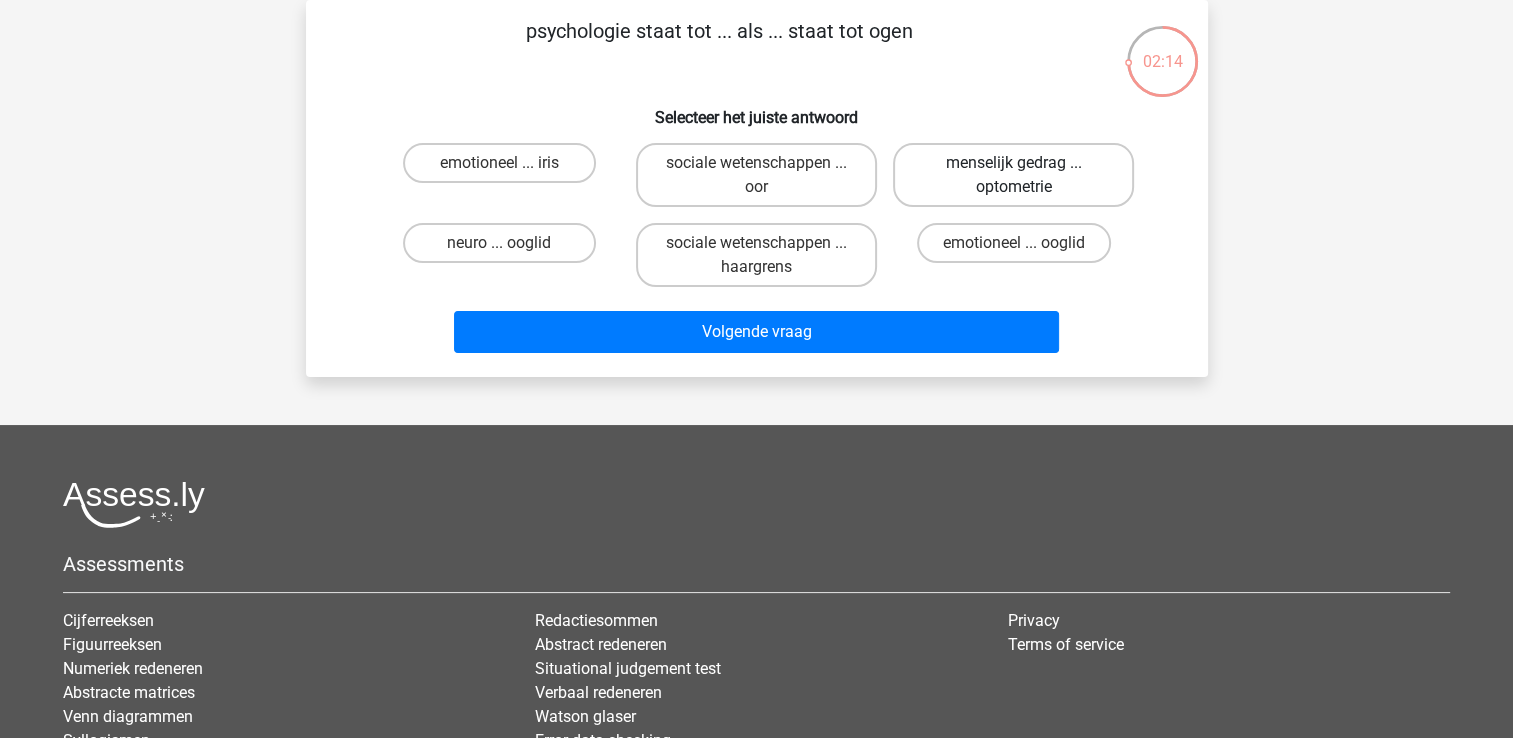 click on "menselijk gedrag ... optometrie" at bounding box center [1013, 175] 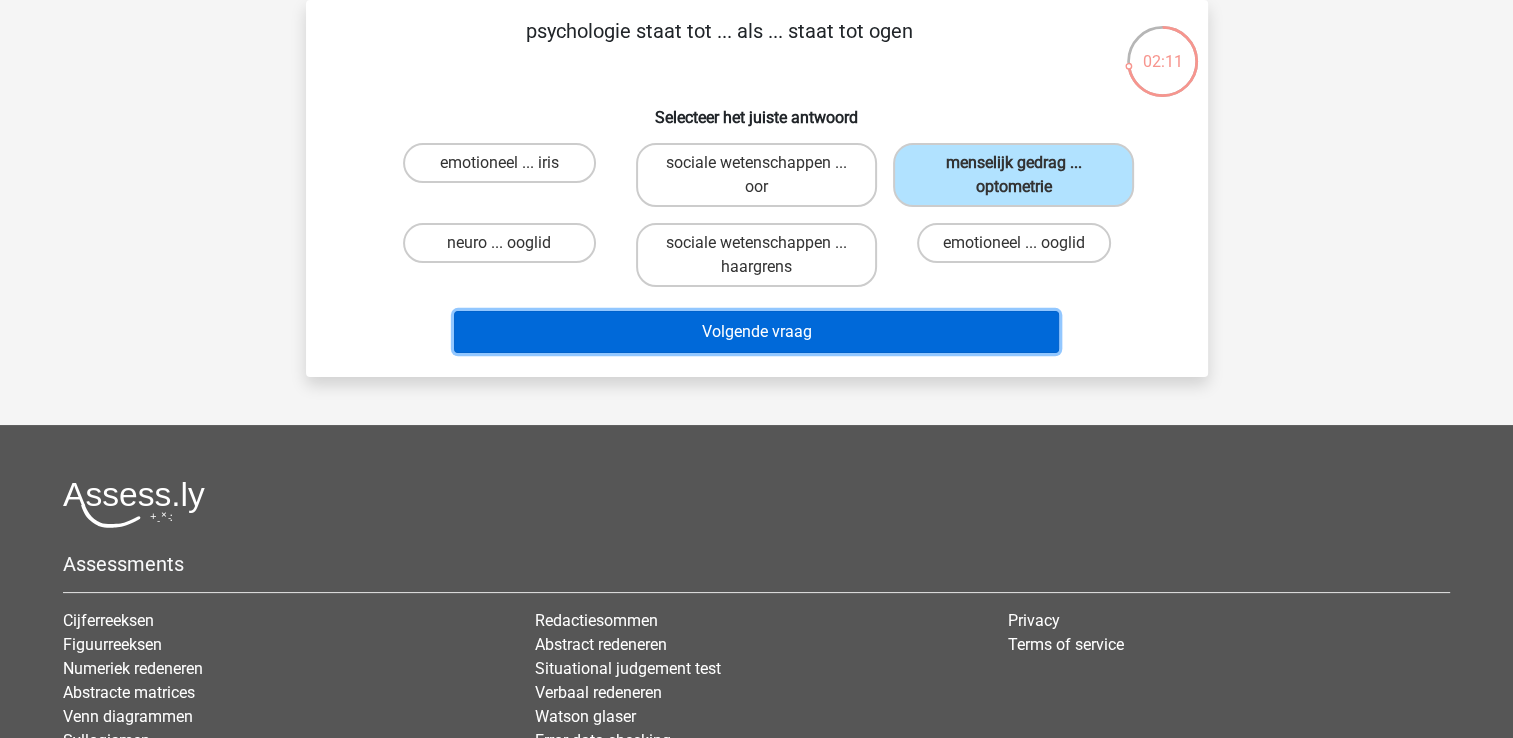 click on "Volgende vraag" at bounding box center (756, 332) 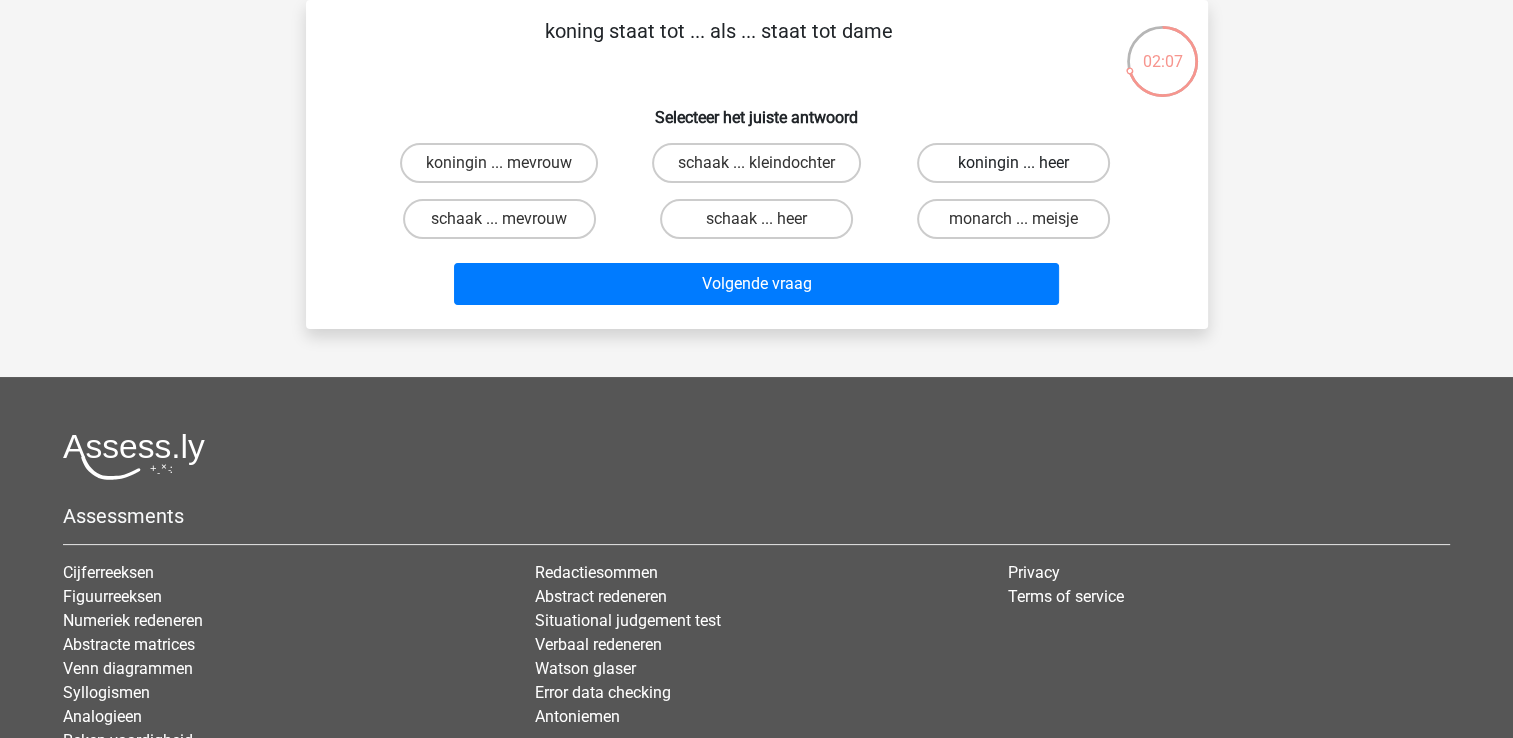click on "koningin ... heer" at bounding box center (1013, 163) 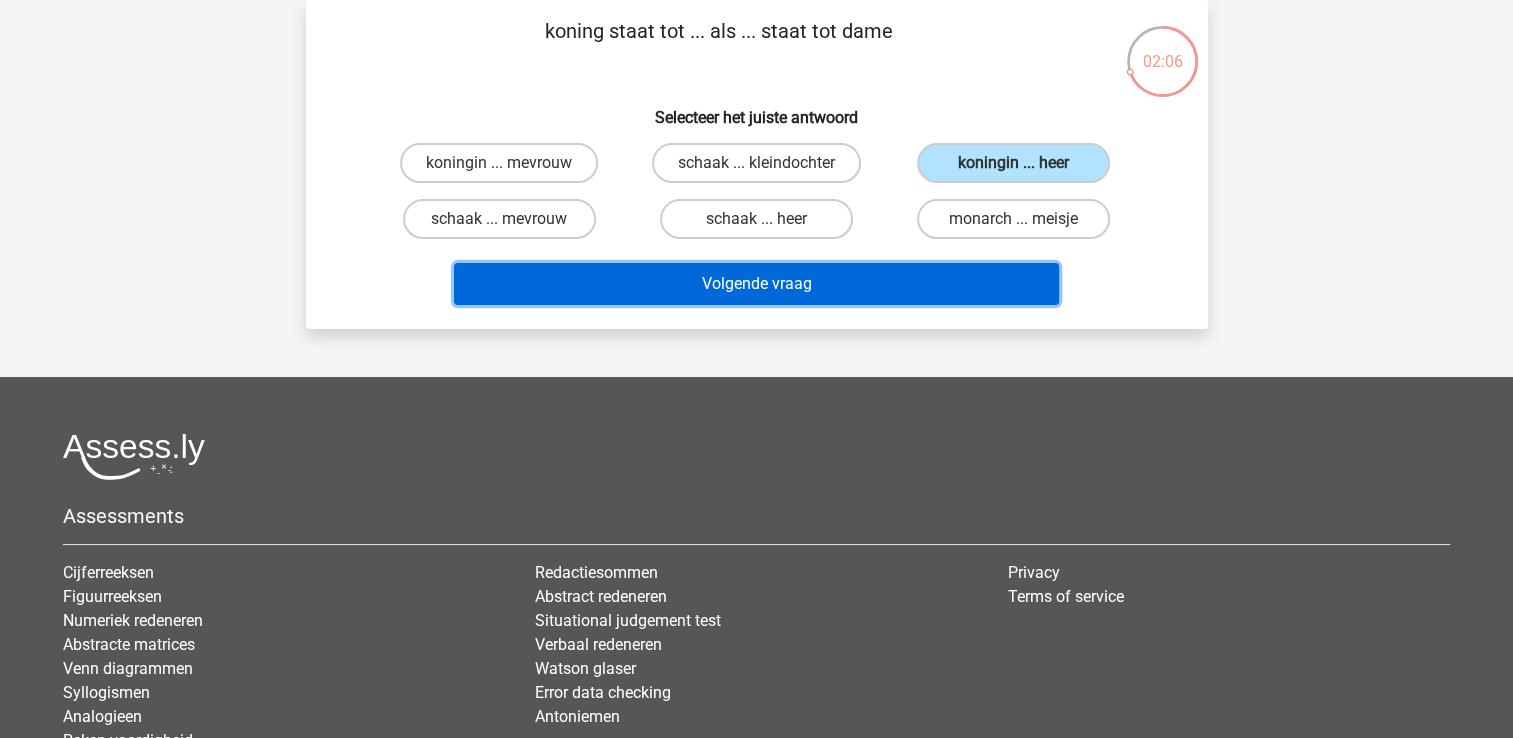 click on "Volgende vraag" at bounding box center (756, 284) 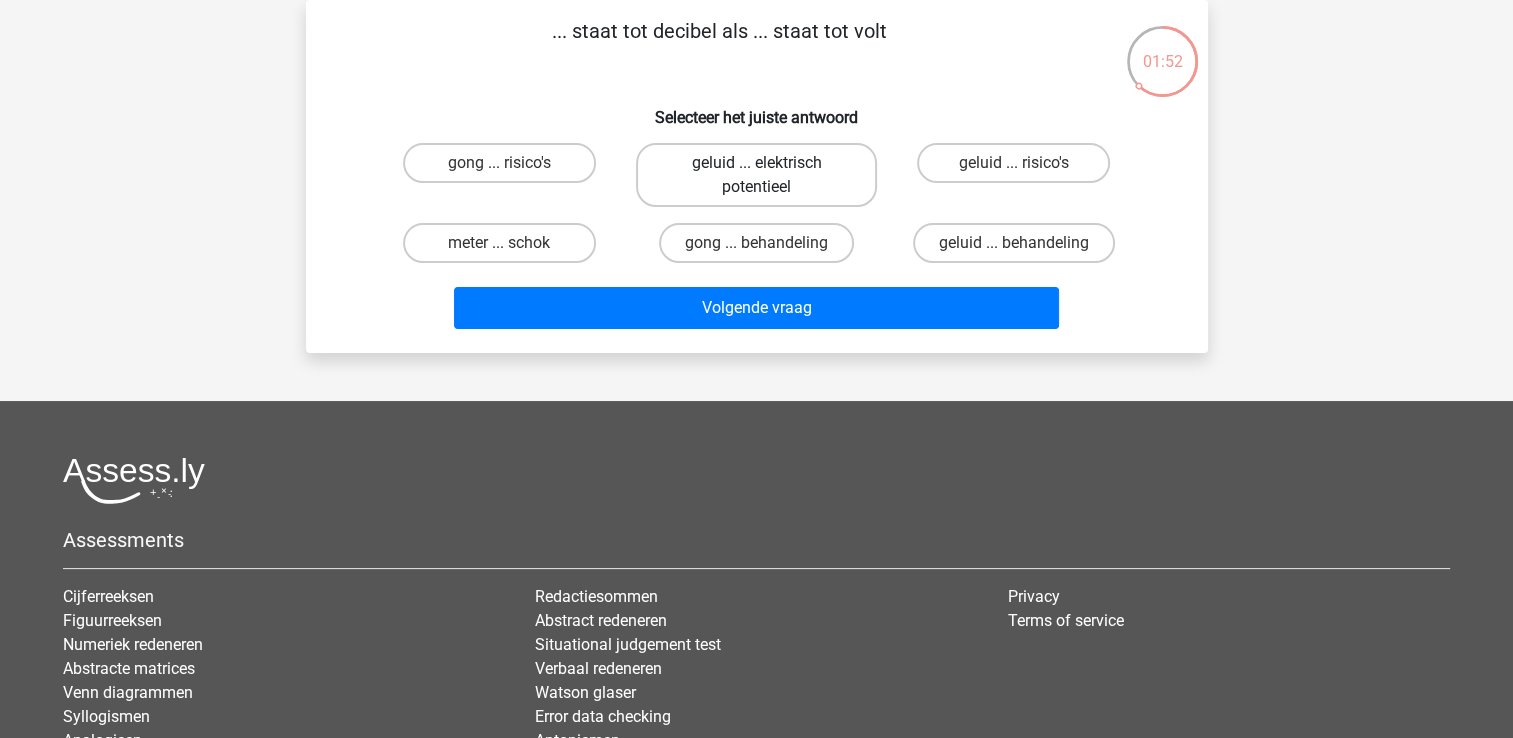 click on "geluid ... elektrisch potentieel" at bounding box center (499, 175) 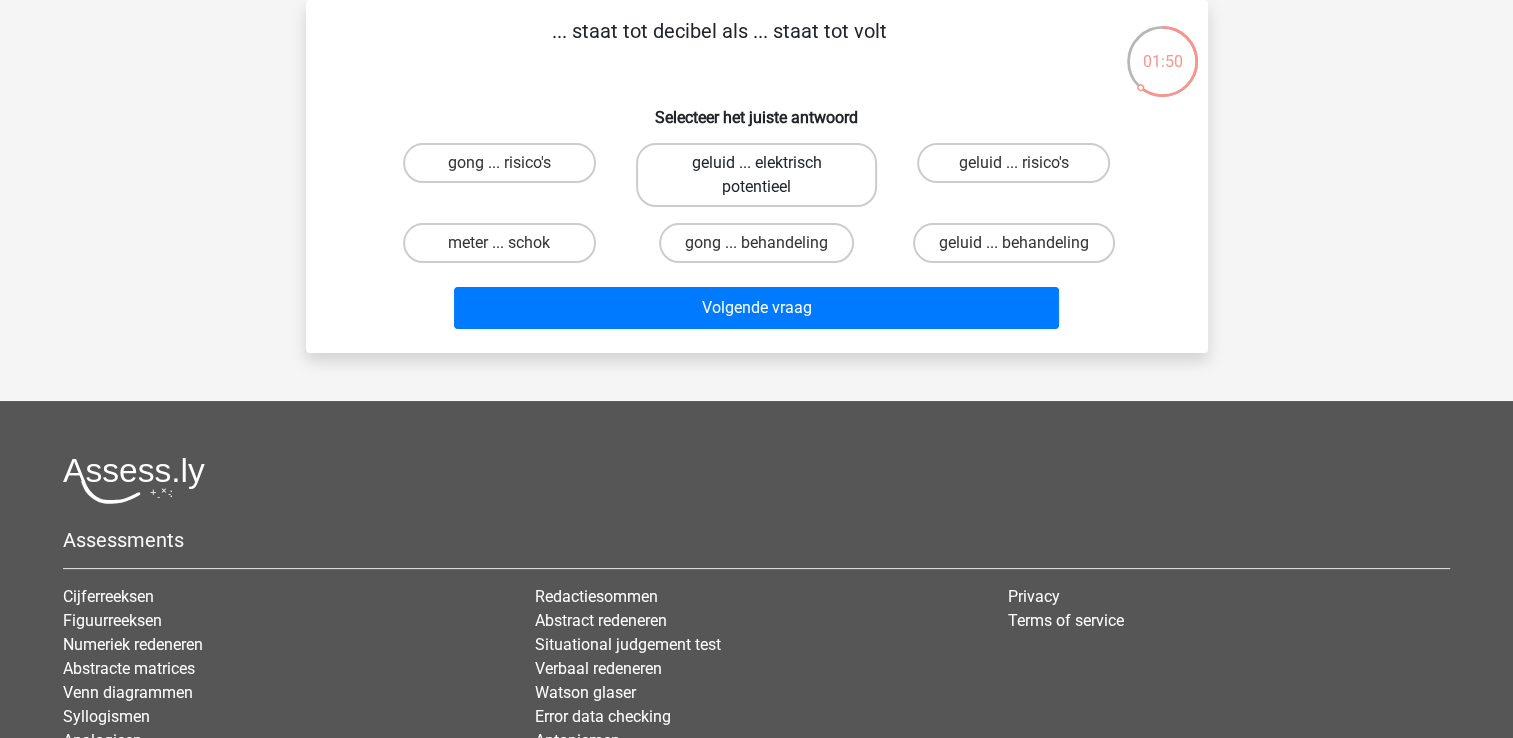 click on "geluid ... elektrisch potentieel" at bounding box center (756, 175) 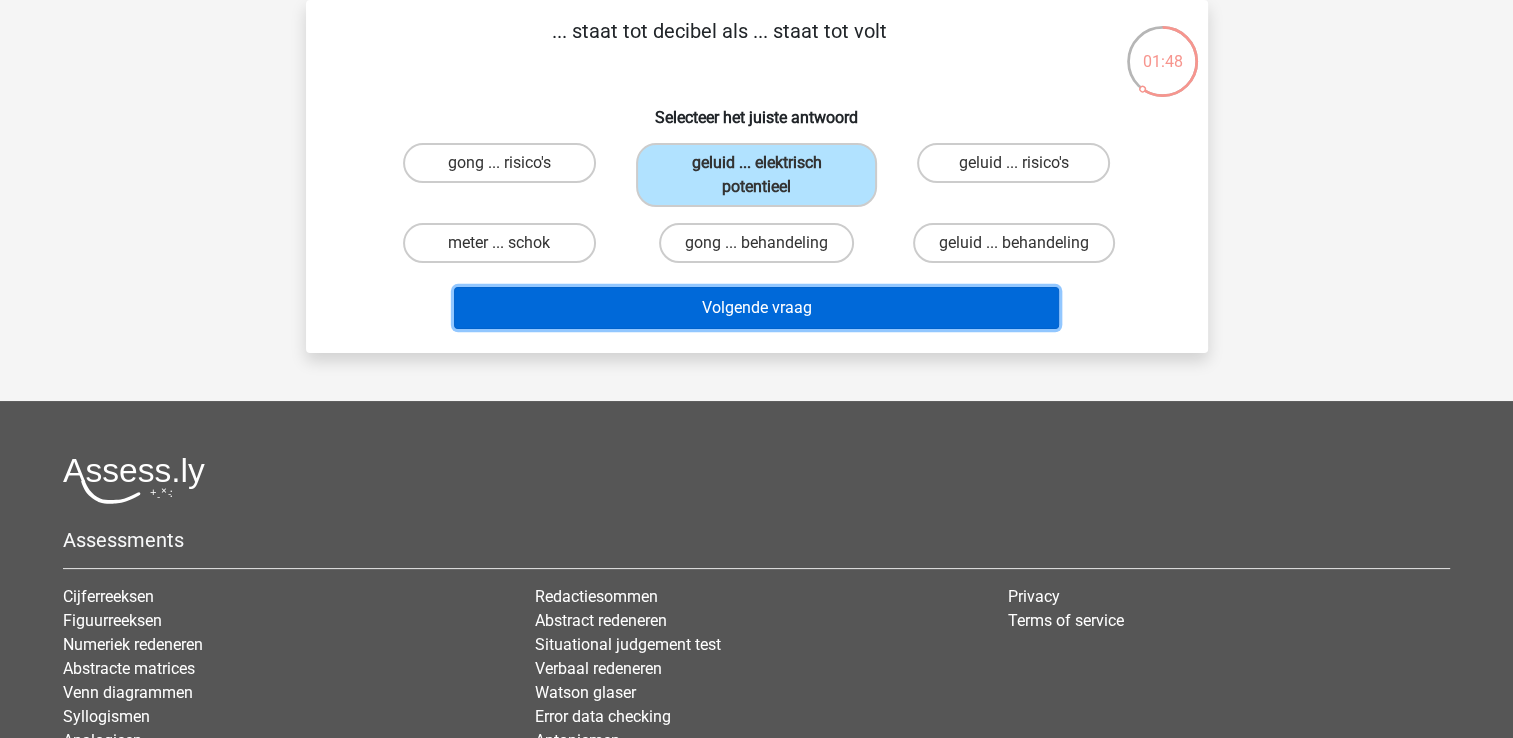 click on "Volgende vraag" at bounding box center (756, 308) 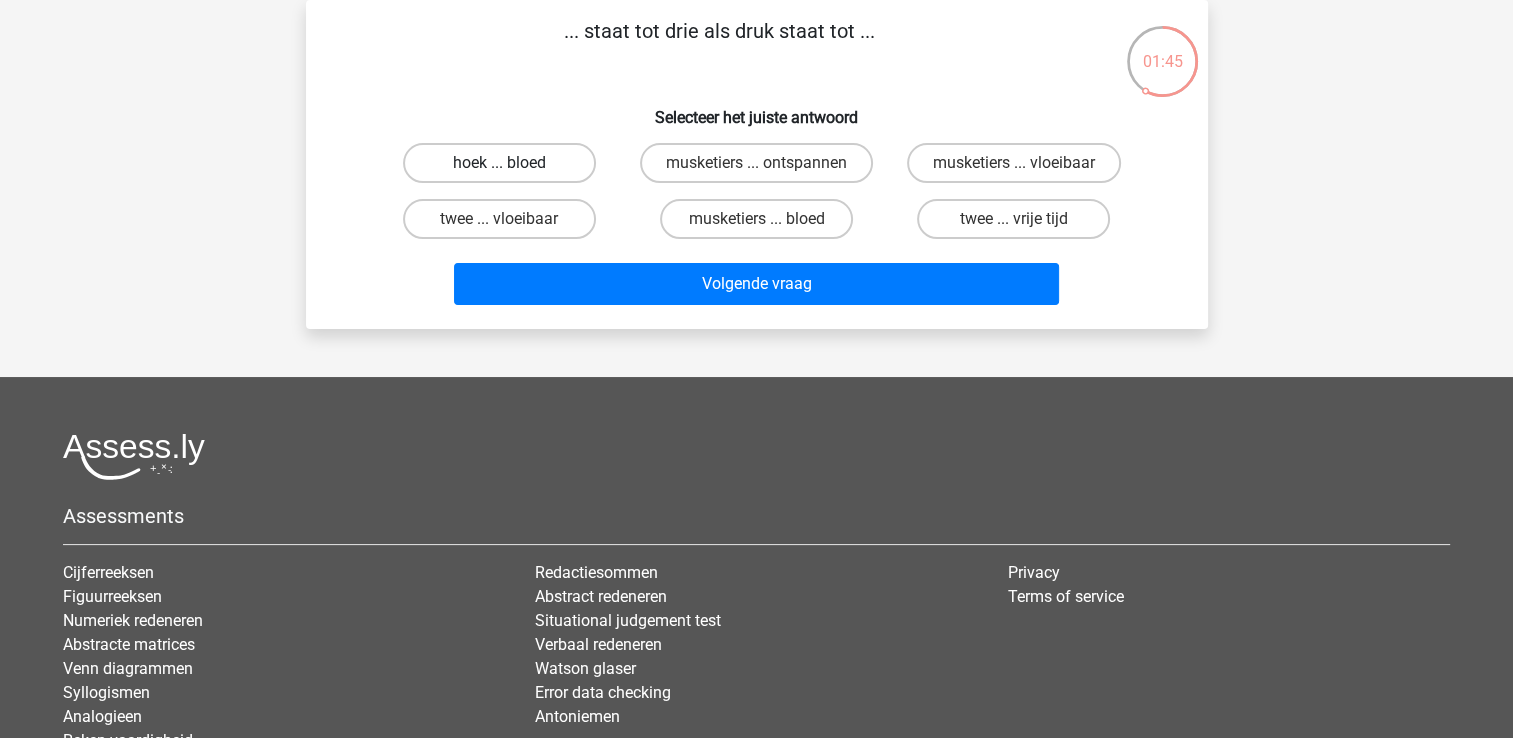 click on "hoek ... bloed" at bounding box center [499, 163] 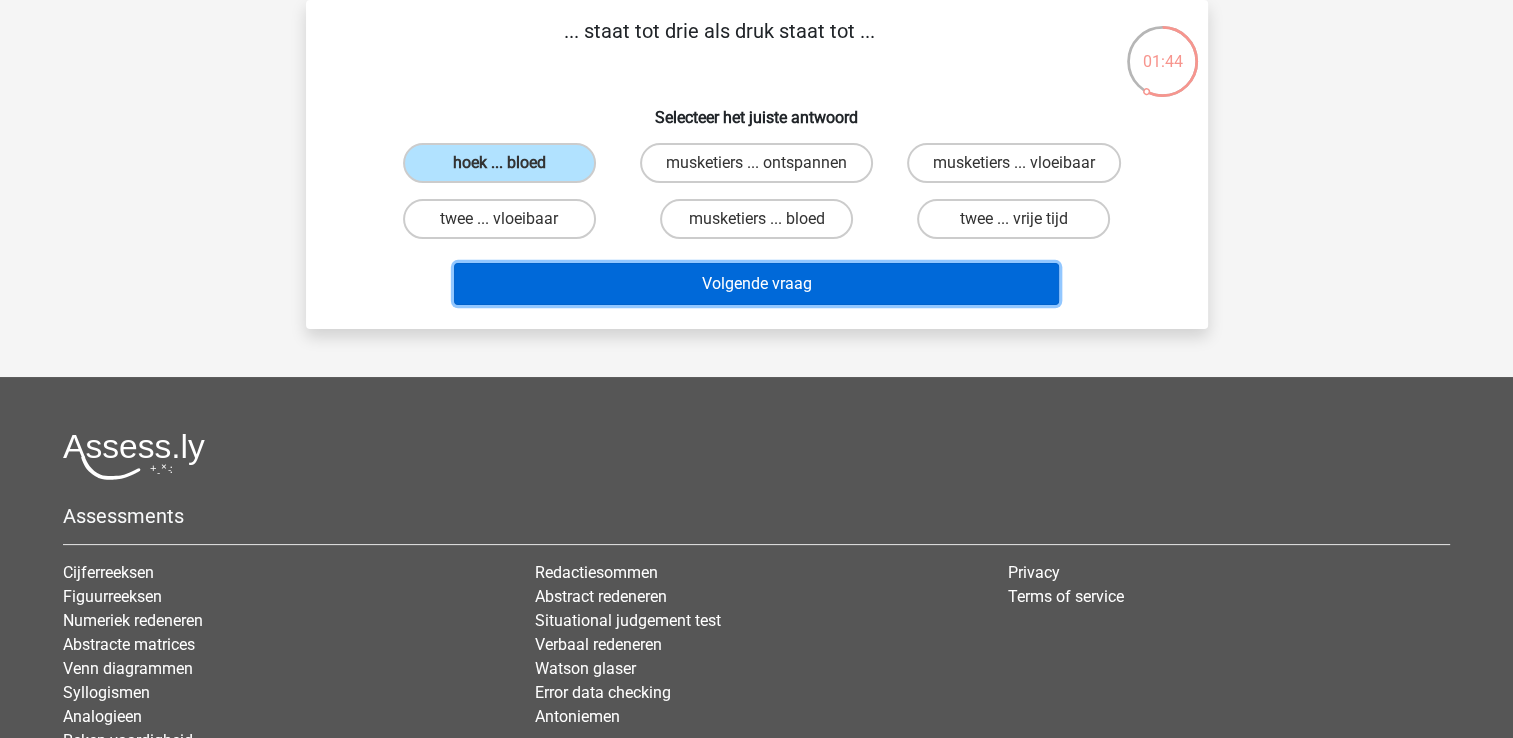 click on "Volgende vraag" at bounding box center (756, 284) 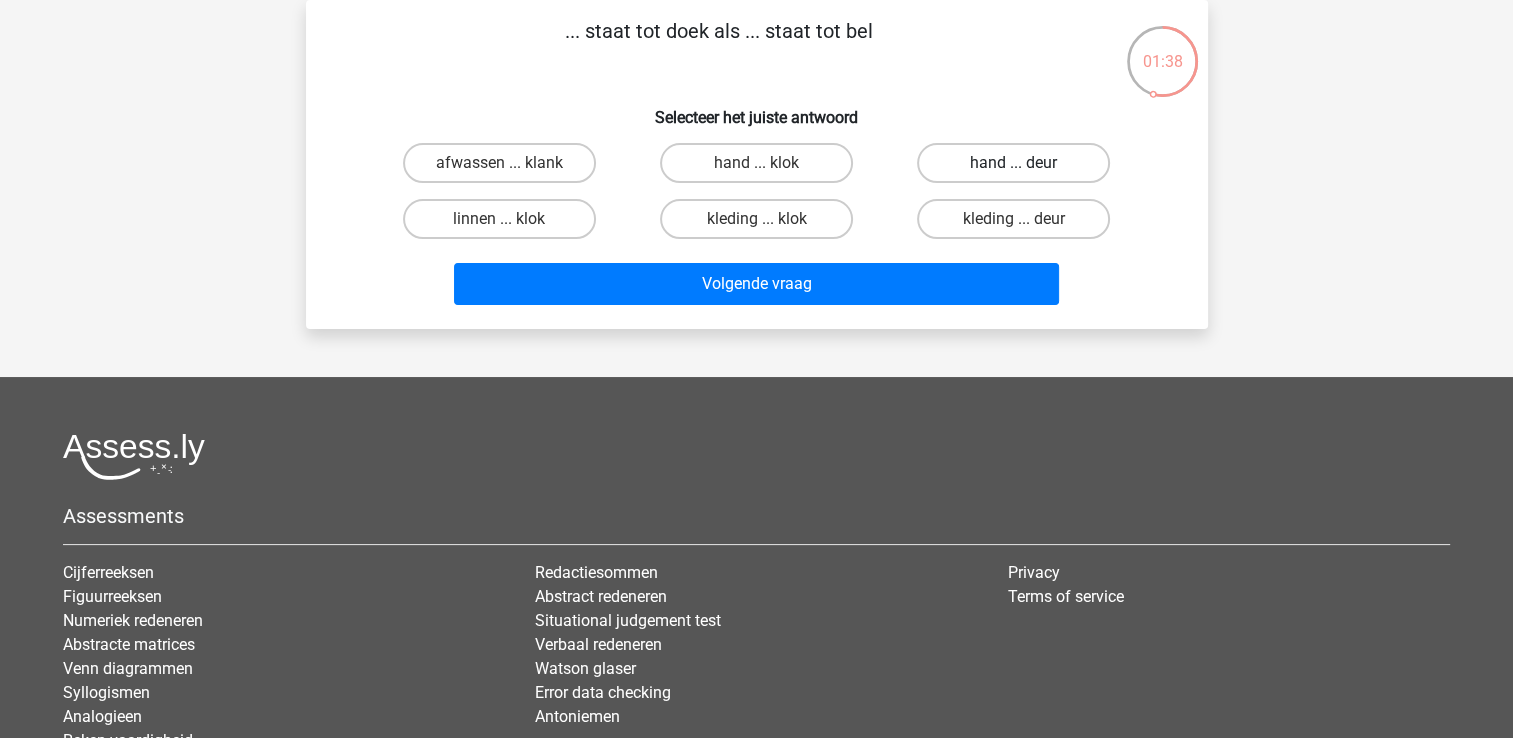 click on "hand ... deur" at bounding box center [1013, 163] 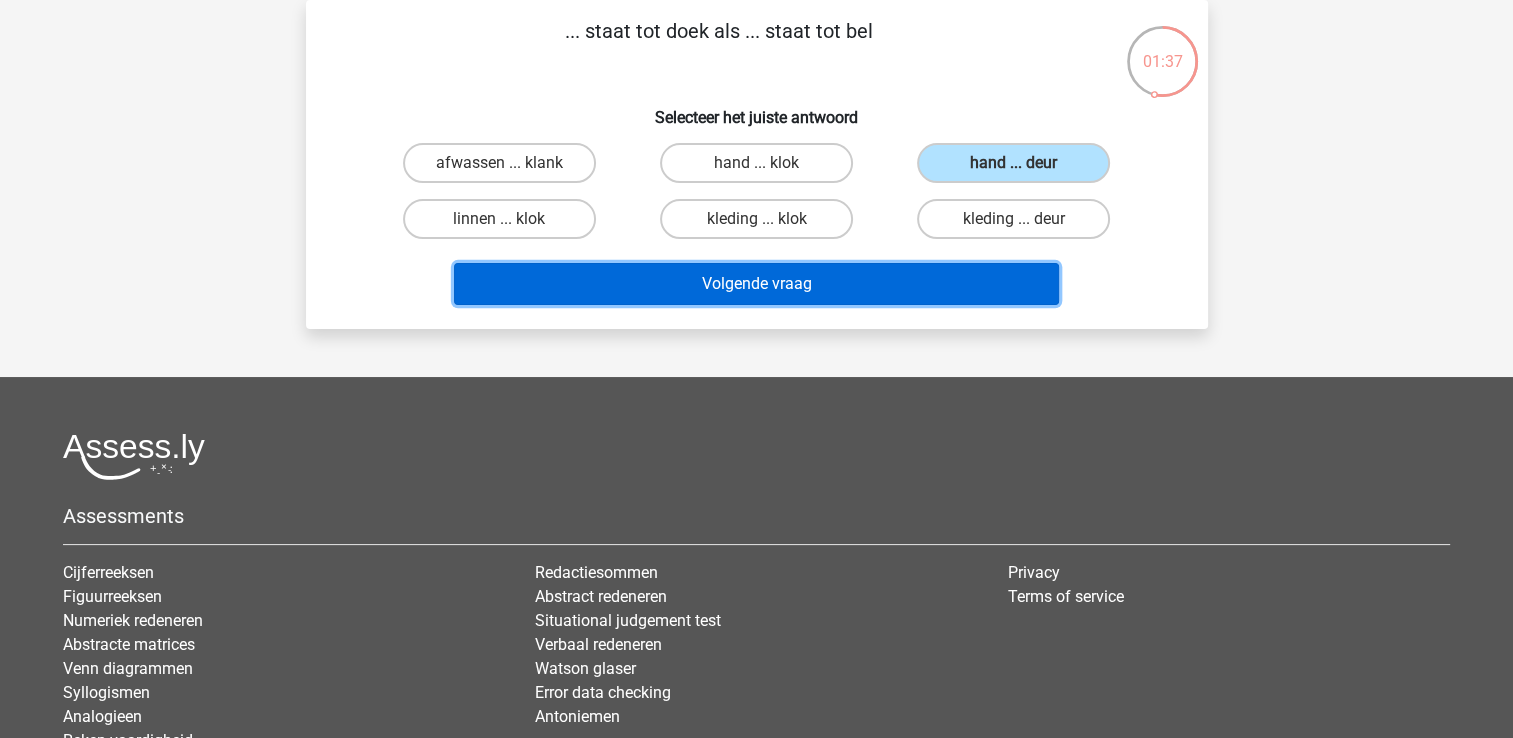 click on "Volgende vraag" at bounding box center [756, 284] 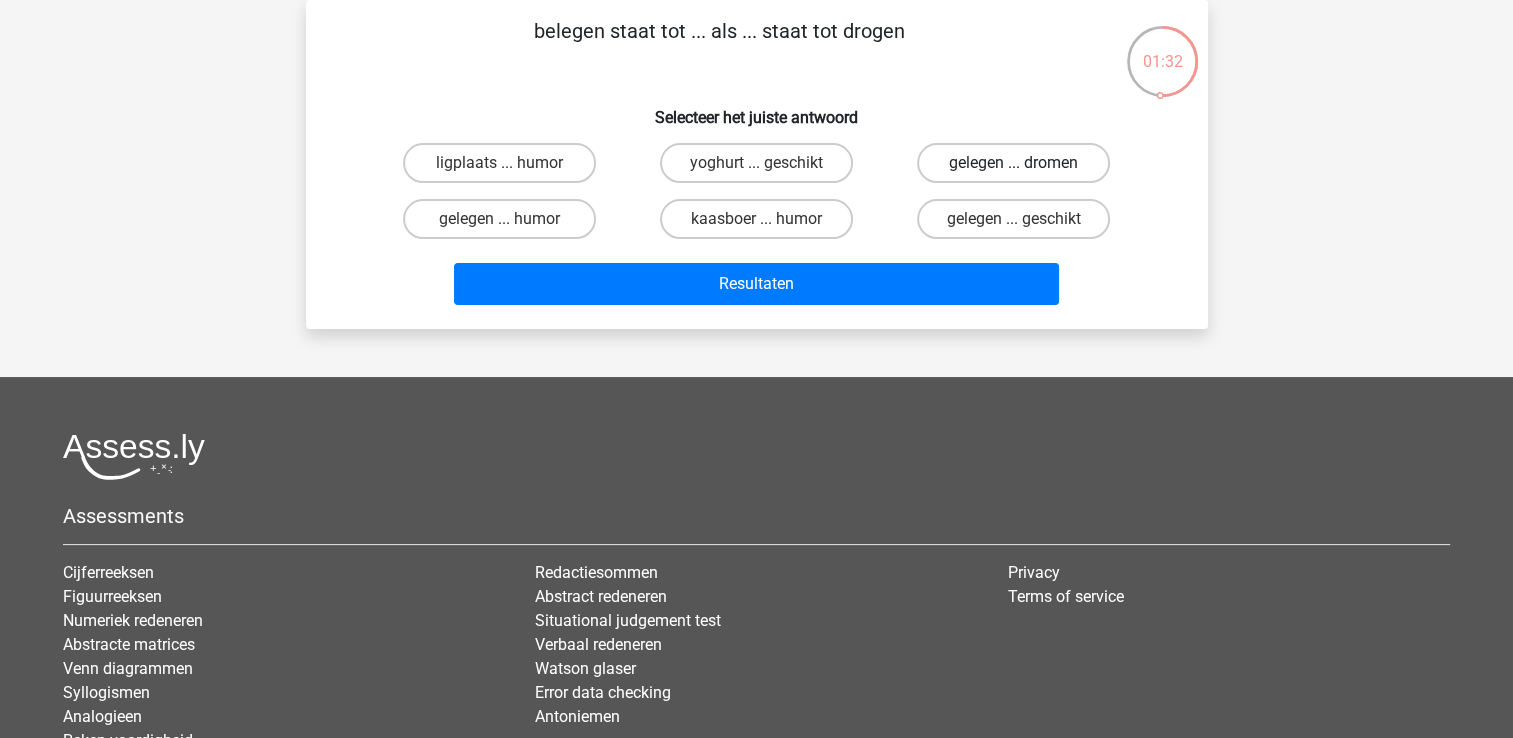 click on "gelegen ... dromen" at bounding box center (1013, 163) 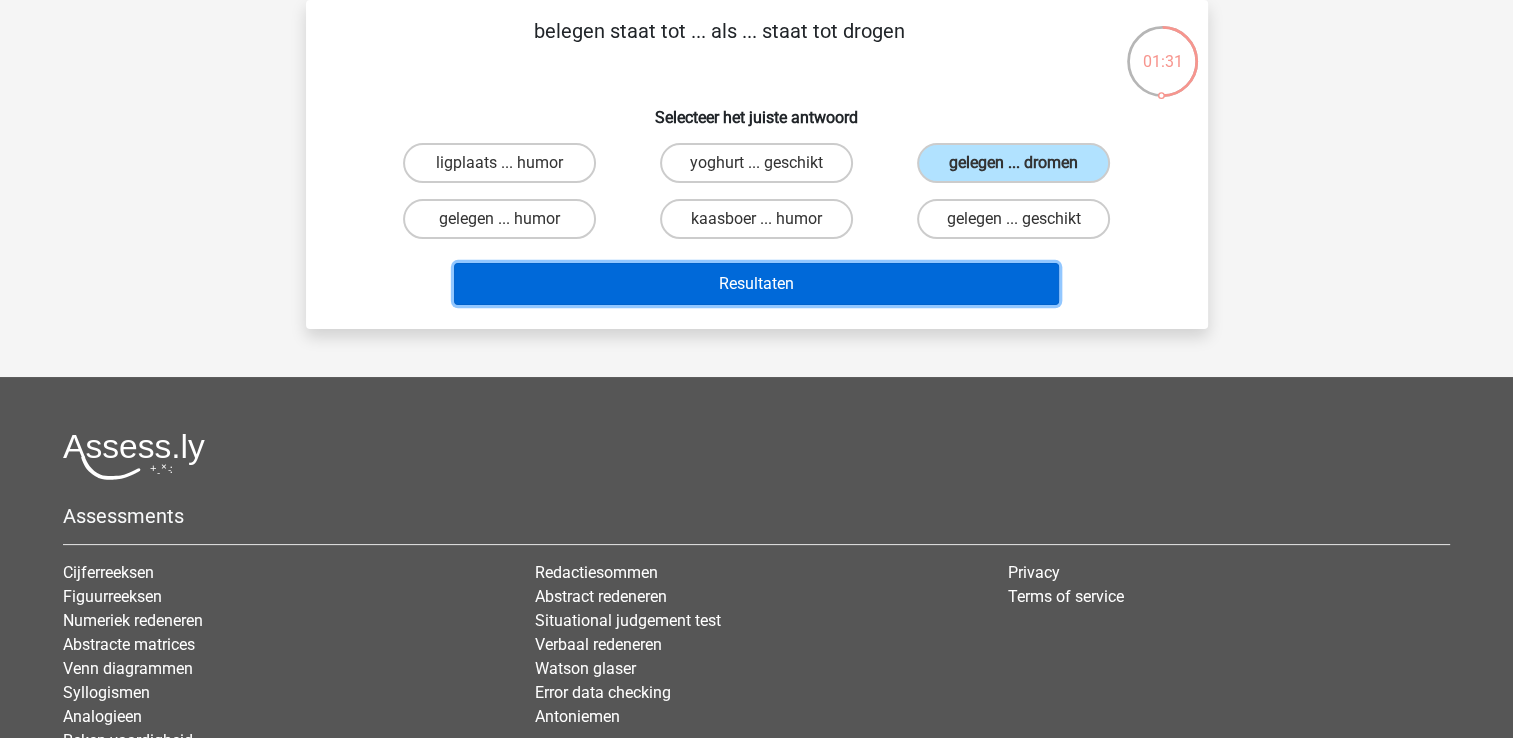 click on "Resultaten" at bounding box center (756, 284) 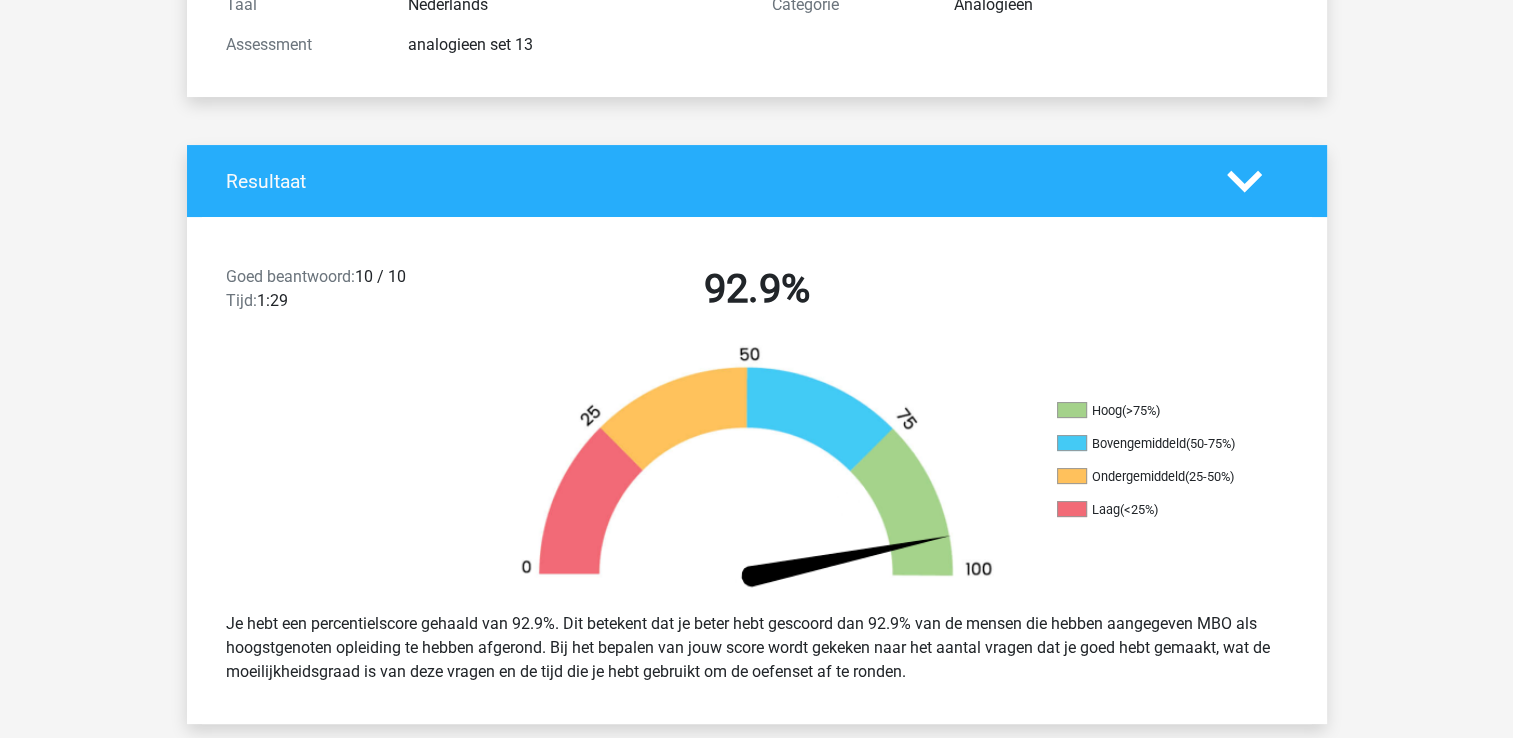 scroll, scrollTop: 0, scrollLeft: 0, axis: both 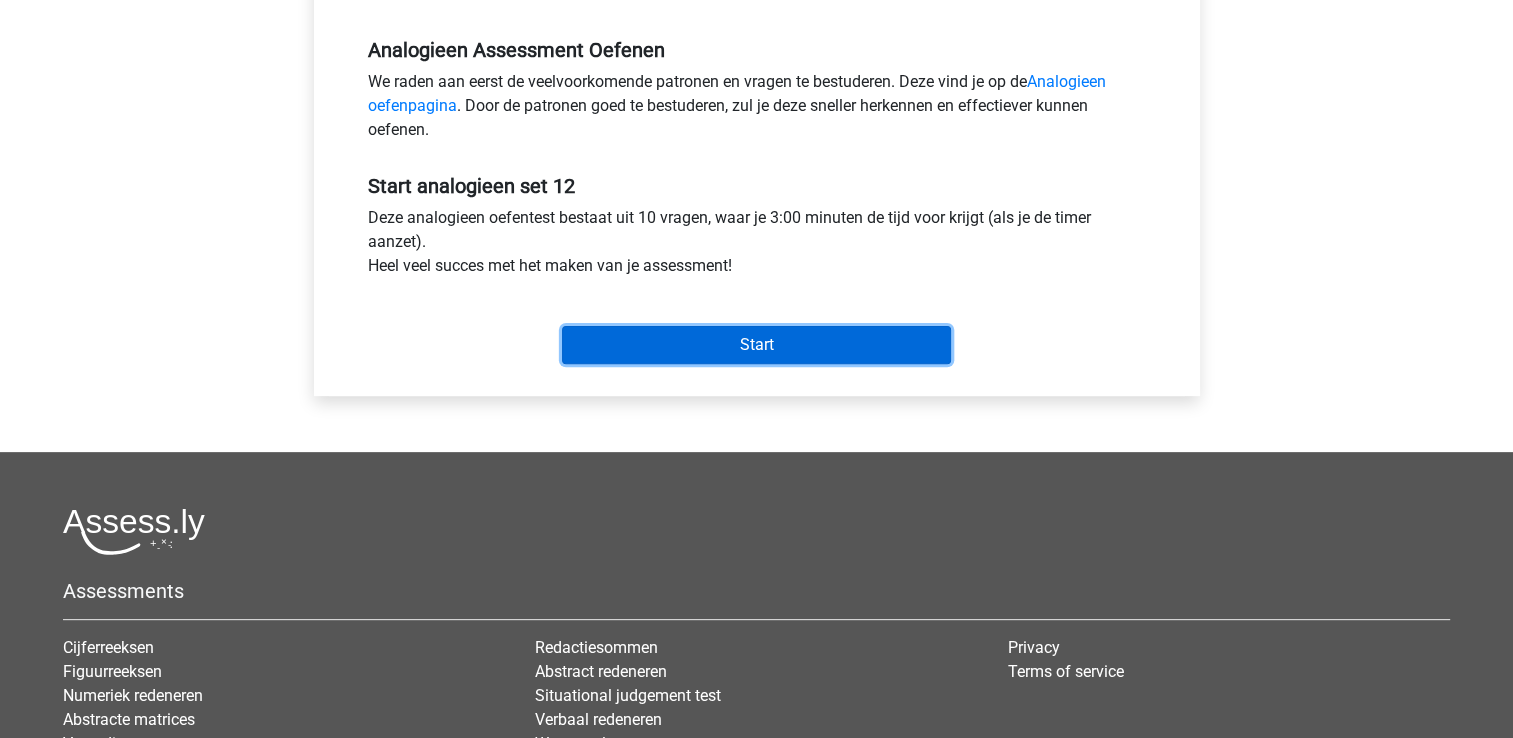 click on "Start" at bounding box center (756, 345) 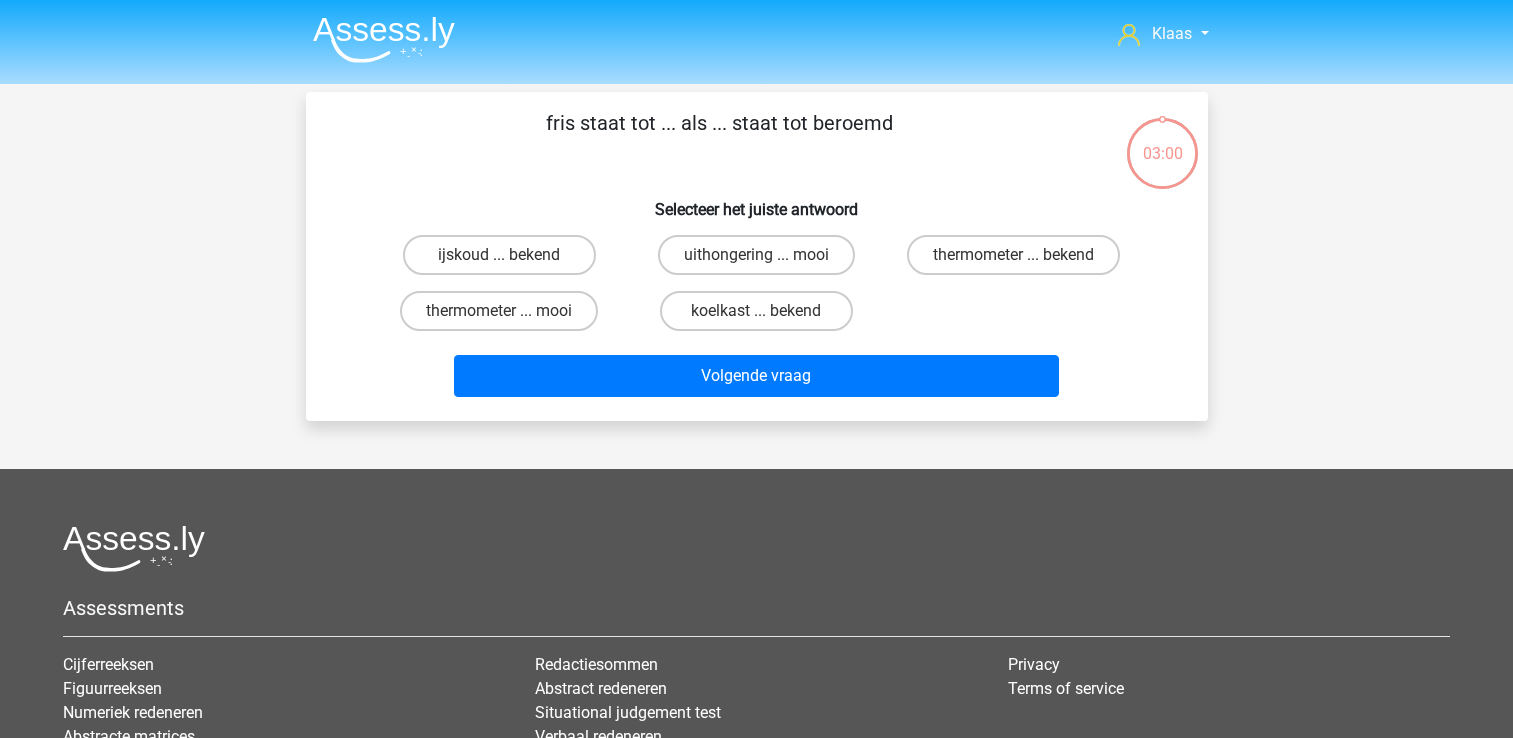 scroll, scrollTop: 0, scrollLeft: 0, axis: both 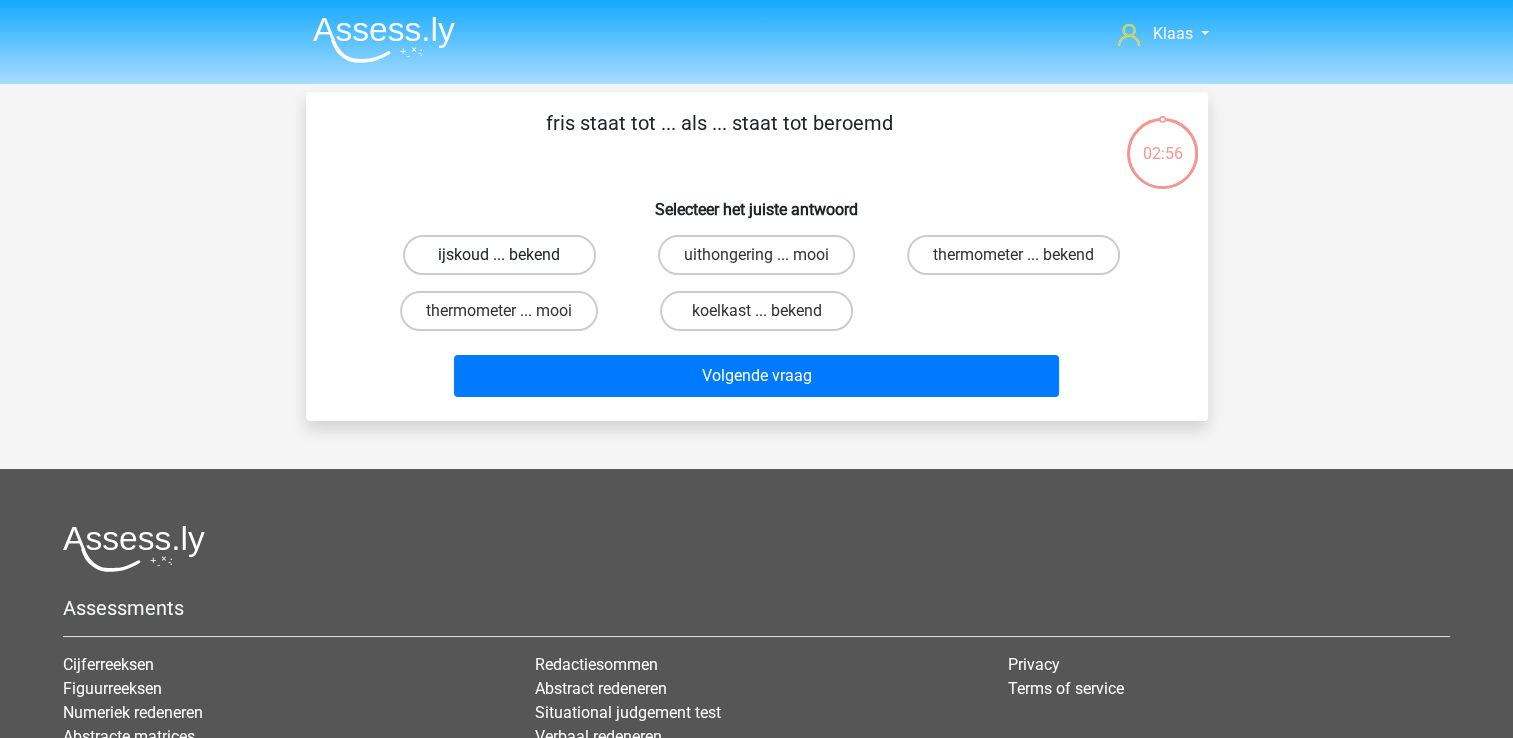 click on "ijskoud ... bekend" at bounding box center (499, 255) 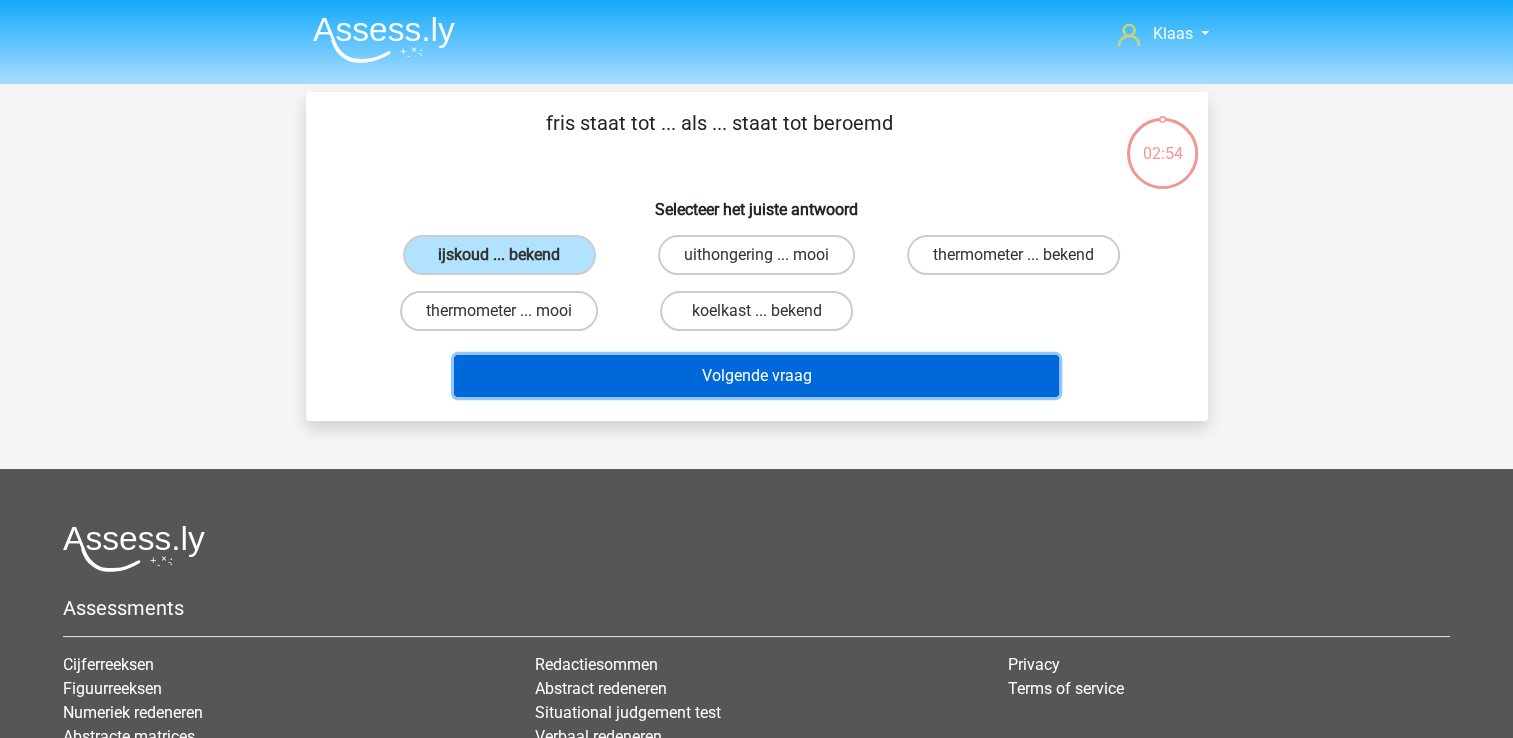 click on "Volgende vraag" at bounding box center (756, 376) 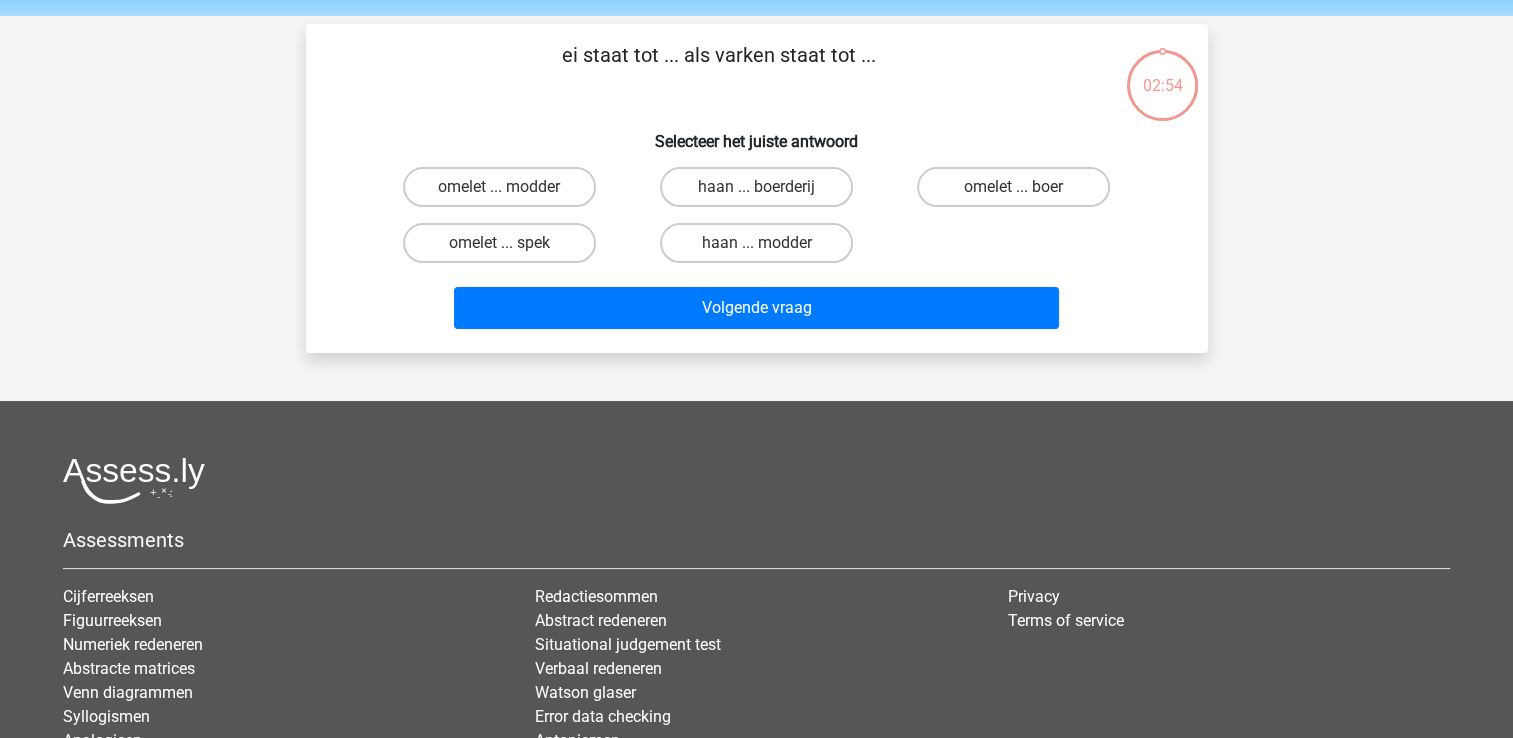 scroll, scrollTop: 92, scrollLeft: 0, axis: vertical 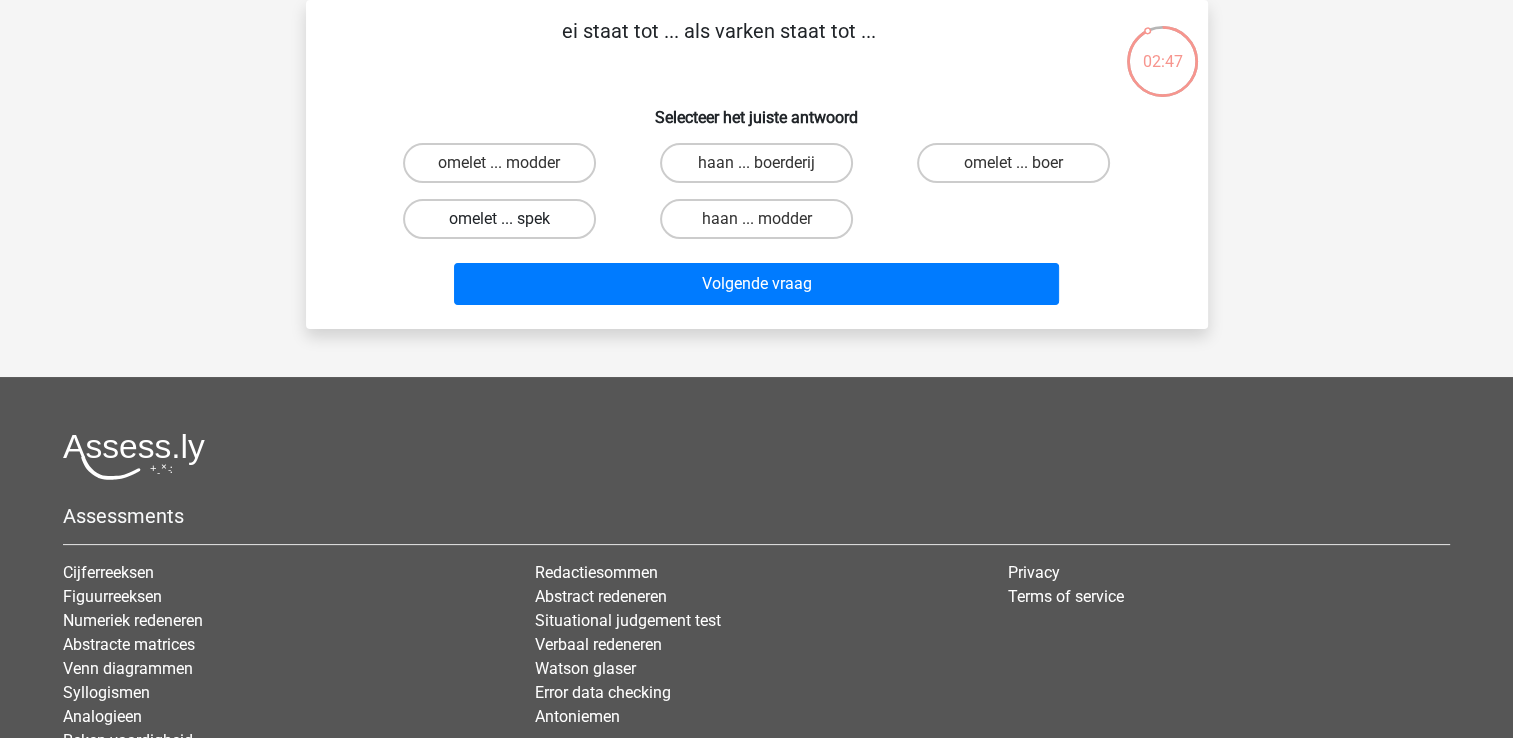 click on "omelet ... spek" at bounding box center [499, 219] 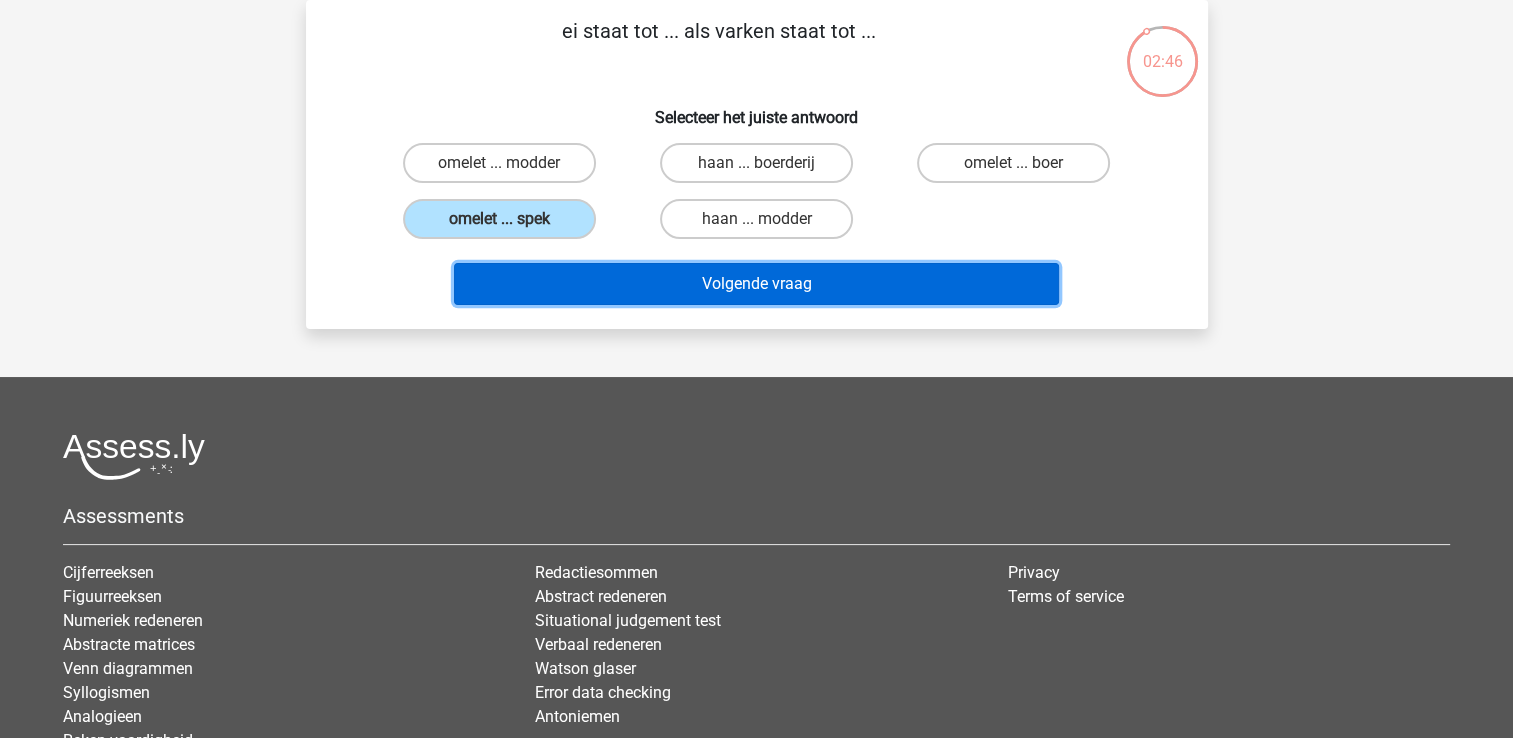 click on "Volgende vraag" at bounding box center [756, 284] 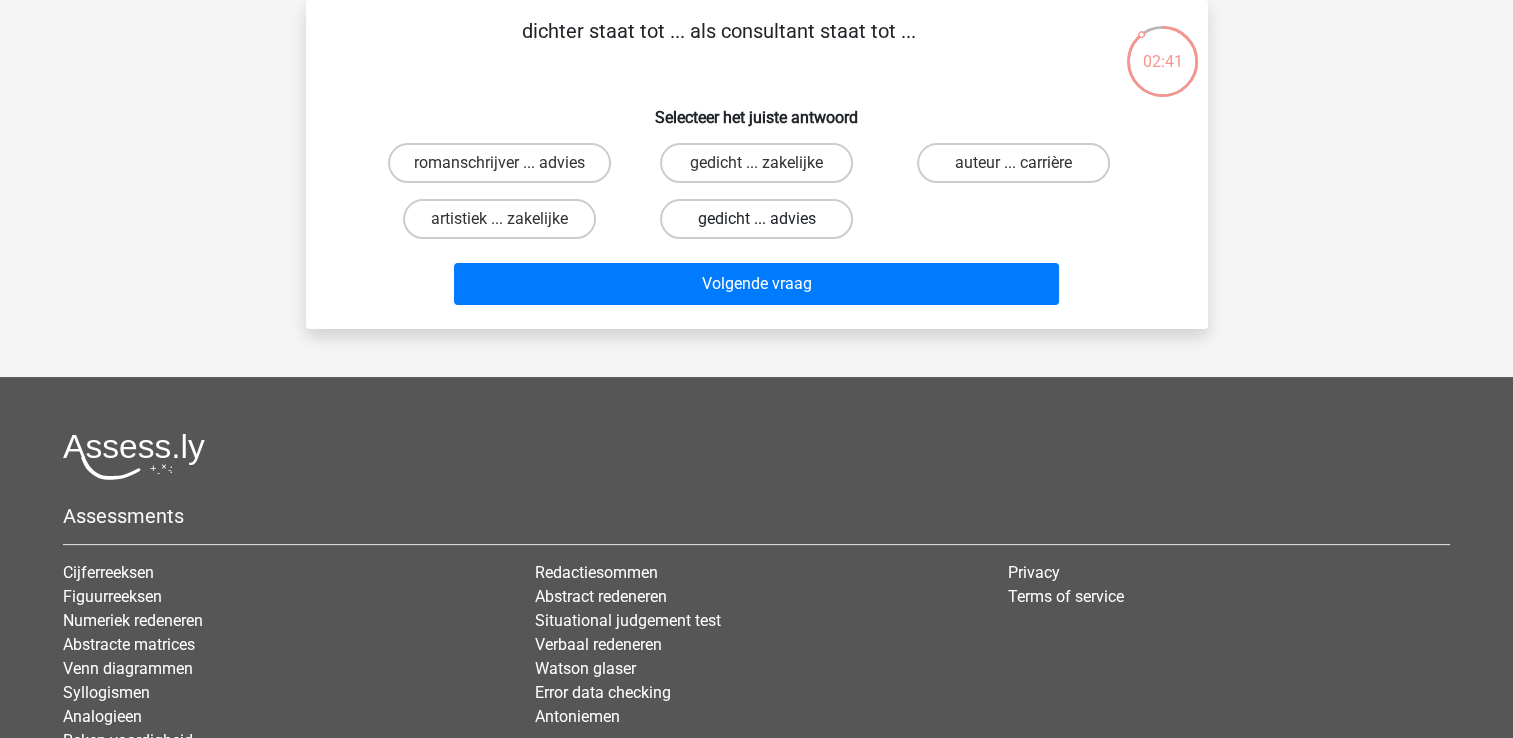 click on "gedicht ... advies" at bounding box center (756, 219) 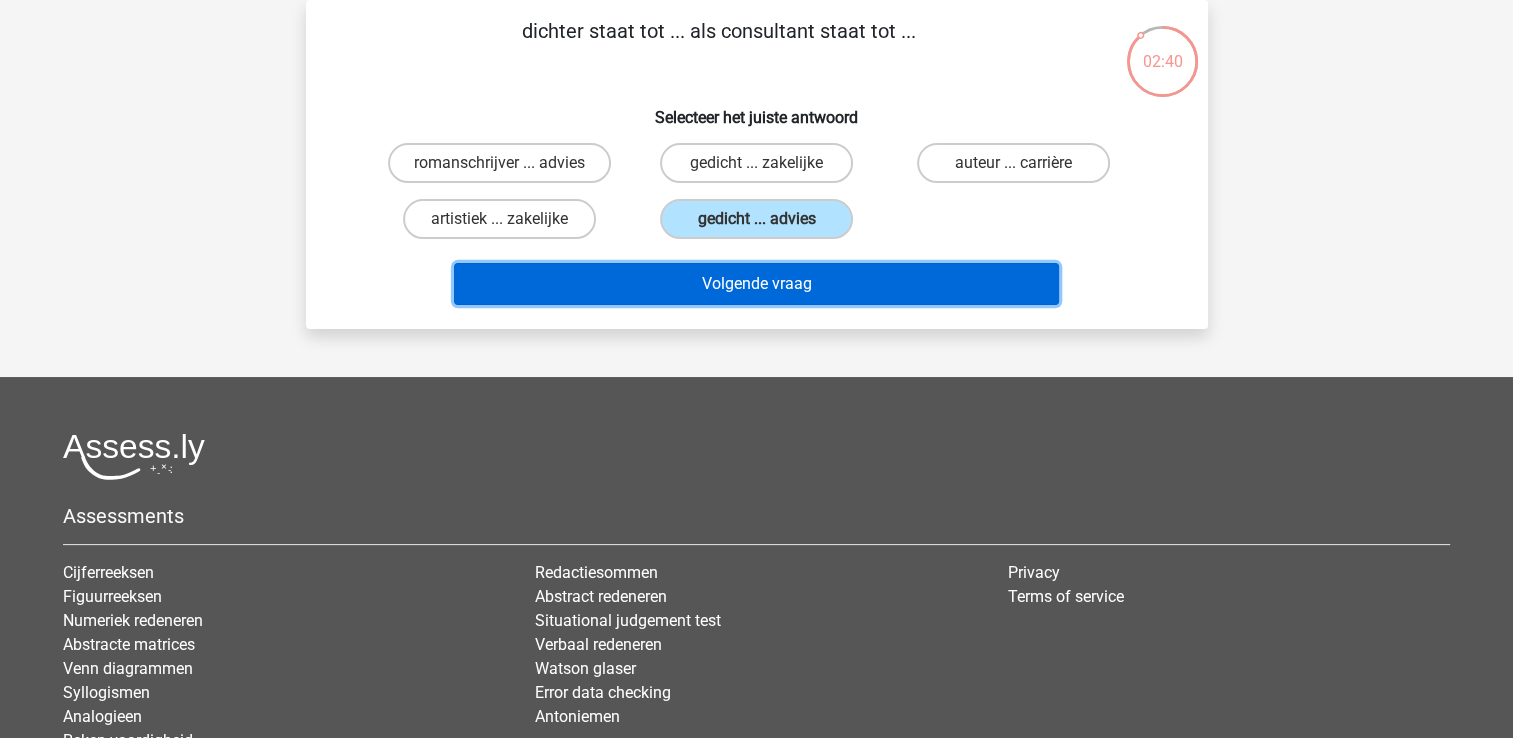 click on "Volgende vraag" at bounding box center [756, 284] 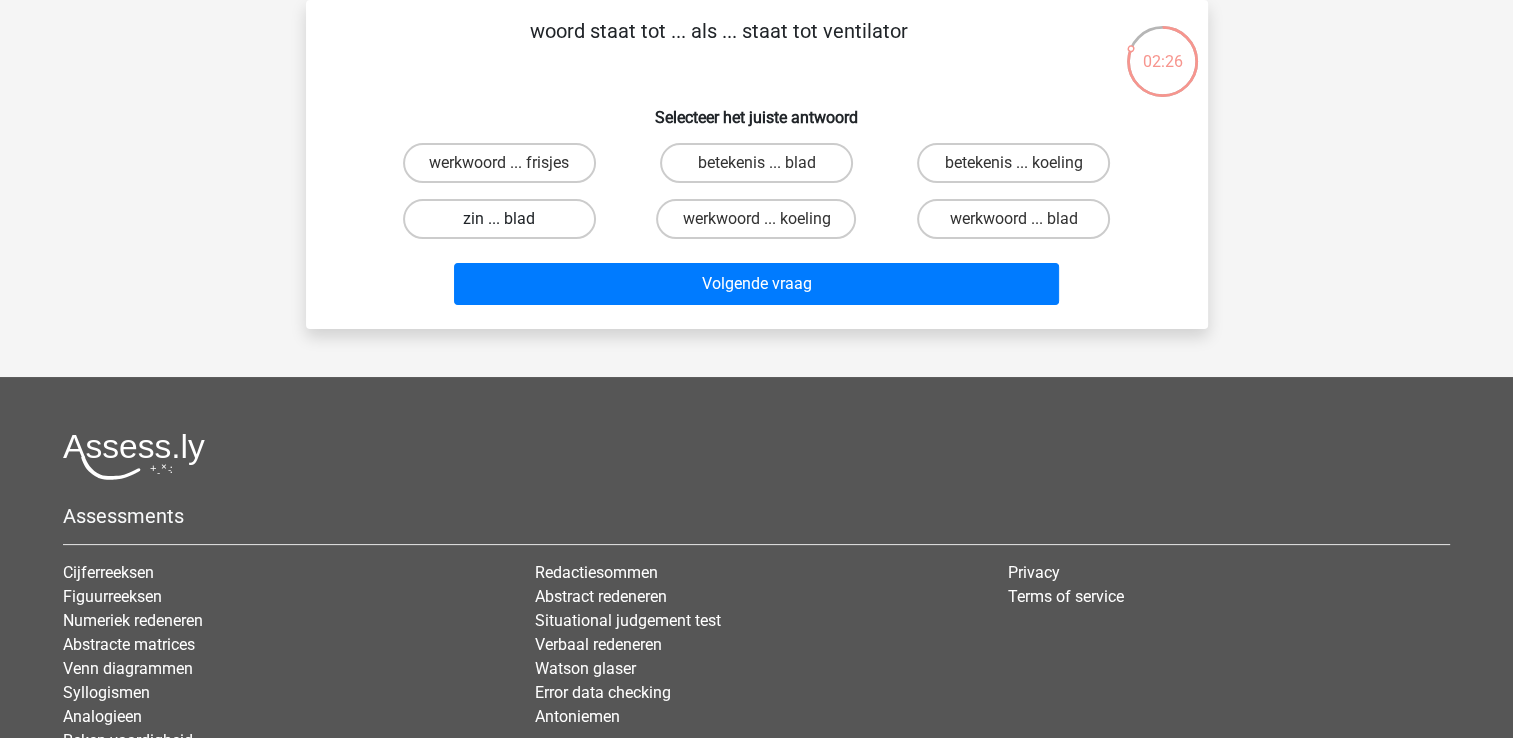 click on "zin ... blad" at bounding box center [499, 219] 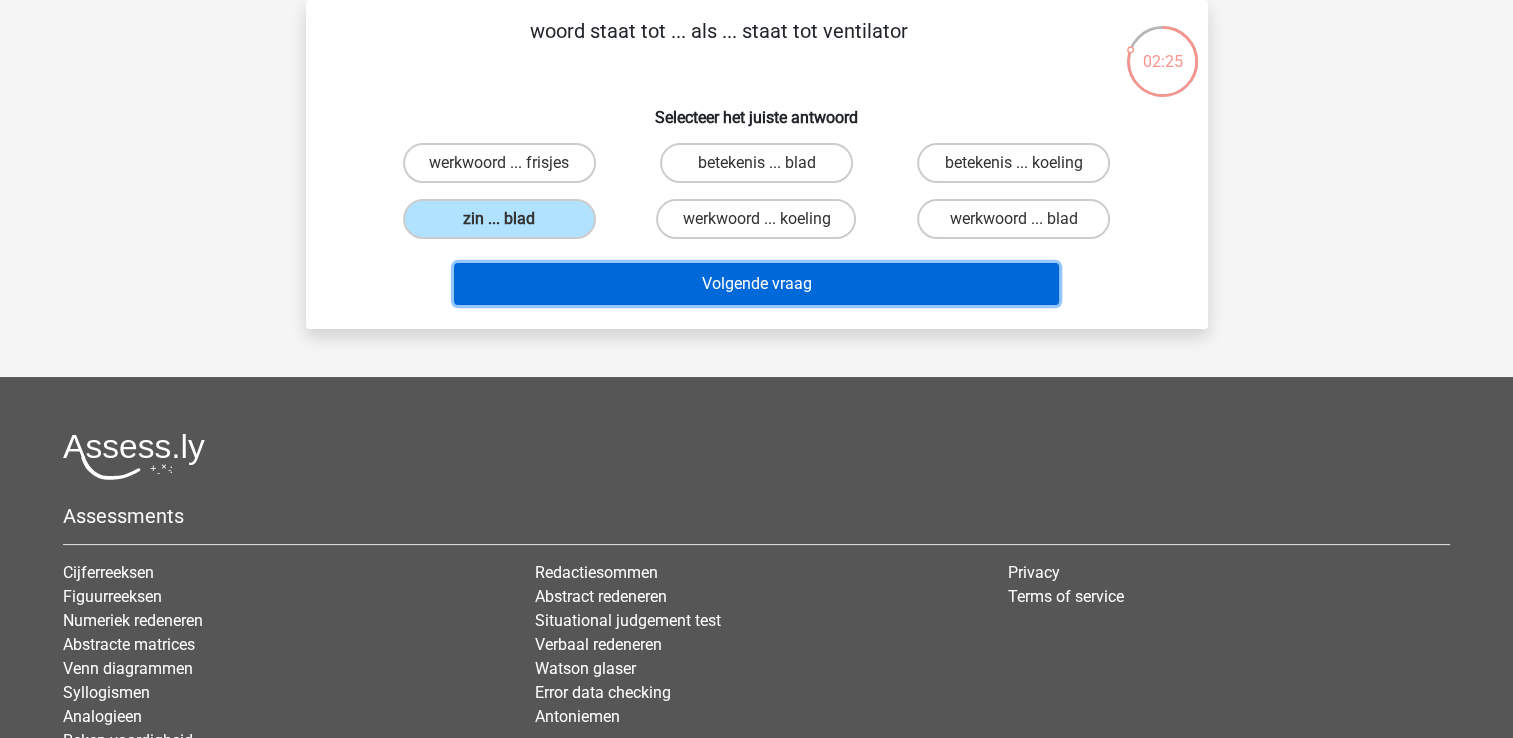 click on "Volgende vraag" at bounding box center [756, 284] 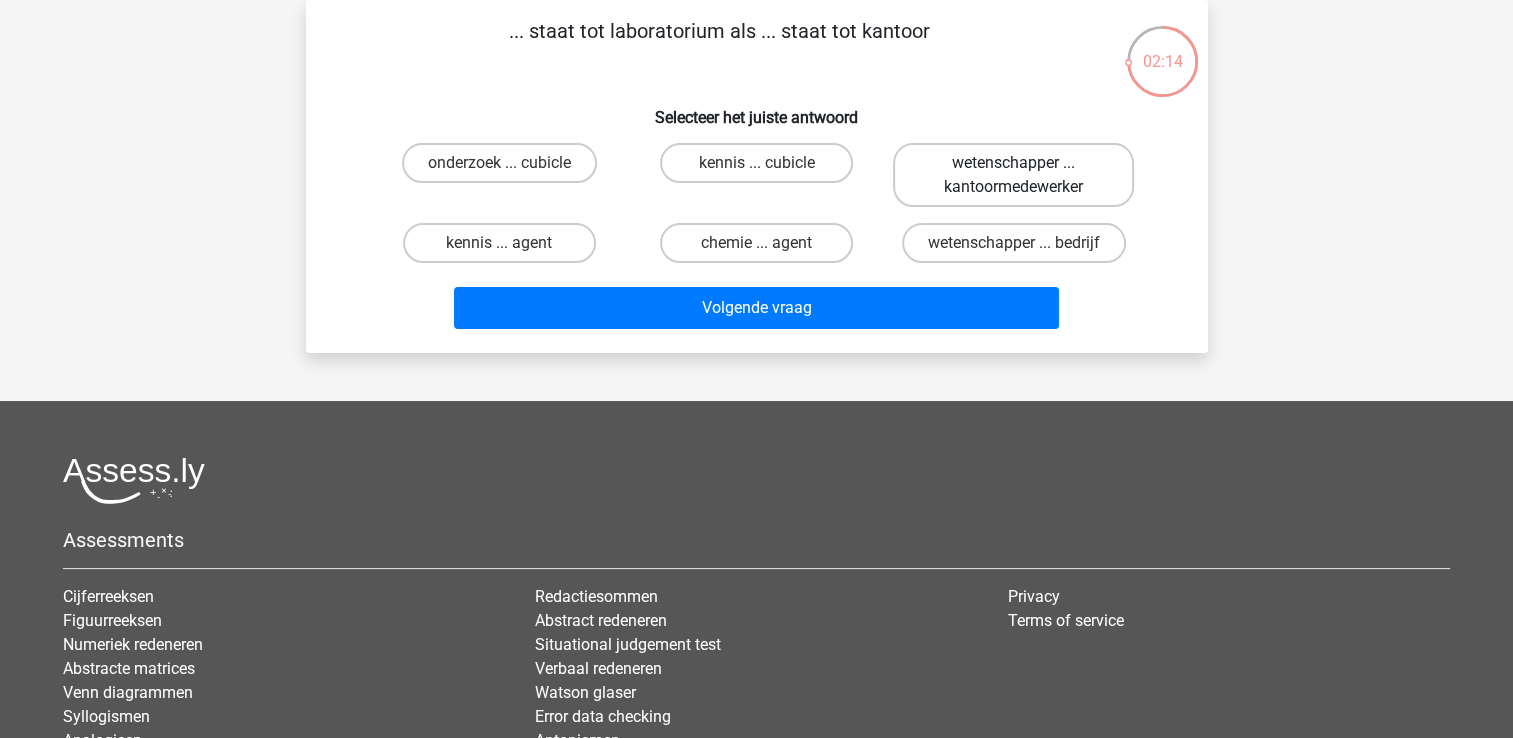 click on "wetenschapper ... kantoormedewerker" at bounding box center [1013, 175] 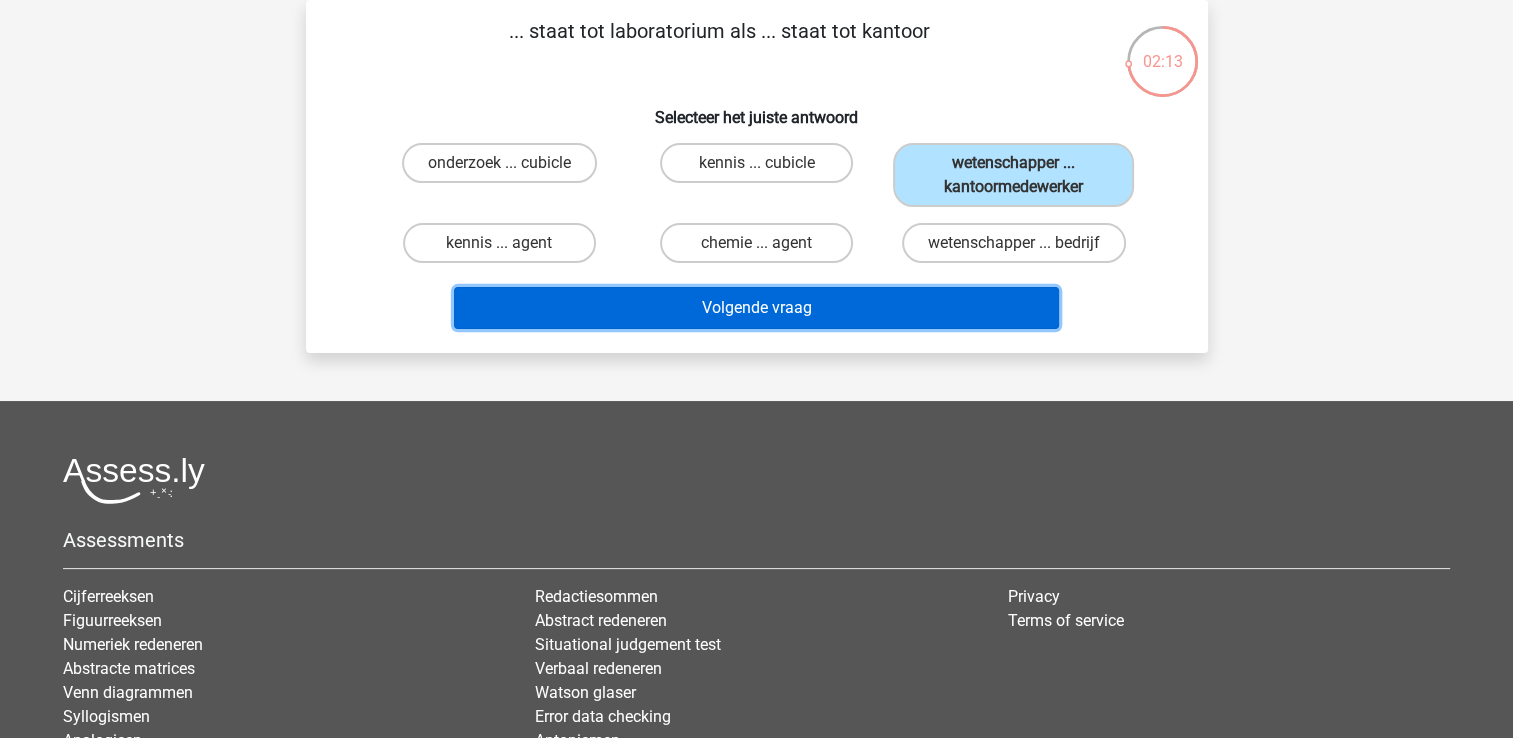 click on "Volgende vraag" at bounding box center [756, 308] 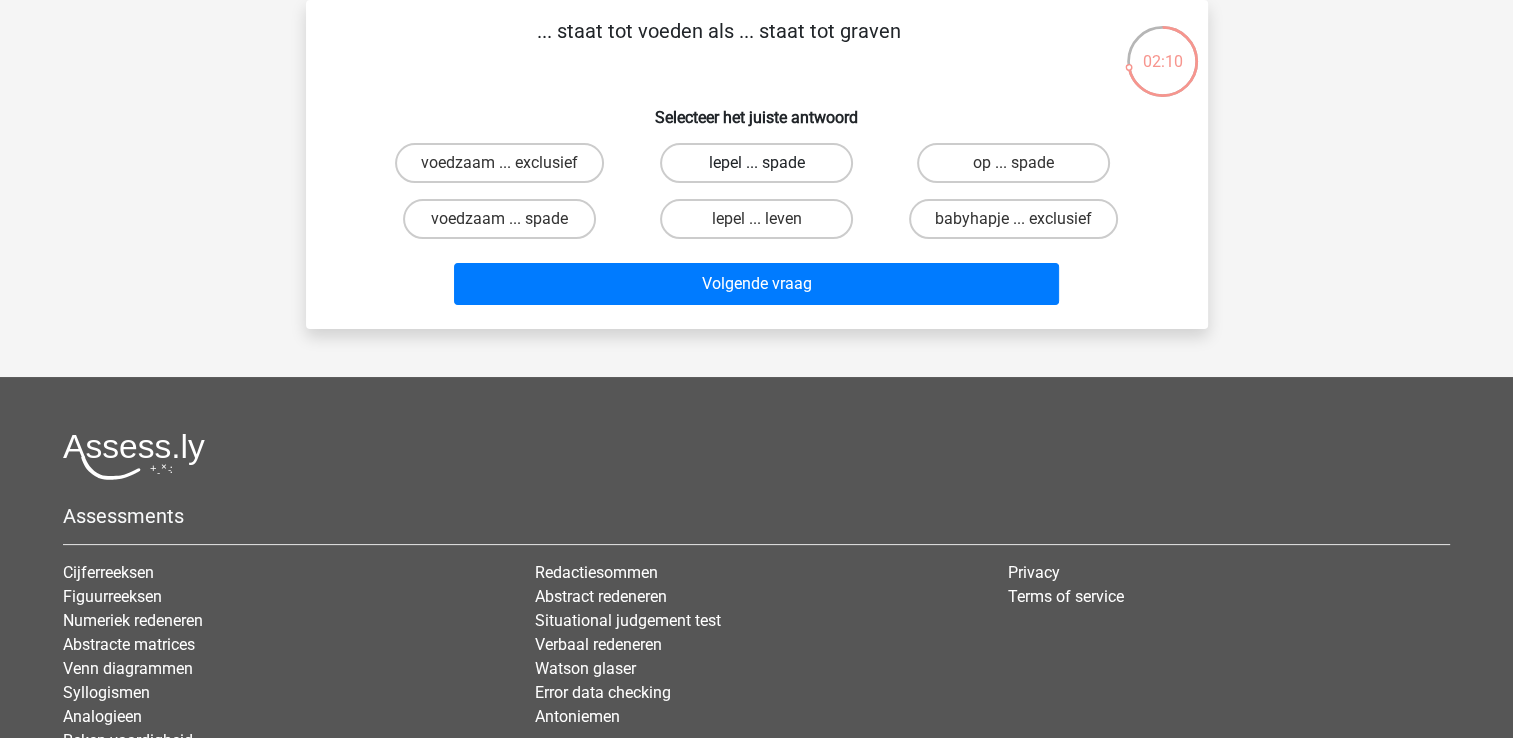 click on "lepel ... spade" at bounding box center [756, 163] 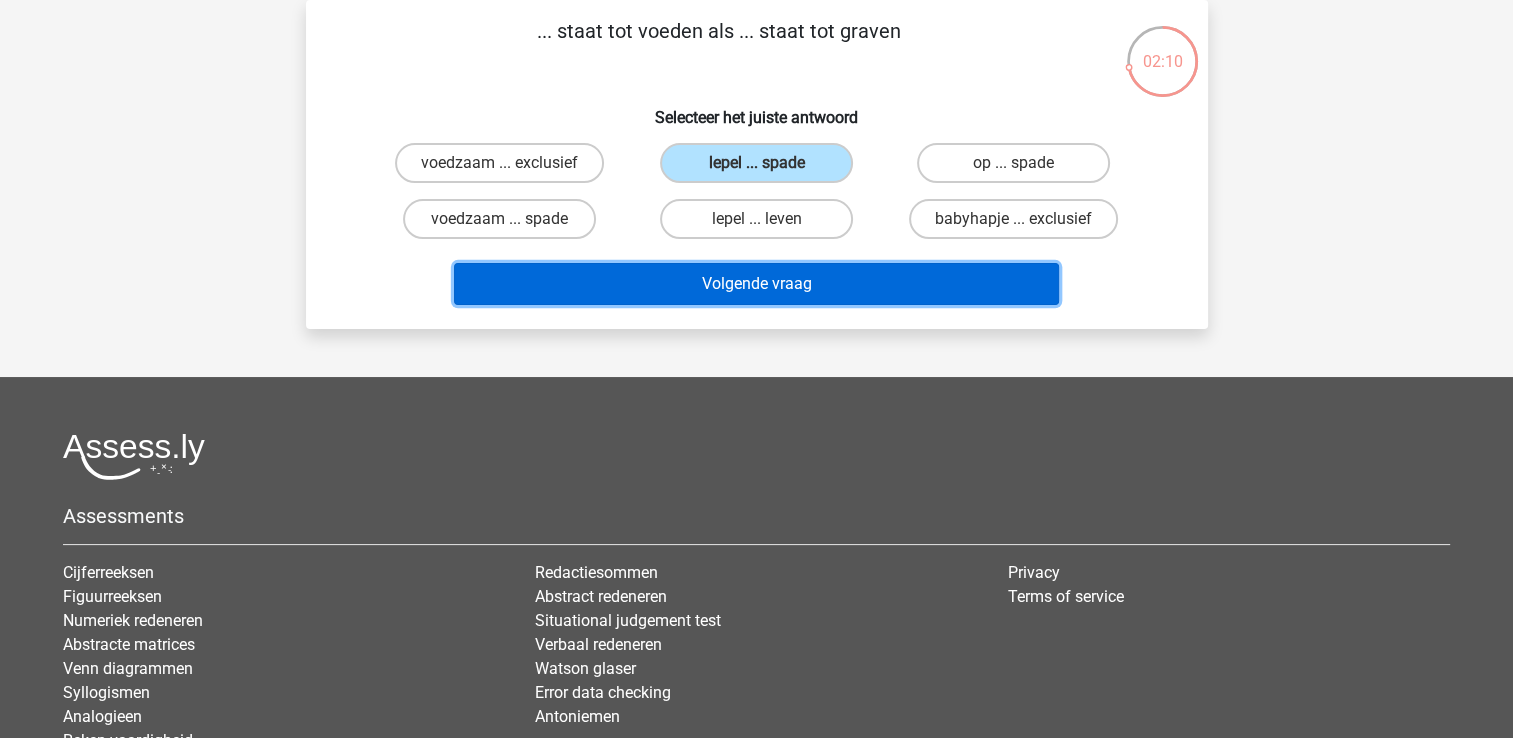 click on "Volgende vraag" at bounding box center (756, 284) 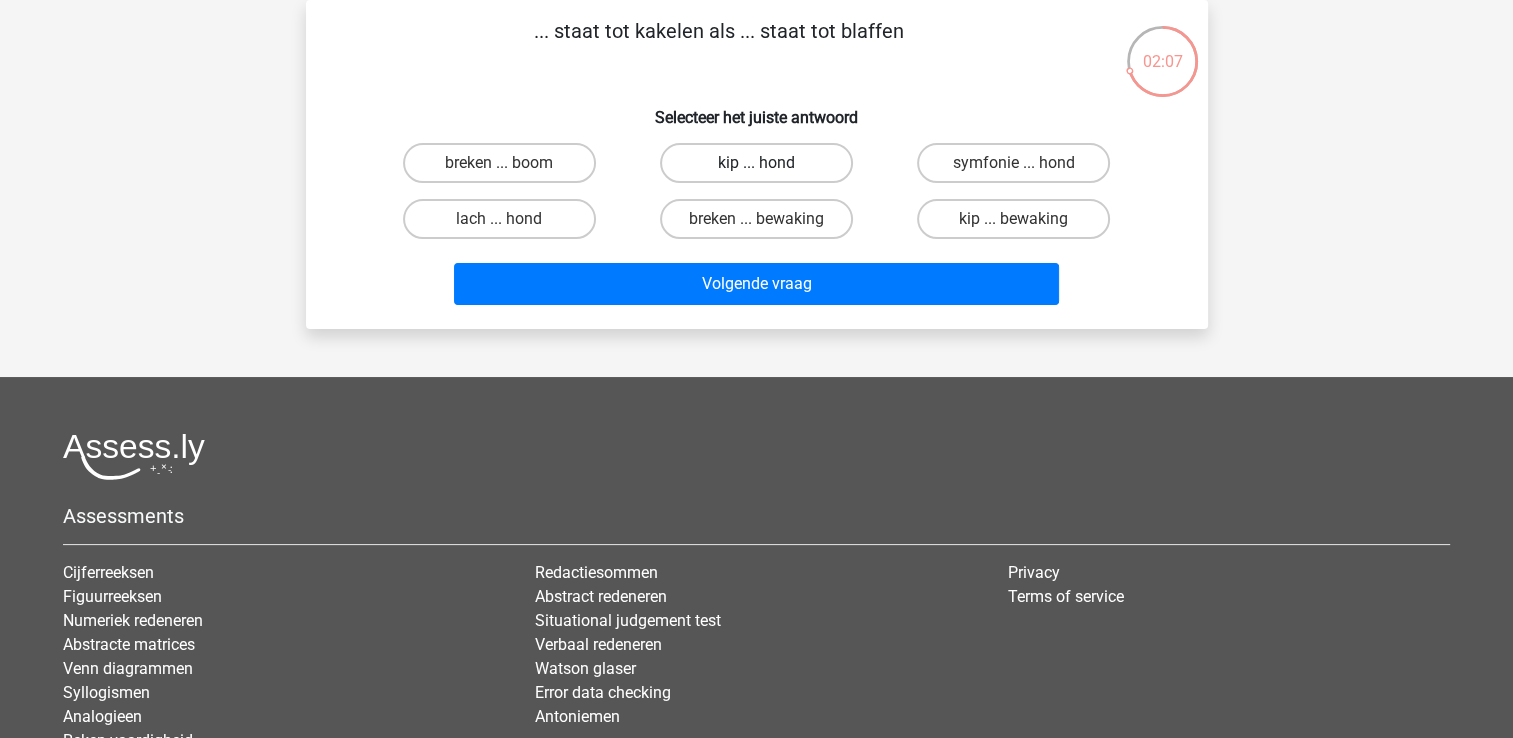 click on "kip ... hond" at bounding box center [756, 163] 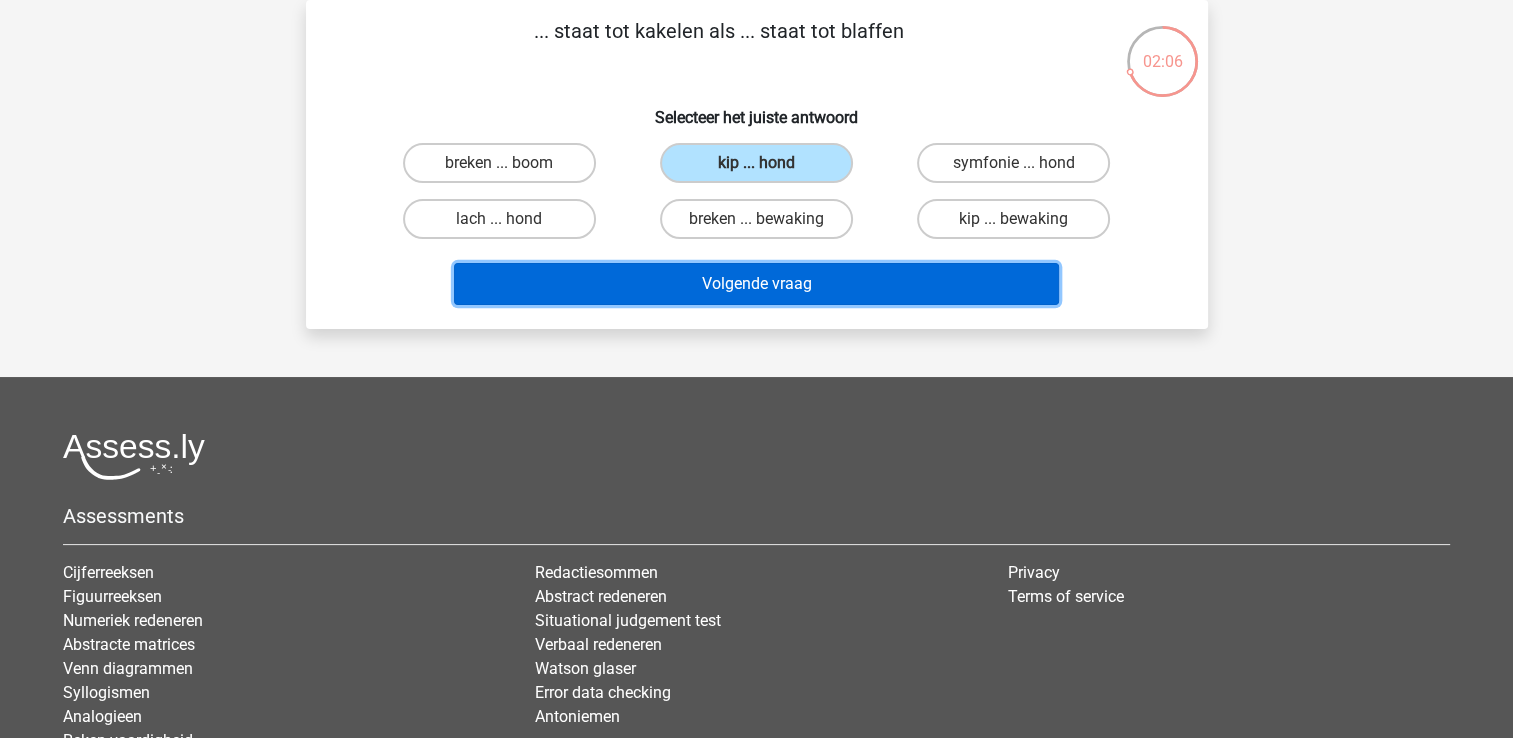 click on "Volgende vraag" at bounding box center [756, 284] 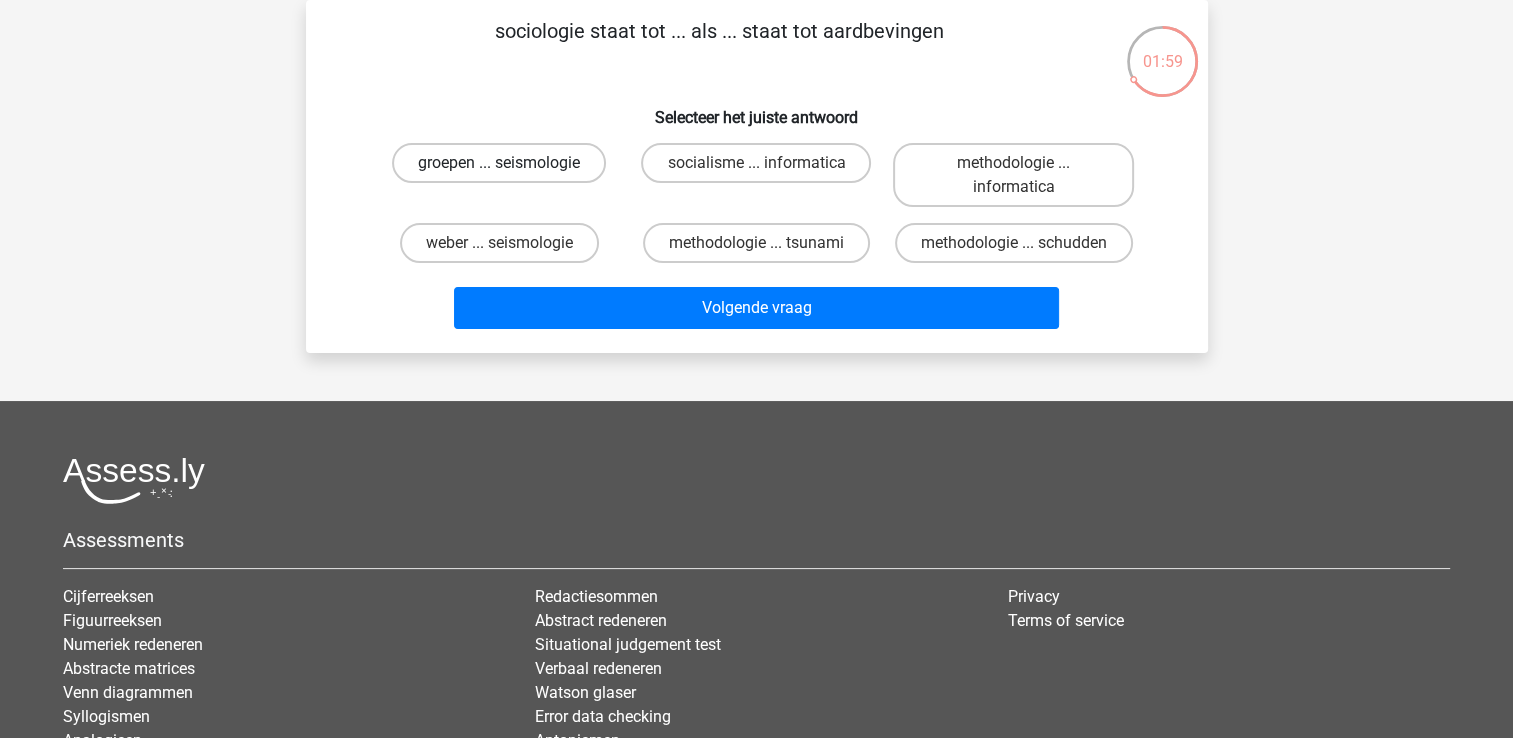 click on "groepen ... seismologie" at bounding box center (499, 163) 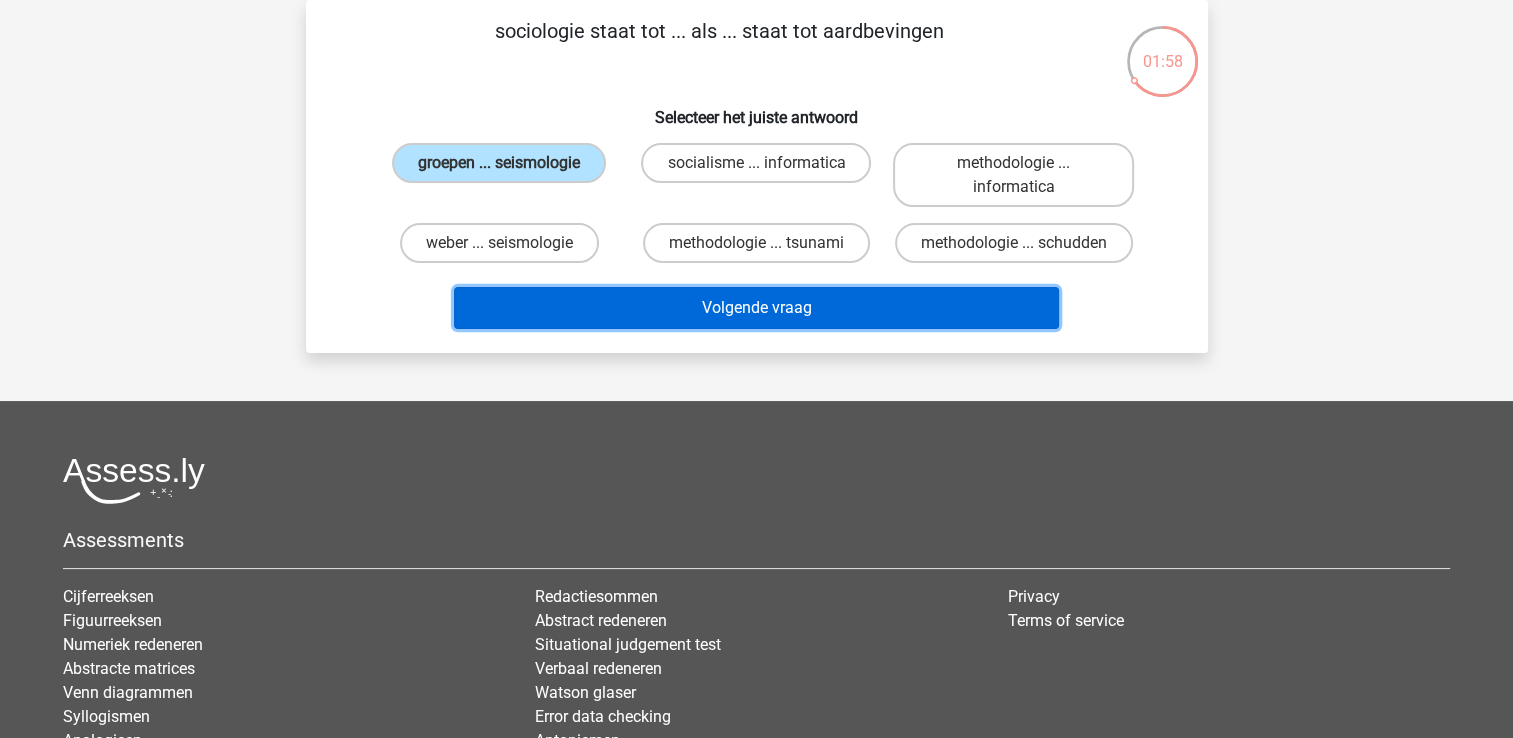 click on "Volgende vraag" at bounding box center [756, 308] 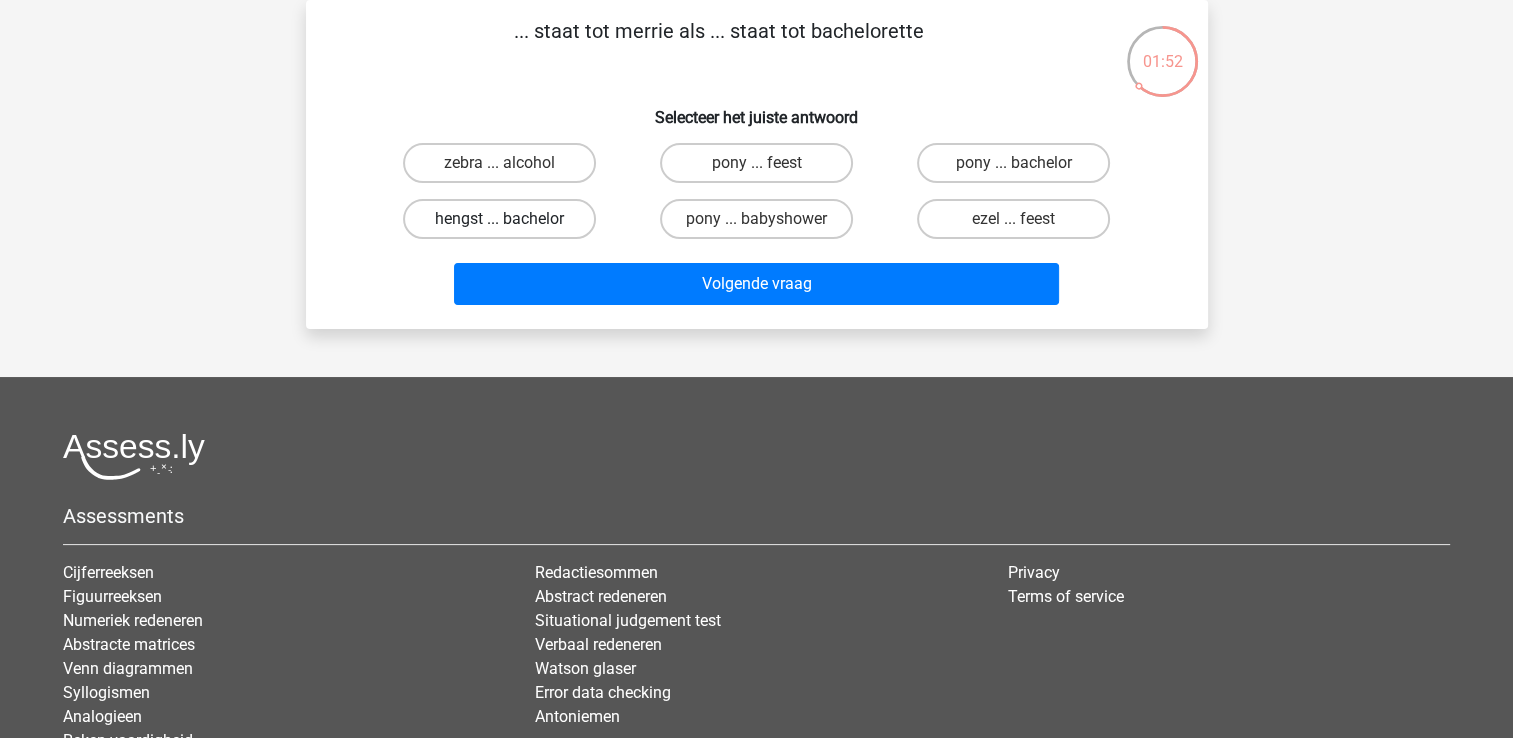 click on "hengst ... bachelor" at bounding box center (499, 219) 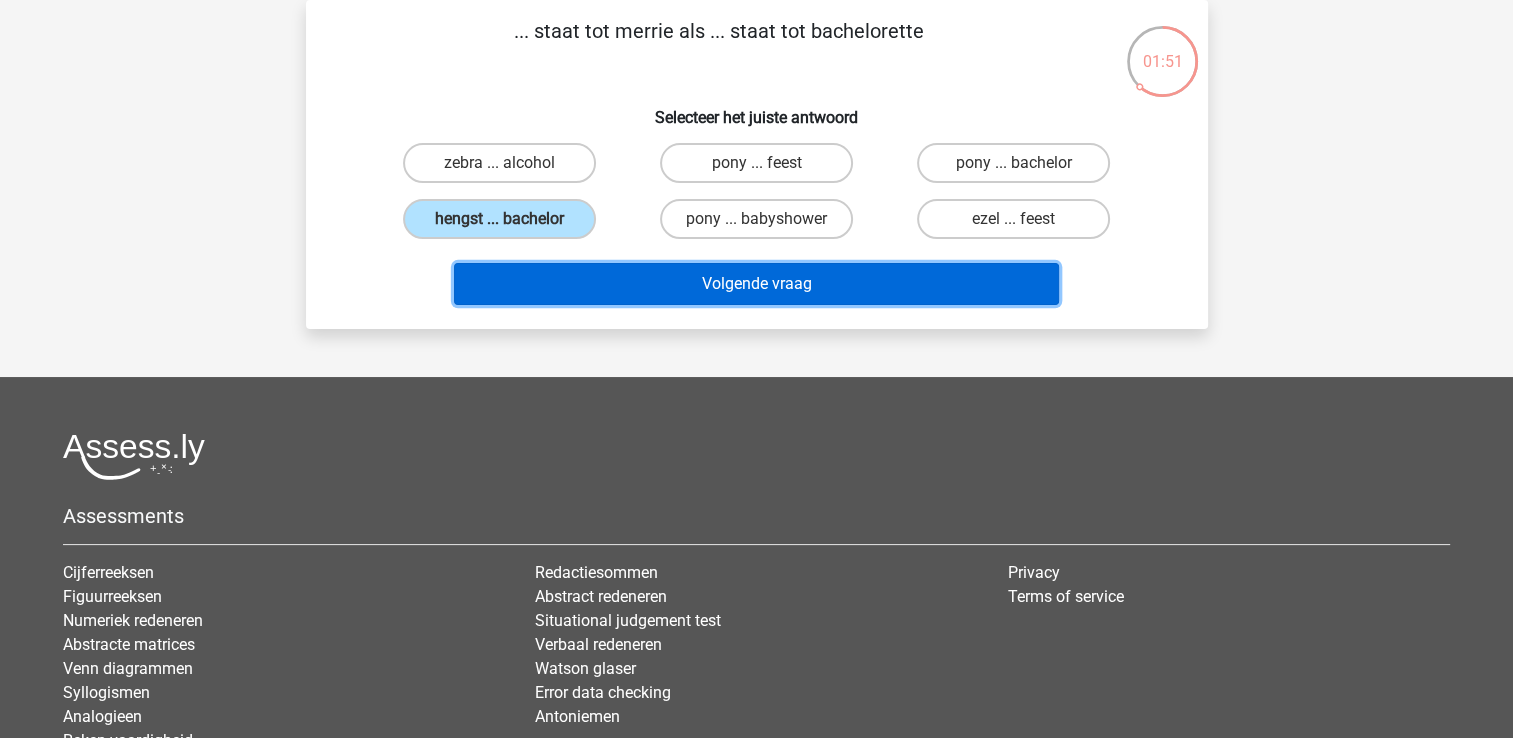 click on "Volgende vraag" at bounding box center [756, 284] 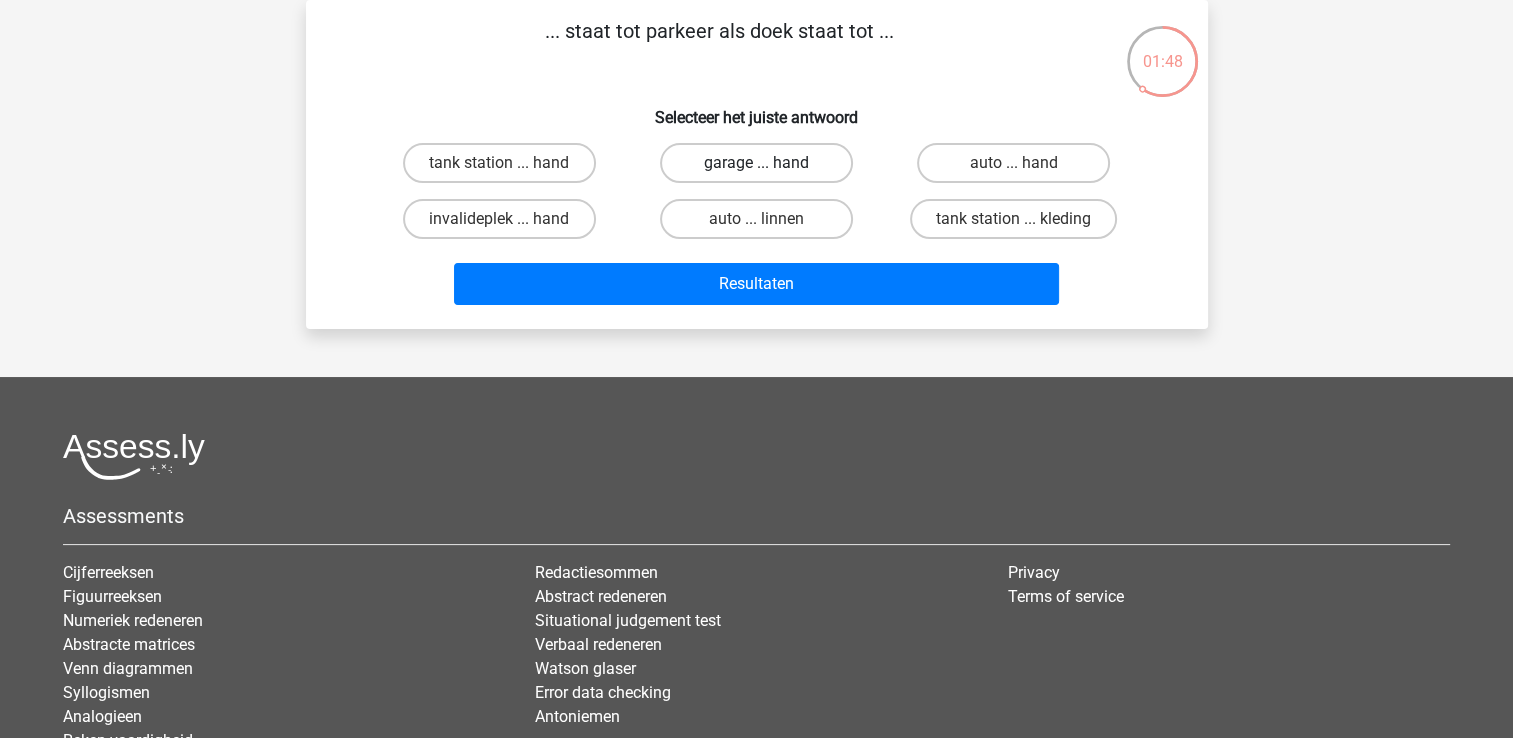 click on "garage ... hand" at bounding box center (756, 163) 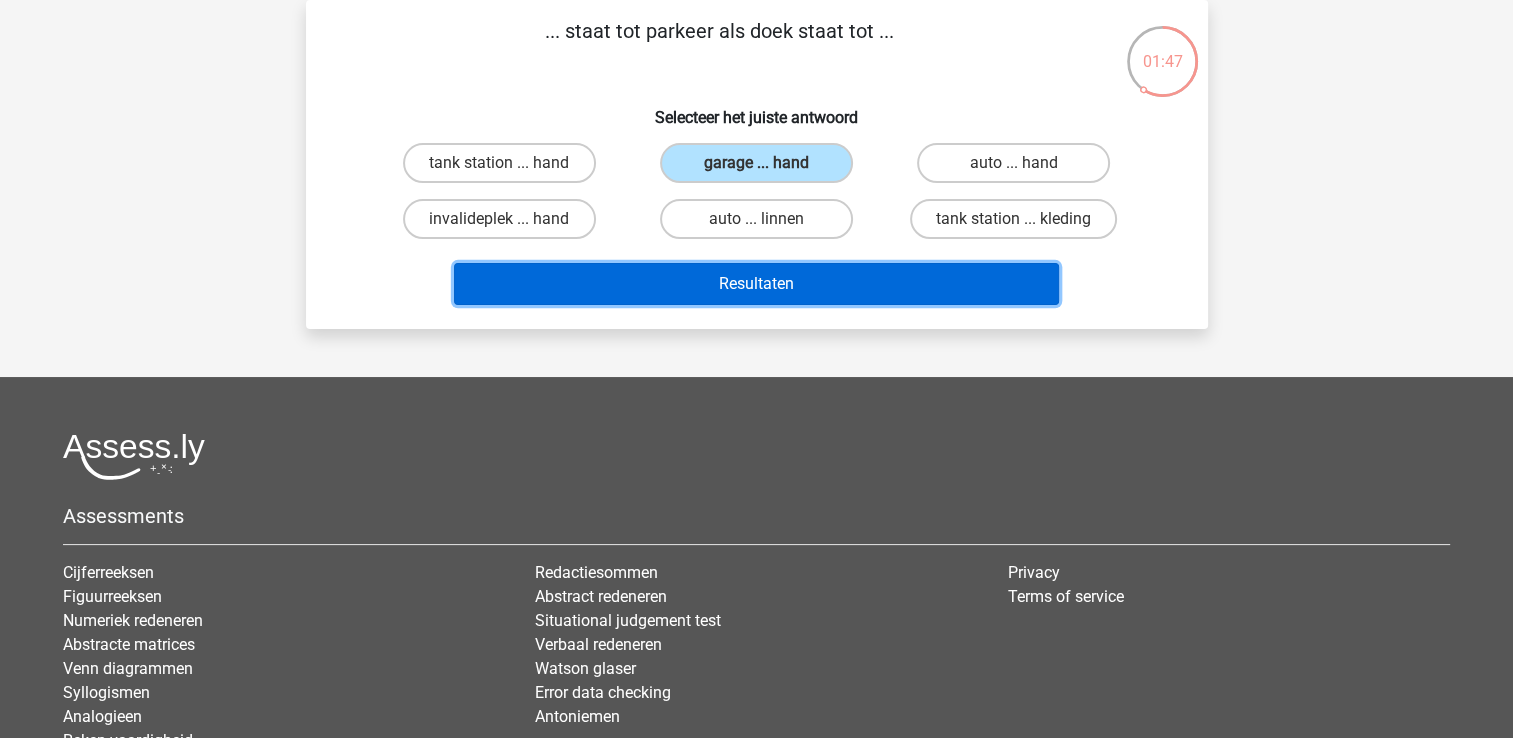 click on "Resultaten" at bounding box center (756, 284) 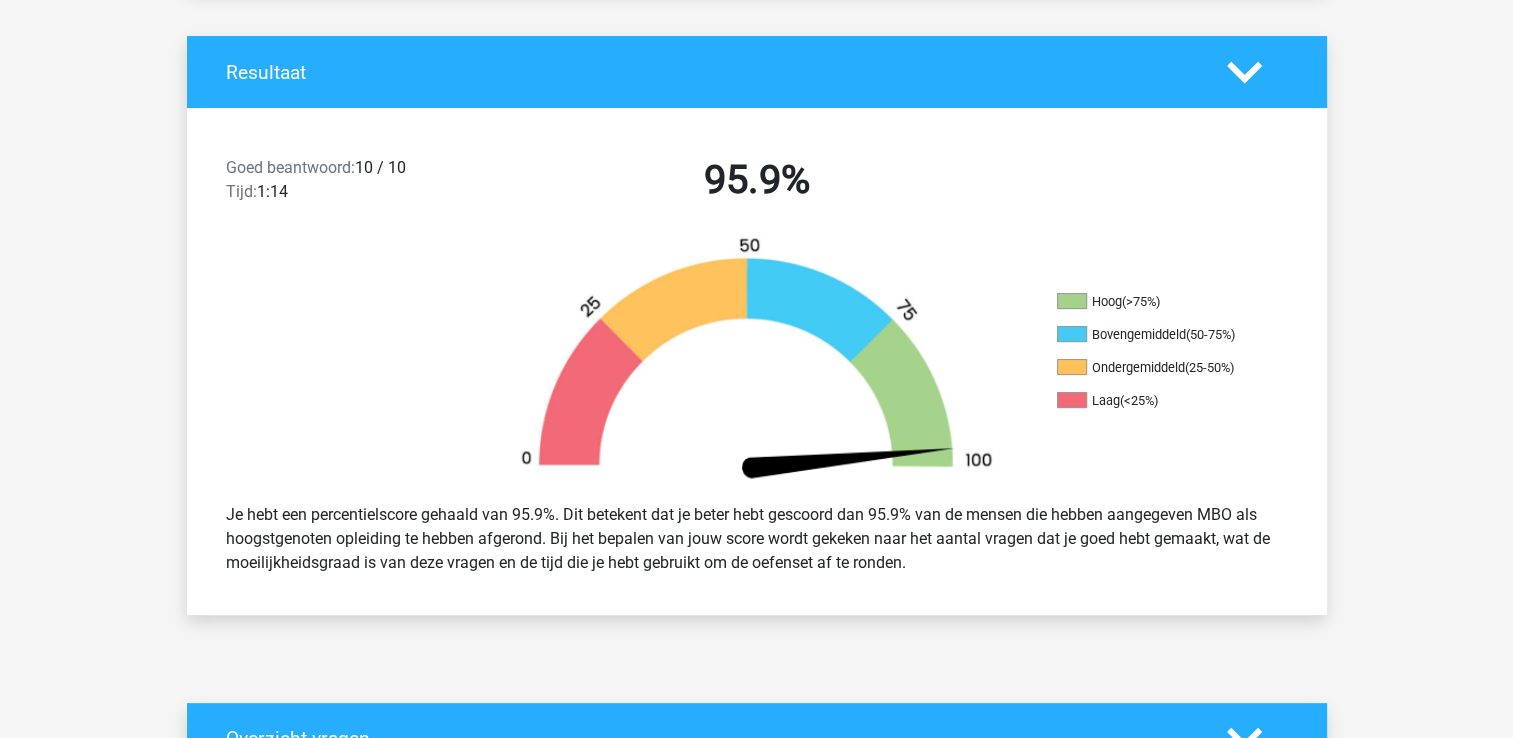 scroll, scrollTop: 0, scrollLeft: 0, axis: both 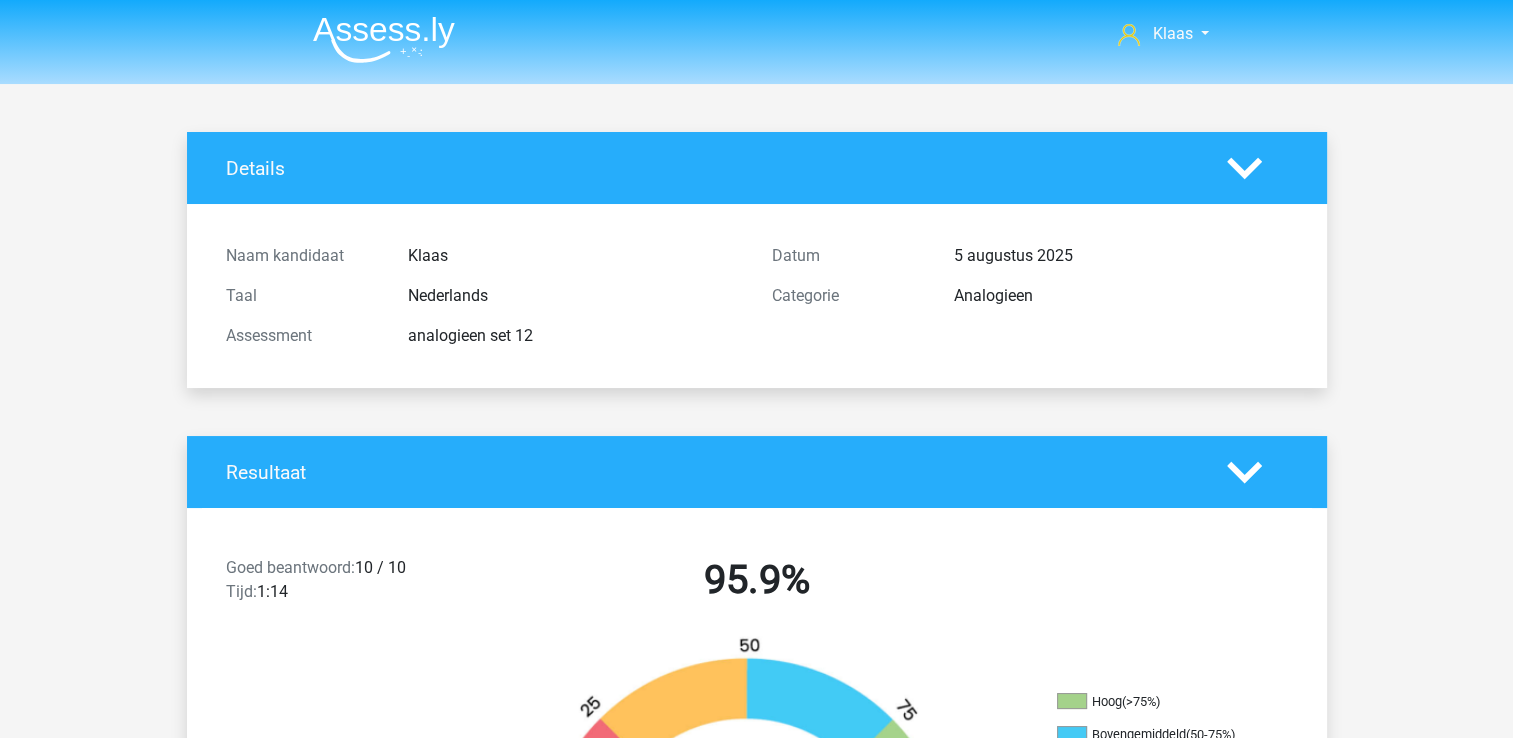 click at bounding box center (384, 39) 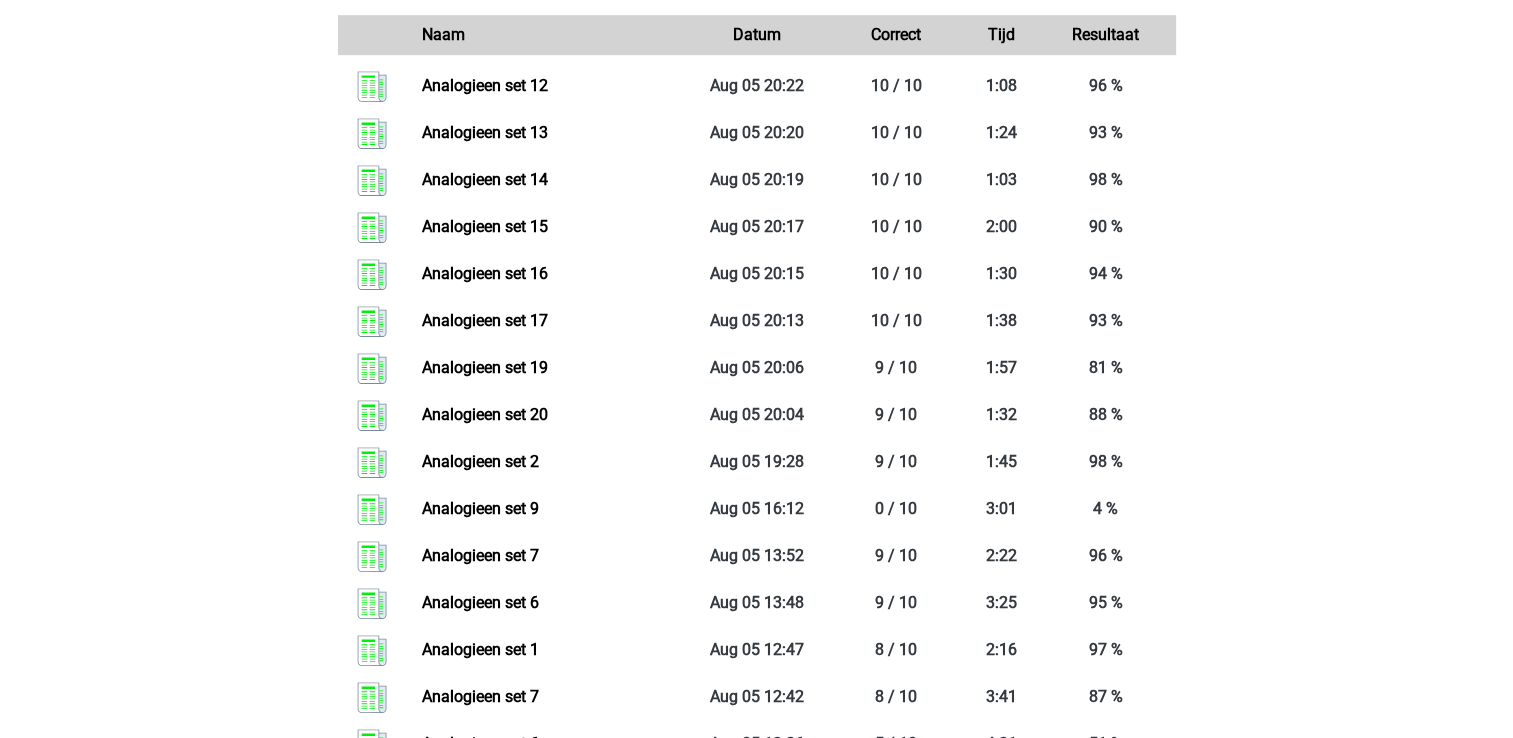 scroll, scrollTop: 1300, scrollLeft: 0, axis: vertical 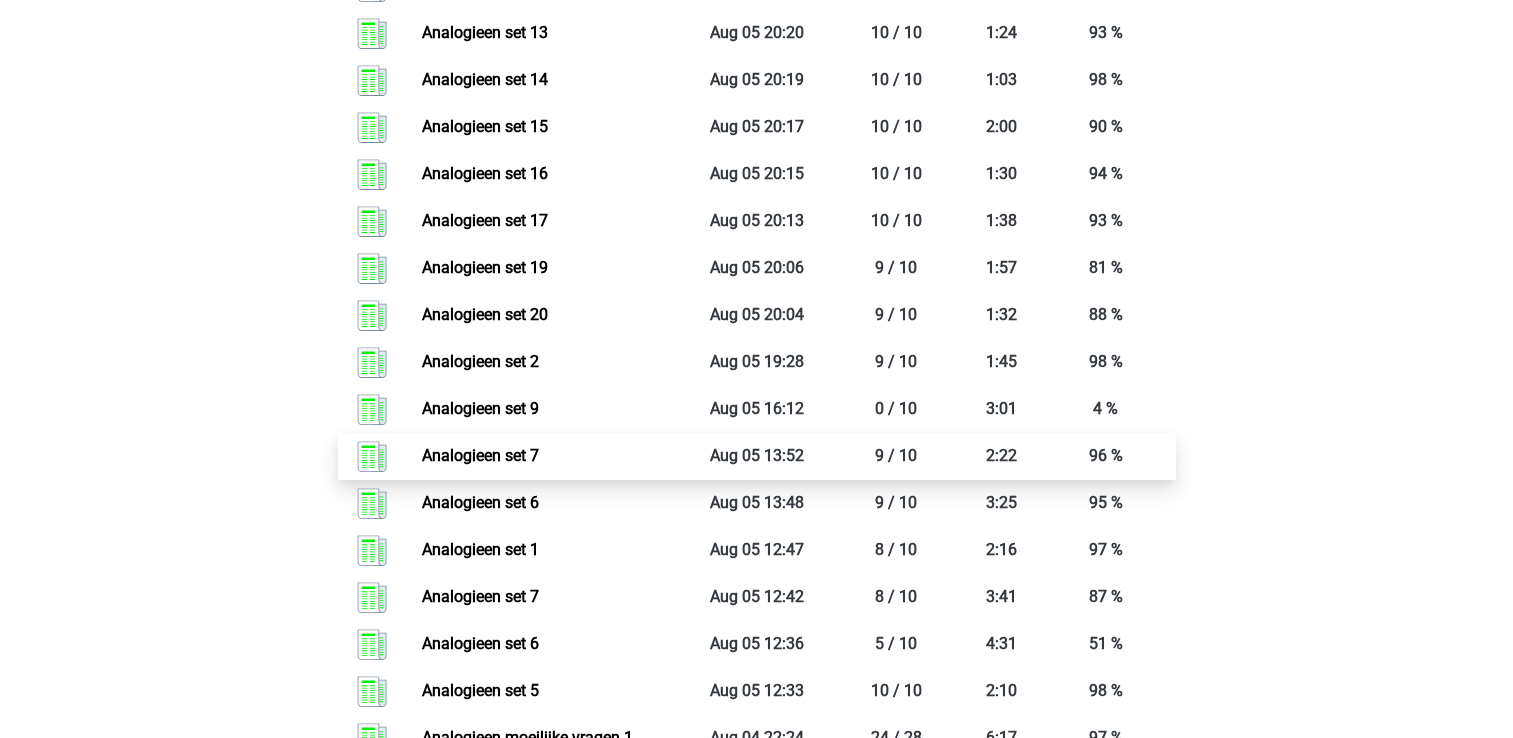 click on "Analogieen set 7" at bounding box center [480, 455] 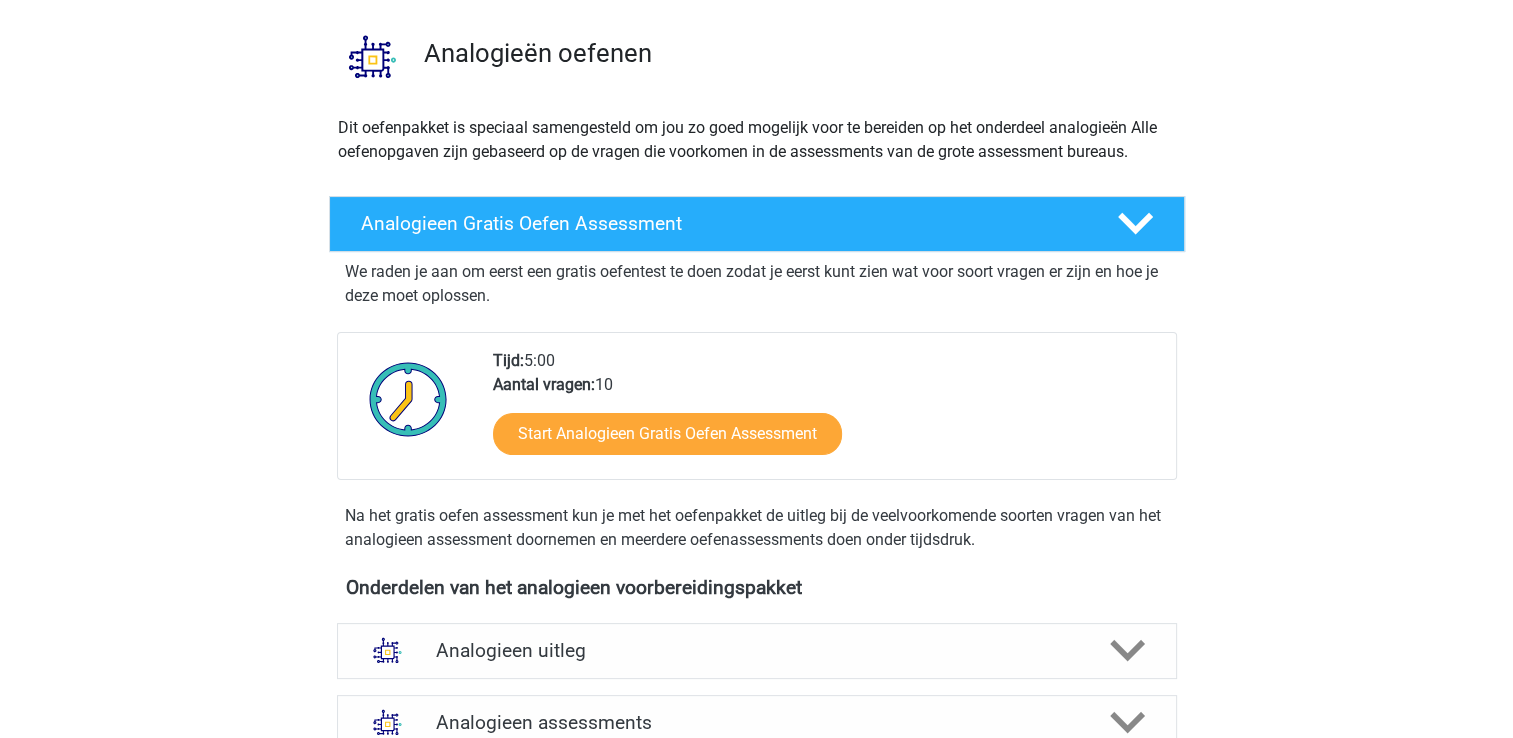 scroll, scrollTop: 400, scrollLeft: 0, axis: vertical 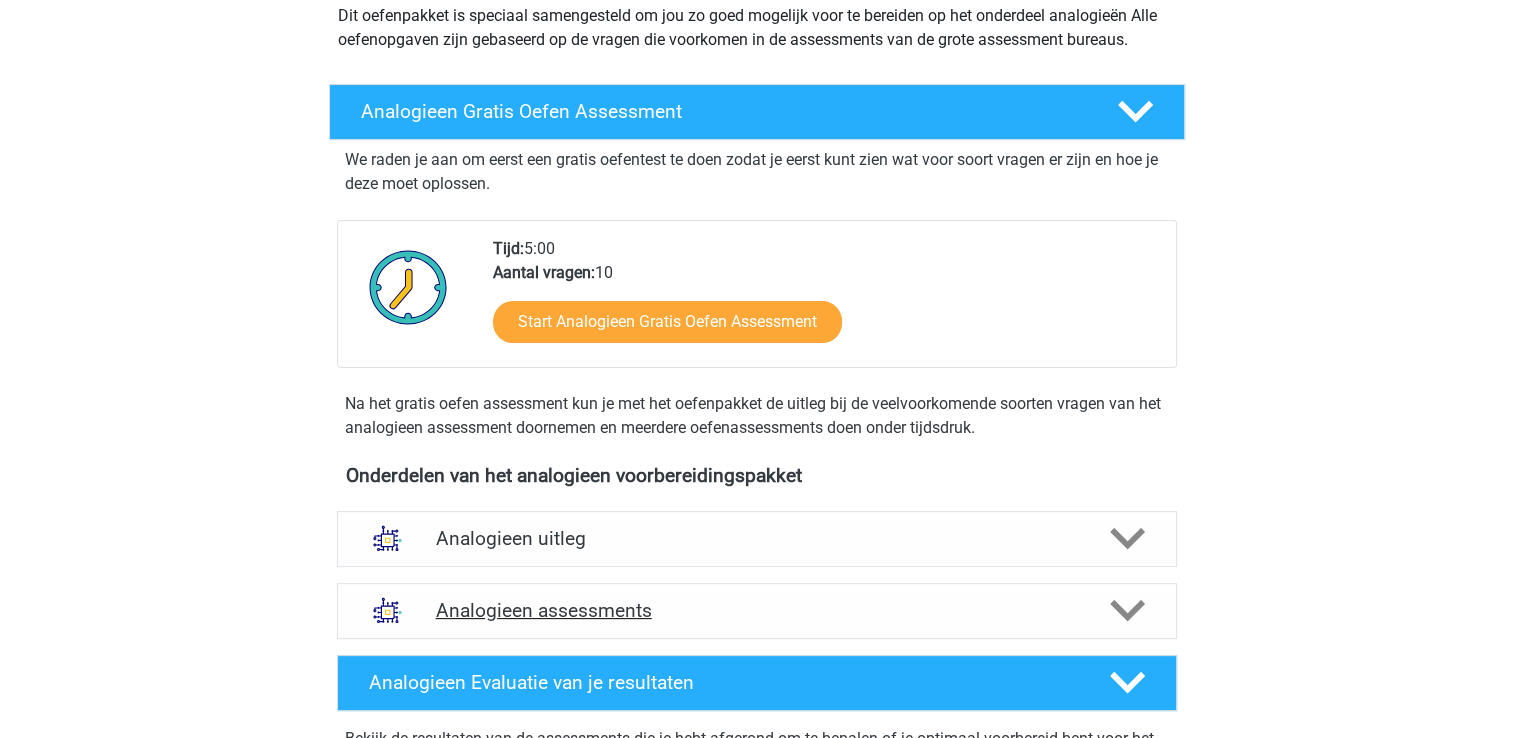 click on "Analogieen assessments" at bounding box center (757, 610) 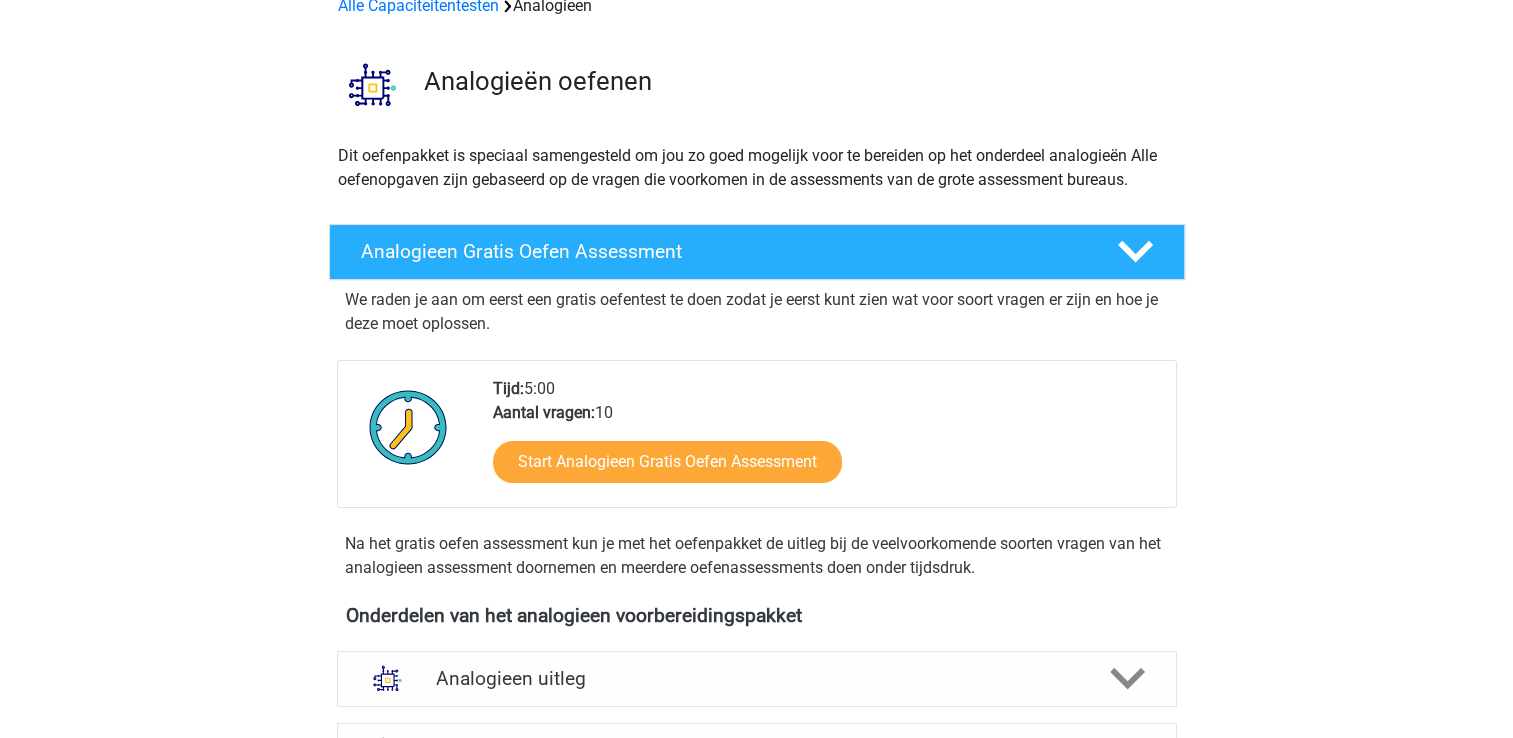 scroll, scrollTop: 0, scrollLeft: 0, axis: both 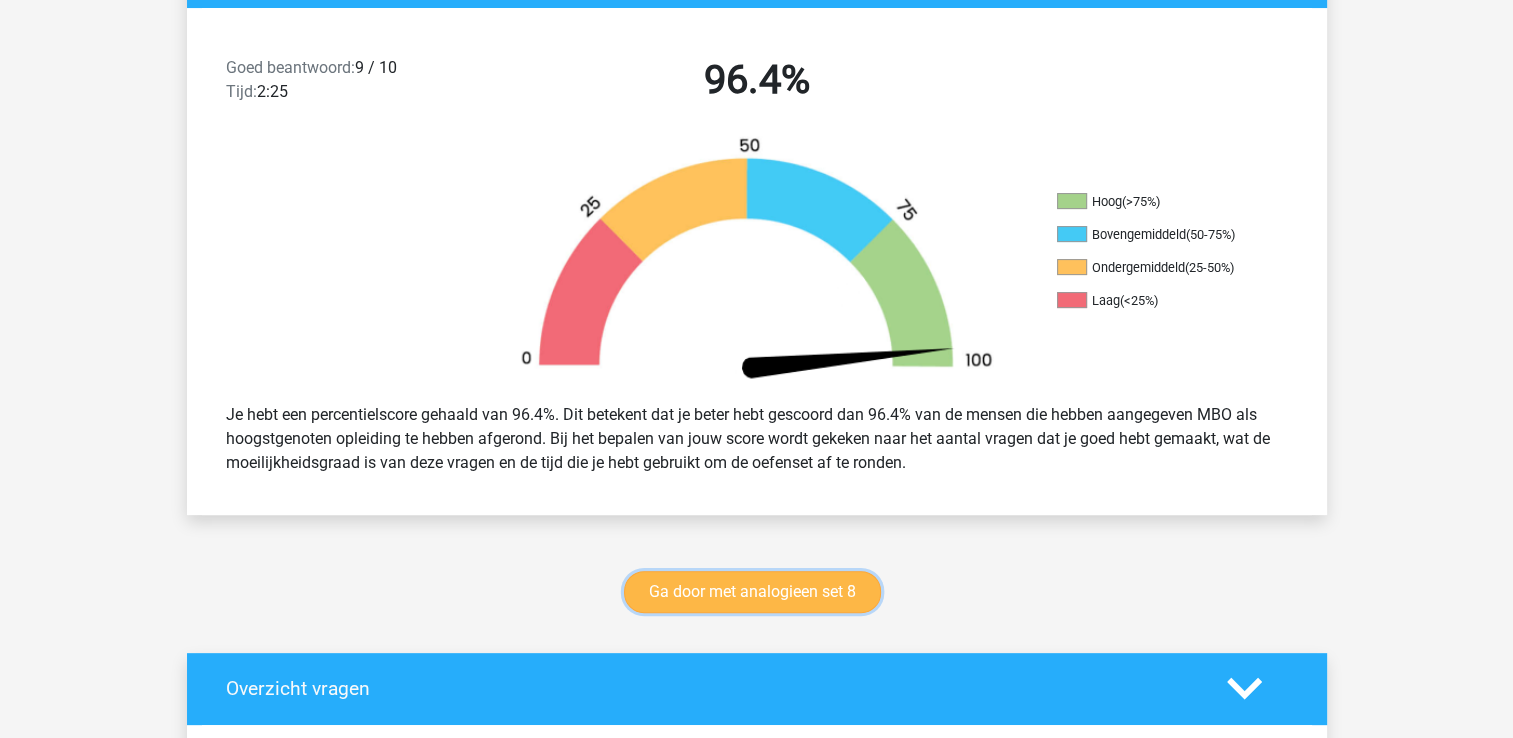 click on "Ga door met analogieen set 8" at bounding box center [752, 592] 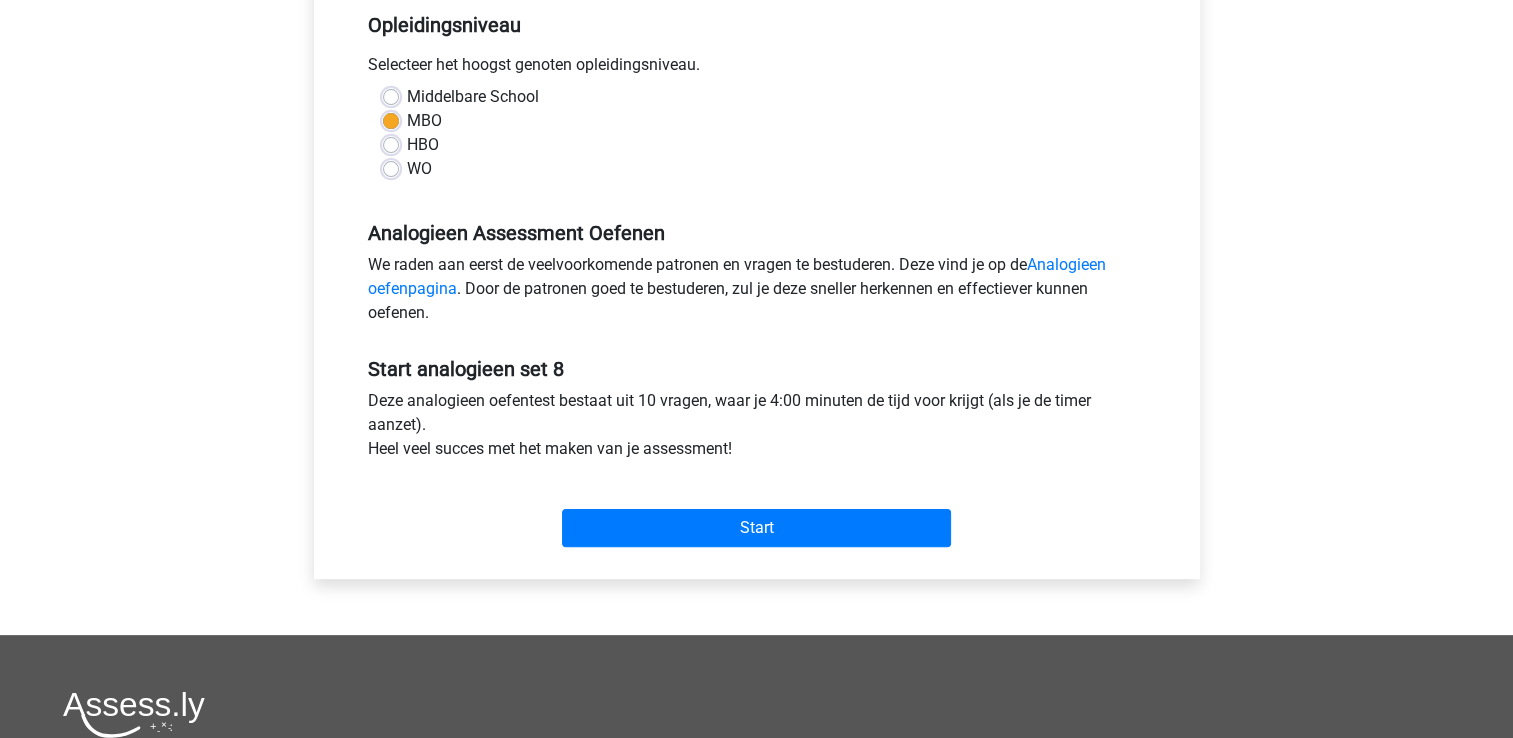 scroll, scrollTop: 500, scrollLeft: 0, axis: vertical 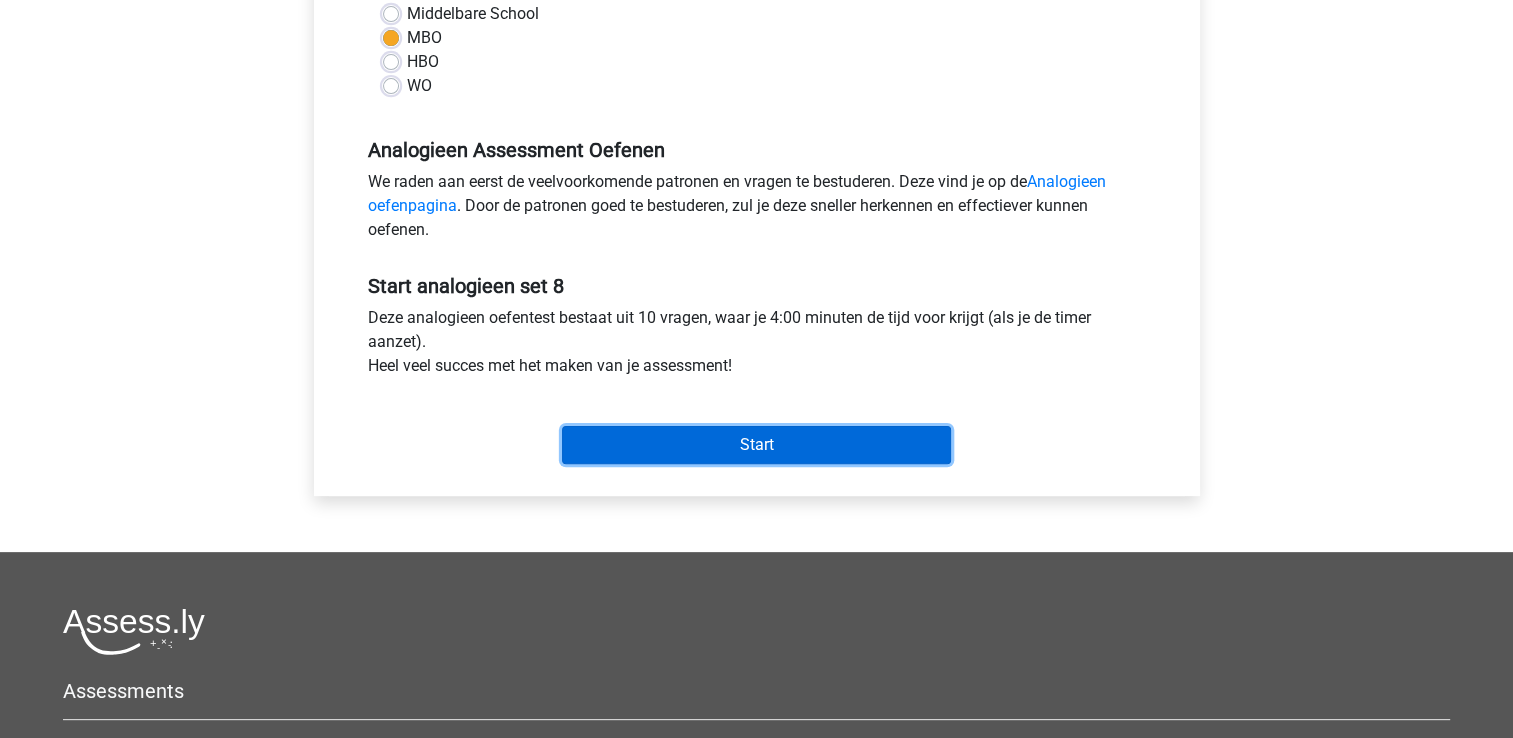click on "Start" at bounding box center [756, 445] 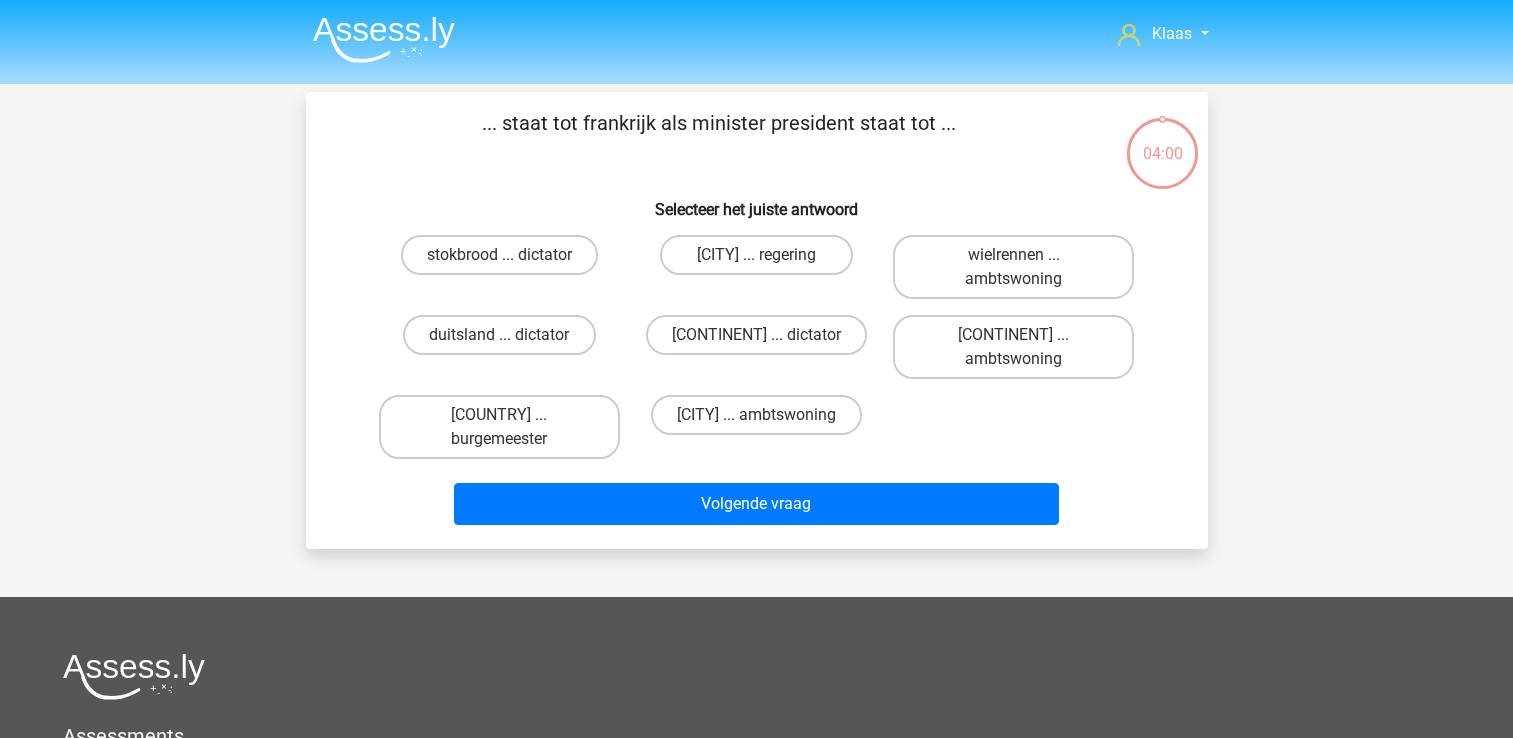 scroll, scrollTop: 0, scrollLeft: 0, axis: both 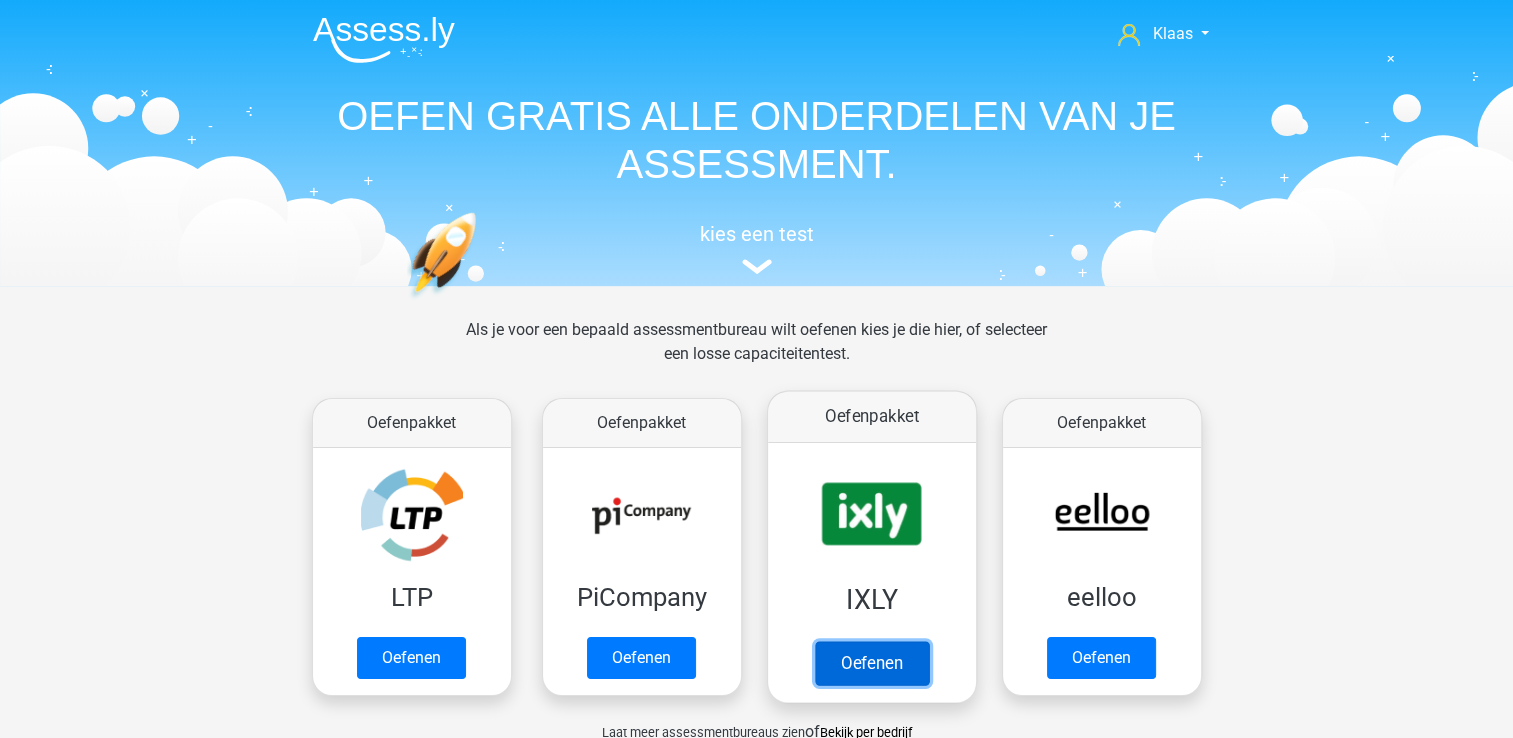 click on "Oefenen" at bounding box center [871, 663] 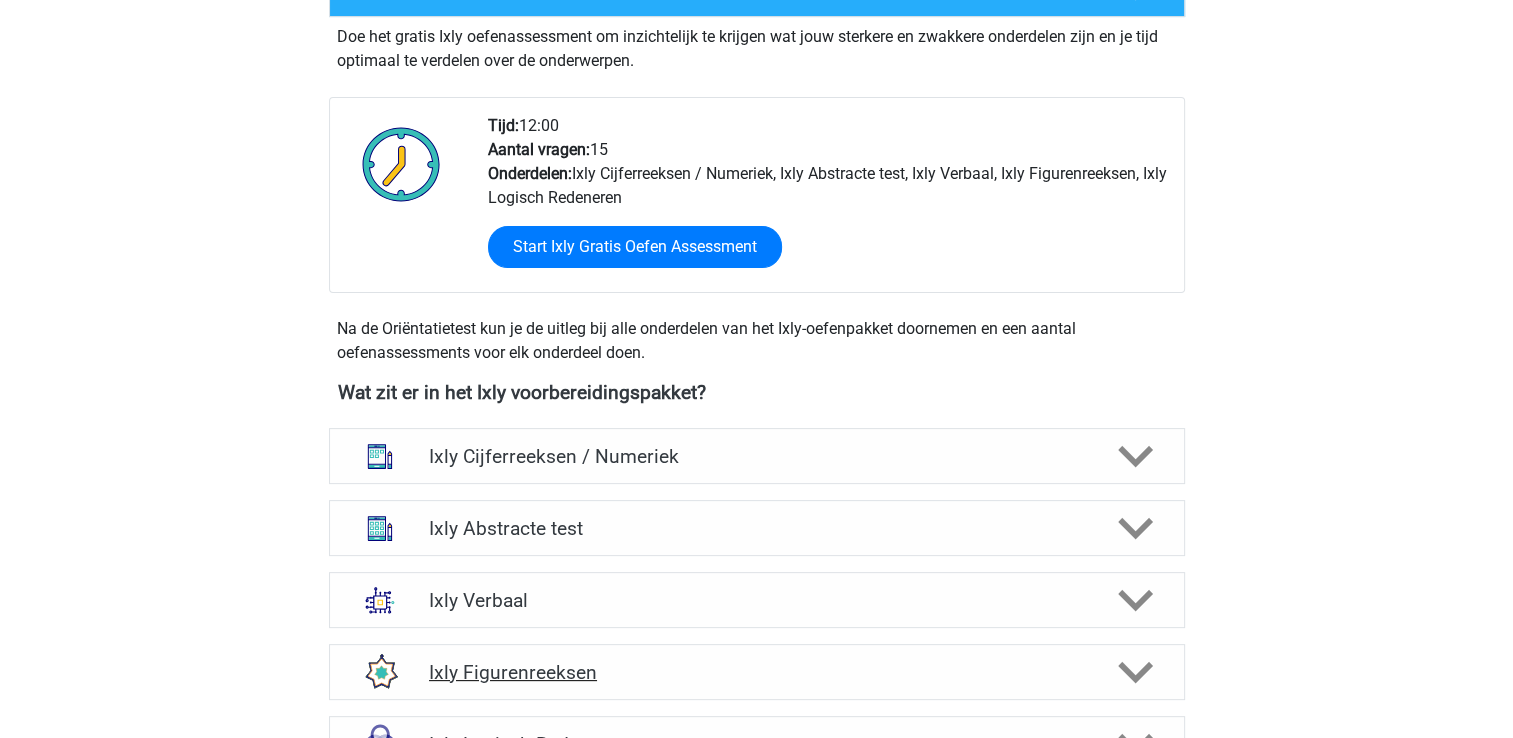 scroll, scrollTop: 600, scrollLeft: 0, axis: vertical 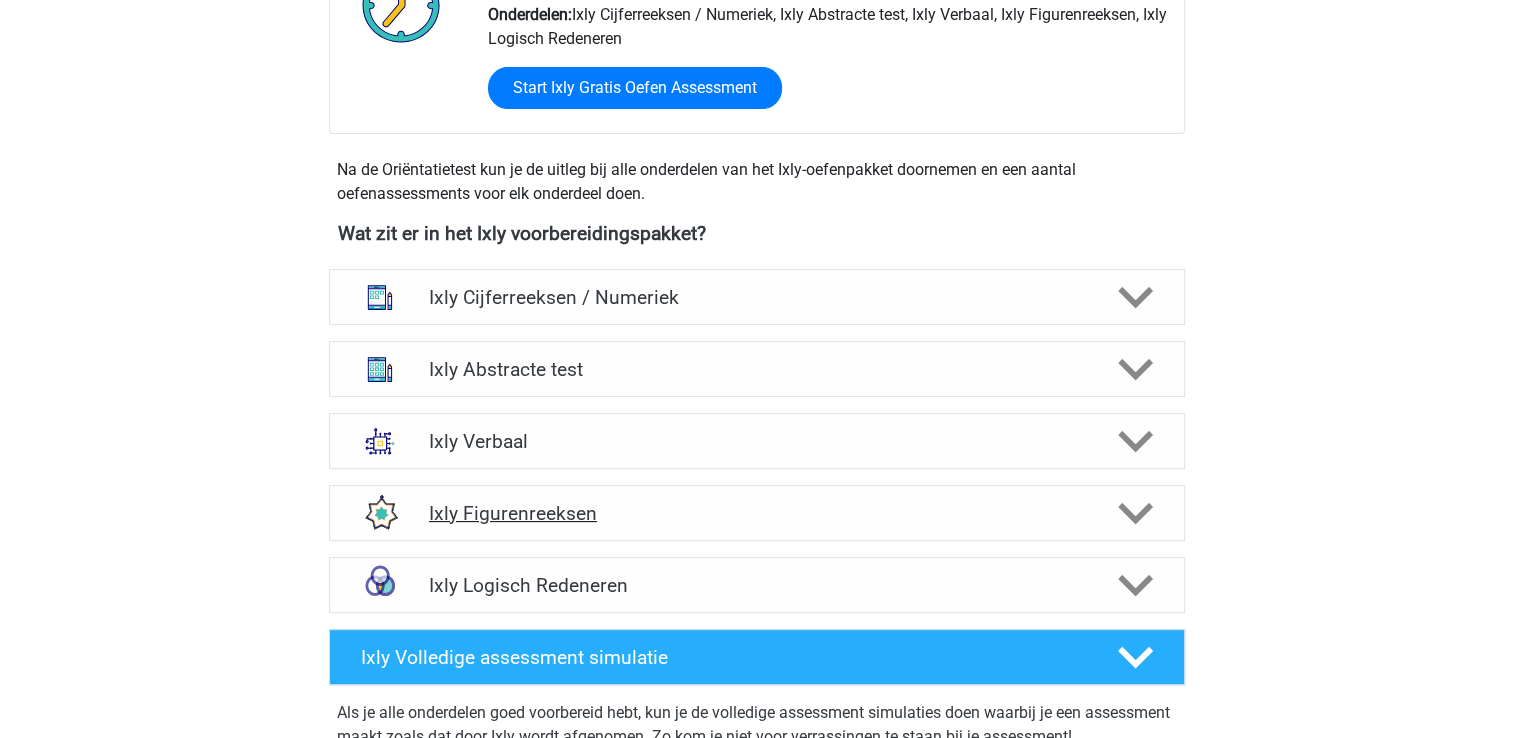 click on "Ixly Figurenreeksen" at bounding box center (756, 513) 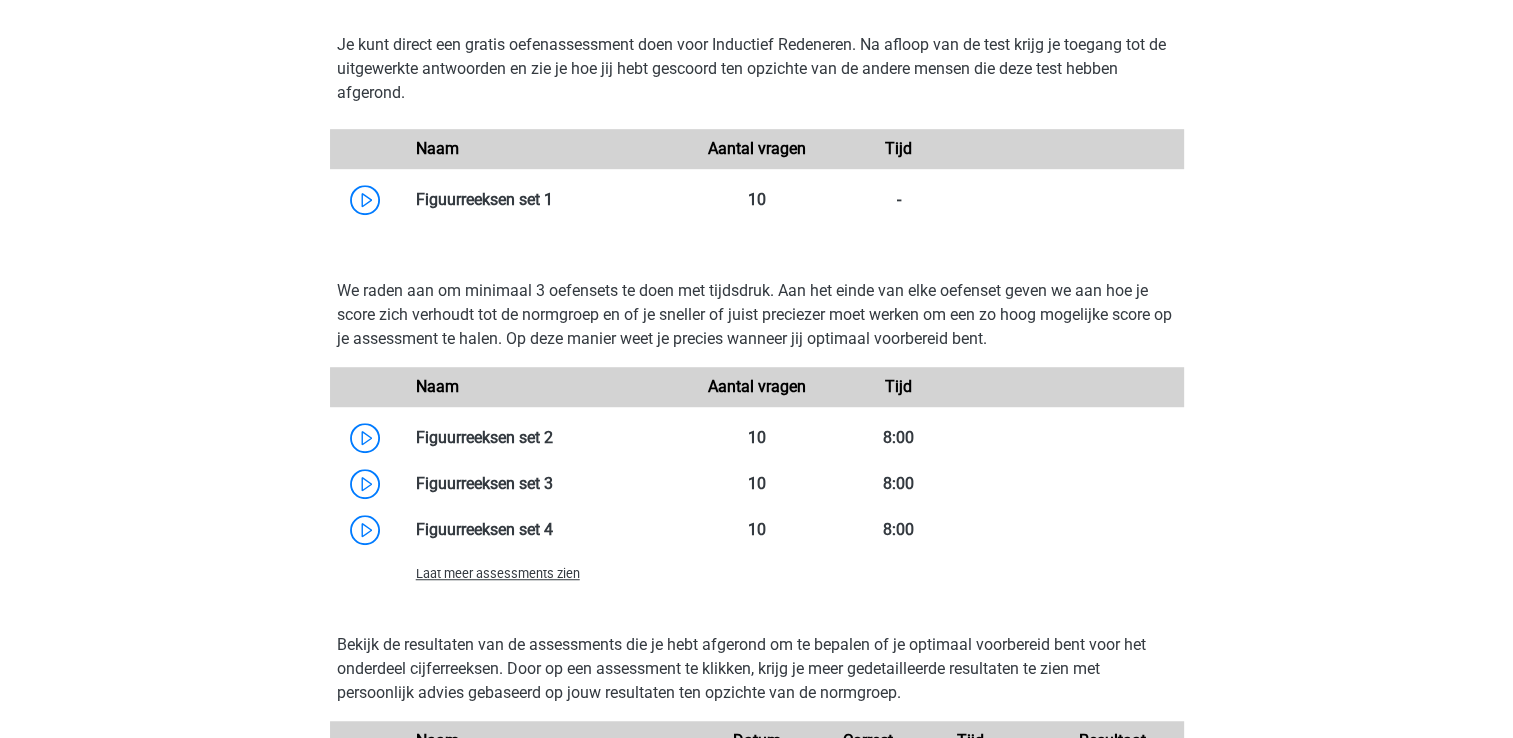 scroll, scrollTop: 1500, scrollLeft: 0, axis: vertical 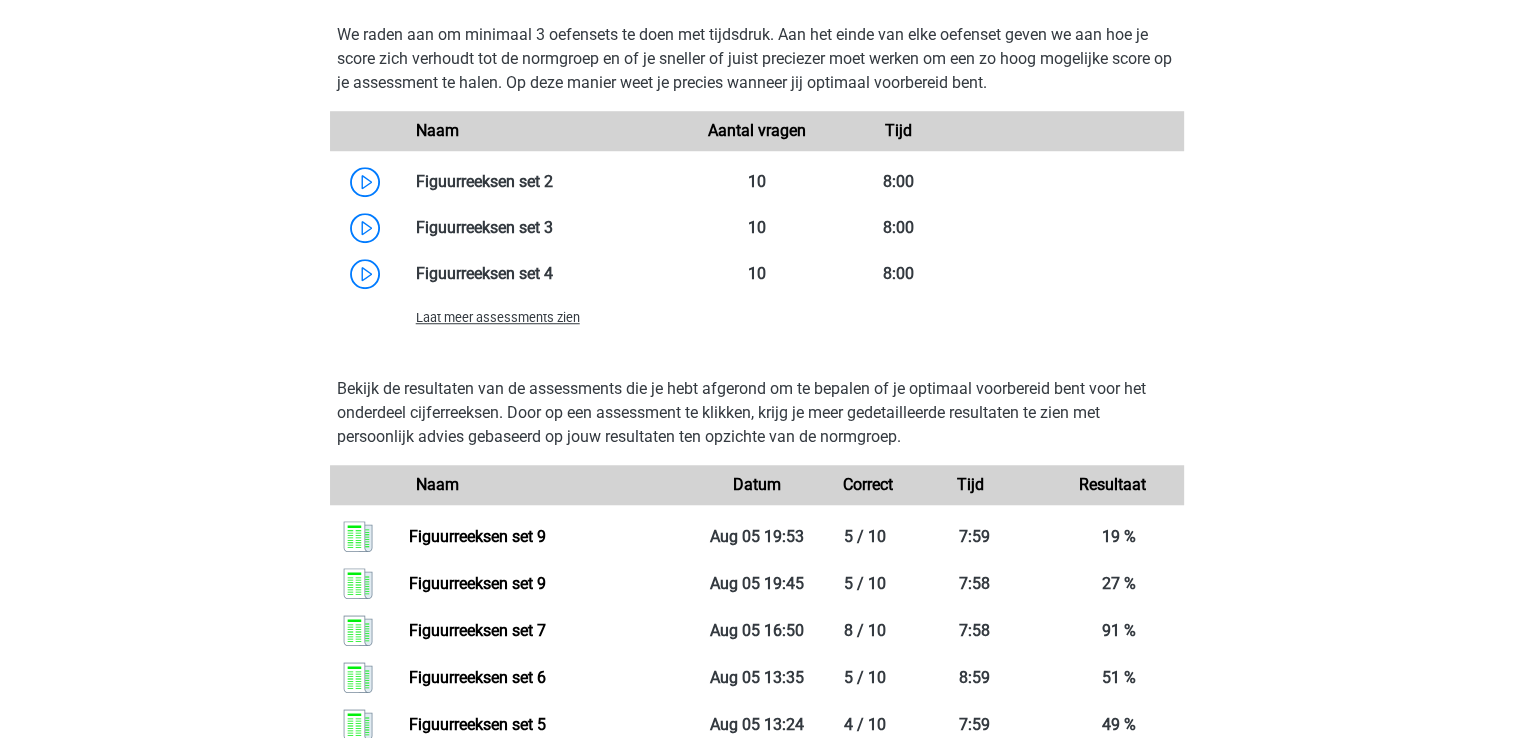 click on "Laat meer assessments zien" at bounding box center (498, 317) 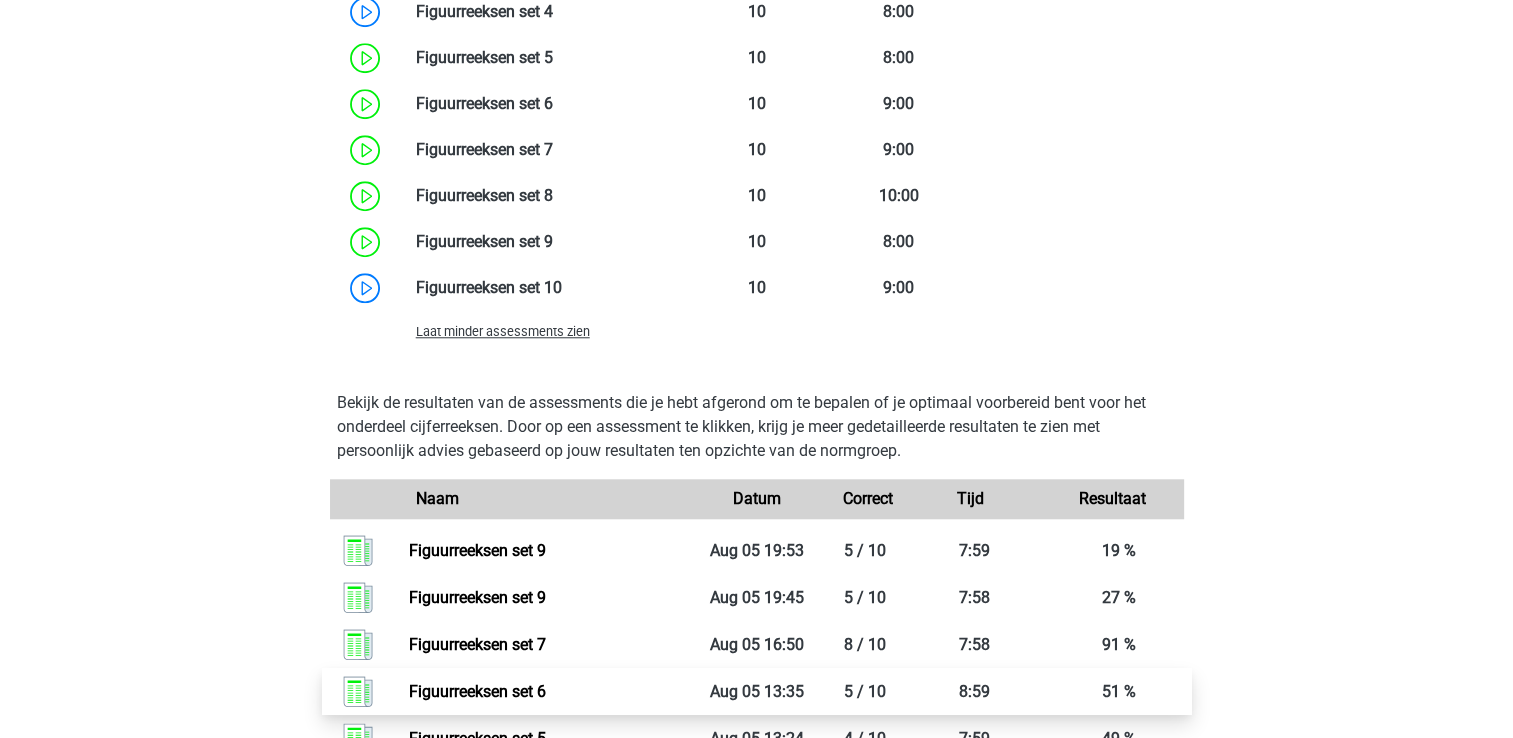 scroll, scrollTop: 1600, scrollLeft: 0, axis: vertical 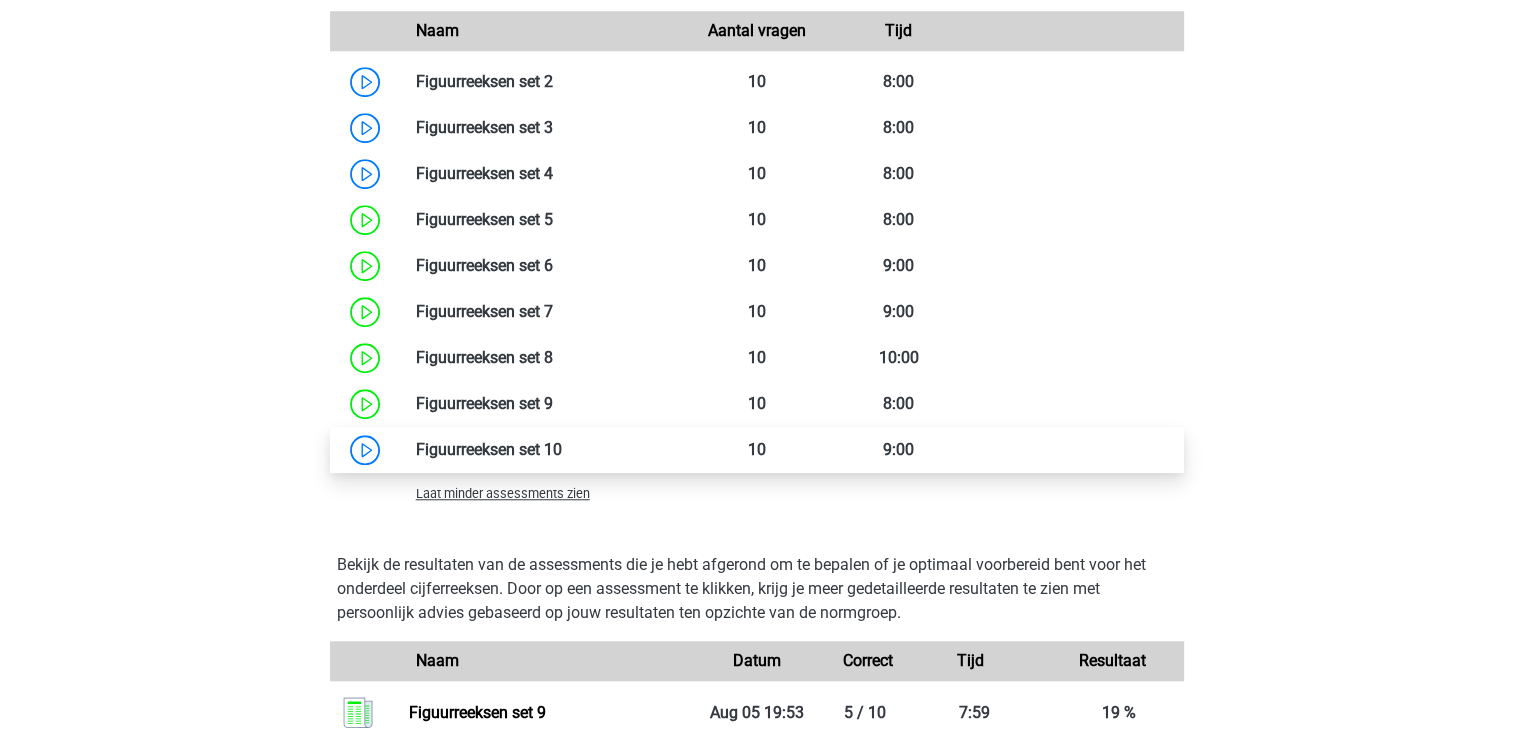 click at bounding box center (562, 449) 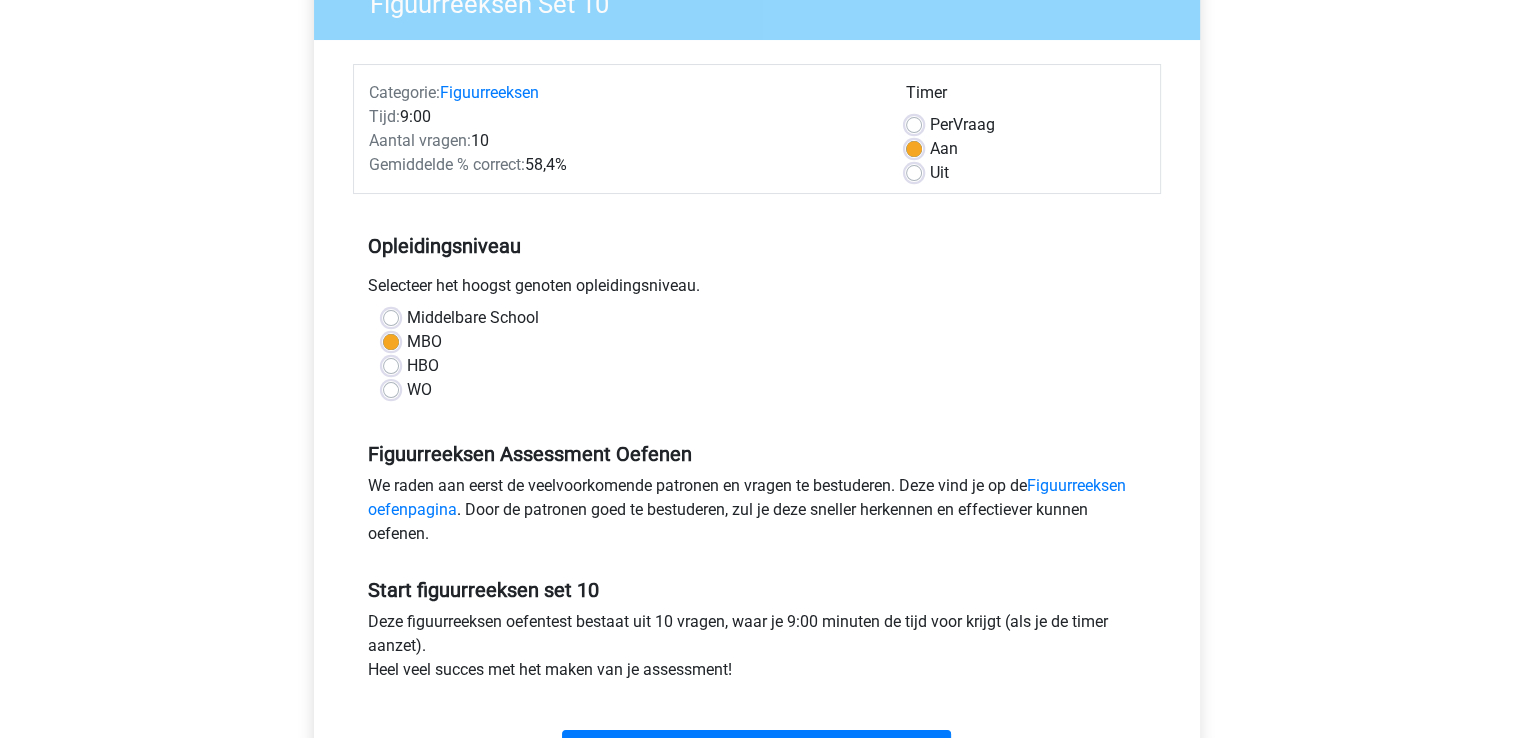 scroll, scrollTop: 400, scrollLeft: 0, axis: vertical 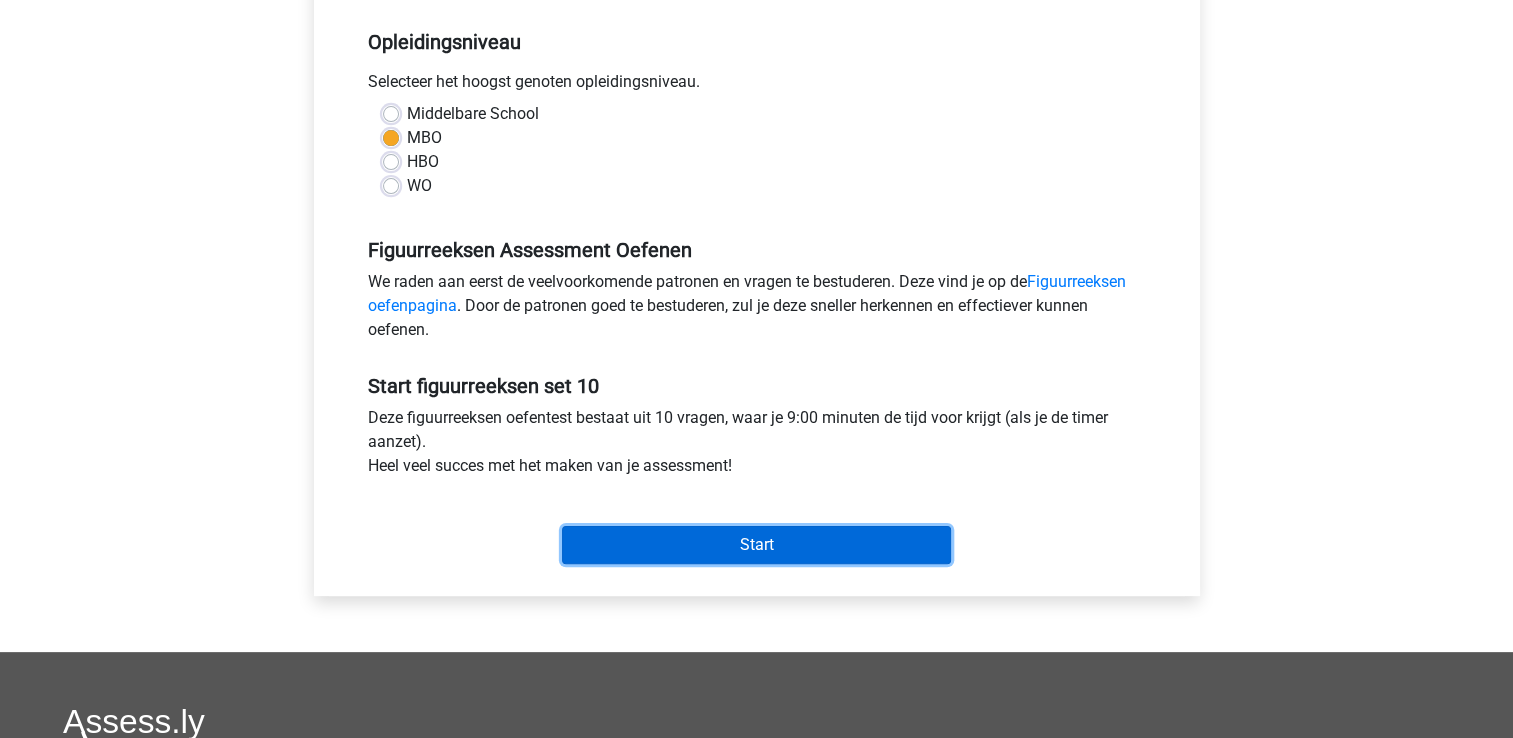 click on "Start" at bounding box center [756, 545] 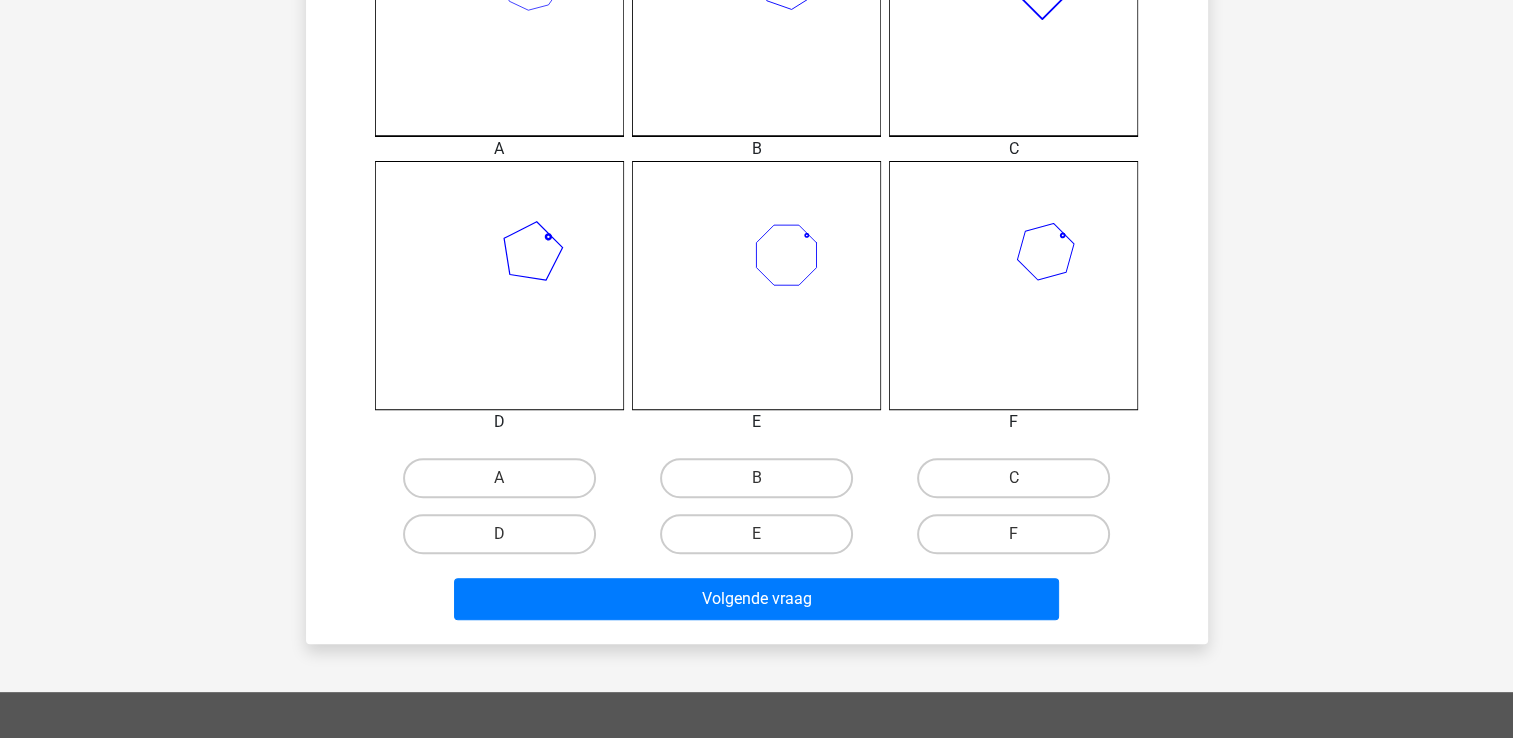 scroll, scrollTop: 700, scrollLeft: 0, axis: vertical 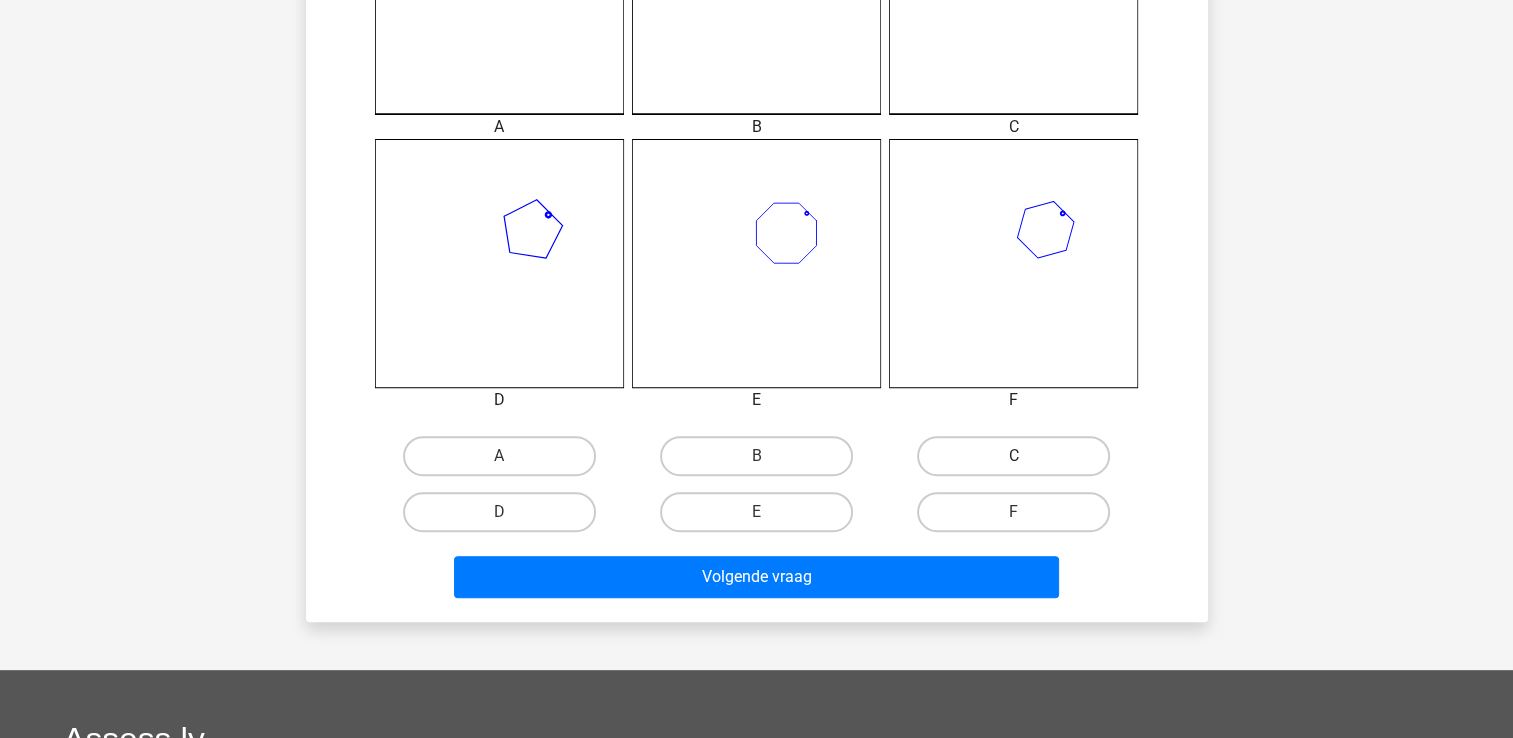 click on "C" at bounding box center [1013, 456] 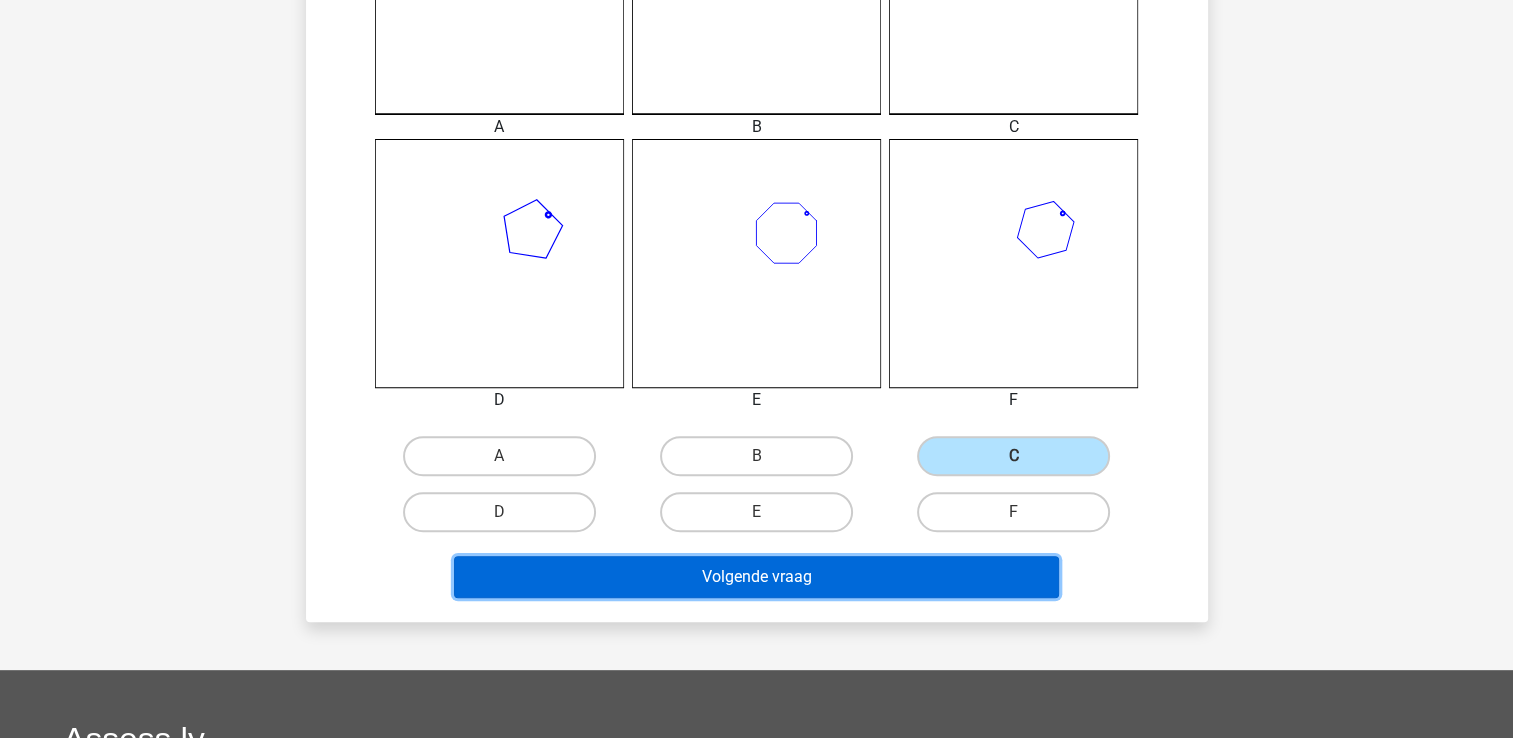 click on "Volgende vraag" at bounding box center (756, 577) 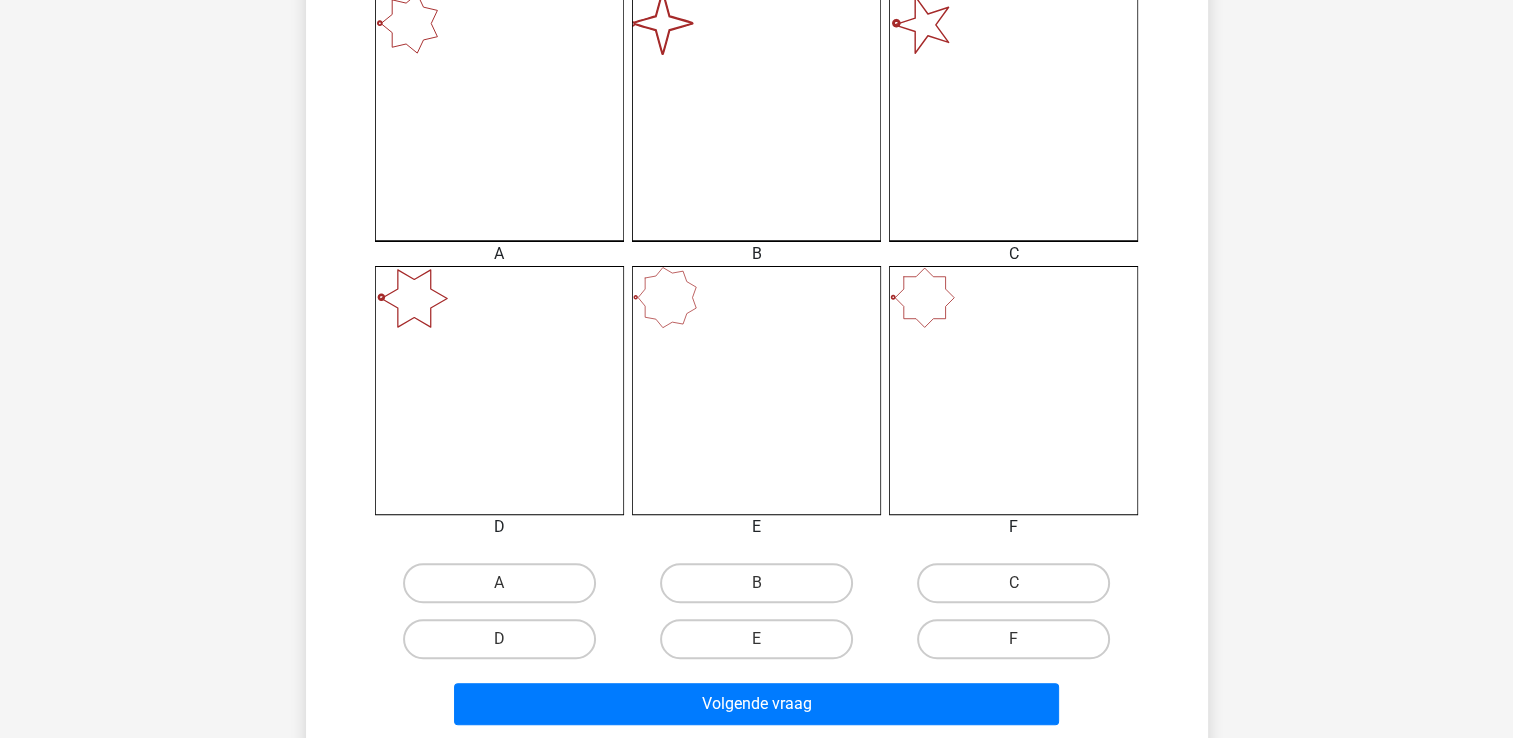 scroll, scrollTop: 592, scrollLeft: 0, axis: vertical 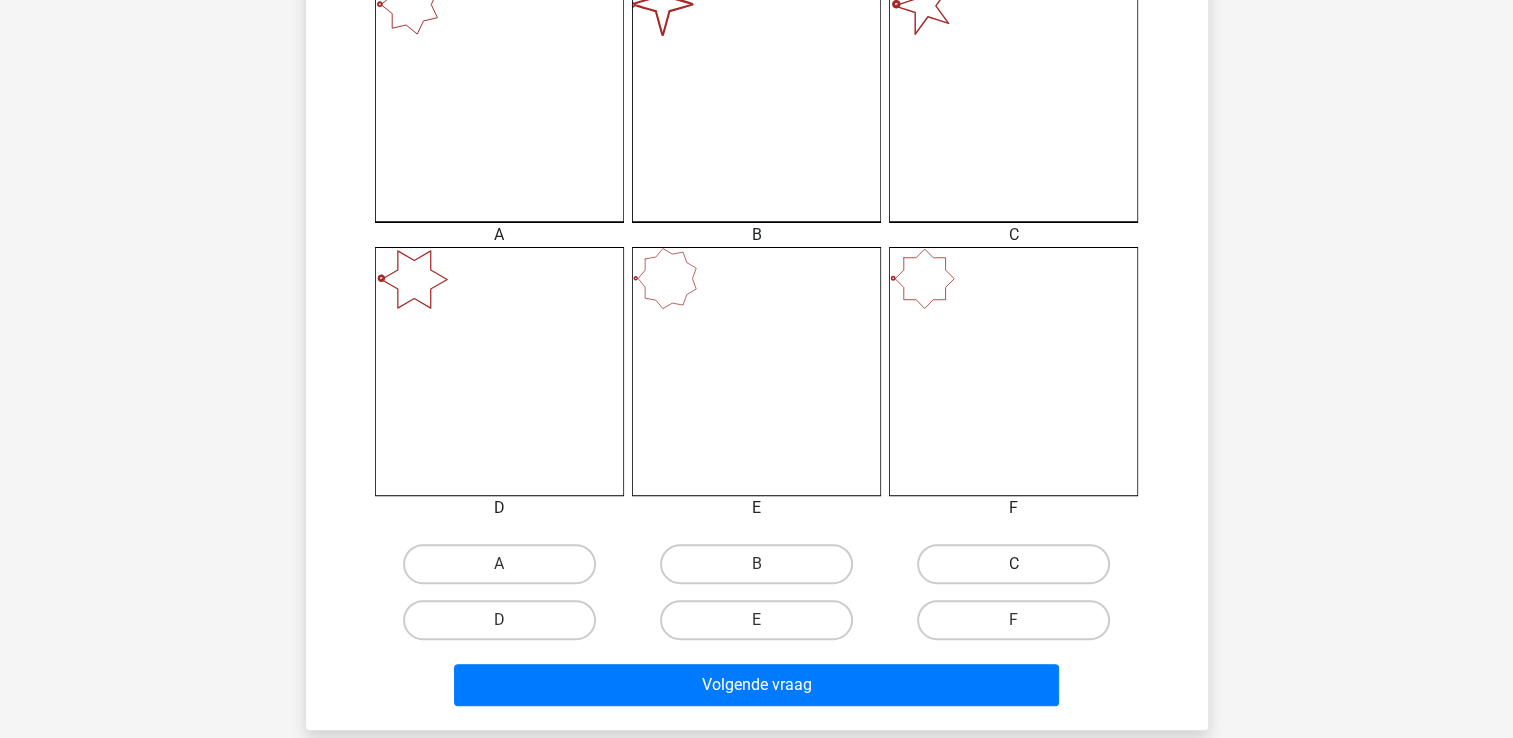click on "C" at bounding box center (1013, 564) 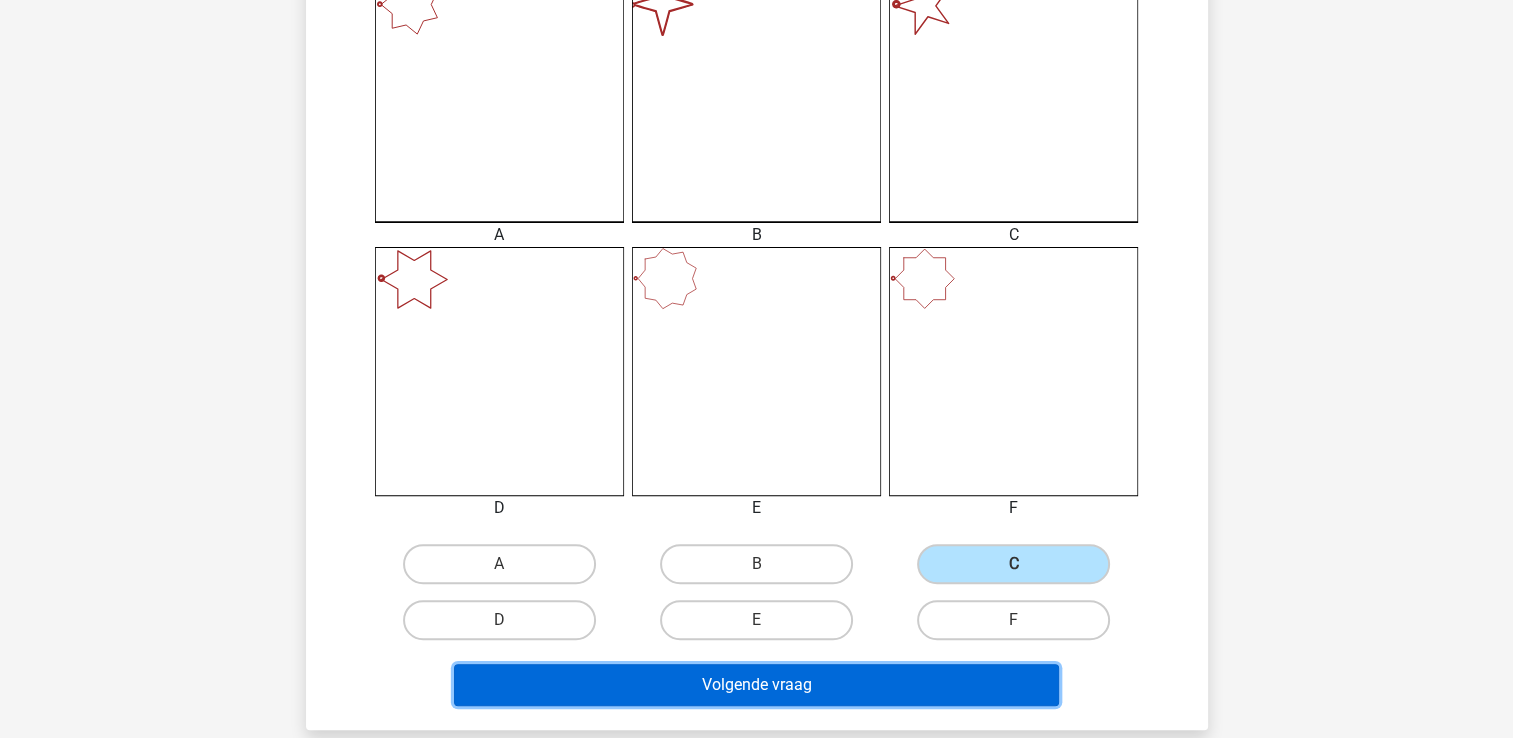click on "Volgende vraag" at bounding box center [756, 685] 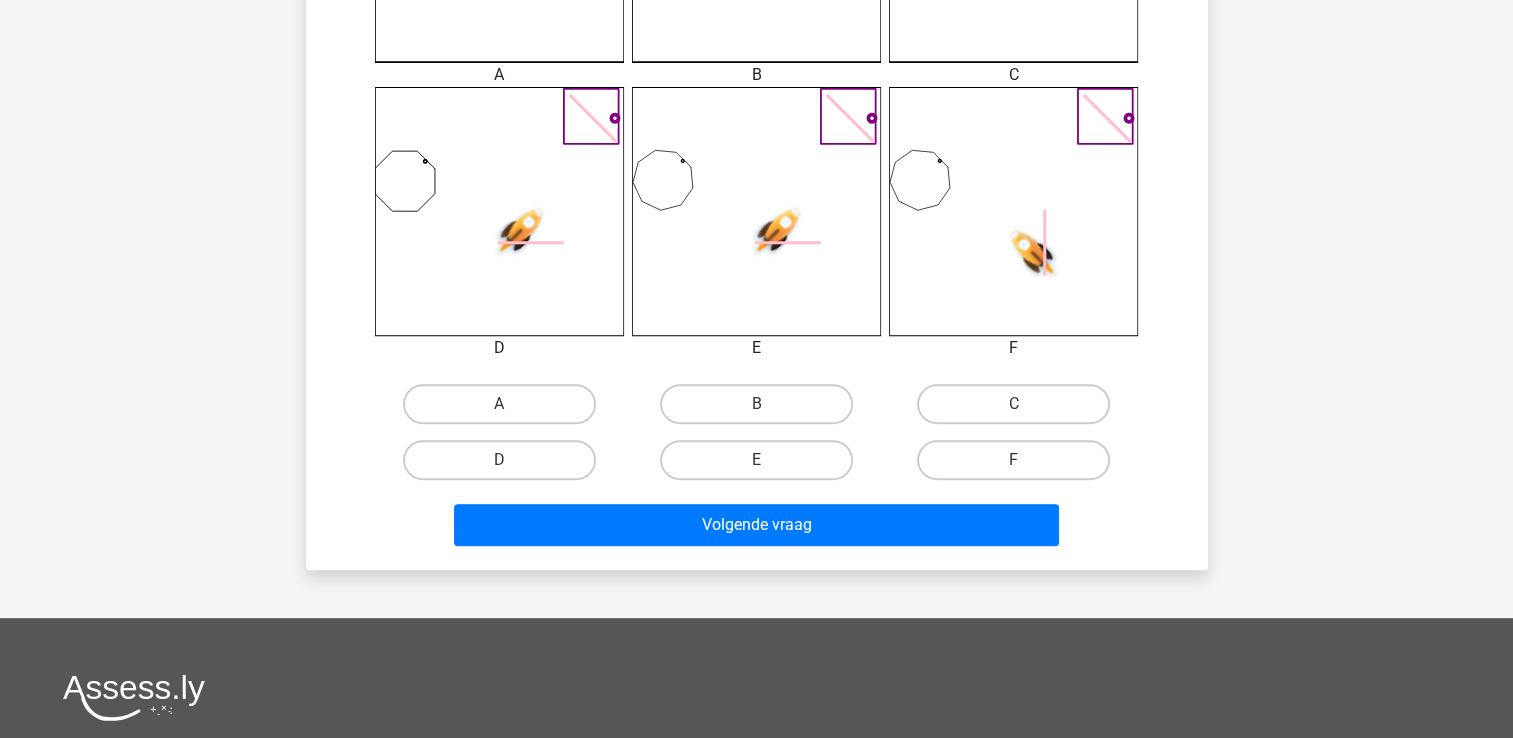 scroll, scrollTop: 792, scrollLeft: 0, axis: vertical 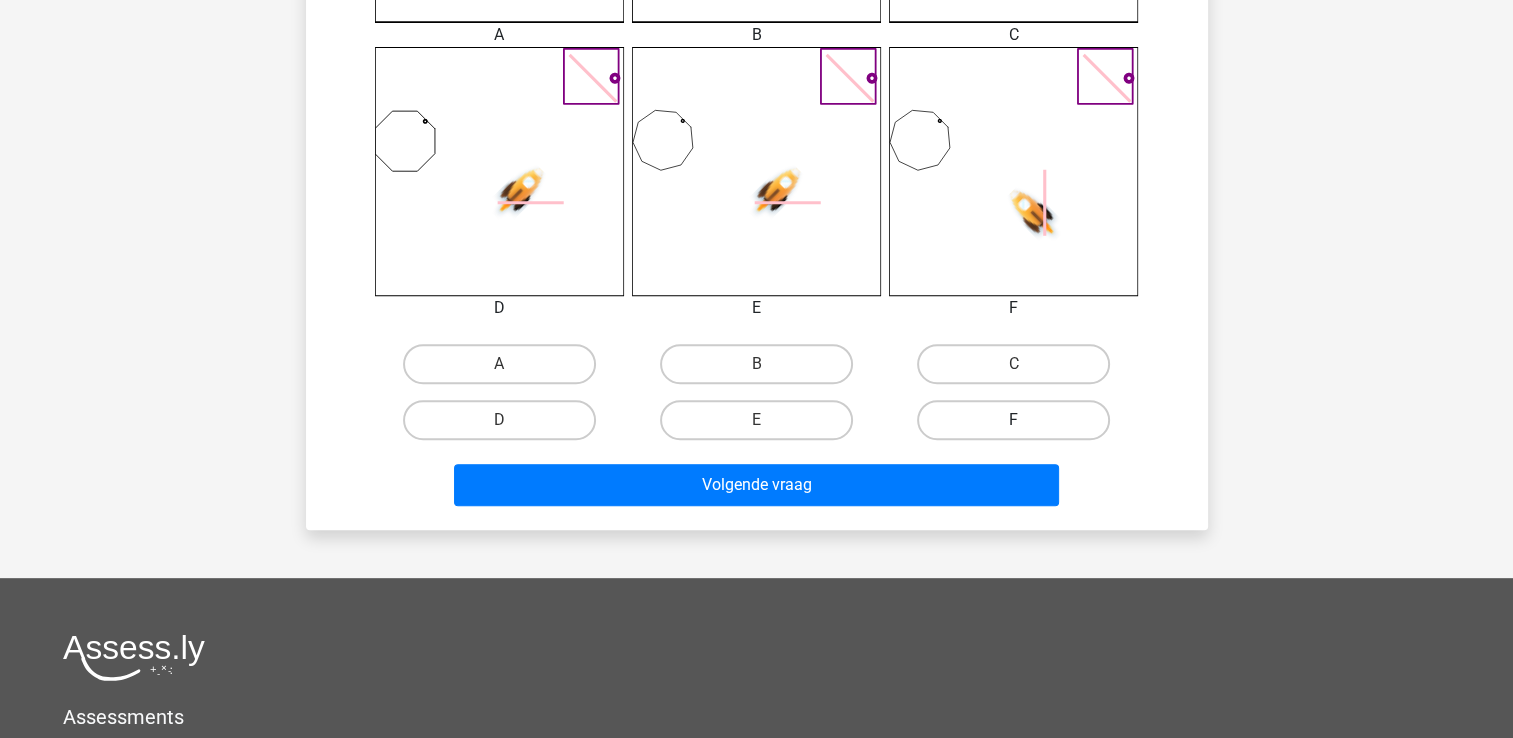 click on "F" at bounding box center [1013, 420] 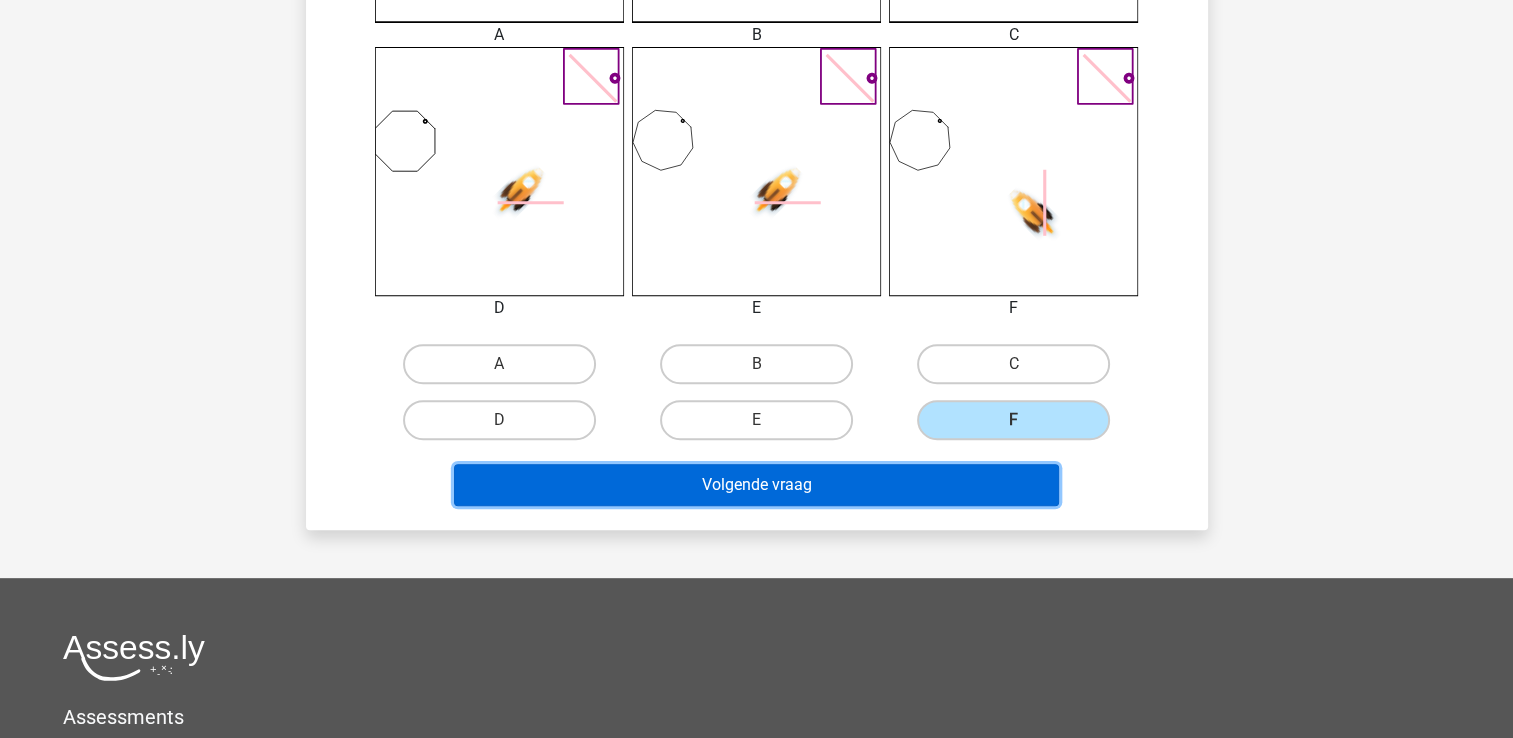 click on "Volgende vraag" at bounding box center (756, 485) 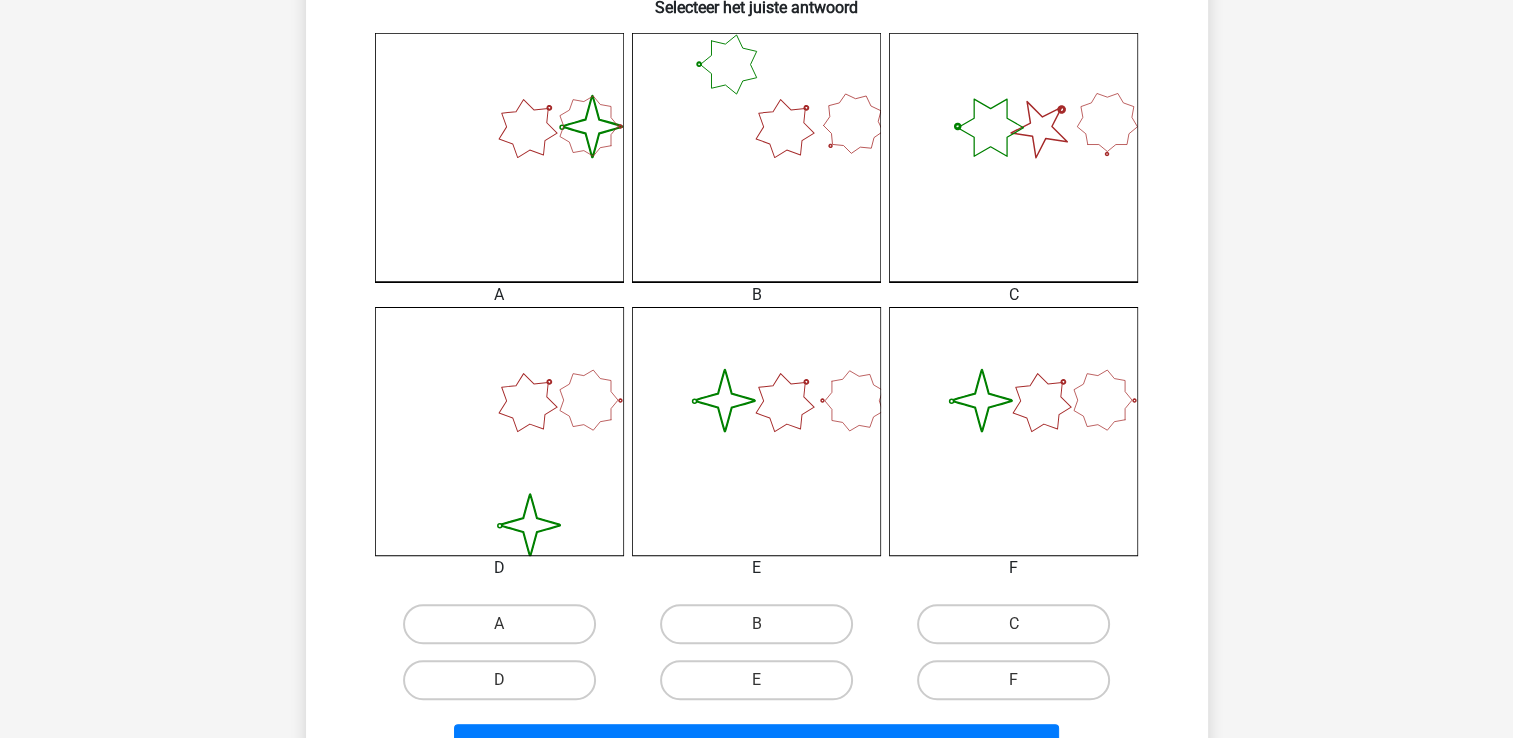 scroll, scrollTop: 592, scrollLeft: 0, axis: vertical 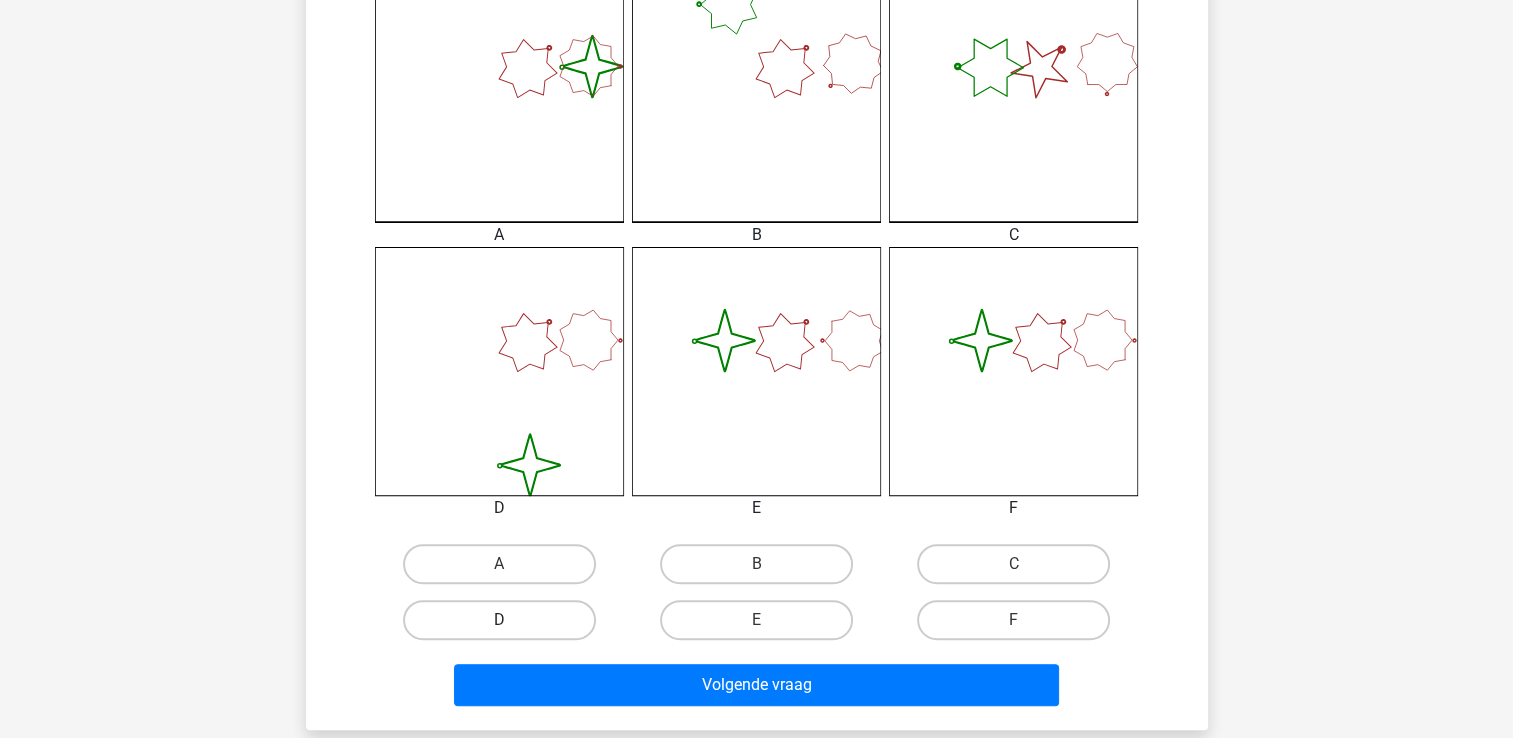 click on "D" at bounding box center (499, 620) 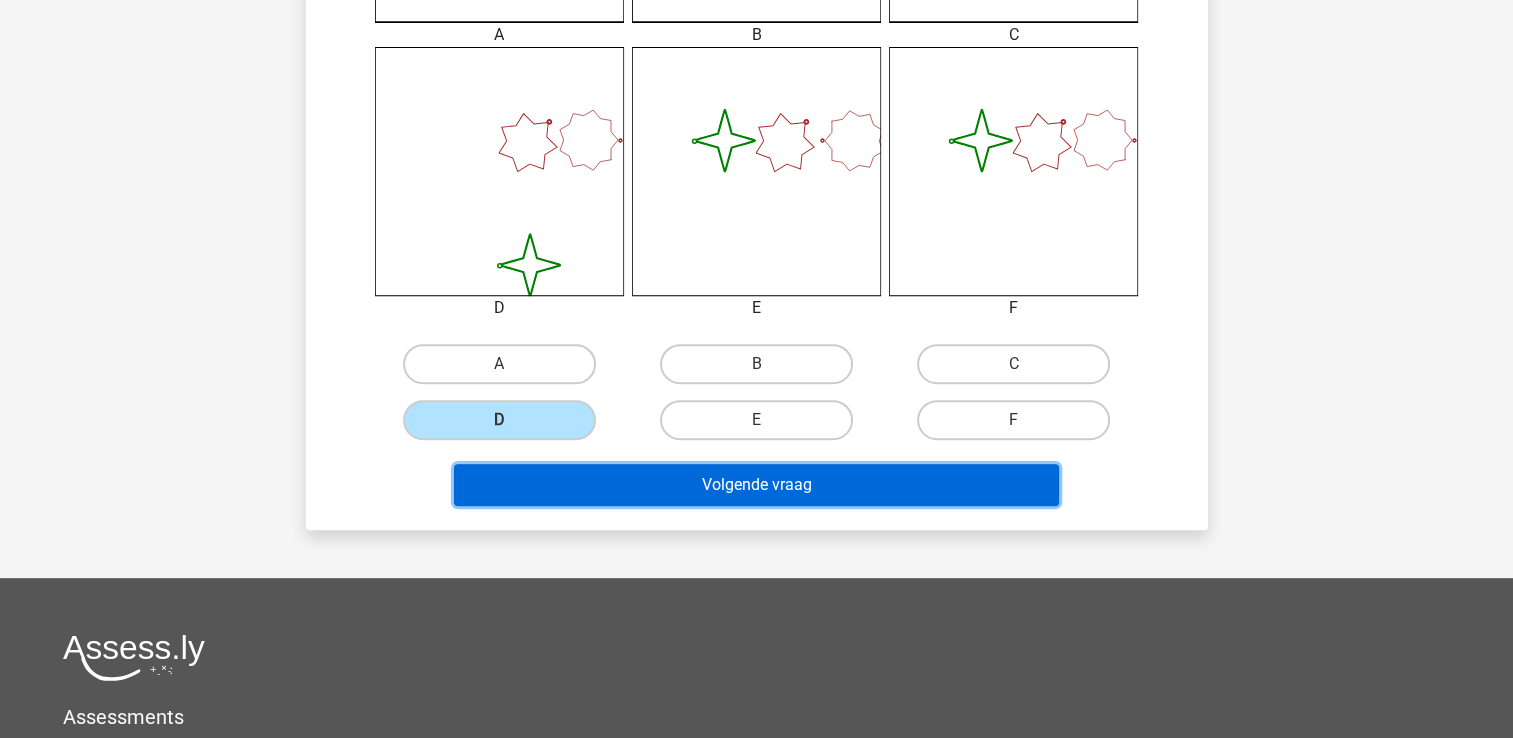 click on "Volgende vraag" at bounding box center (756, 485) 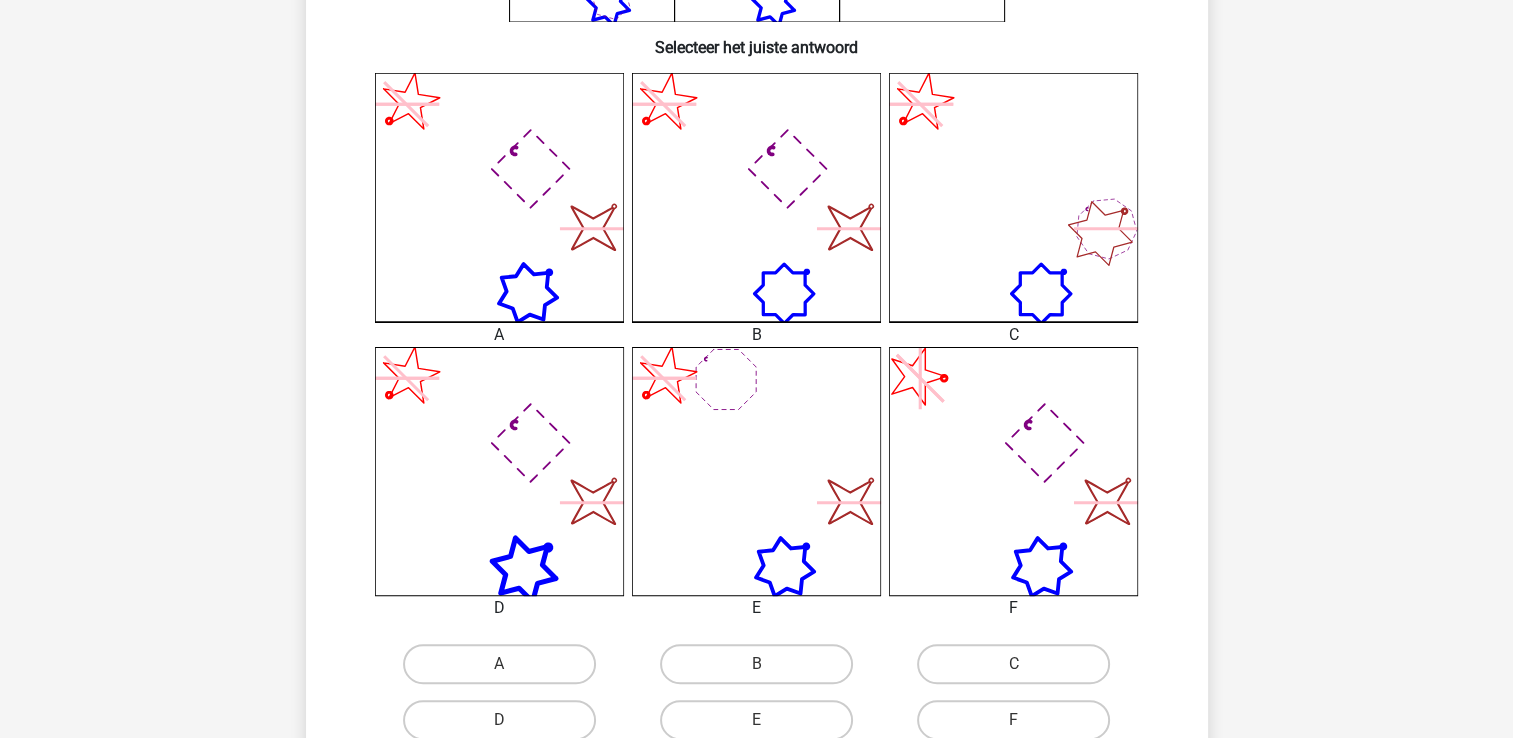 scroll, scrollTop: 692, scrollLeft: 0, axis: vertical 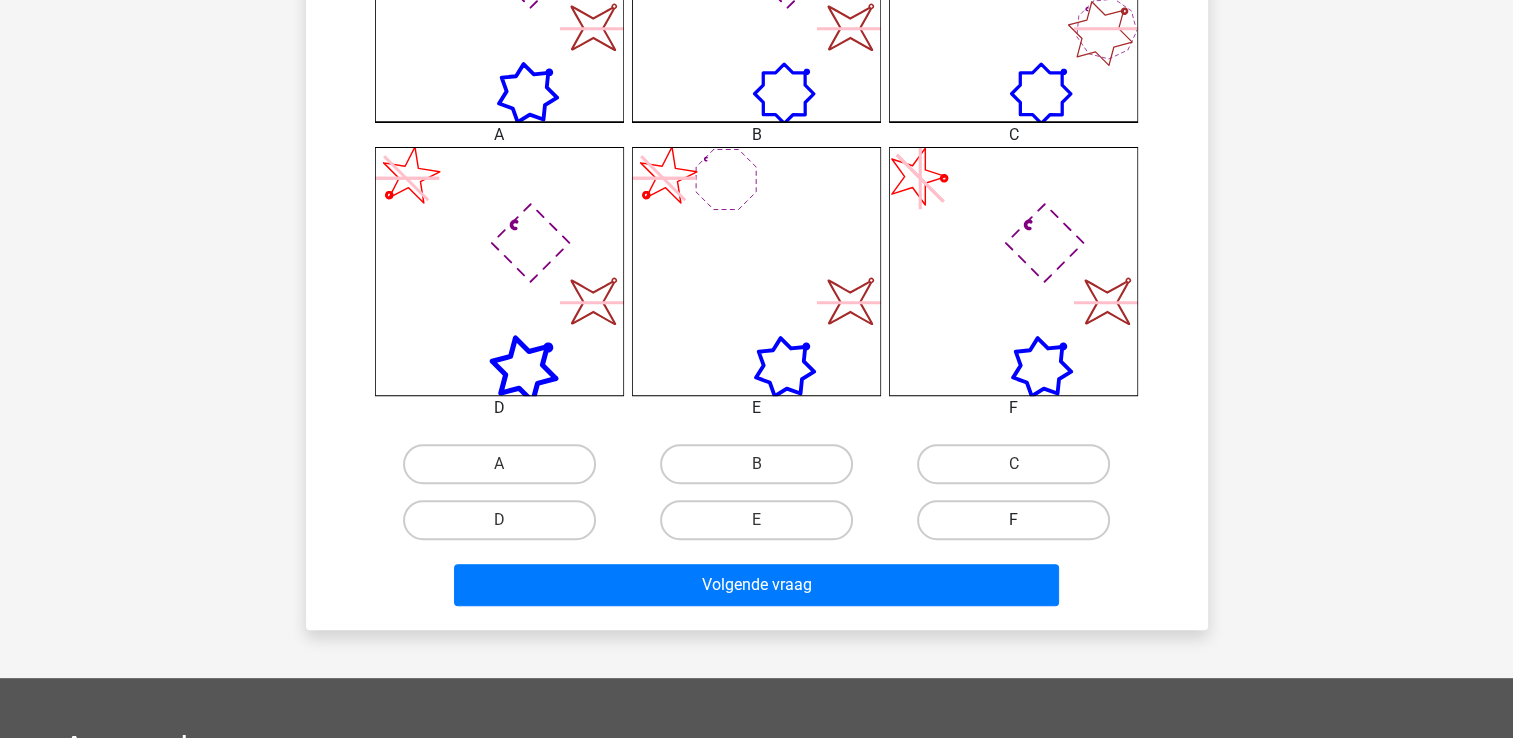 click on "F" at bounding box center [1013, 520] 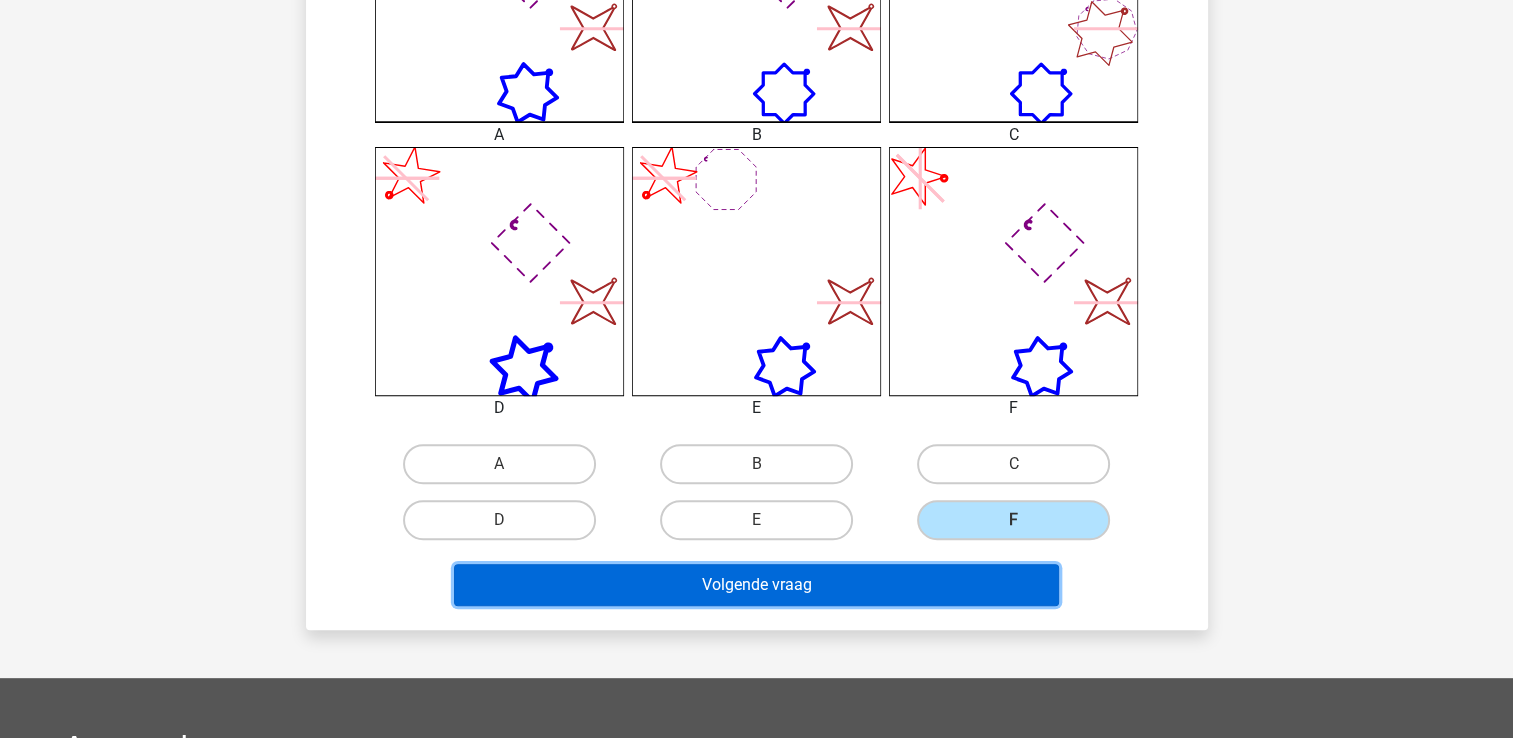 click on "Volgende vraag" at bounding box center (756, 585) 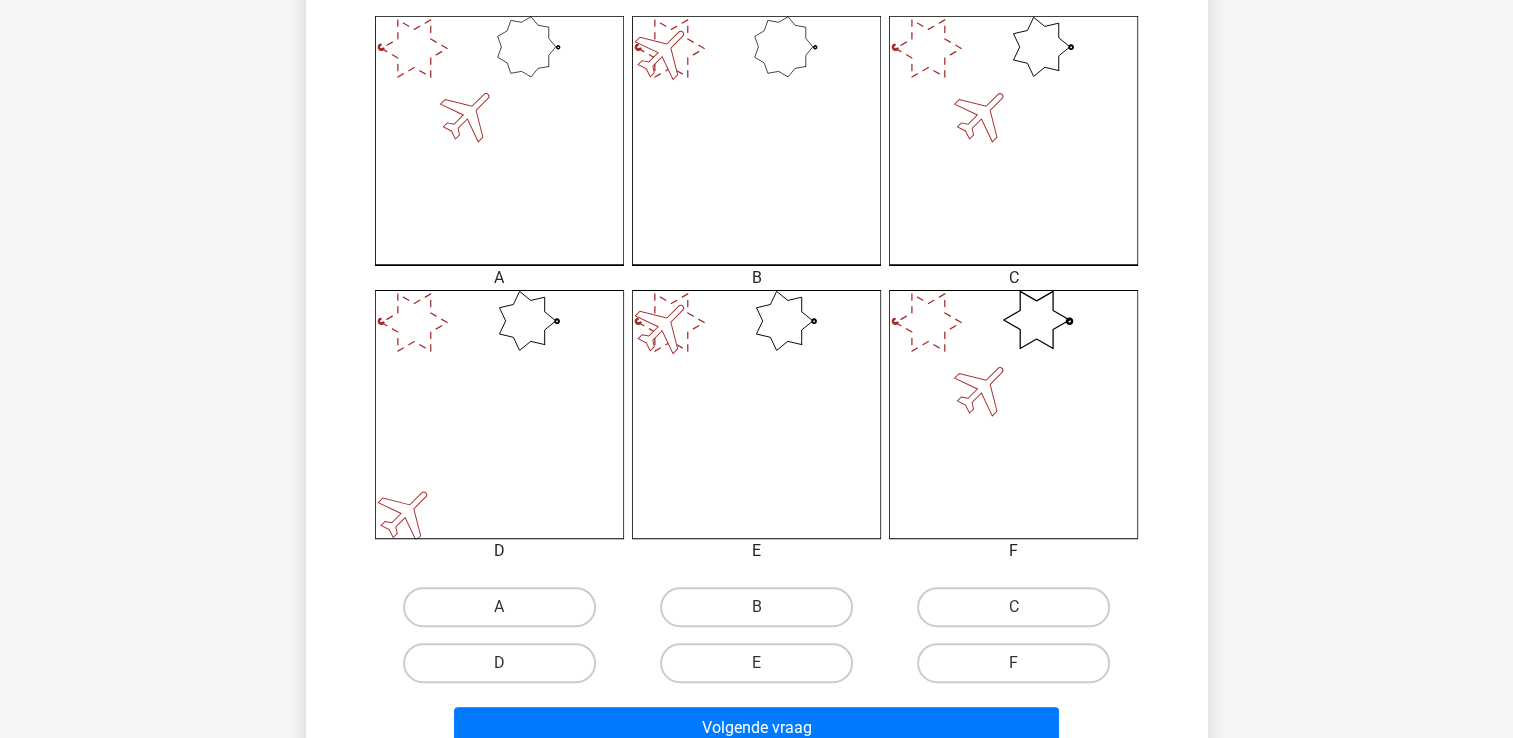 scroll, scrollTop: 600, scrollLeft: 0, axis: vertical 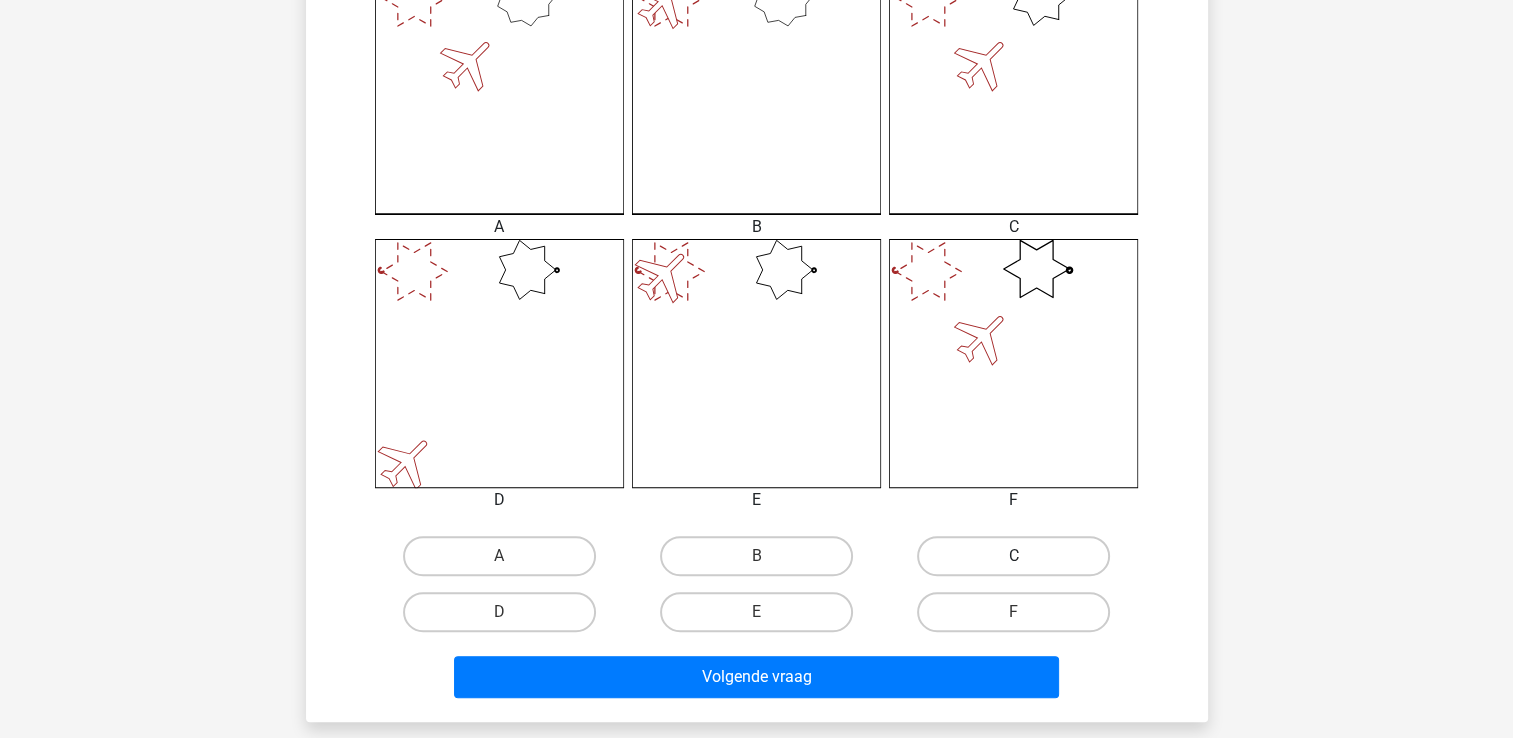 click on "C" at bounding box center (1013, 556) 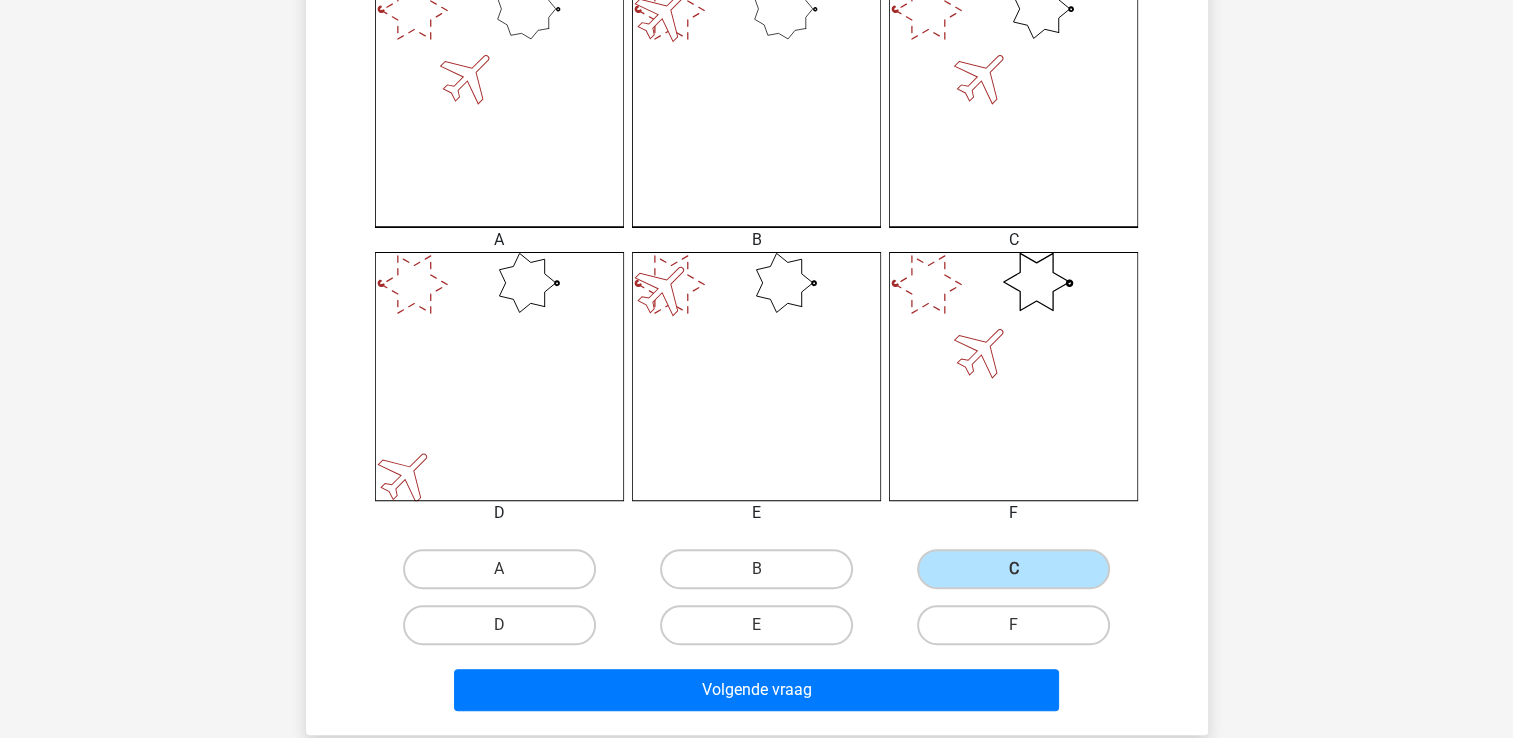 scroll, scrollTop: 600, scrollLeft: 0, axis: vertical 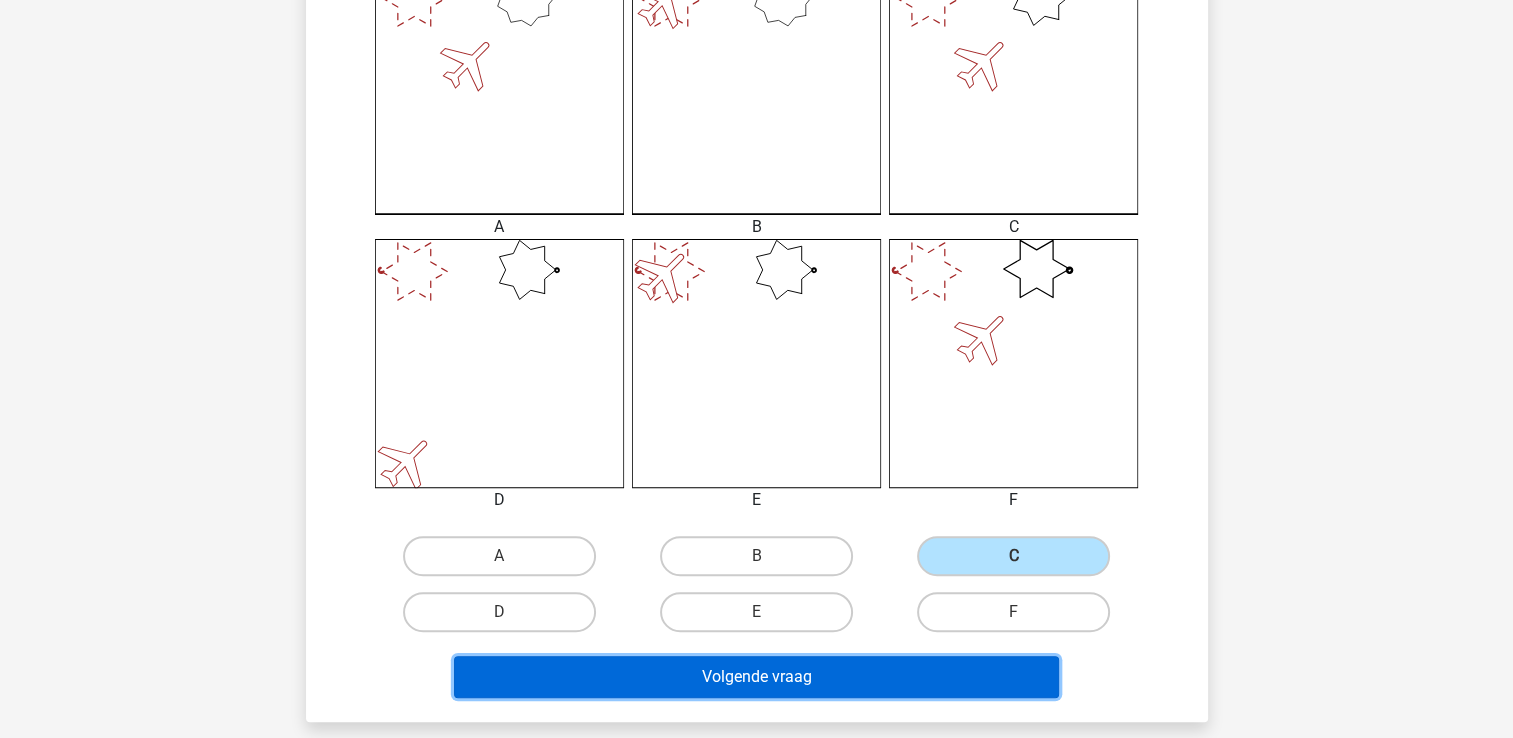 click on "Volgende vraag" at bounding box center (756, 677) 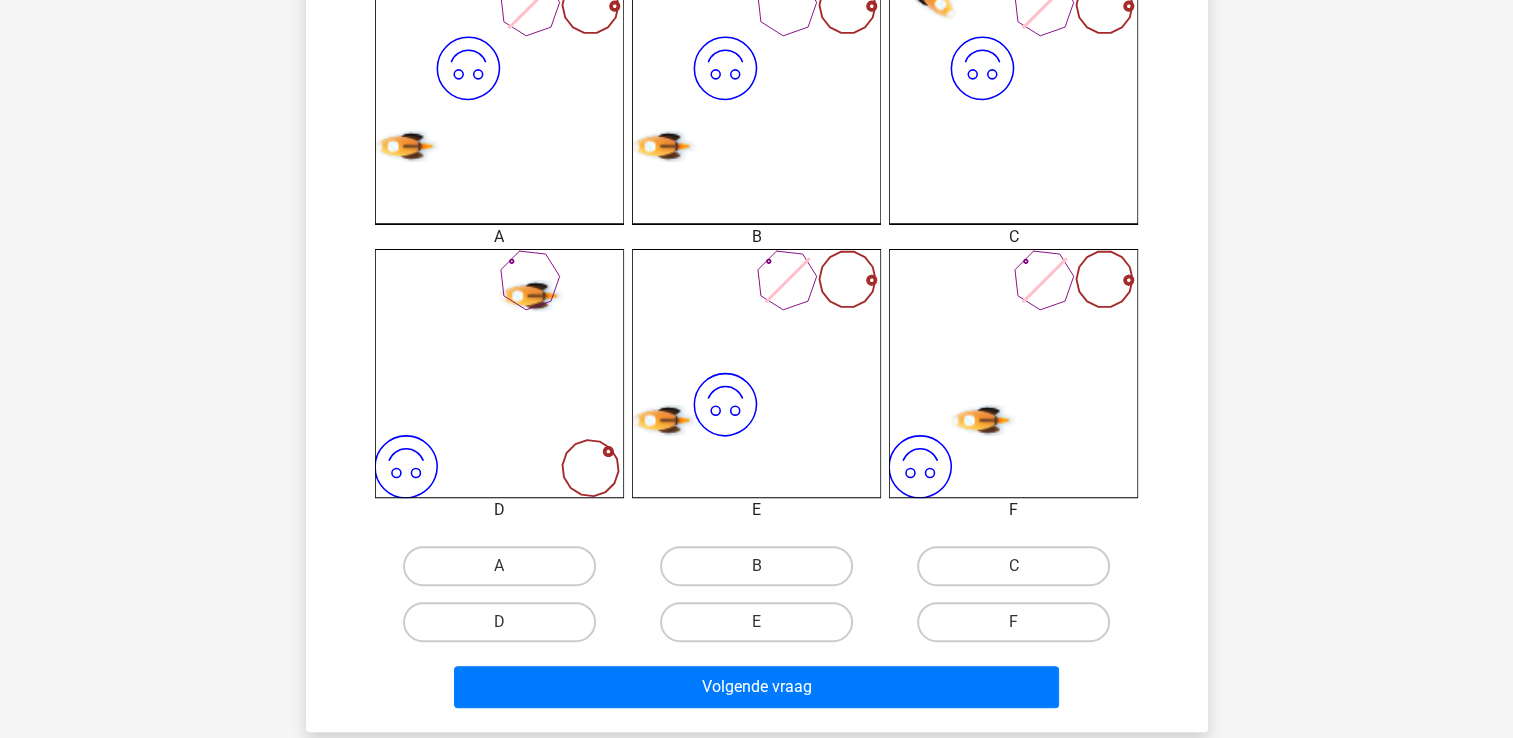scroll, scrollTop: 592, scrollLeft: 0, axis: vertical 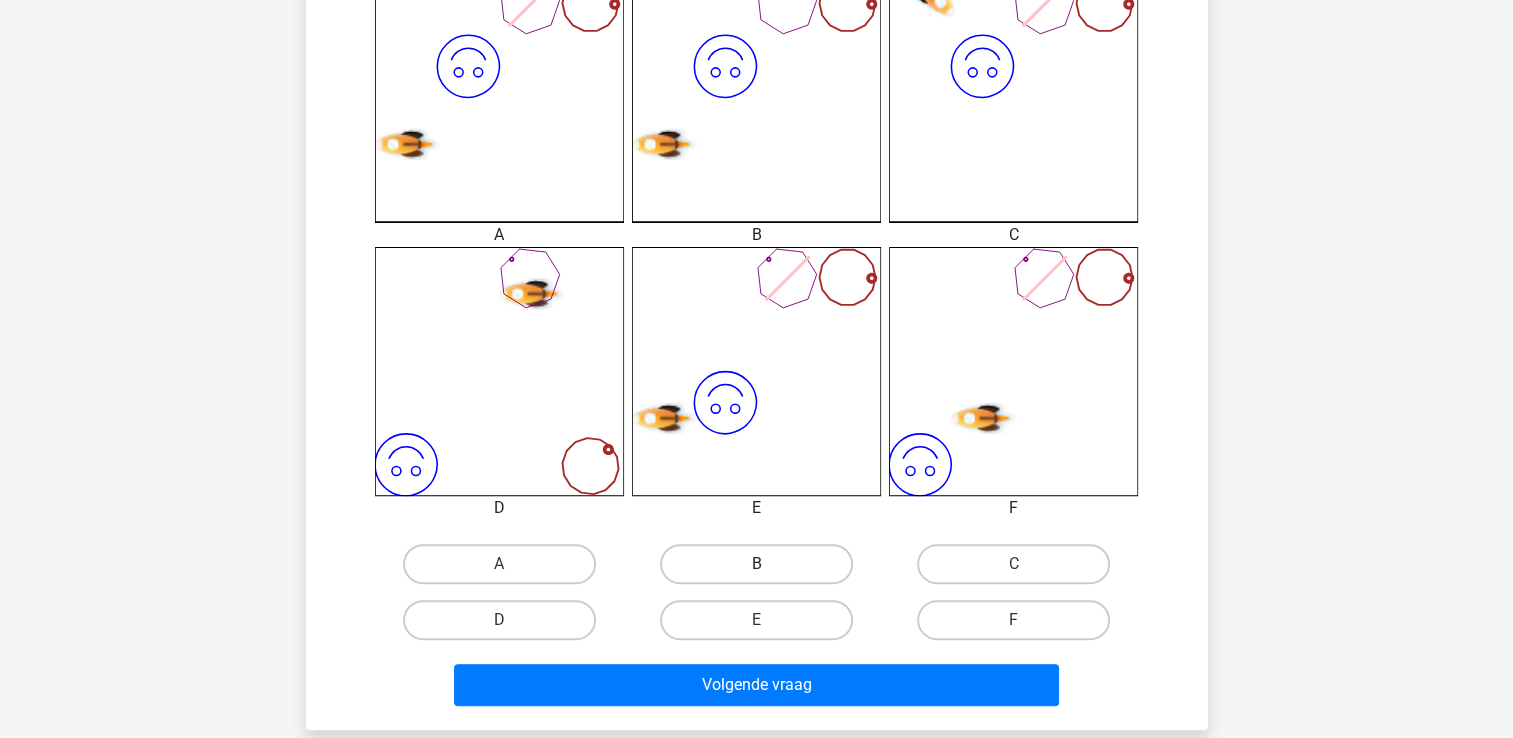 click on "B" at bounding box center [756, 564] 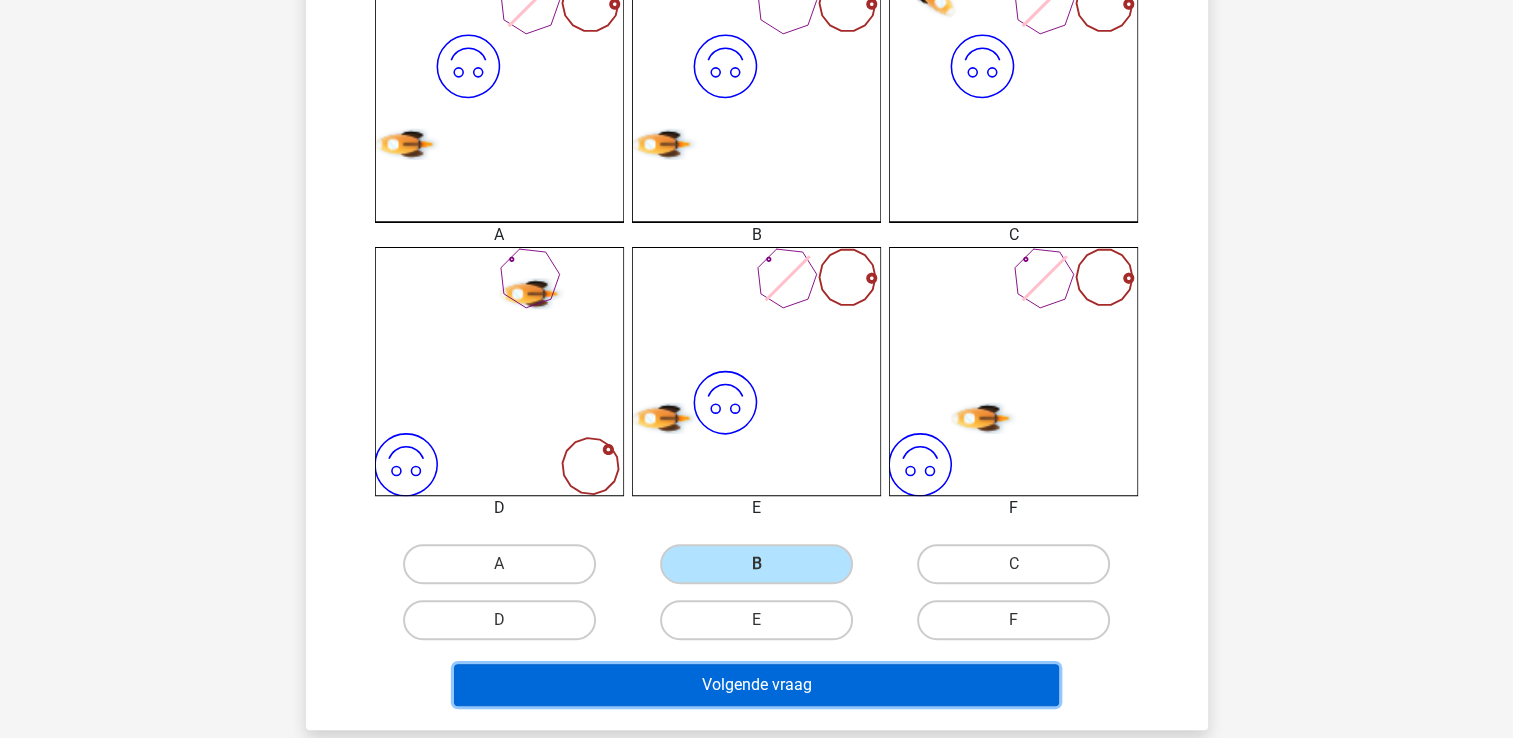 click on "Volgende vraag" at bounding box center [756, 685] 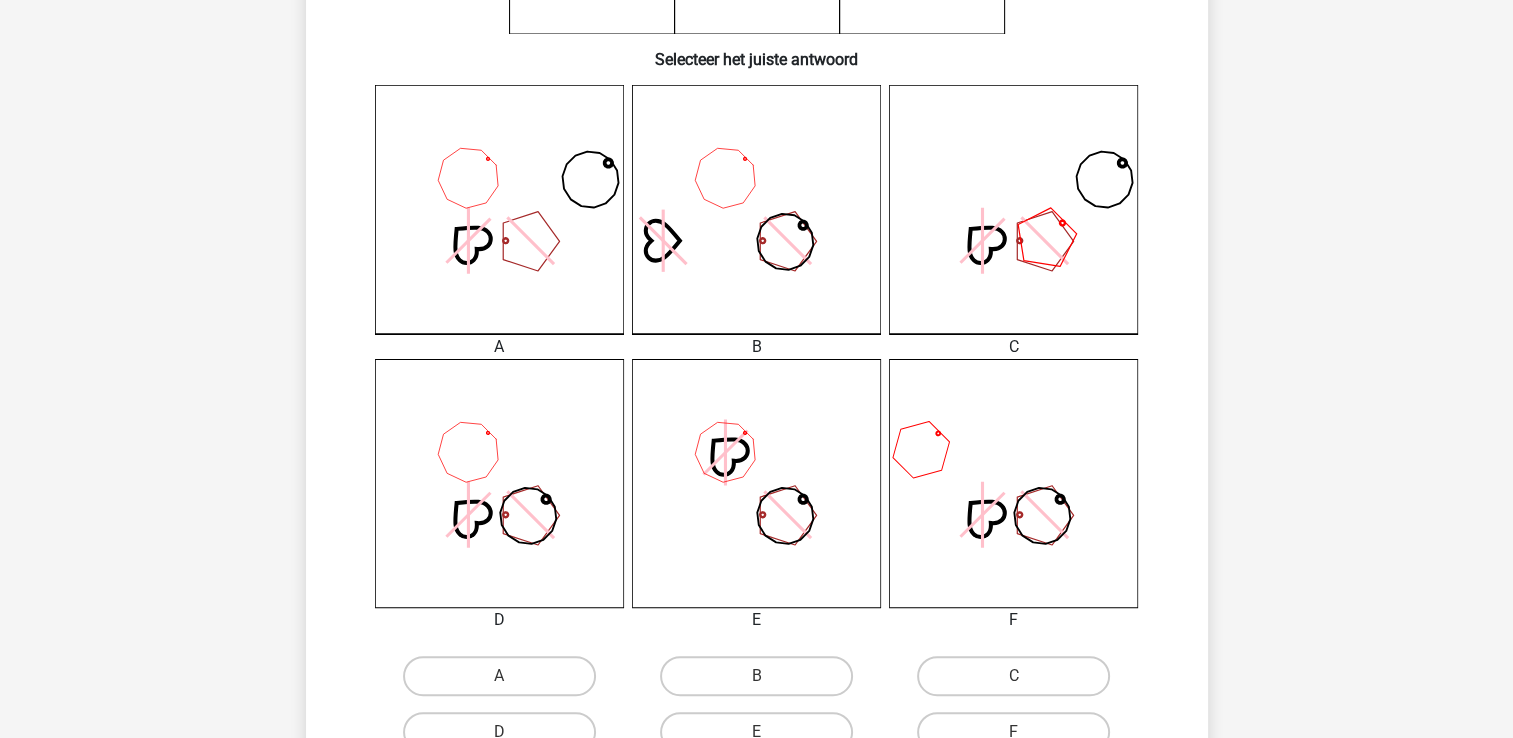 scroll, scrollTop: 592, scrollLeft: 0, axis: vertical 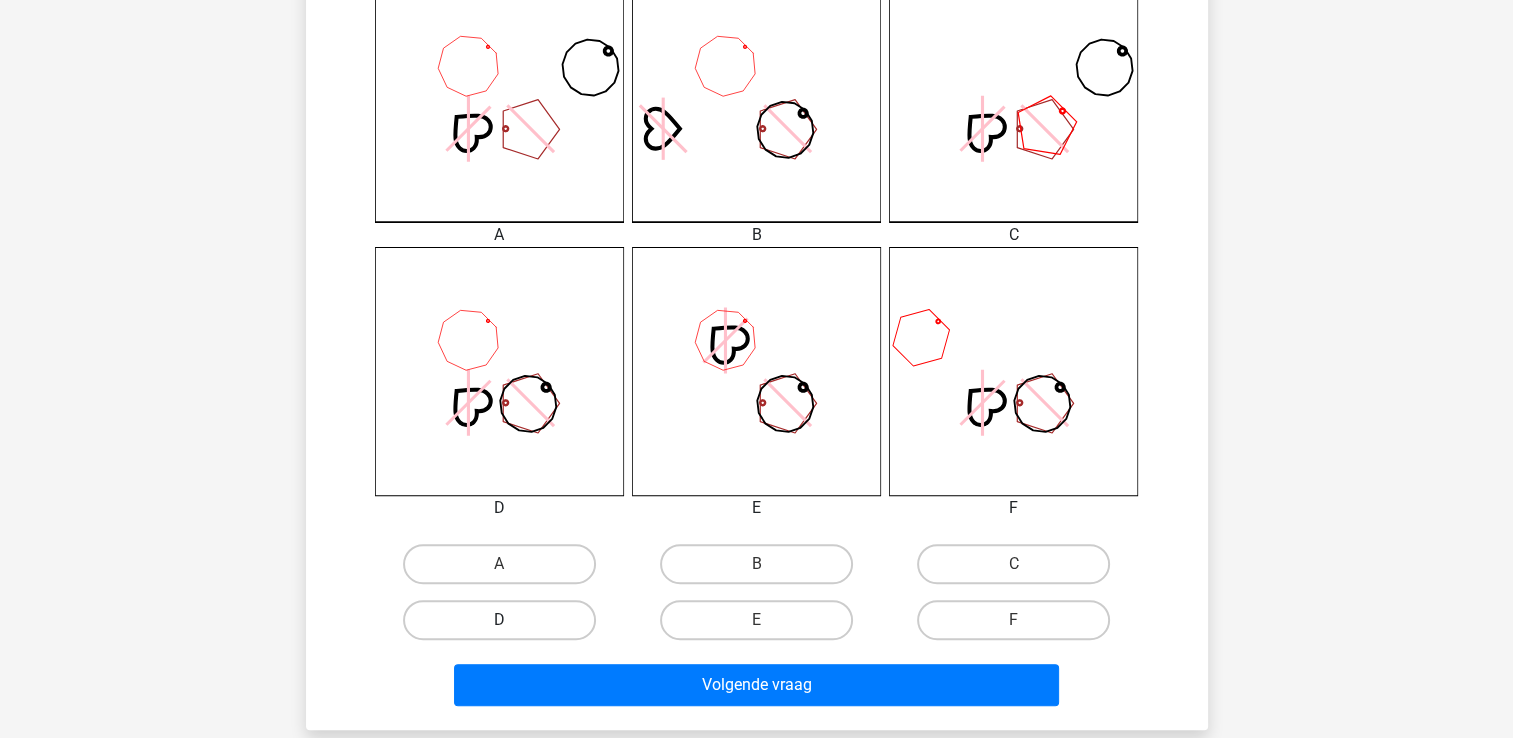 click on "D" at bounding box center (499, 620) 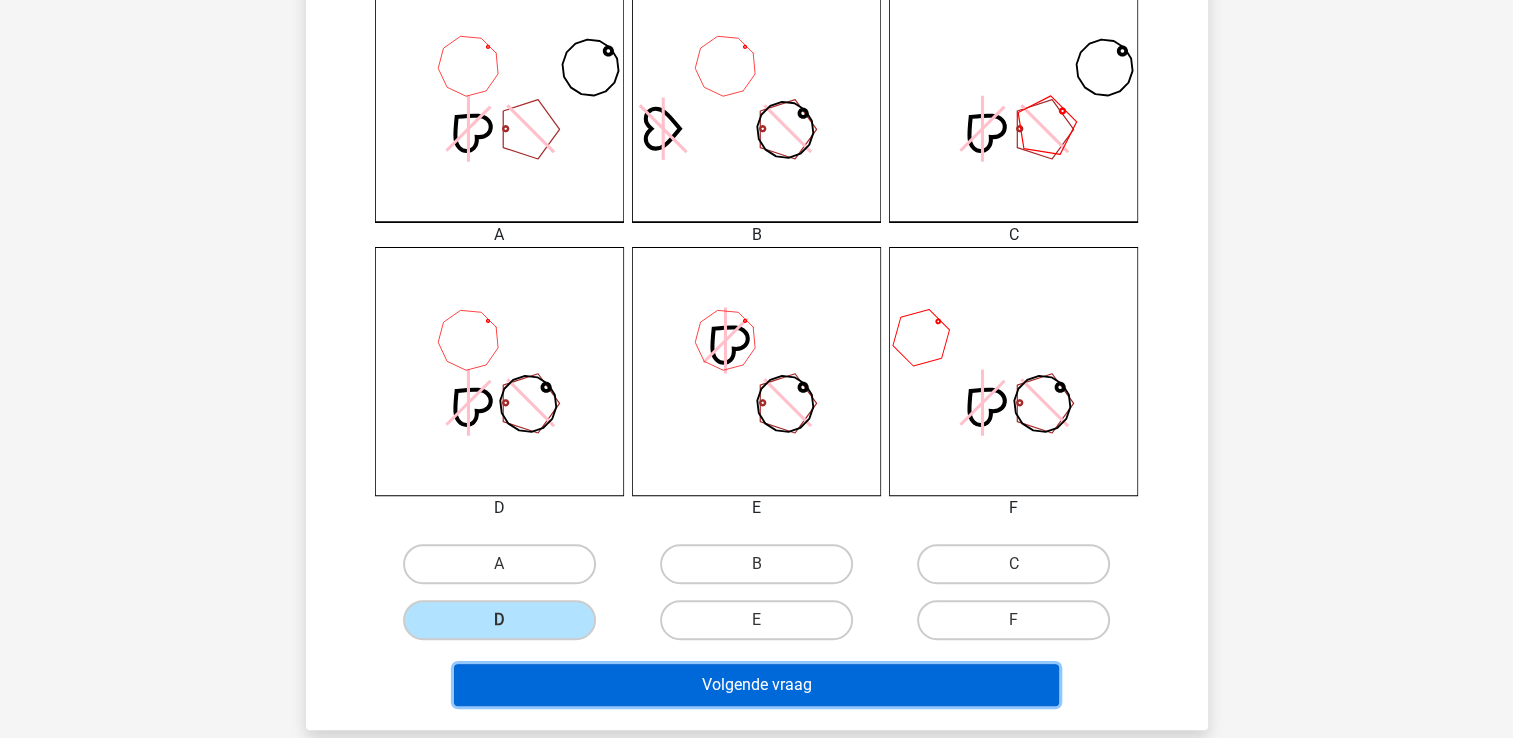 click on "Volgende vraag" at bounding box center [756, 685] 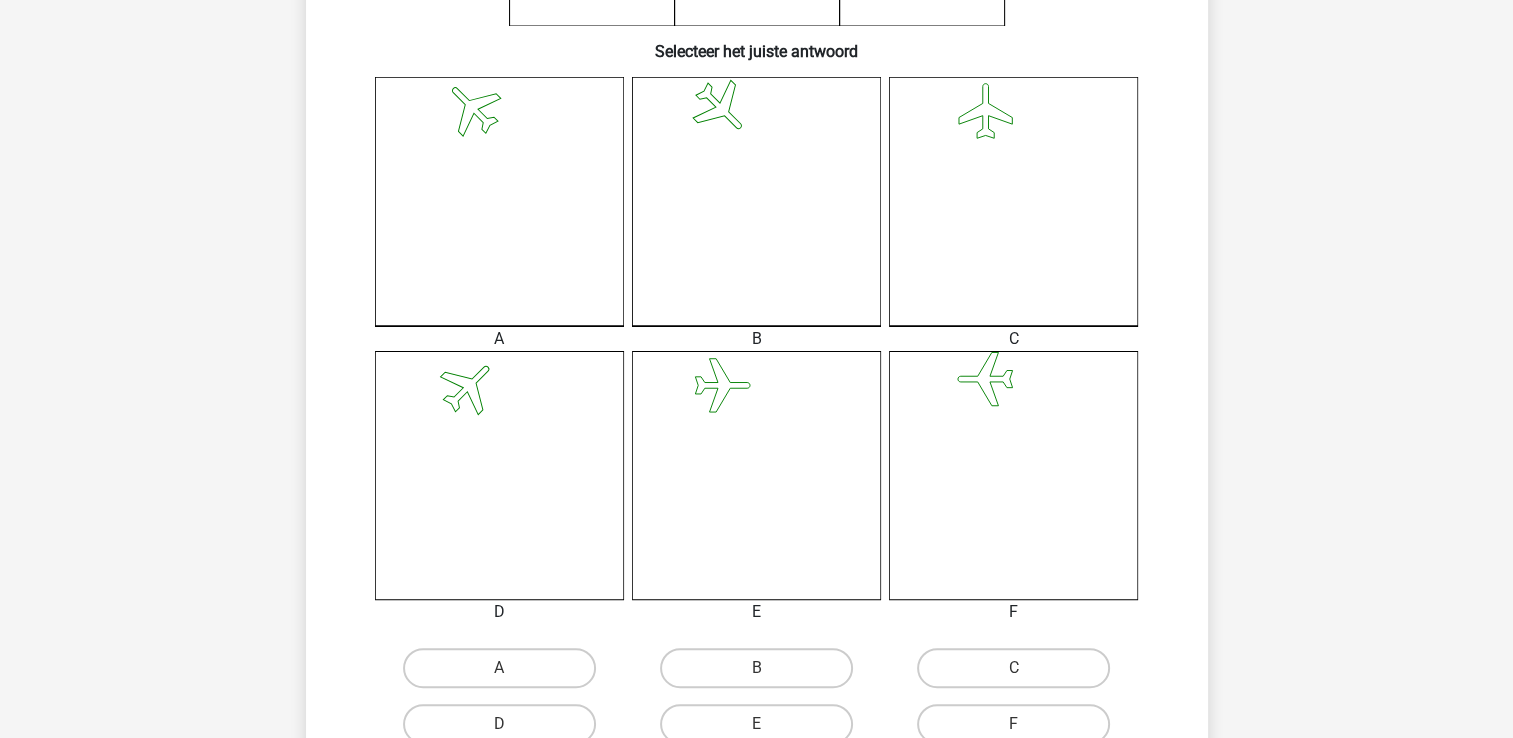 scroll, scrollTop: 492, scrollLeft: 0, axis: vertical 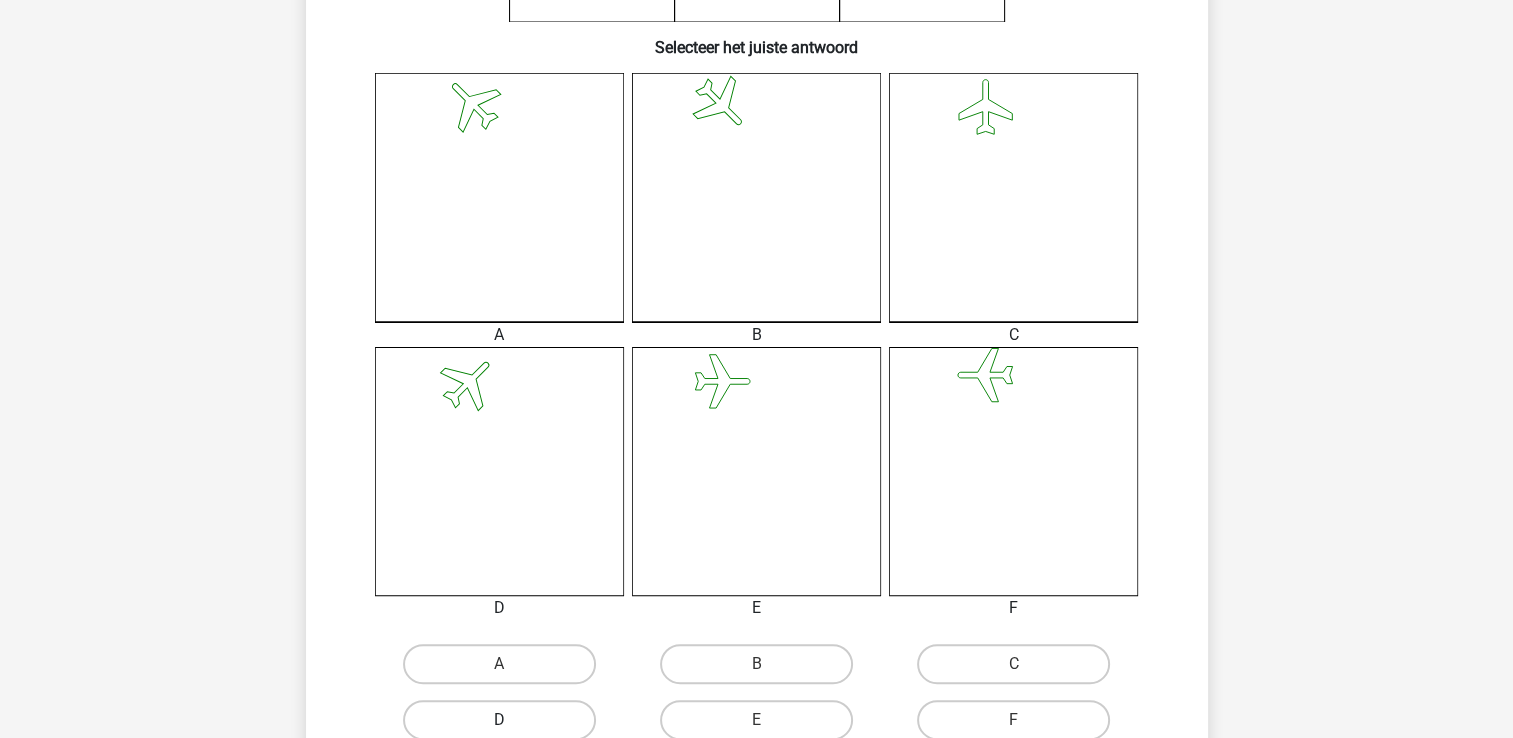 click on "D" at bounding box center (499, 720) 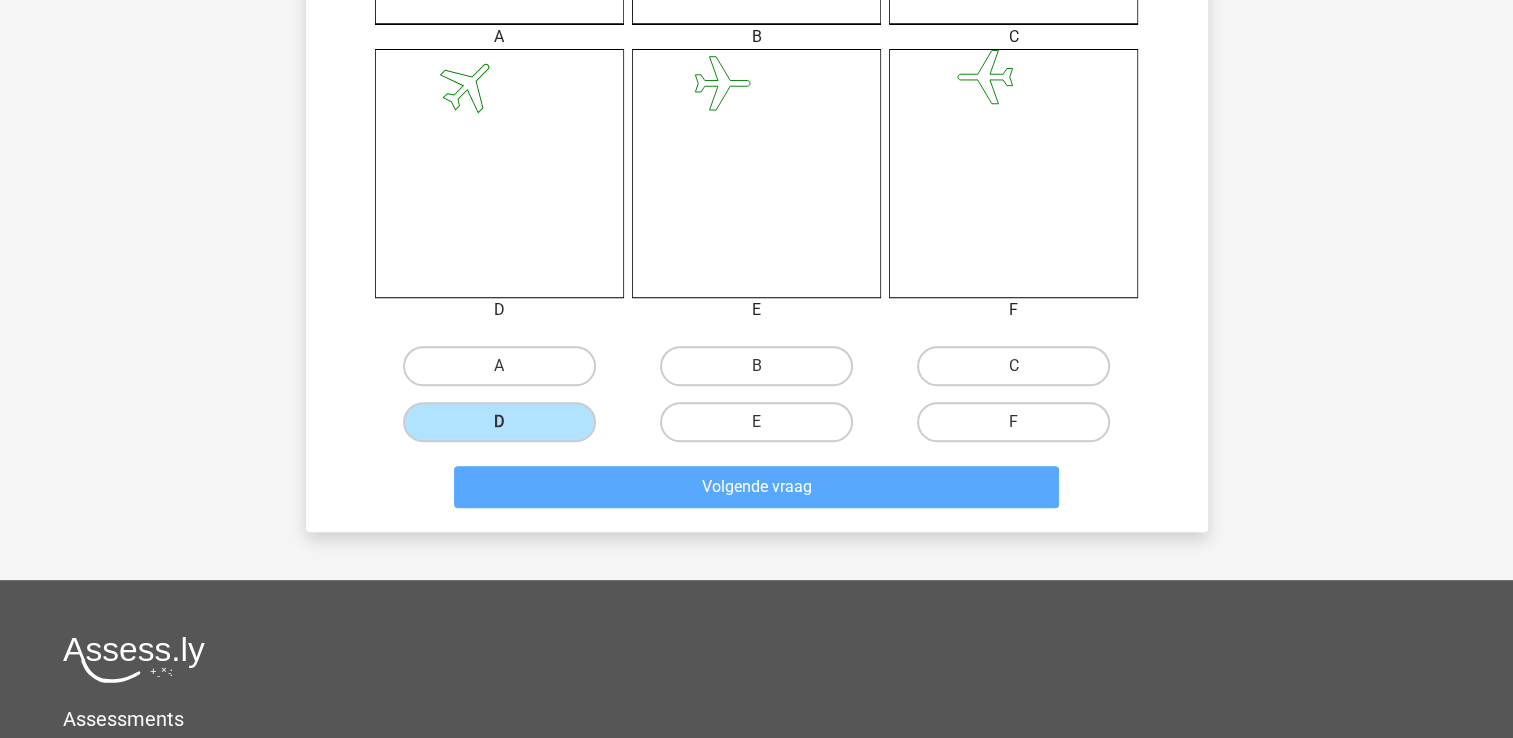 scroll, scrollTop: 792, scrollLeft: 0, axis: vertical 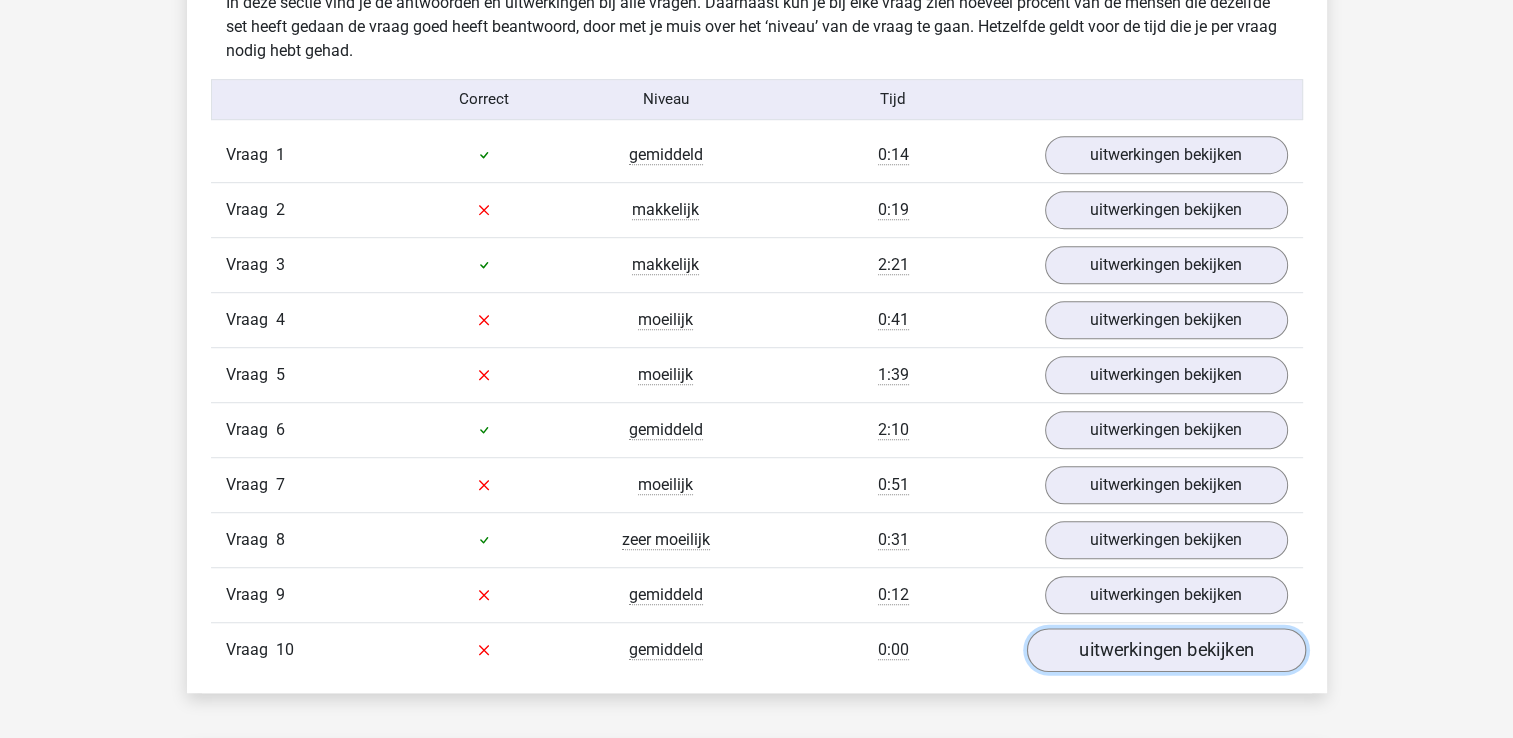 click on "uitwerkingen bekijken" at bounding box center [1165, 650] 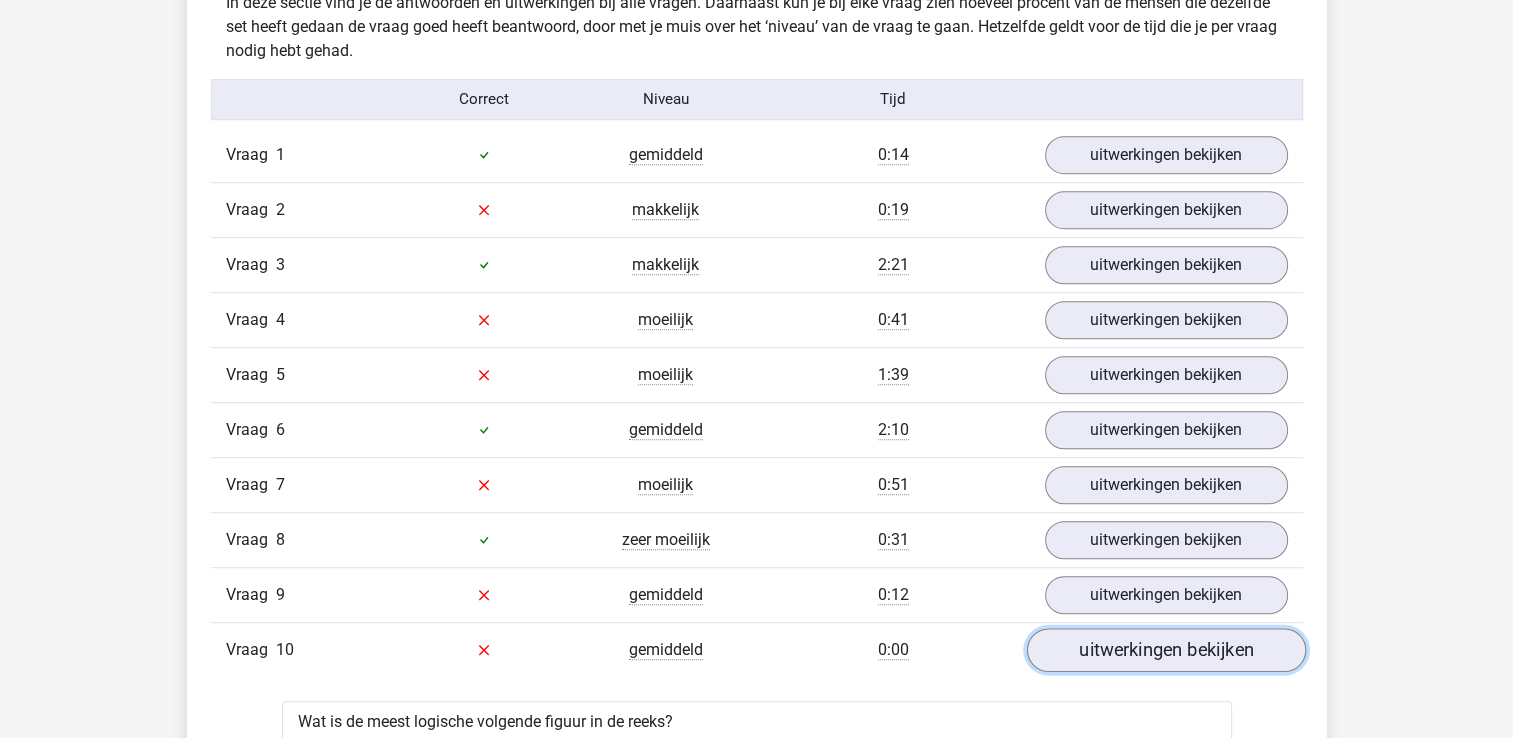 click on "uitwerkingen bekijken" at bounding box center (1165, 650) 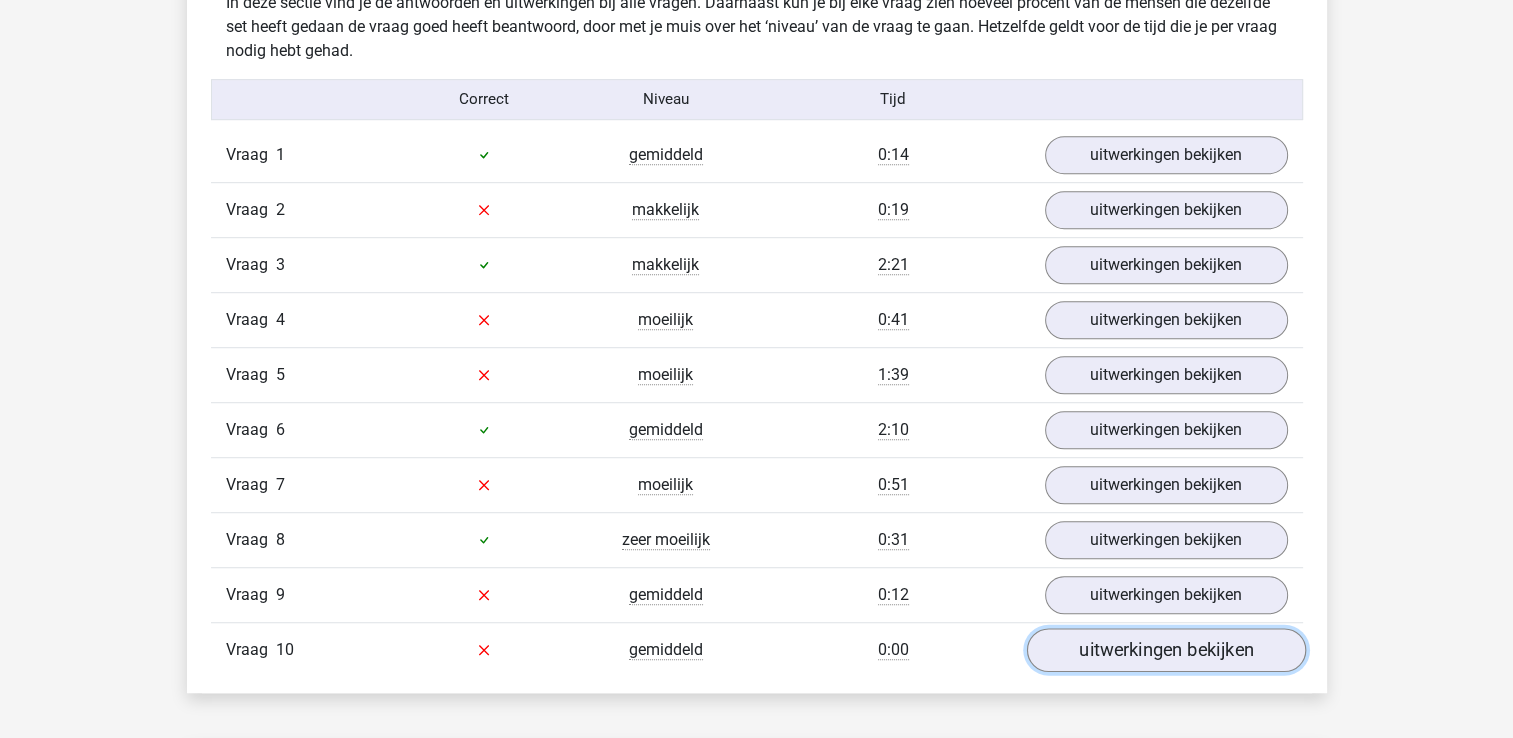 click on "uitwerkingen bekijken" at bounding box center (1165, 650) 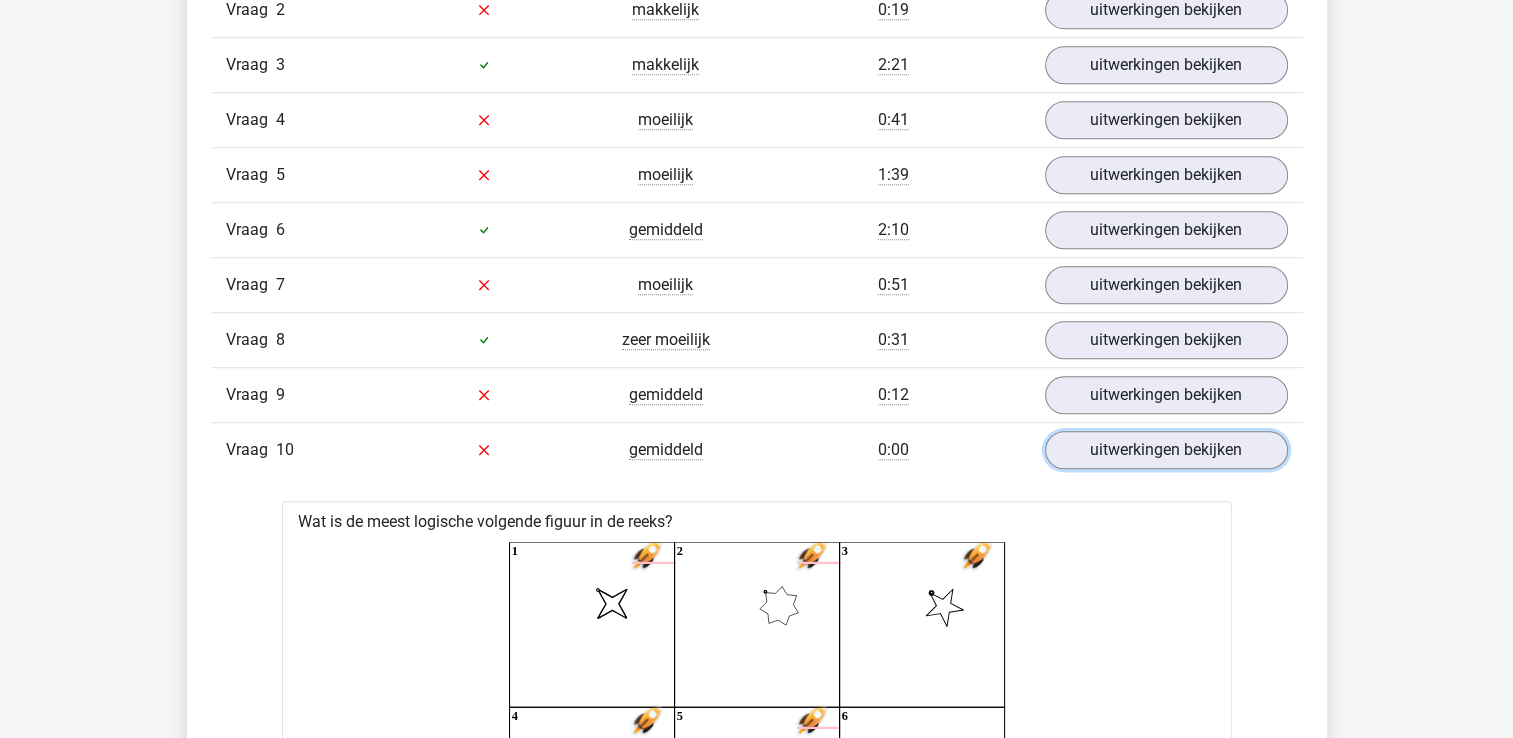scroll, scrollTop: 1400, scrollLeft: 0, axis: vertical 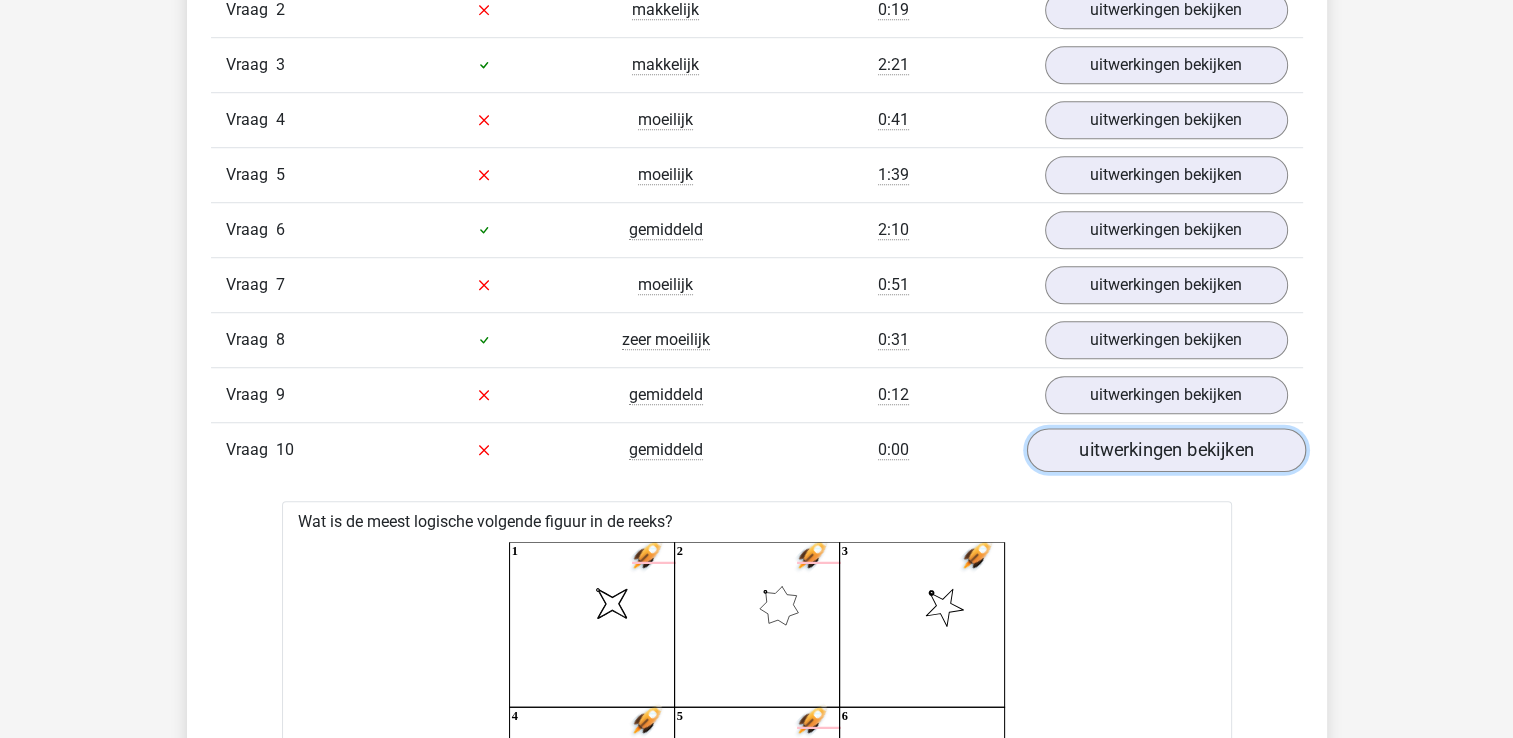 click on "uitwerkingen bekijken" at bounding box center [1165, 450] 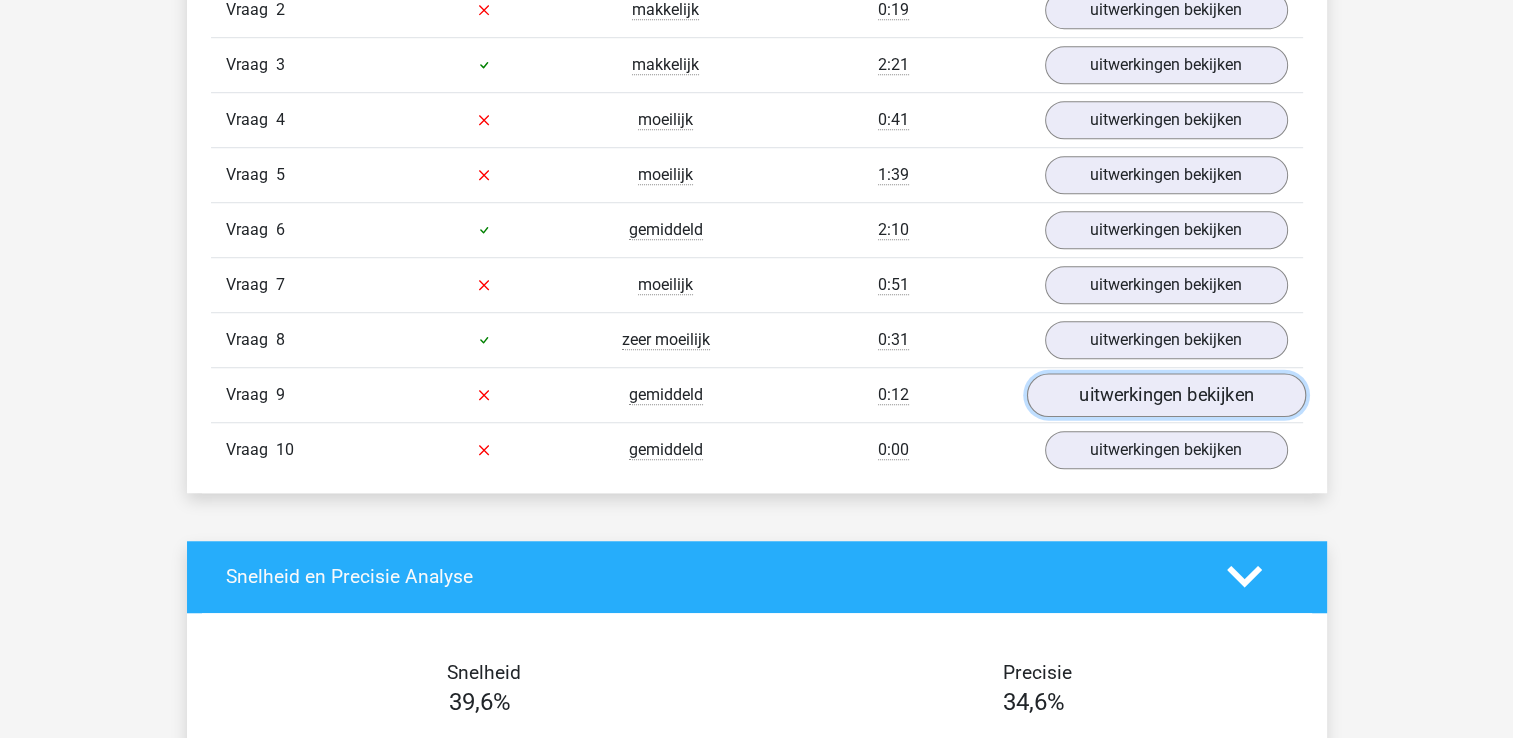 click on "uitwerkingen bekijken" at bounding box center [1165, 395] 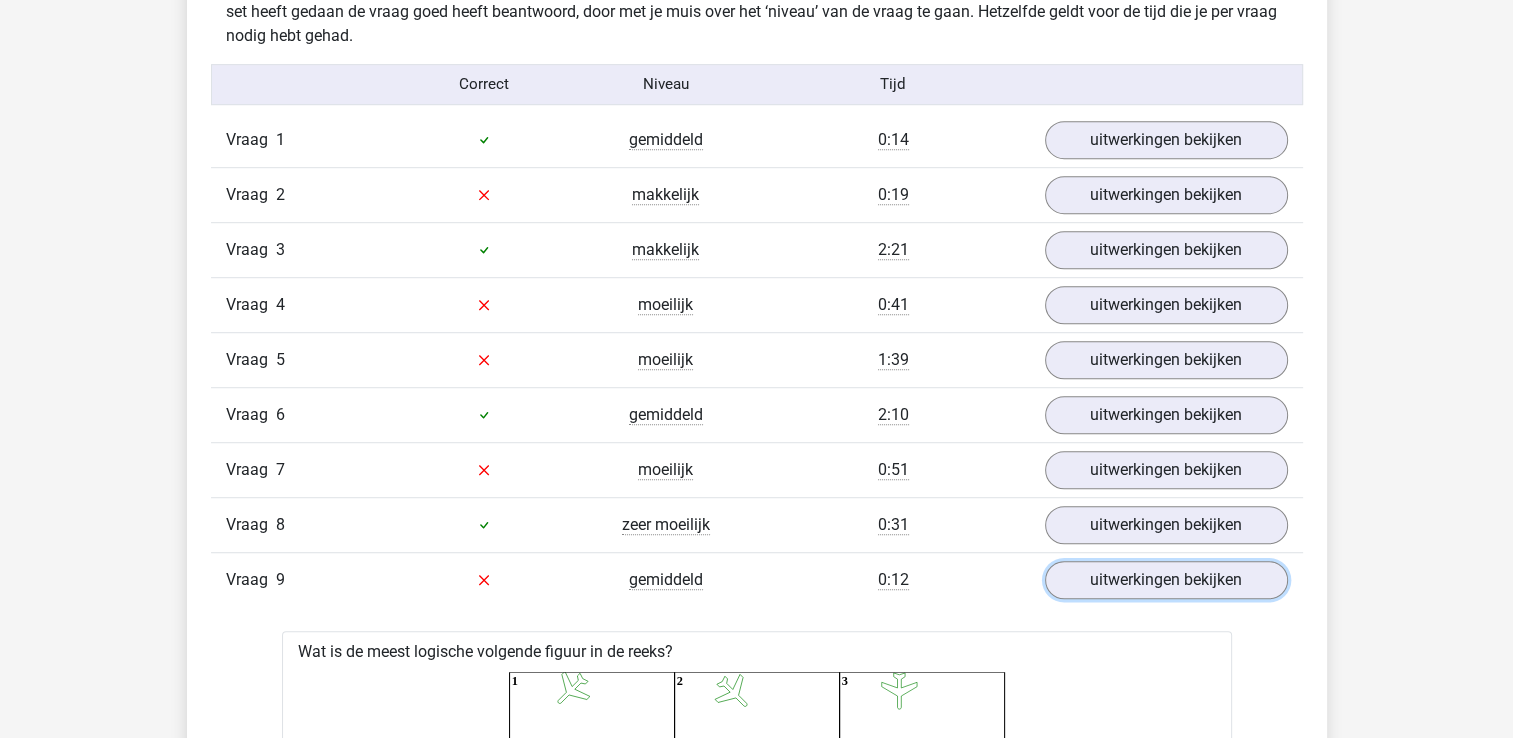 scroll, scrollTop: 1200, scrollLeft: 0, axis: vertical 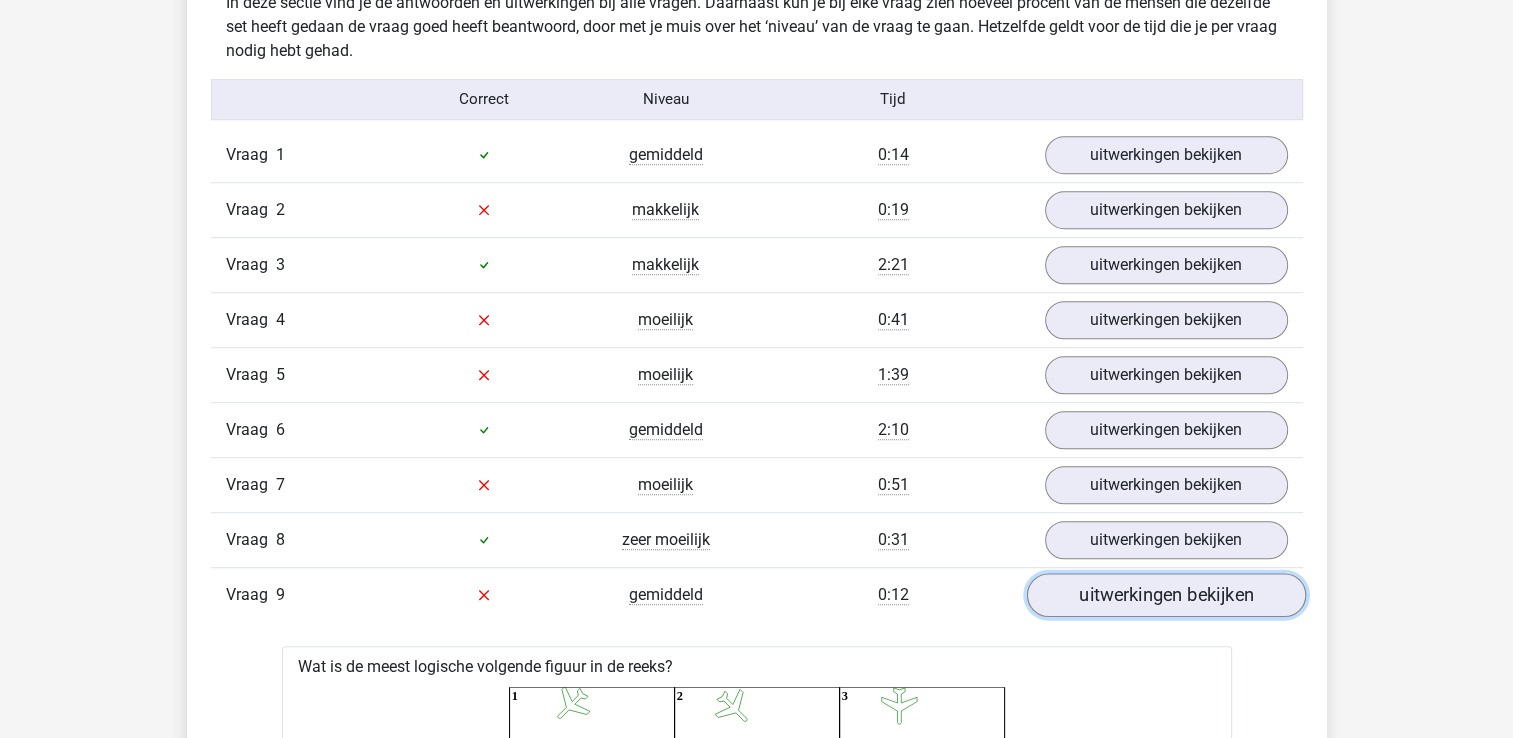 click on "uitwerkingen bekijken" at bounding box center (1165, 595) 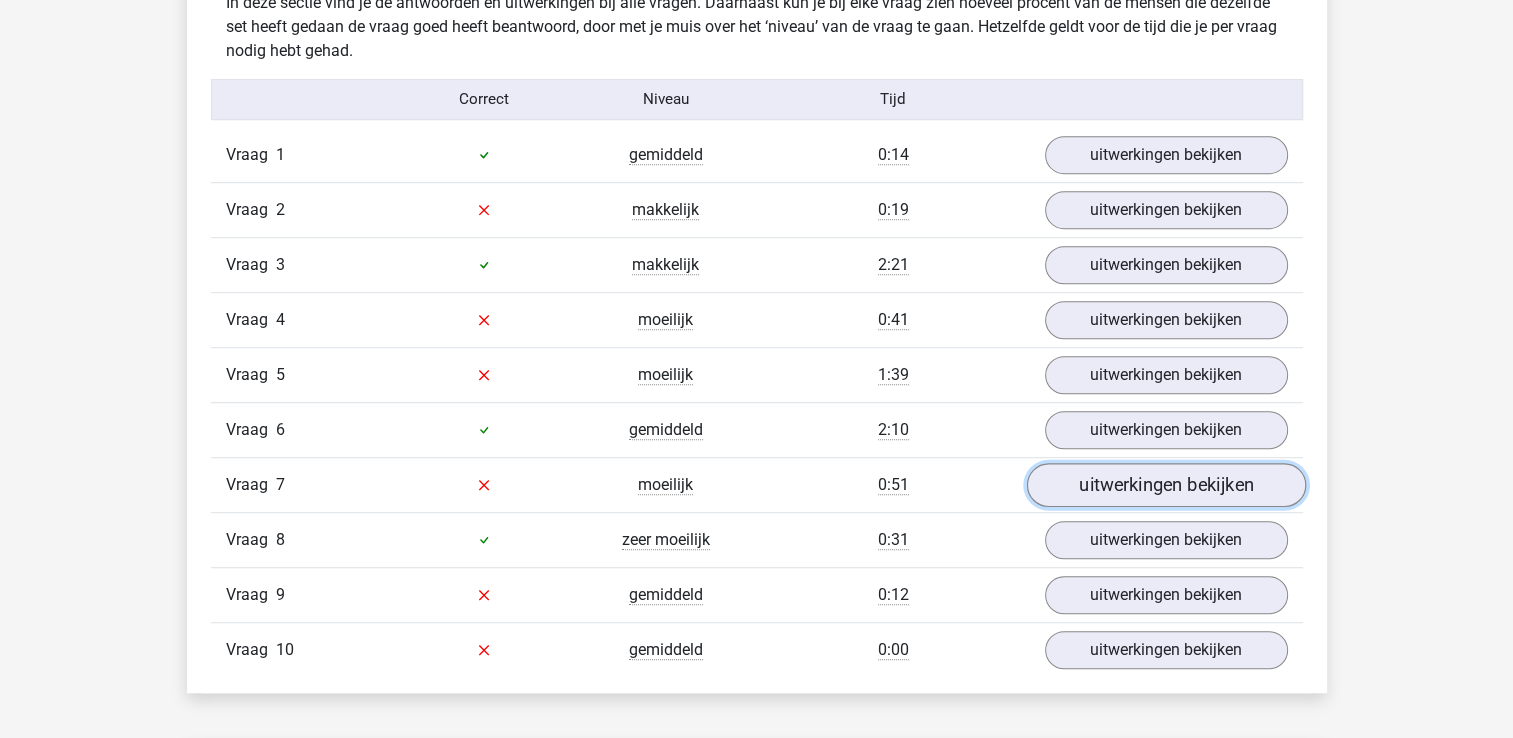 click on "uitwerkingen bekijken" at bounding box center (1165, 485) 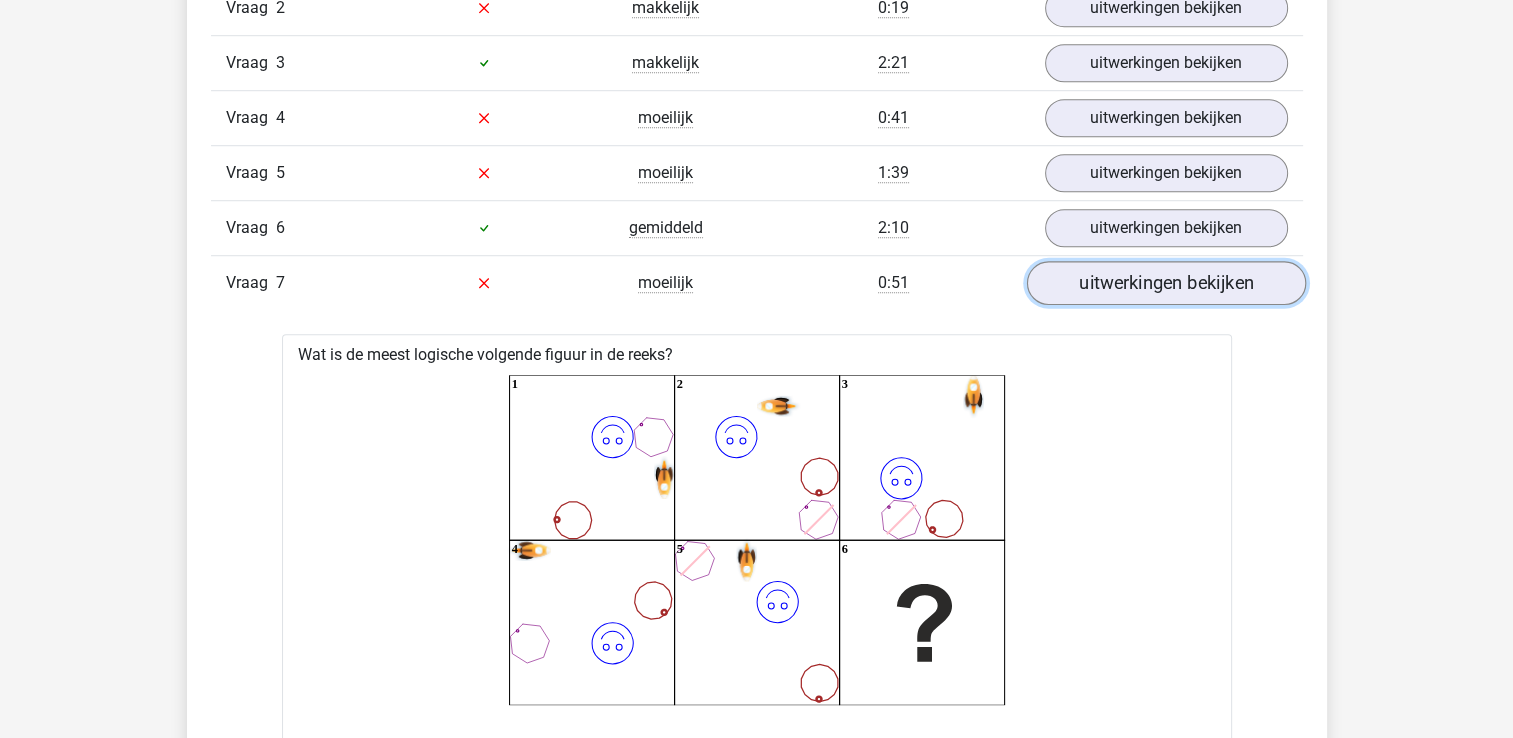 scroll, scrollTop: 1400, scrollLeft: 0, axis: vertical 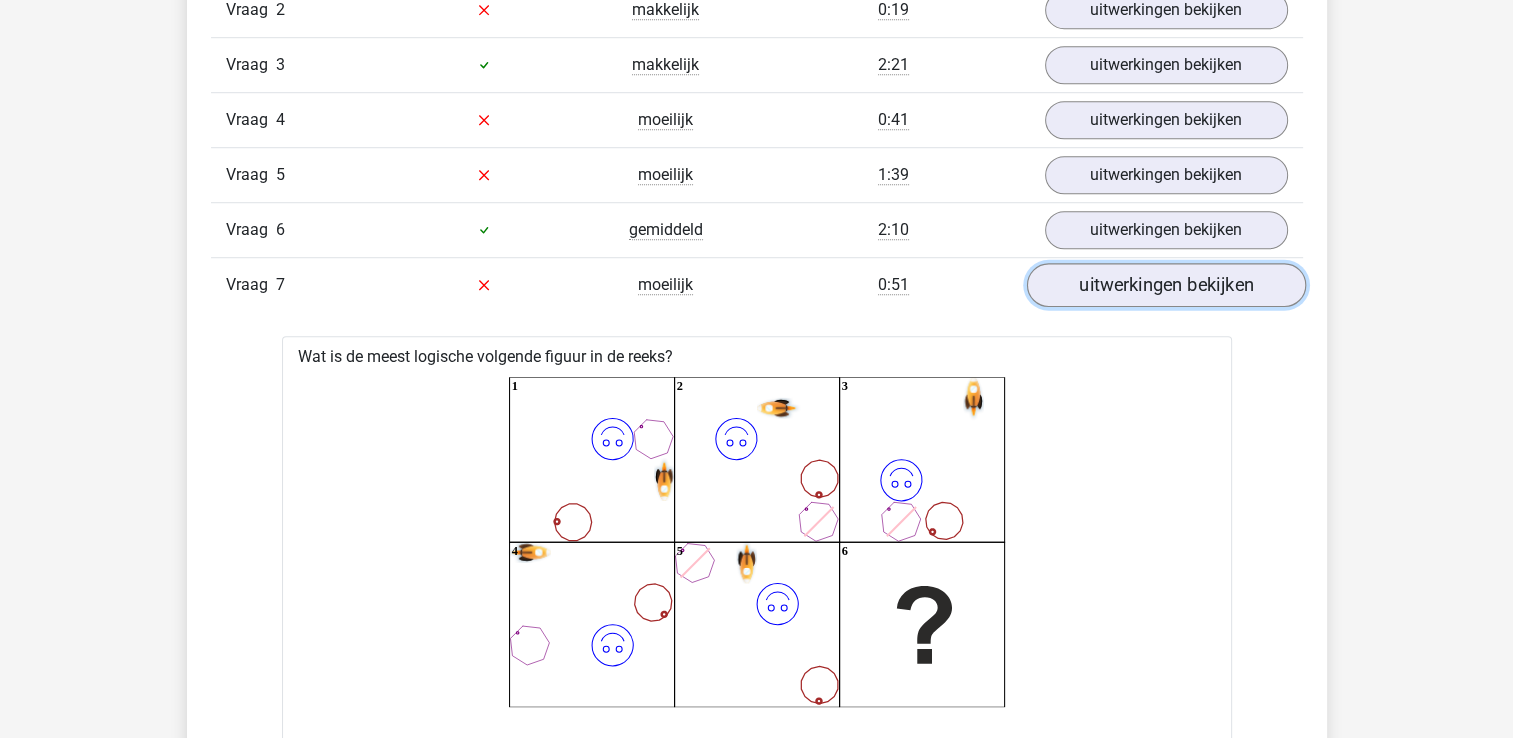 click on "uitwerkingen bekijken" at bounding box center (1165, 285) 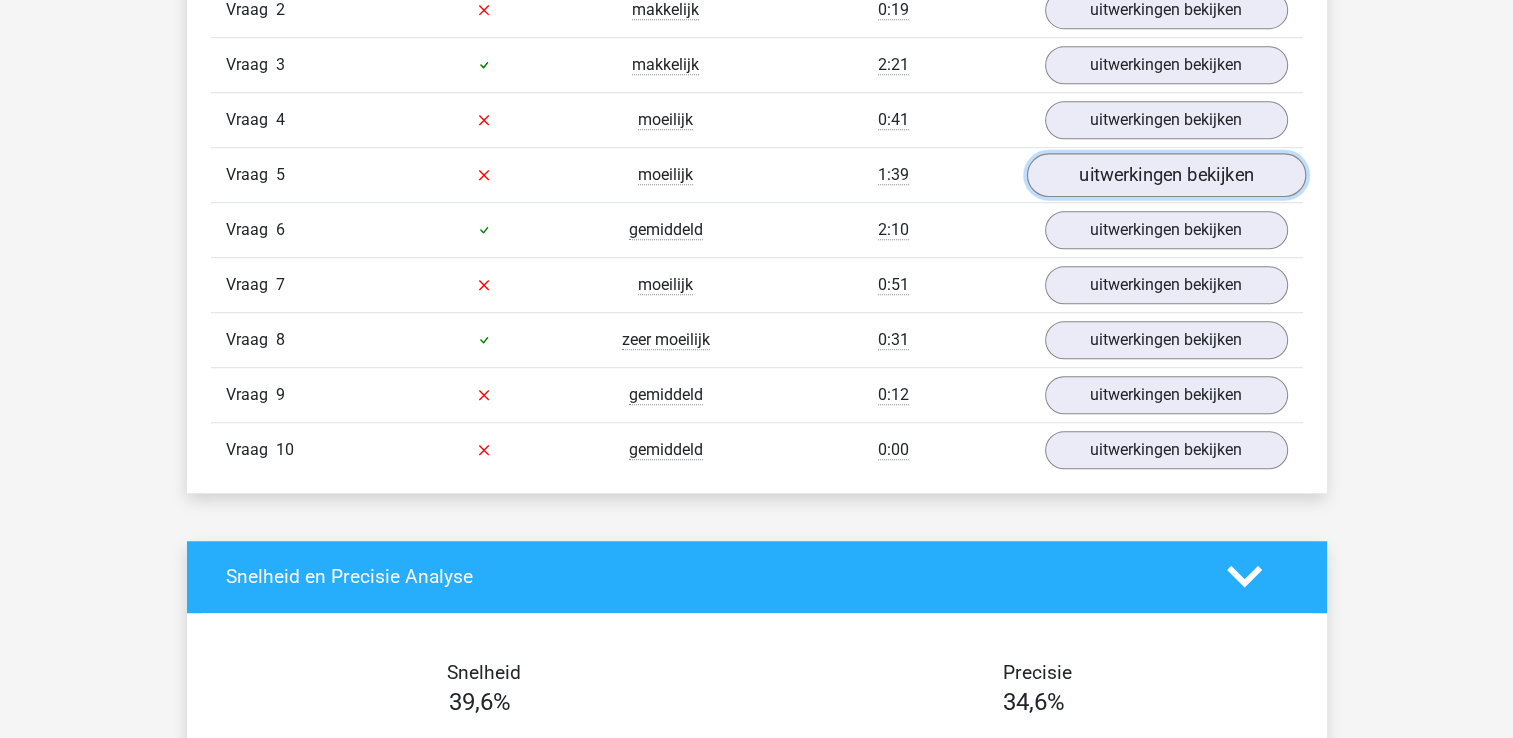 click on "uitwerkingen bekijken" at bounding box center (1165, 175) 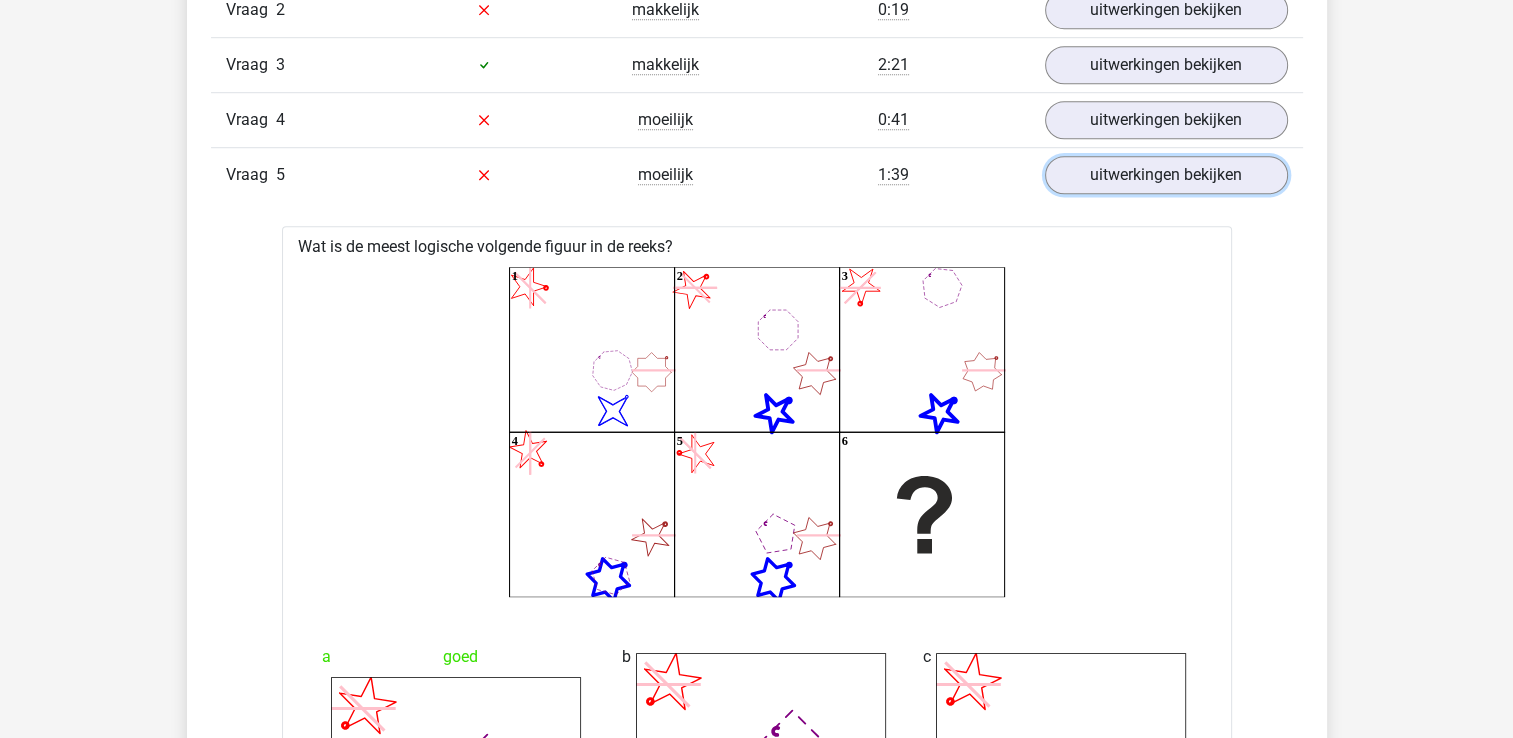 scroll, scrollTop: 1400, scrollLeft: 0, axis: vertical 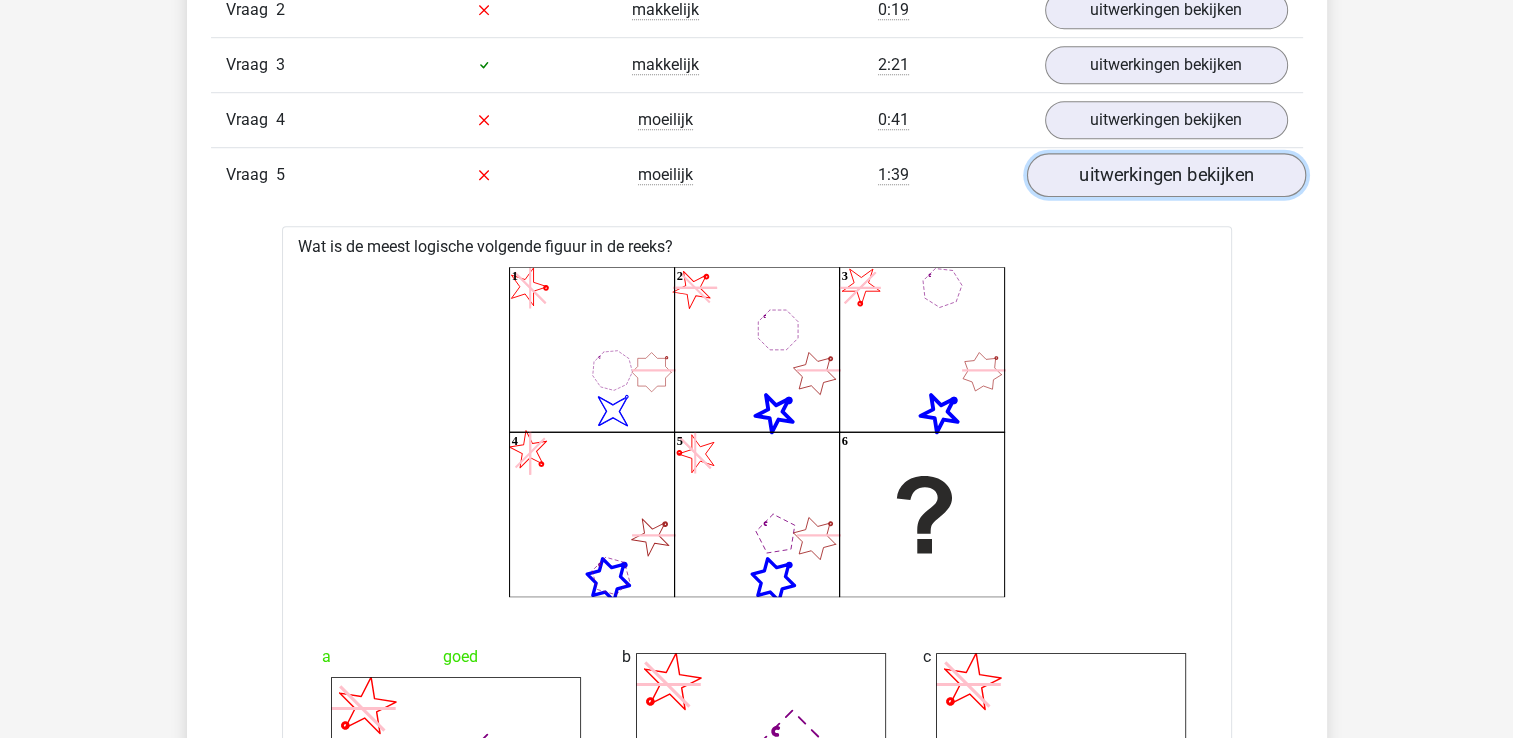 click on "uitwerkingen bekijken" at bounding box center [1165, 175] 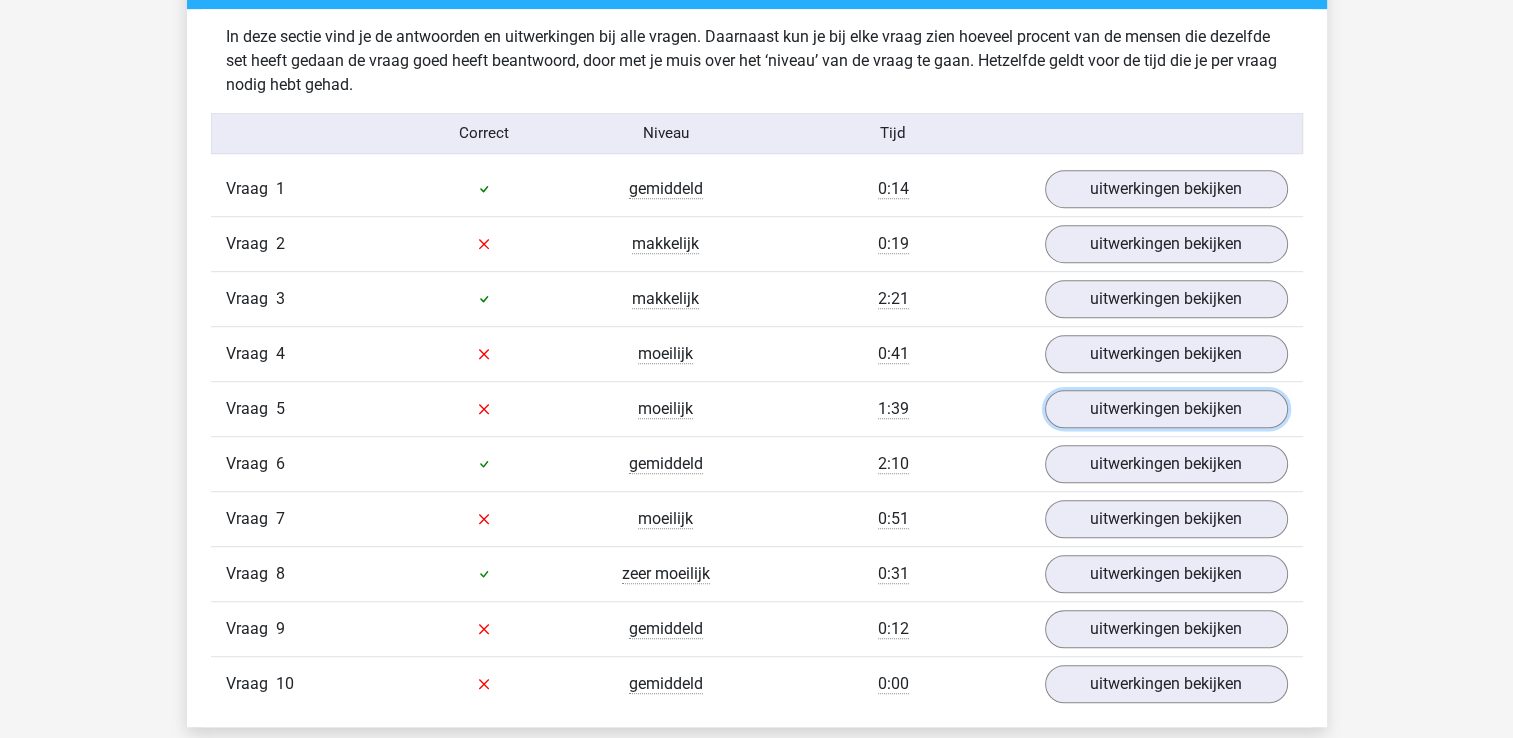 scroll, scrollTop: 1000, scrollLeft: 0, axis: vertical 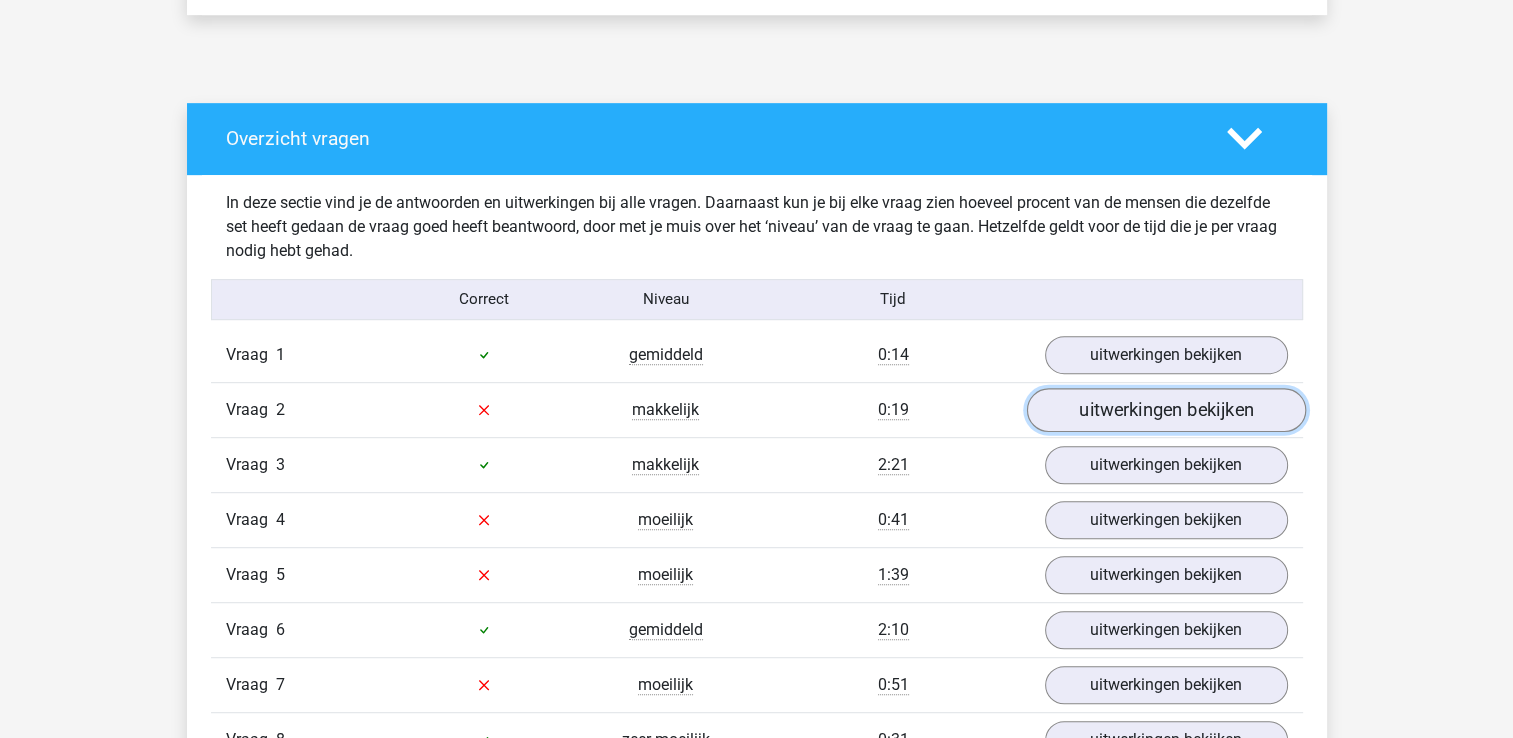 click on "uitwerkingen bekijken" at bounding box center [1165, 410] 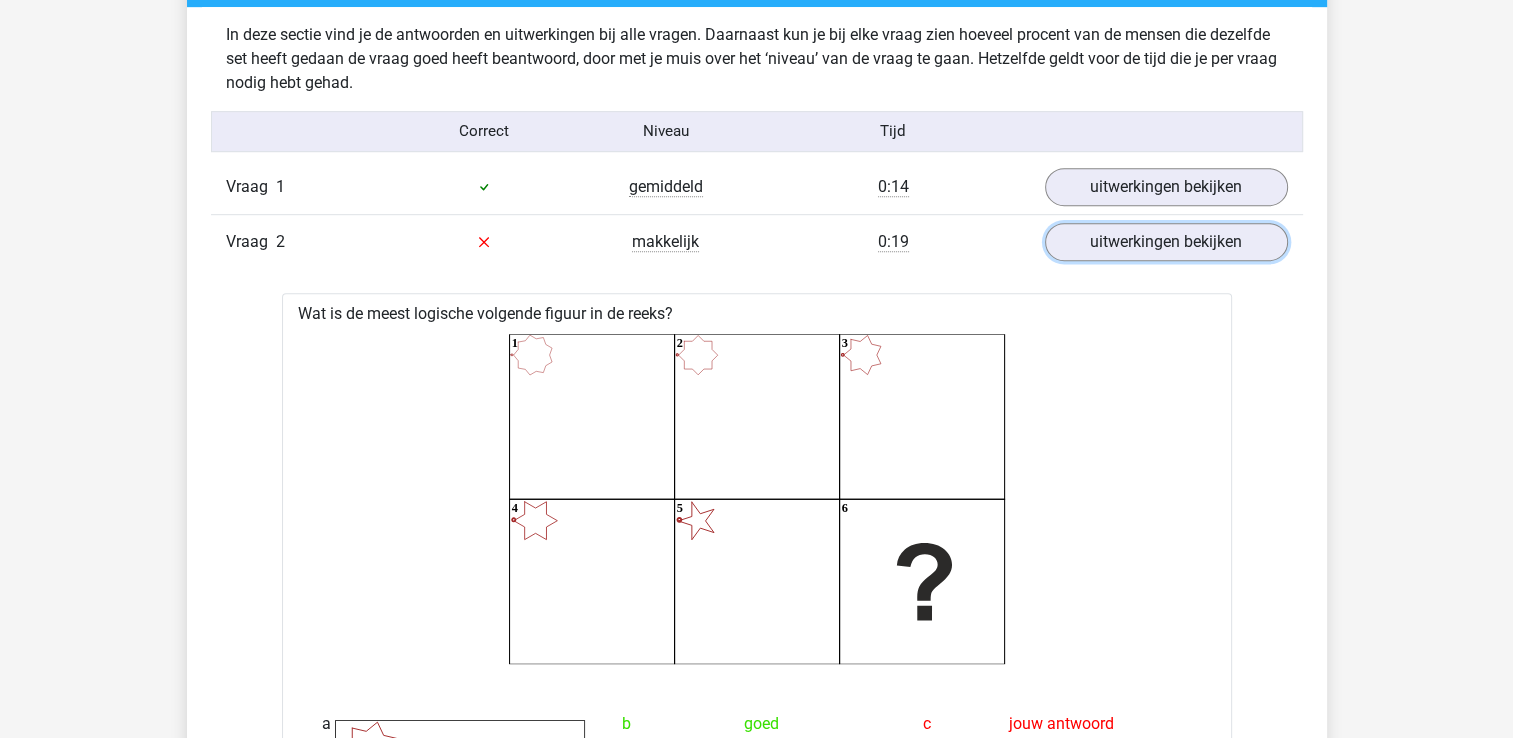scroll, scrollTop: 1000, scrollLeft: 0, axis: vertical 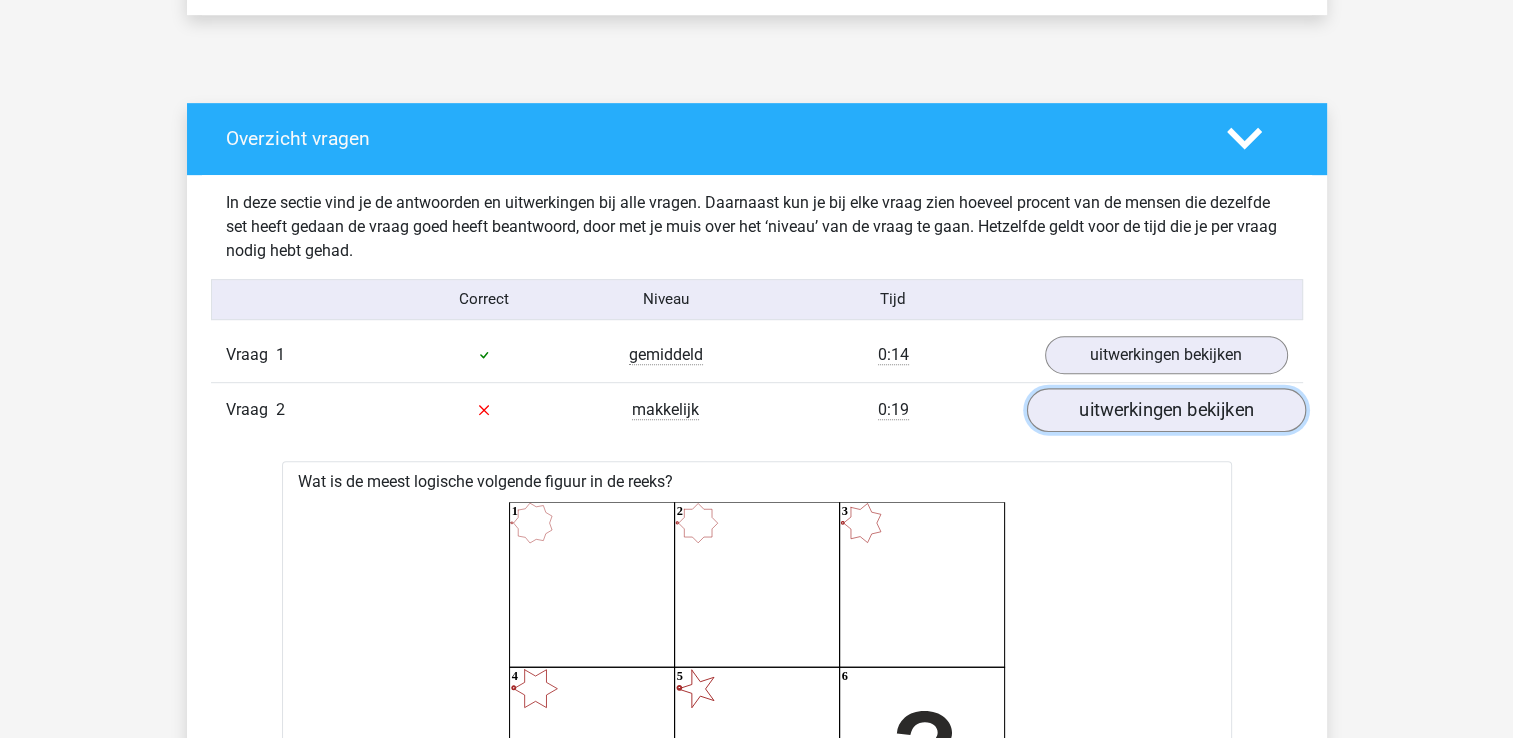 click on "uitwerkingen bekijken" at bounding box center (1165, 410) 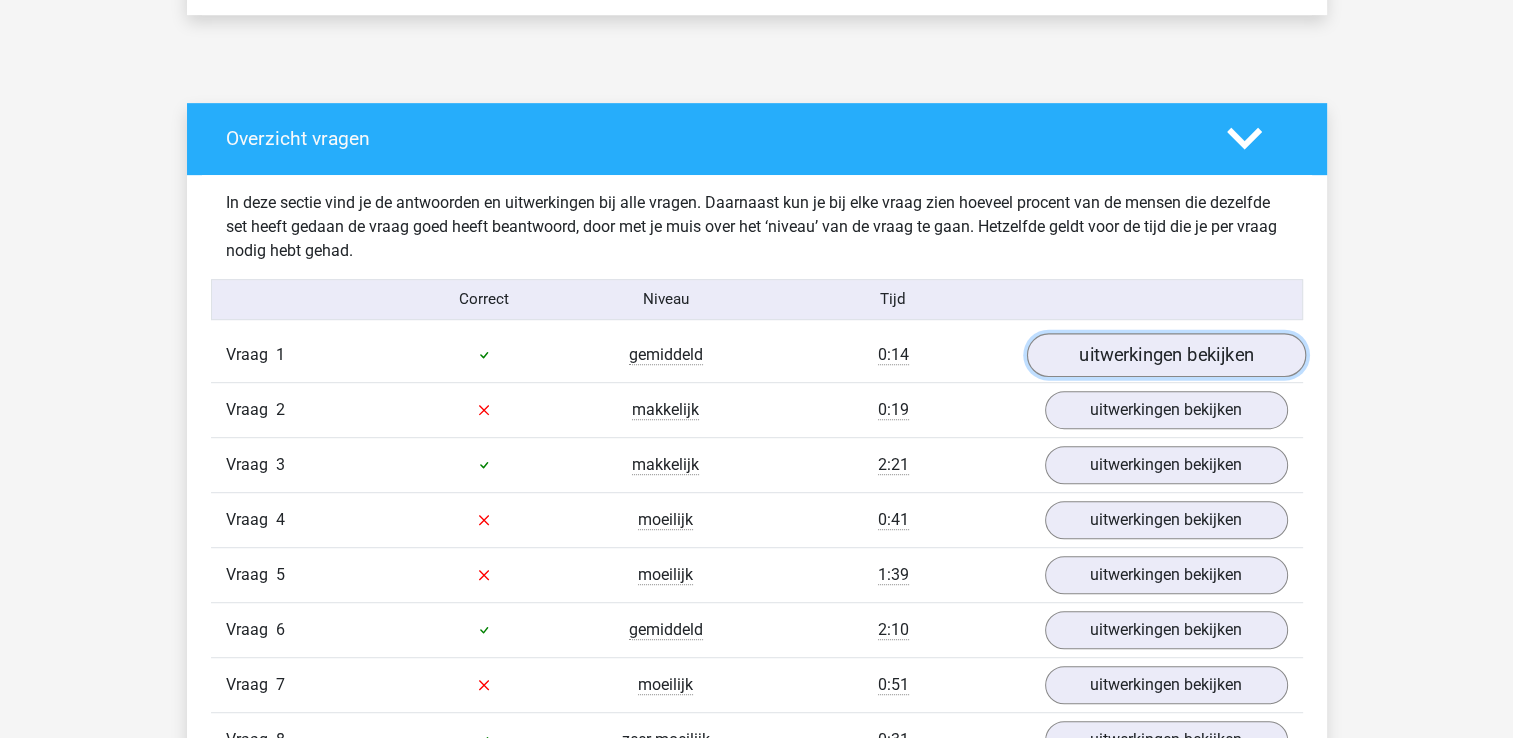 click on "uitwerkingen bekijken" at bounding box center [1165, 355] 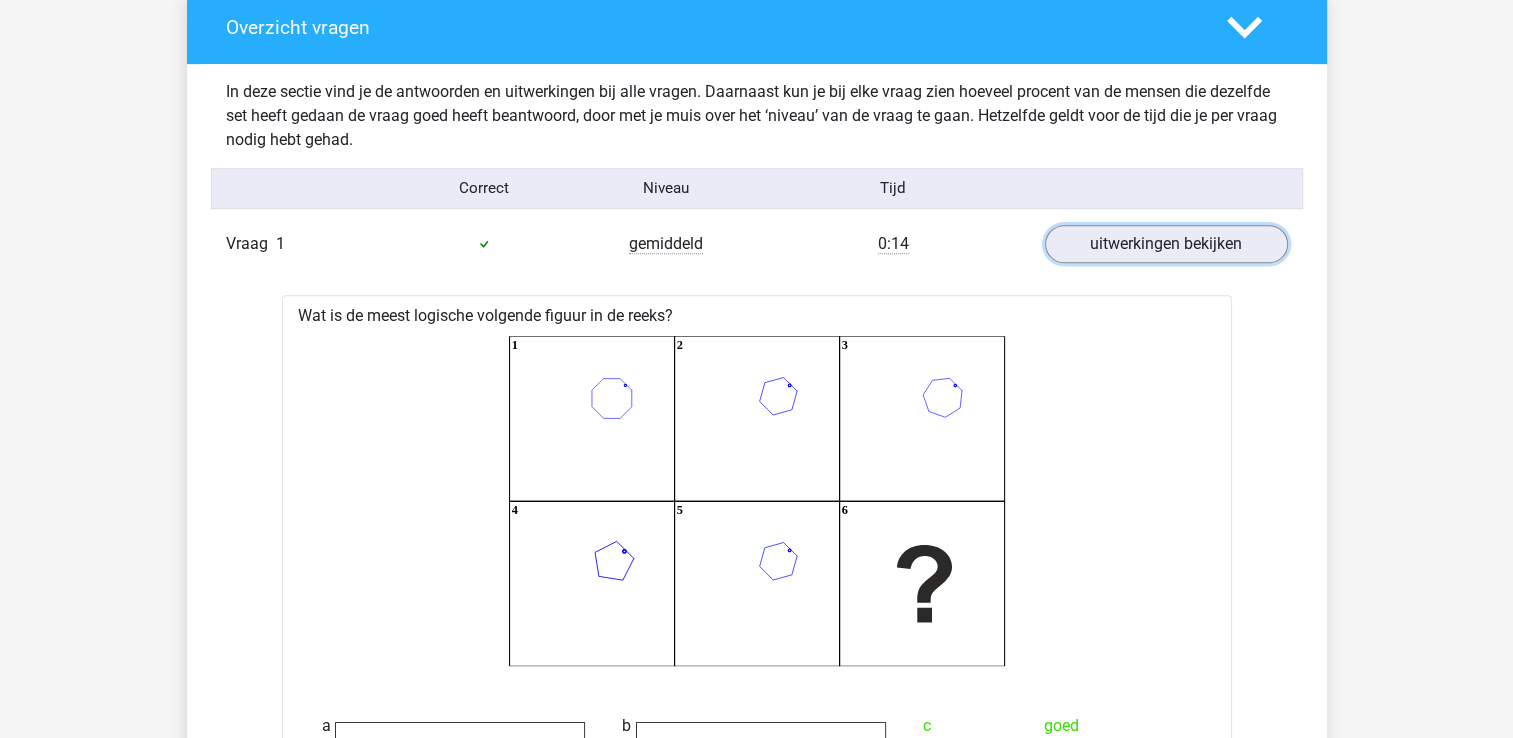 scroll, scrollTop: 1100, scrollLeft: 0, axis: vertical 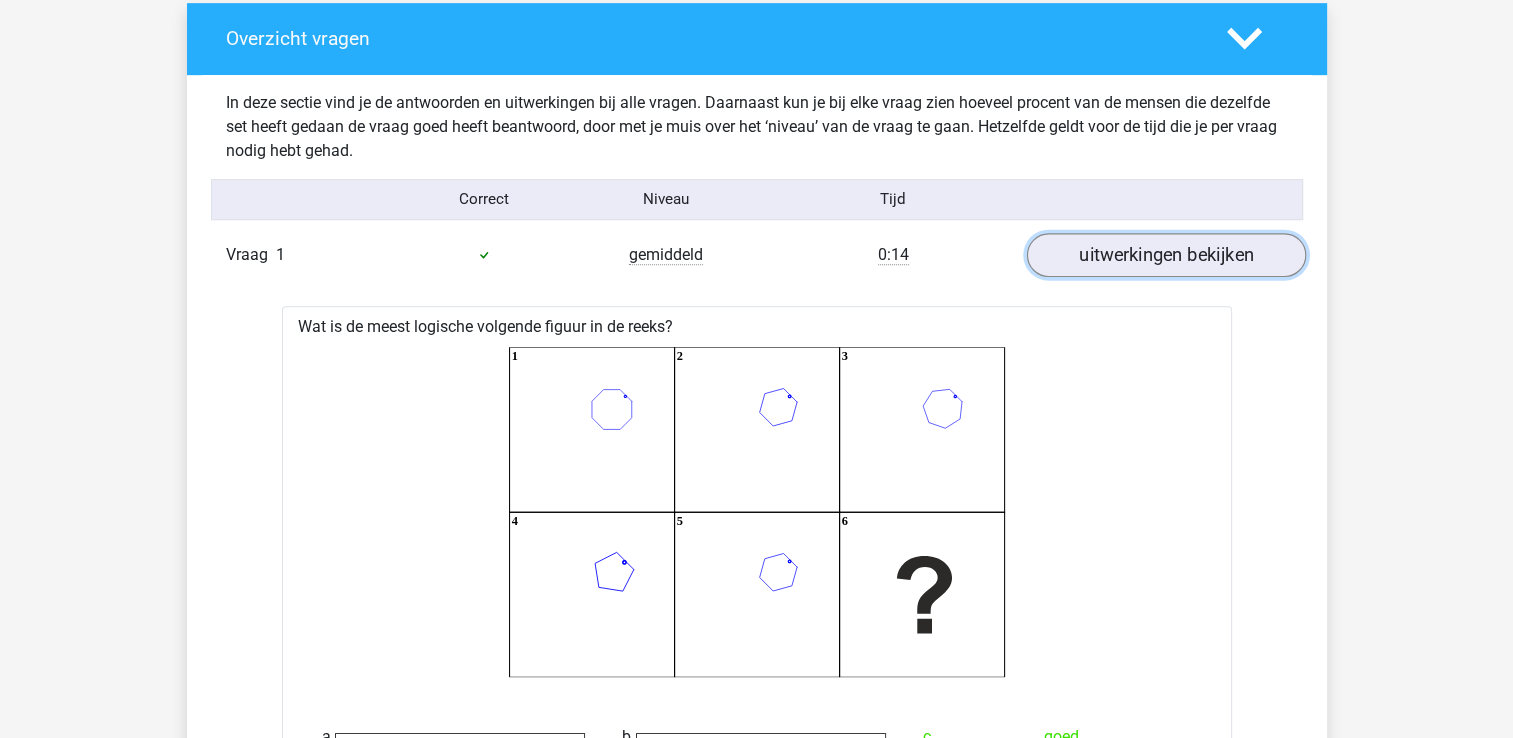 click on "uitwerkingen bekijken" at bounding box center (1165, 255) 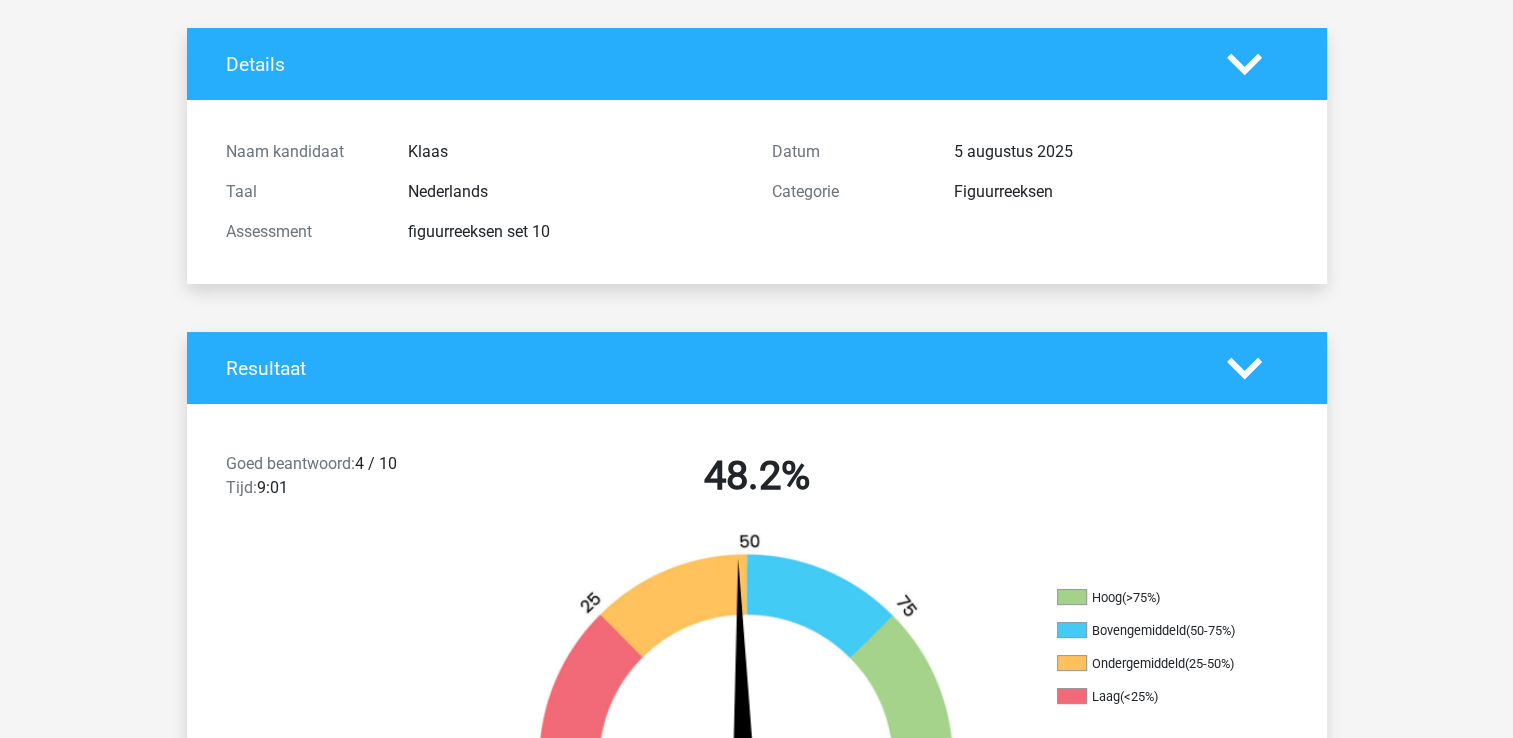 scroll, scrollTop: 100, scrollLeft: 0, axis: vertical 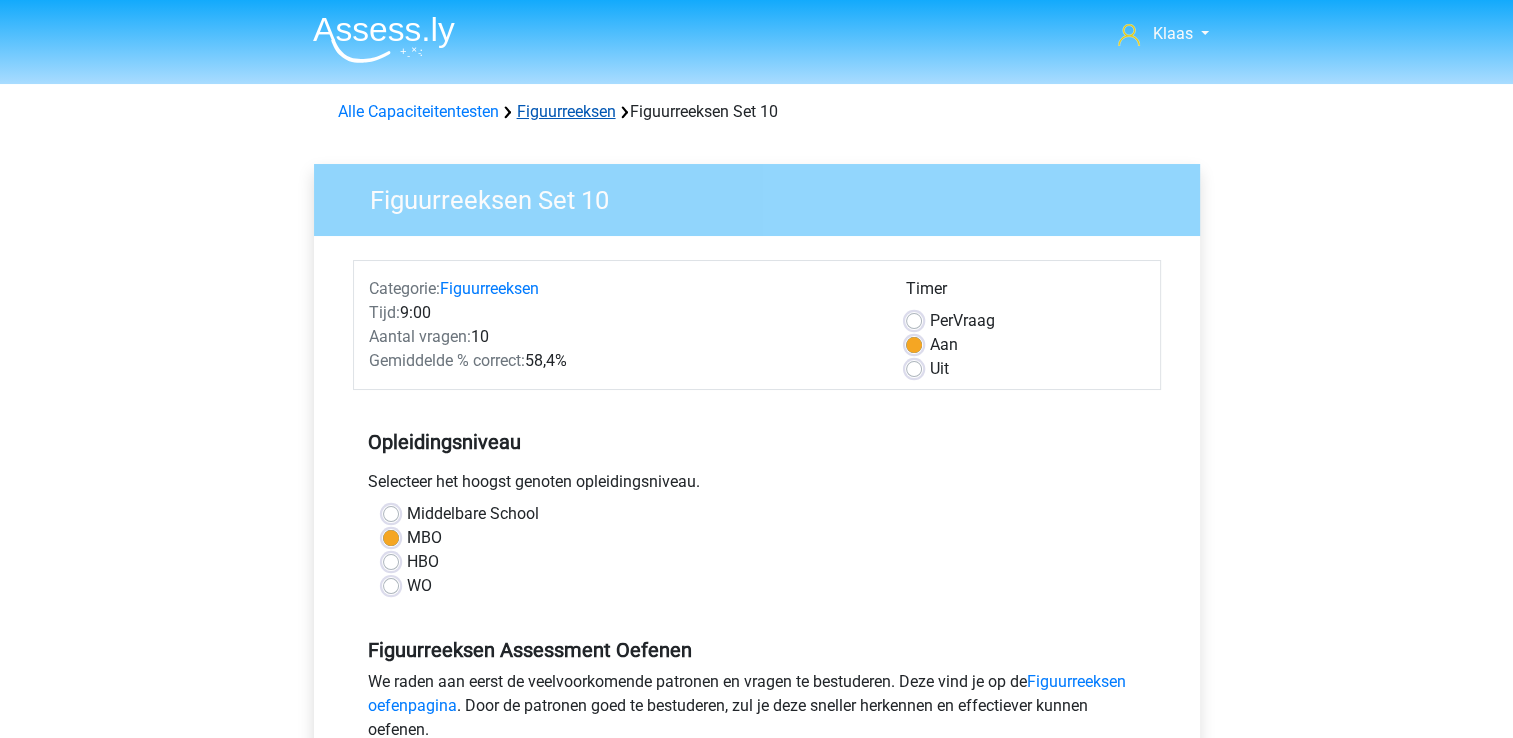 click on "Figuurreeksen" at bounding box center (566, 111) 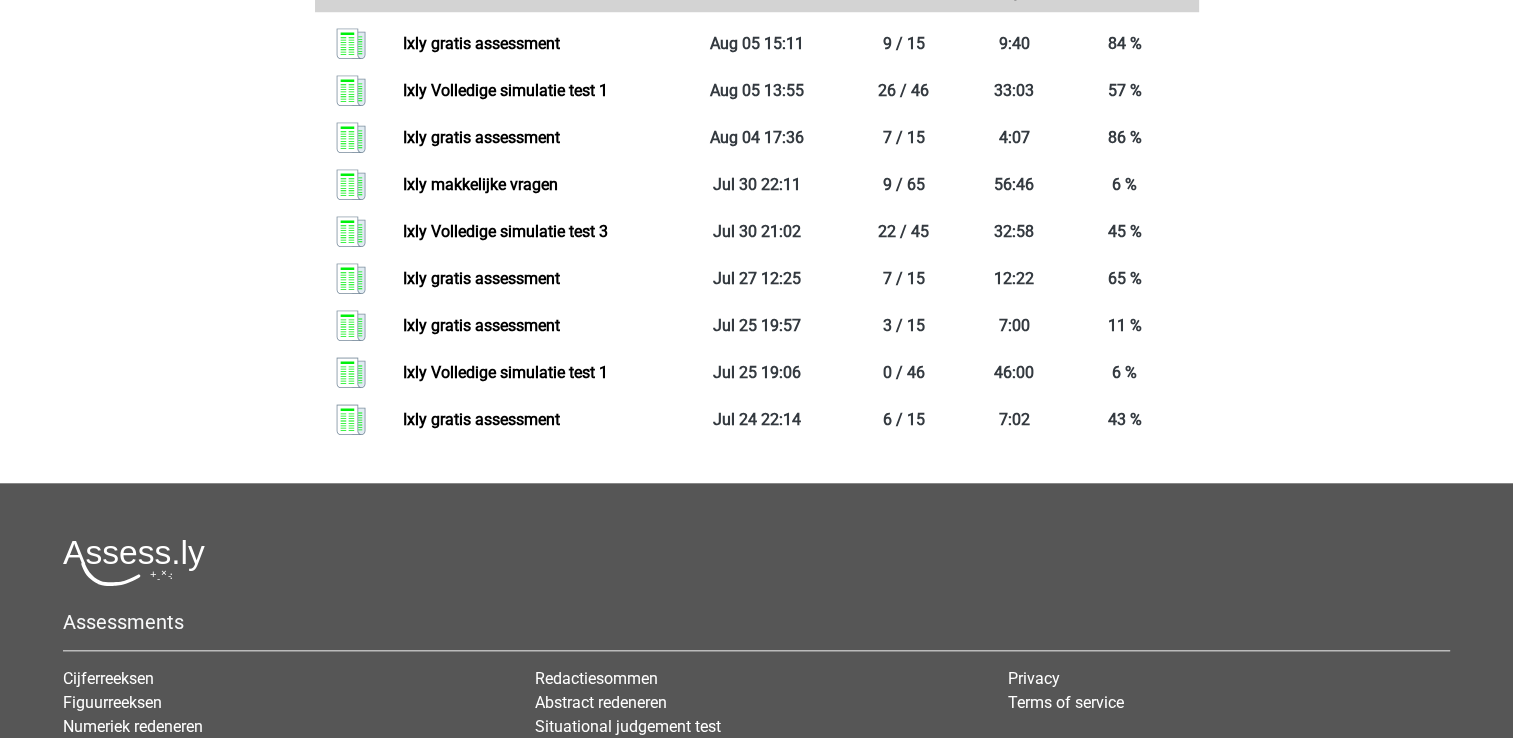 scroll, scrollTop: 1600, scrollLeft: 0, axis: vertical 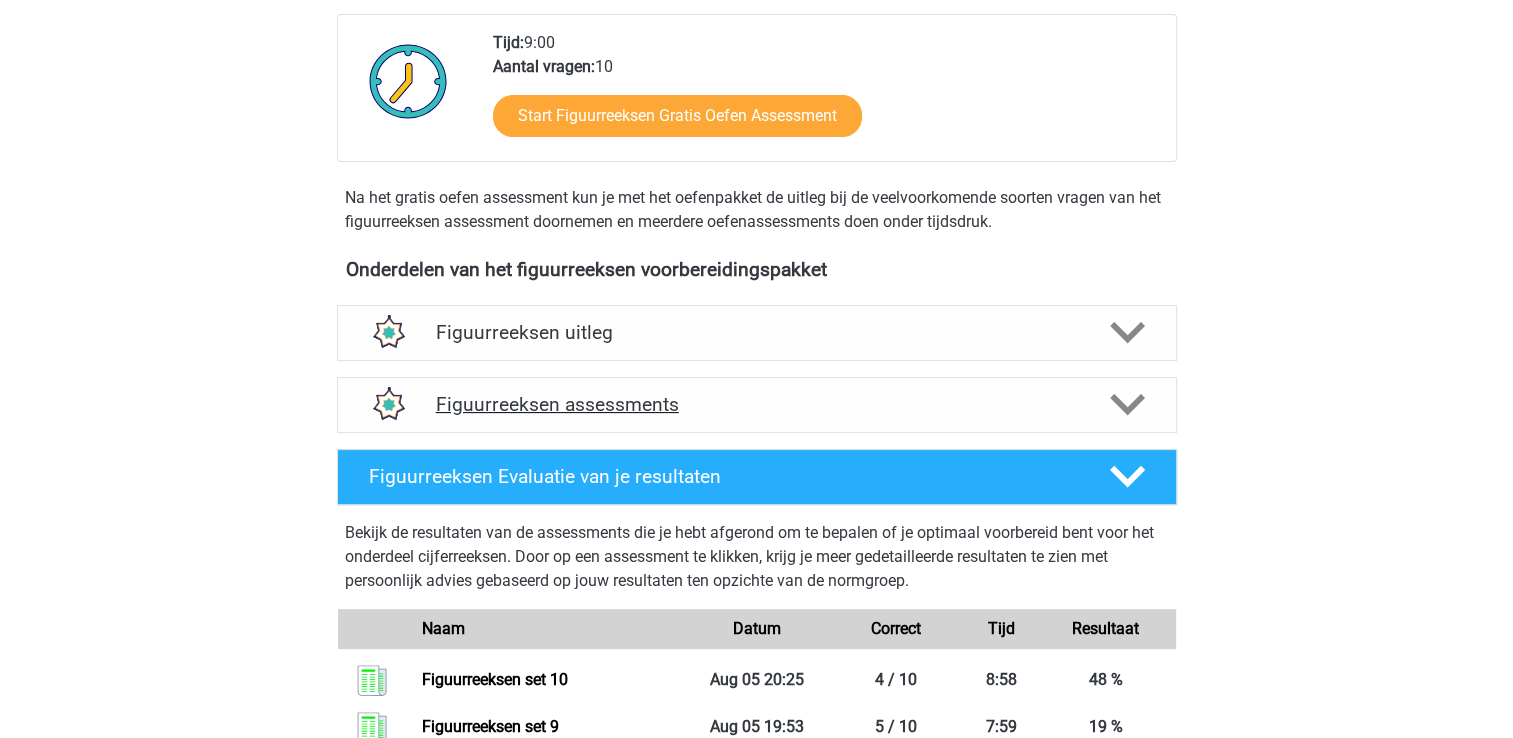 click on "Figuurreeksen assessments" at bounding box center (757, 404) 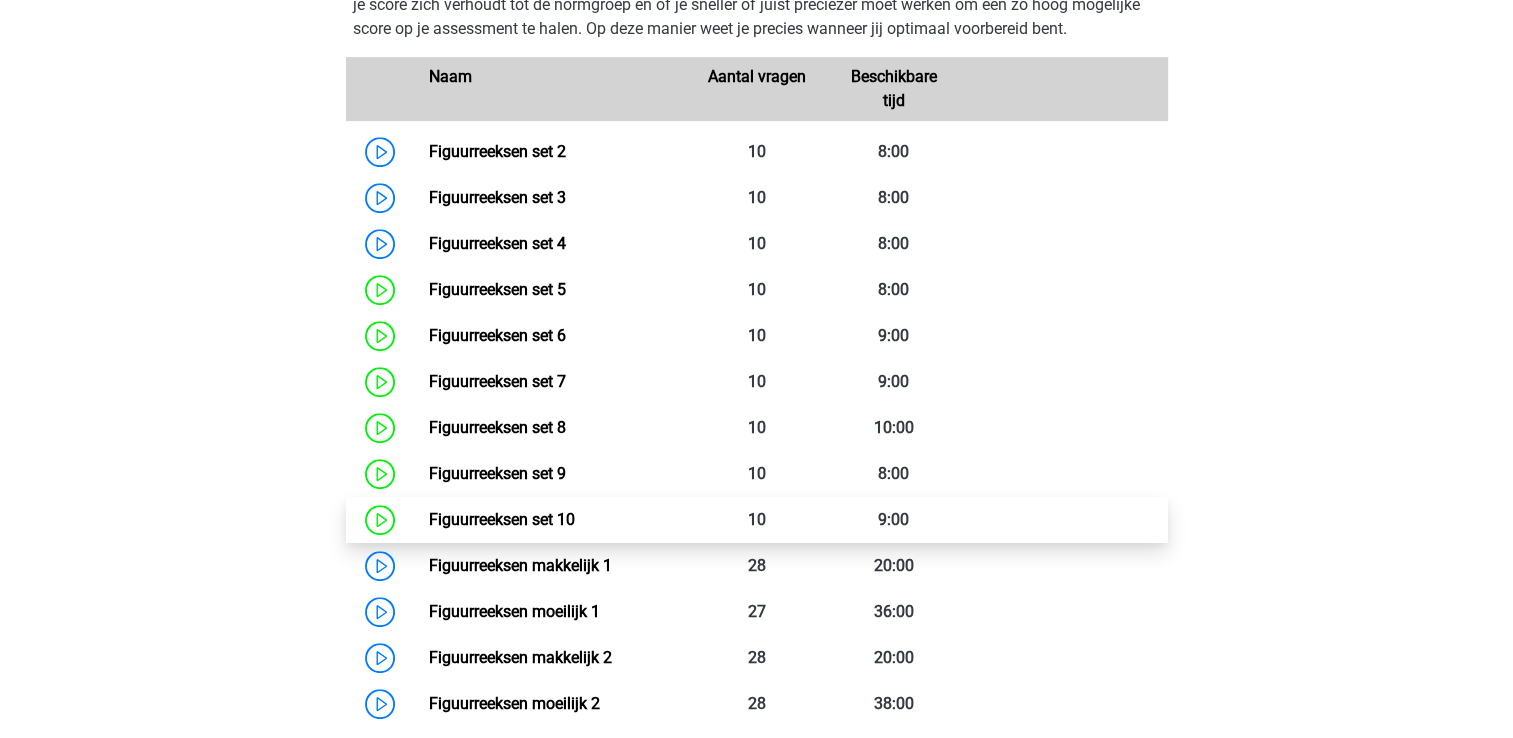 scroll, scrollTop: 1100, scrollLeft: 0, axis: vertical 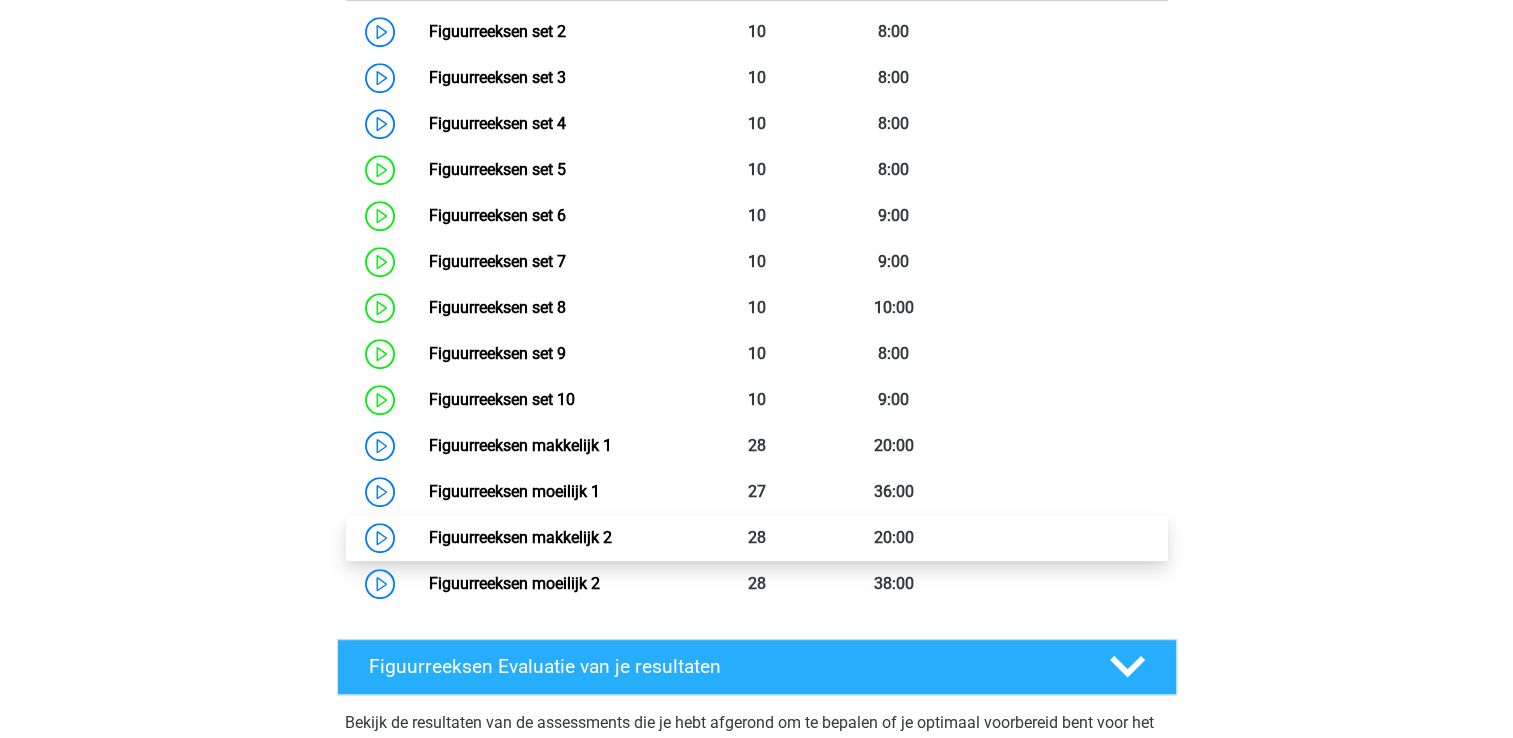 click on "Figuurreeksen
makkelijk 2" at bounding box center (520, 537) 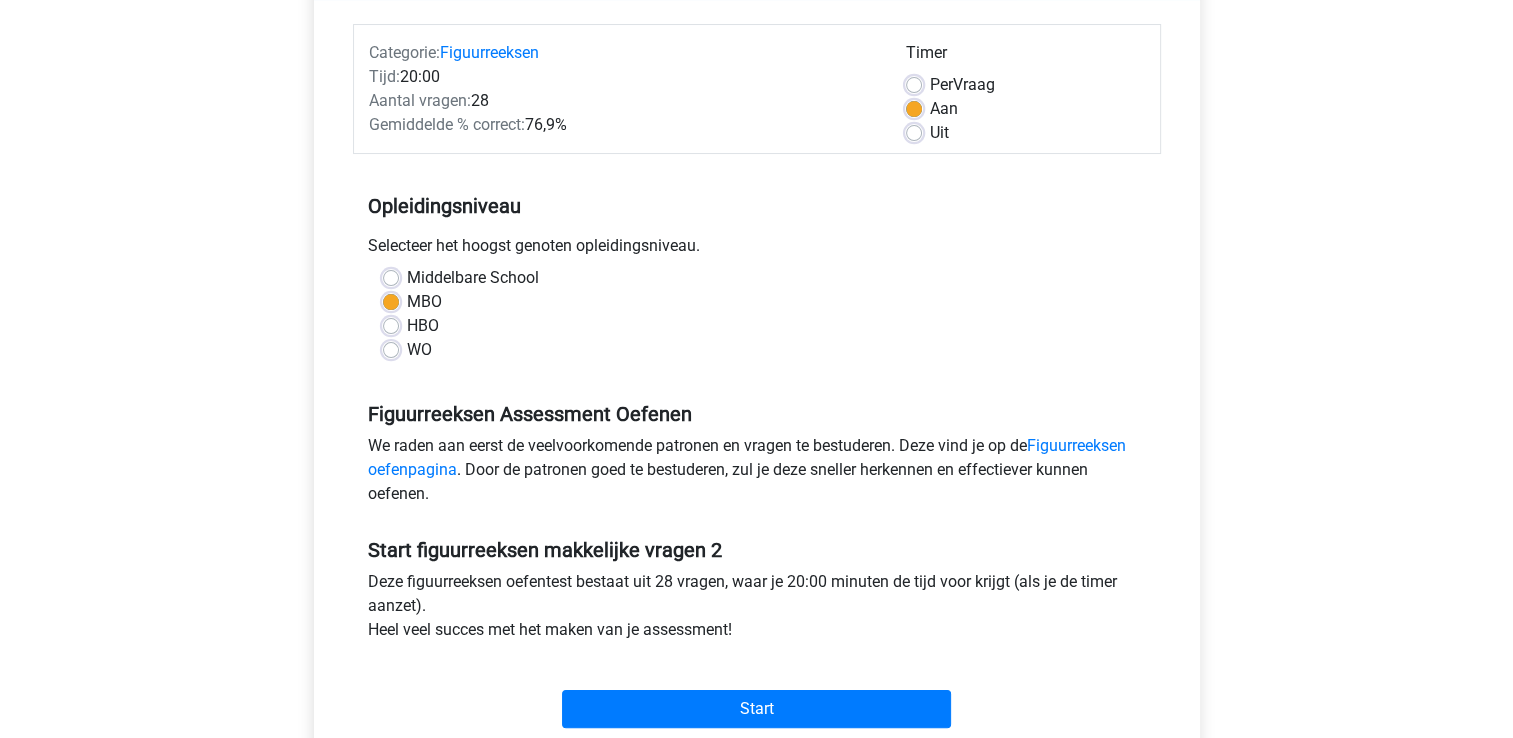 scroll, scrollTop: 500, scrollLeft: 0, axis: vertical 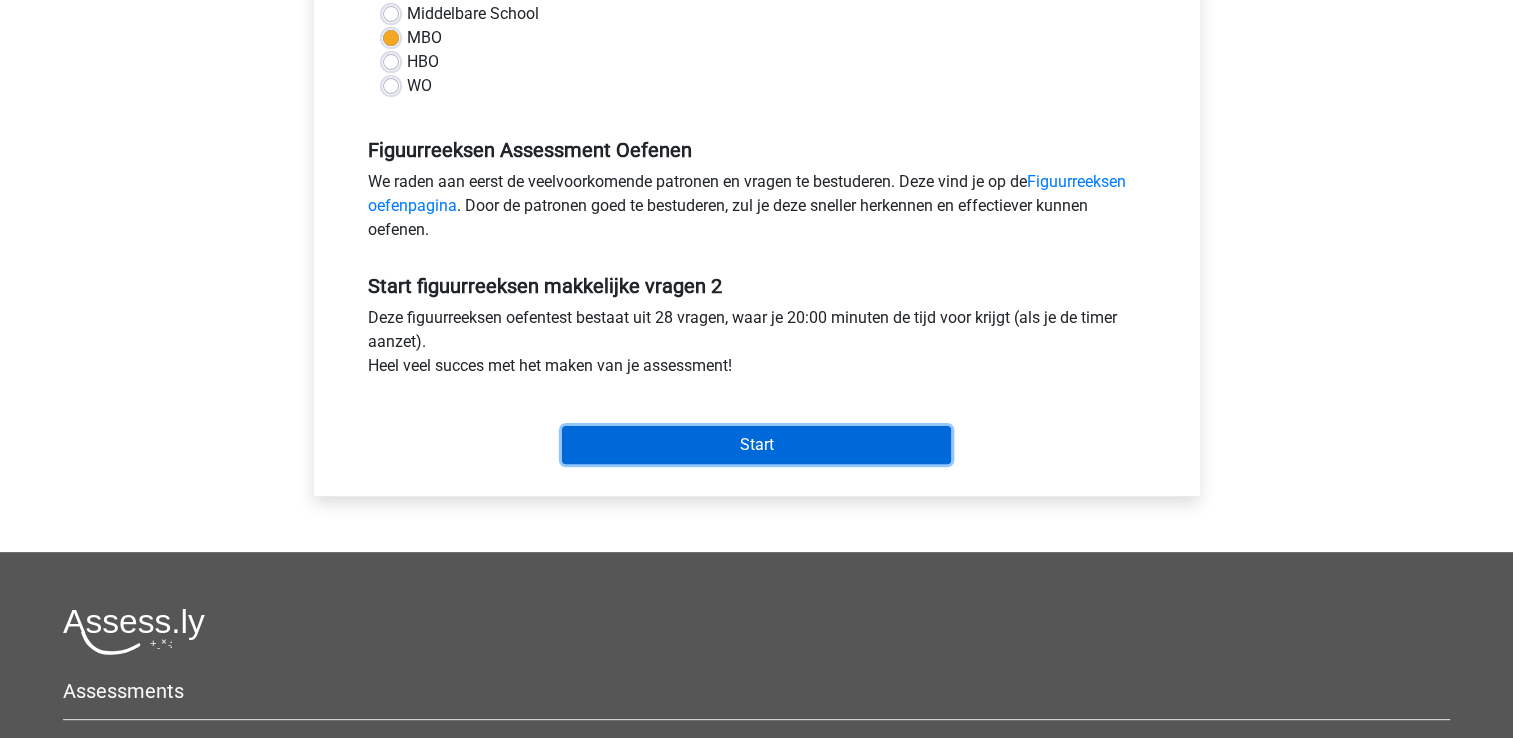 click on "Start" at bounding box center (756, 445) 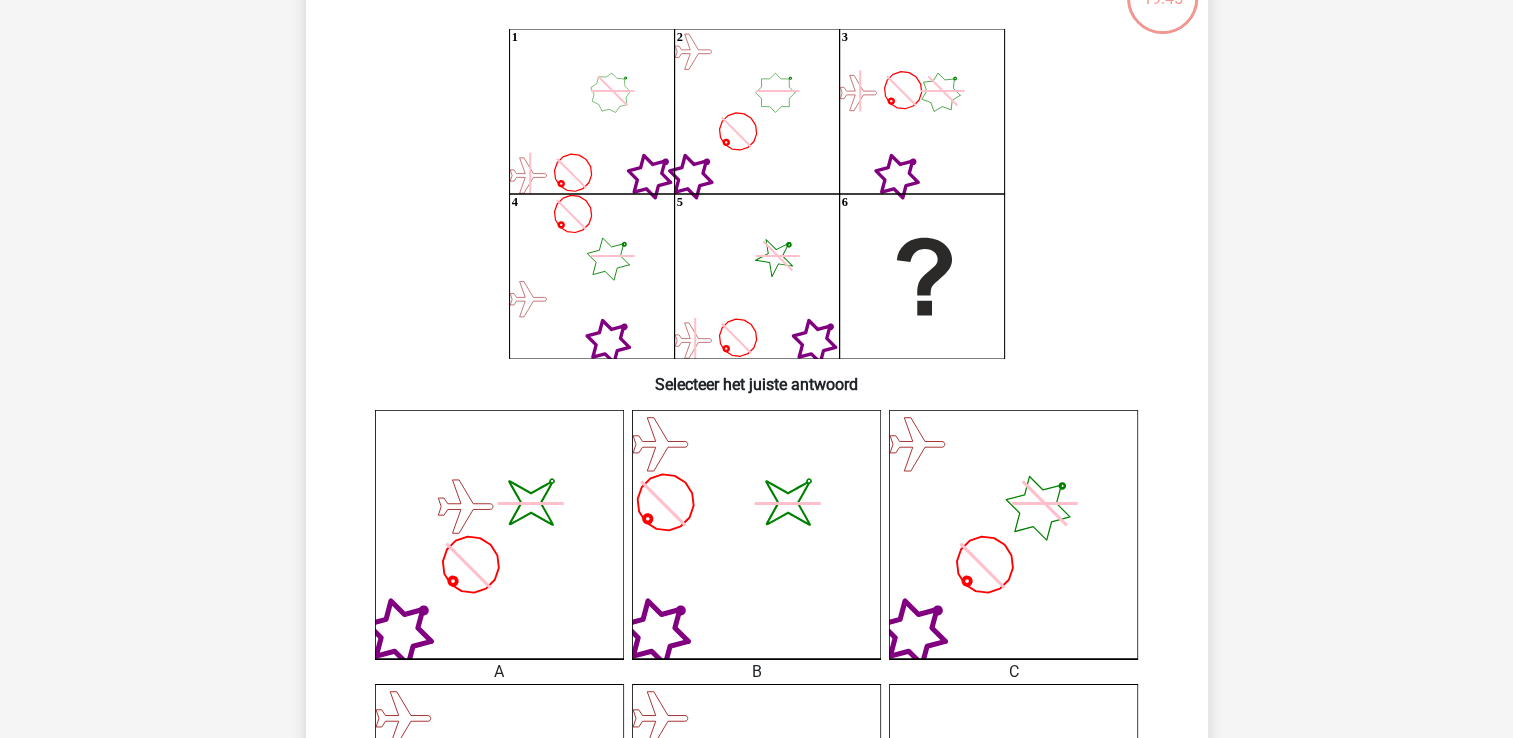 scroll, scrollTop: 200, scrollLeft: 0, axis: vertical 